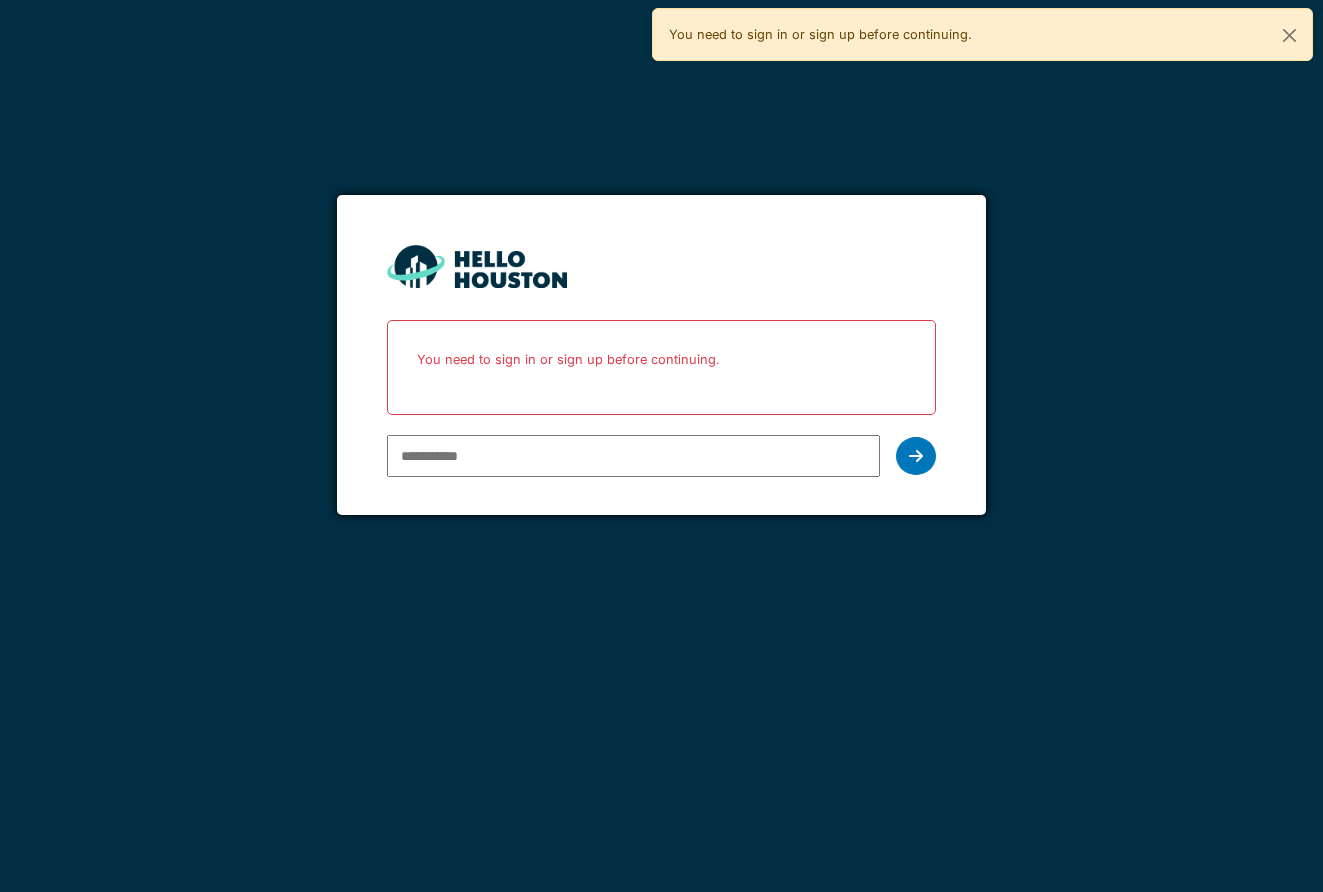 scroll, scrollTop: 0, scrollLeft: 0, axis: both 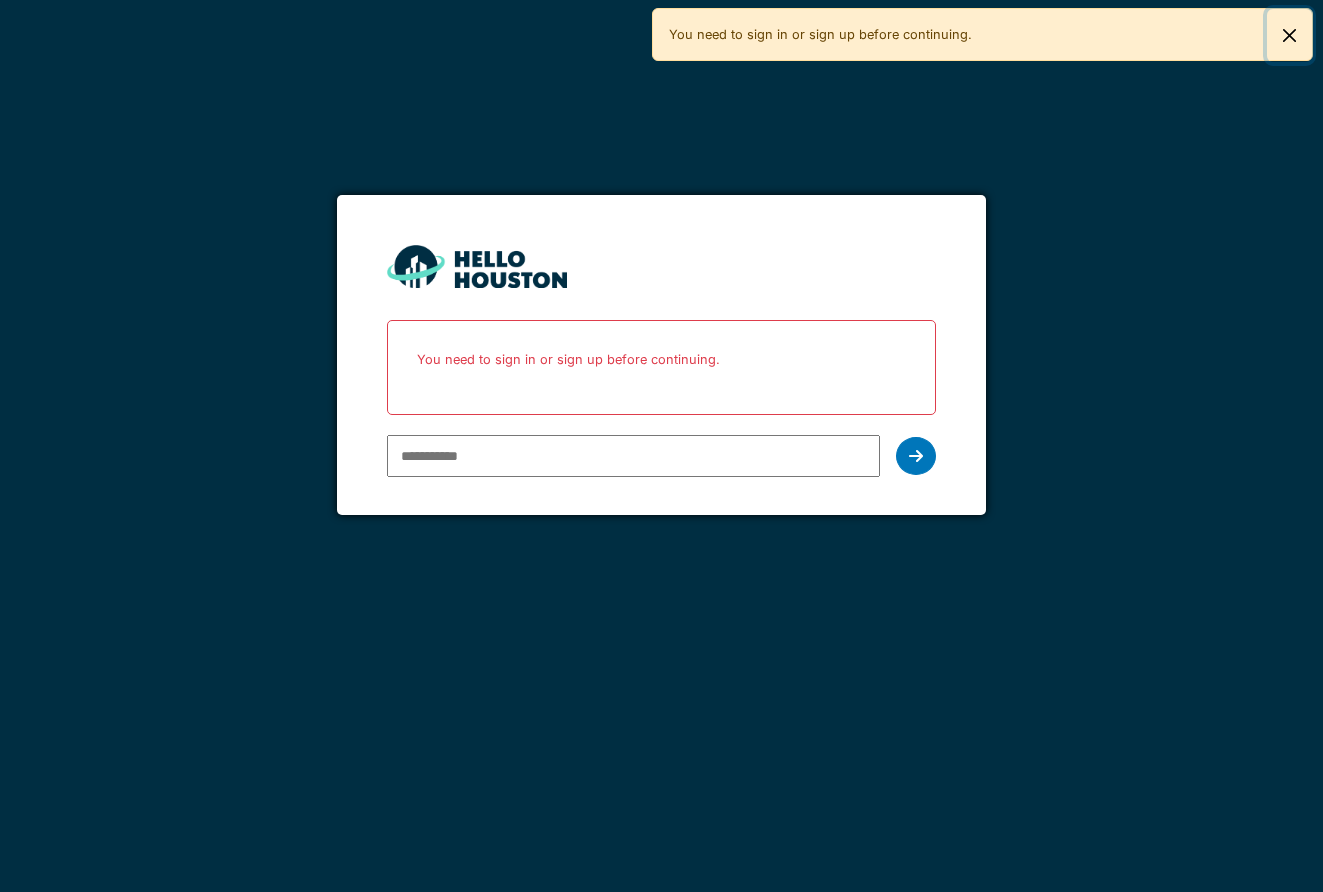 click at bounding box center (1289, 35) 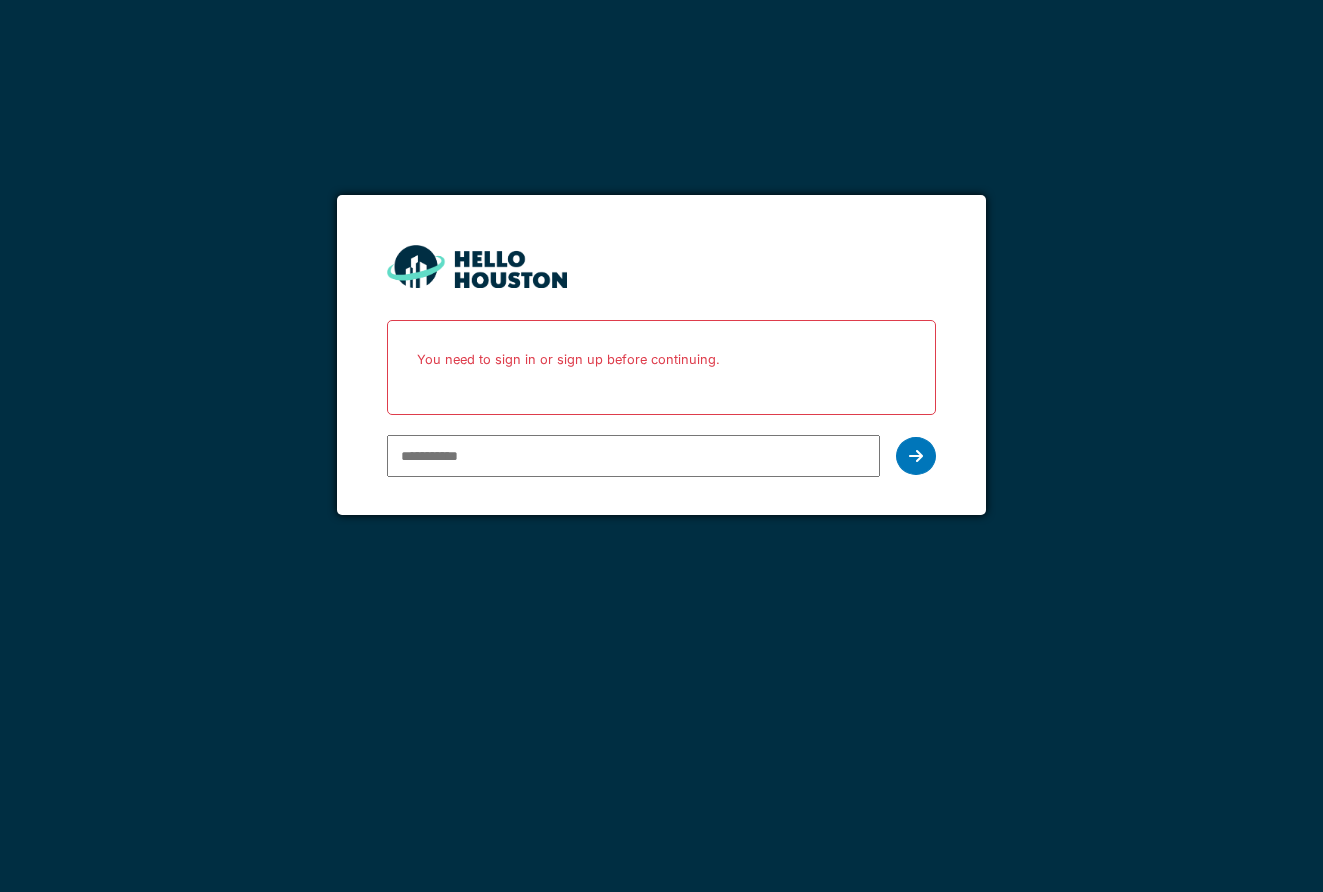 click at bounding box center [633, 456] 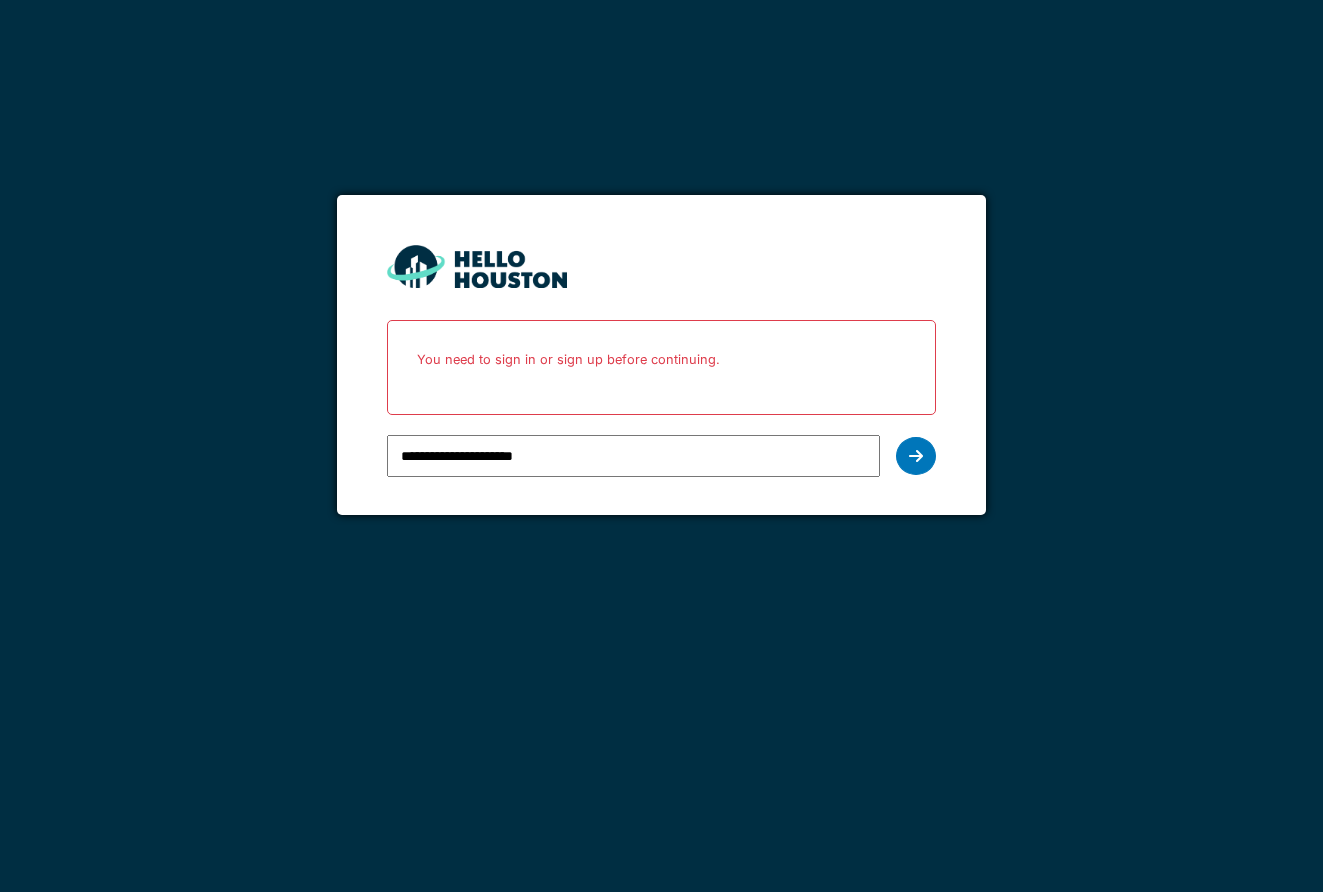 type on "**********" 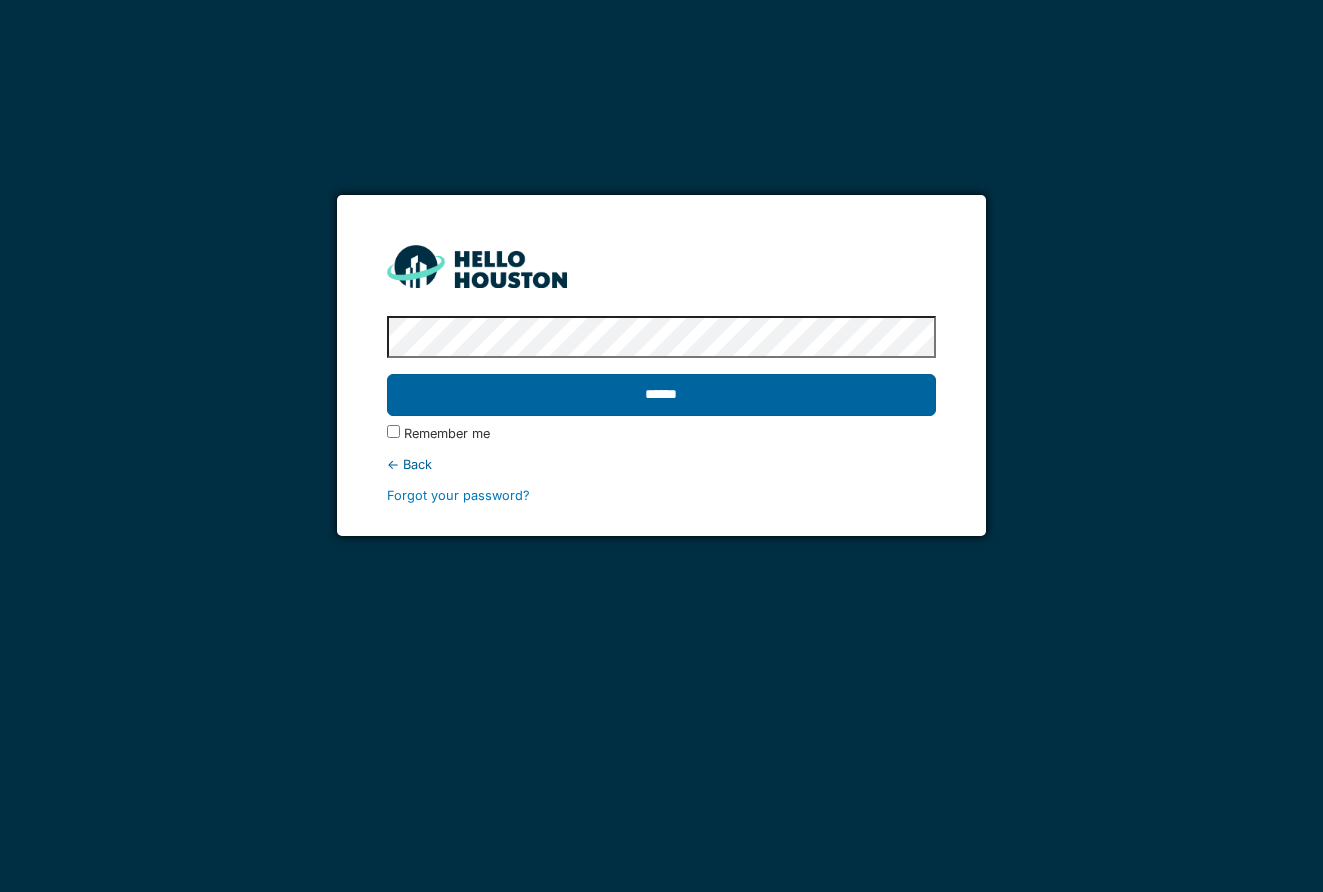click on "******" at bounding box center [661, 395] 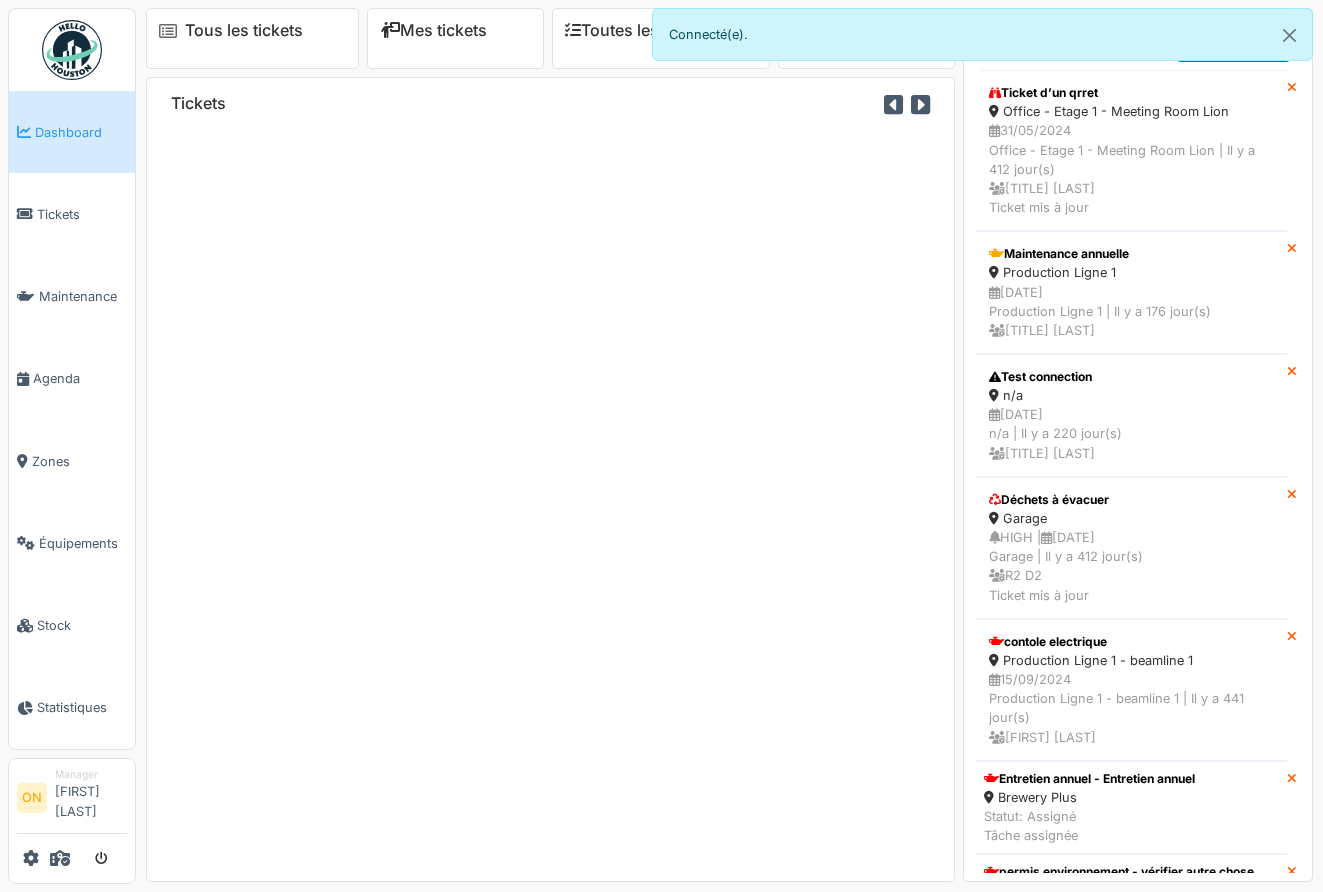 scroll, scrollTop: 0, scrollLeft: 0, axis: both 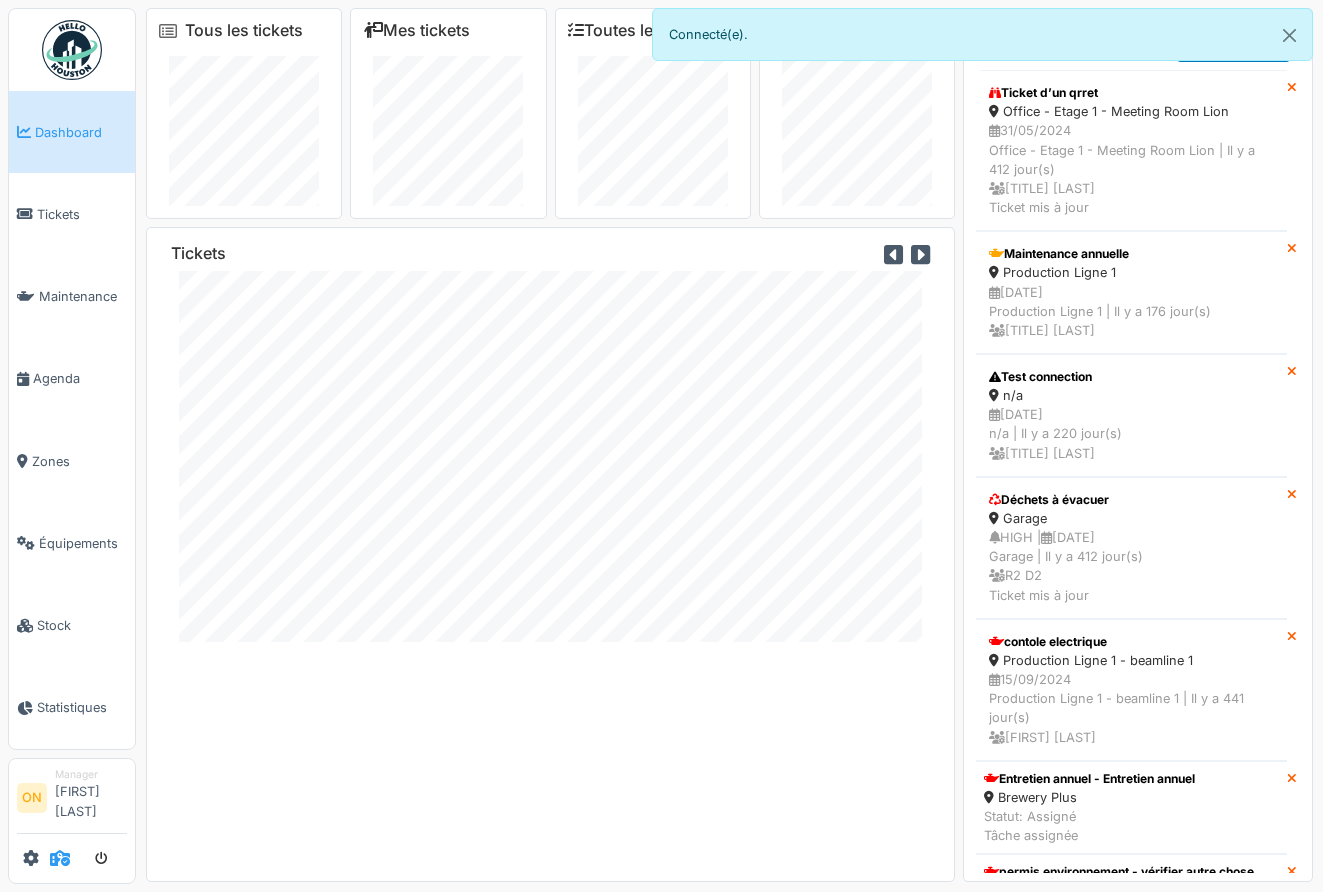 click at bounding box center [60, 858] 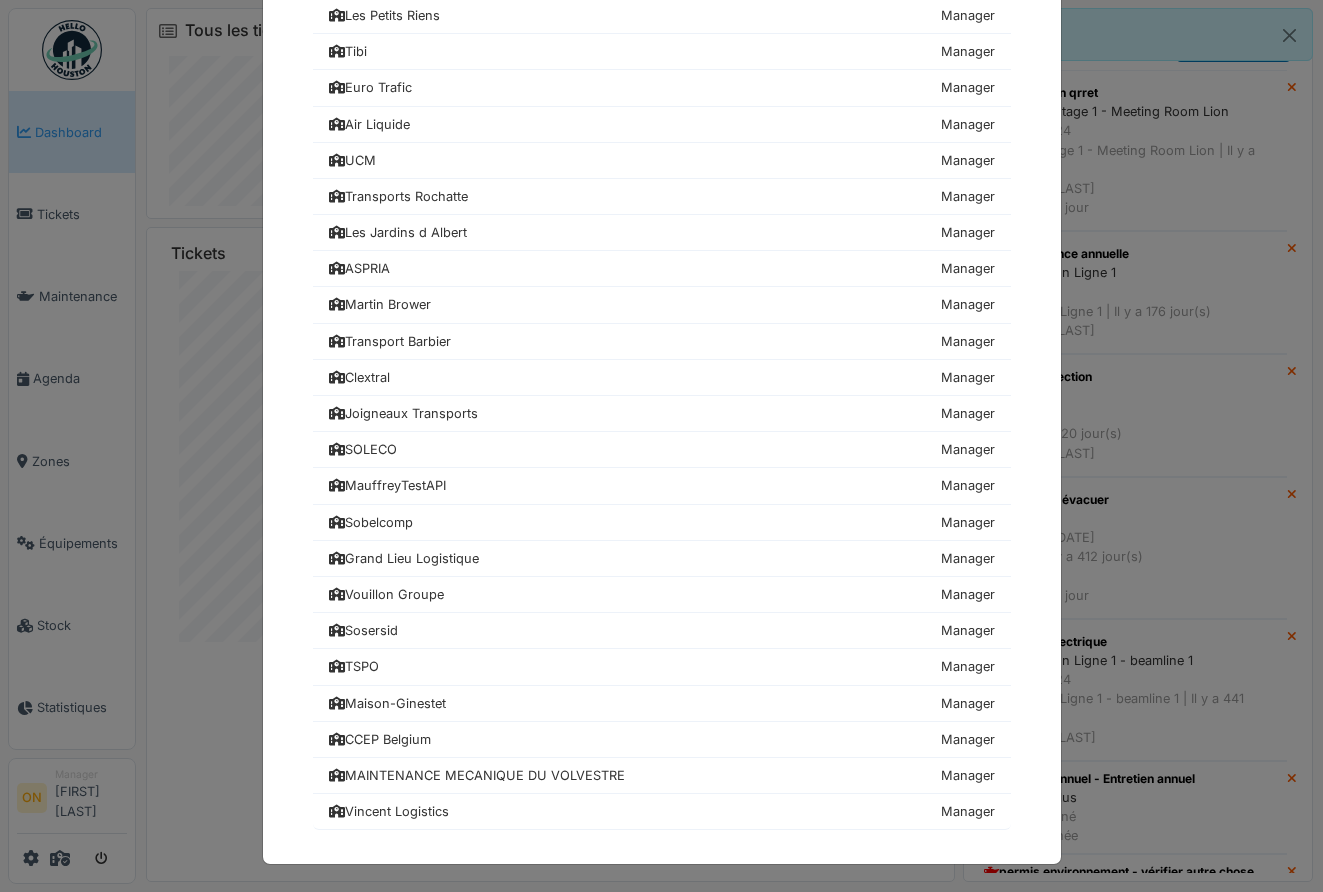 scroll, scrollTop: 753, scrollLeft: 0, axis: vertical 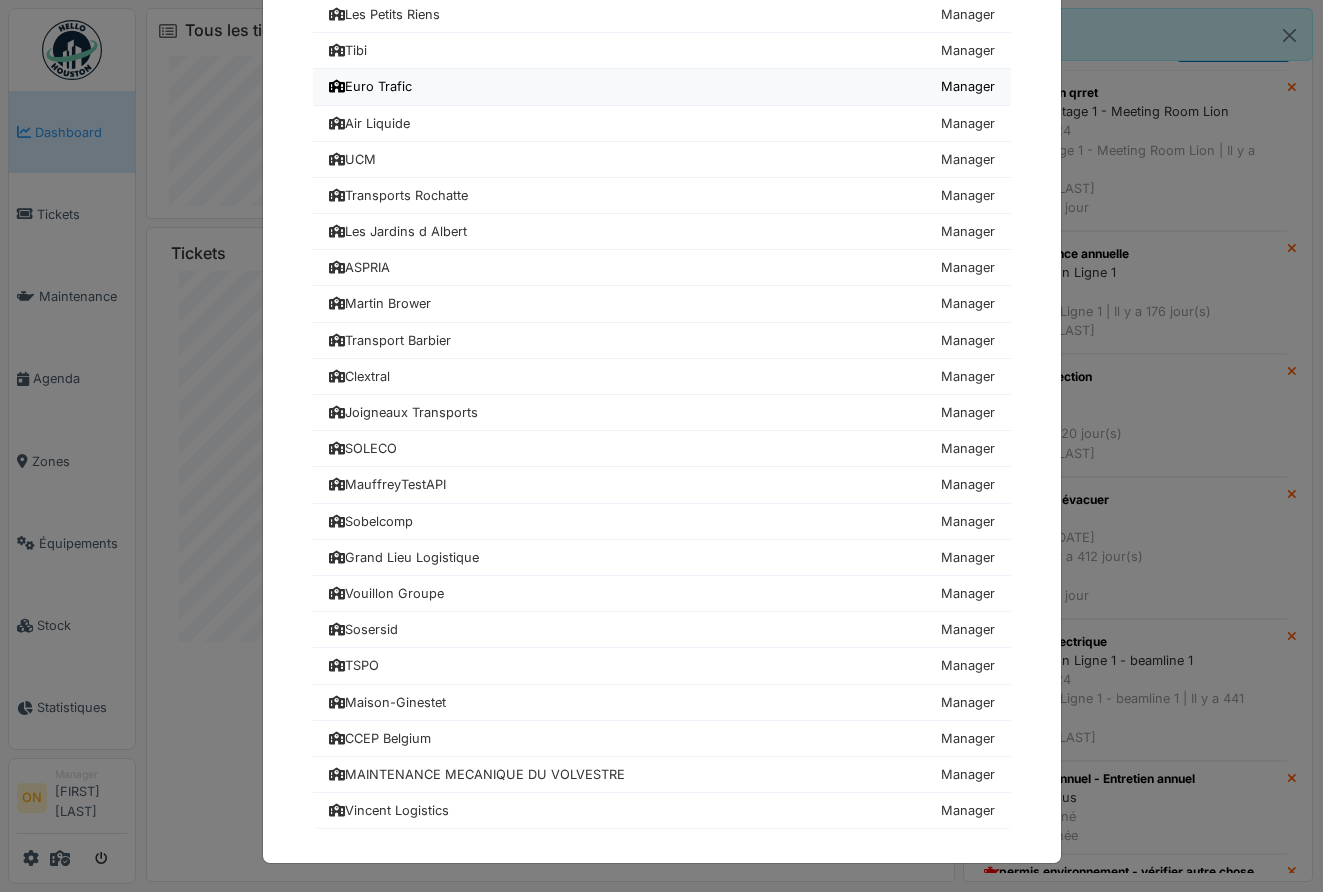 click on "Euro Trafic" at bounding box center (370, 86) 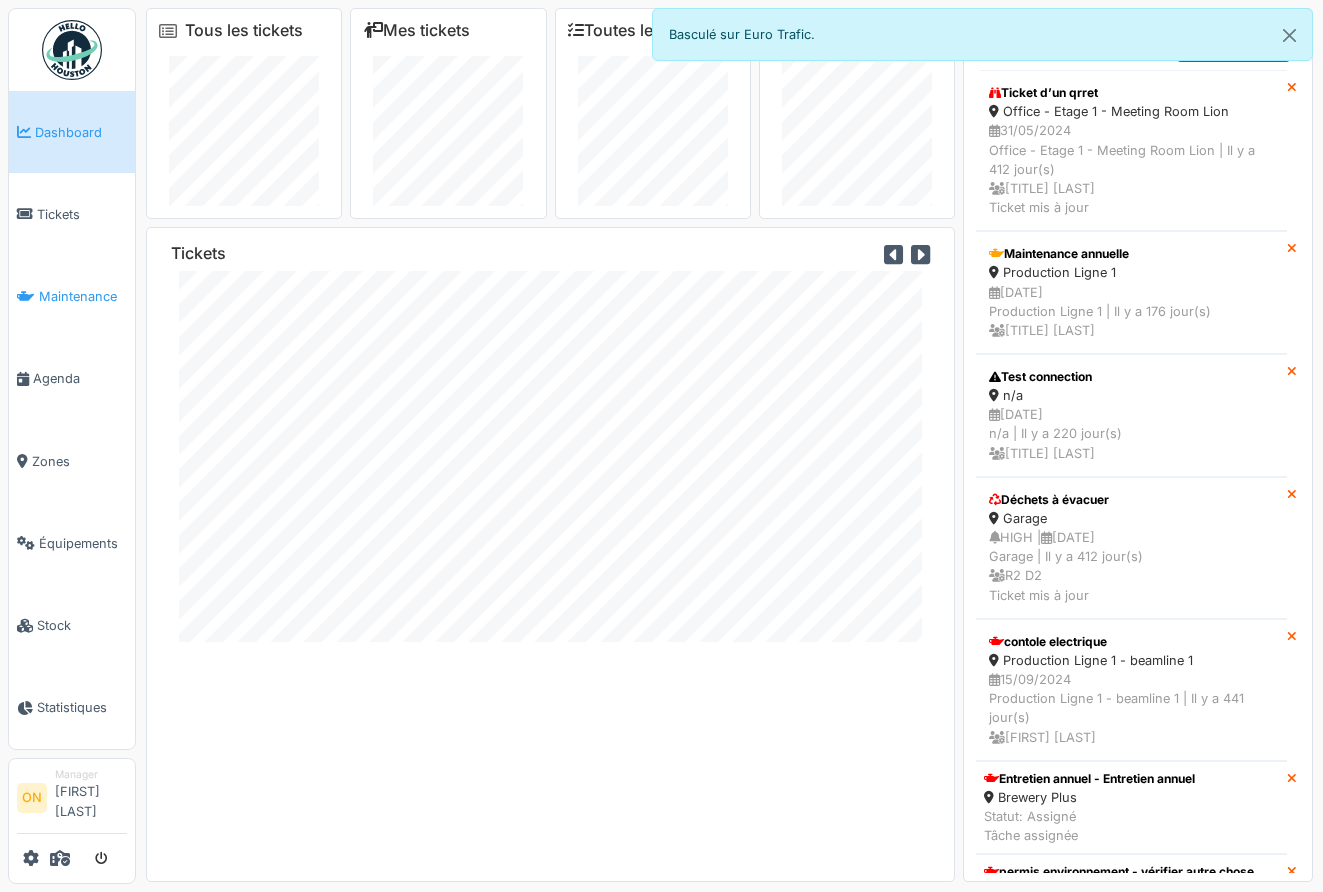 click on "Maintenance" at bounding box center [83, 296] 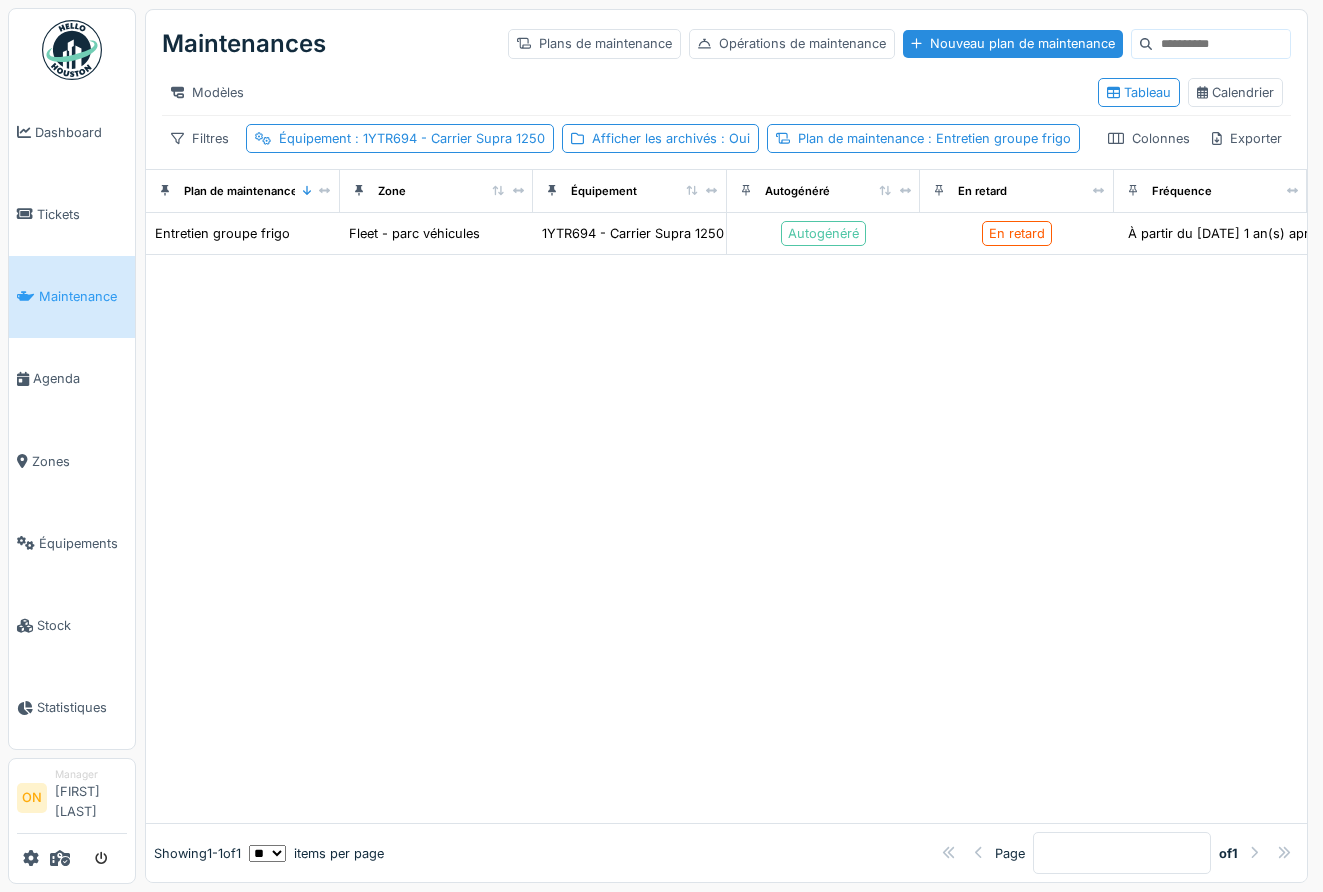 scroll, scrollTop: 0, scrollLeft: 0, axis: both 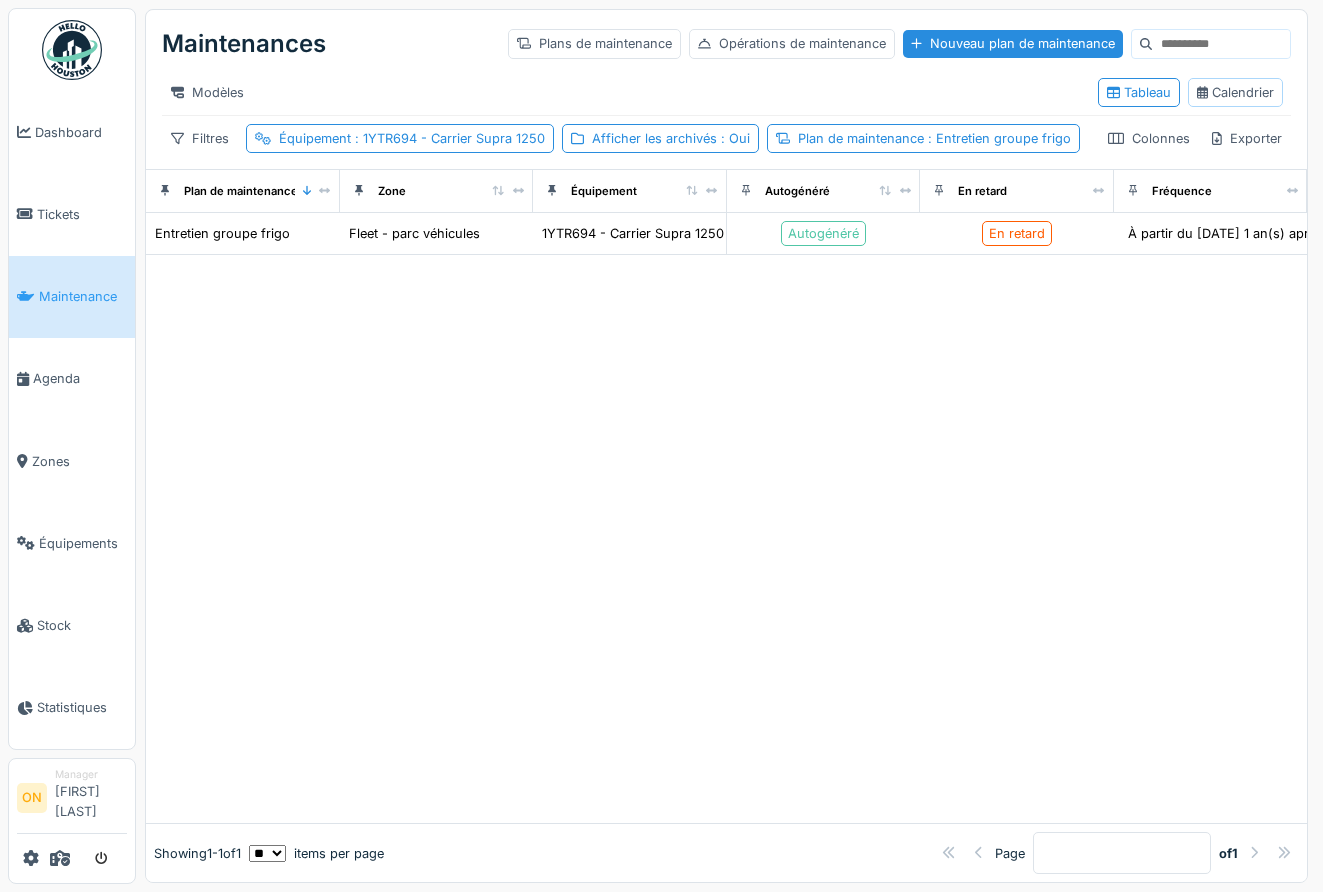 click on "Calendrier" at bounding box center [1235, 92] 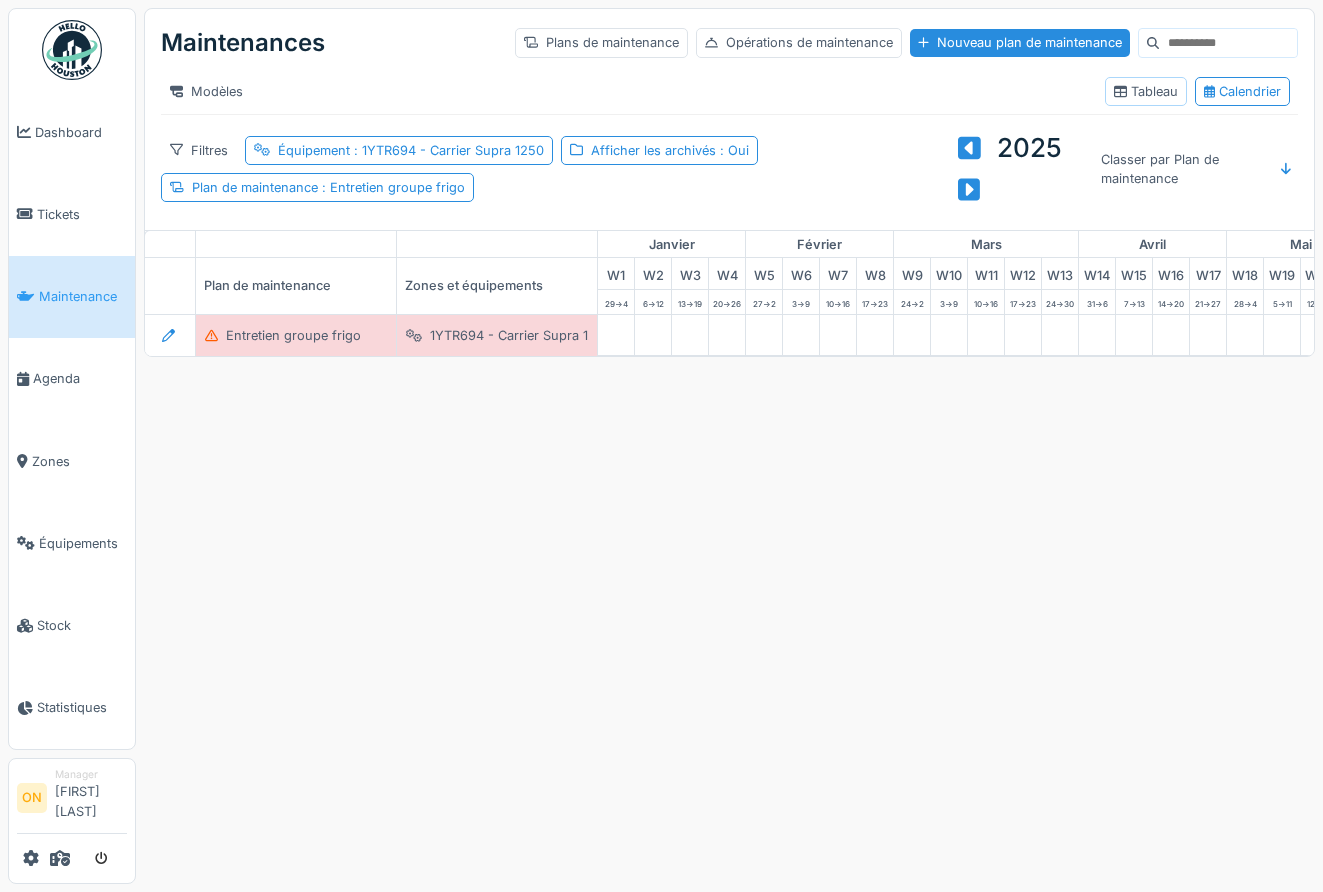 click on "Tableau" at bounding box center (1146, 91) 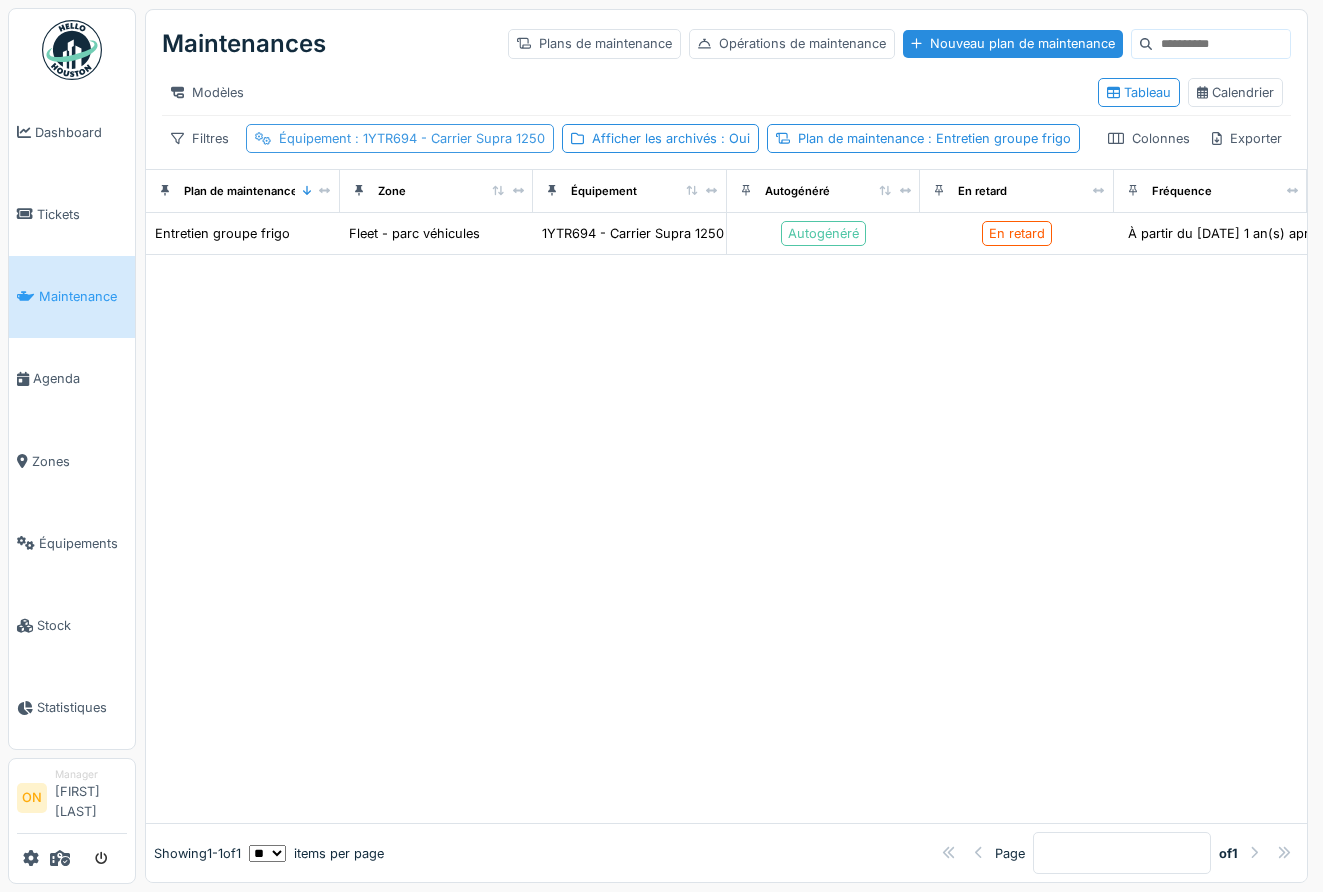 click on ":   1YTR694 - Carrier Supra 1250" at bounding box center (448, 138) 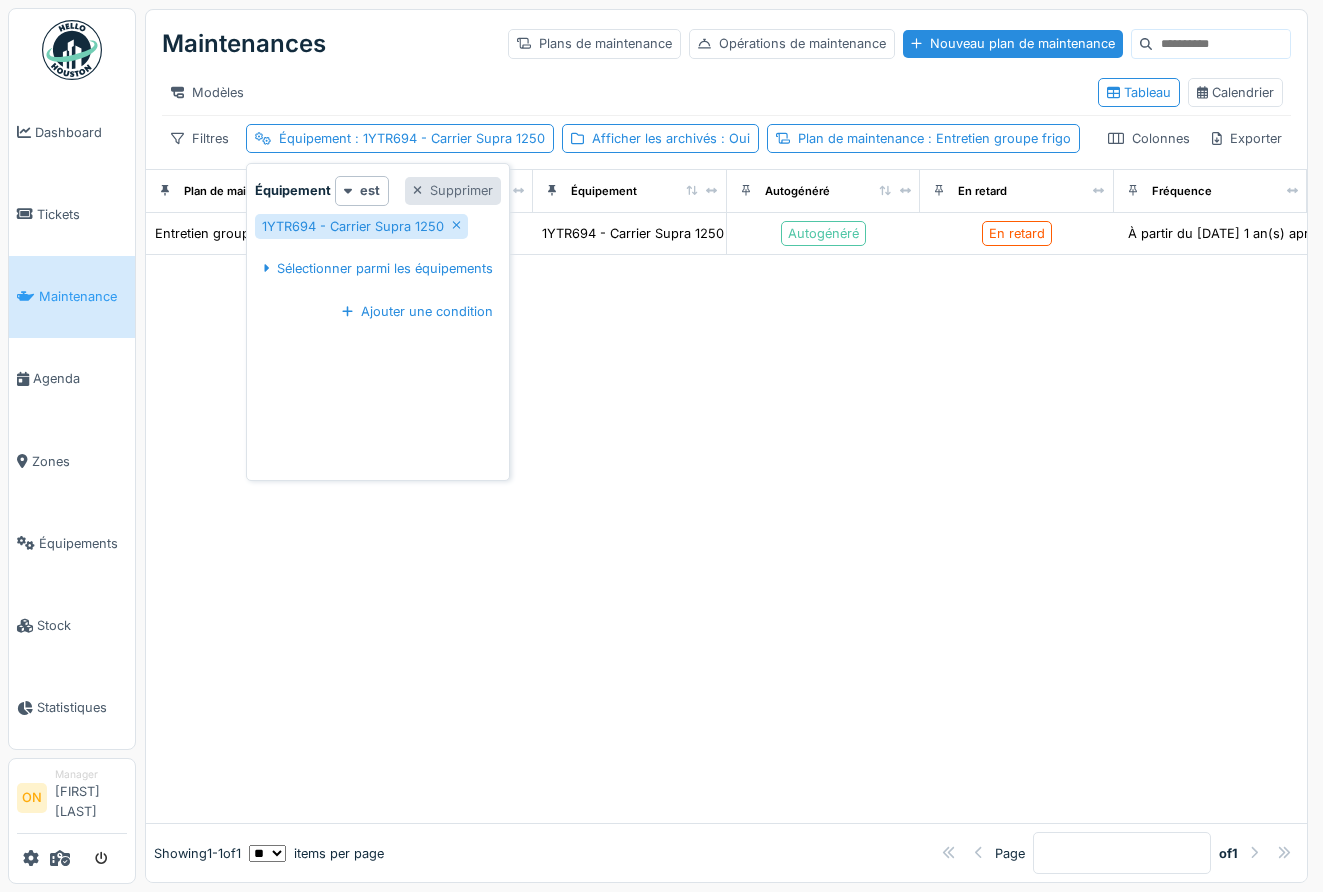 click on "Supprimer" at bounding box center (453, 190) 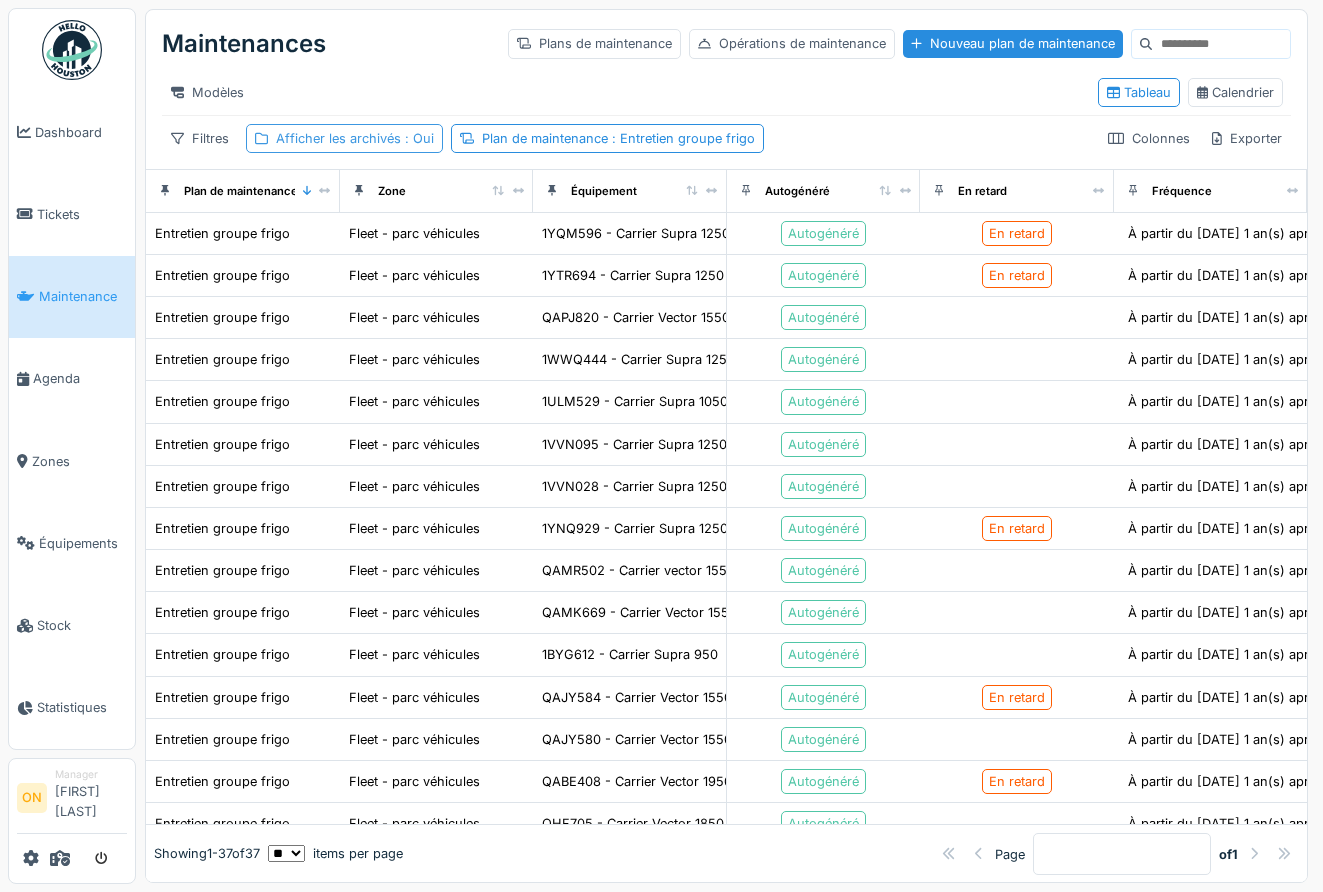 click on ":   Oui" at bounding box center (417, 138) 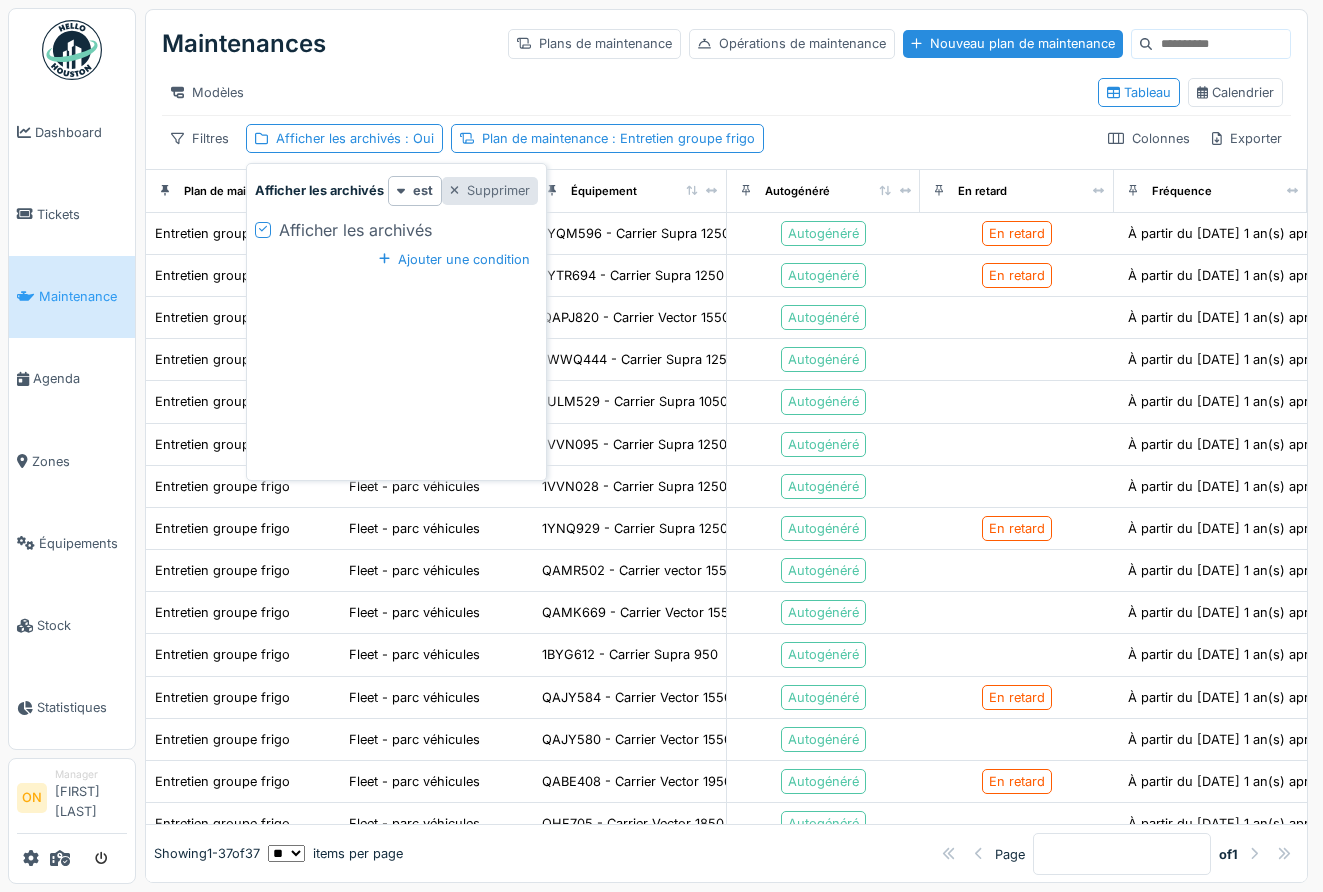 click on "Supprimer" at bounding box center (490, 190) 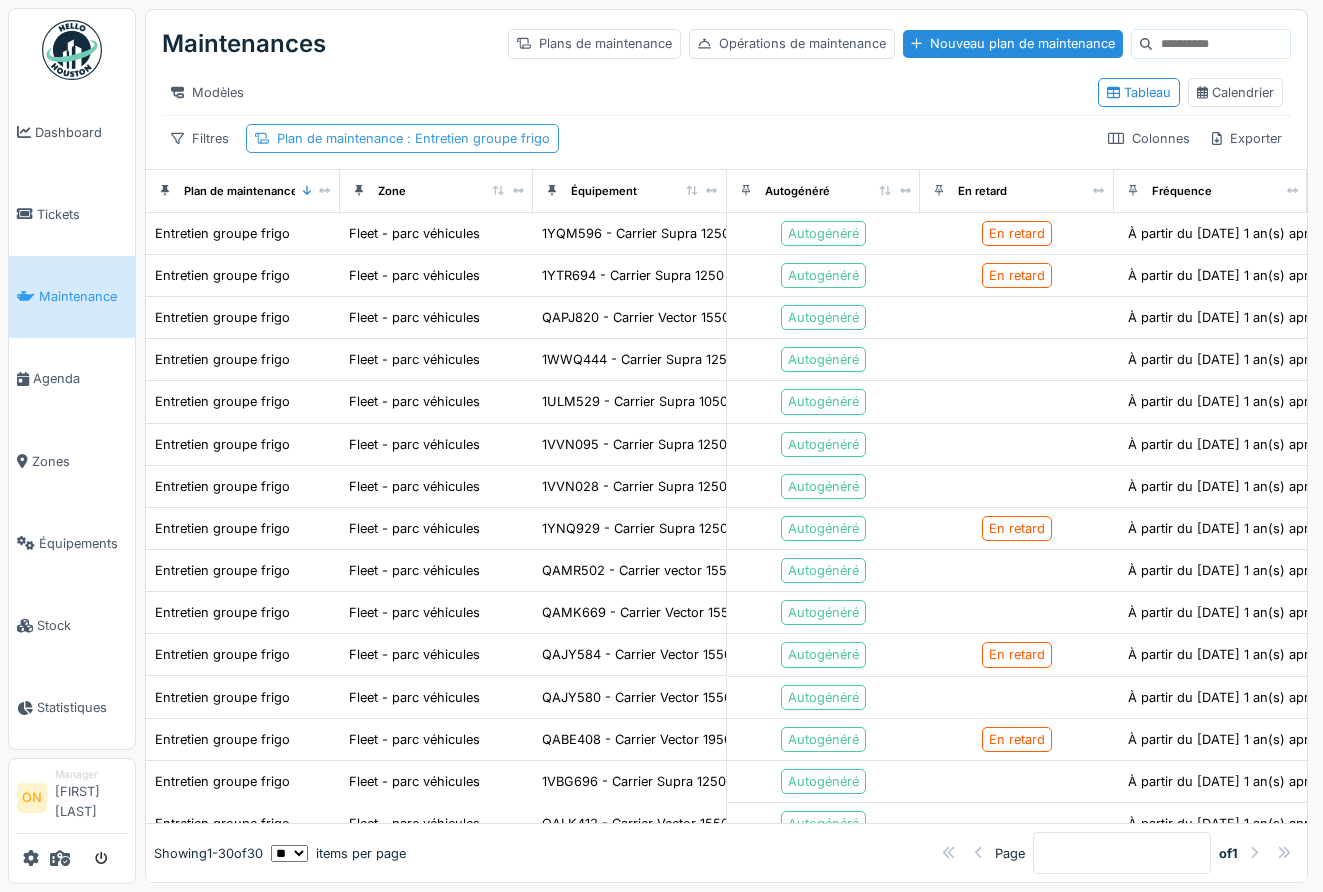 click on "Plan de maintenance   :   Entretien groupe frigo" at bounding box center (413, 138) 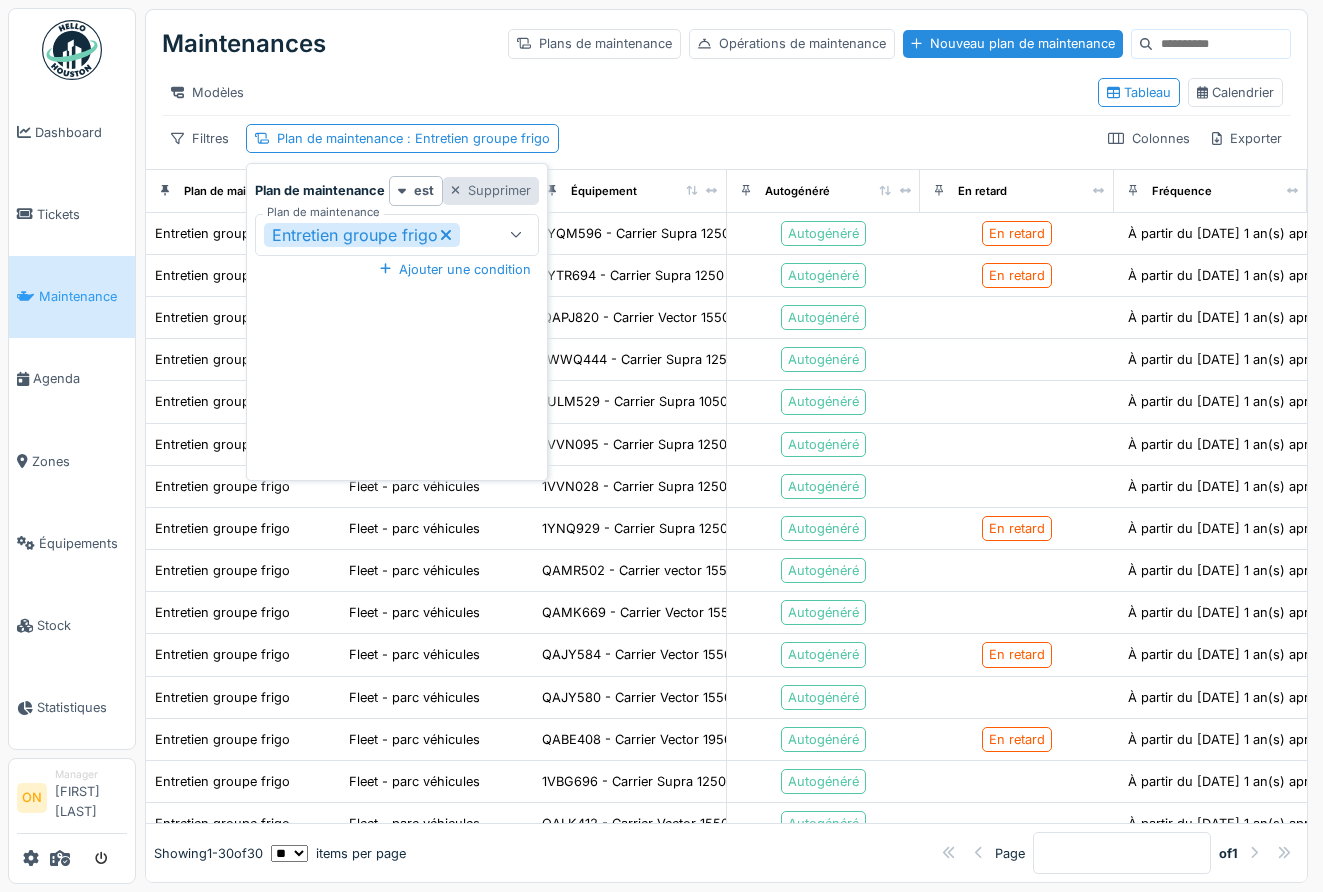 click on "Supprimer" at bounding box center [491, 190] 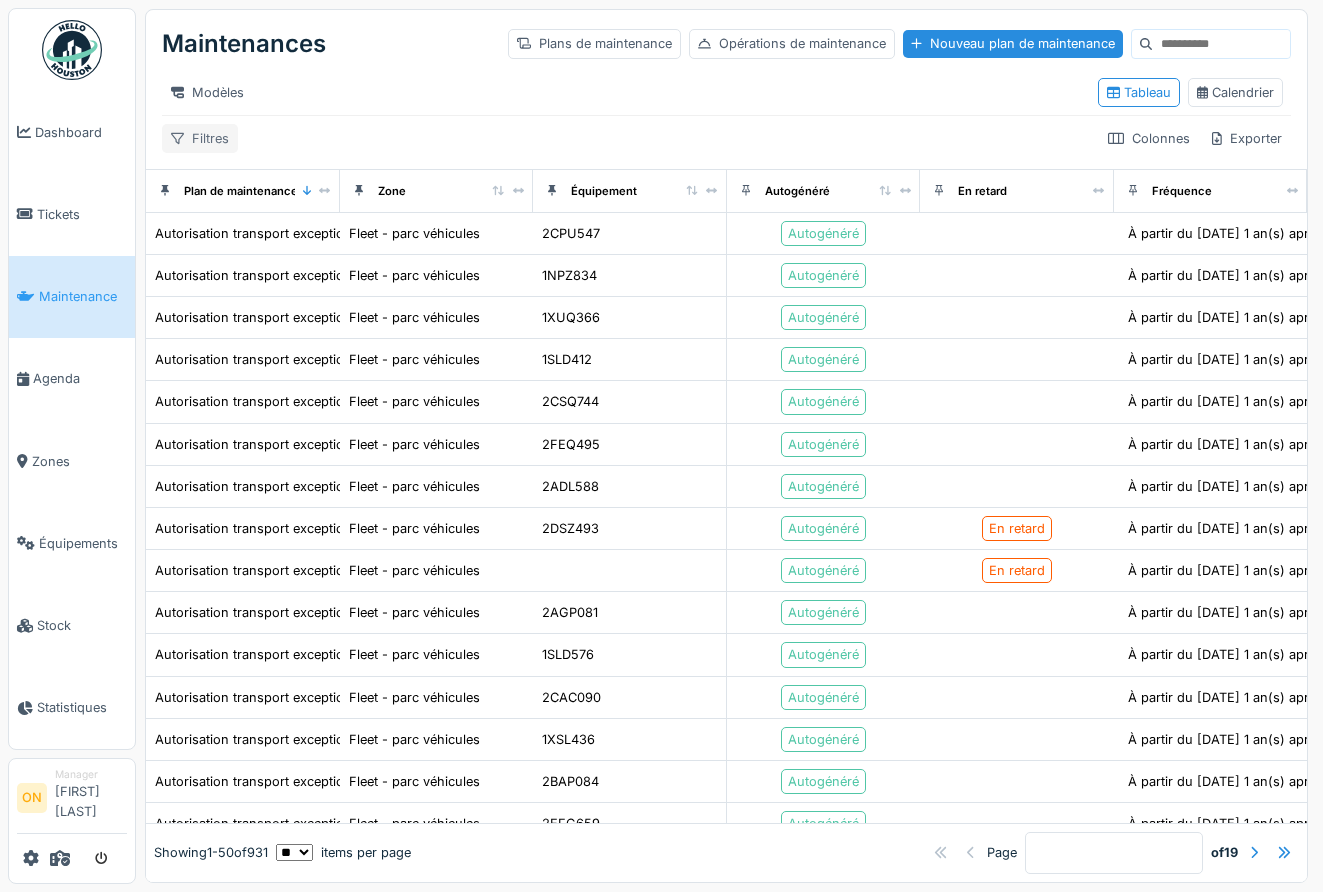 click on "Filtres" at bounding box center [200, 138] 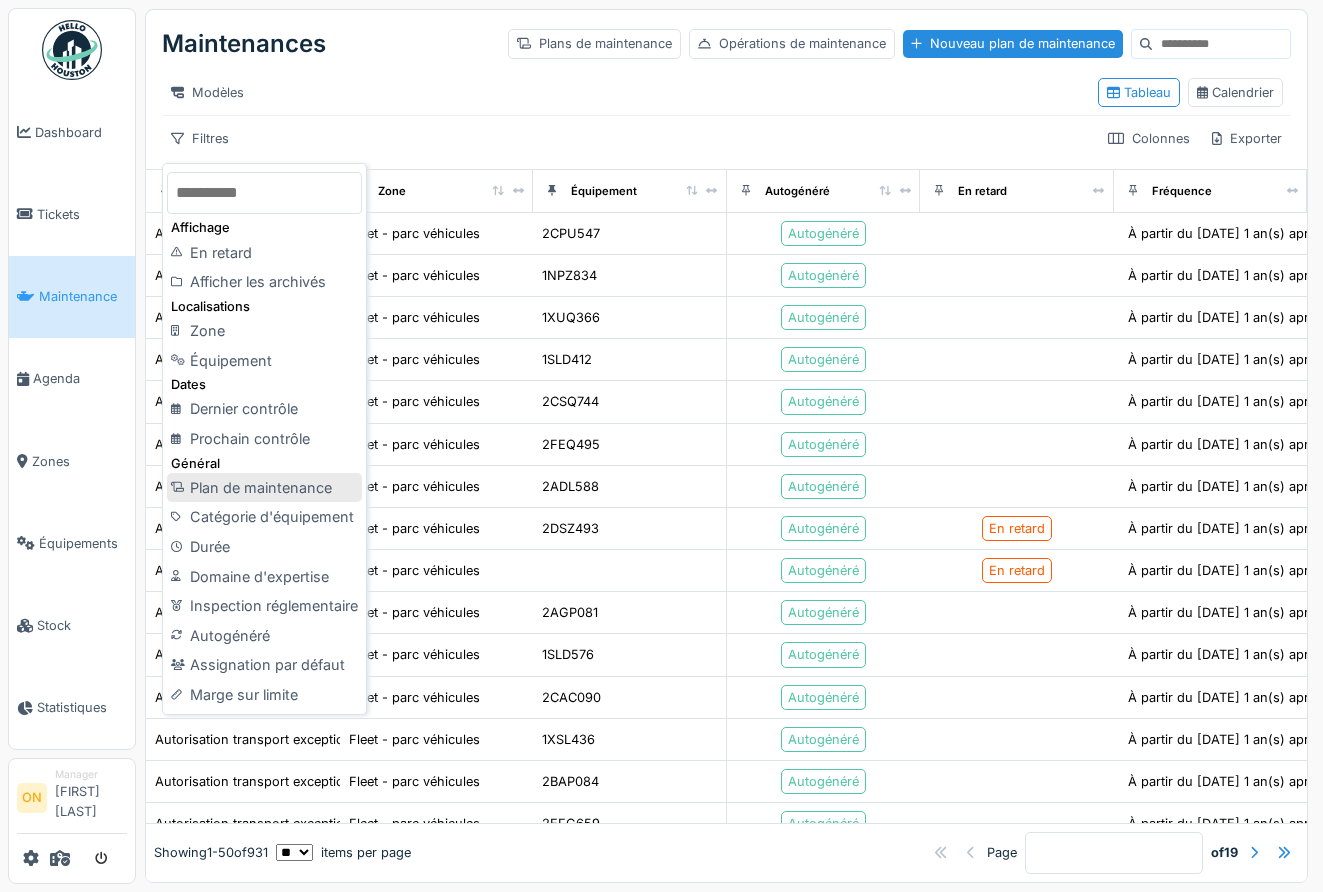 click on "Plan de maintenance" at bounding box center (264, 488) 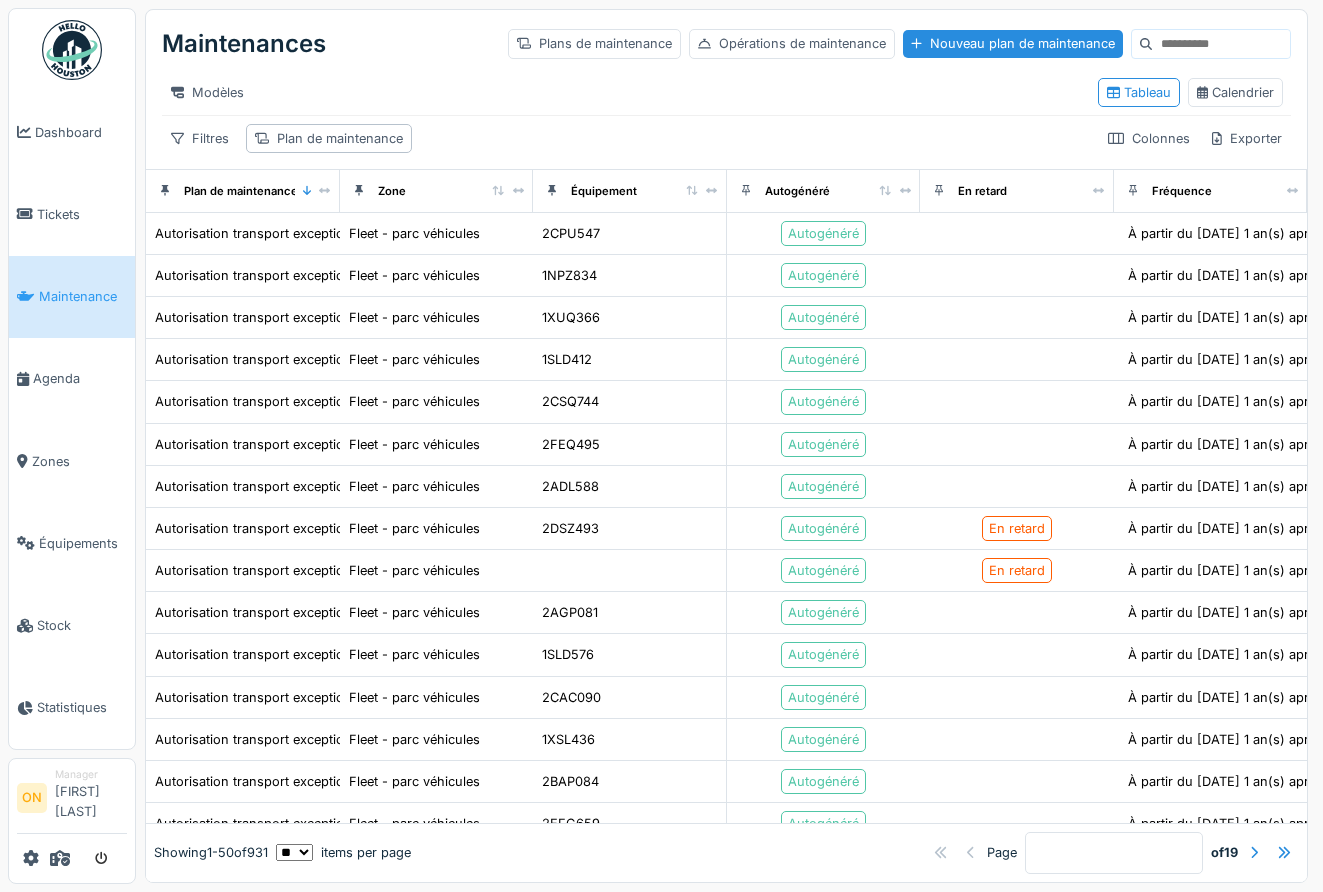 click on "Modèles   Tableau   Calendrier" at bounding box center [726, 92] 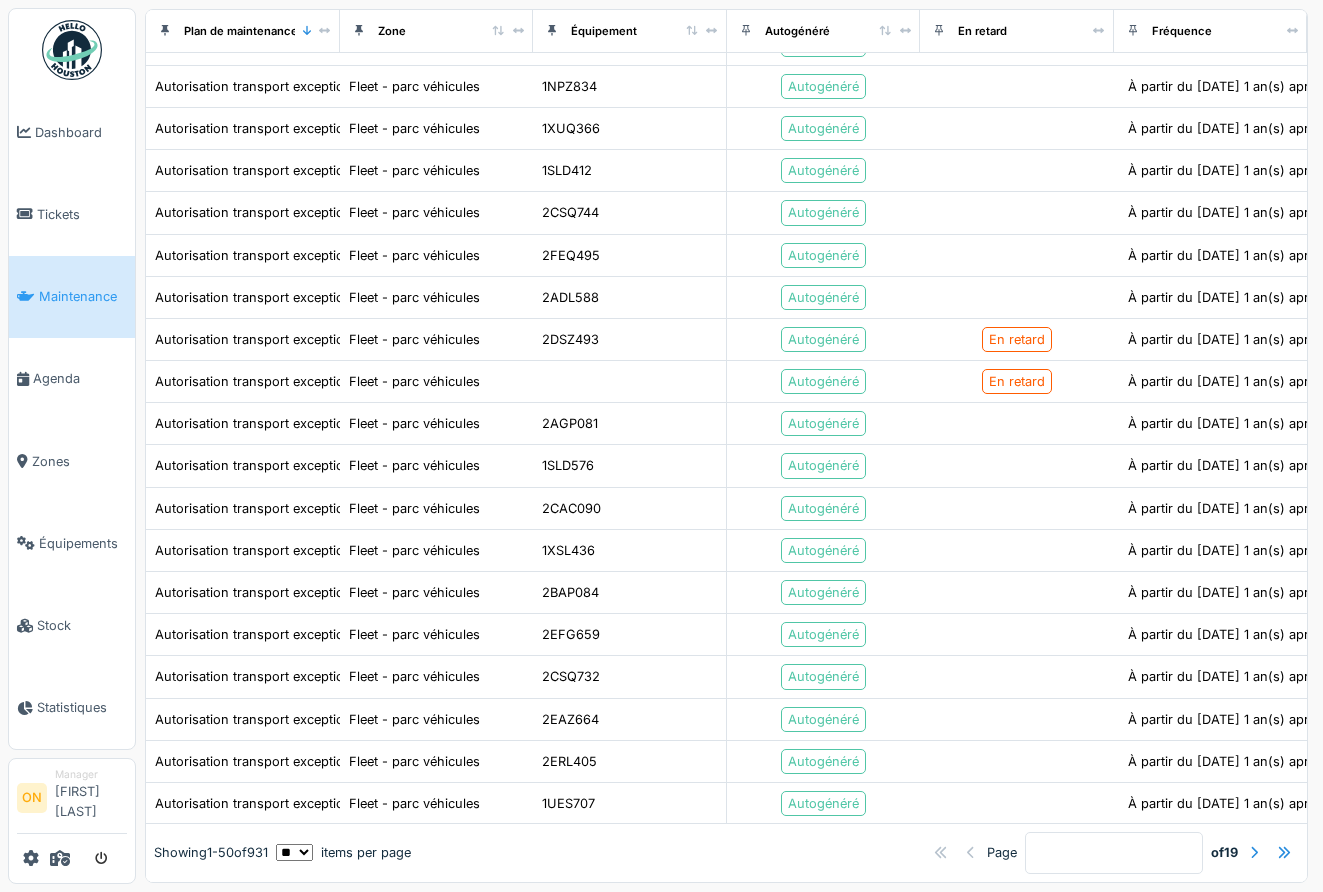 scroll, scrollTop: 0, scrollLeft: 0, axis: both 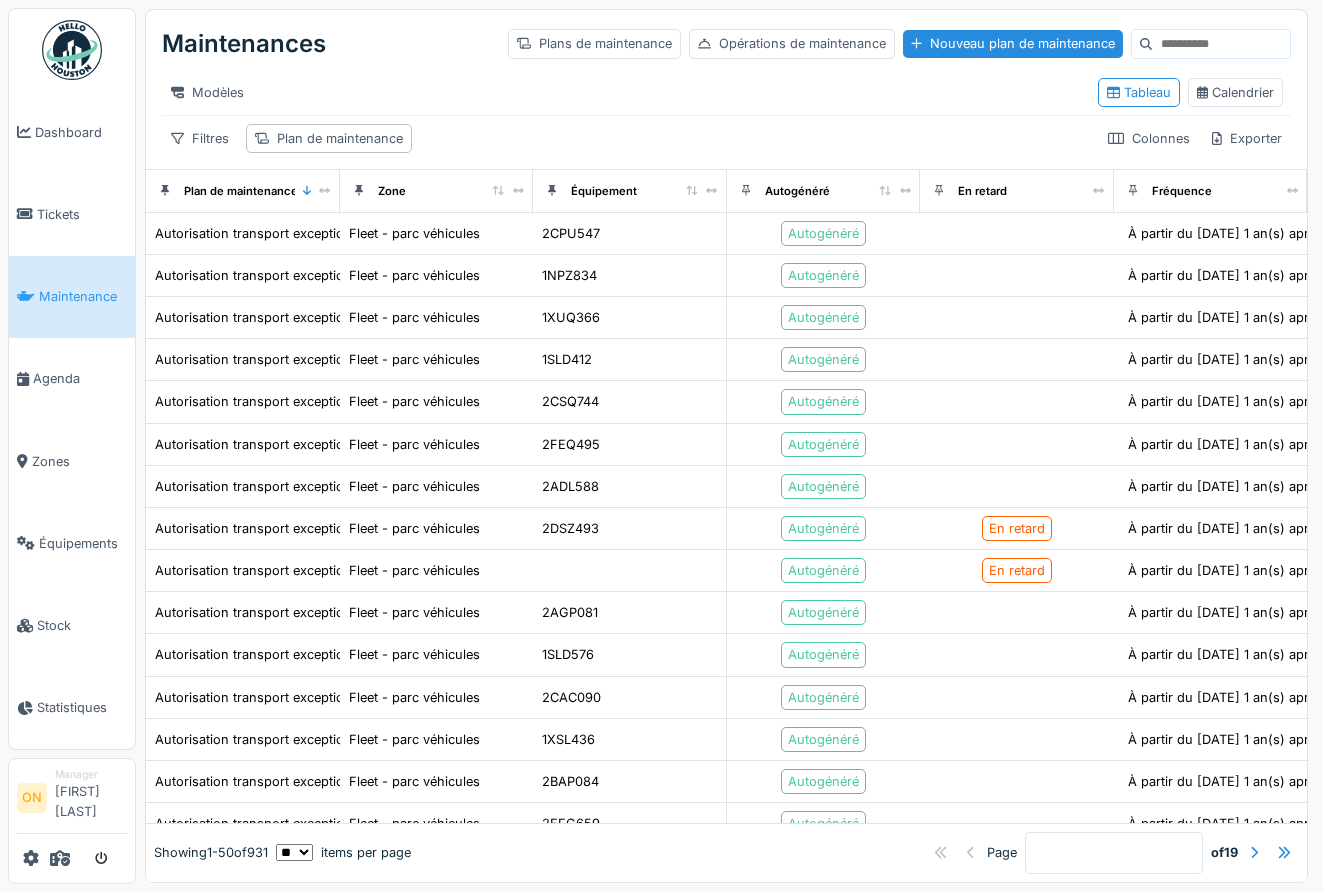 click on "Filtres Plan de maintenance Colonnes Exporter" at bounding box center [726, 138] 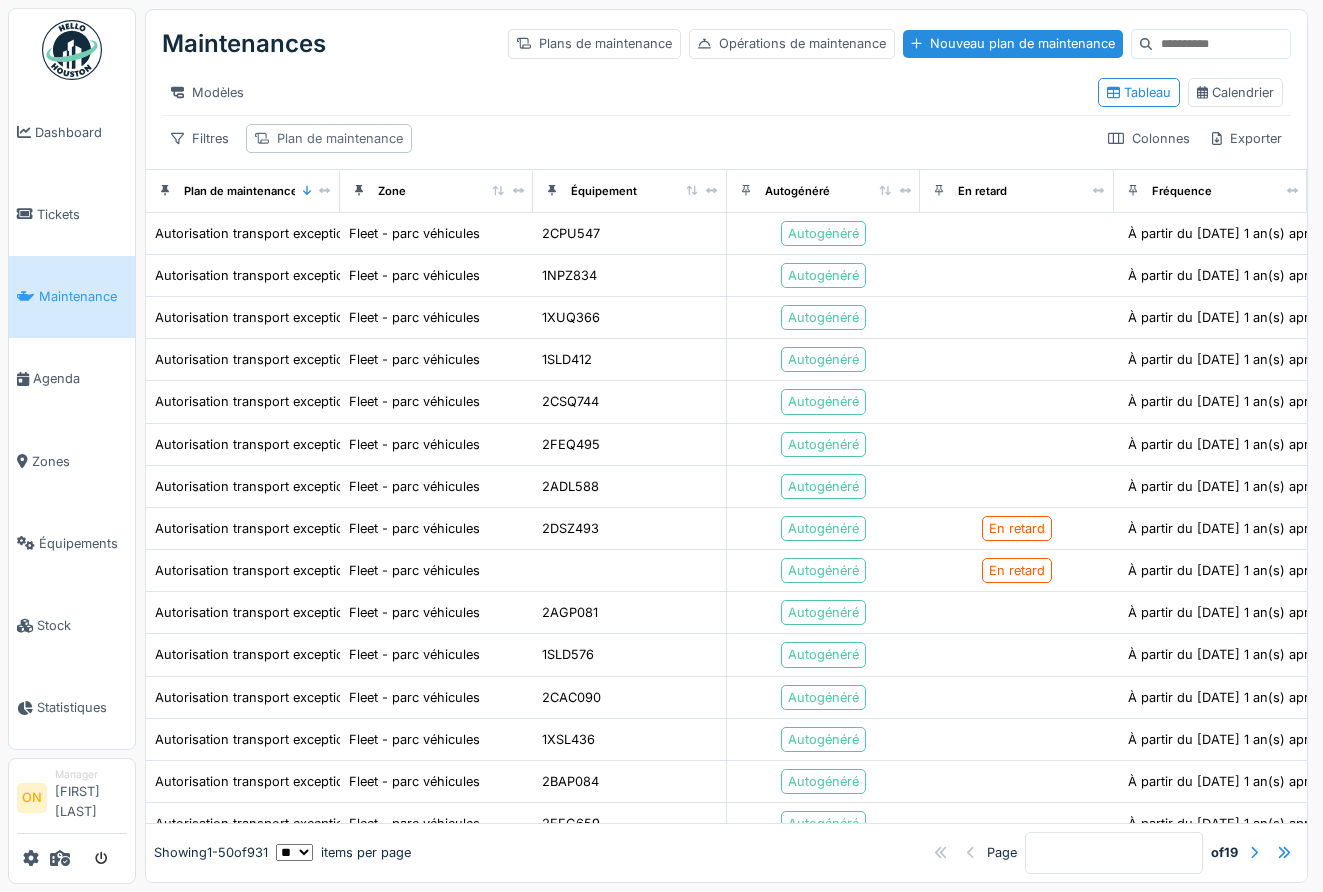click on "Plan de maintenance" at bounding box center (340, 138) 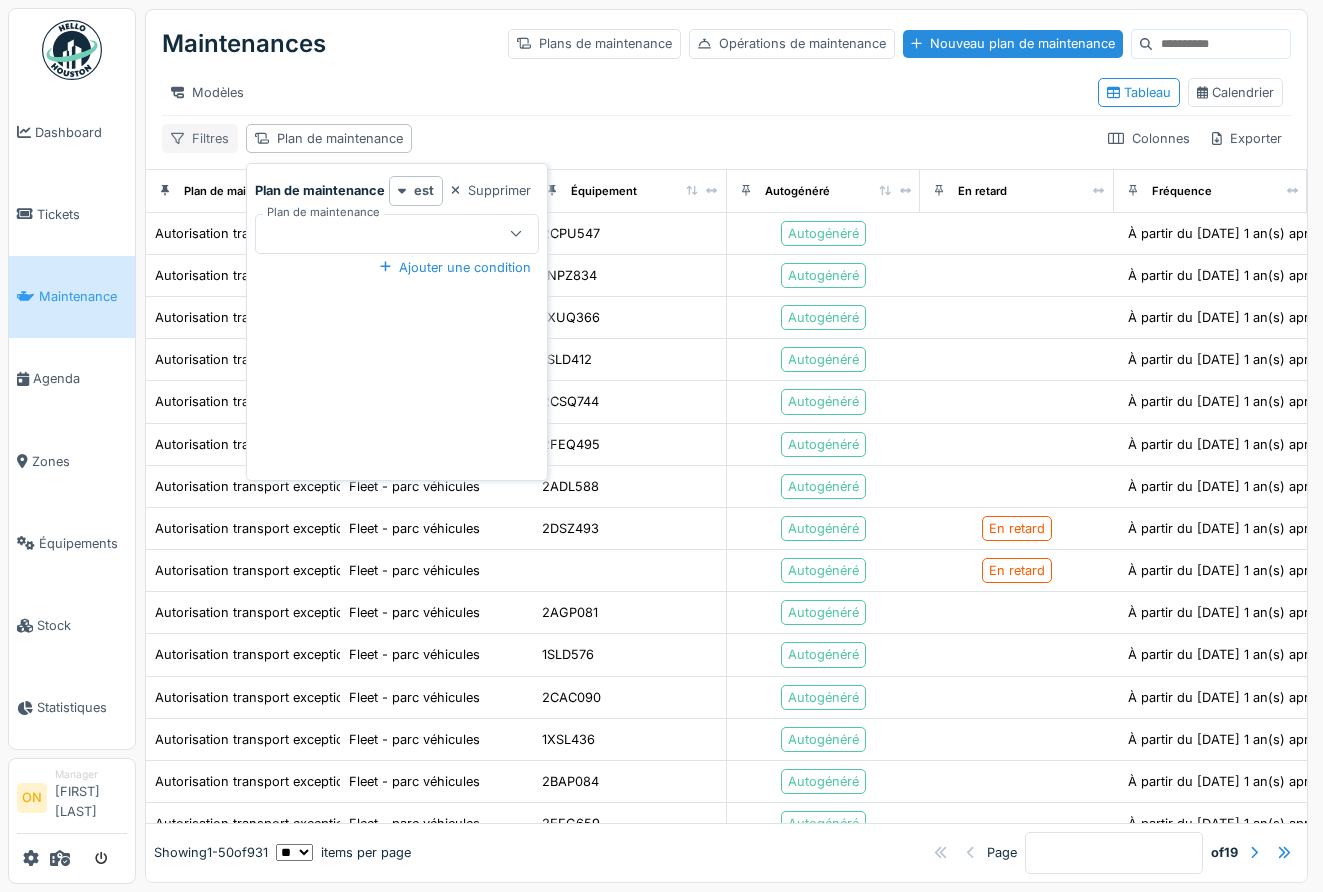 click on "Filtres" at bounding box center (200, 138) 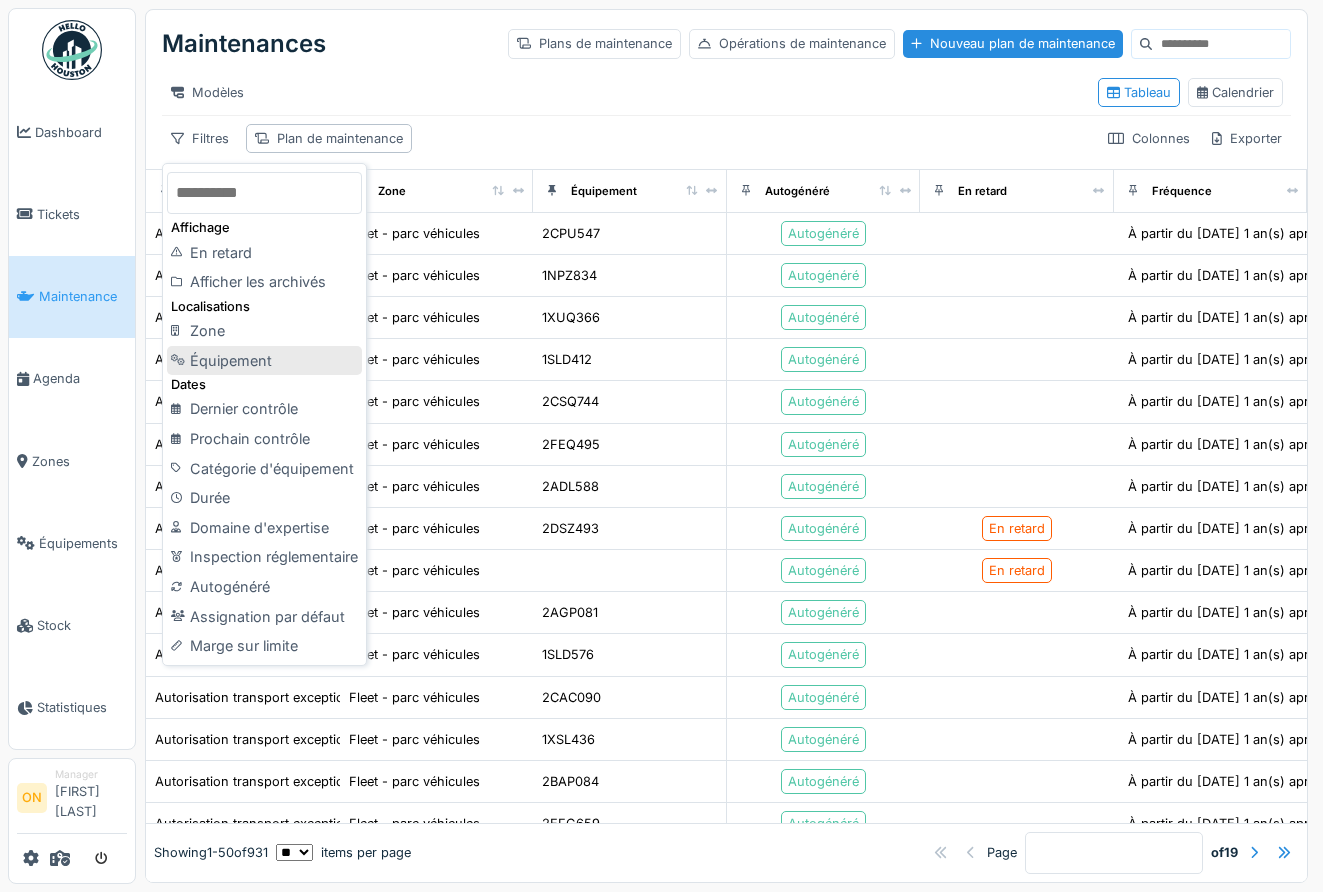 click on "Équipement" at bounding box center (264, 361) 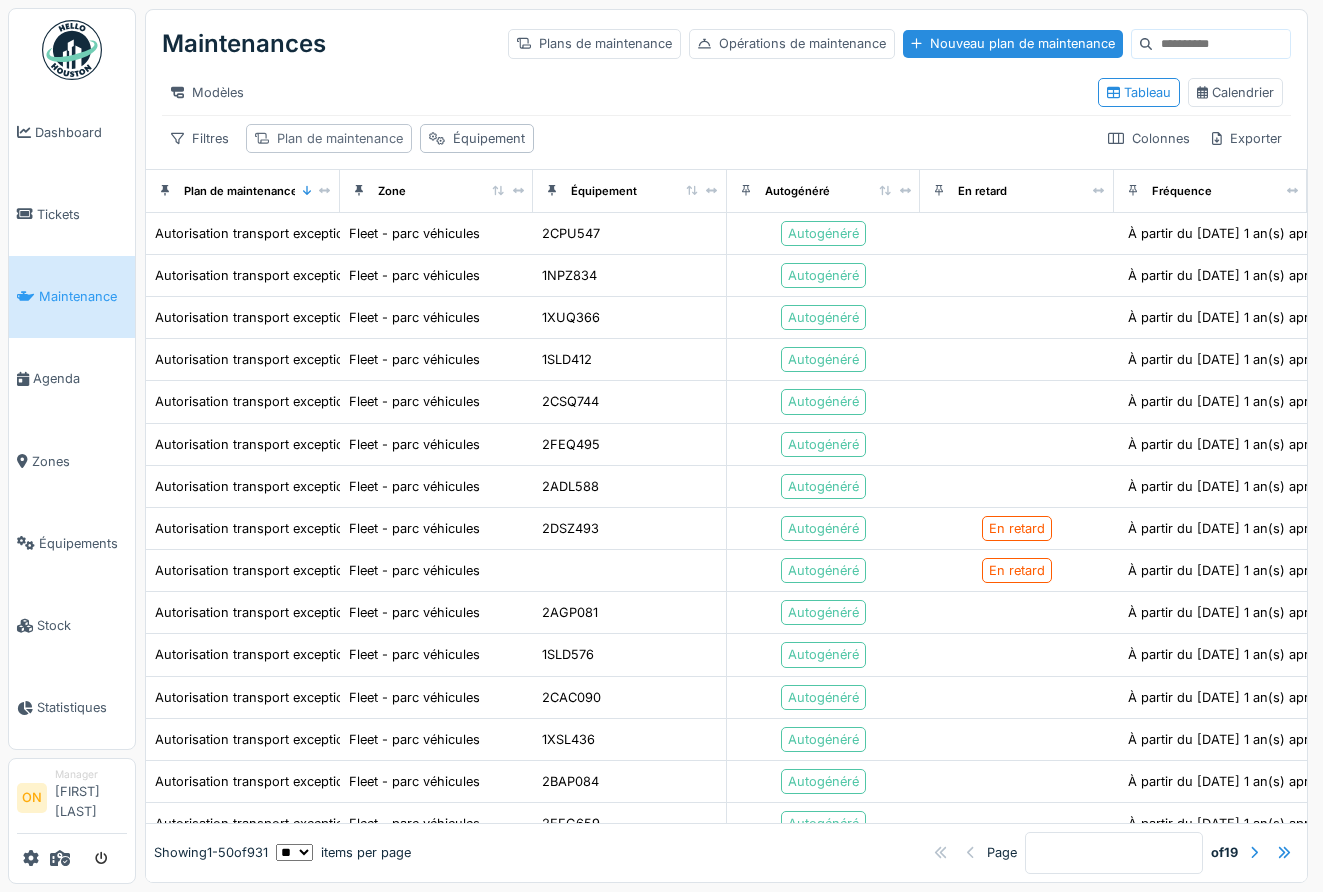 click on "Plan de maintenance" at bounding box center [340, 138] 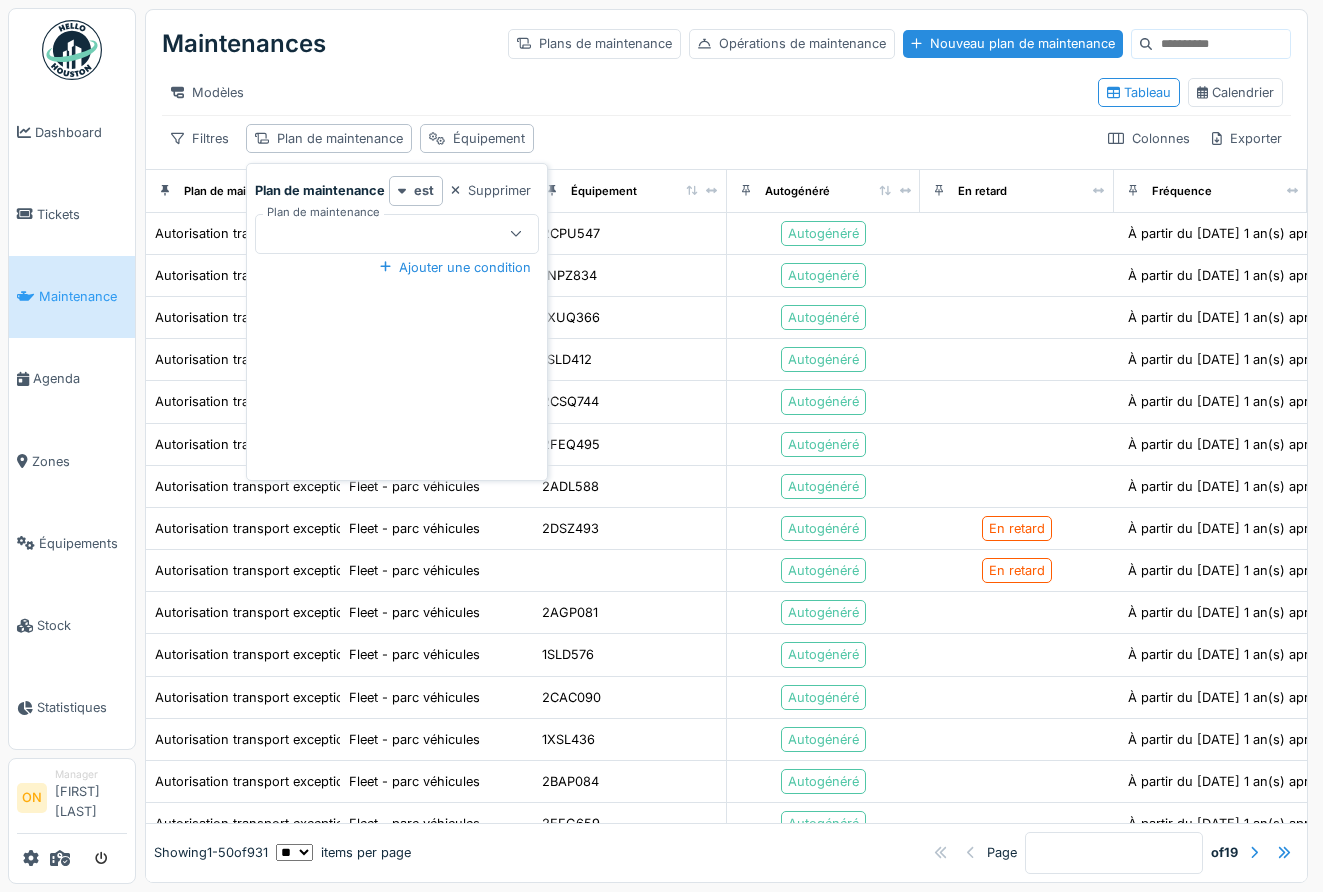 click at bounding box center (383, 234) 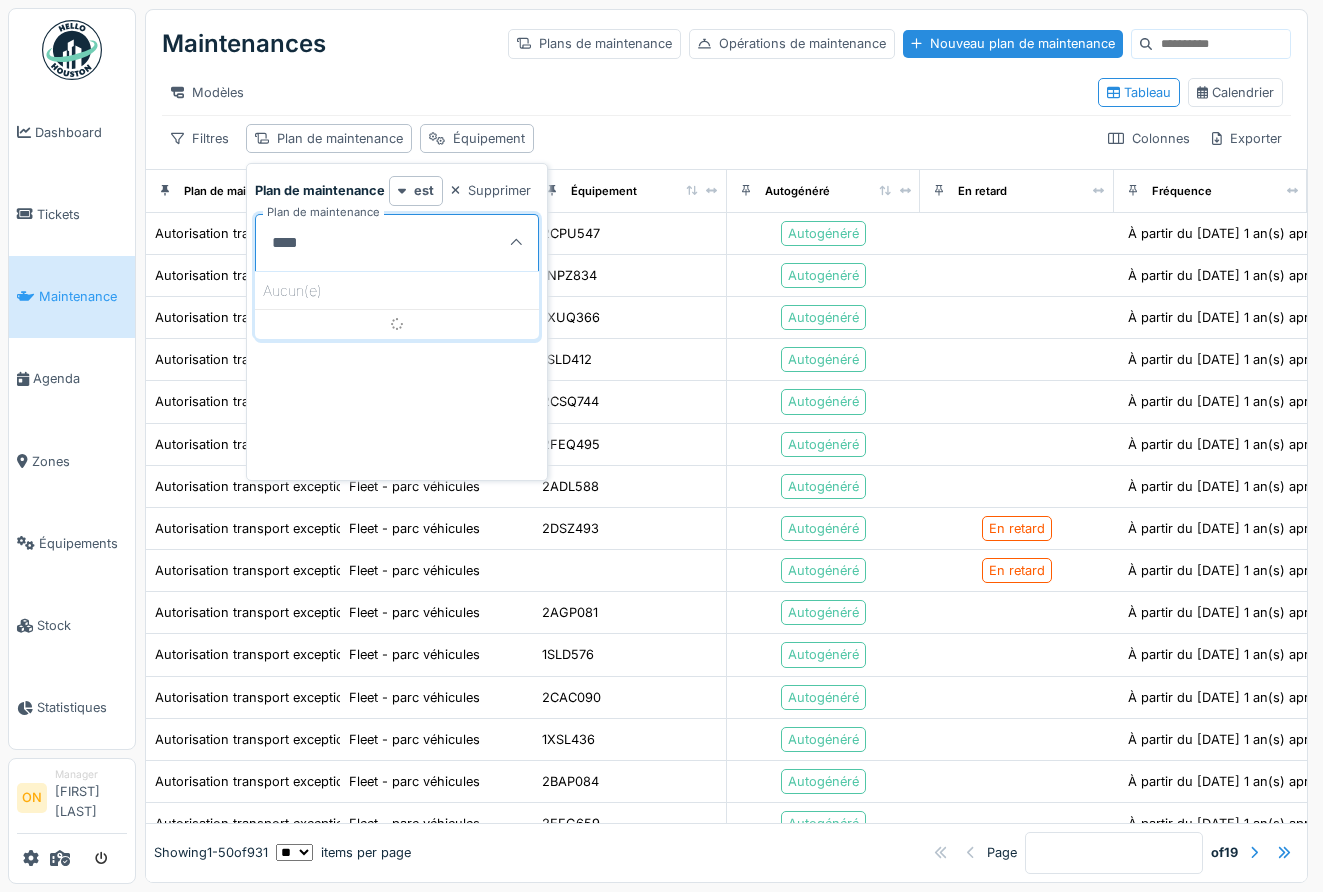 type on "*****" 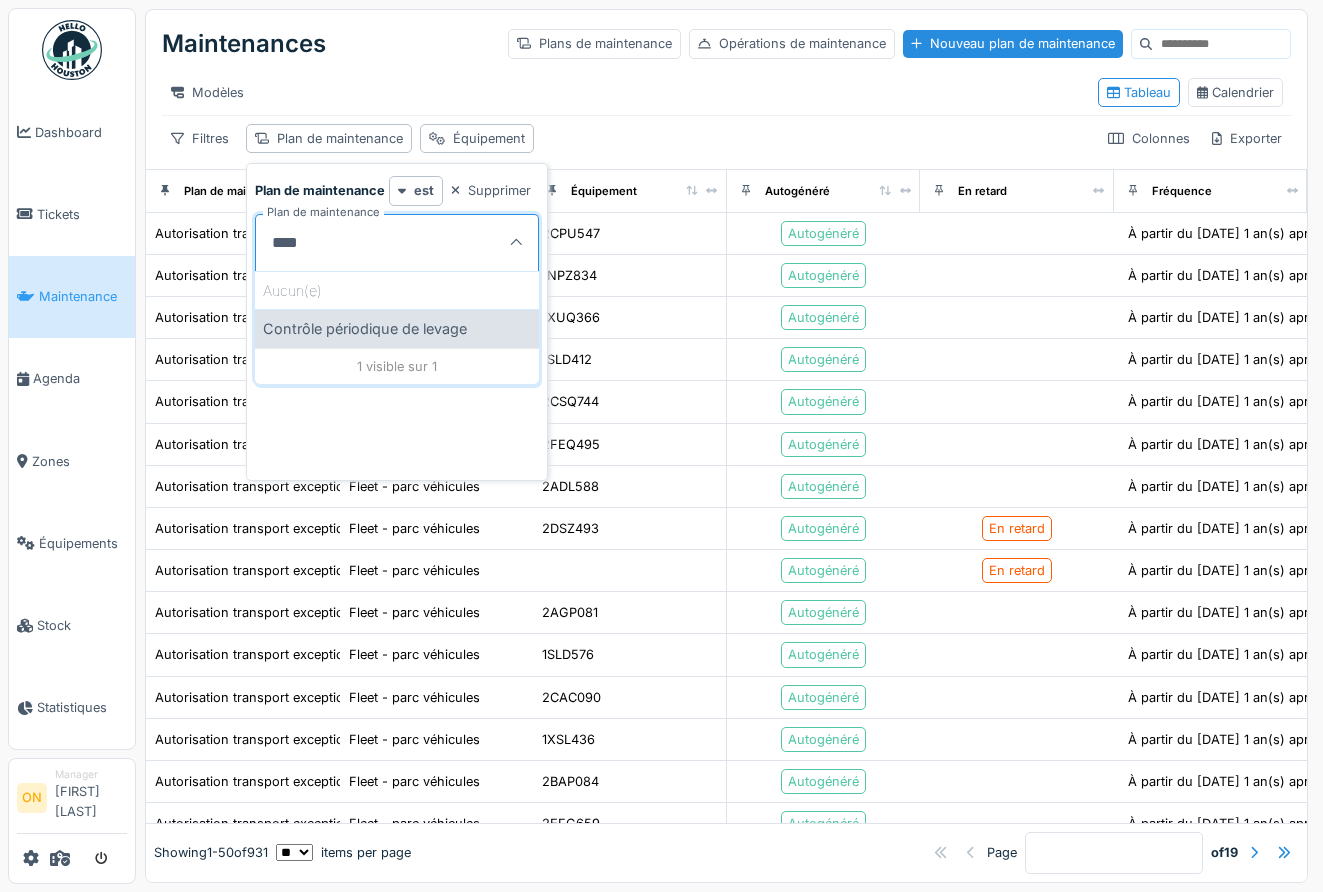 type on "****" 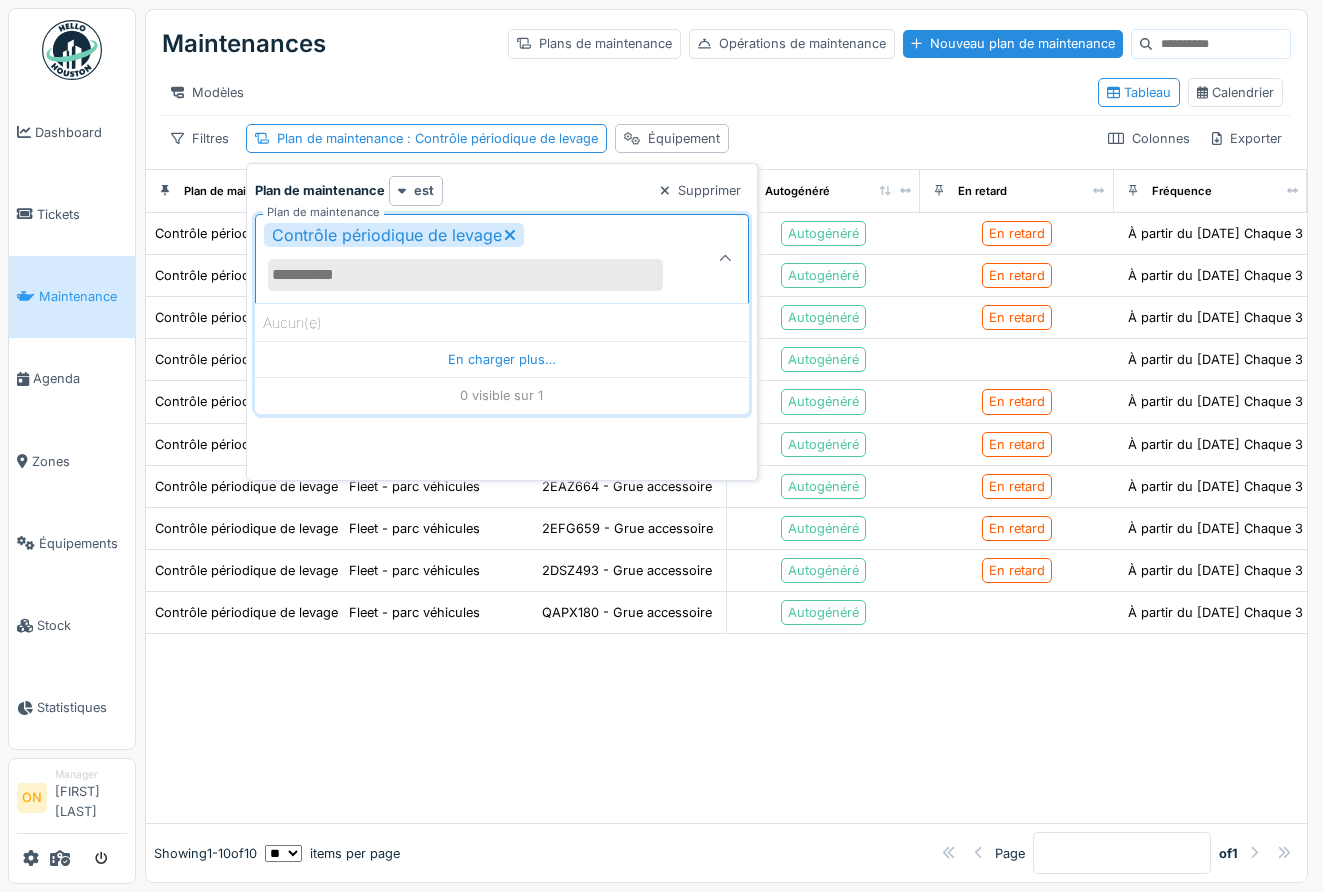 click on "Plan de maintenance est Supprimer Plan de maintenance Contrôle périodique de levage   **** Aucun(e) En charger plus… 0 visible sur 1 Ajouter une condition" at bounding box center (502, 326) 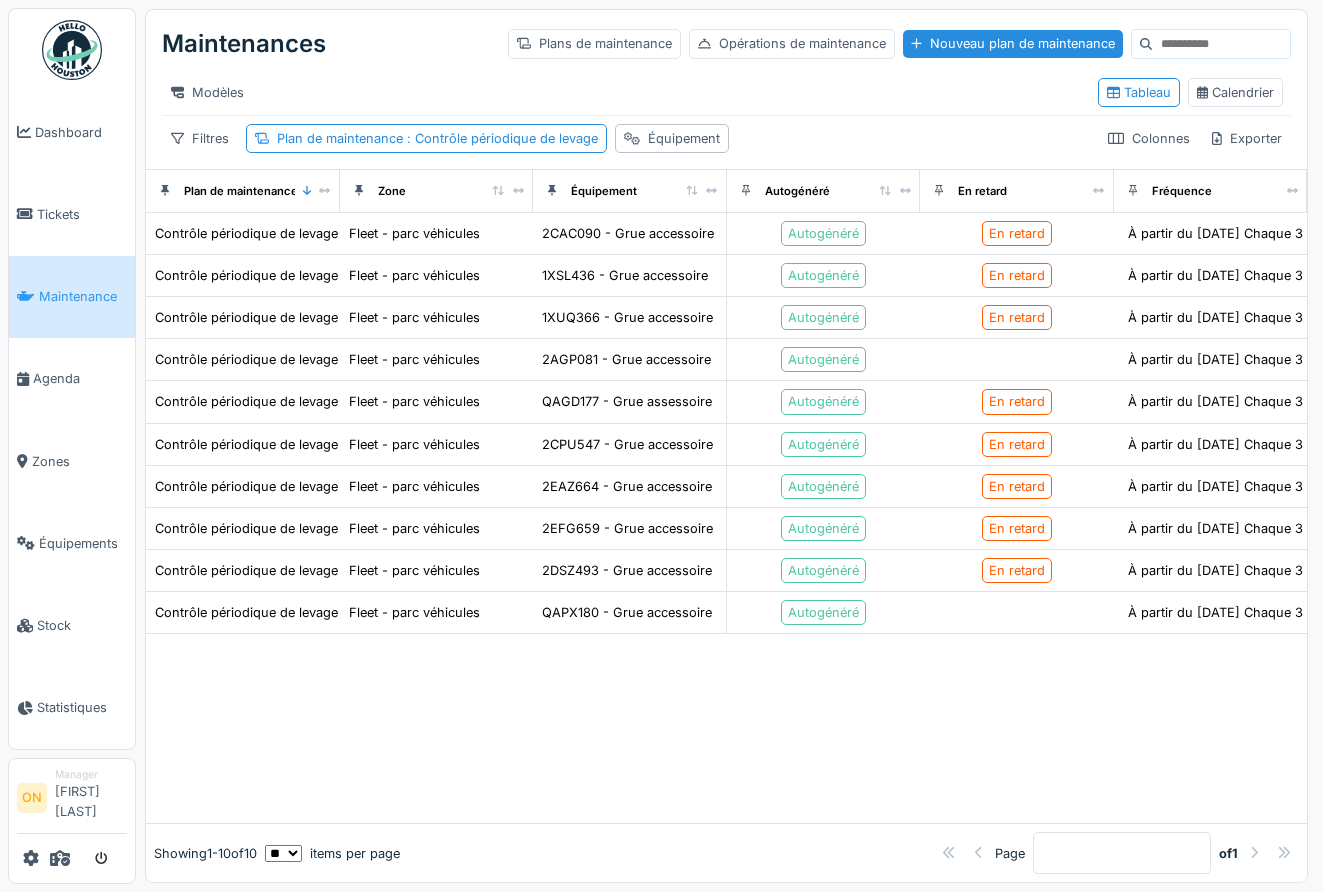 click at bounding box center (726, 728) 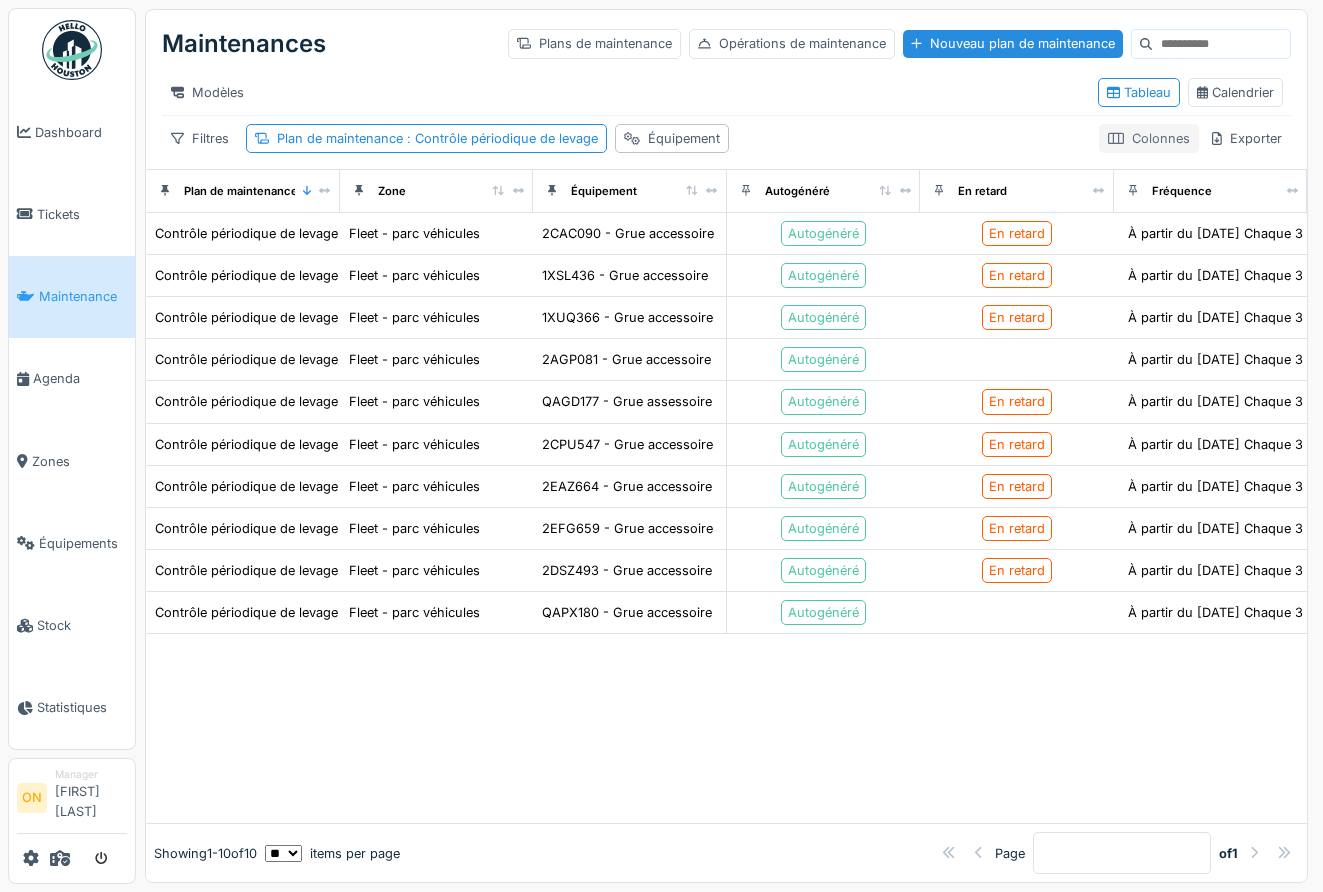 click on "Colonnes" at bounding box center [1149, 138] 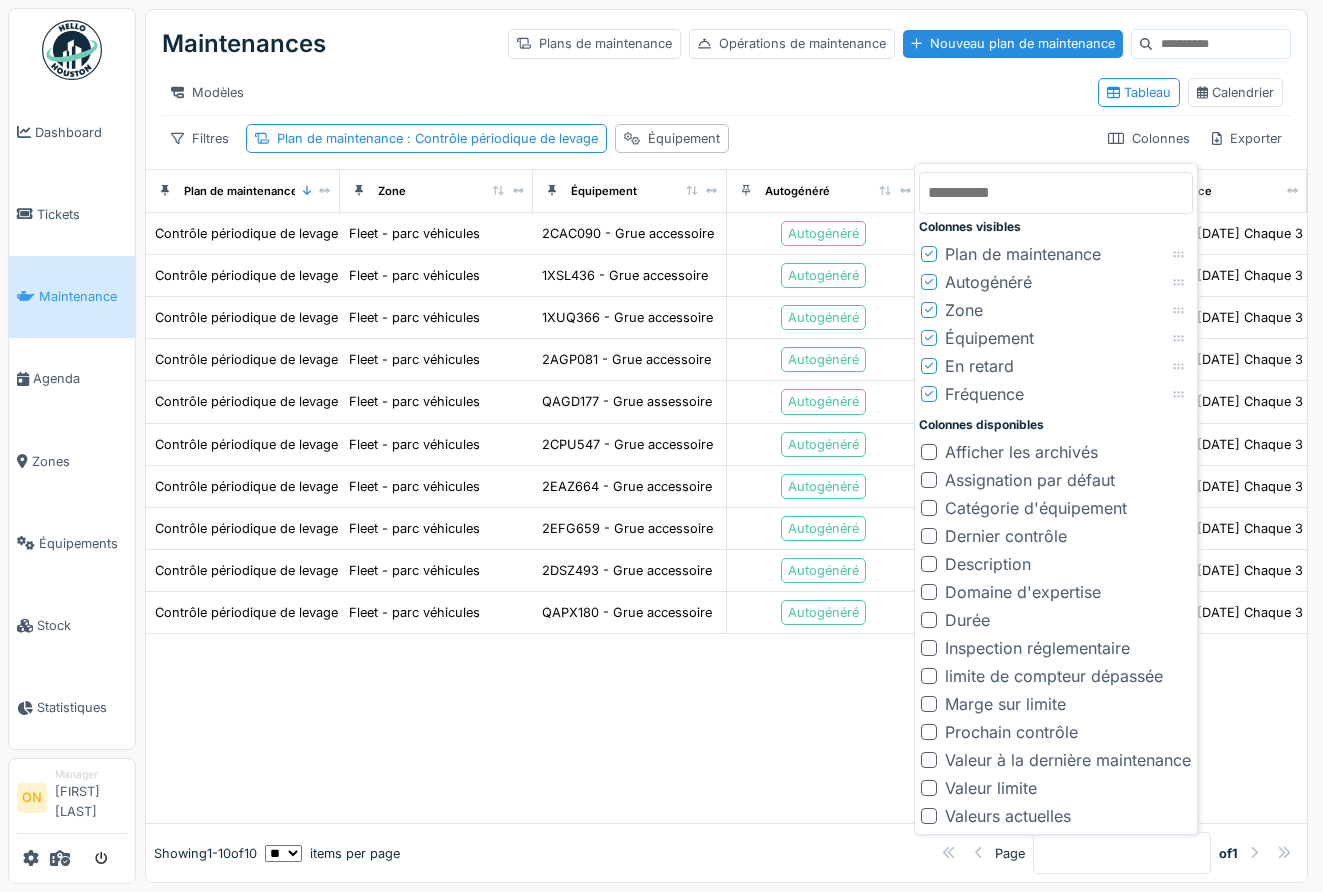 click on "Dernier contrôle" at bounding box center [1006, 536] 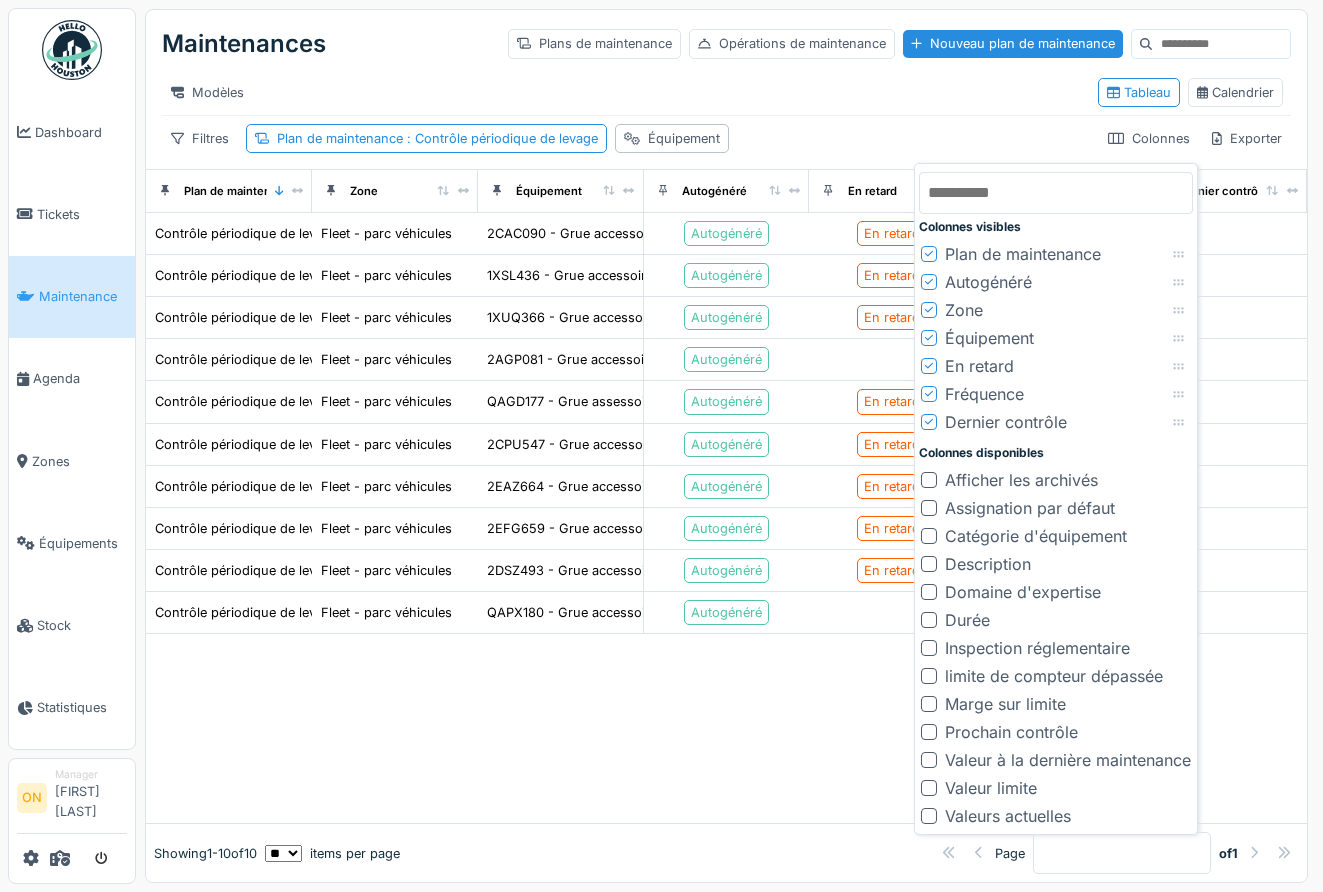 click on "Prochain contrôle" at bounding box center (1011, 732) 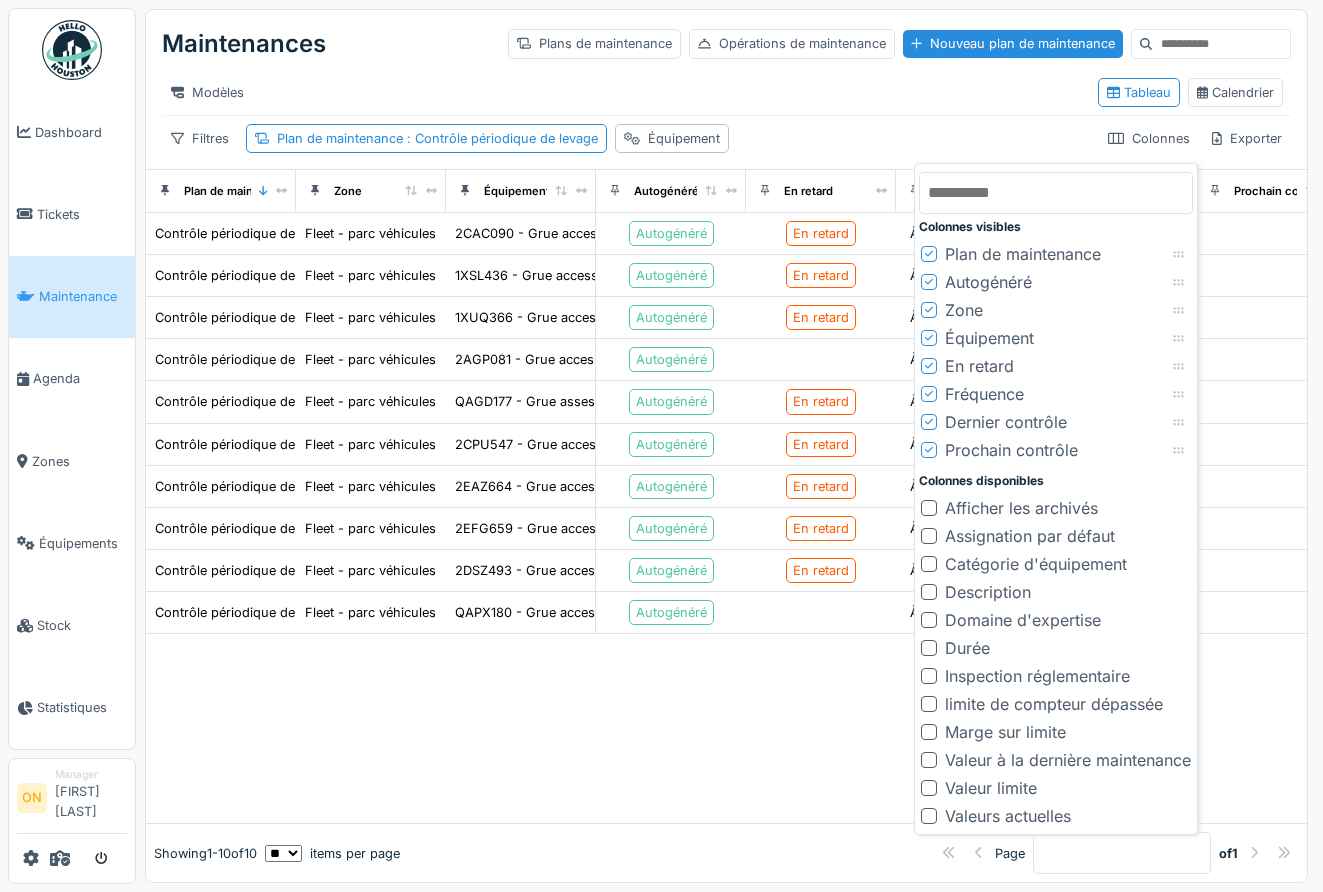 click at bounding box center (726, 728) 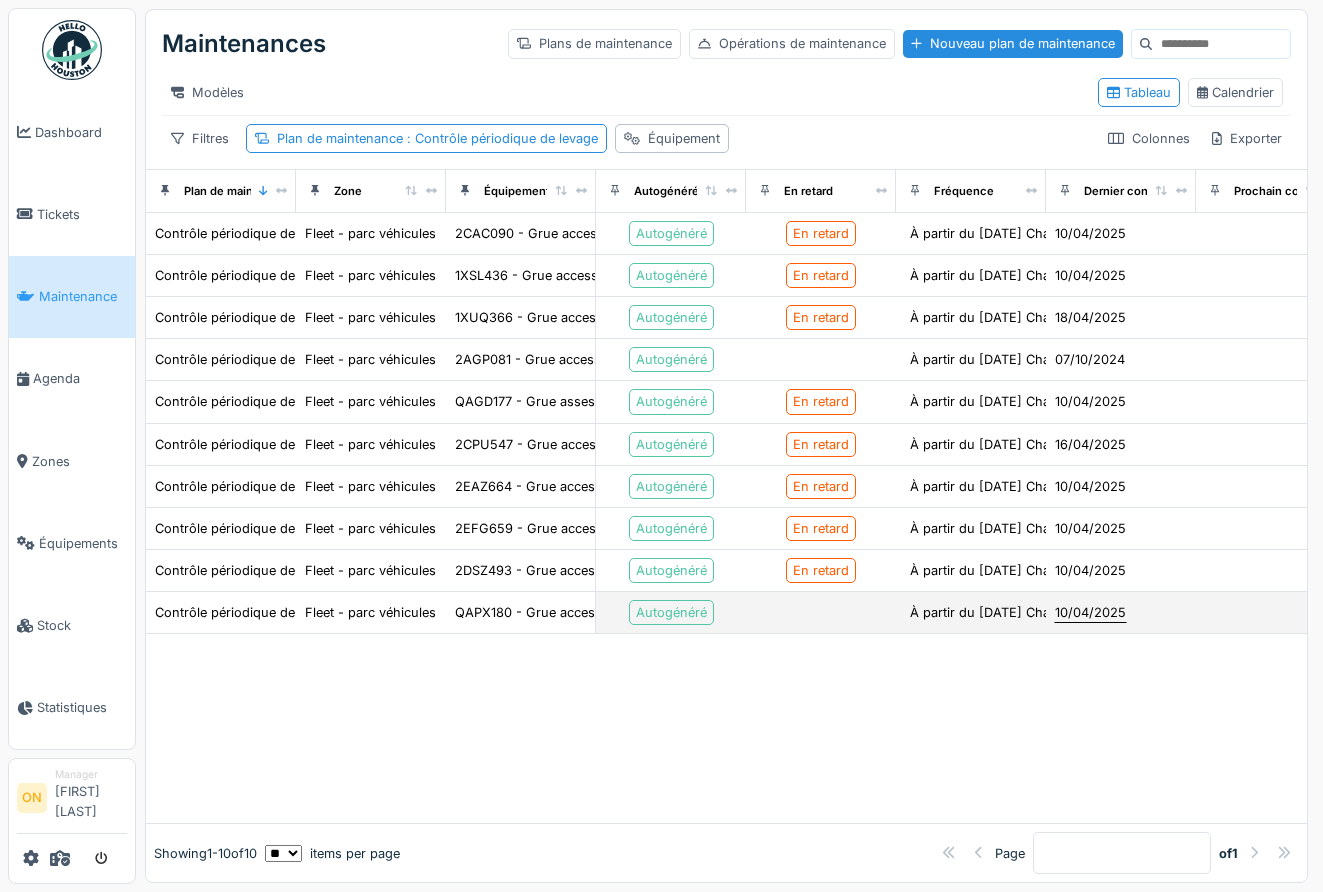 scroll, scrollTop: 0, scrollLeft: 39, axis: horizontal 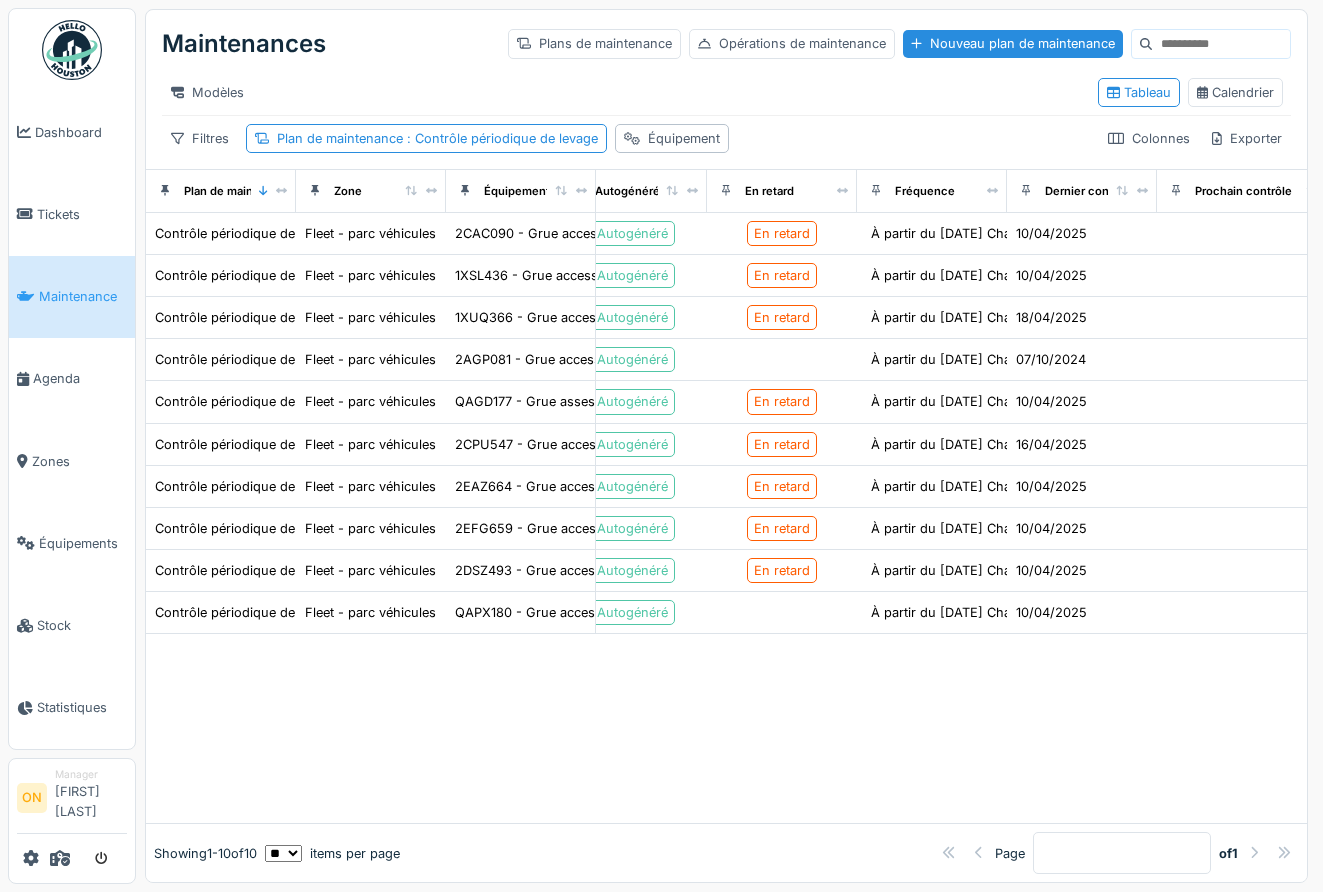 drag, startPoint x: 1292, startPoint y: 189, endPoint x: 1330, endPoint y: 187, distance: 38.052597 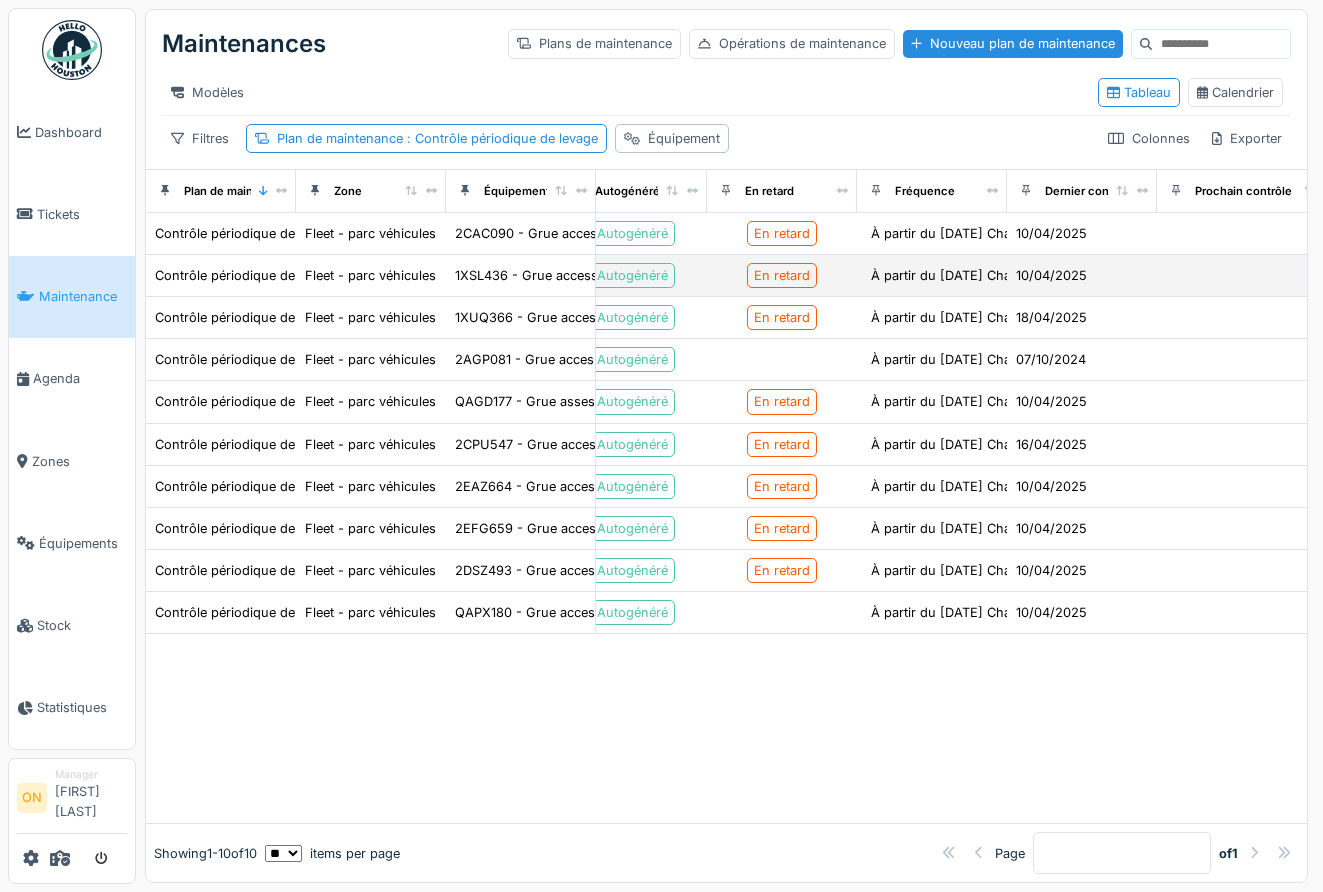 scroll, scrollTop: 0, scrollLeft: 77, axis: horizontal 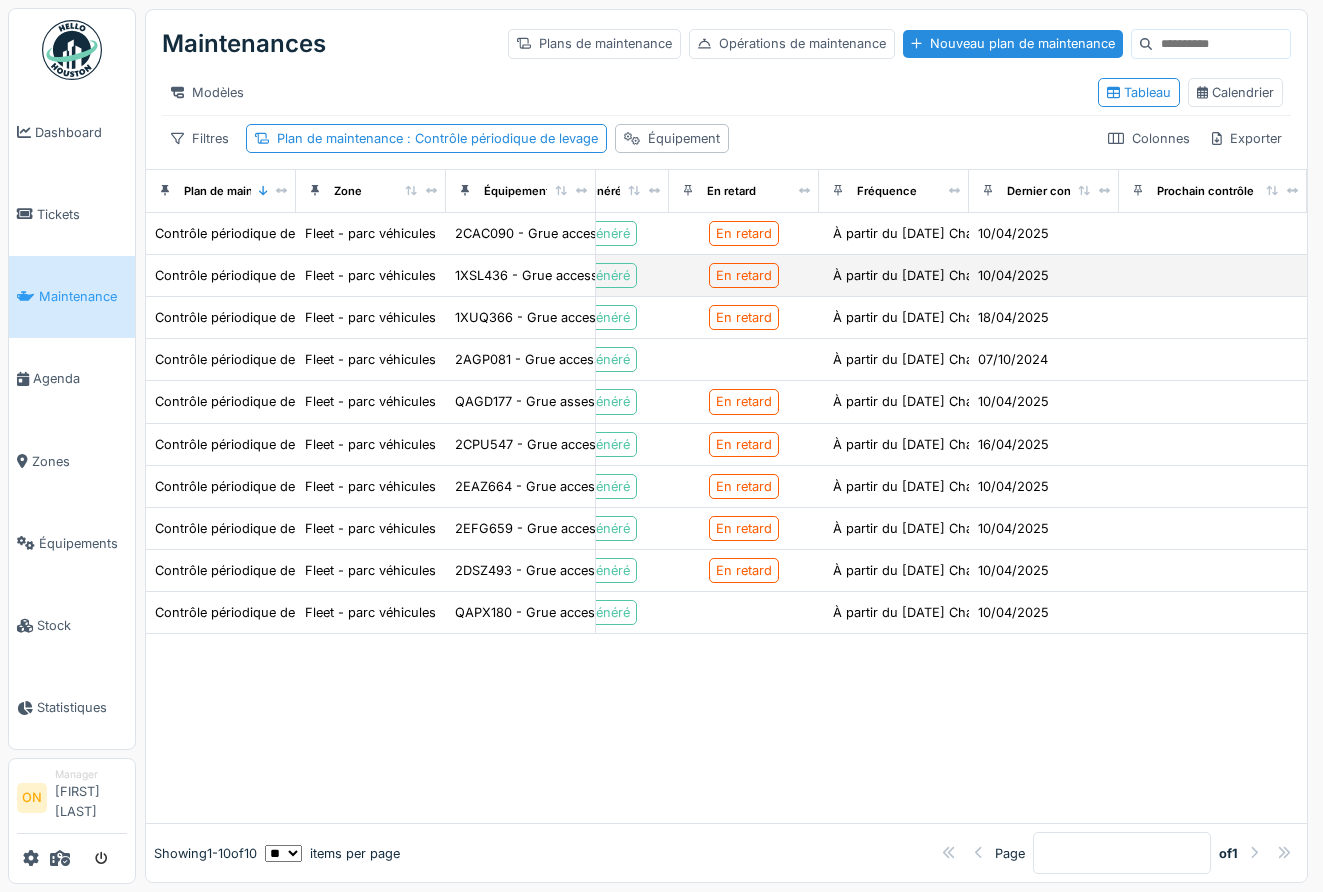 click on "10/04/2025" at bounding box center (1044, 275) 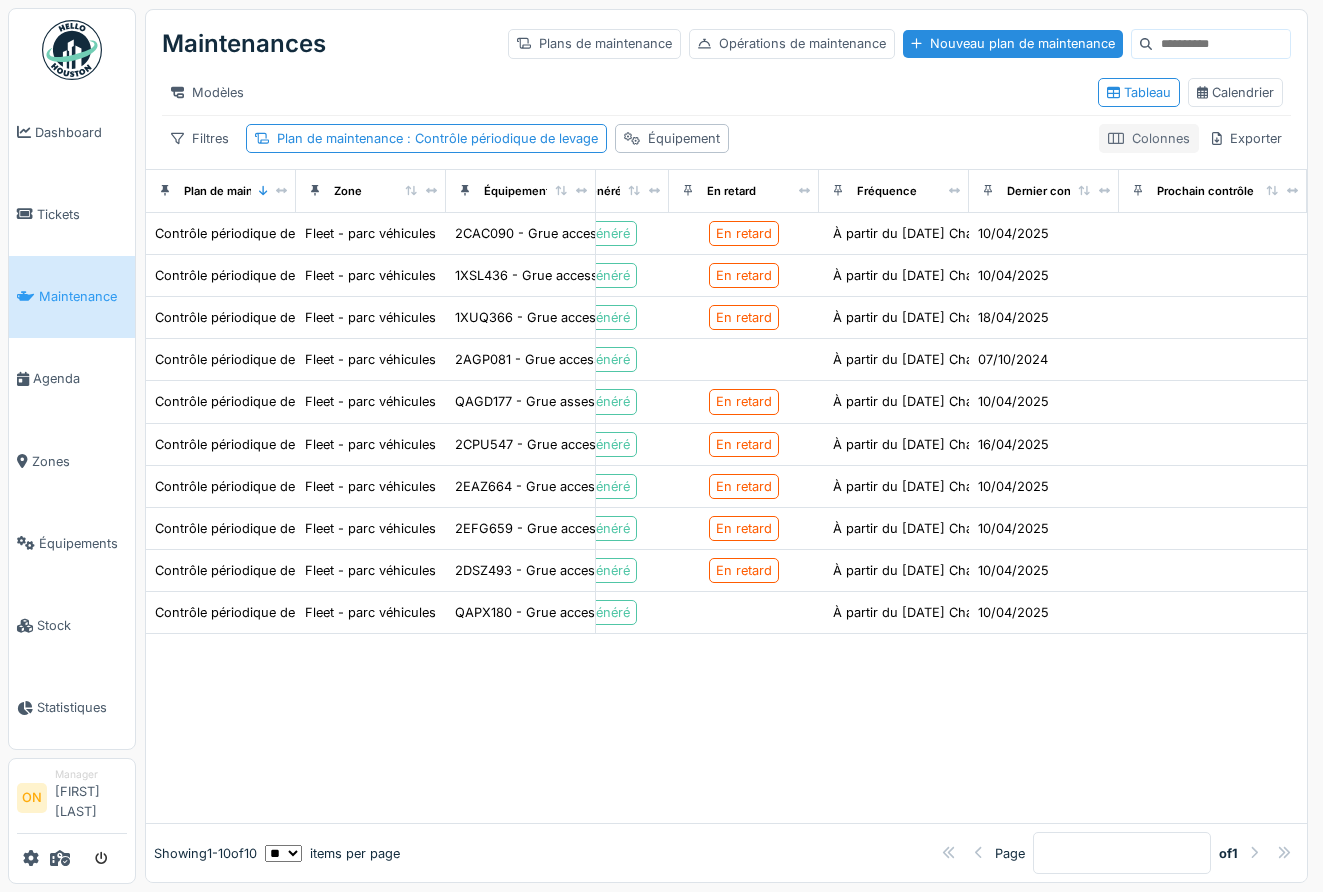 click on "Colonnes" at bounding box center [1149, 138] 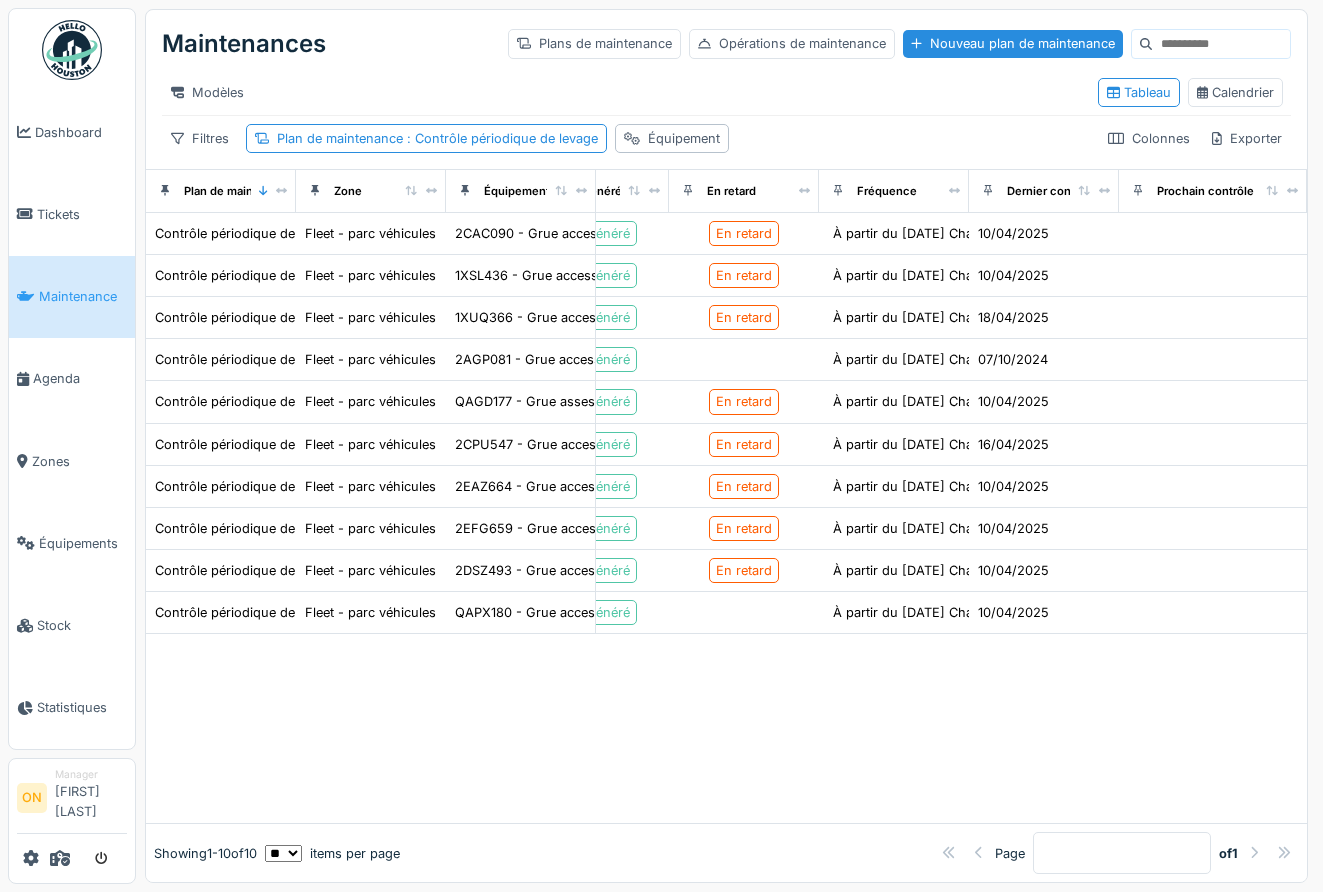 click at bounding box center (726, 728) 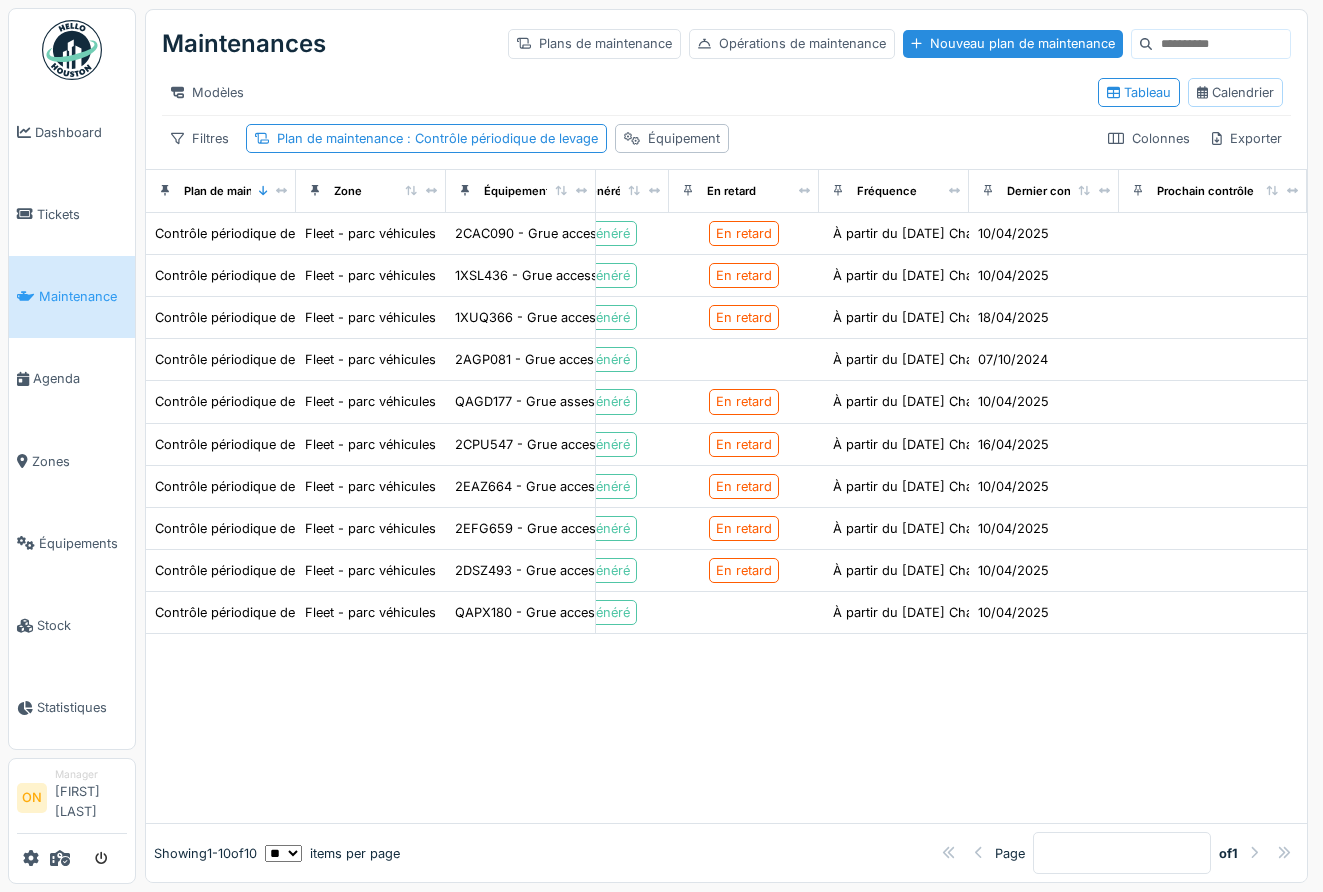 click on "Calendrier" at bounding box center [1235, 92] 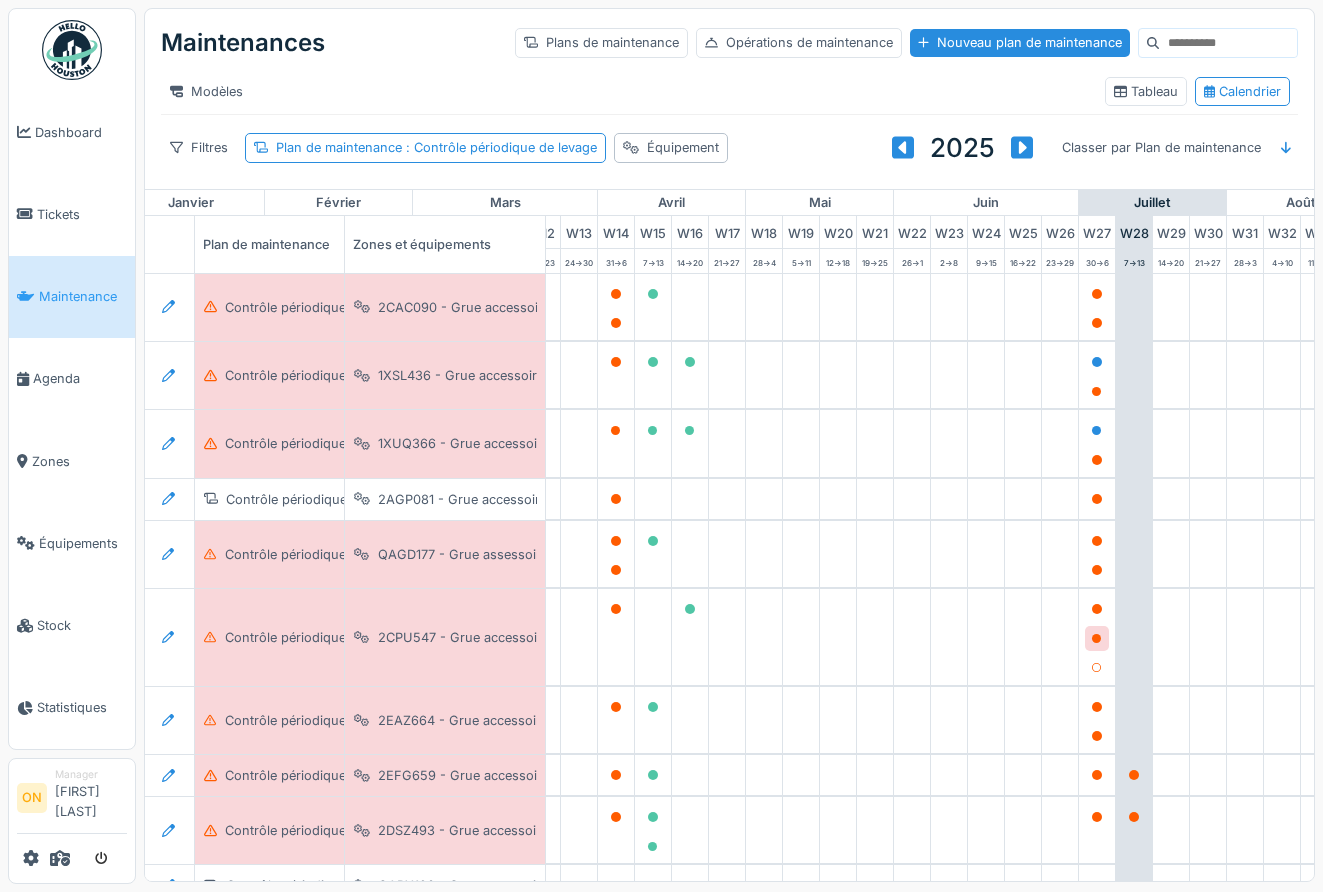 scroll, scrollTop: 0, scrollLeft: 445, axis: horizontal 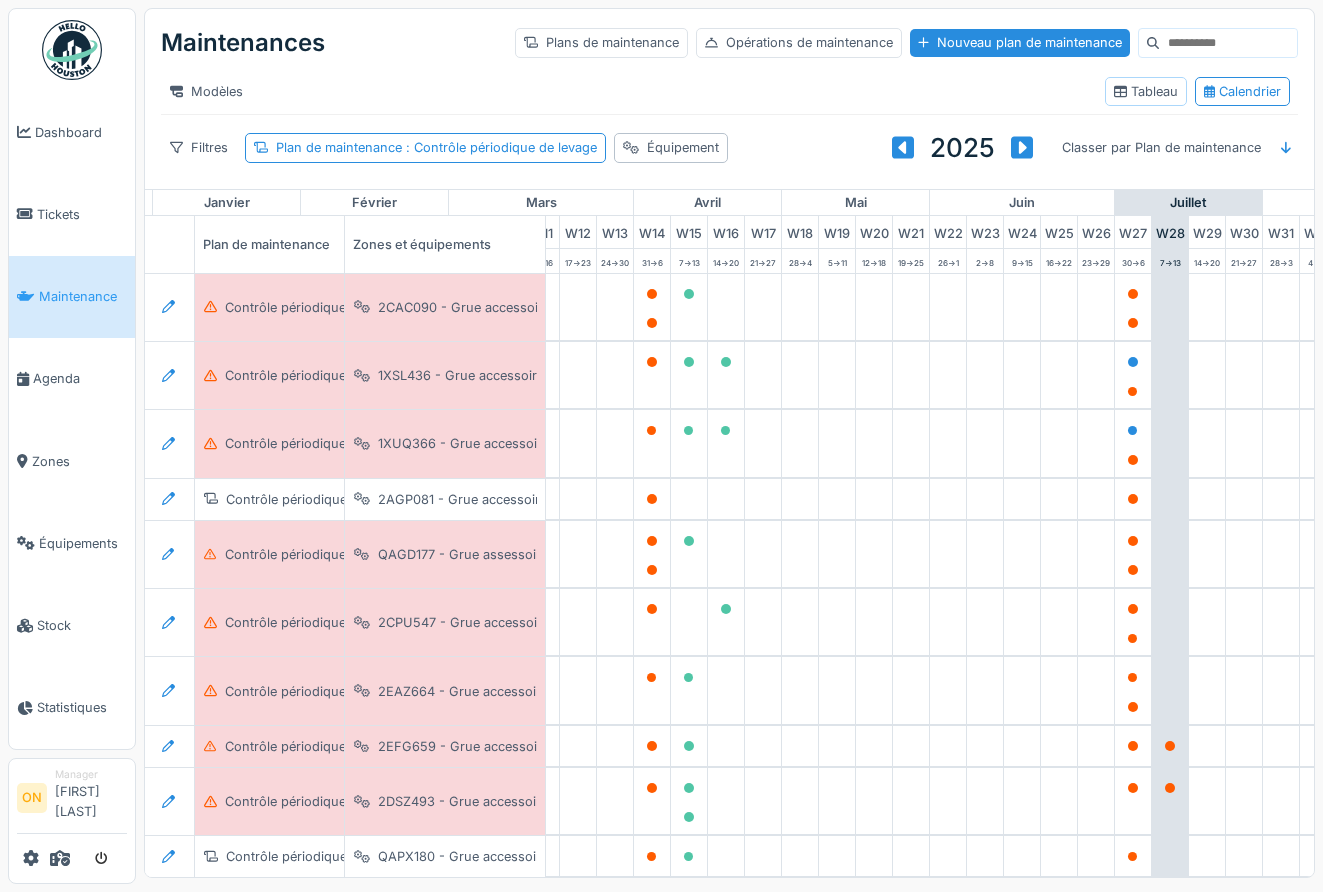 click on "Tableau" at bounding box center (1146, 91) 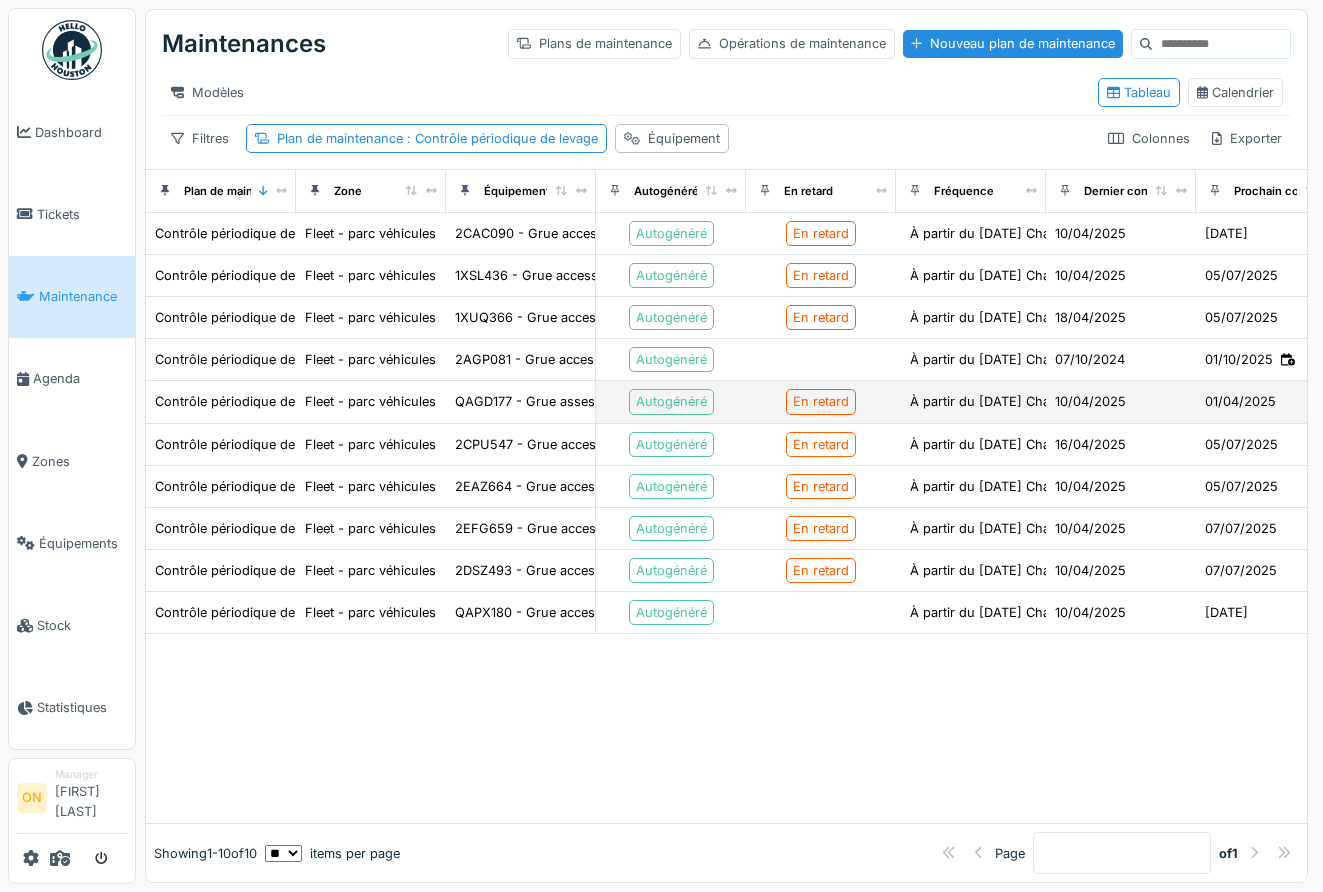 scroll, scrollTop: 0, scrollLeft: 39, axis: horizontal 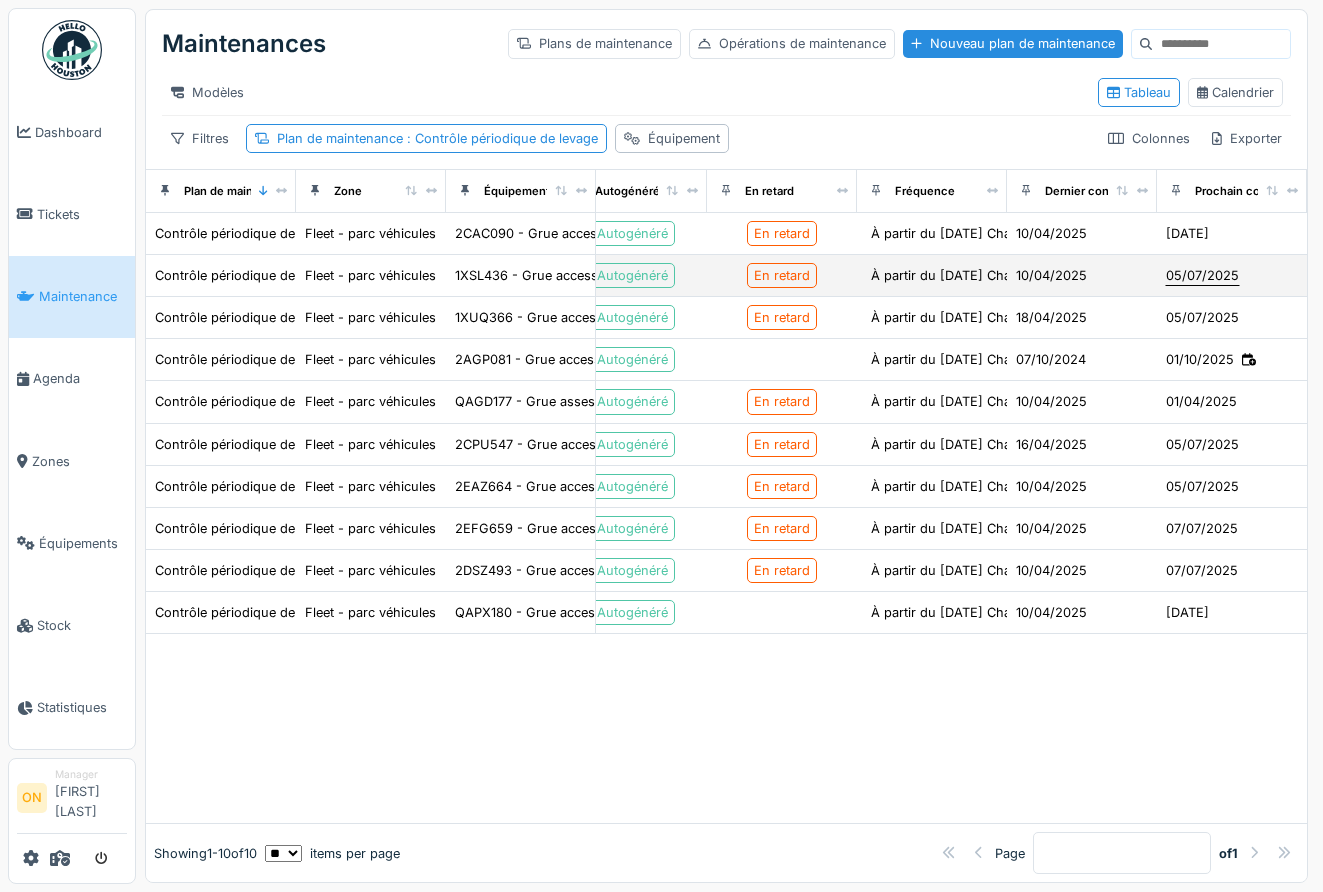 click on "05/07/2025" at bounding box center [1202, 275] 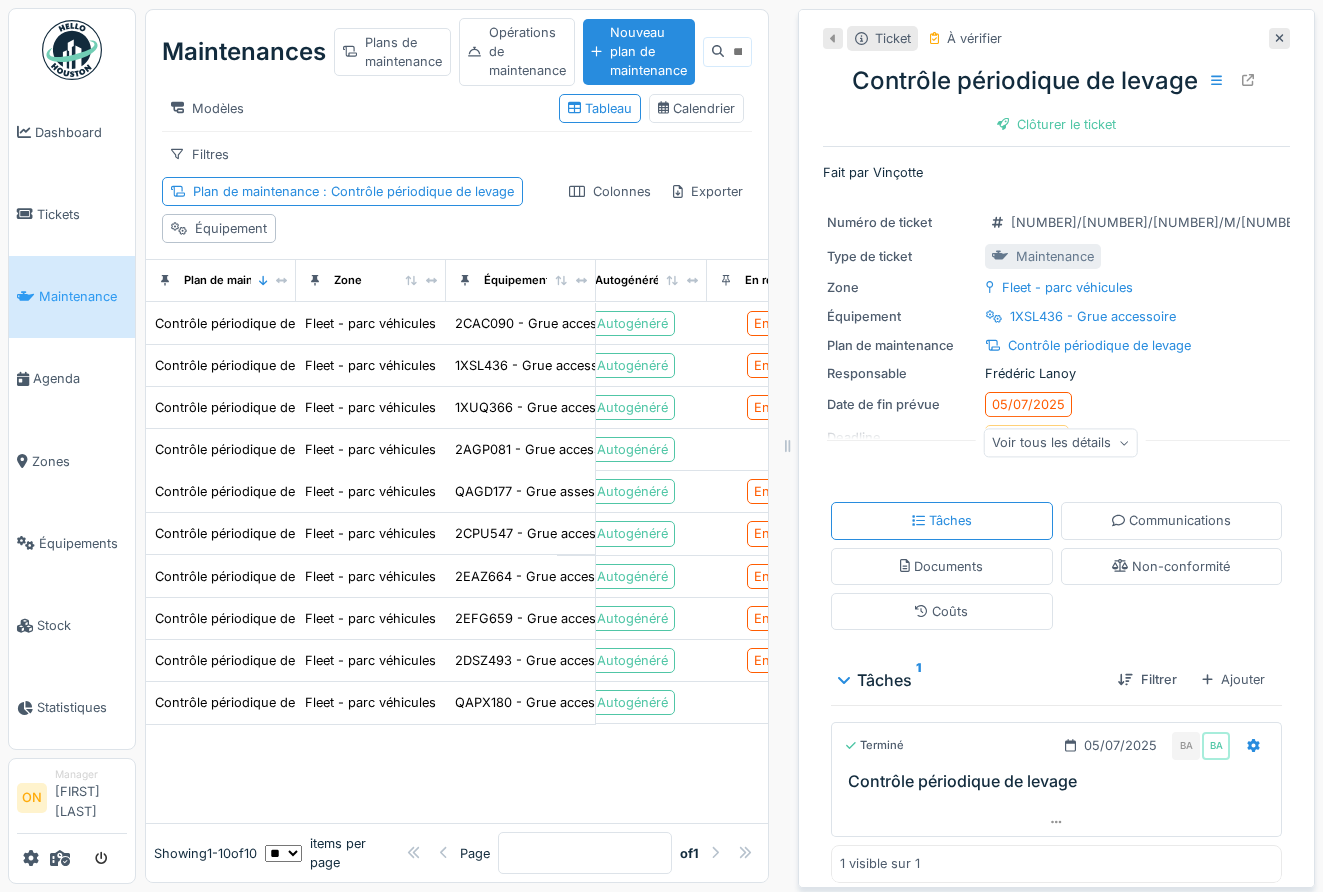 click on "Filtres Plan de maintenance   :   Contrôle périodique de levage Équipement Colonnes Exporter" at bounding box center (457, 192) 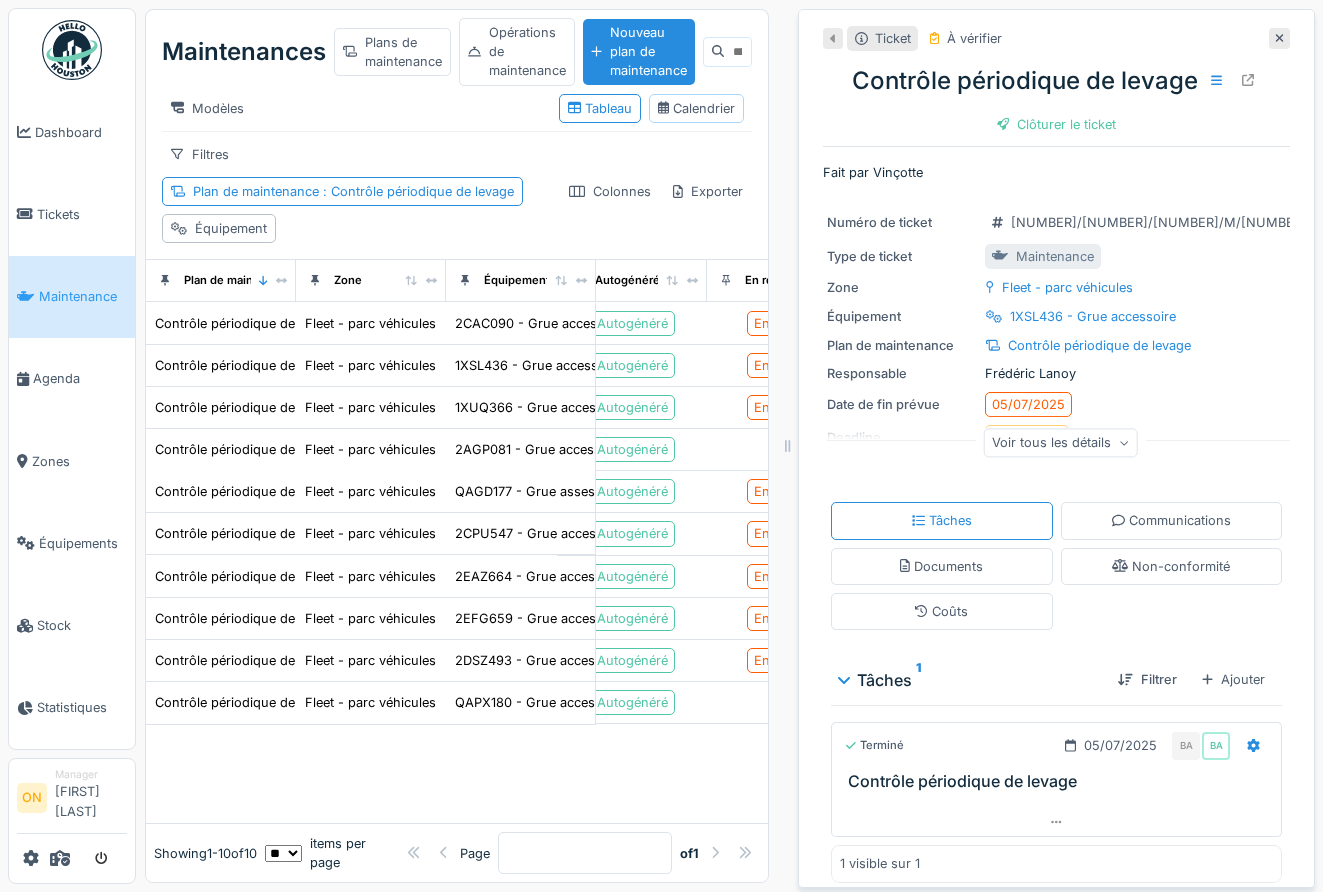 click on "Calendrier" at bounding box center (696, 108) 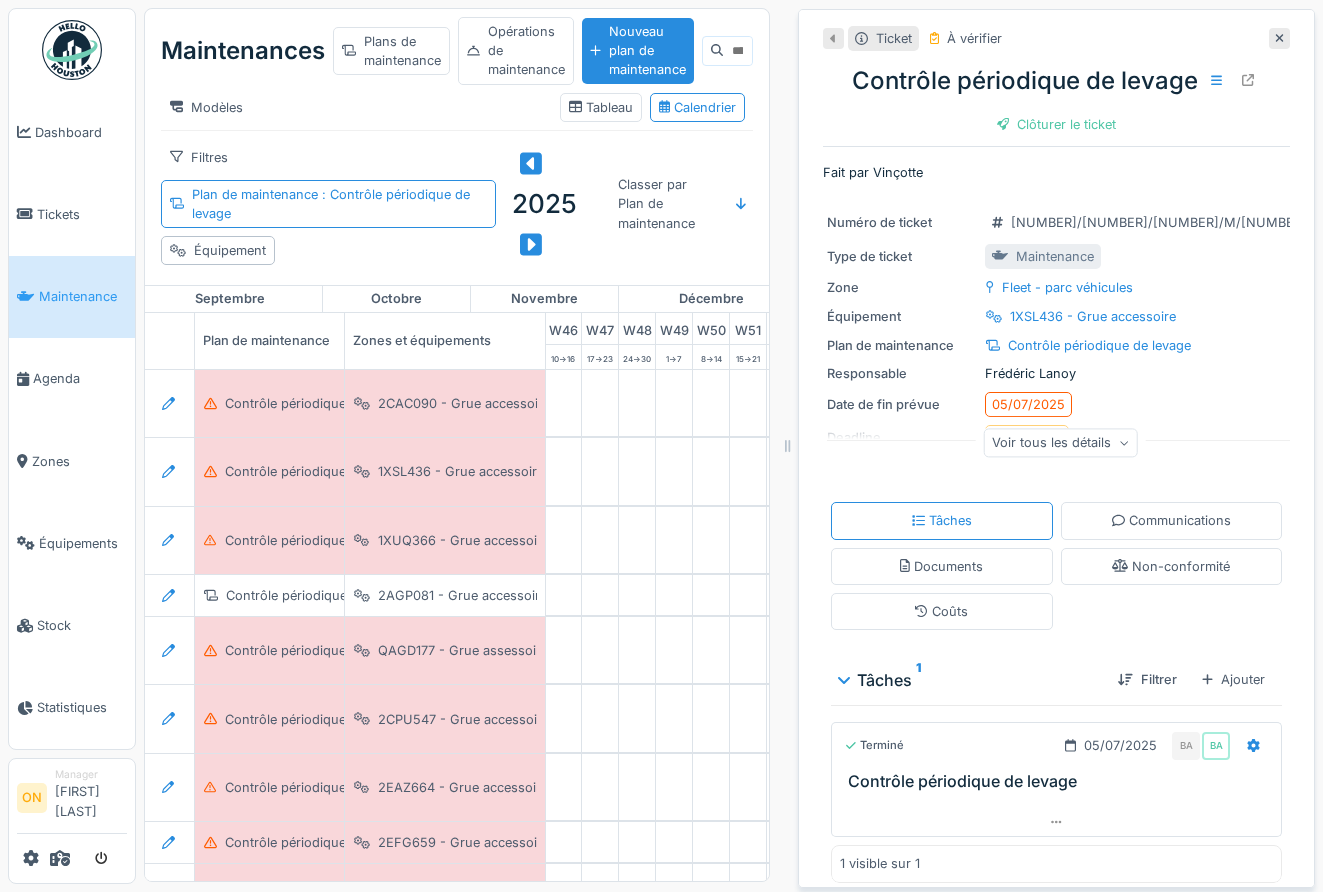 scroll, scrollTop: 0, scrollLeft: 1752, axis: horizontal 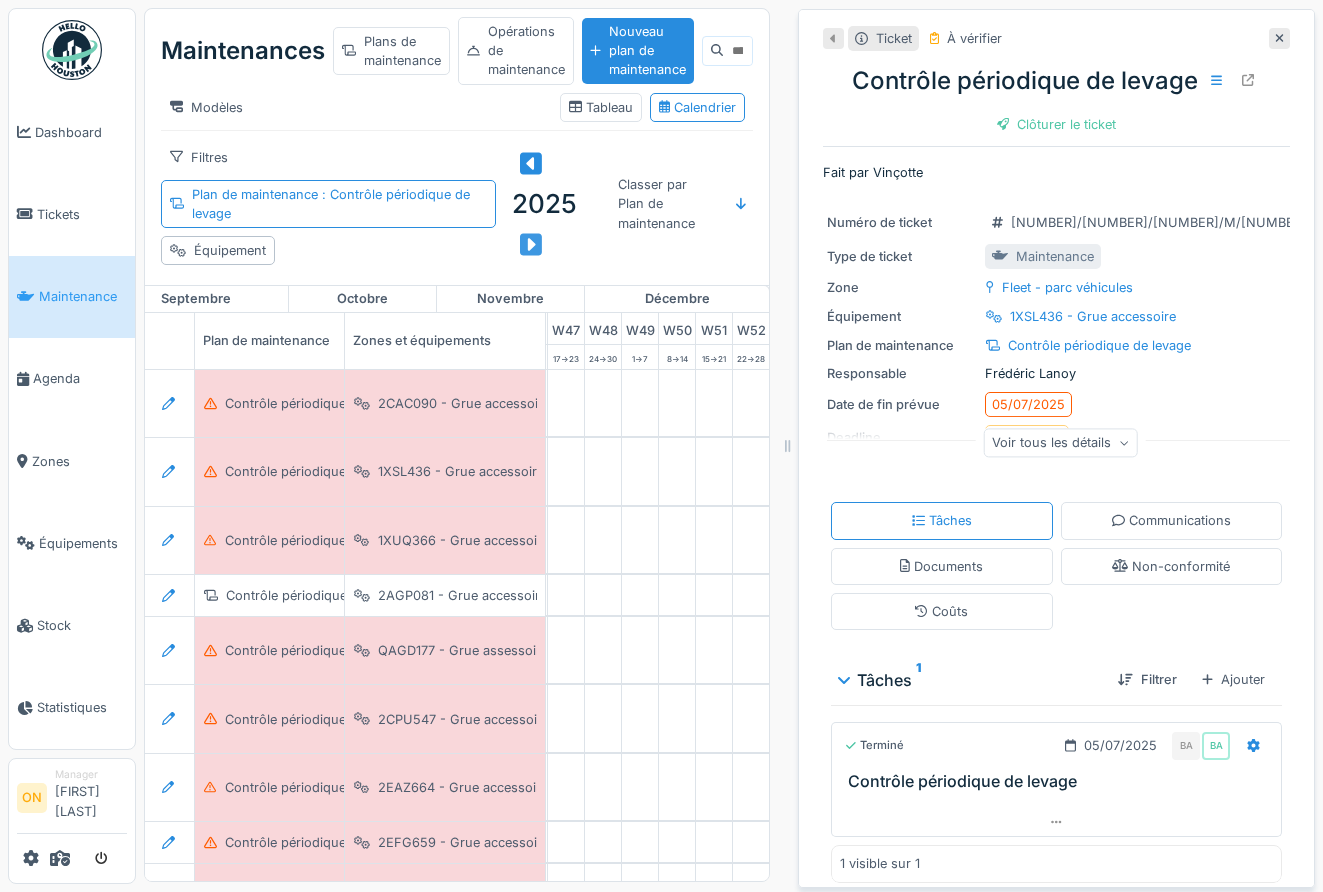 click at bounding box center (531, 245) 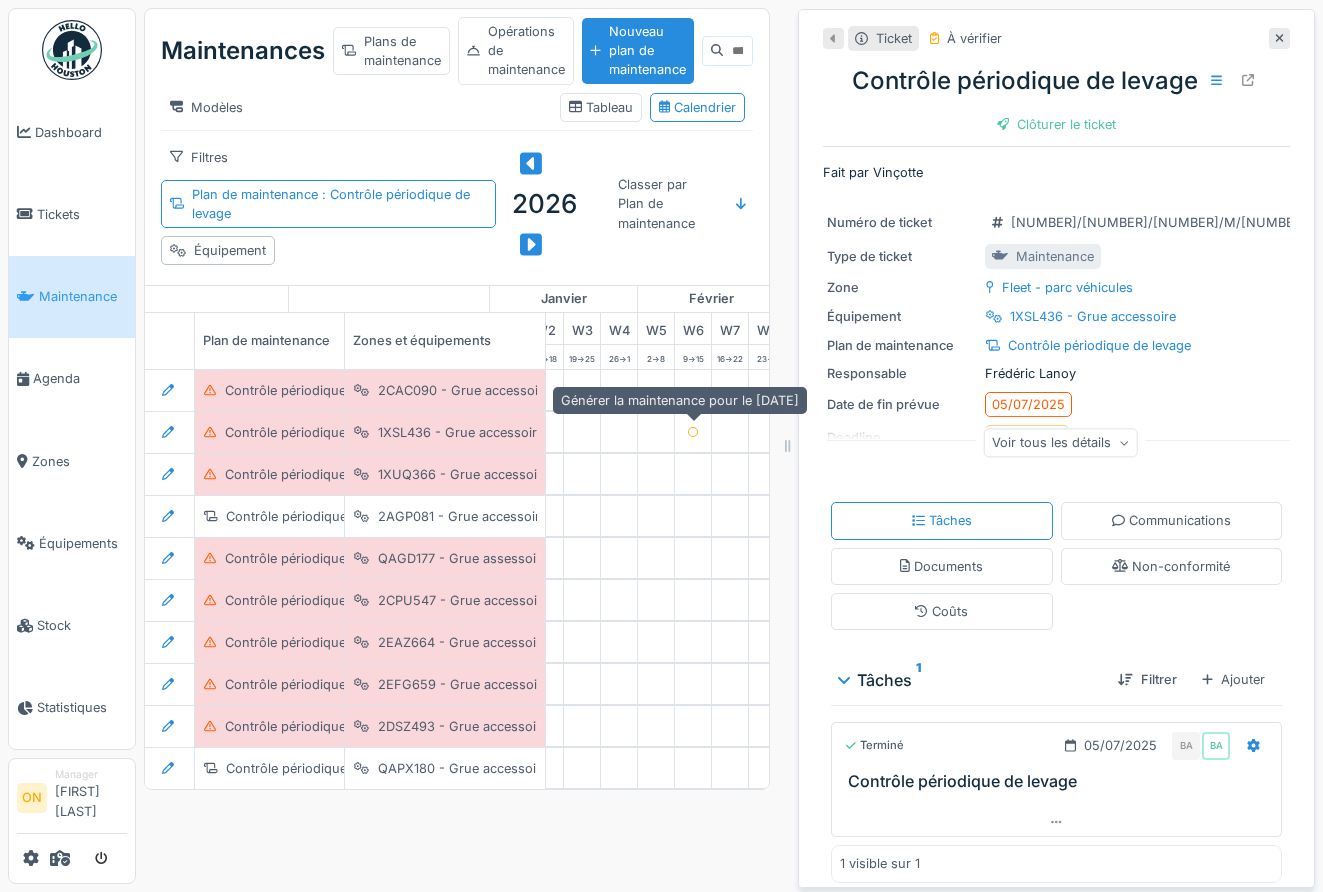 scroll, scrollTop: 0, scrollLeft: 107, axis: horizontal 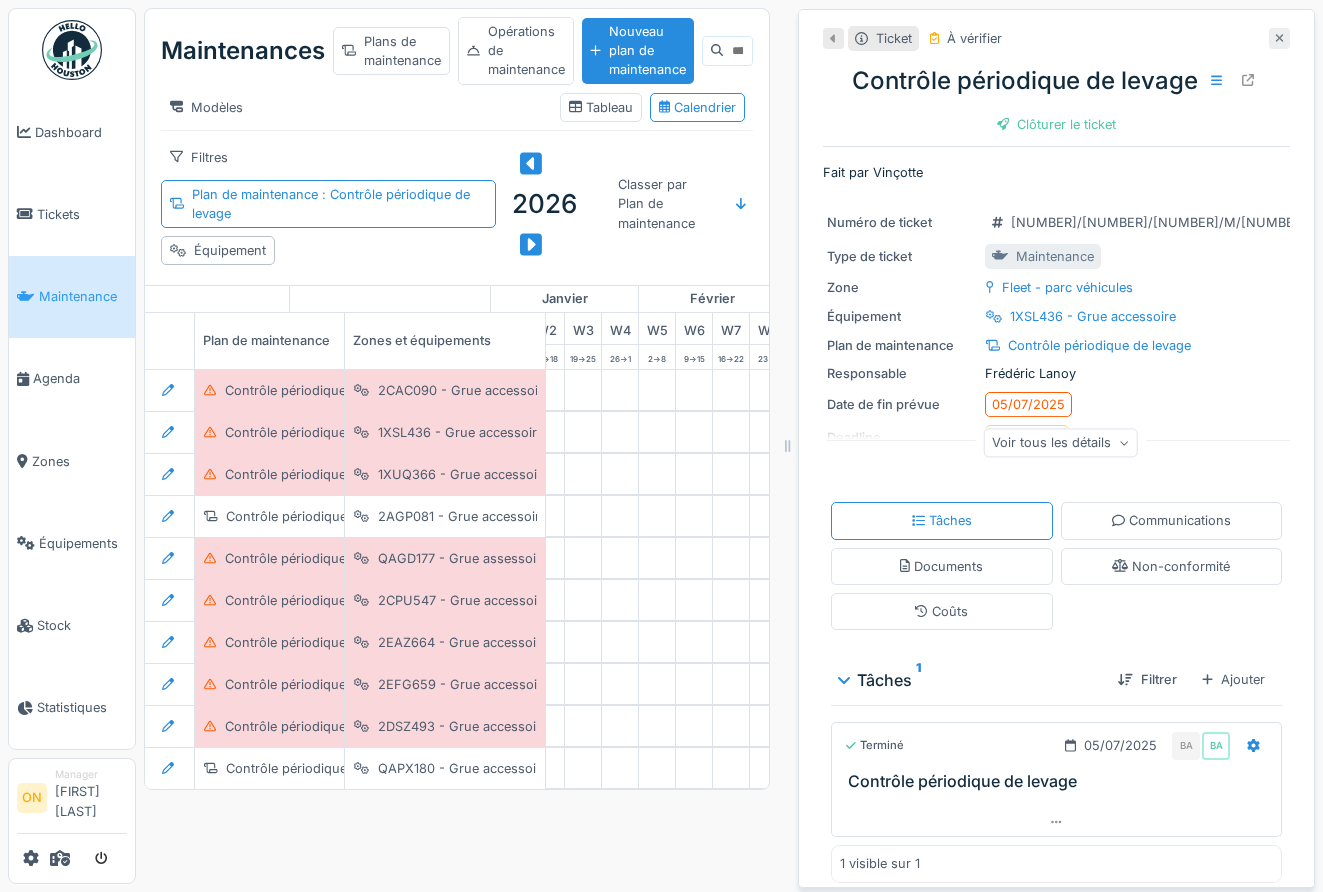 click 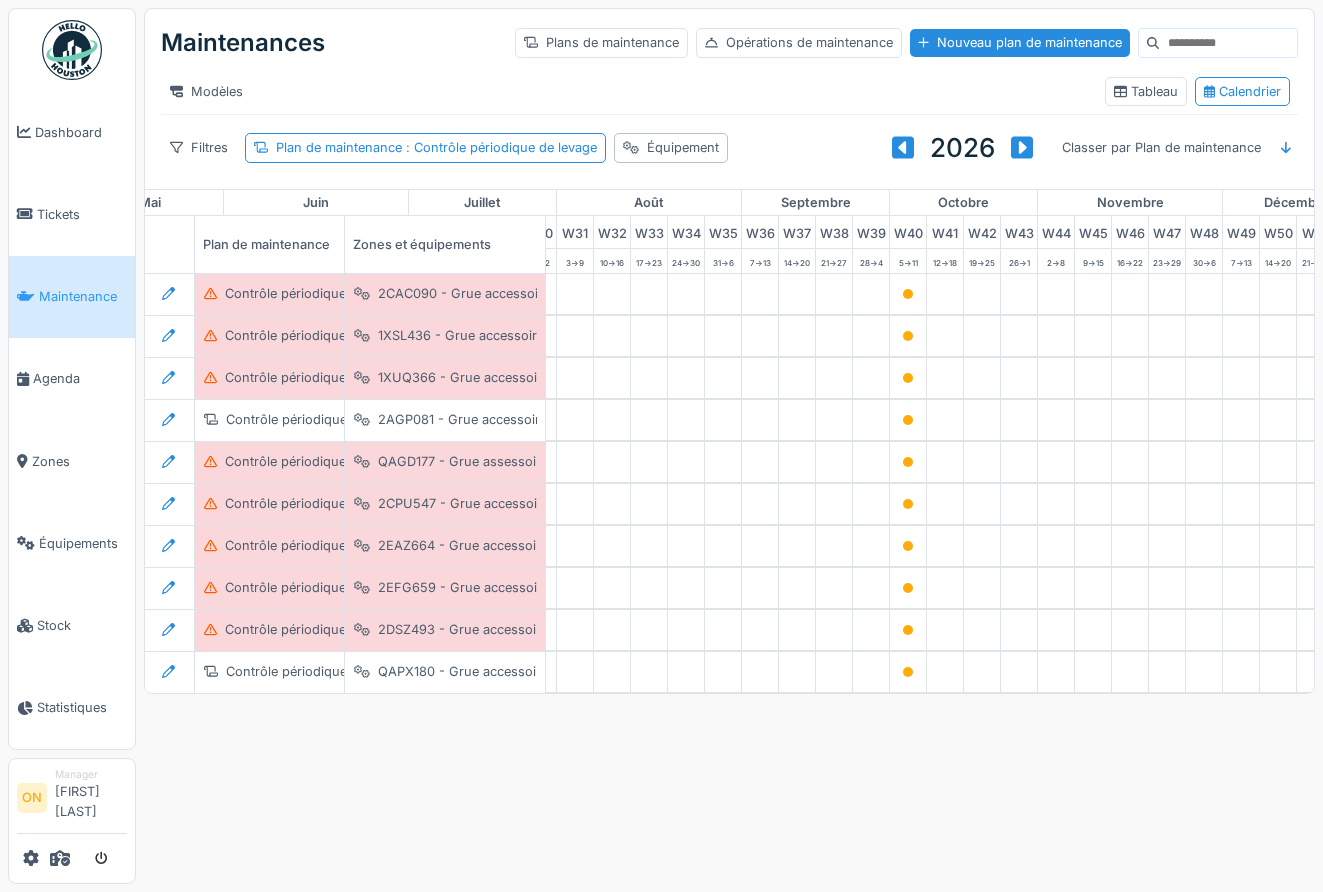 scroll, scrollTop: 0, scrollLeft: 1207, axis: horizontal 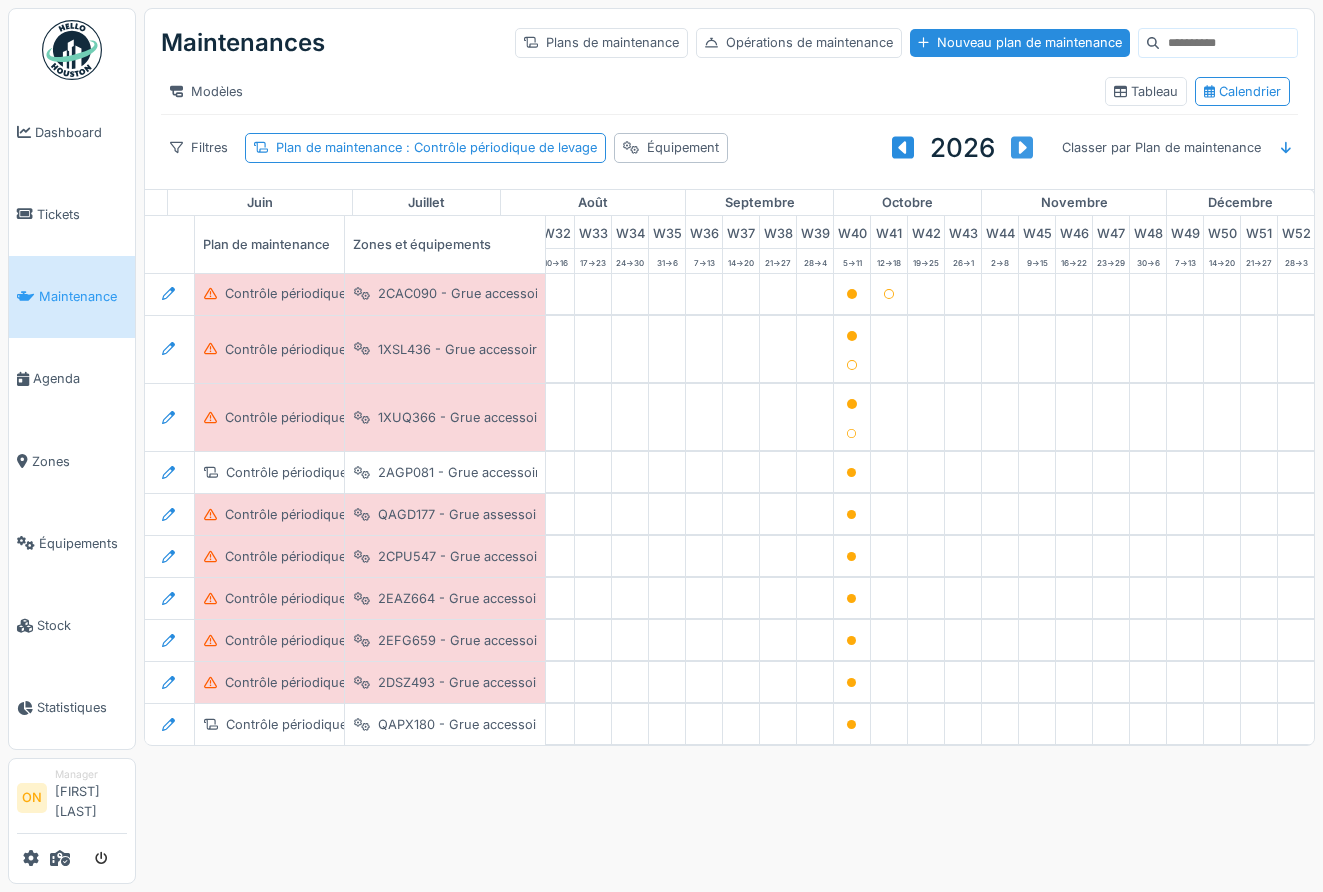click at bounding box center [1022, 148] 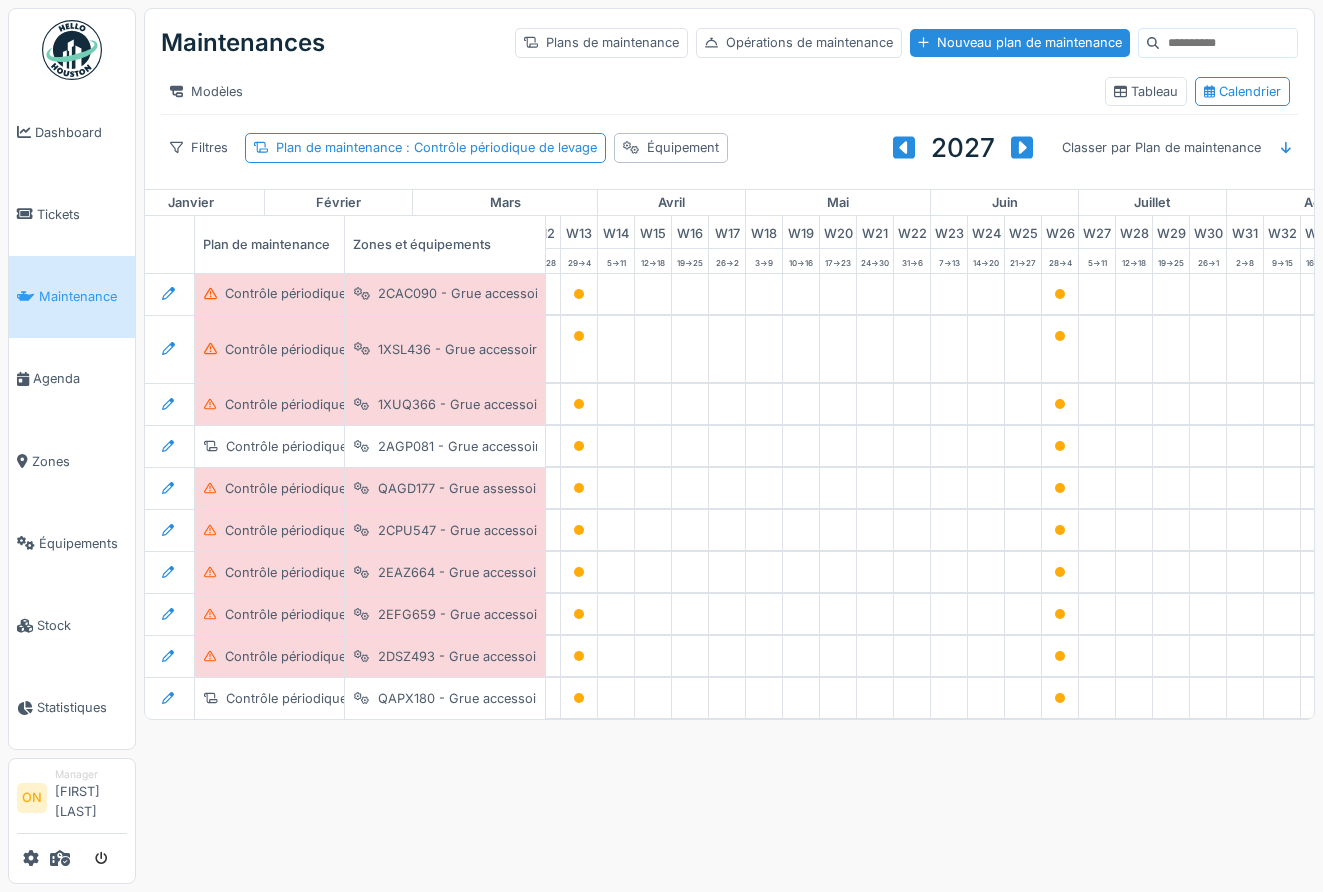 scroll, scrollTop: 0, scrollLeft: 459, axis: horizontal 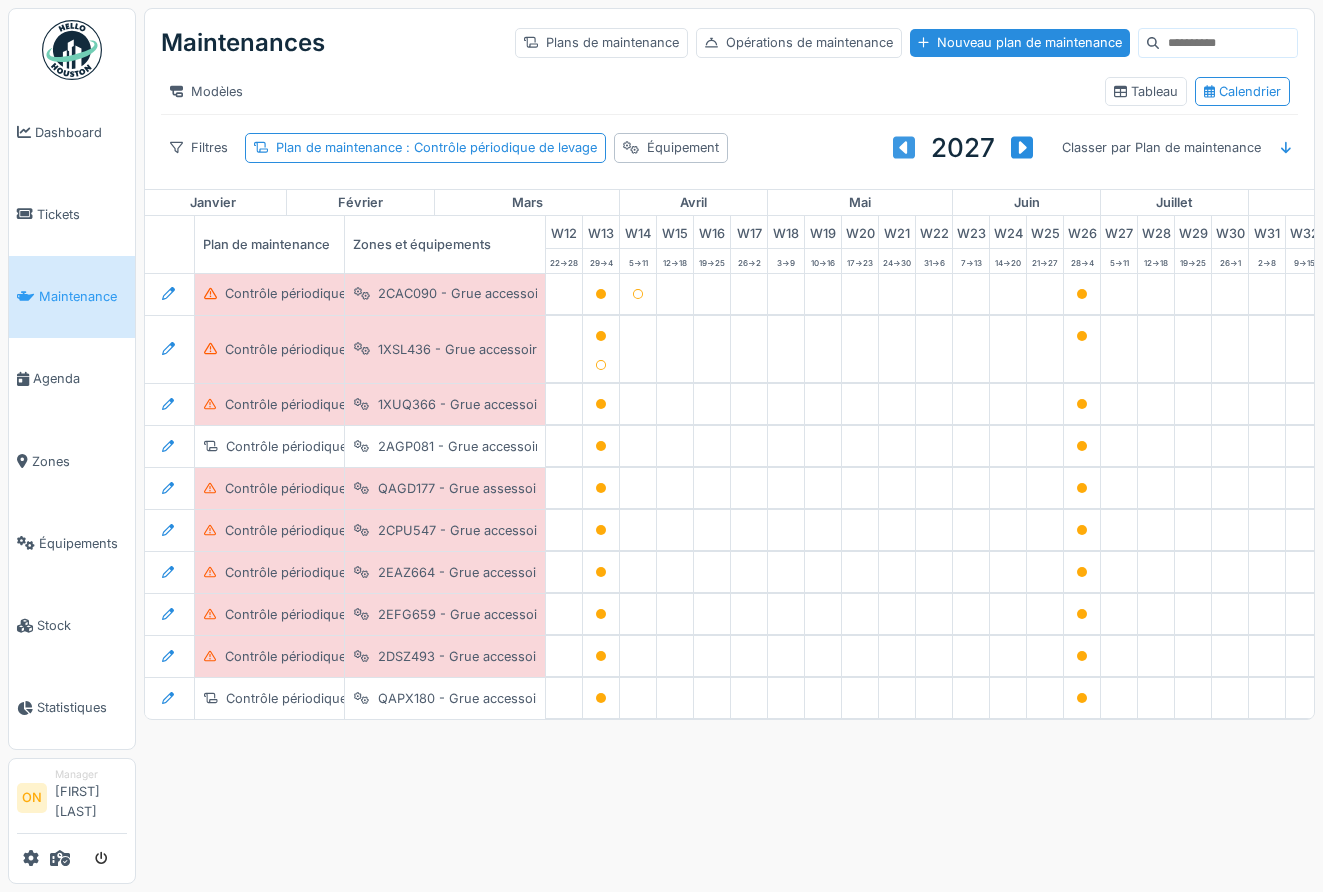 click at bounding box center (904, 148) 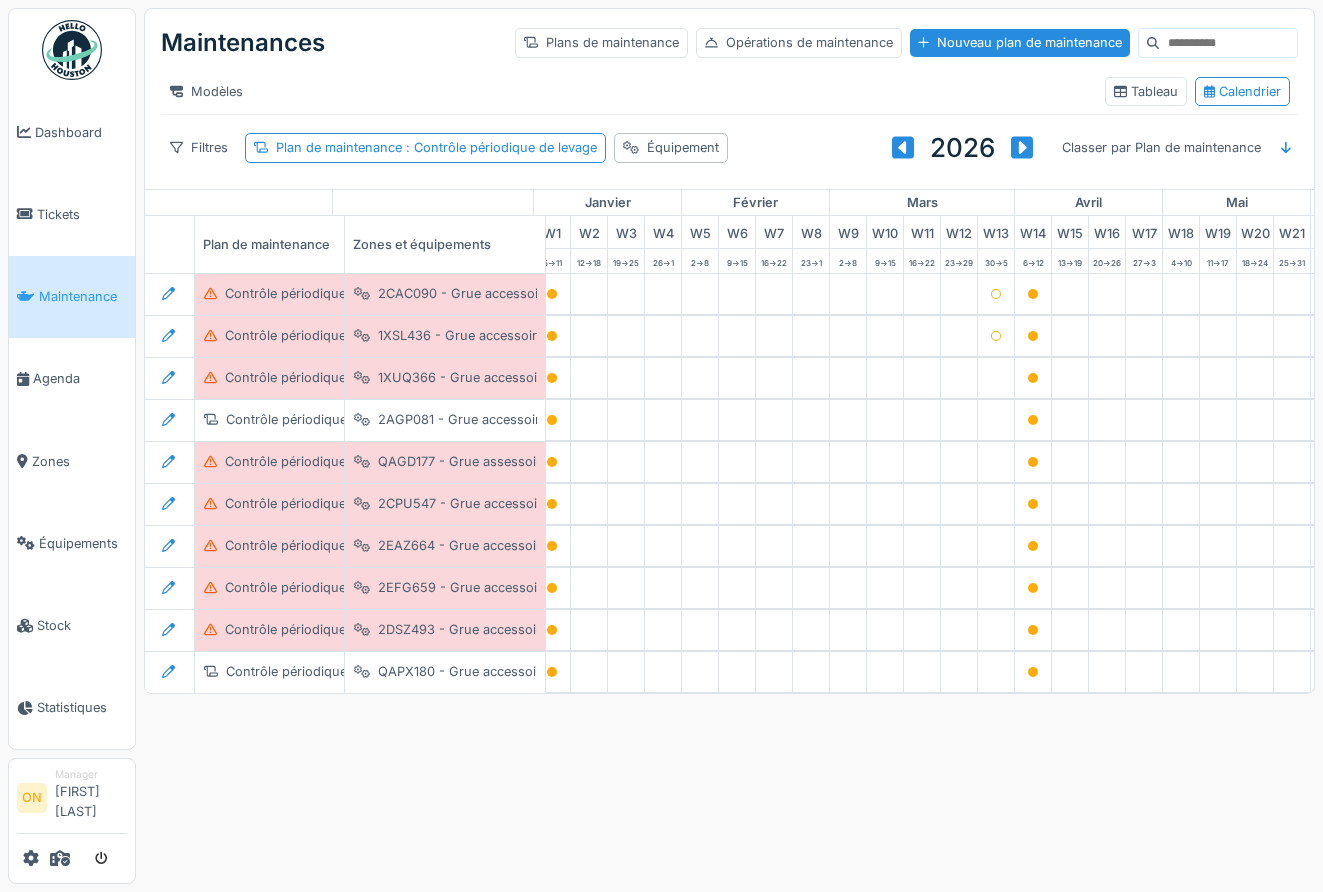 scroll, scrollTop: 0, scrollLeft: 0, axis: both 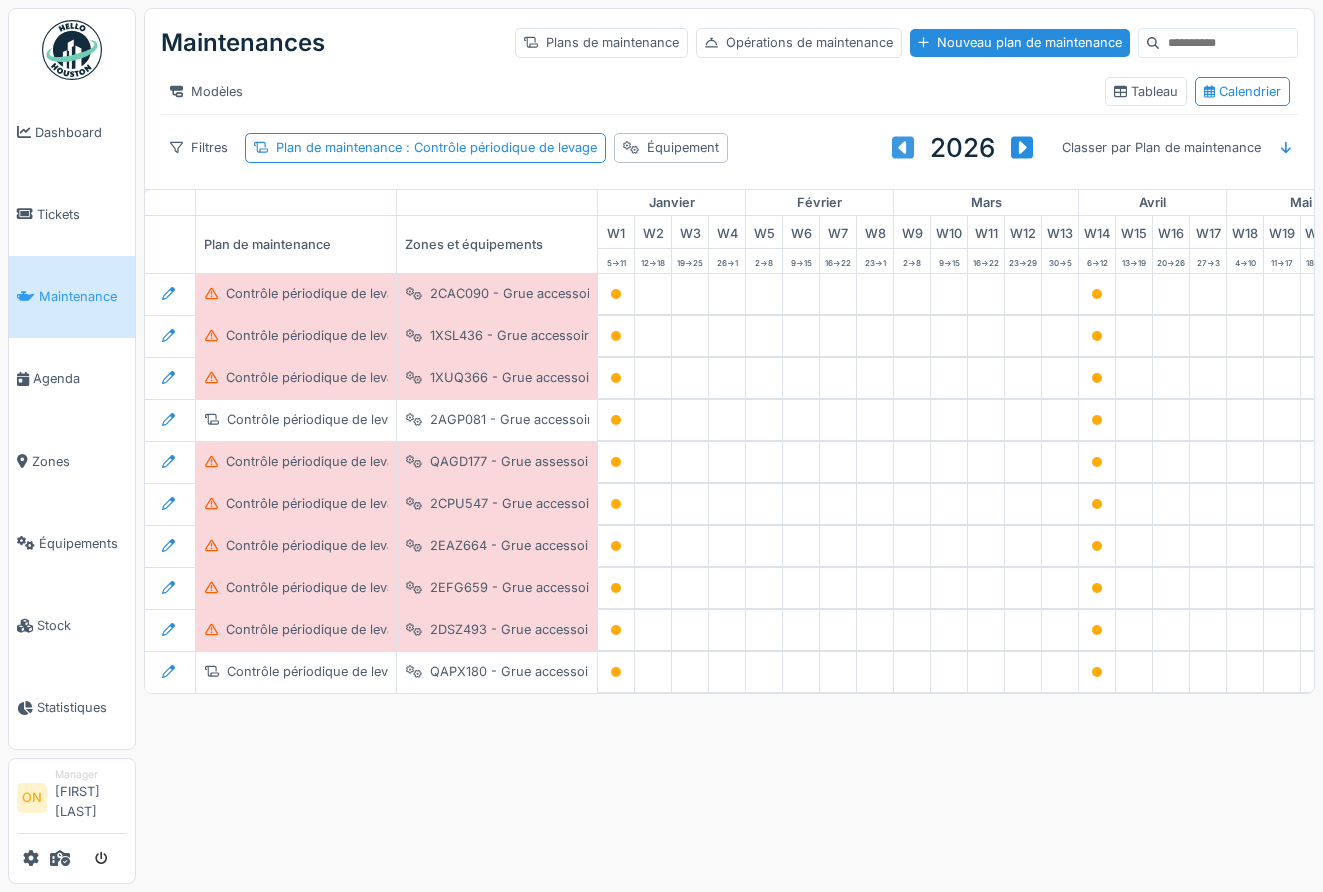 click at bounding box center [903, 148] 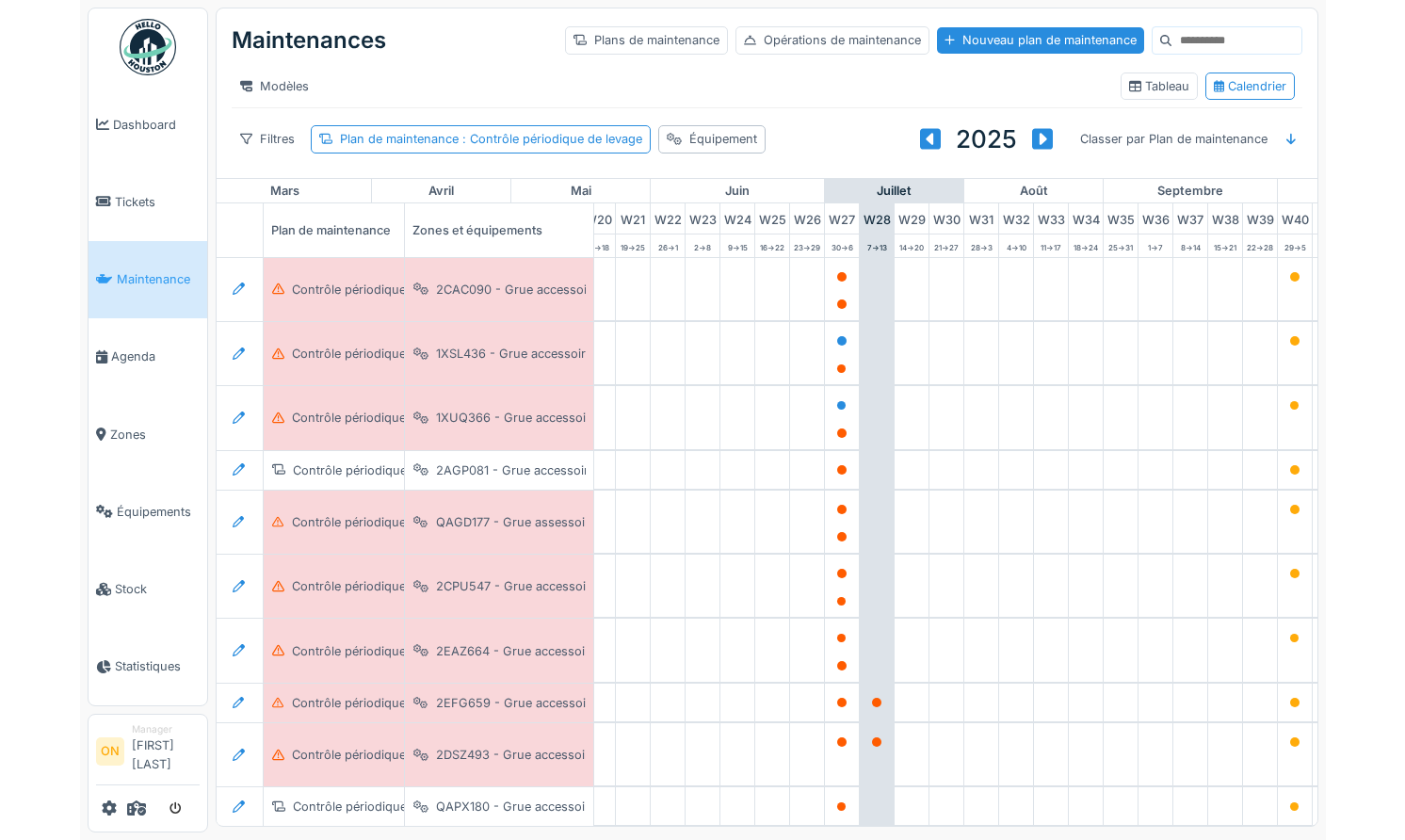 scroll, scrollTop: 0, scrollLeft: 1137, axis: horizontal 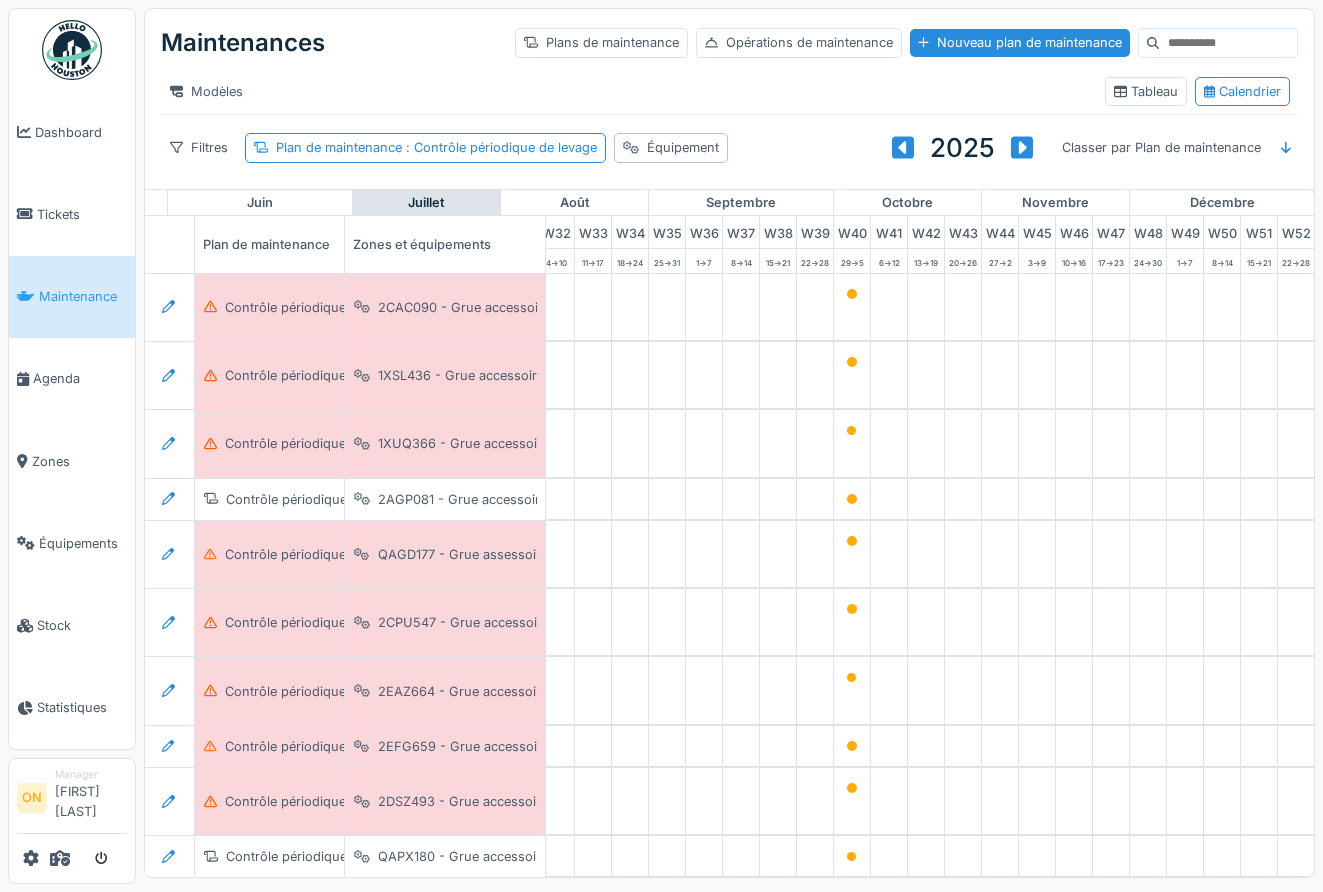 click on "Filtres Plan de maintenance   :   Contrôle périodique de levage Équipement 2025 Classer par Plan de maintenance" at bounding box center (729, 148) 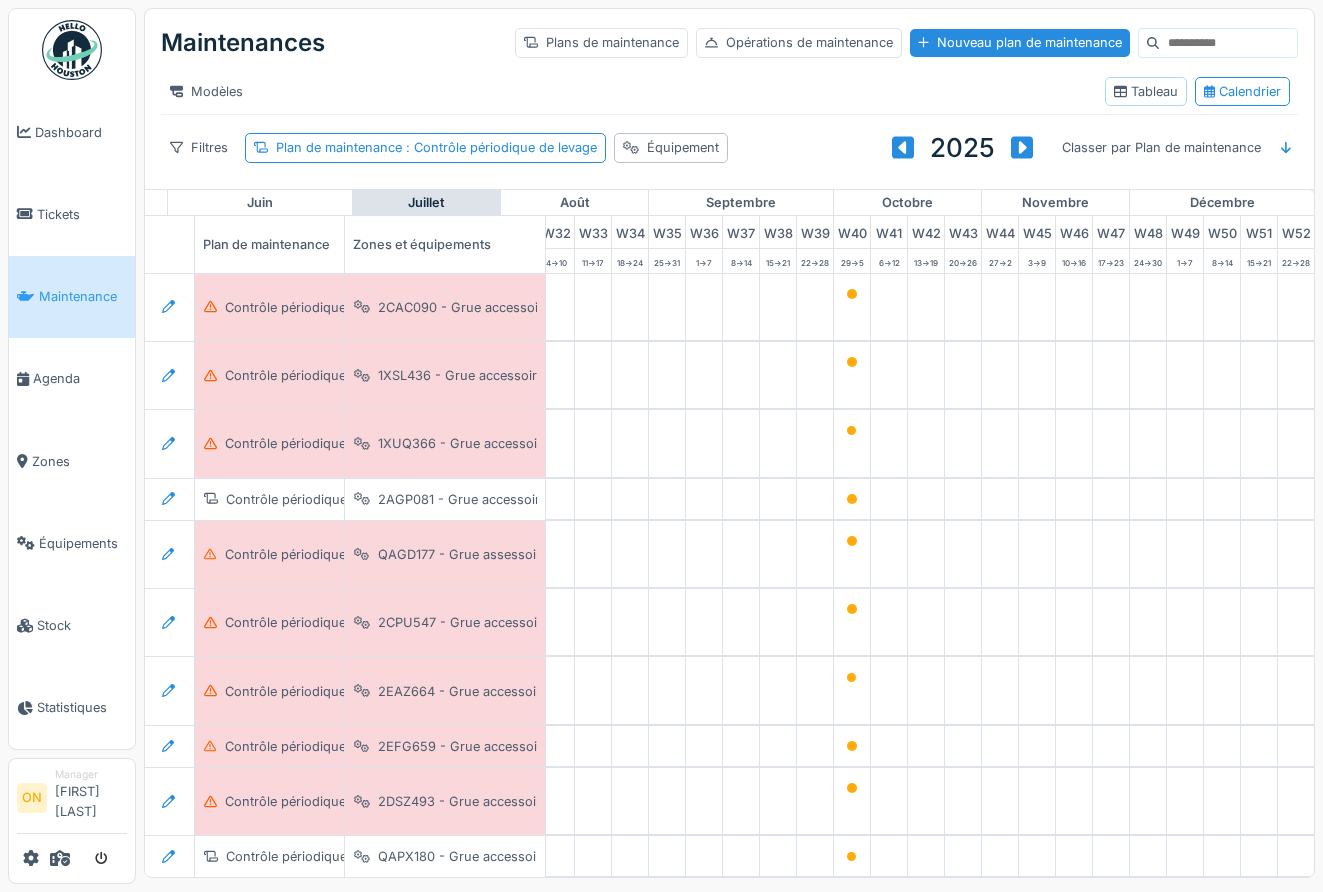 click on "Tableau" at bounding box center (1146, 91) 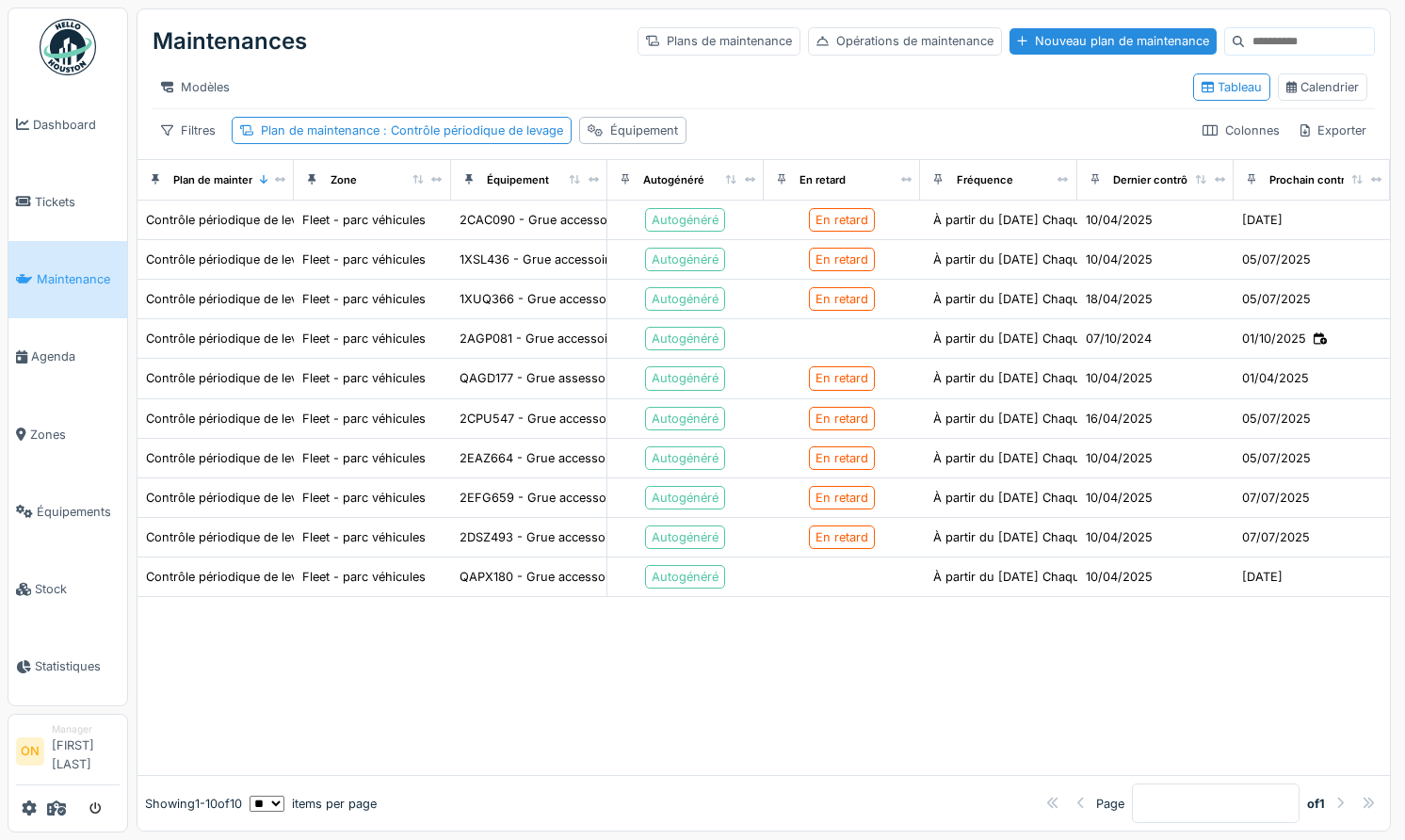 click at bounding box center (764, 686) 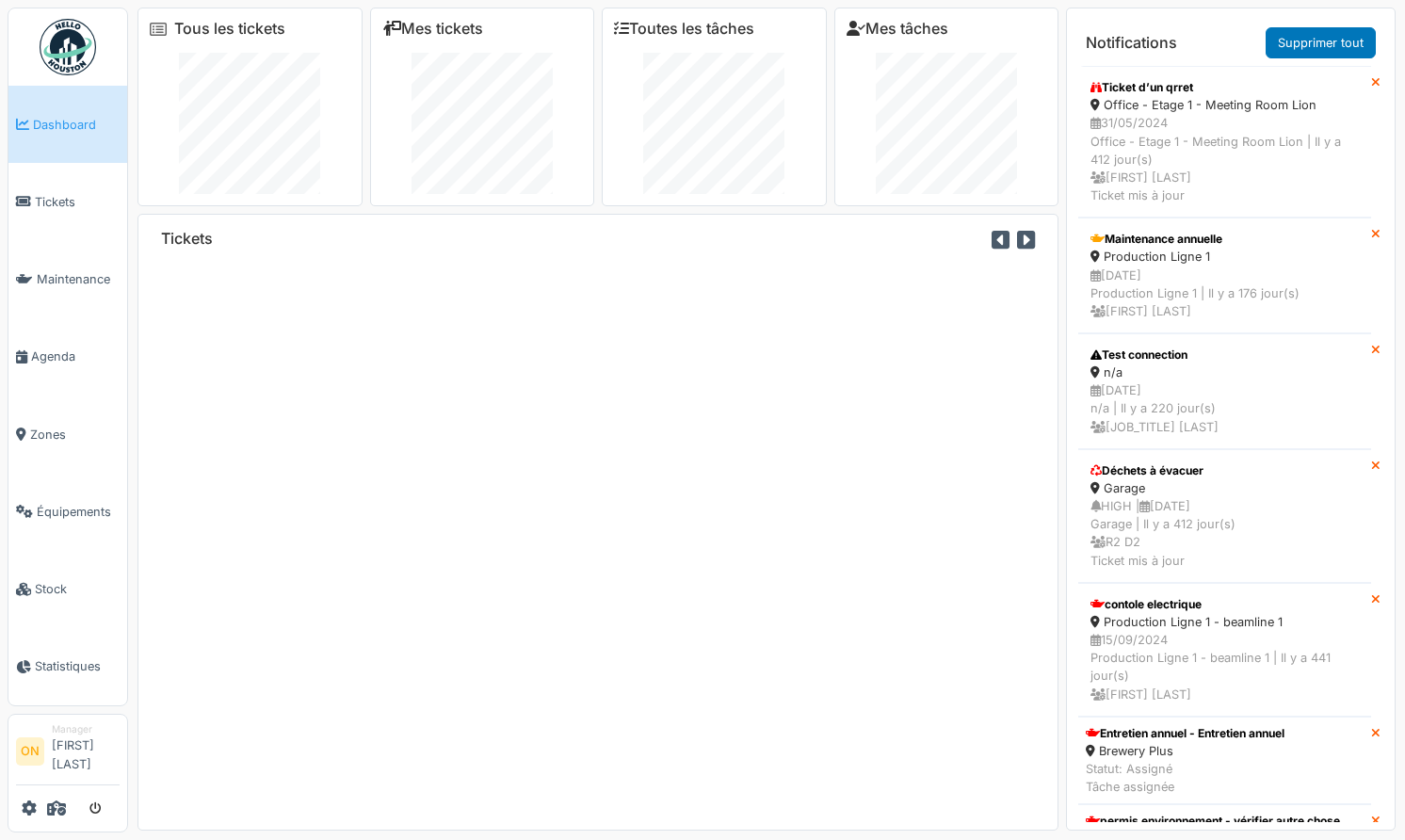 scroll, scrollTop: 0, scrollLeft: 0, axis: both 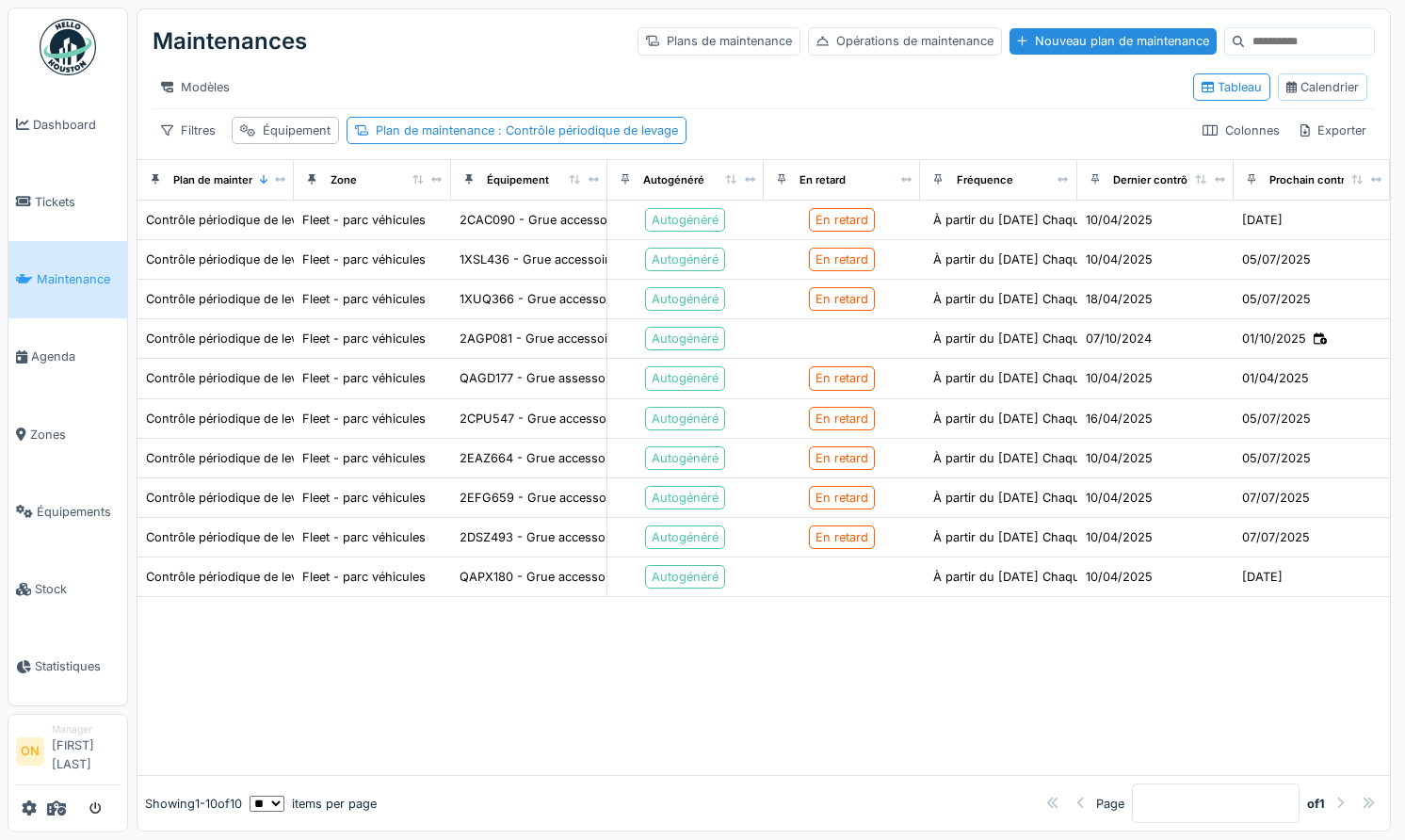 click on "Calendrier" at bounding box center (1322, 87) 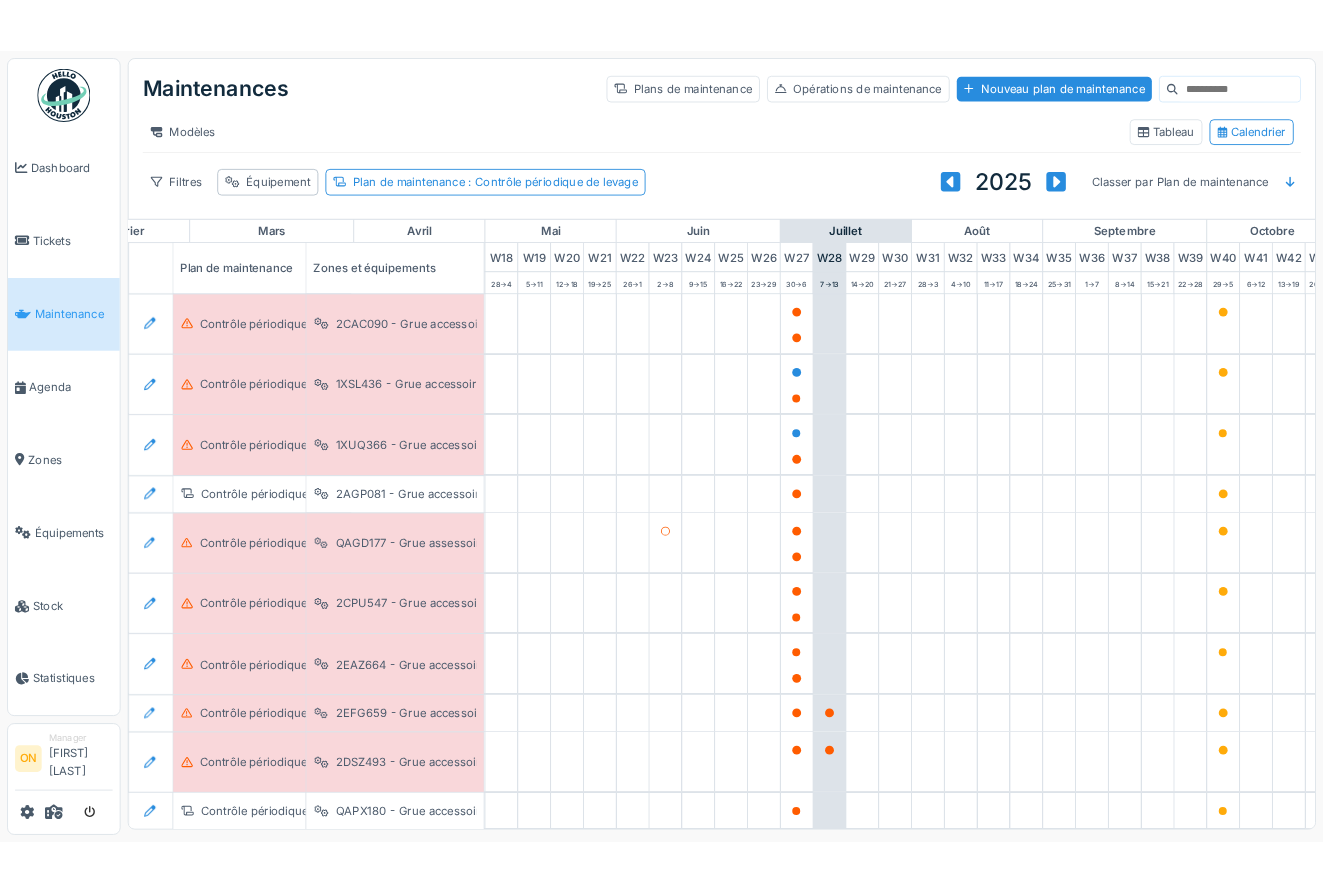 scroll, scrollTop: 0, scrollLeft: 669, axis: horizontal 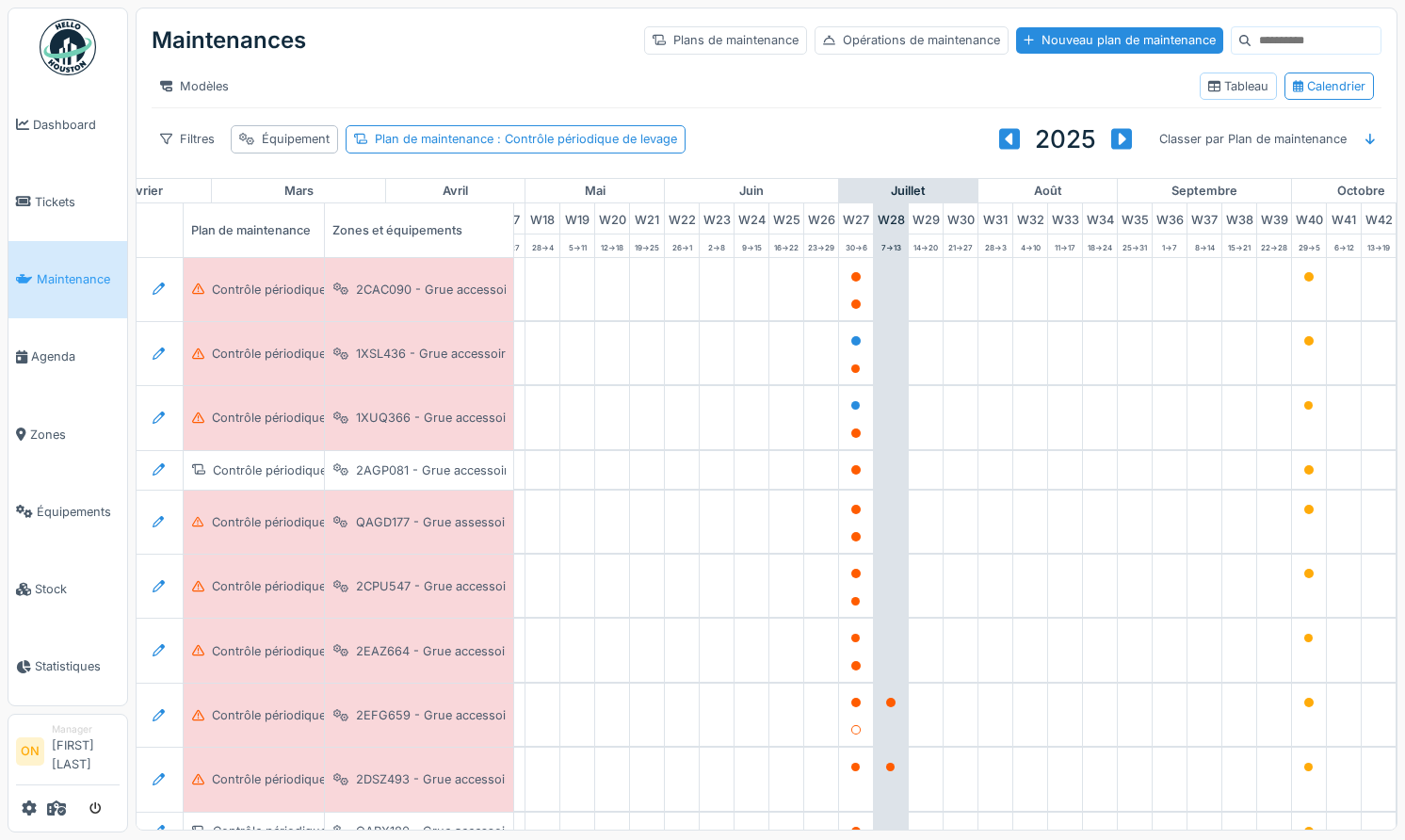 click on "Tableau" at bounding box center (1238, 86) 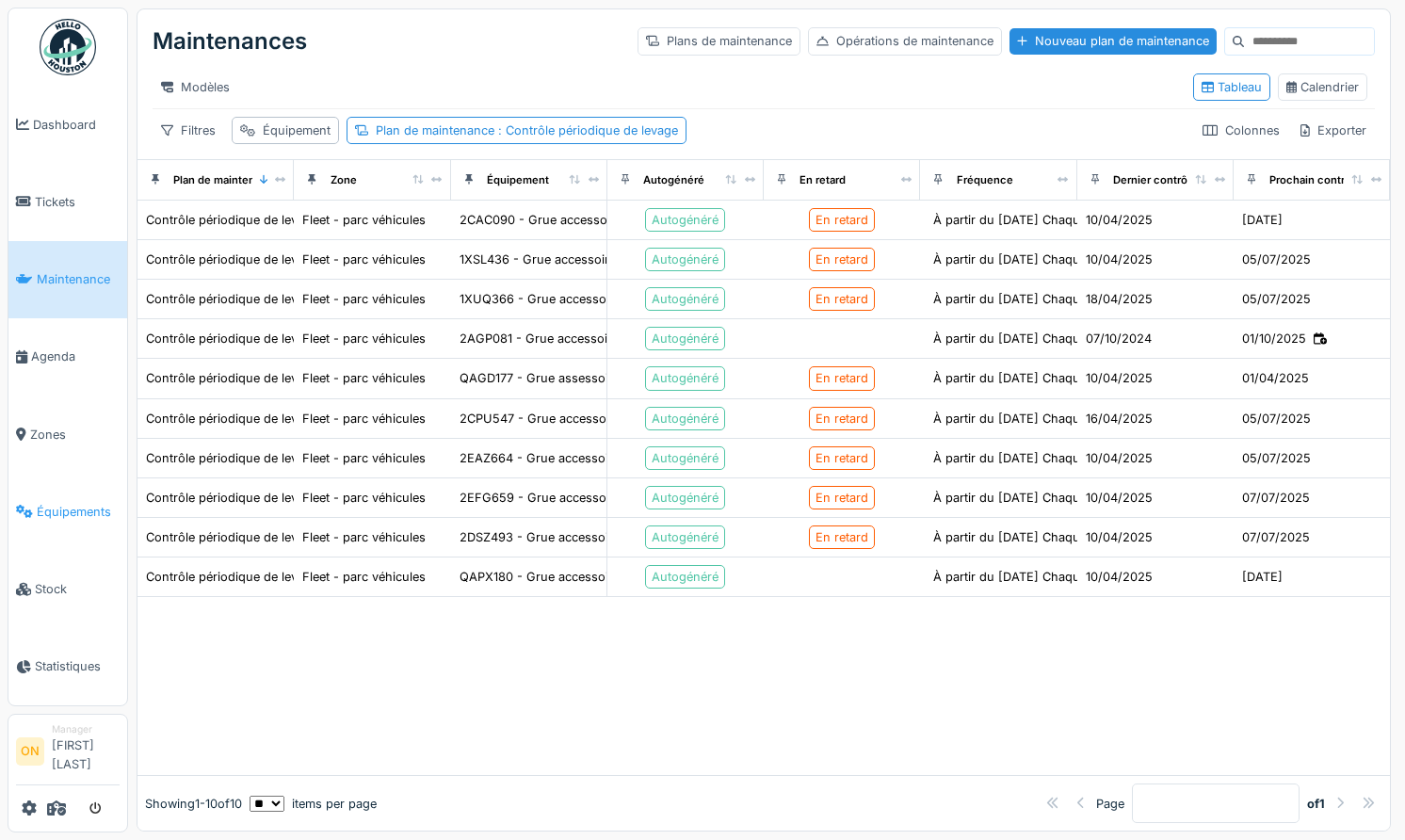 click on "Équipements" at bounding box center [78, 511] 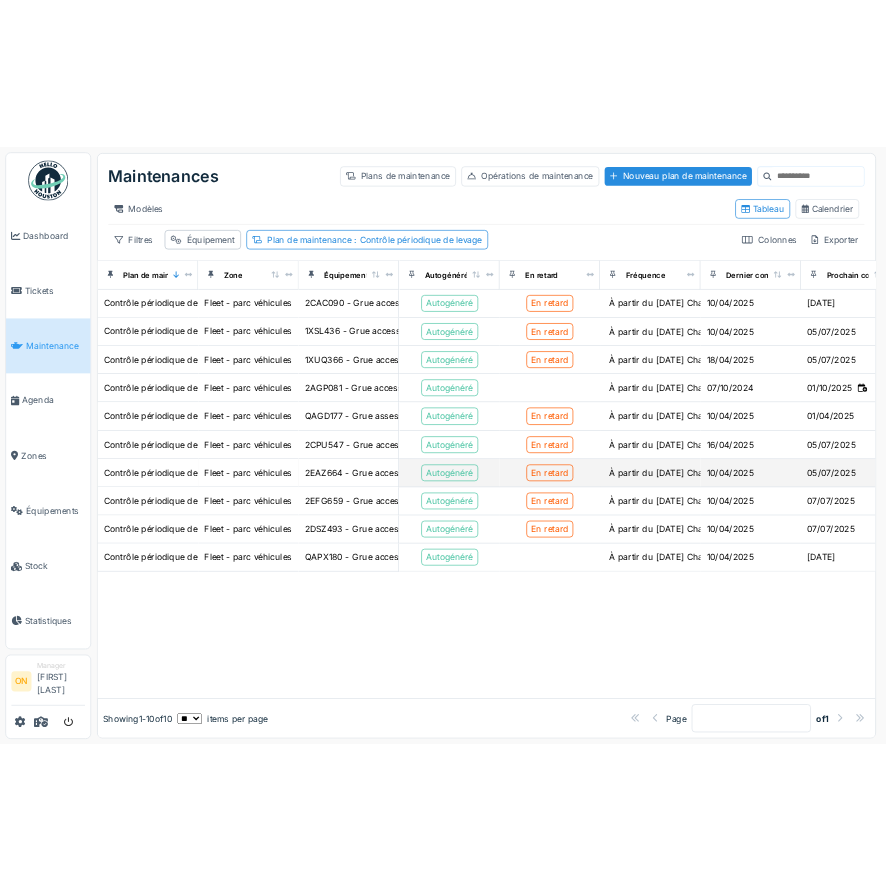 scroll, scrollTop: 0, scrollLeft: 39, axis: horizontal 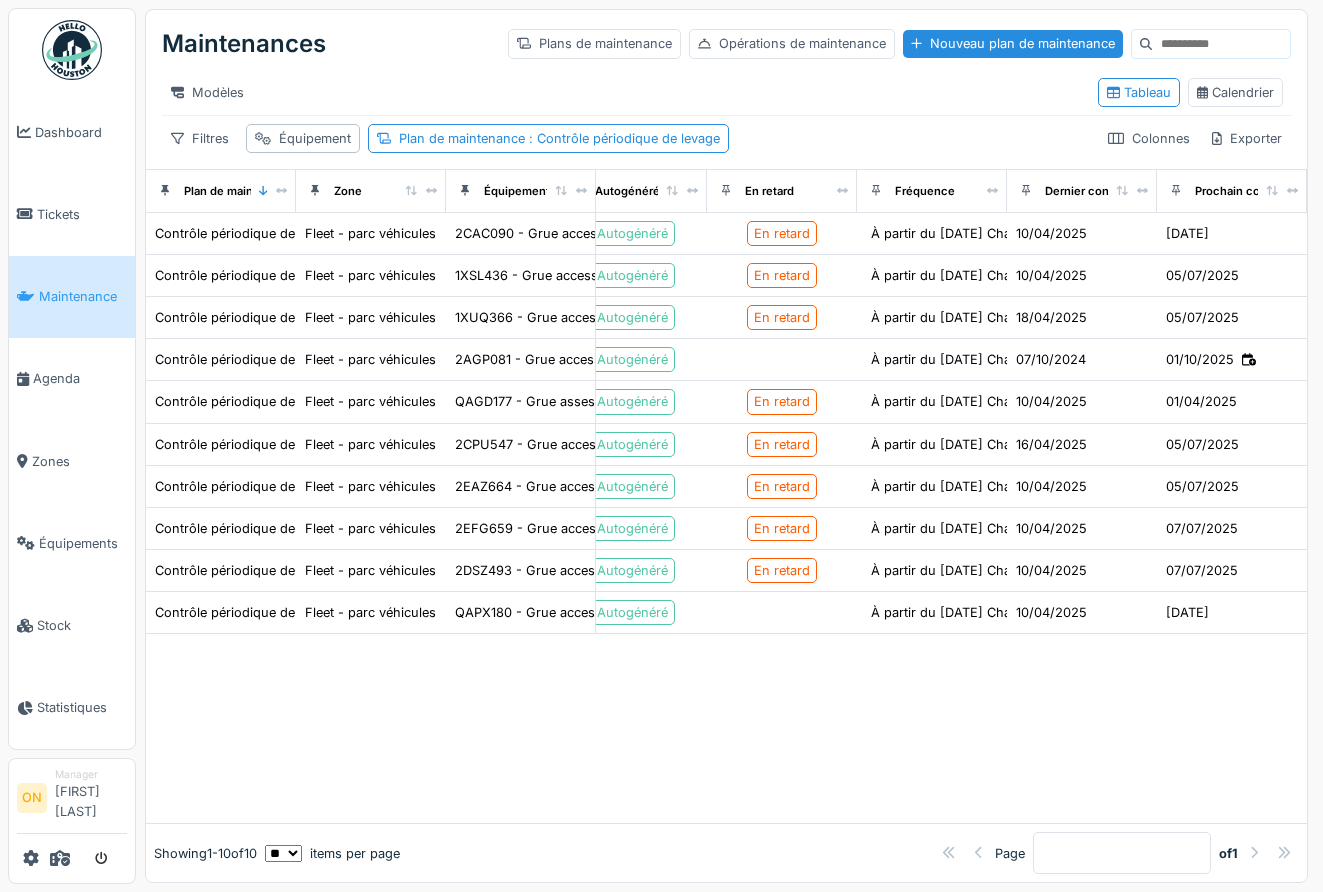 click at bounding box center (726, 728) 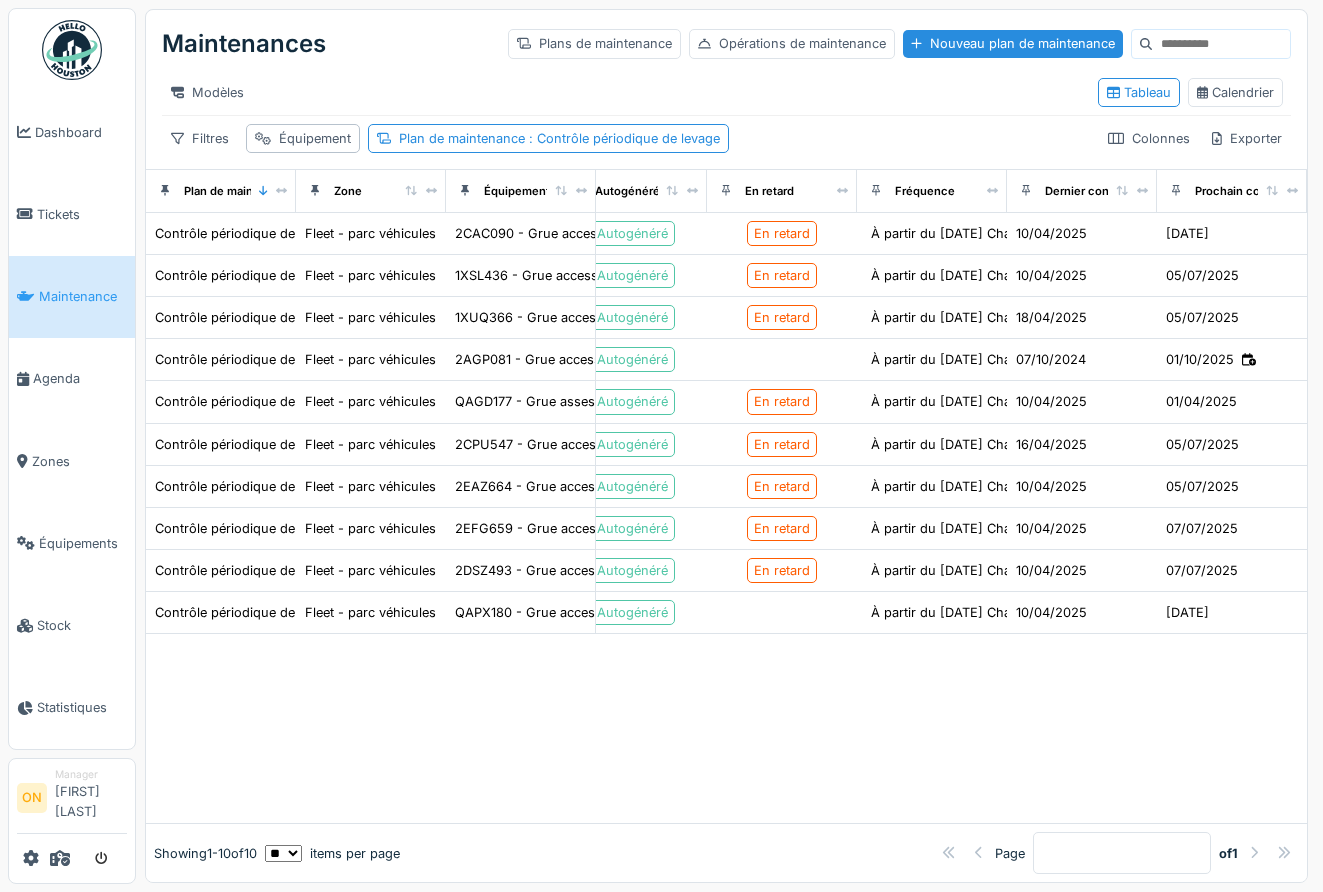 click at bounding box center (726, 728) 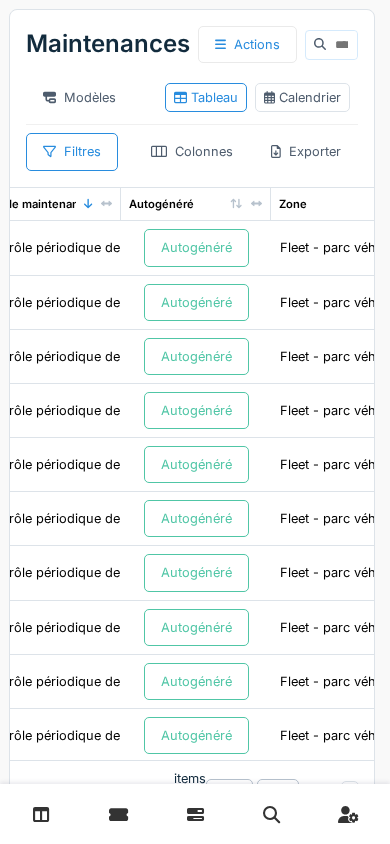 click on "Modèles" at bounding box center [79, 97] 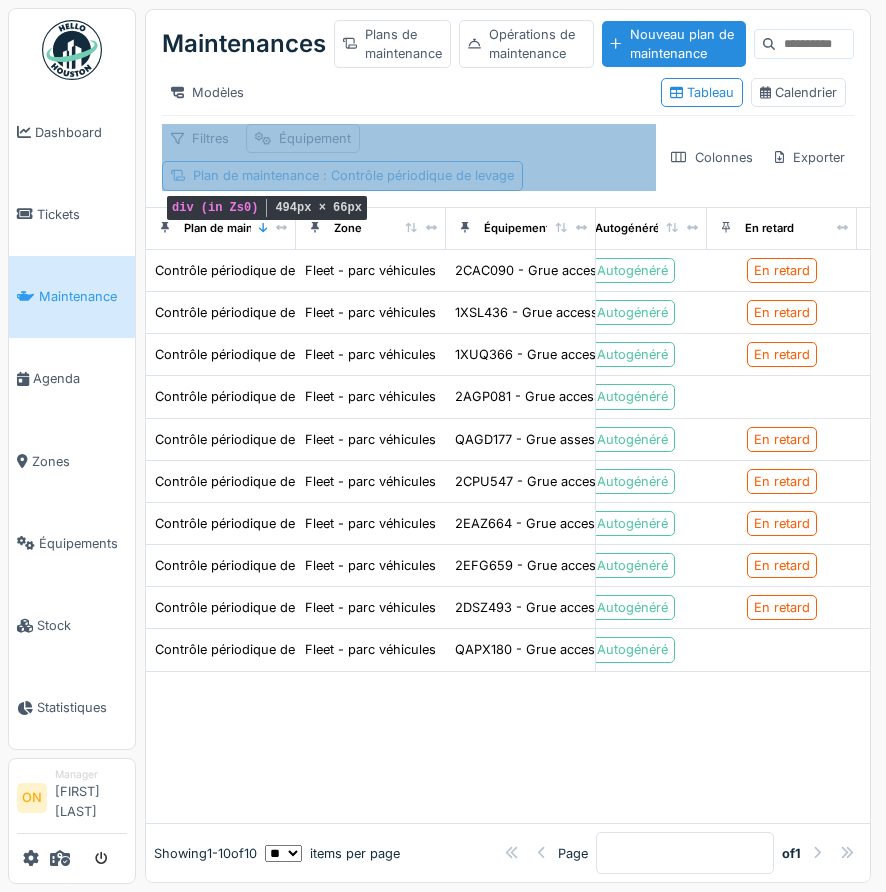click on "Filtres Équipement Plan de maintenance   :   Contrôle périodique de levage" at bounding box center (408, 157) 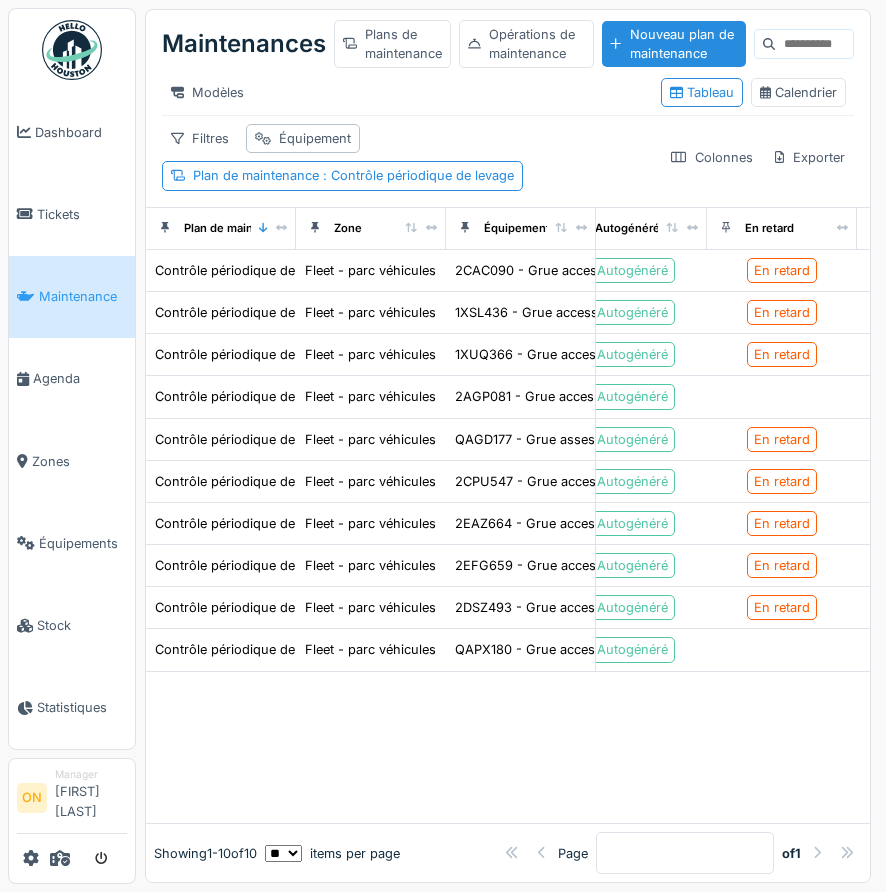 click on "Filtres Équipement Plan de maintenance   :   Contrôle périodique de levage" at bounding box center (408, 157) 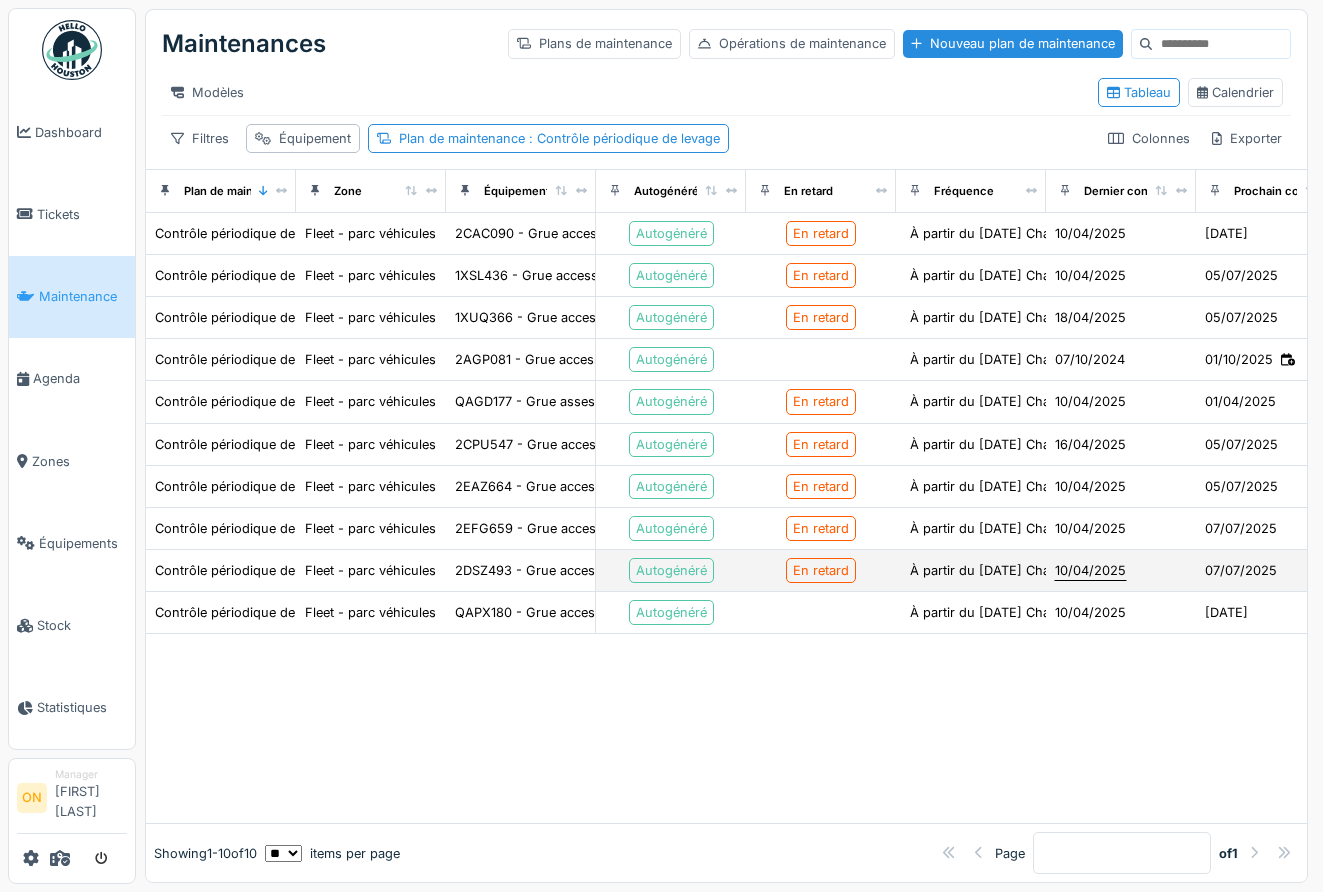 scroll, scrollTop: 0, scrollLeft: 39, axis: horizontal 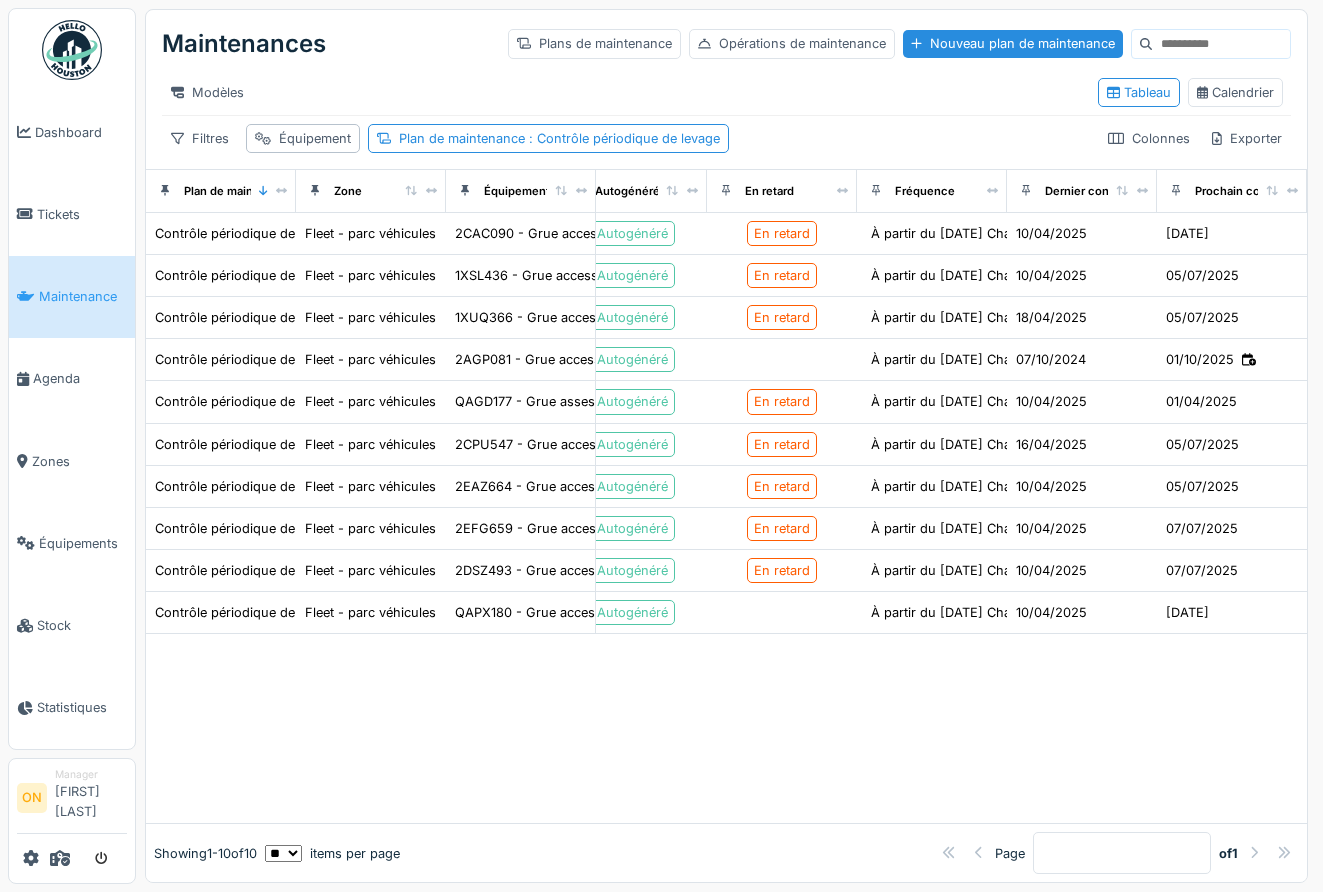 click at bounding box center [726, 728] 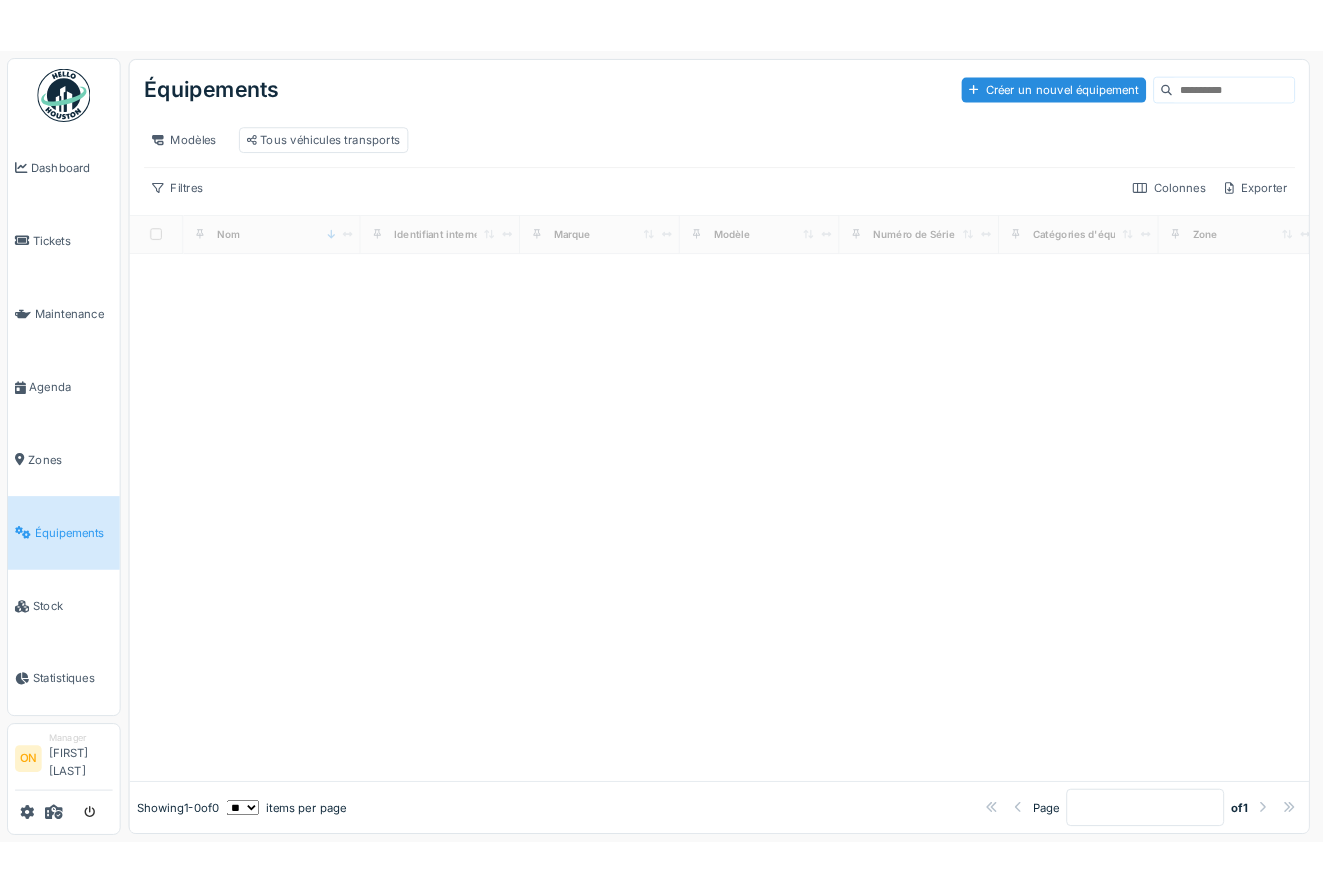 scroll, scrollTop: 0, scrollLeft: 0, axis: both 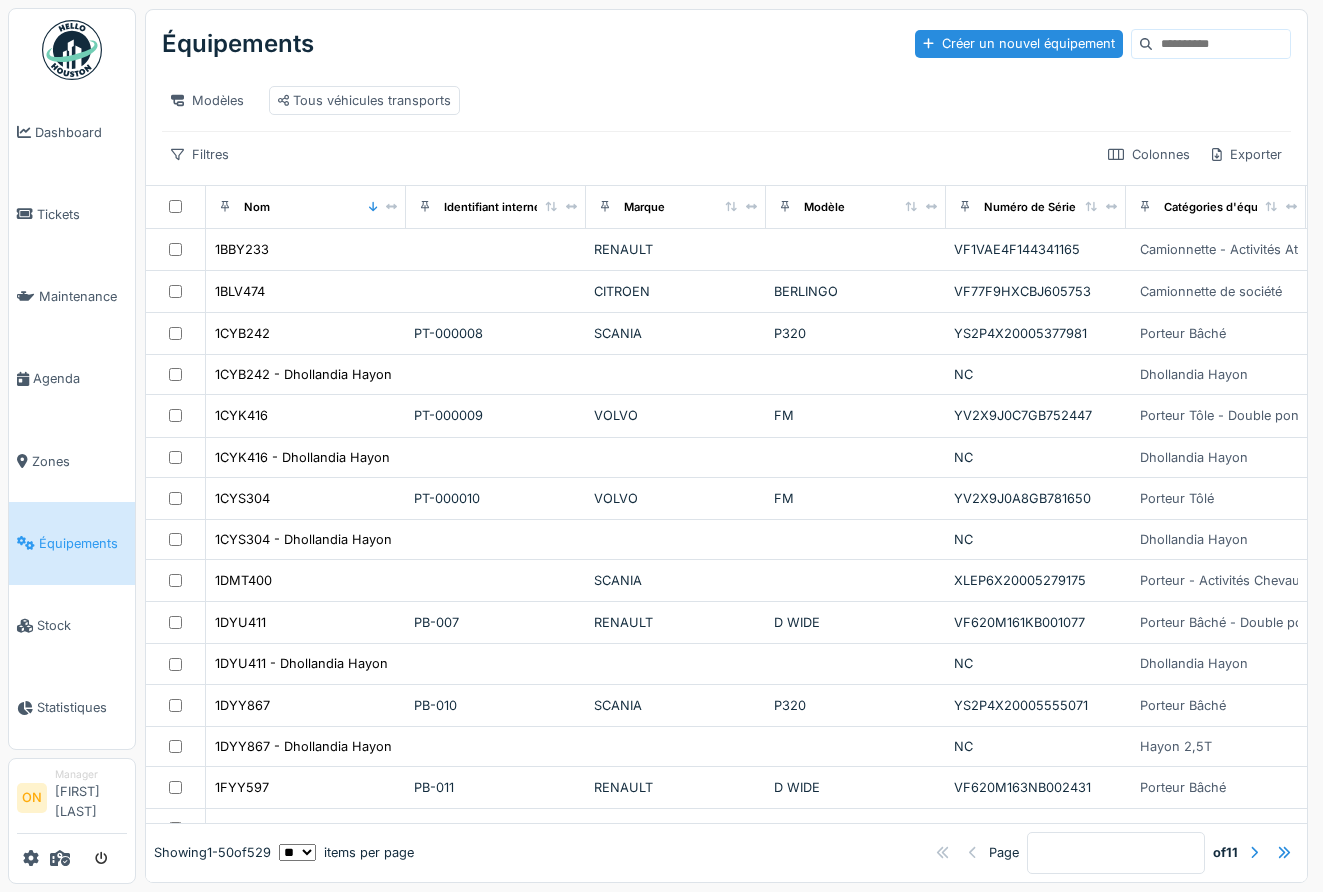 click at bounding box center (1221, 44) 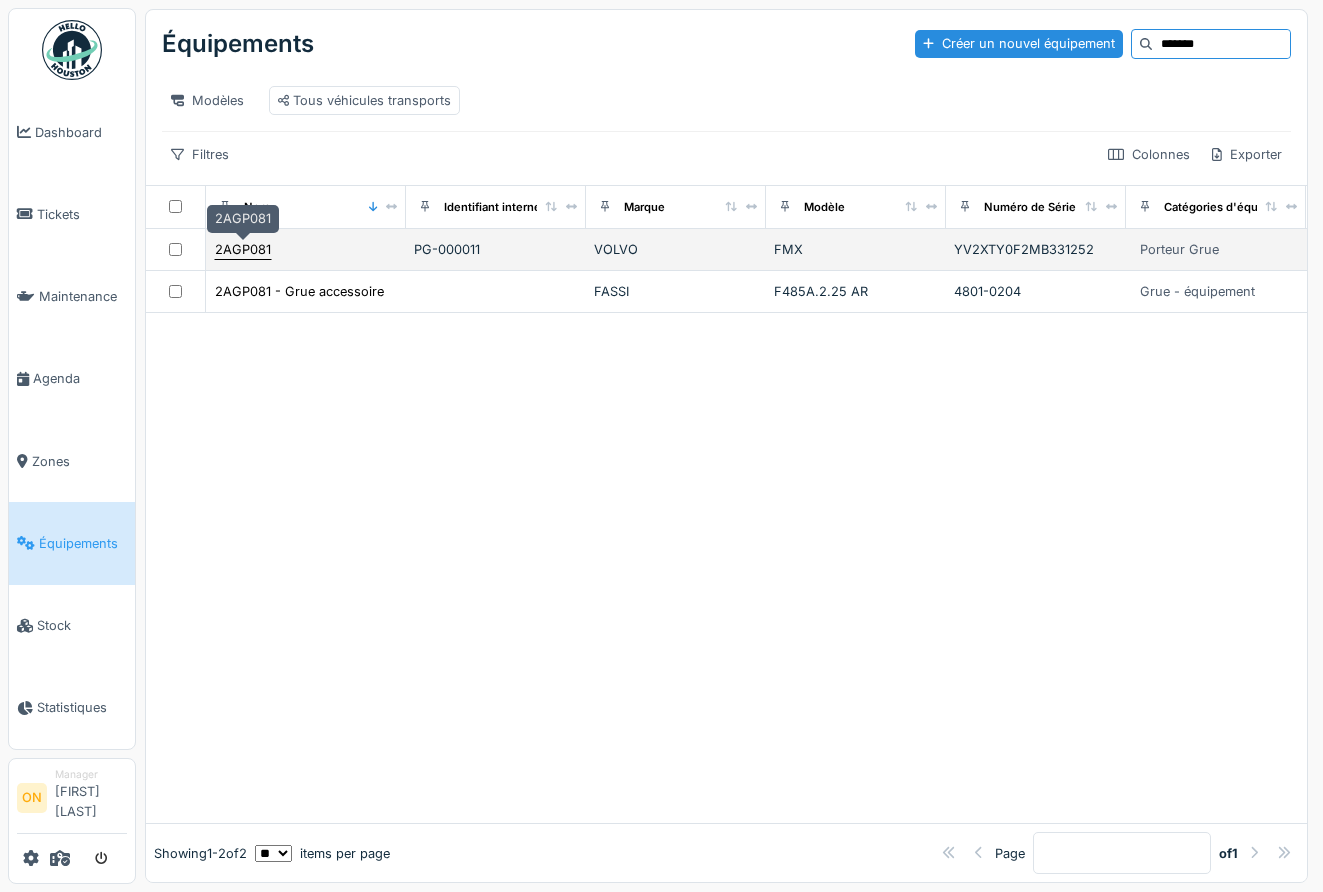type on "*******" 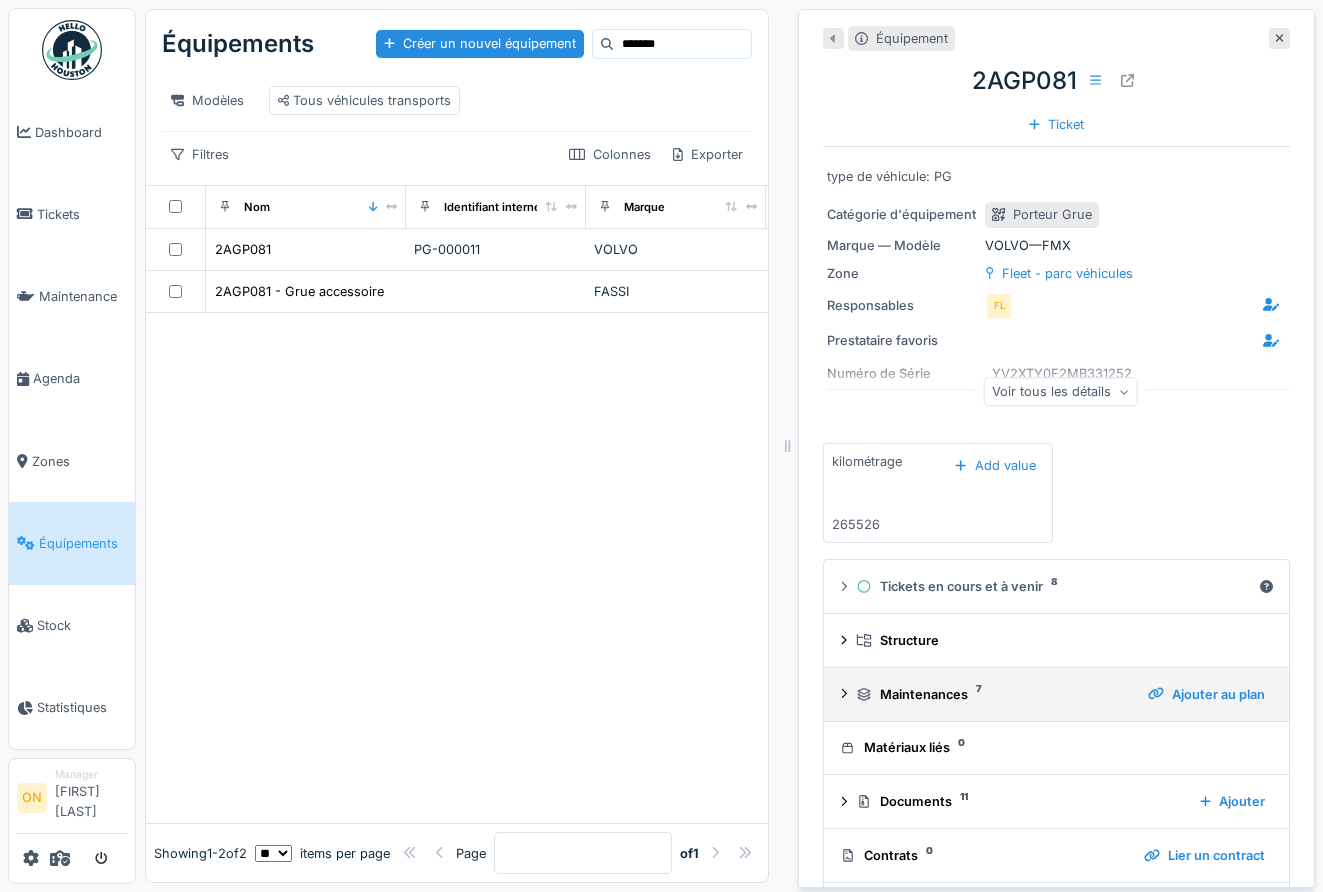 click on "Maintenances 7 Ajouter au plan" at bounding box center [1056, 694] 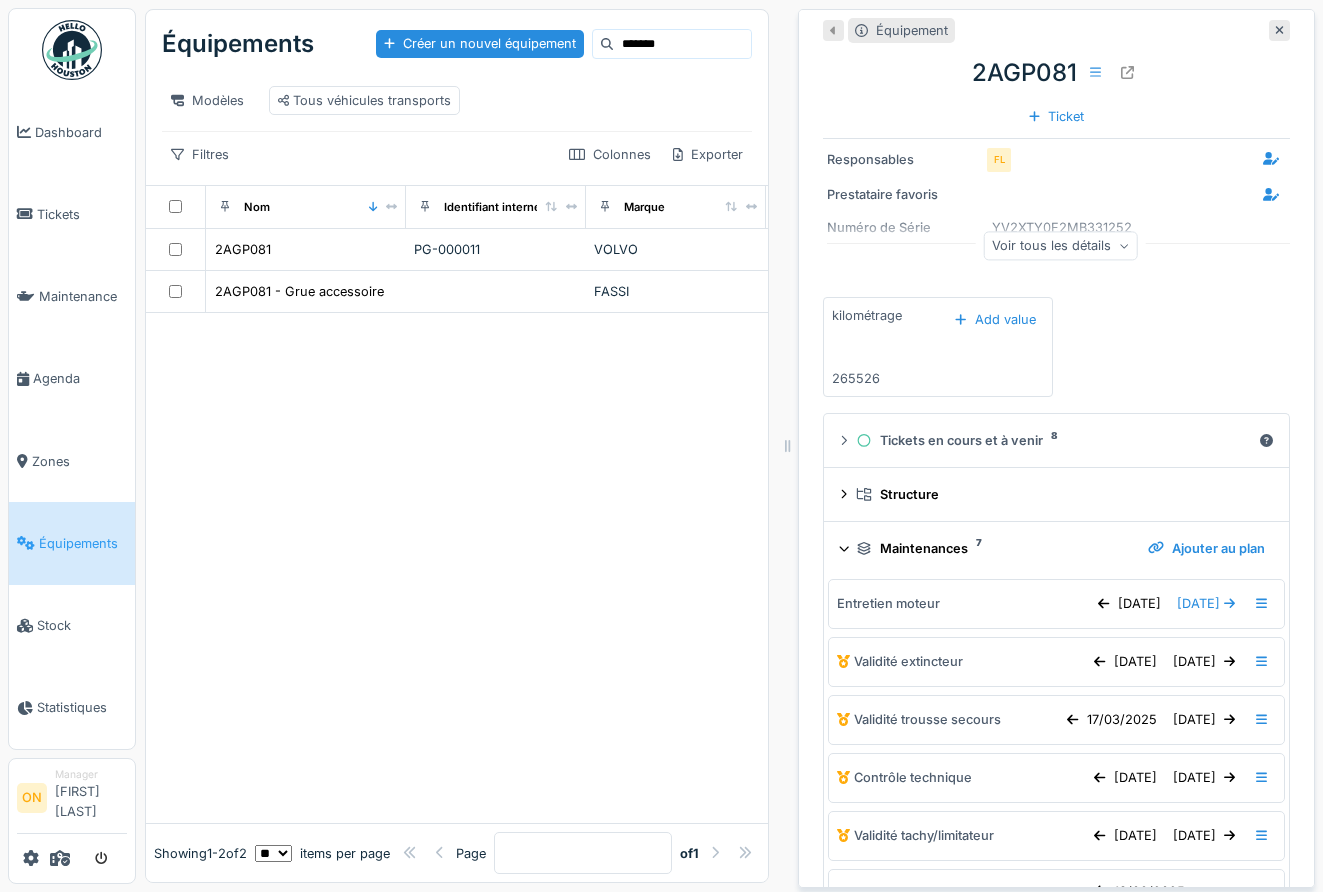 scroll, scrollTop: 0, scrollLeft: 0, axis: both 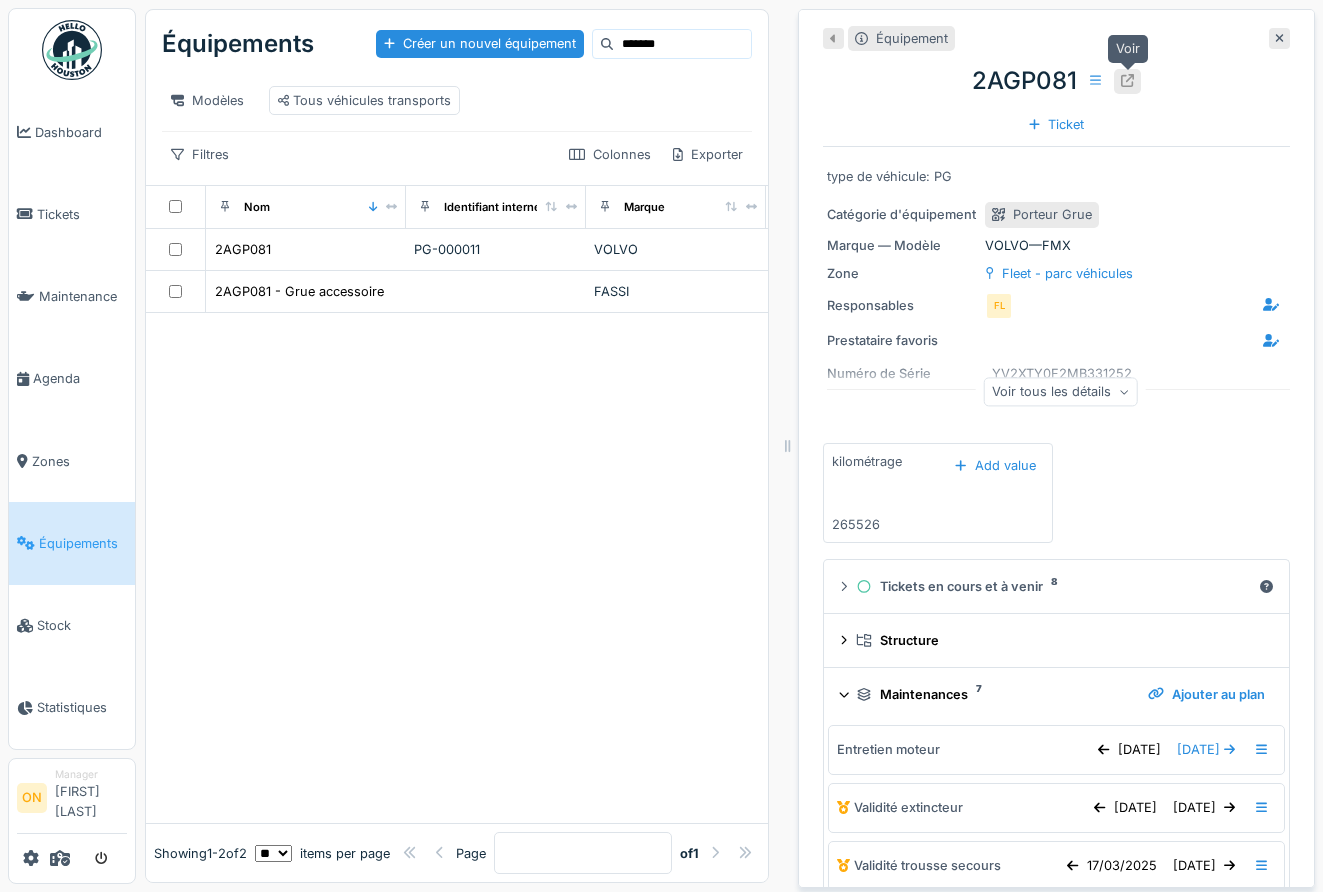 click 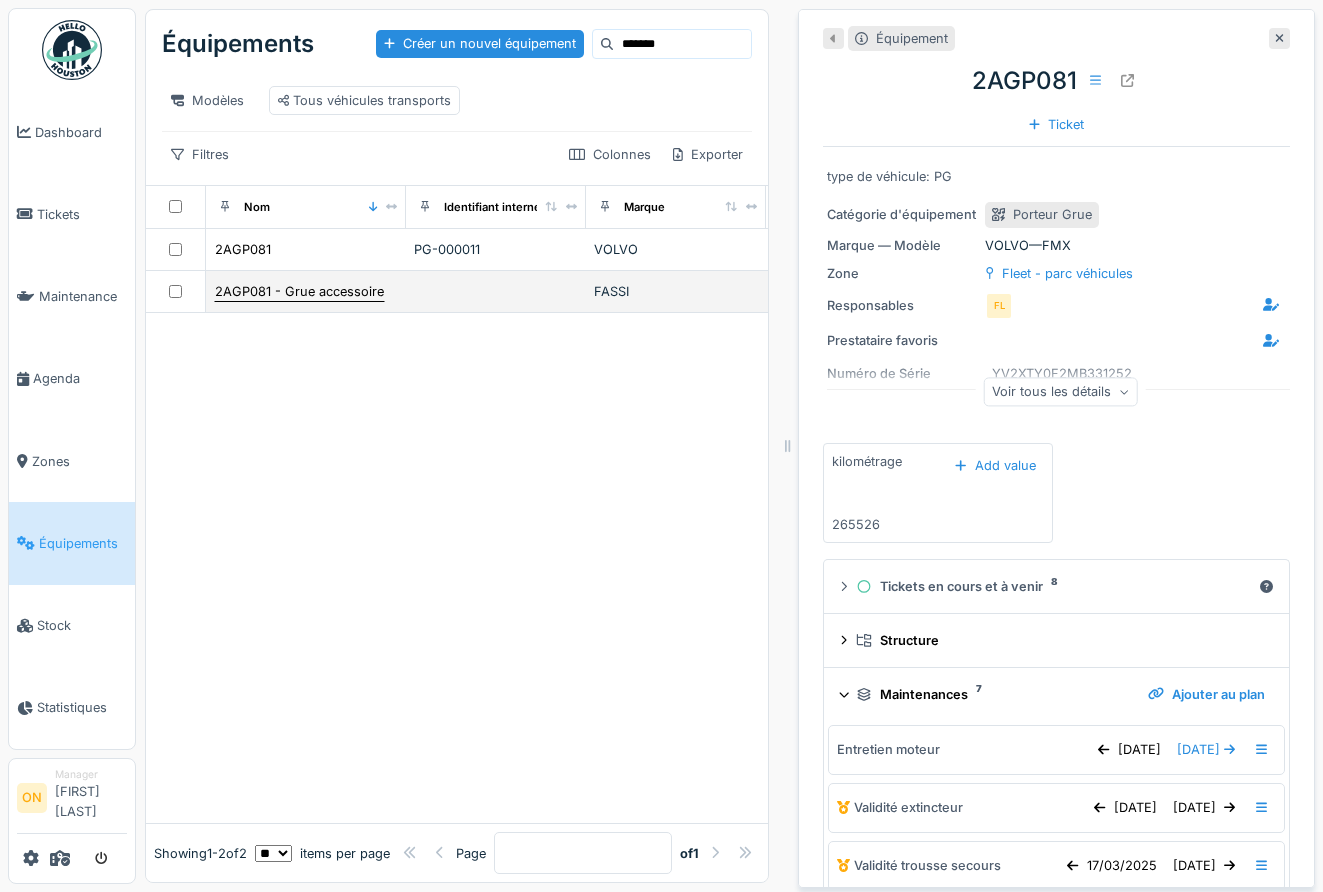 click on "2AGP081 - Grue accessoire" at bounding box center (299, 291) 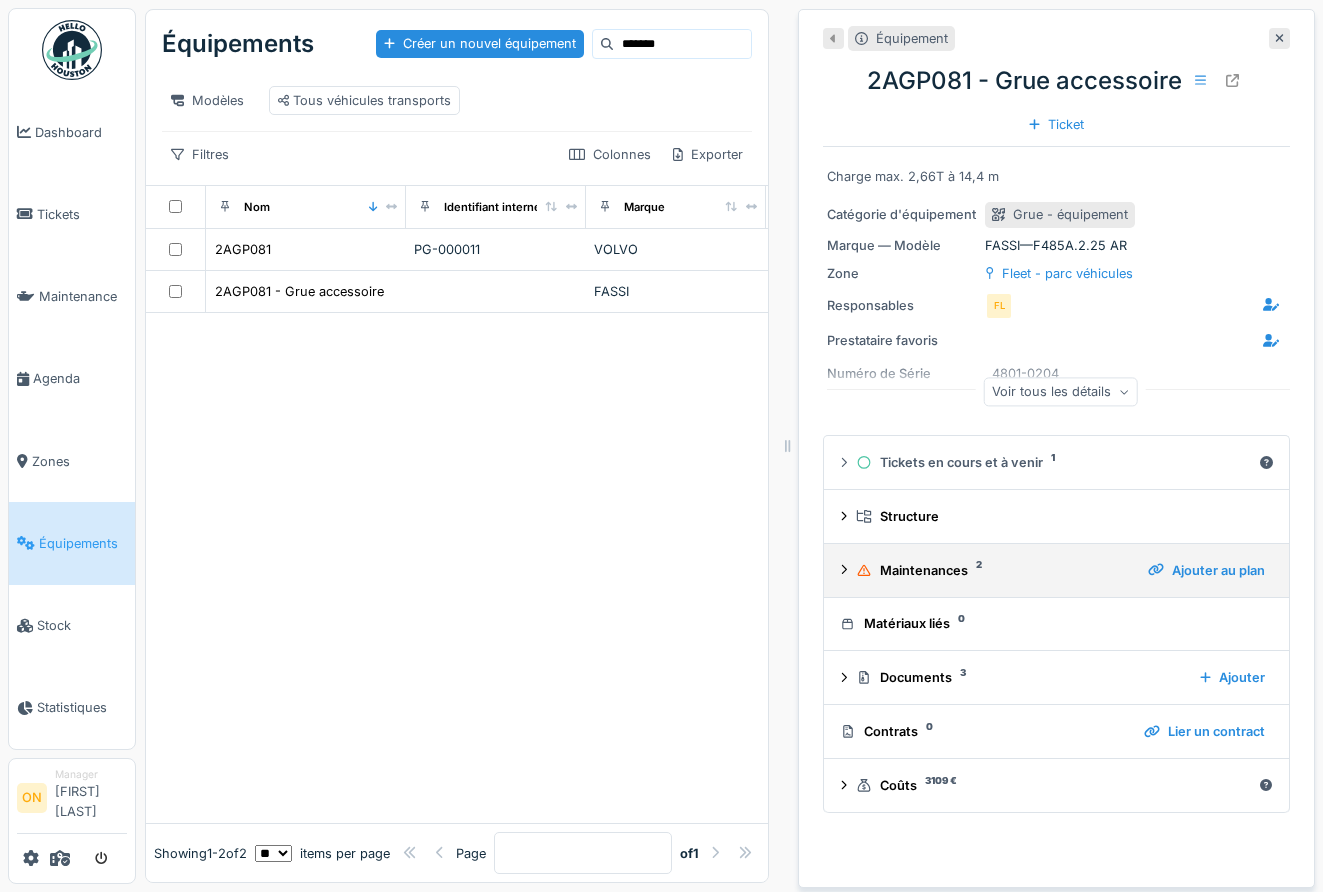 click on "Maintenances 2" at bounding box center (994, 570) 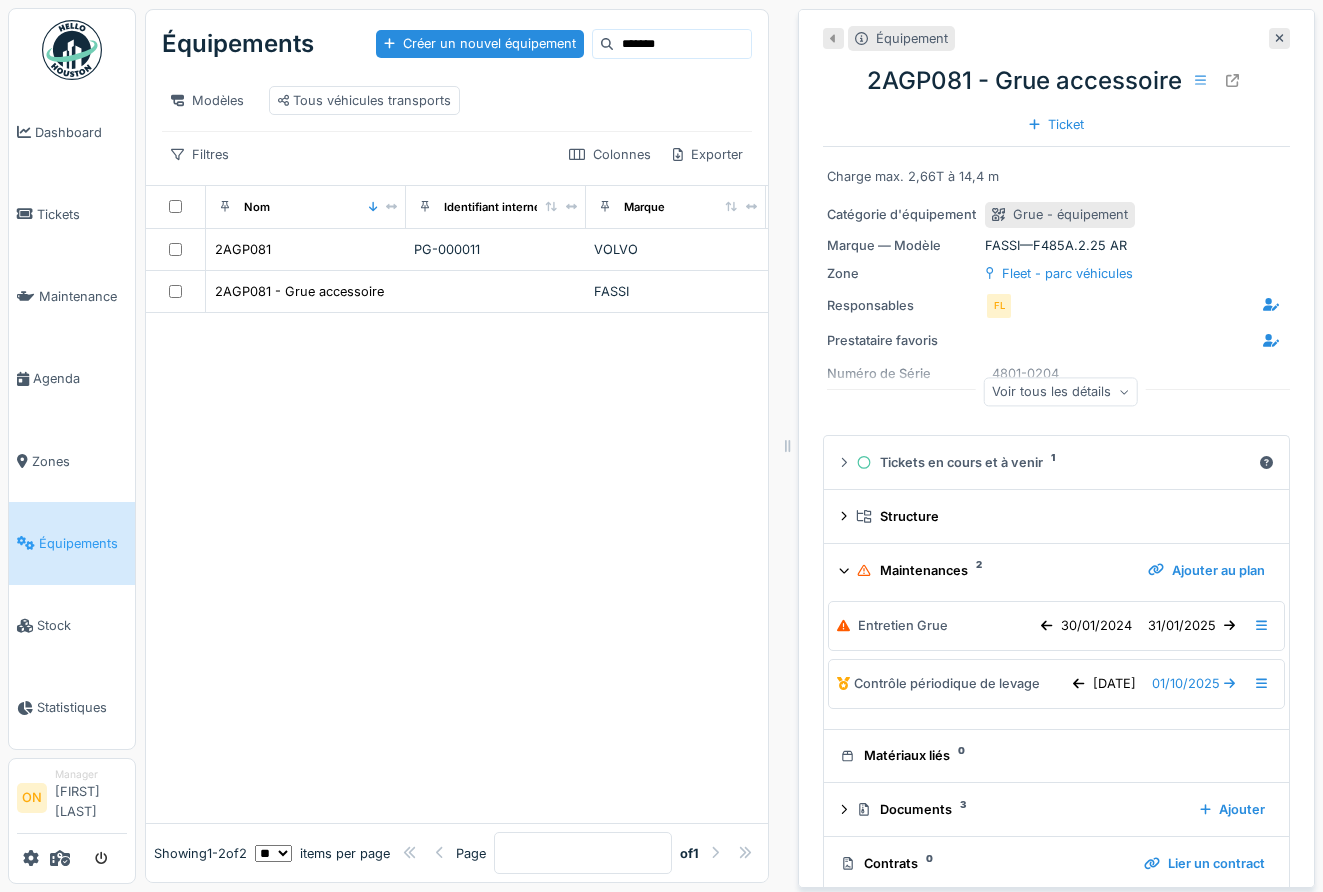 scroll, scrollTop: 76, scrollLeft: 0, axis: vertical 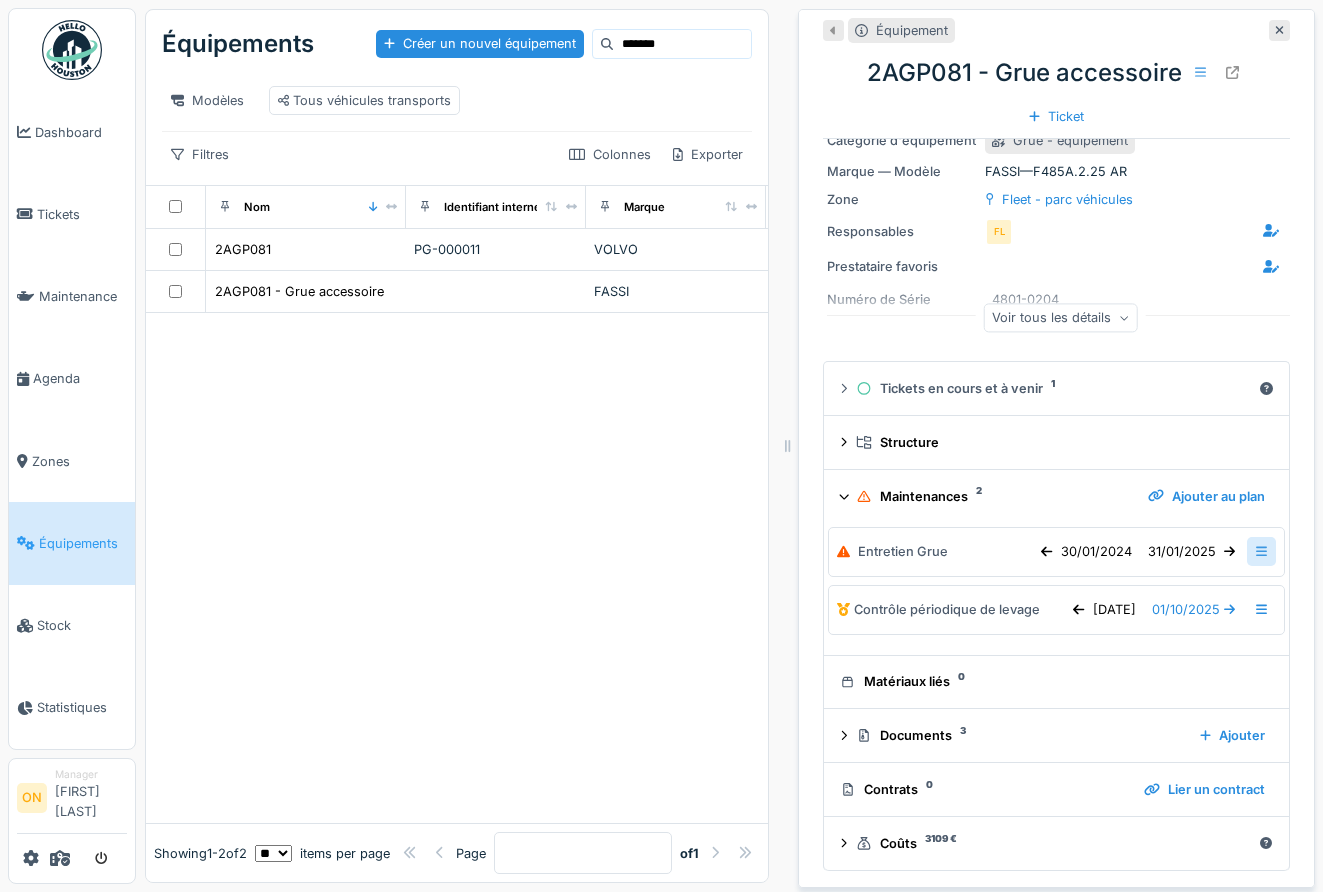 click 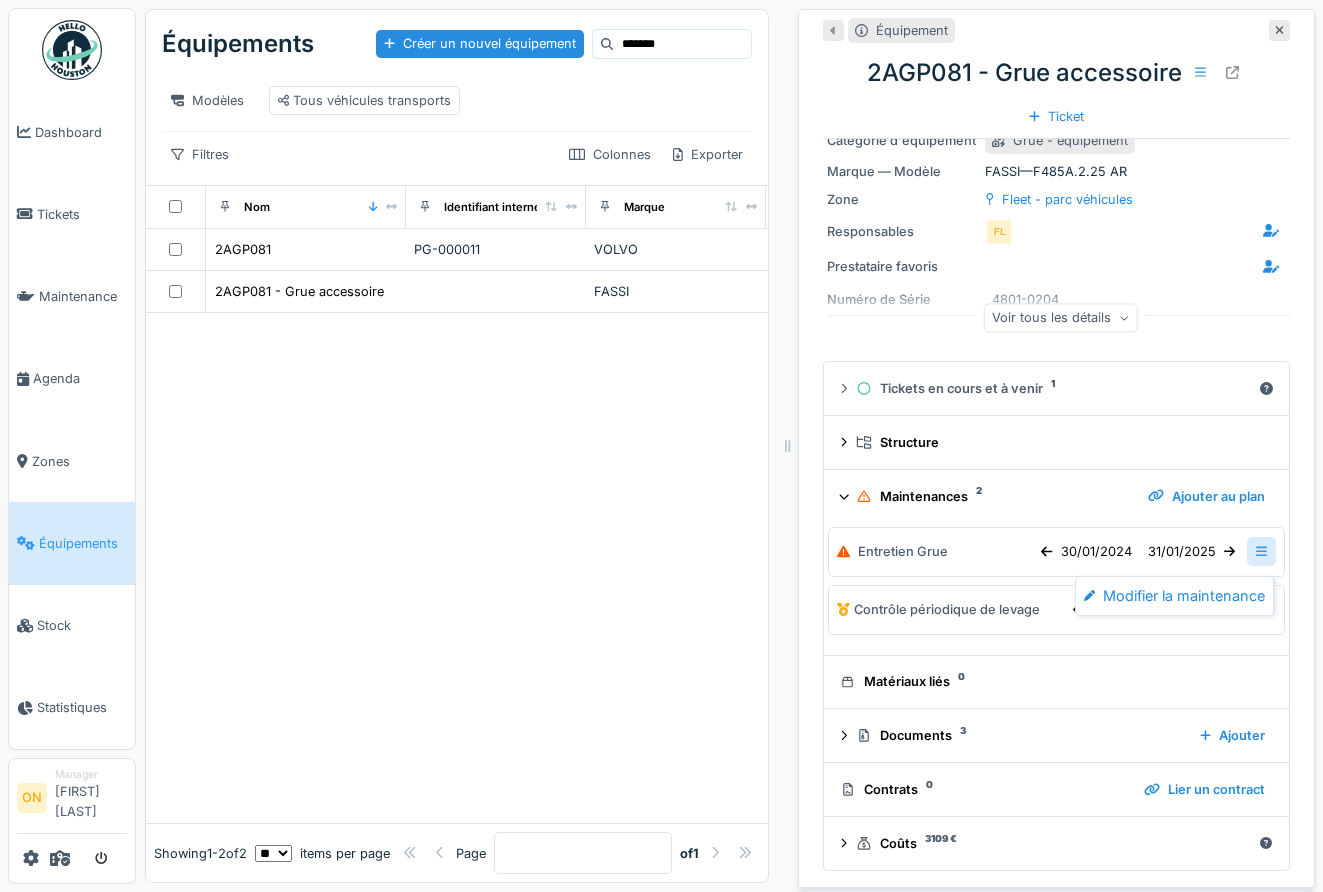 click 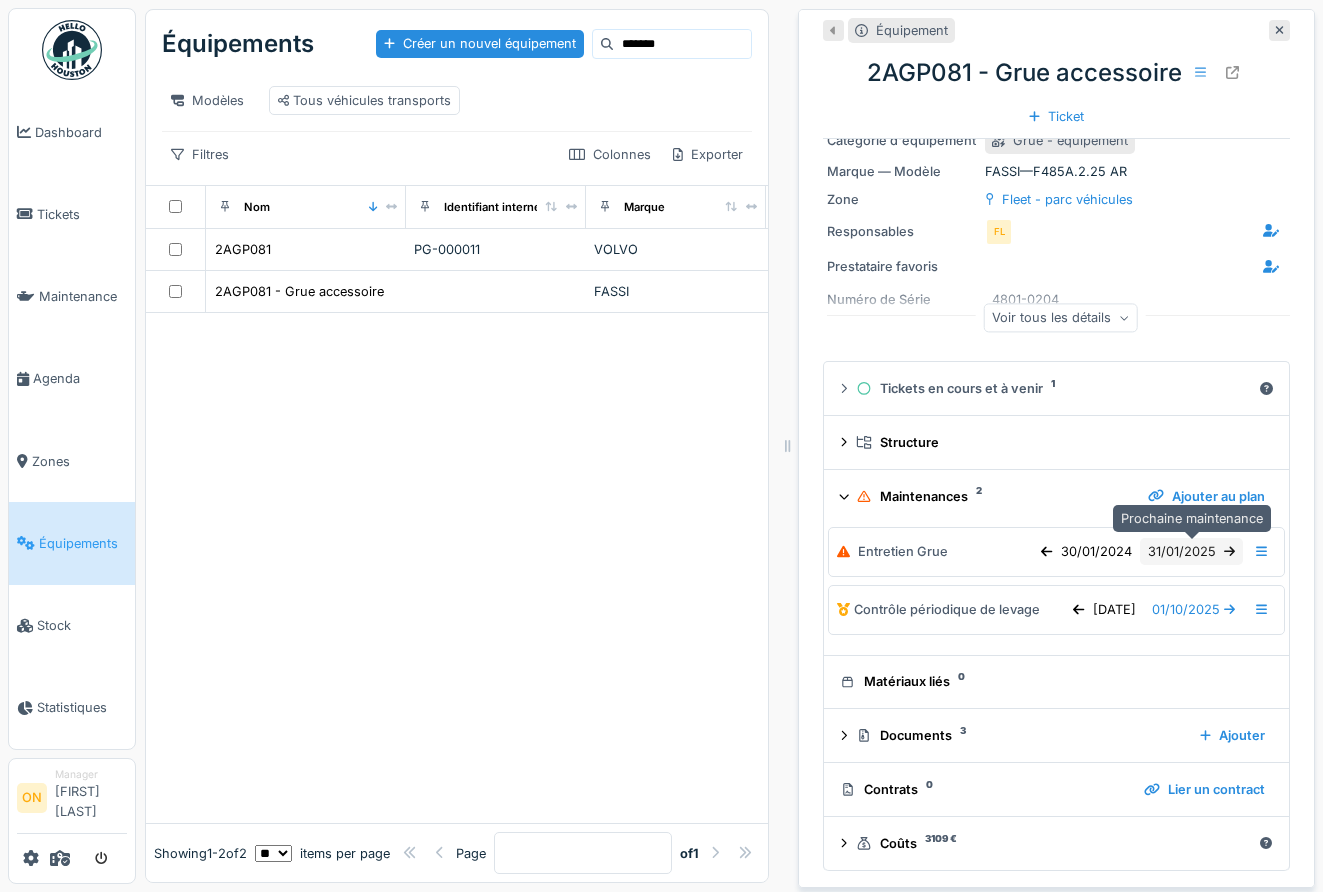 click on "31/01/2025" at bounding box center [1191, 551] 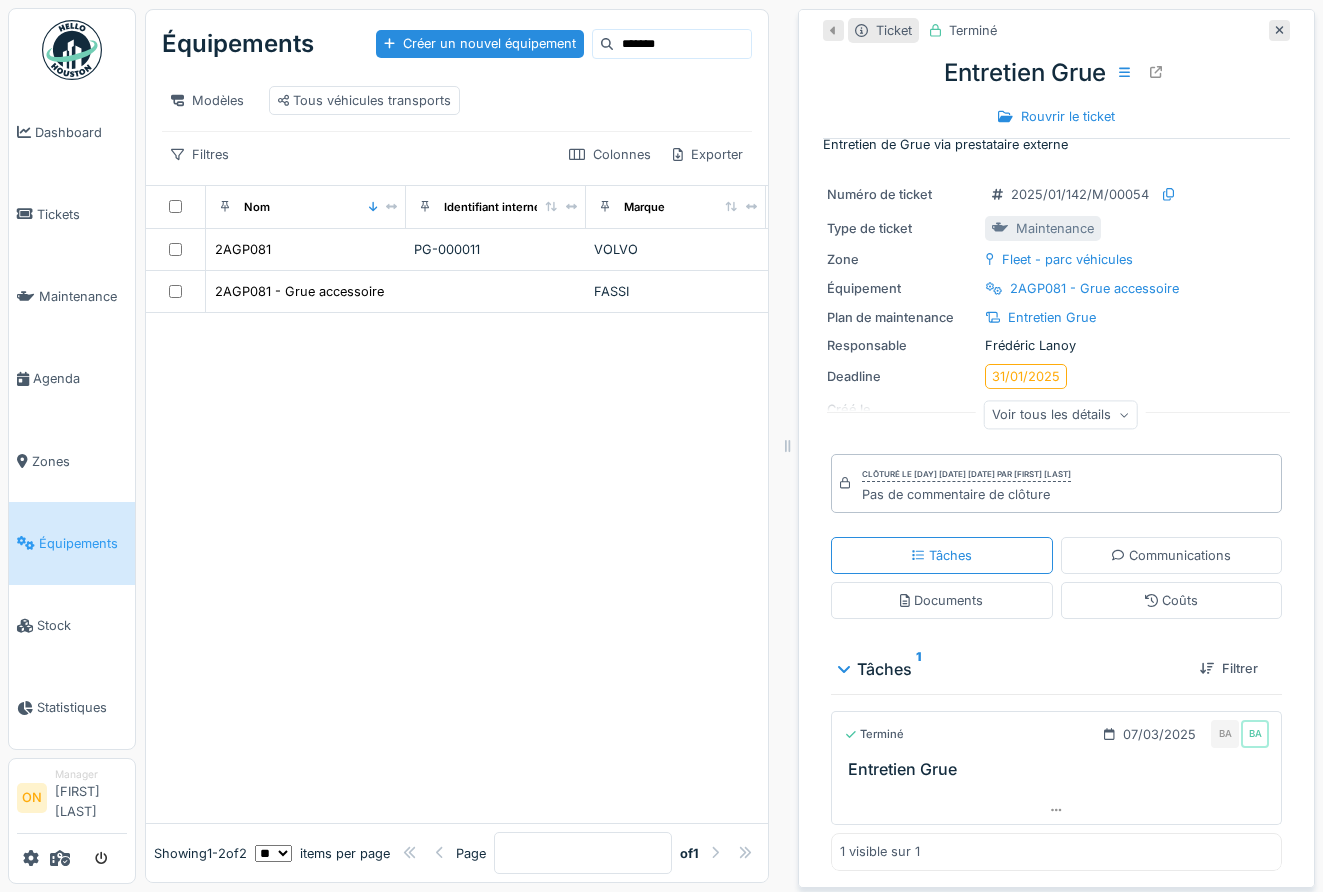 scroll, scrollTop: 0, scrollLeft: 0, axis: both 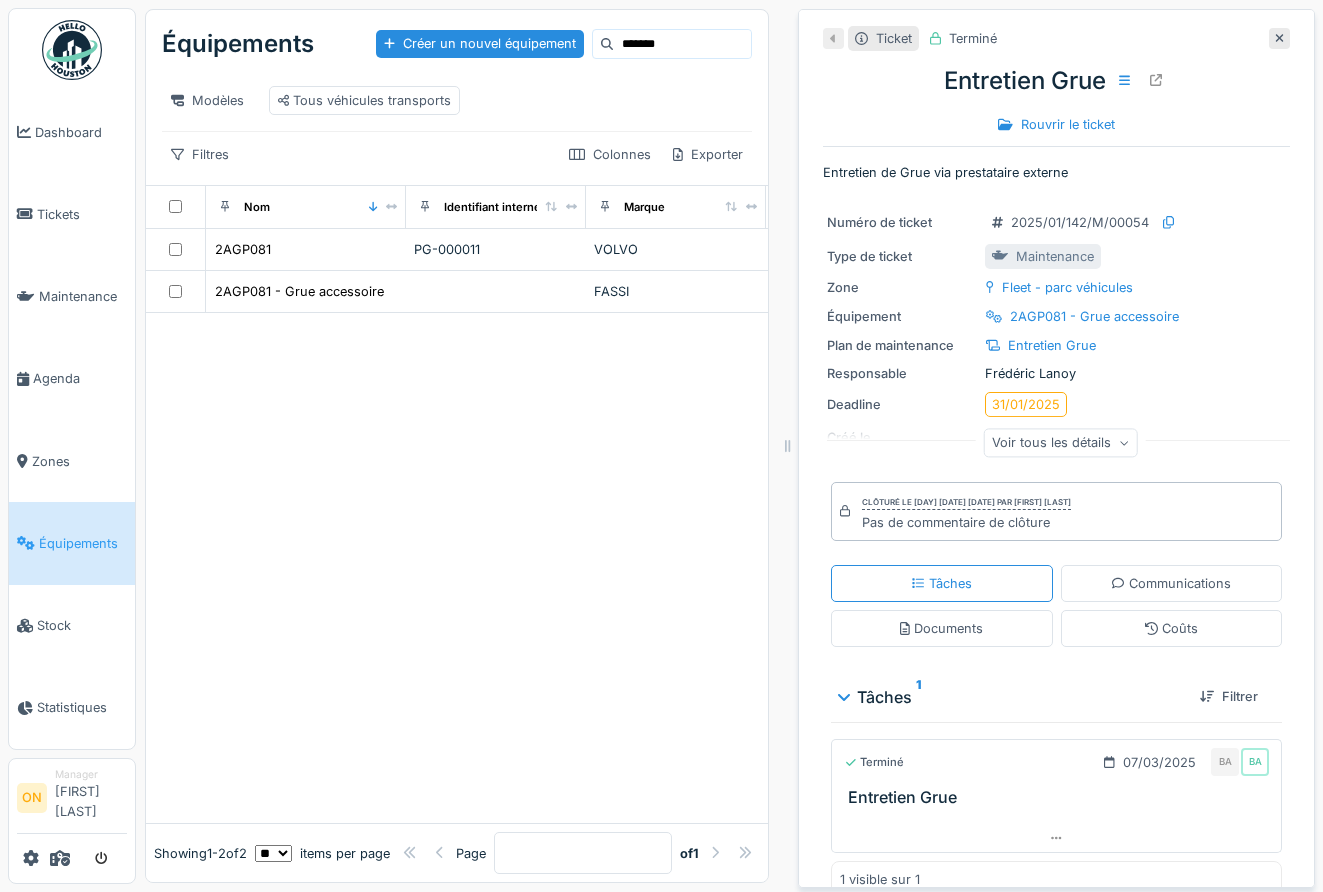 click 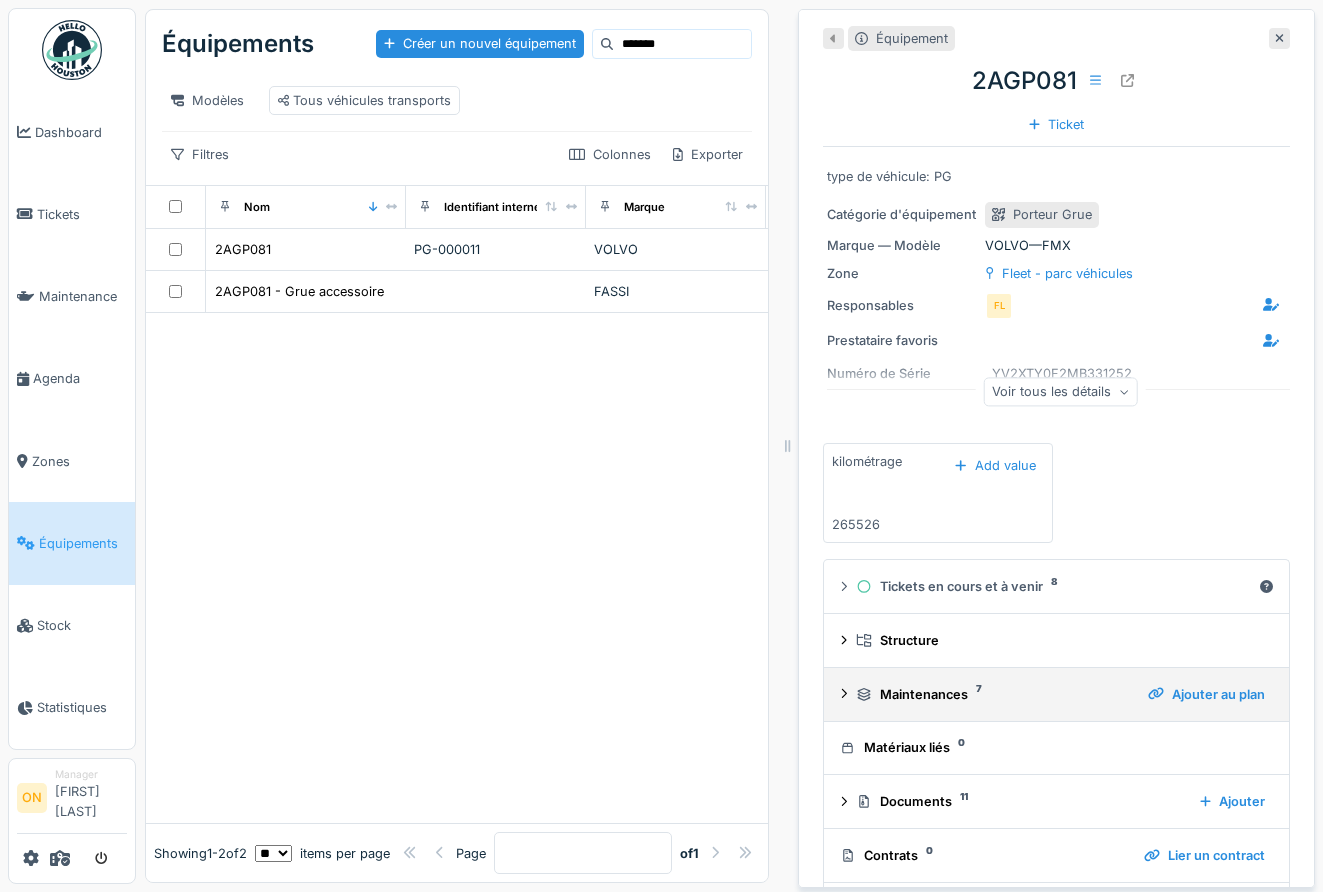 click on "Maintenances 7 Ajouter au plan" at bounding box center (1056, 694) 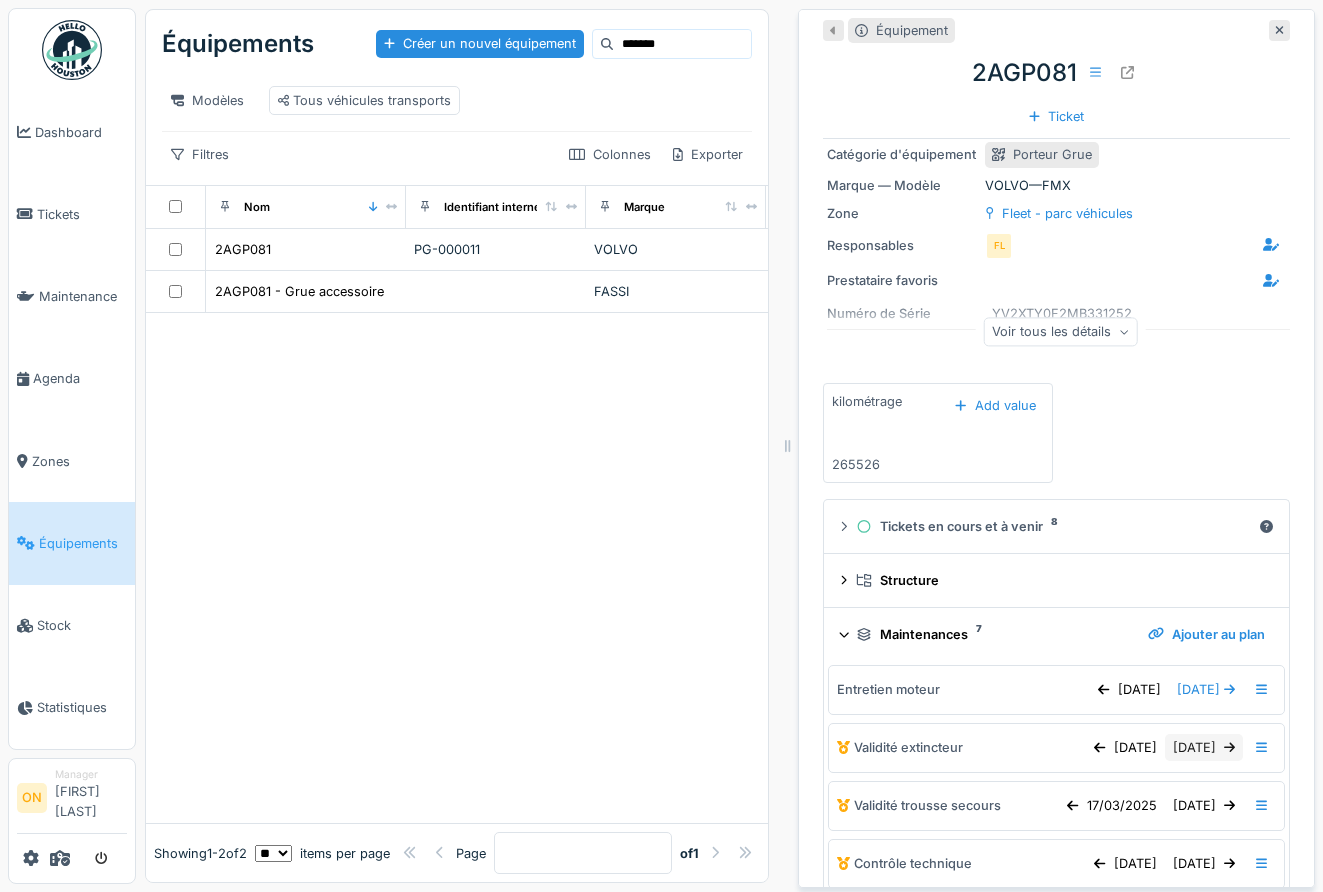 scroll, scrollTop: 0, scrollLeft: 0, axis: both 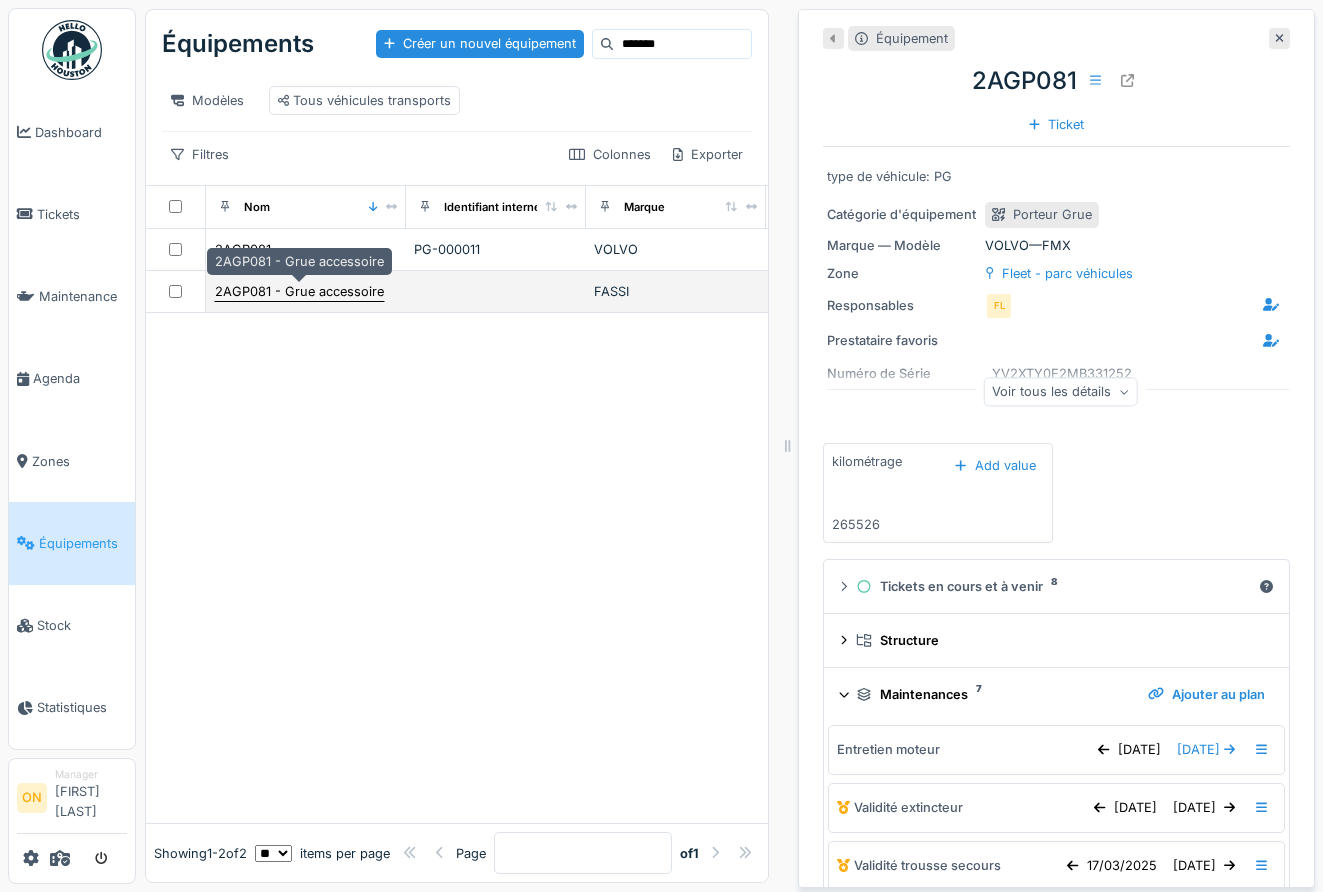 click on "2AGP081 - Grue accessoire" at bounding box center [299, 291] 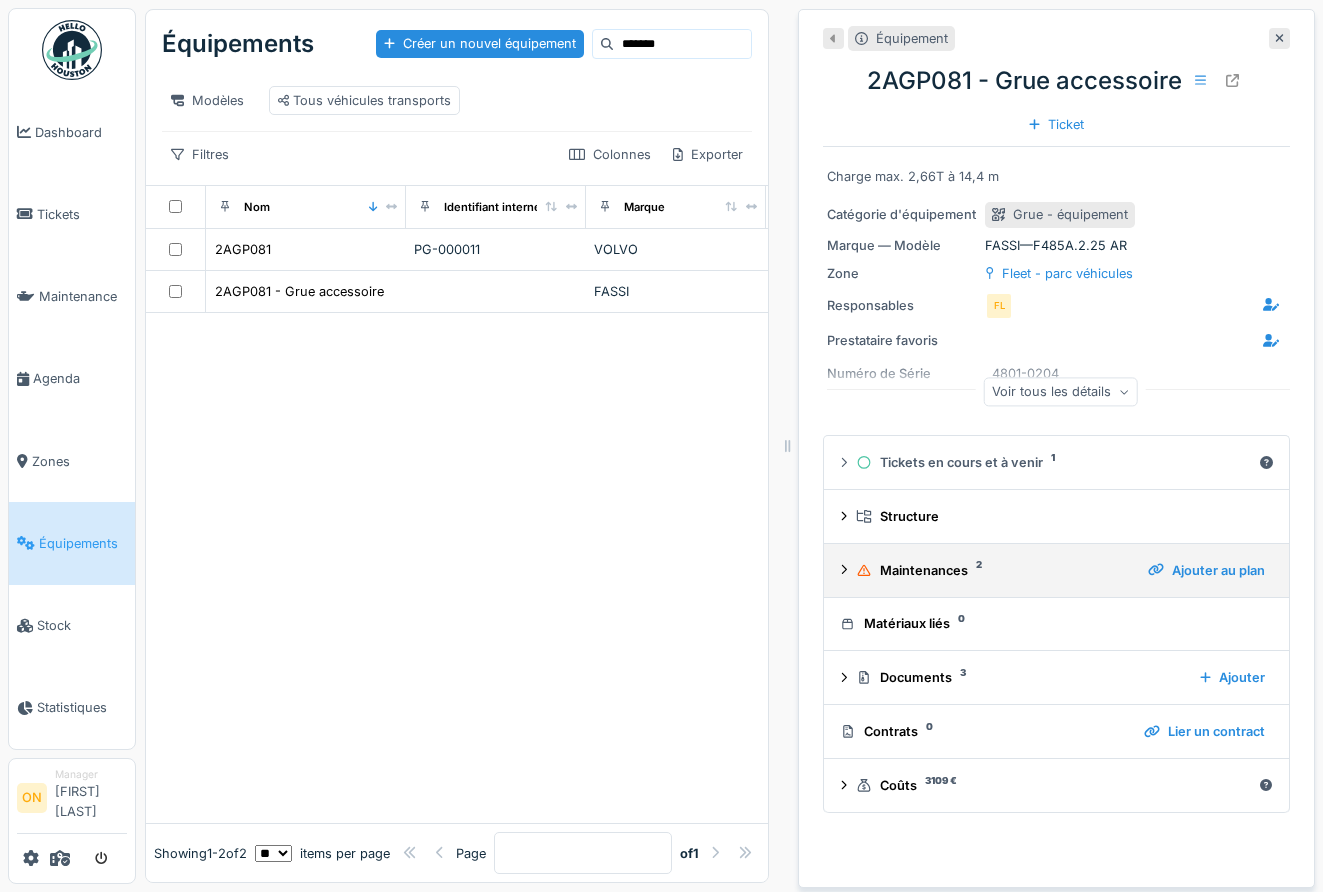 click on "Maintenances 2" at bounding box center [994, 570] 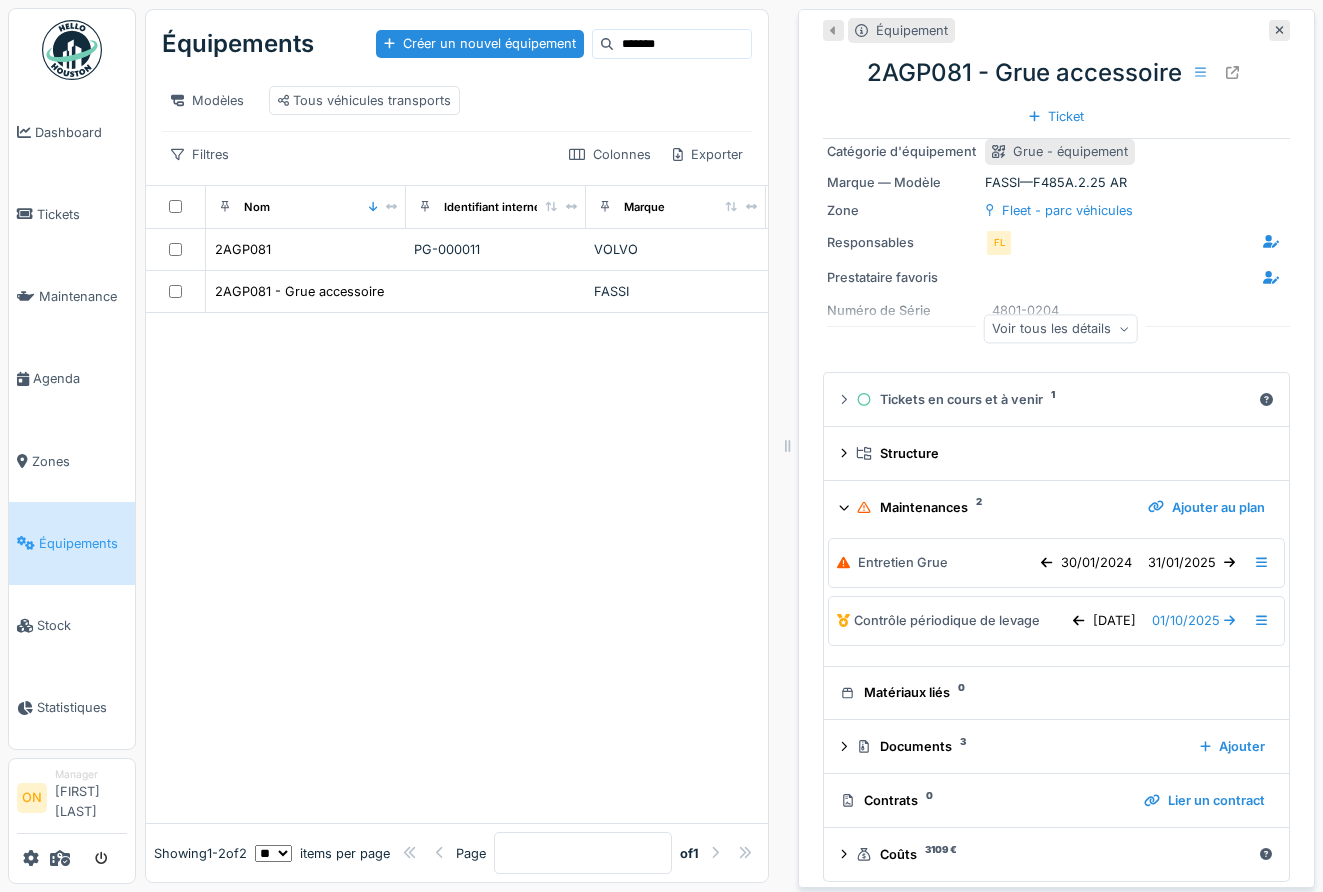 scroll, scrollTop: 65, scrollLeft: 0, axis: vertical 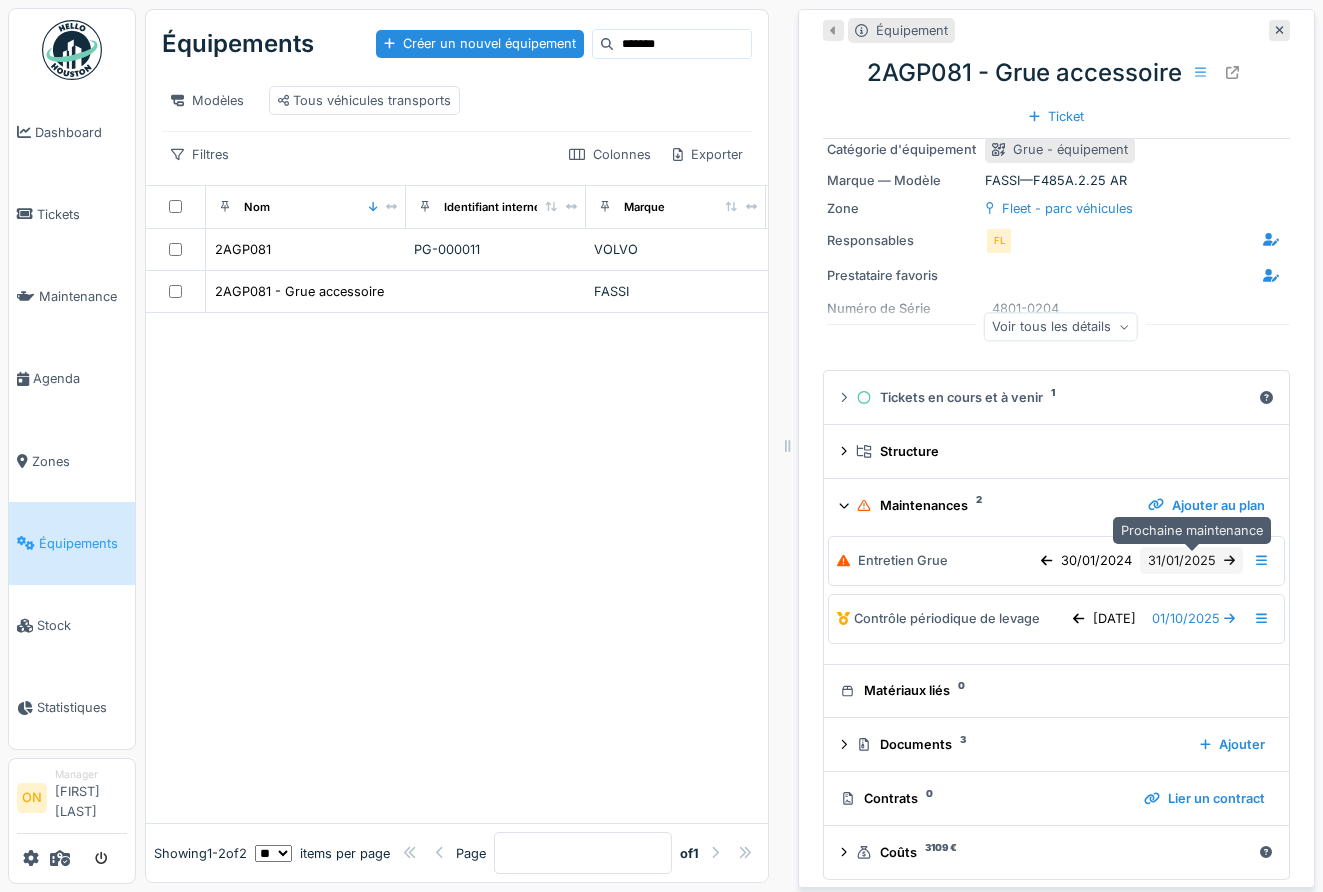 click on "31/01/2025" at bounding box center [1191, 560] 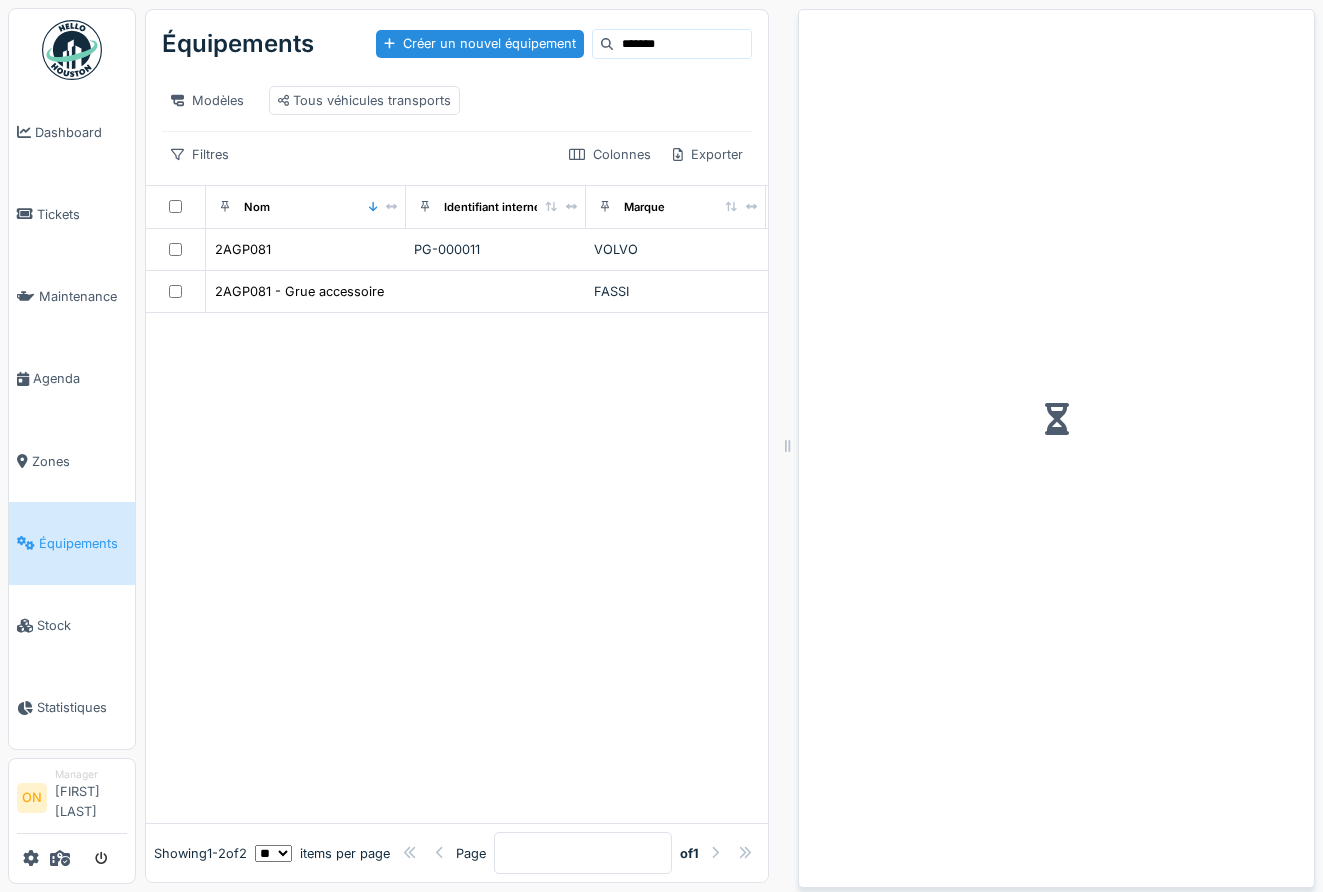scroll, scrollTop: 0, scrollLeft: 0, axis: both 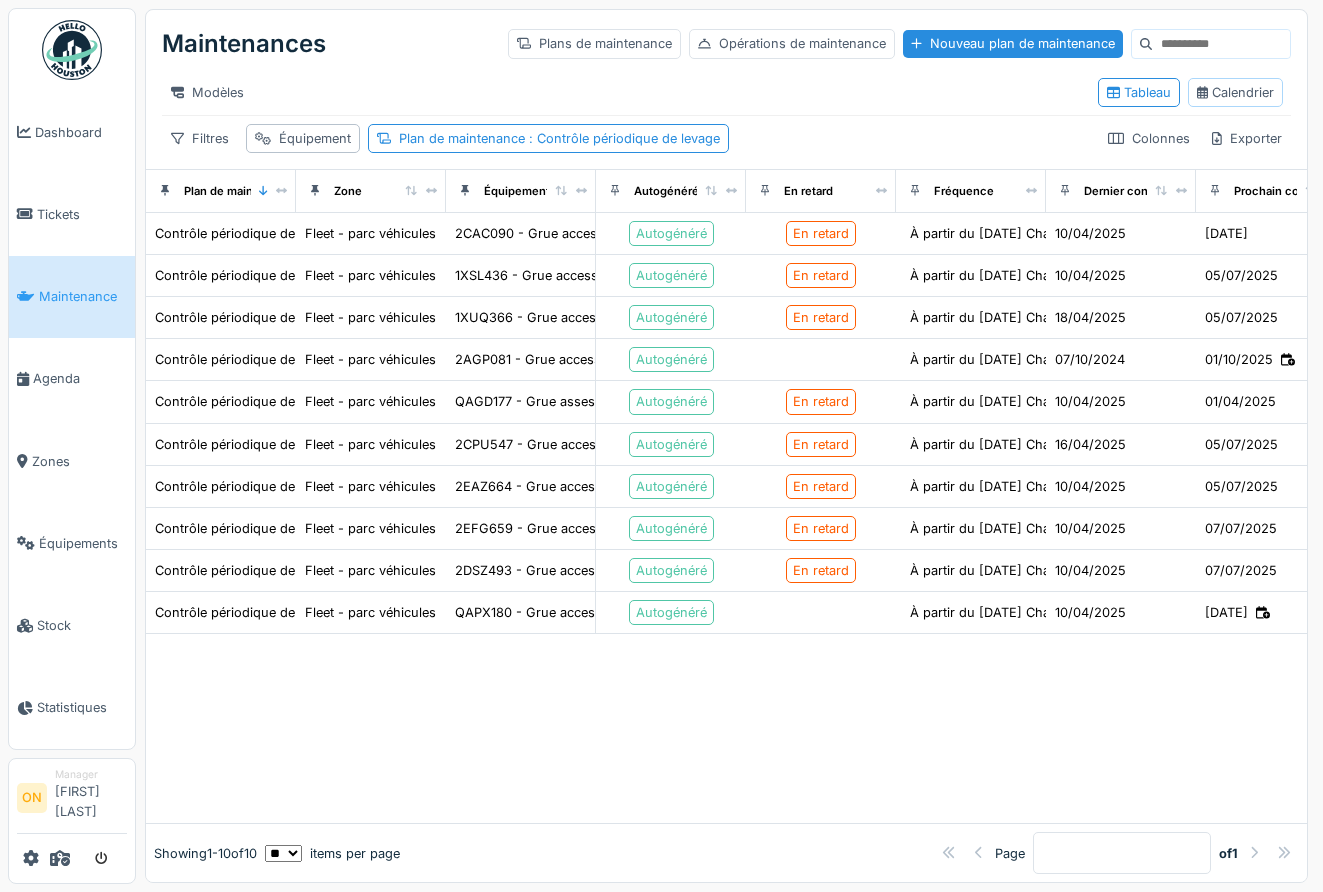 click on "Calendrier" at bounding box center [1235, 92] 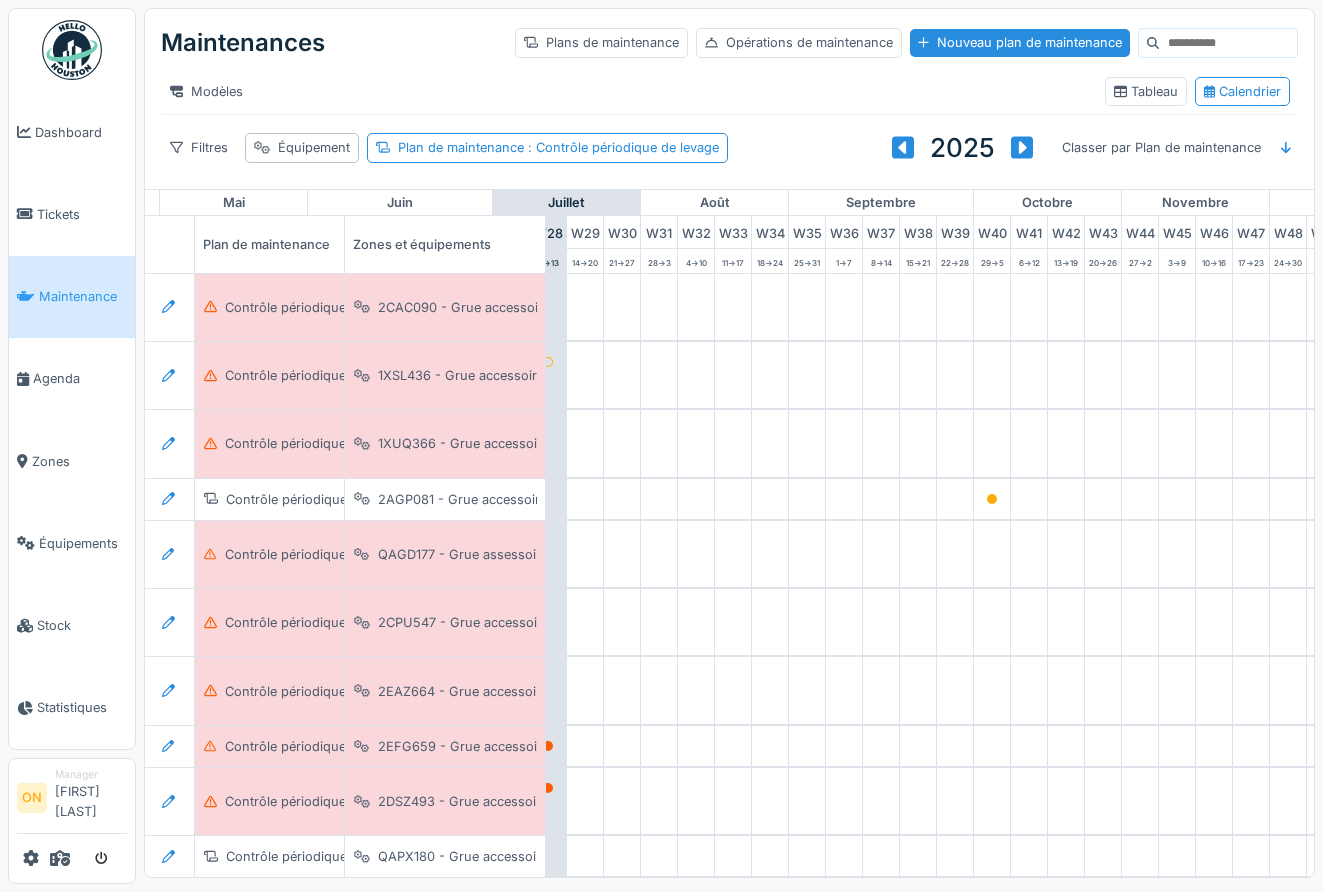 scroll, scrollTop: 0, scrollLeft: 1207, axis: horizontal 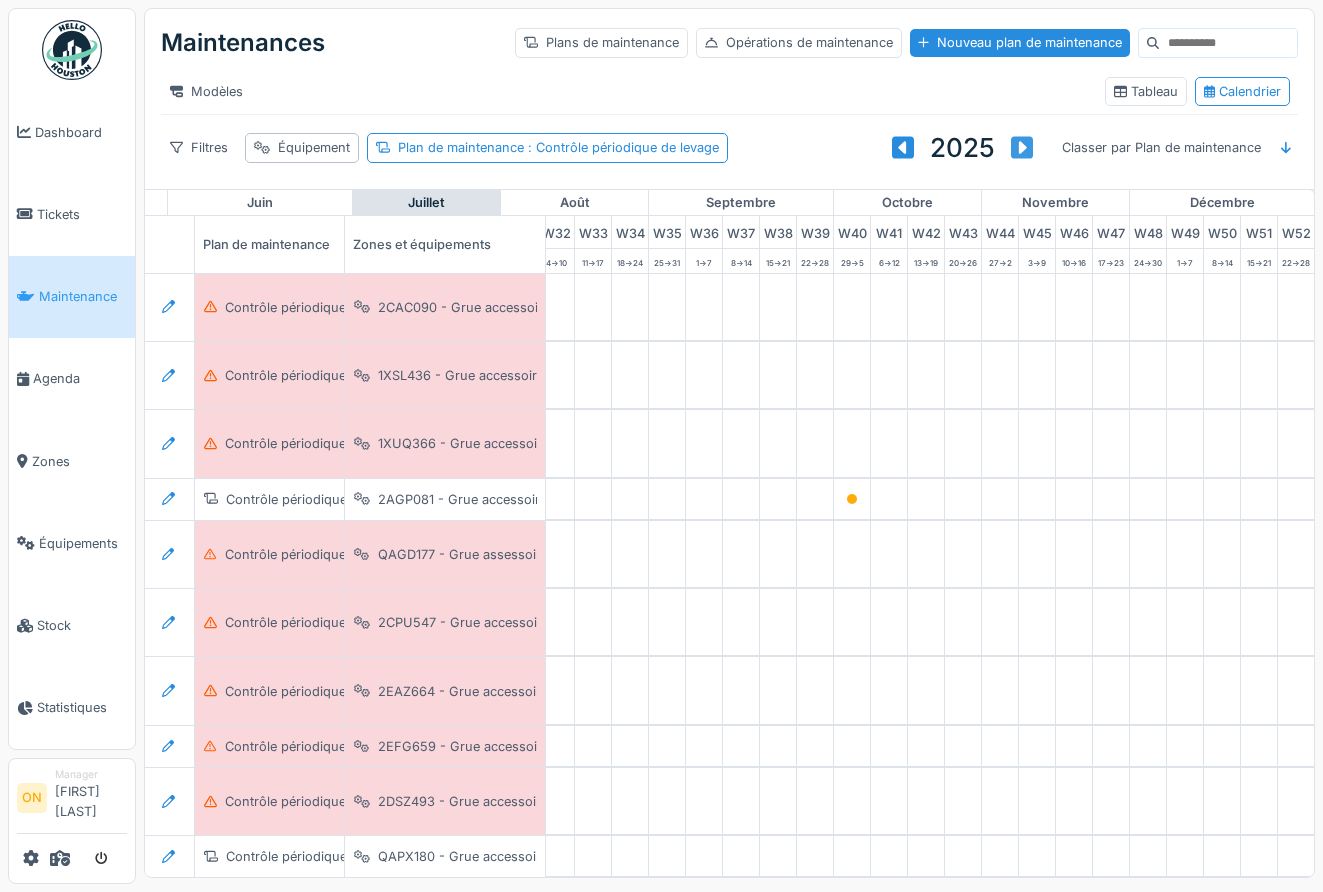 click at bounding box center (1022, 148) 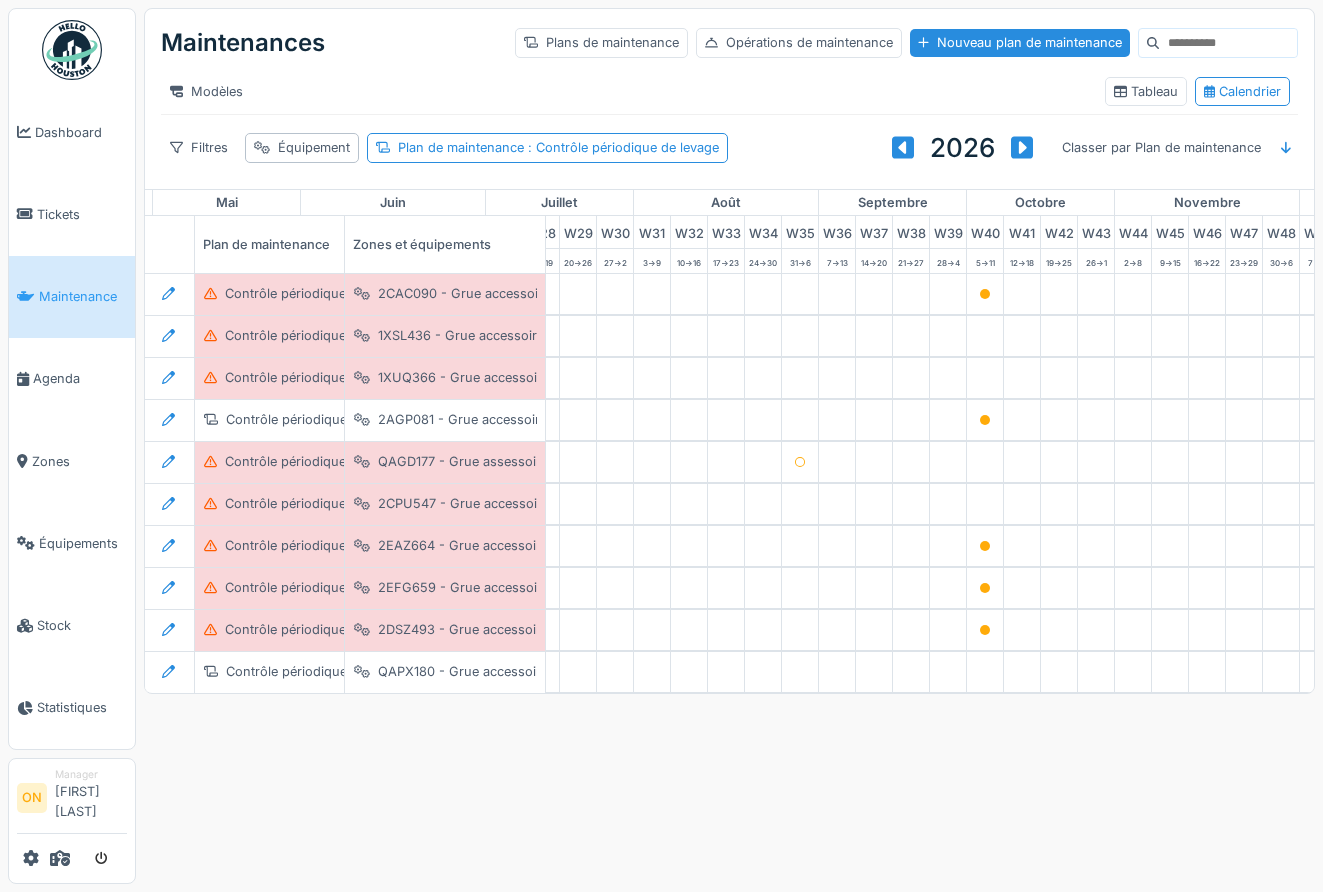 scroll, scrollTop: 0, scrollLeft: 1207, axis: horizontal 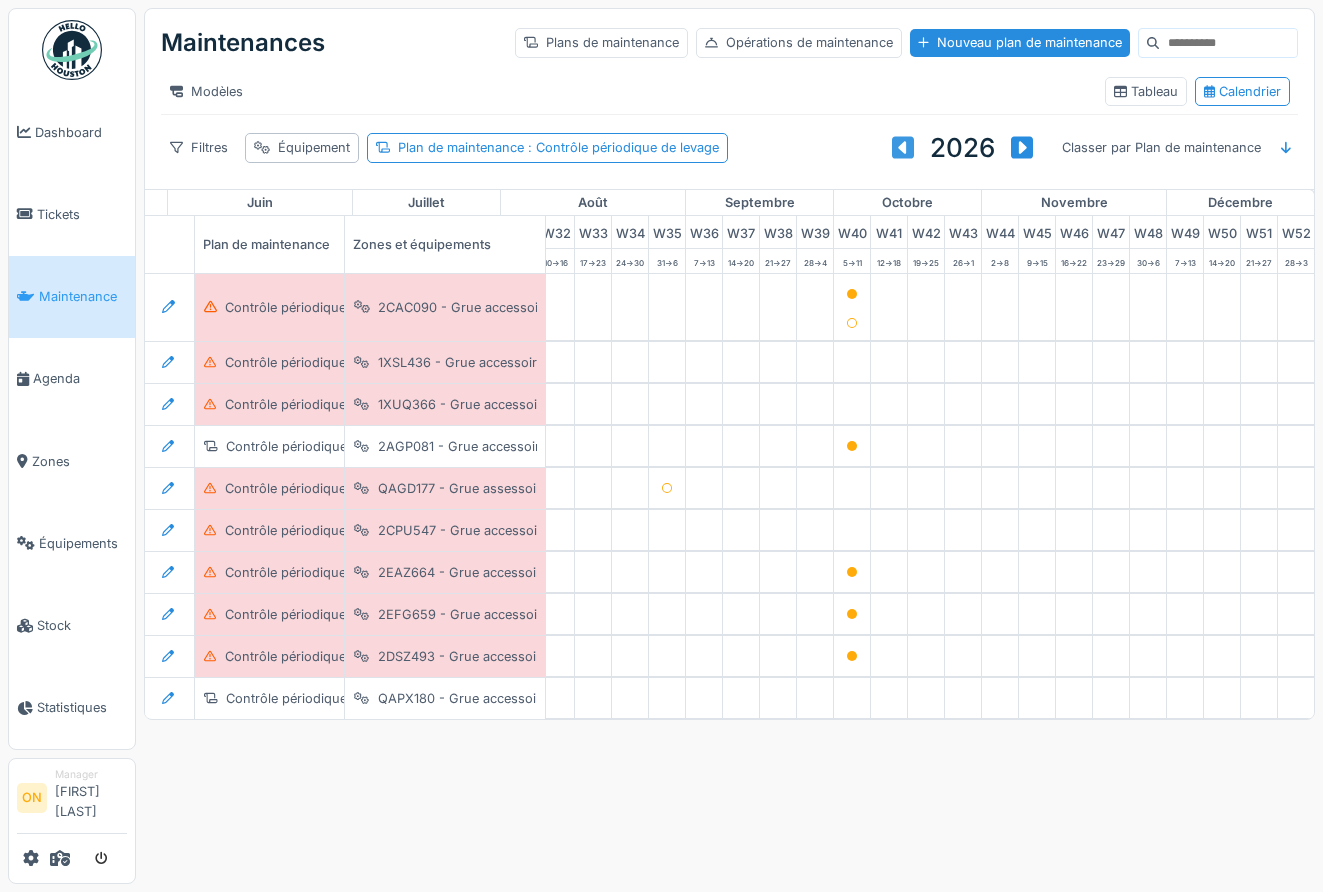 click at bounding box center [903, 148] 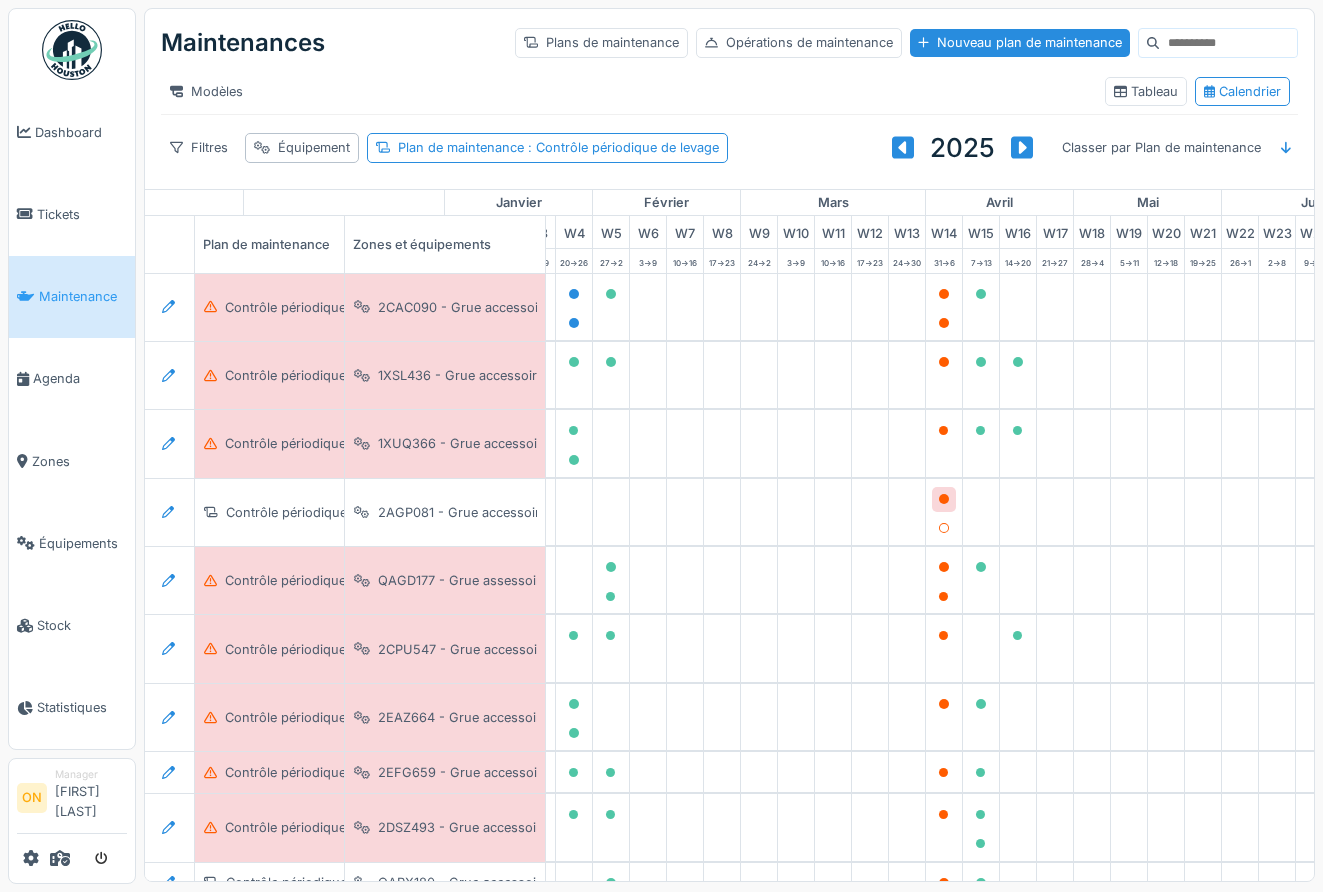 scroll, scrollTop: 0, scrollLeft: 0, axis: both 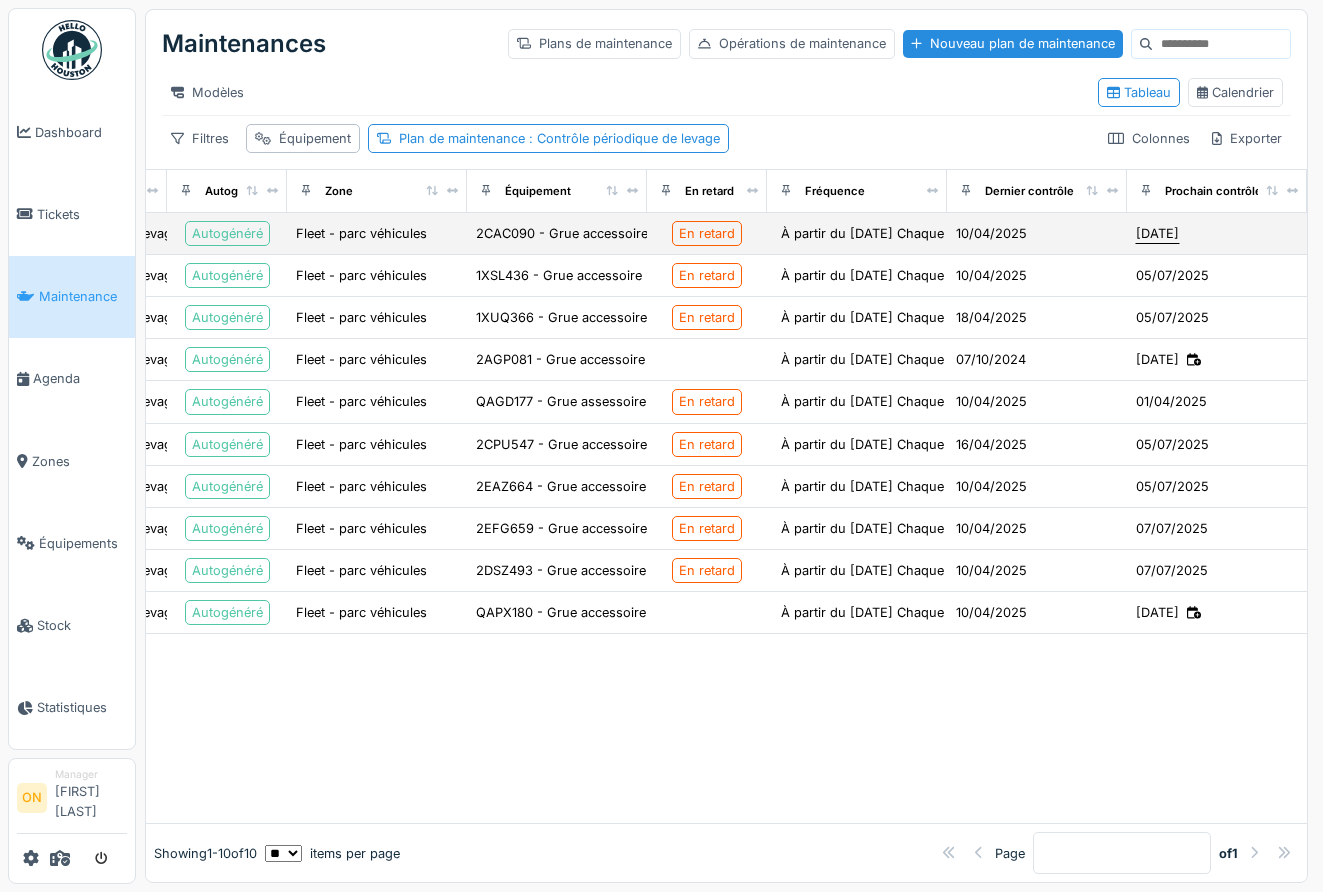 click on "[DATE]" at bounding box center [1157, 233] 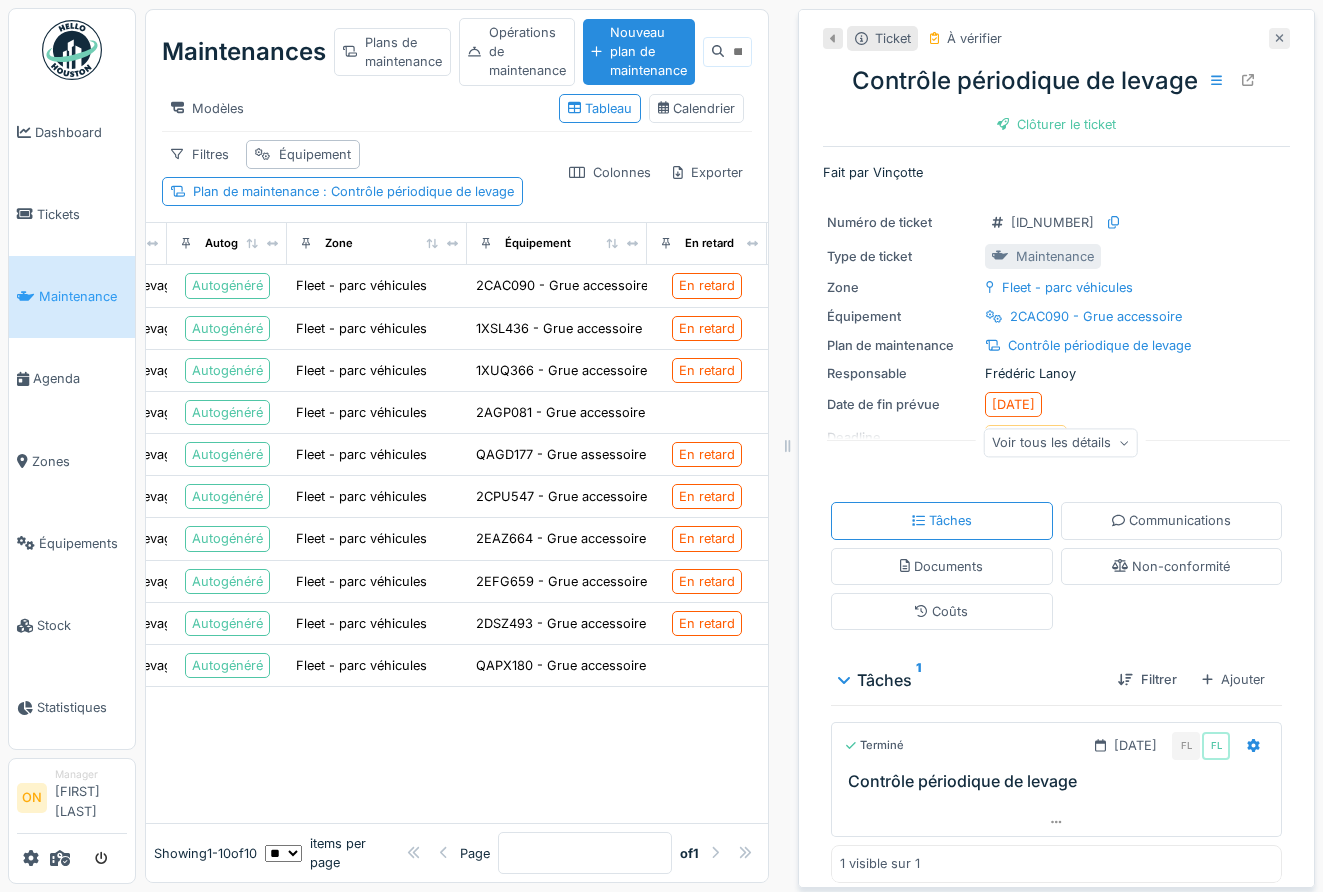 click 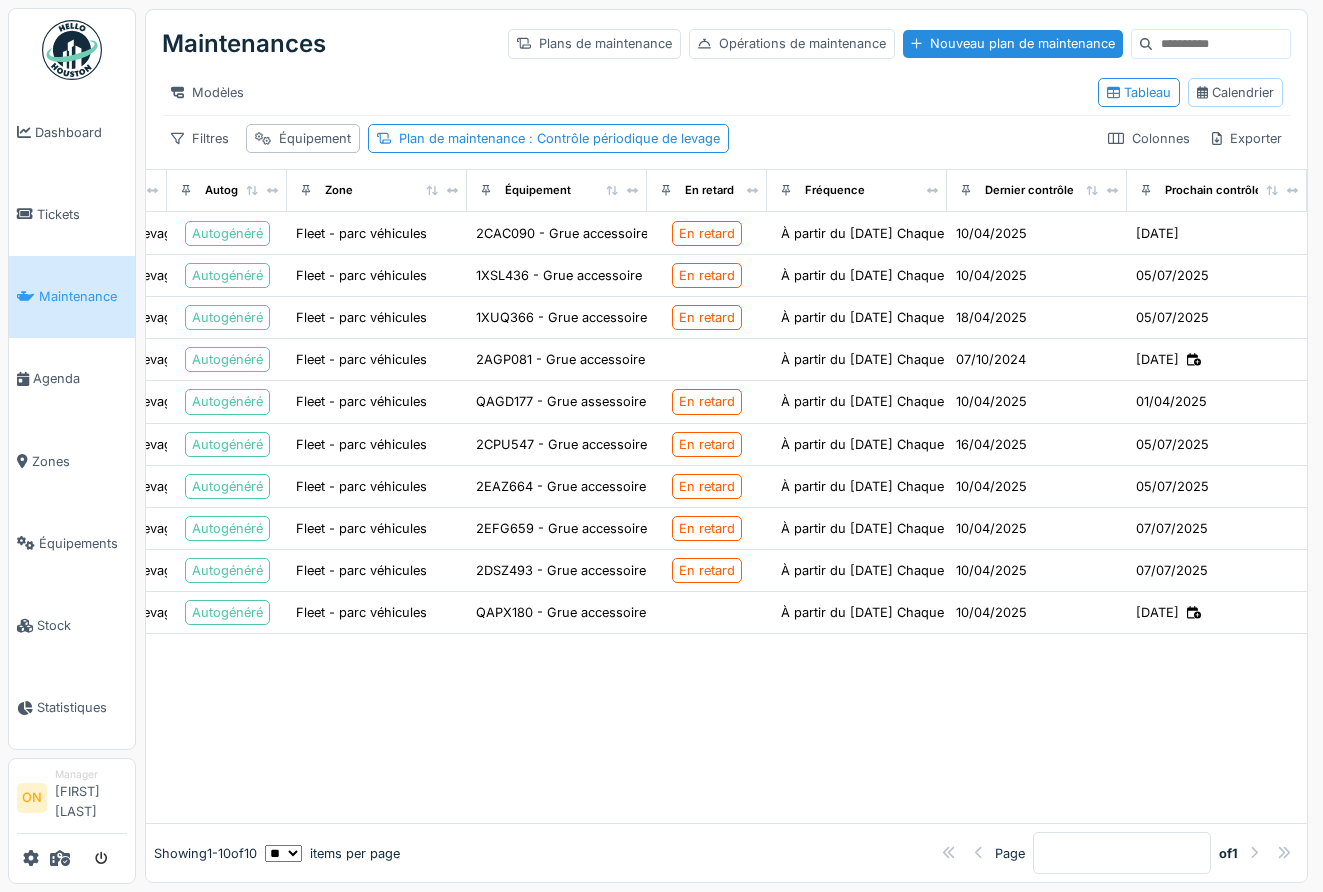 click on "Calendrier" at bounding box center (1235, 92) 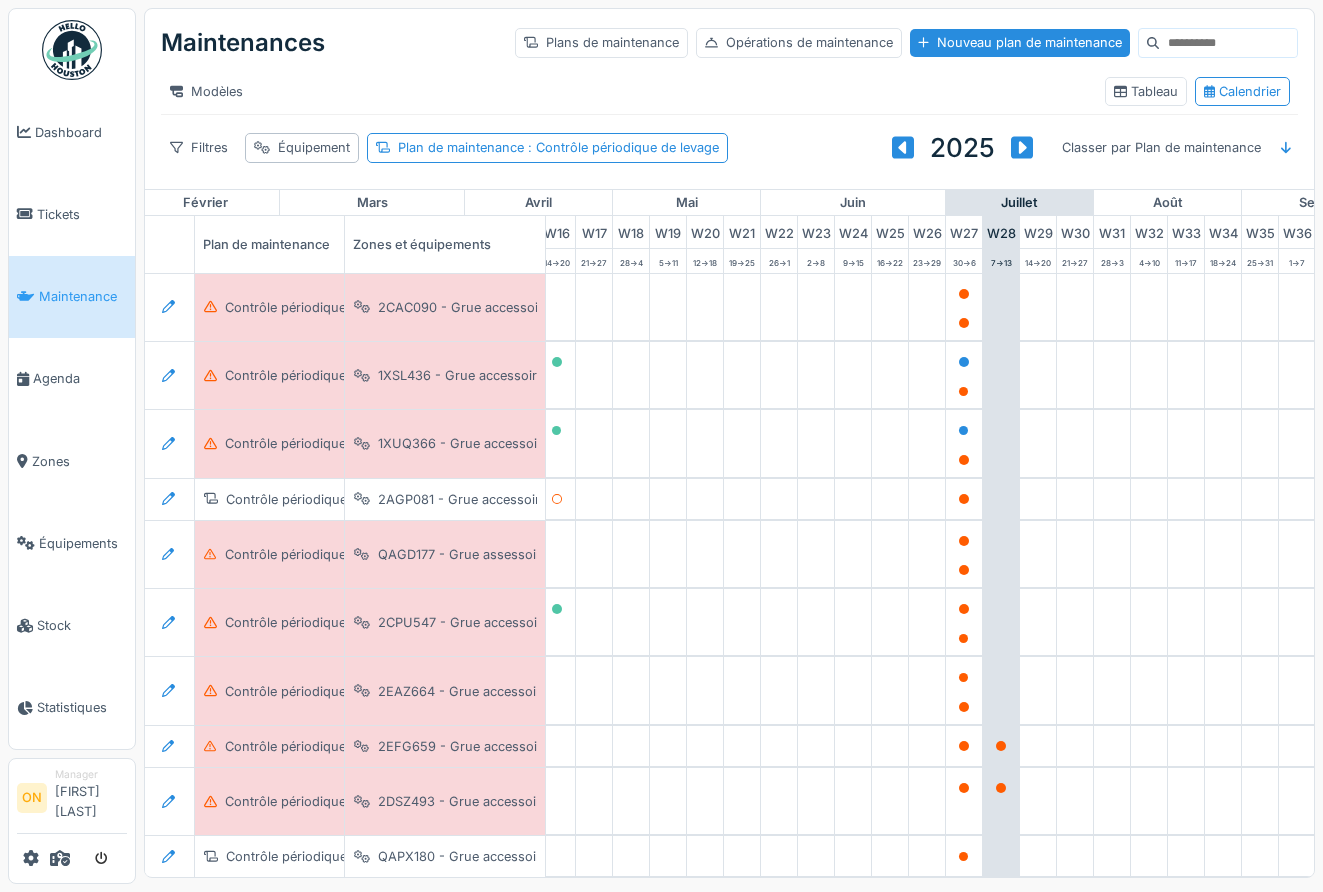 scroll, scrollTop: 0, scrollLeft: 1207, axis: horizontal 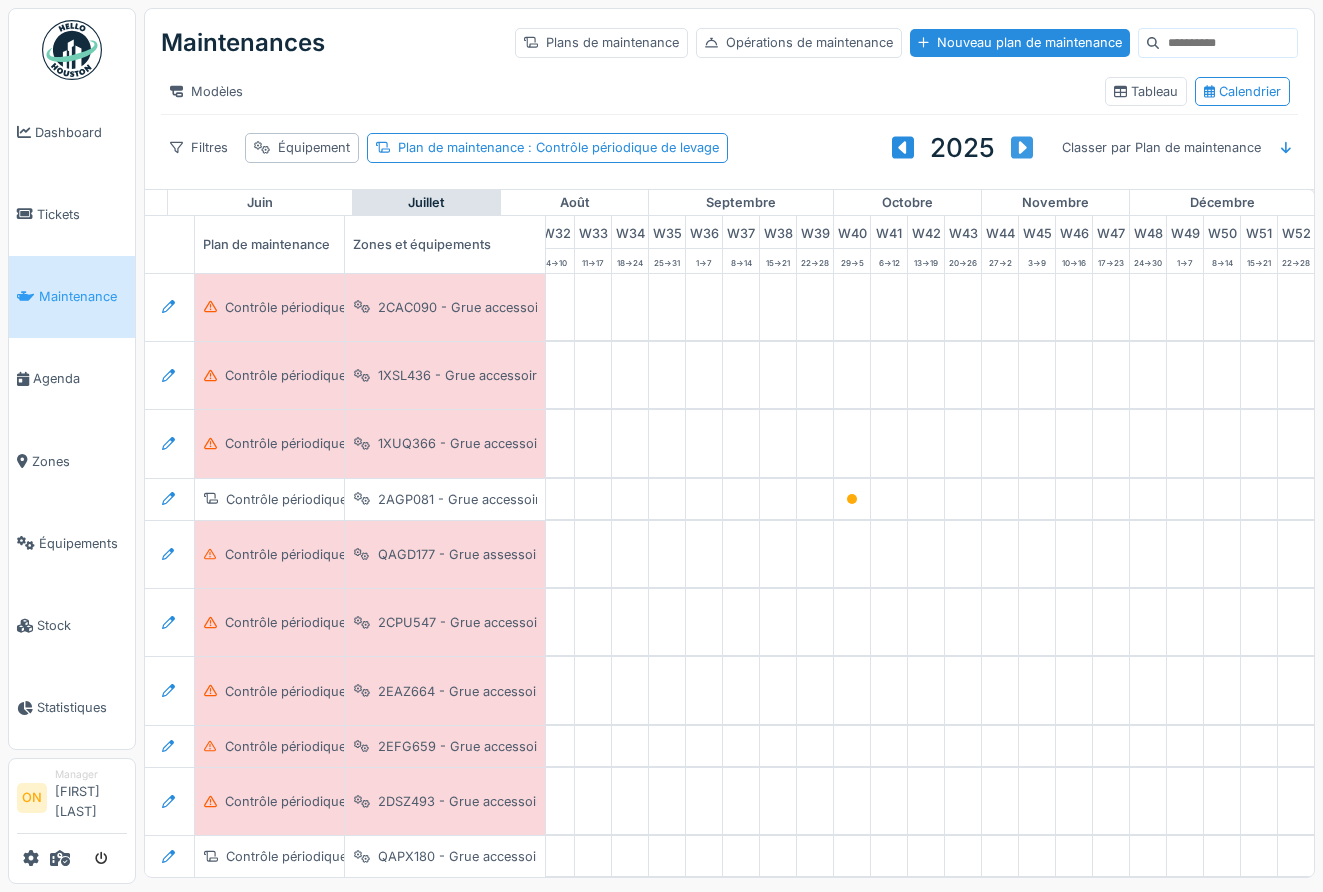 click at bounding box center [1022, 148] 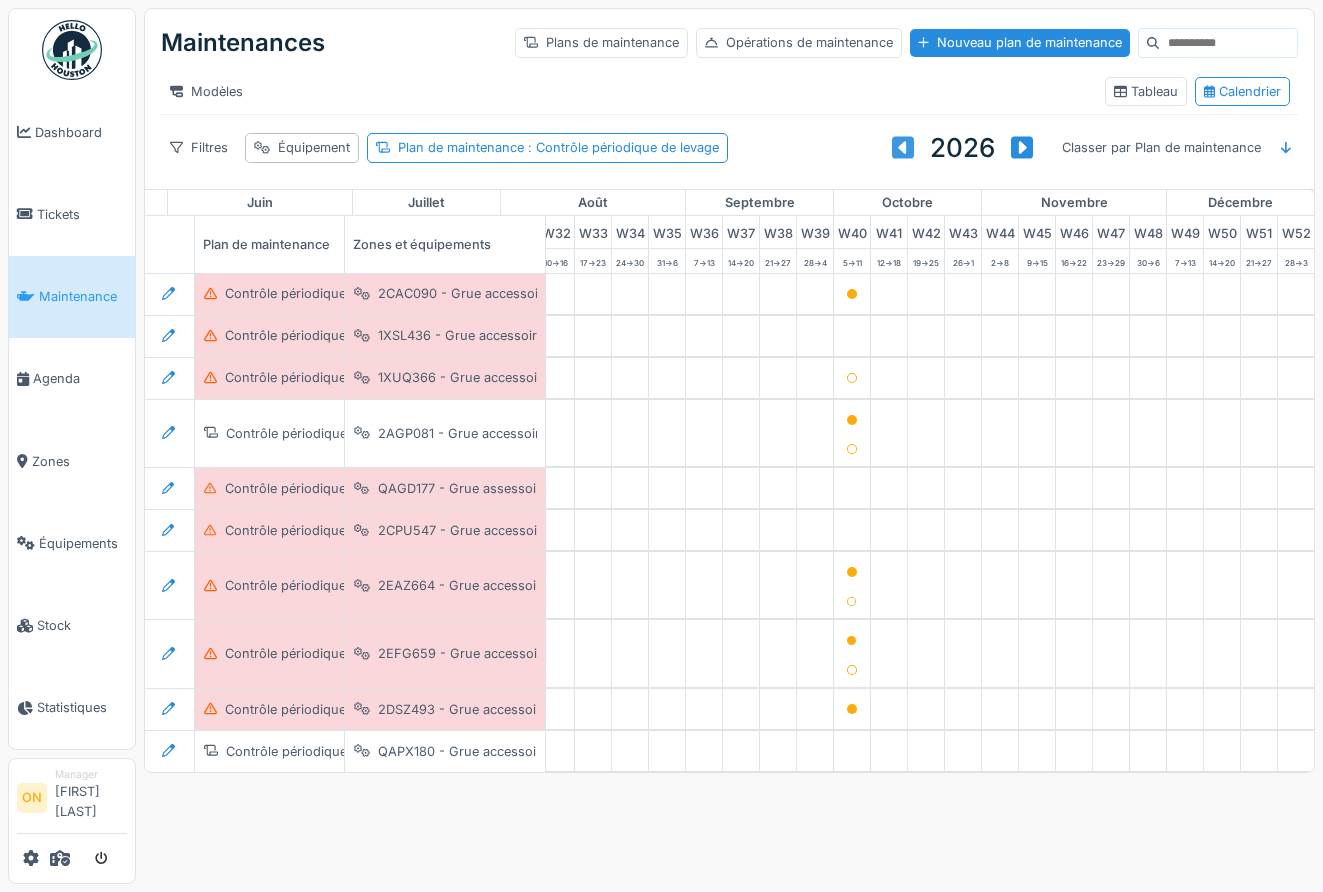 click at bounding box center [903, 148] 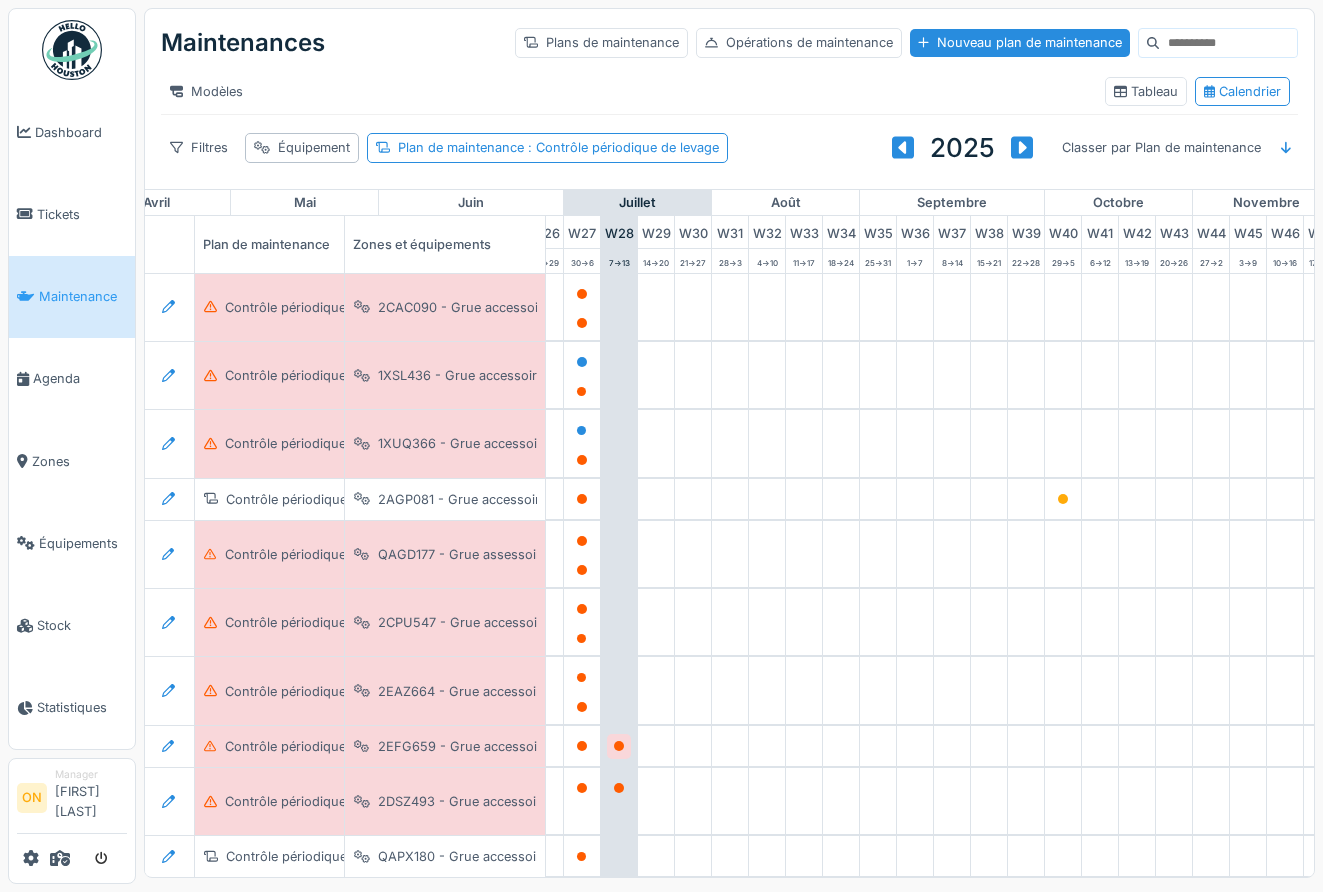 scroll, scrollTop: 0, scrollLeft: 991, axis: horizontal 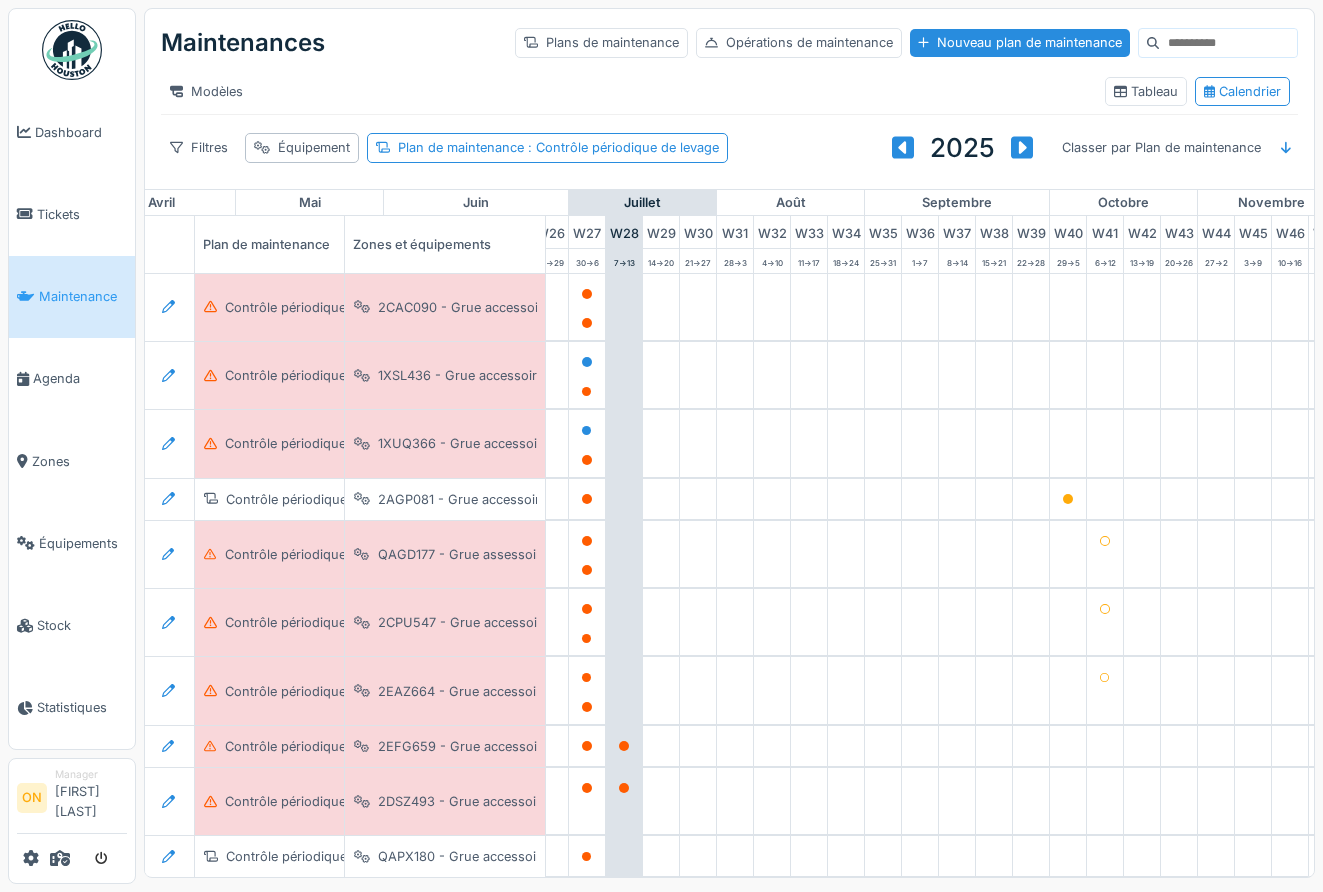 click on "Filtres Équipement Plan de maintenance   :   Contrôle périodique de levage 2025 Classer par Plan de maintenance" at bounding box center (729, 148) 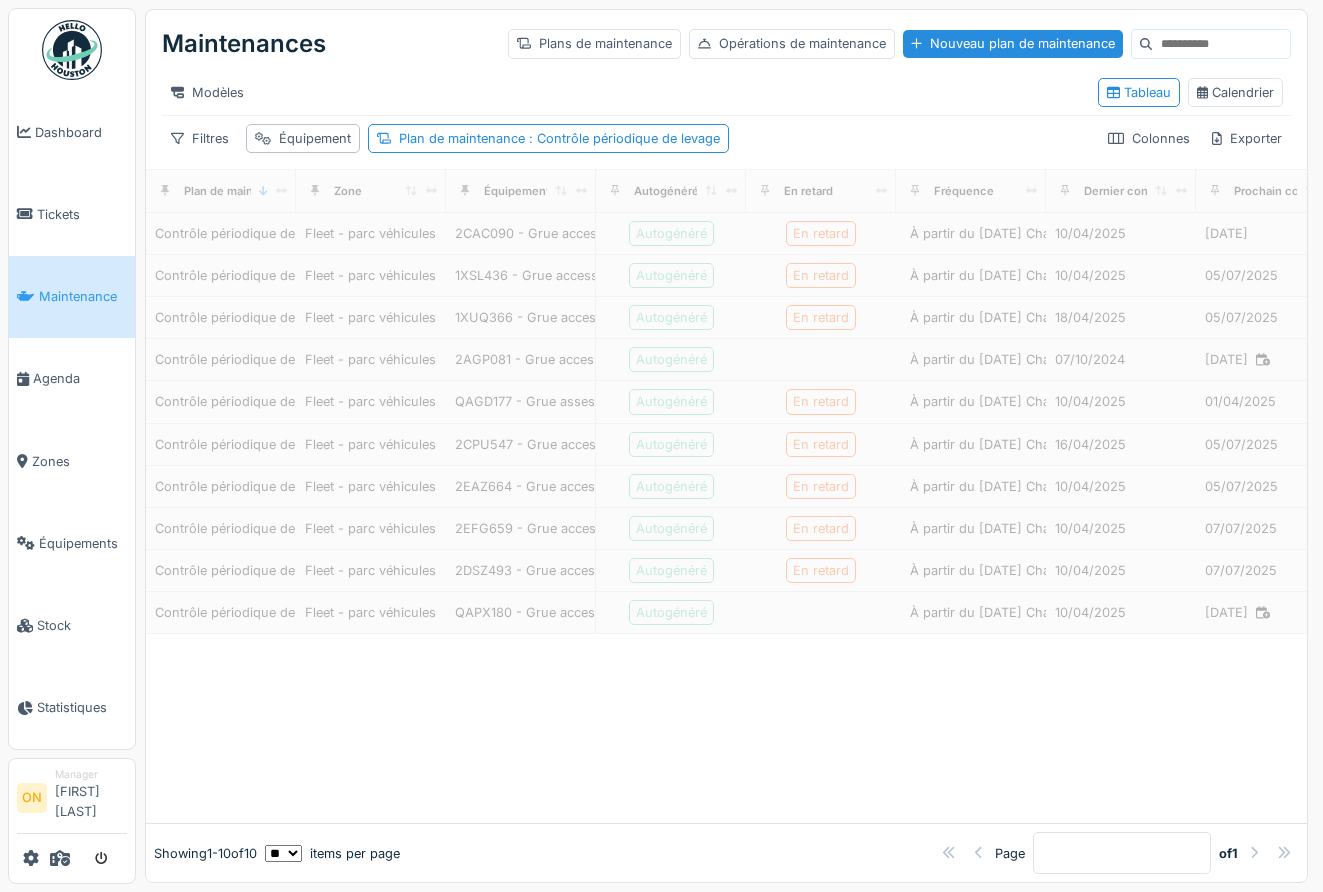 scroll, scrollTop: 0, scrollLeft: 0, axis: both 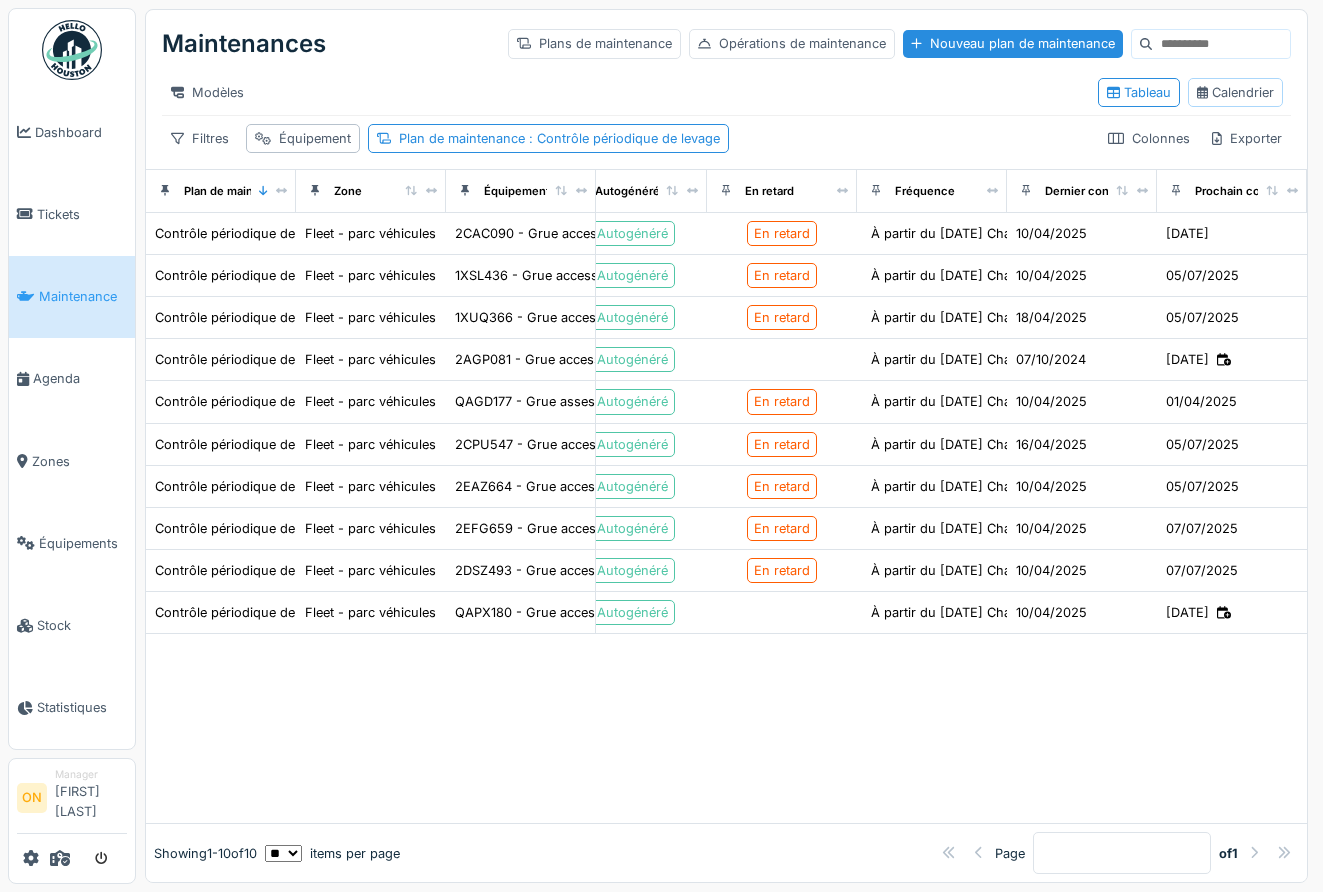 click on "Calendrier" at bounding box center [1235, 92] 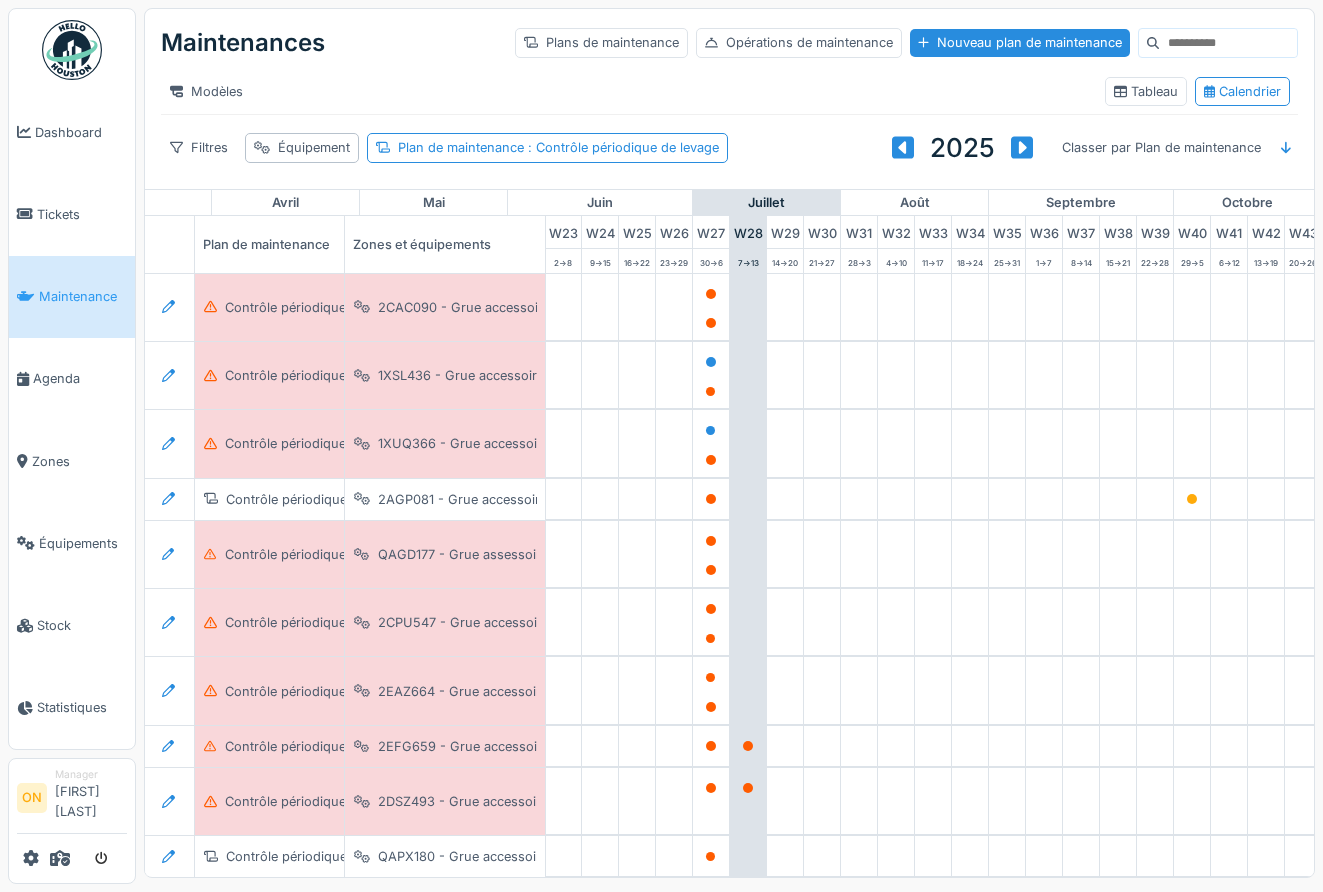 scroll, scrollTop: 0, scrollLeft: 885, axis: horizontal 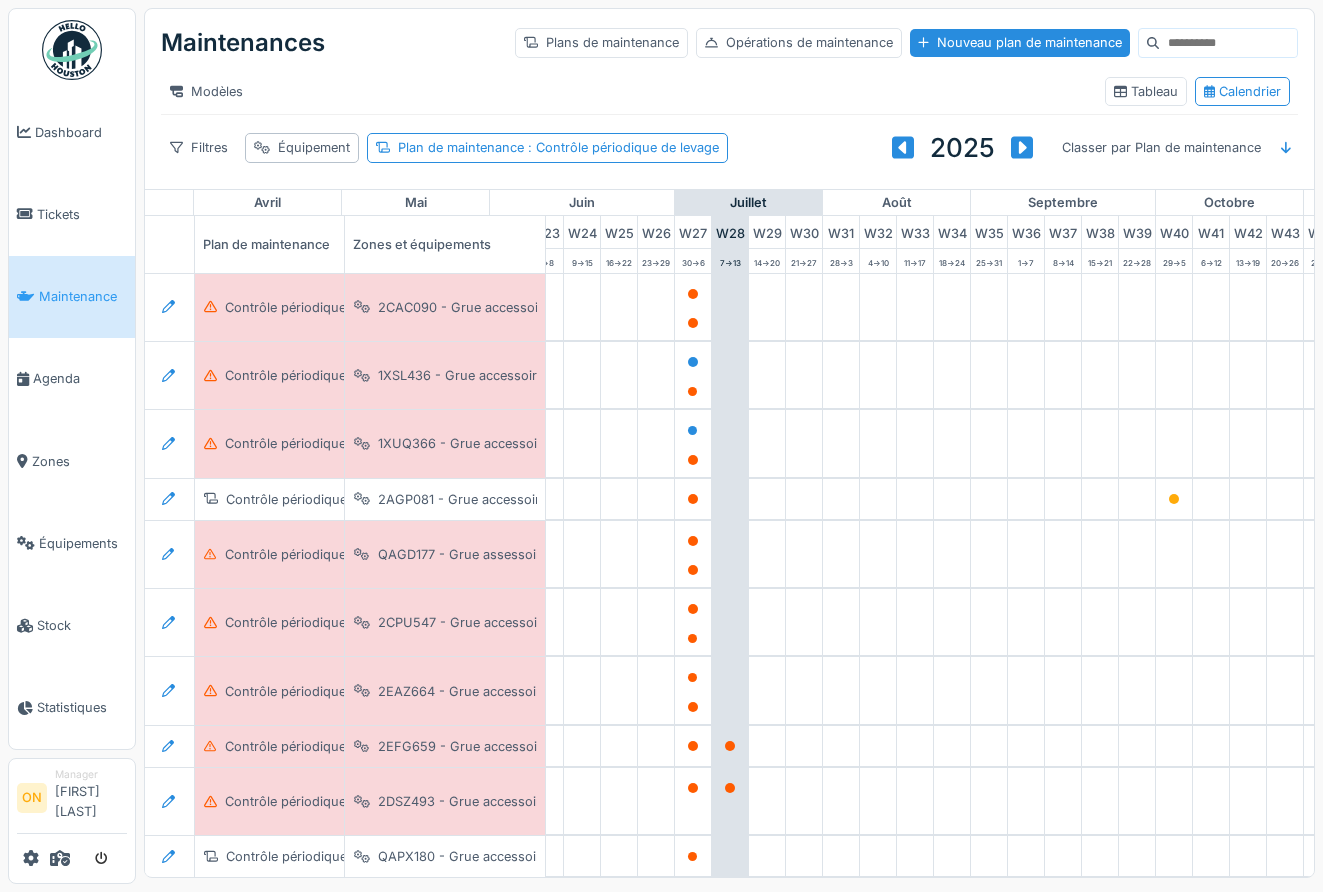 click on "Modèles" at bounding box center [625, 91] 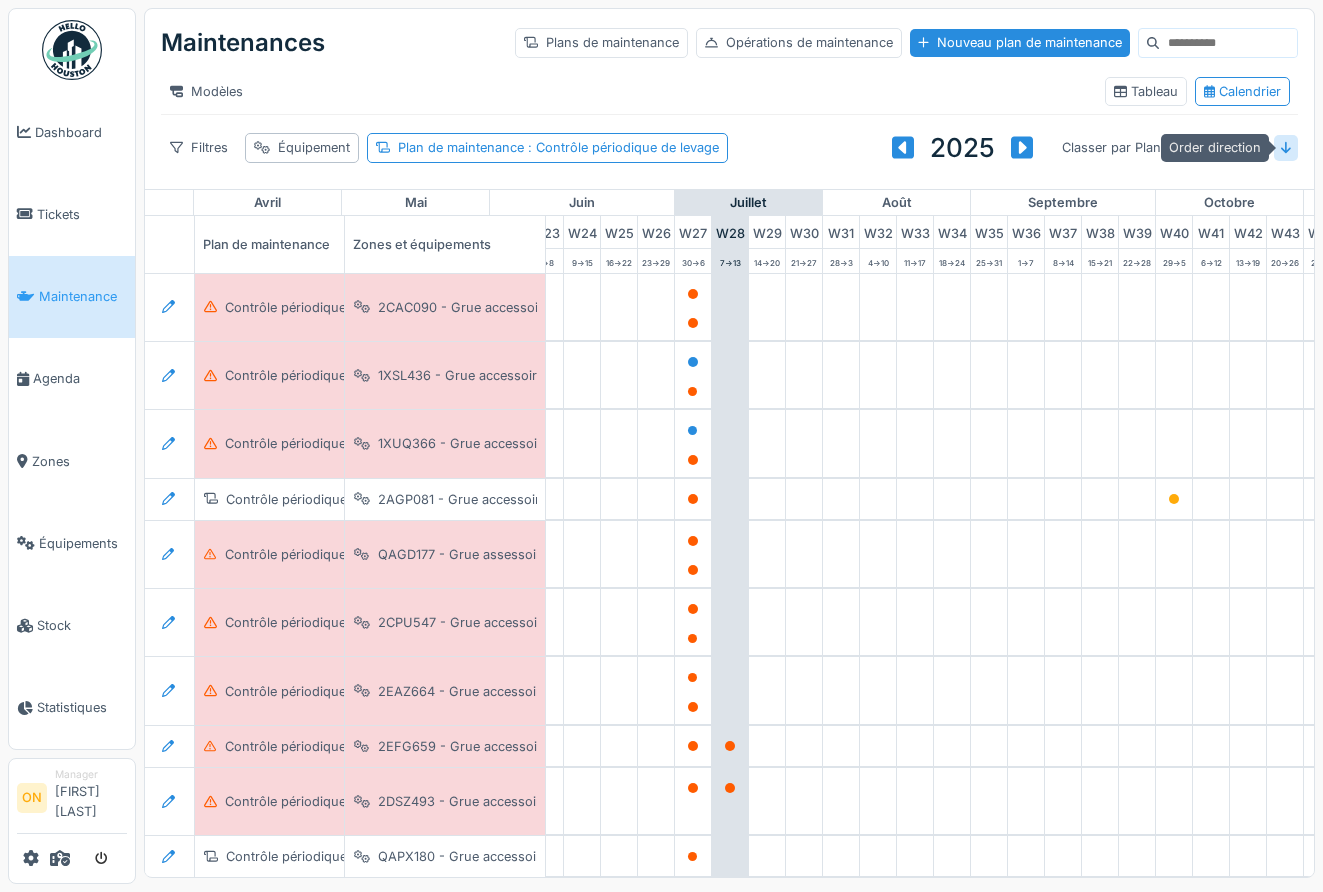 click 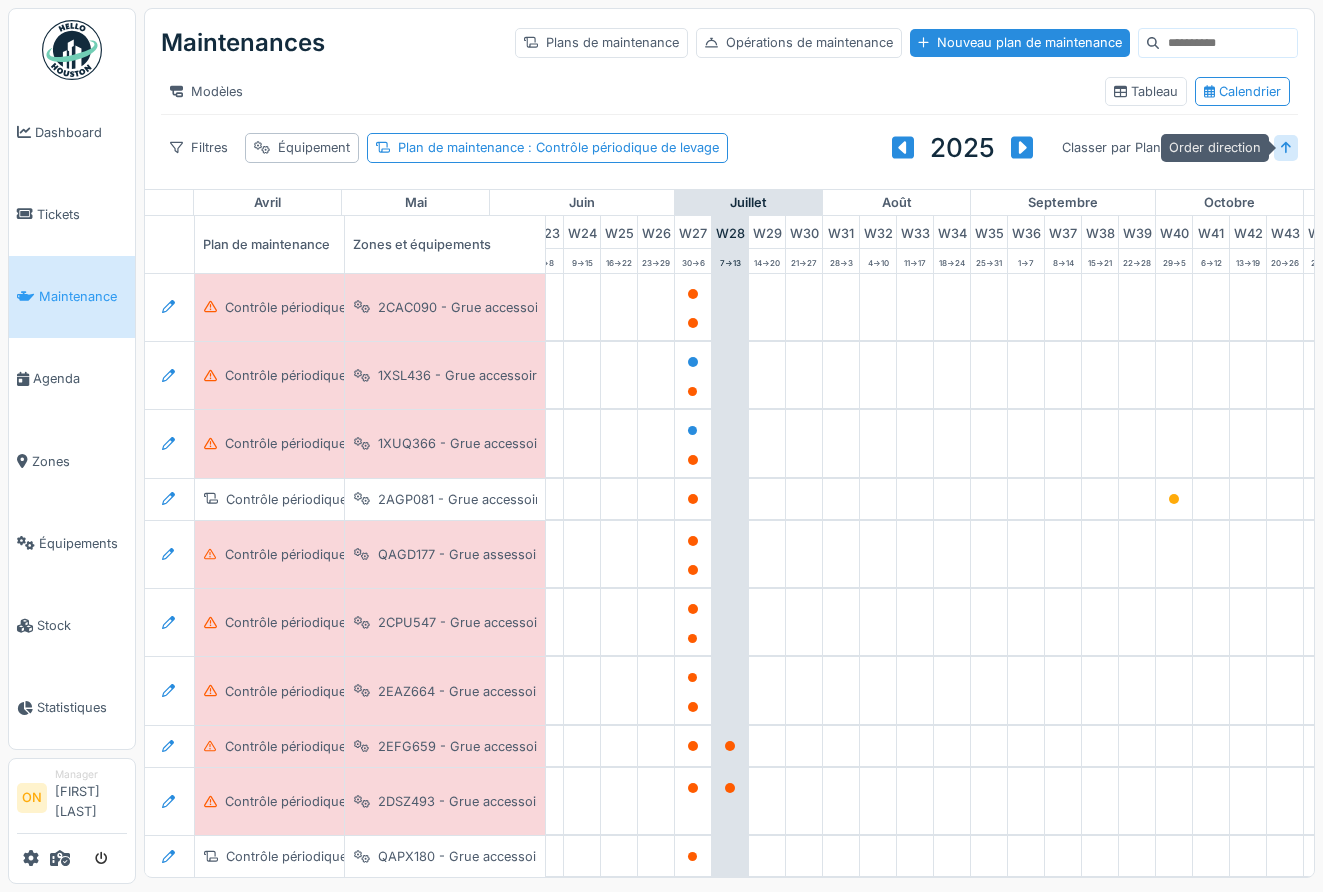 click 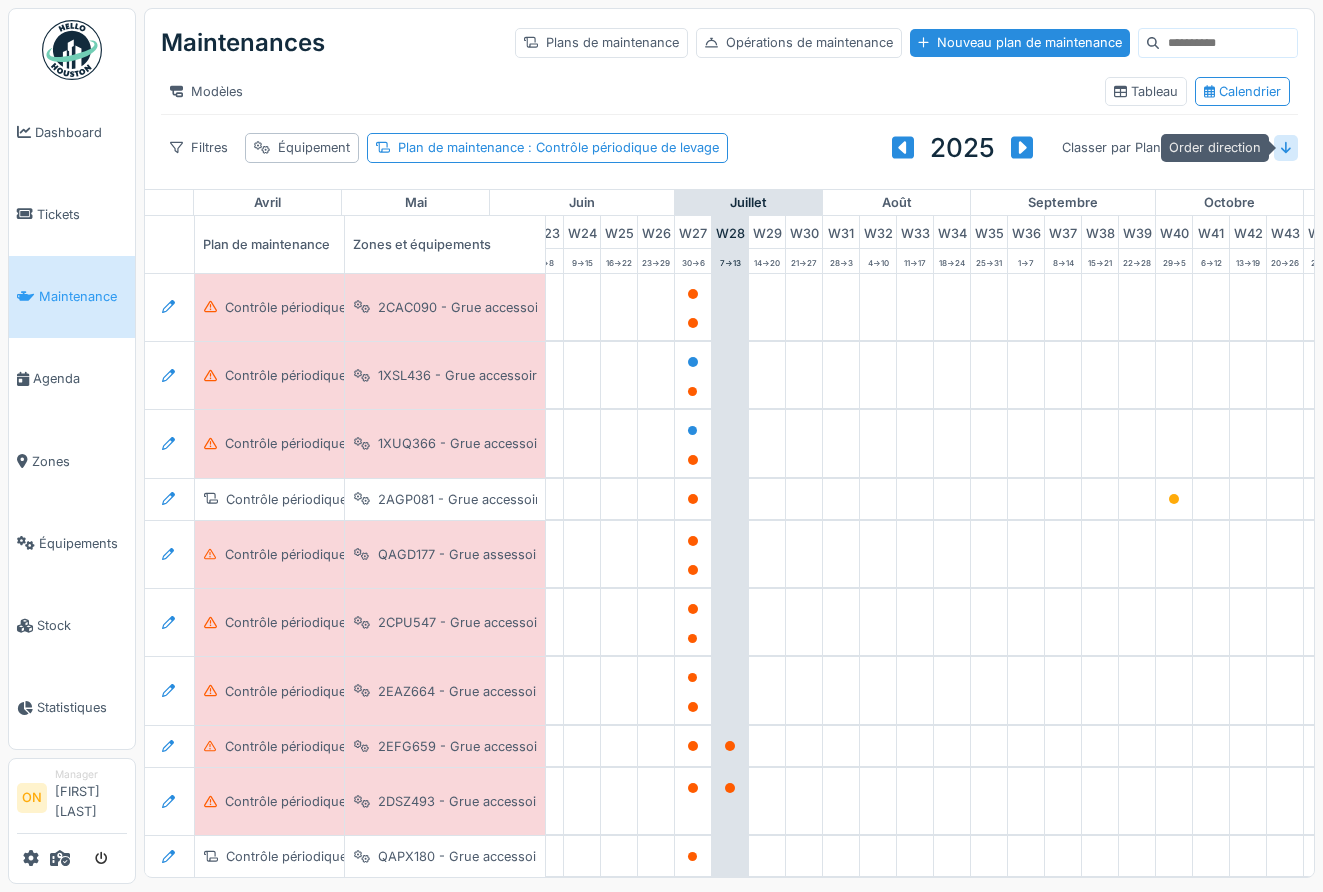 click 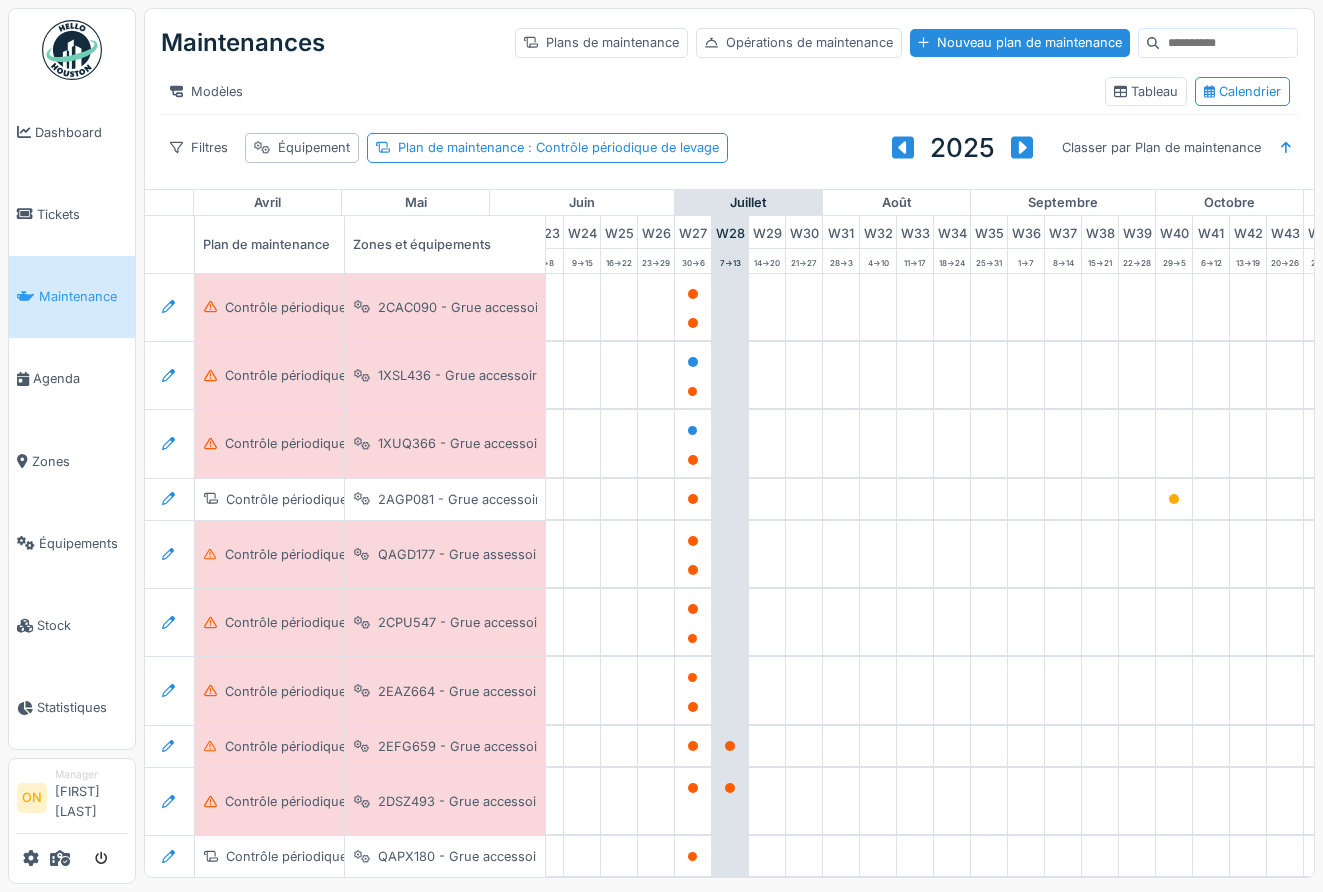 click on "juillet" at bounding box center (748, 203) 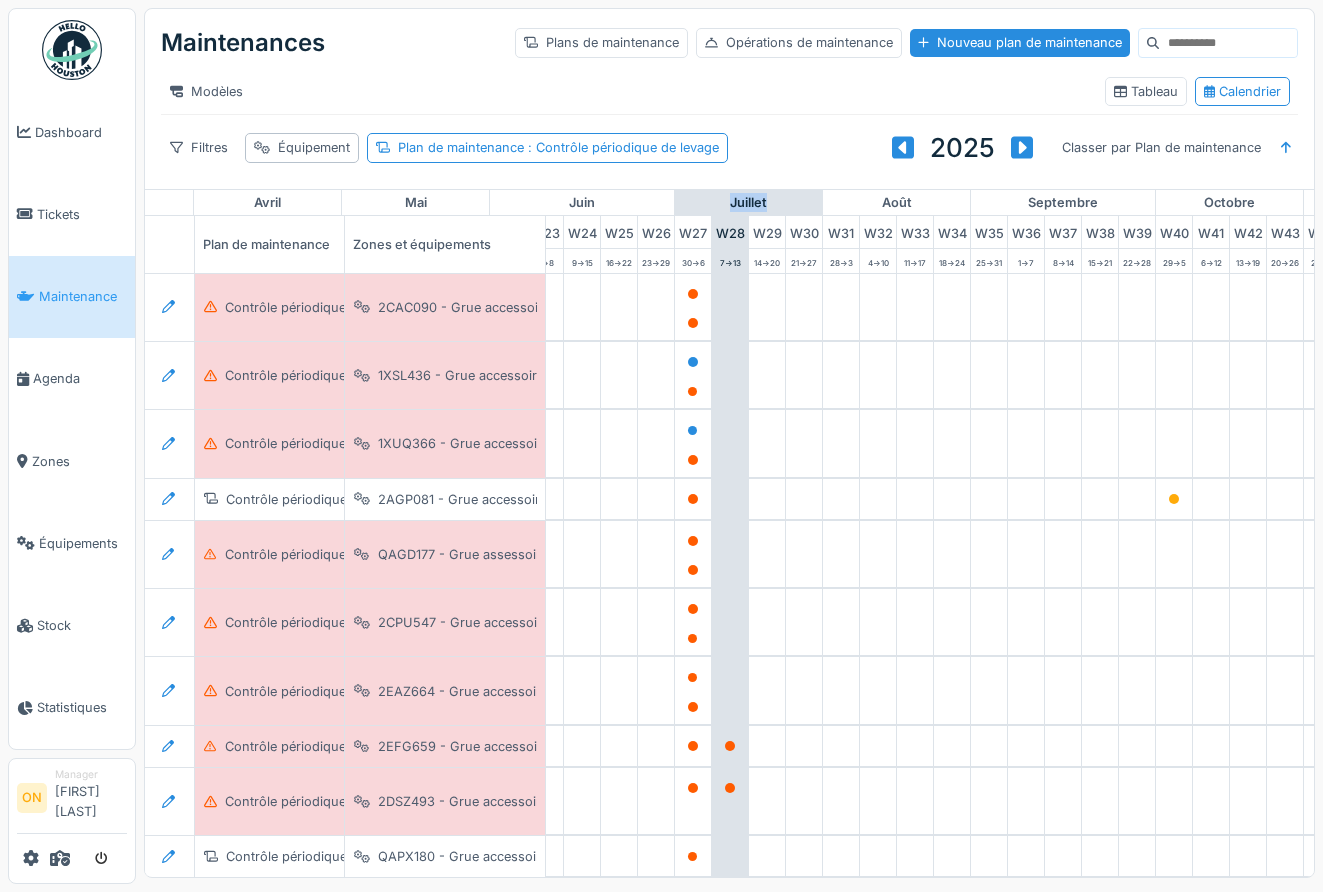 click on "juillet" at bounding box center [748, 203] 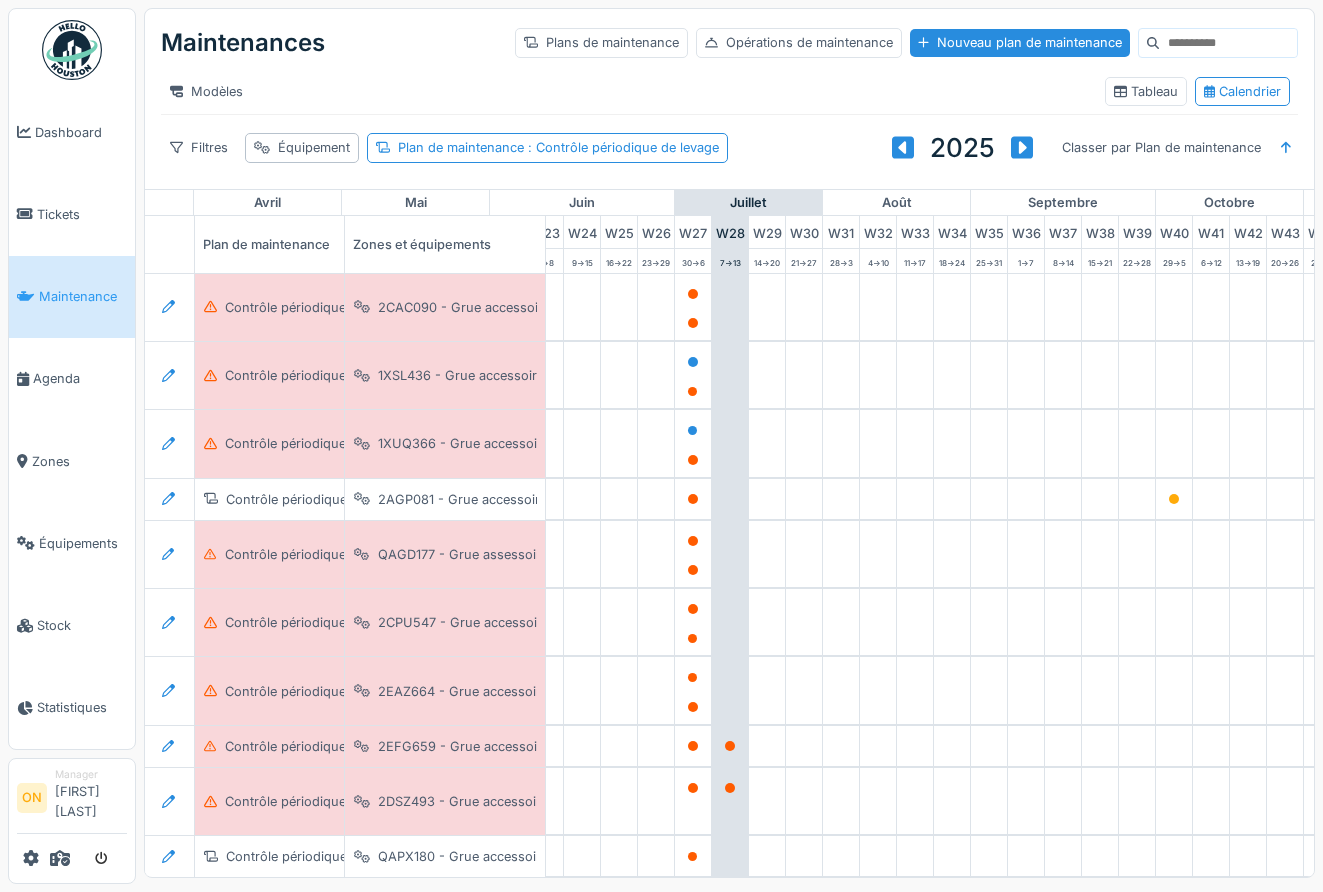 click on "Filtres Équipement Plan de maintenance   :   Contrôle périodique de levage 2025 Classer par Plan de maintenance" at bounding box center (729, 148) 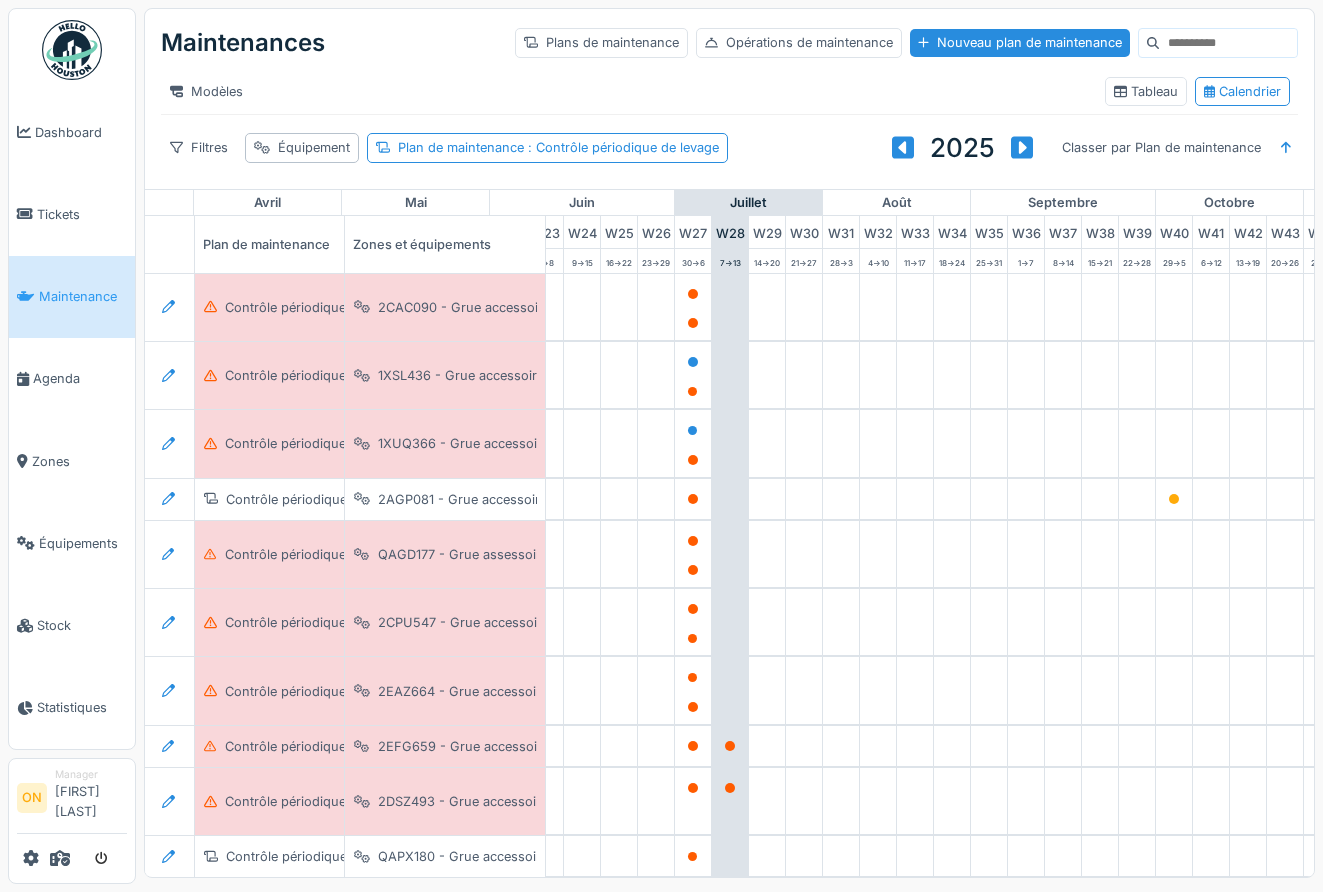 click on "Filtres Équipement Plan de maintenance   :   Contrôle périodique de levage 2025 Classer par Plan de maintenance" at bounding box center [729, 148] 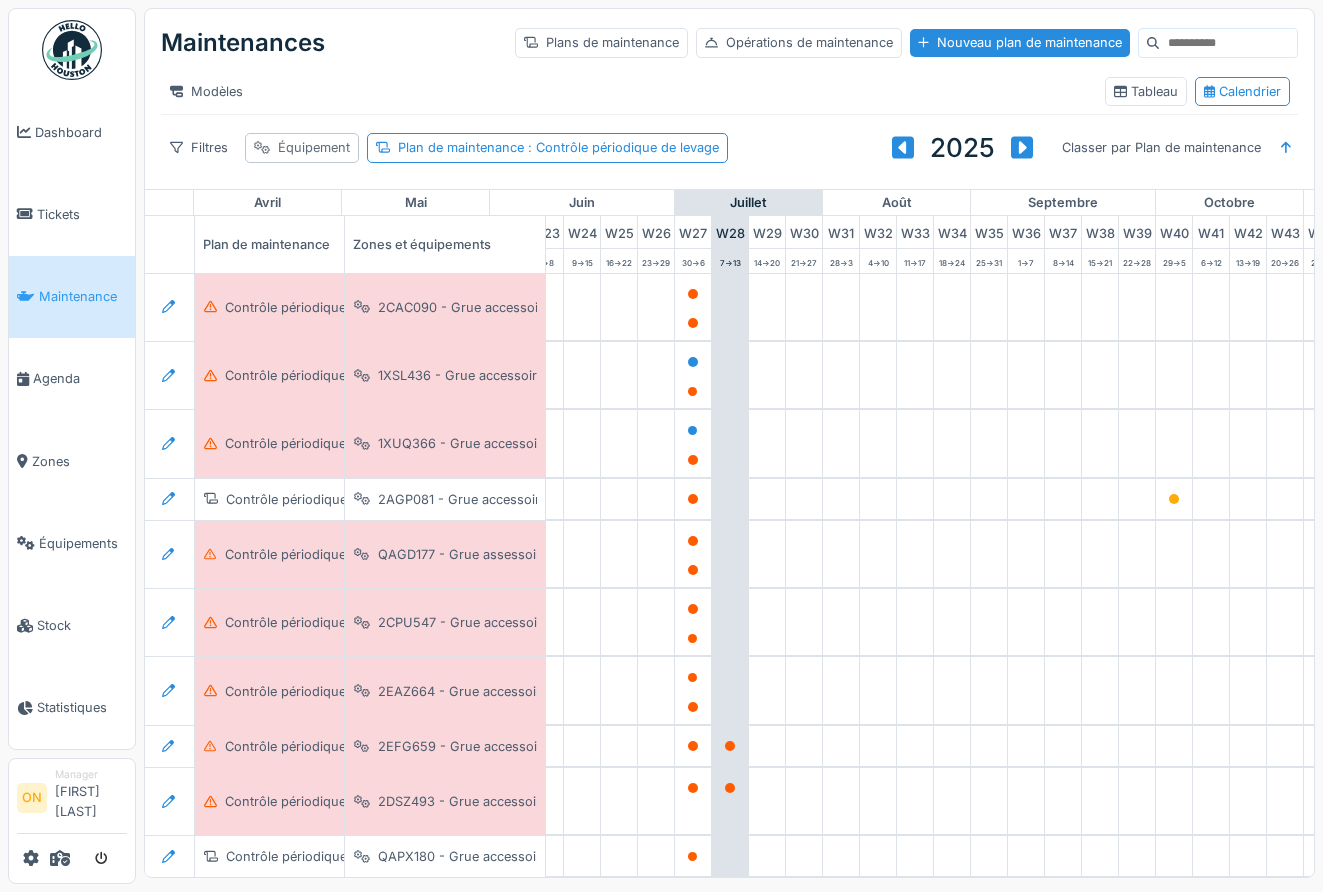 click on "Équipement" at bounding box center (314, 147) 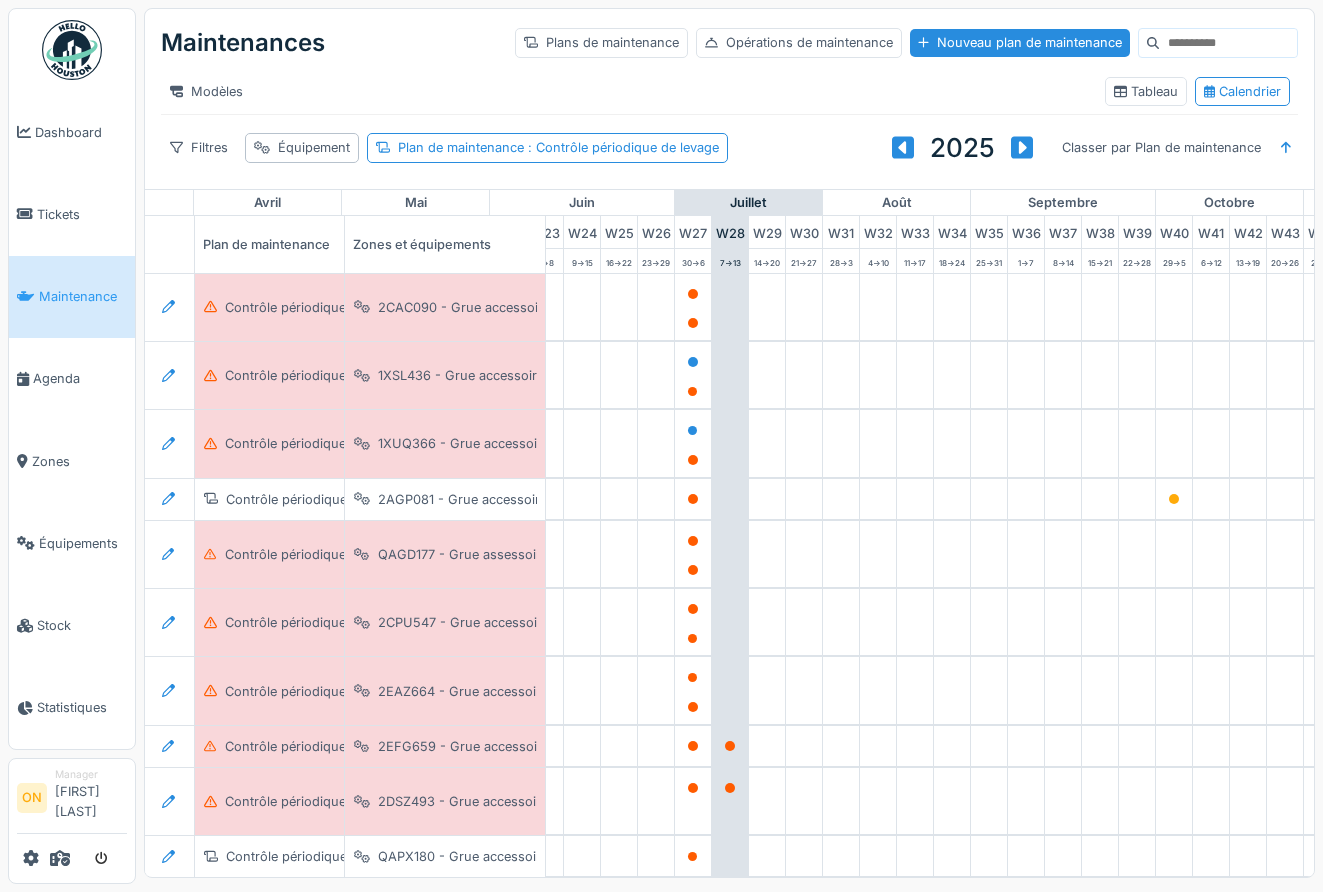 click on "Modèles" at bounding box center (625, 91) 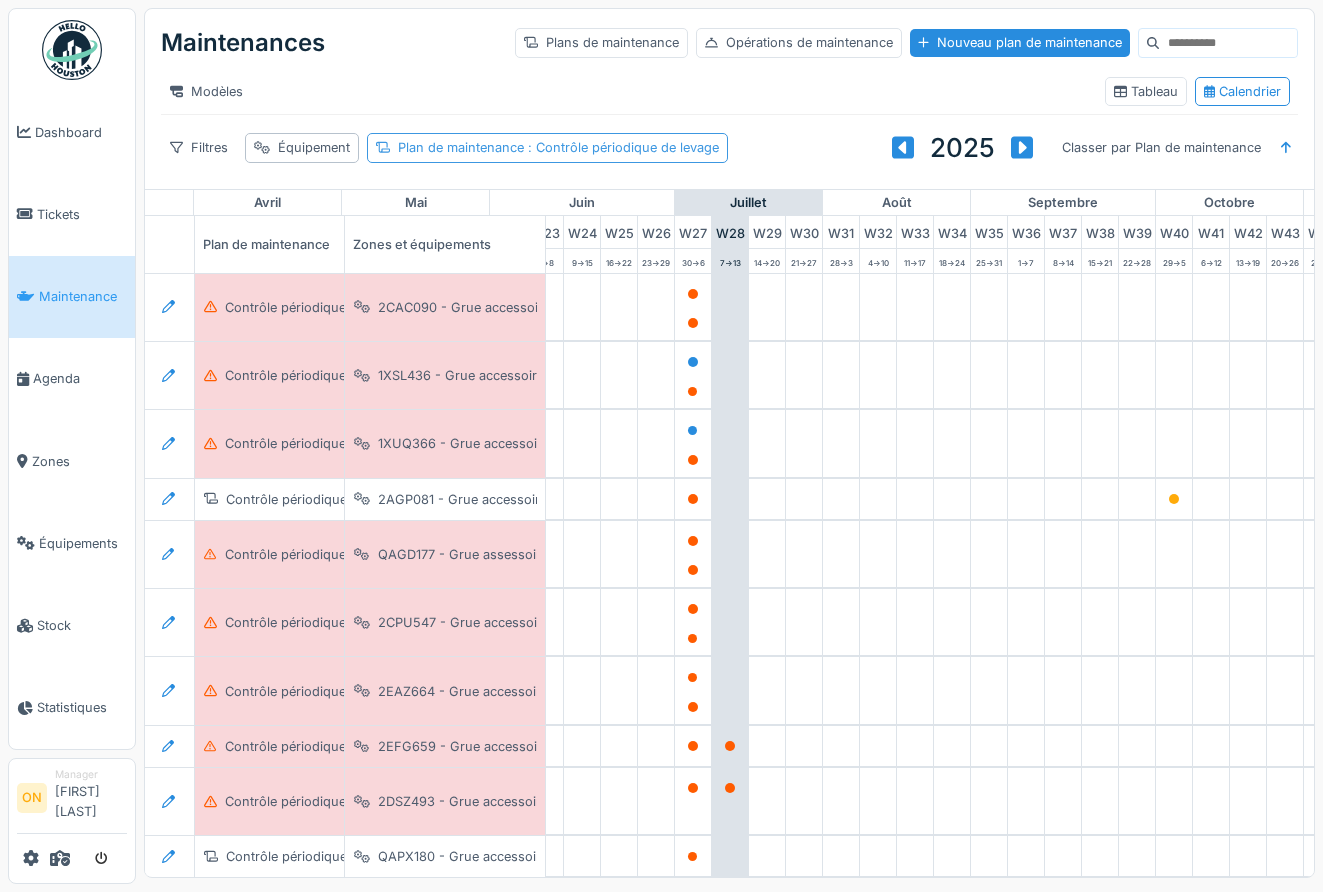 click on "Plan de maintenance   :   Contrôle périodique de levage" at bounding box center (558, 147) 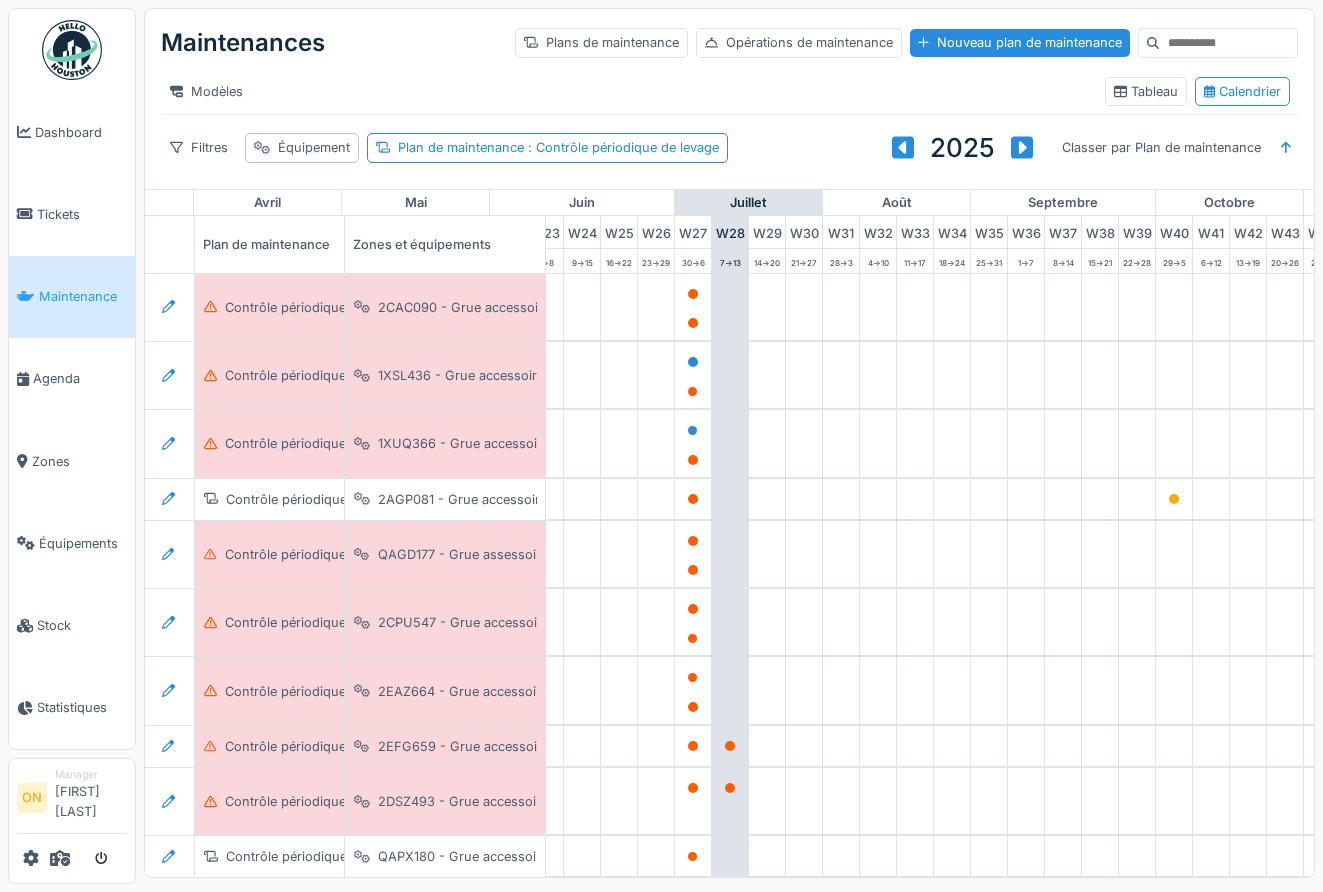 click on "Modèles" at bounding box center [625, 91] 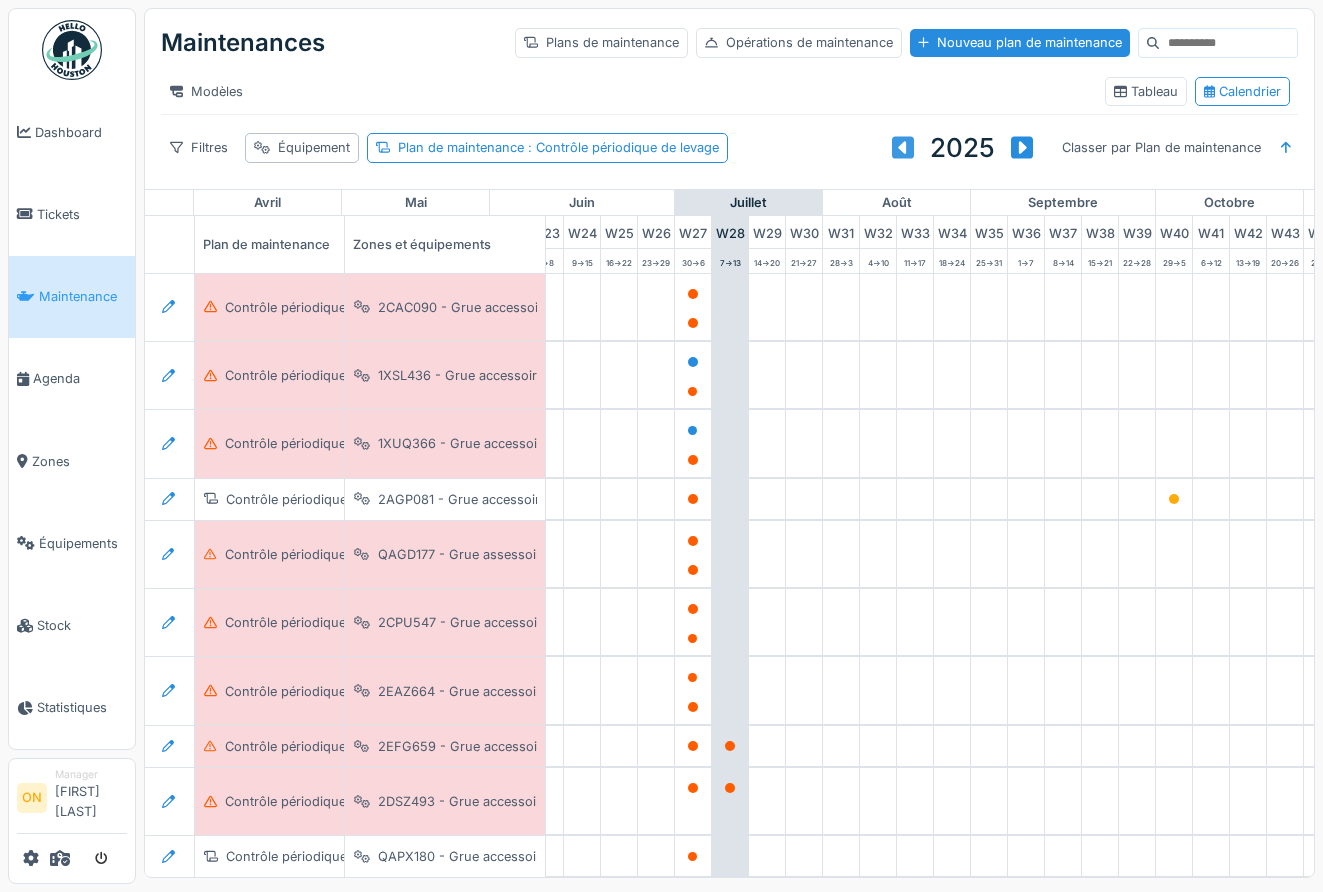 click at bounding box center [903, 148] 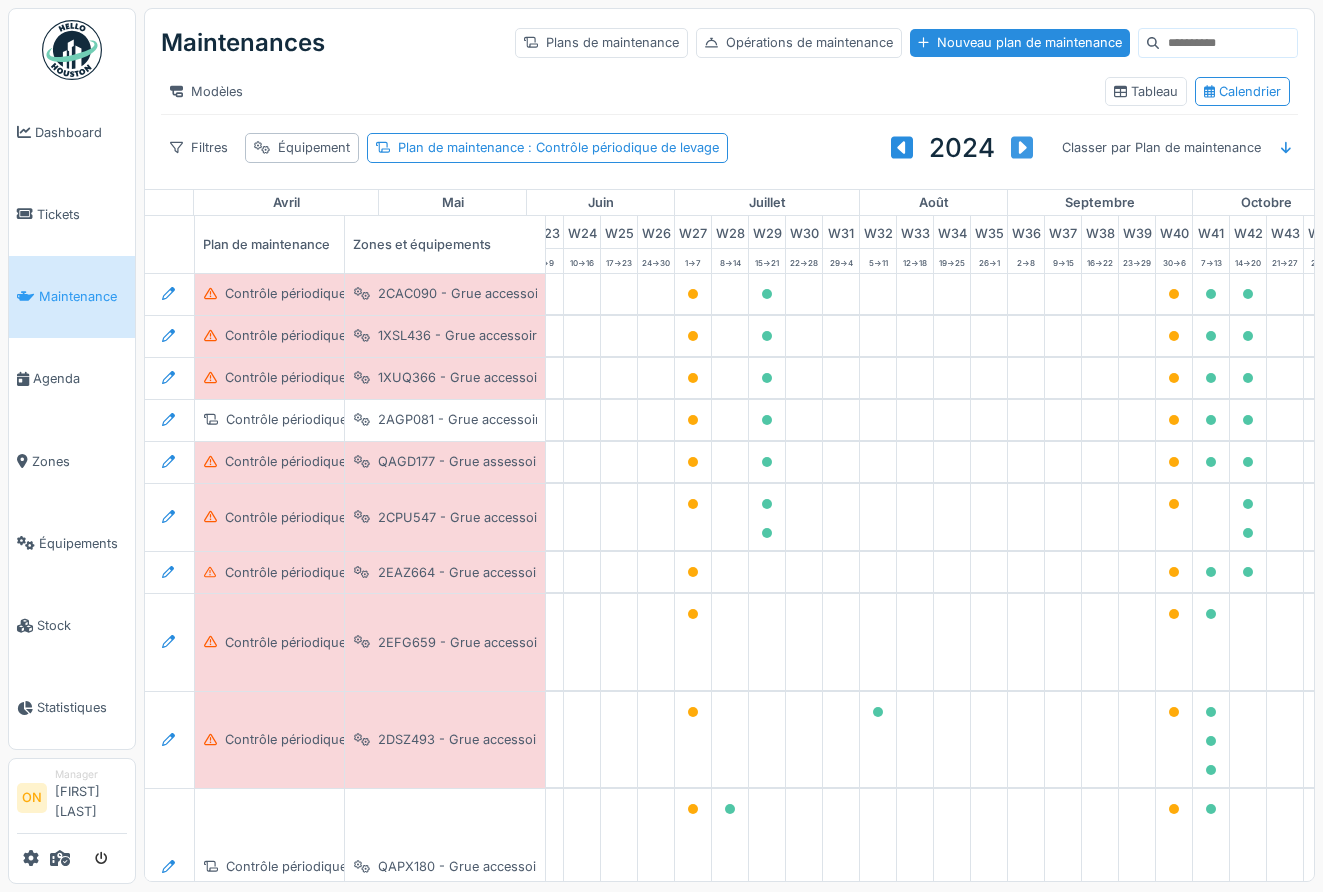 click at bounding box center [1022, 148] 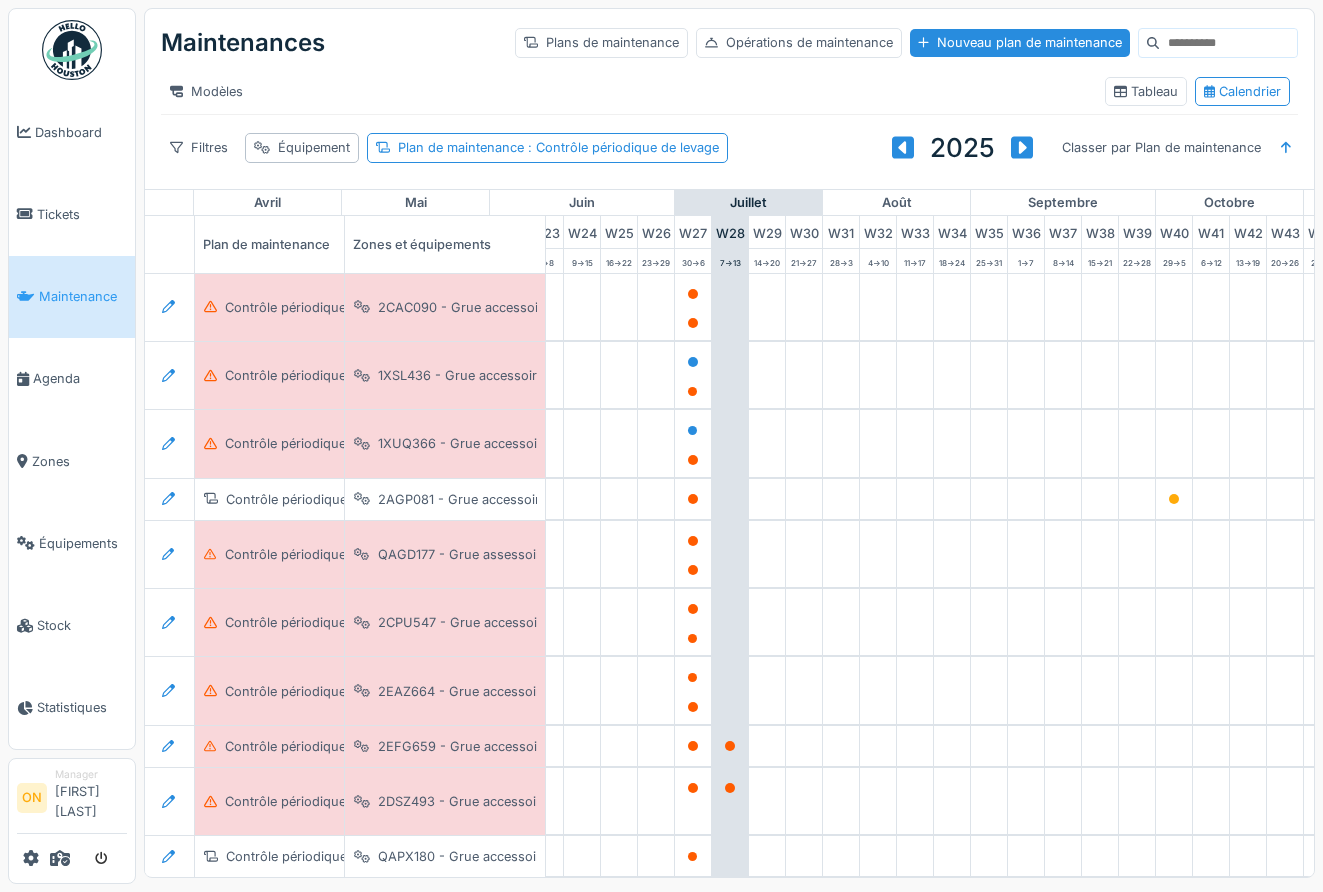 click on "Filtres Équipement Plan de maintenance   :   Contrôle périodique de levage 2025 Classer par Plan de maintenance" at bounding box center (729, 148) 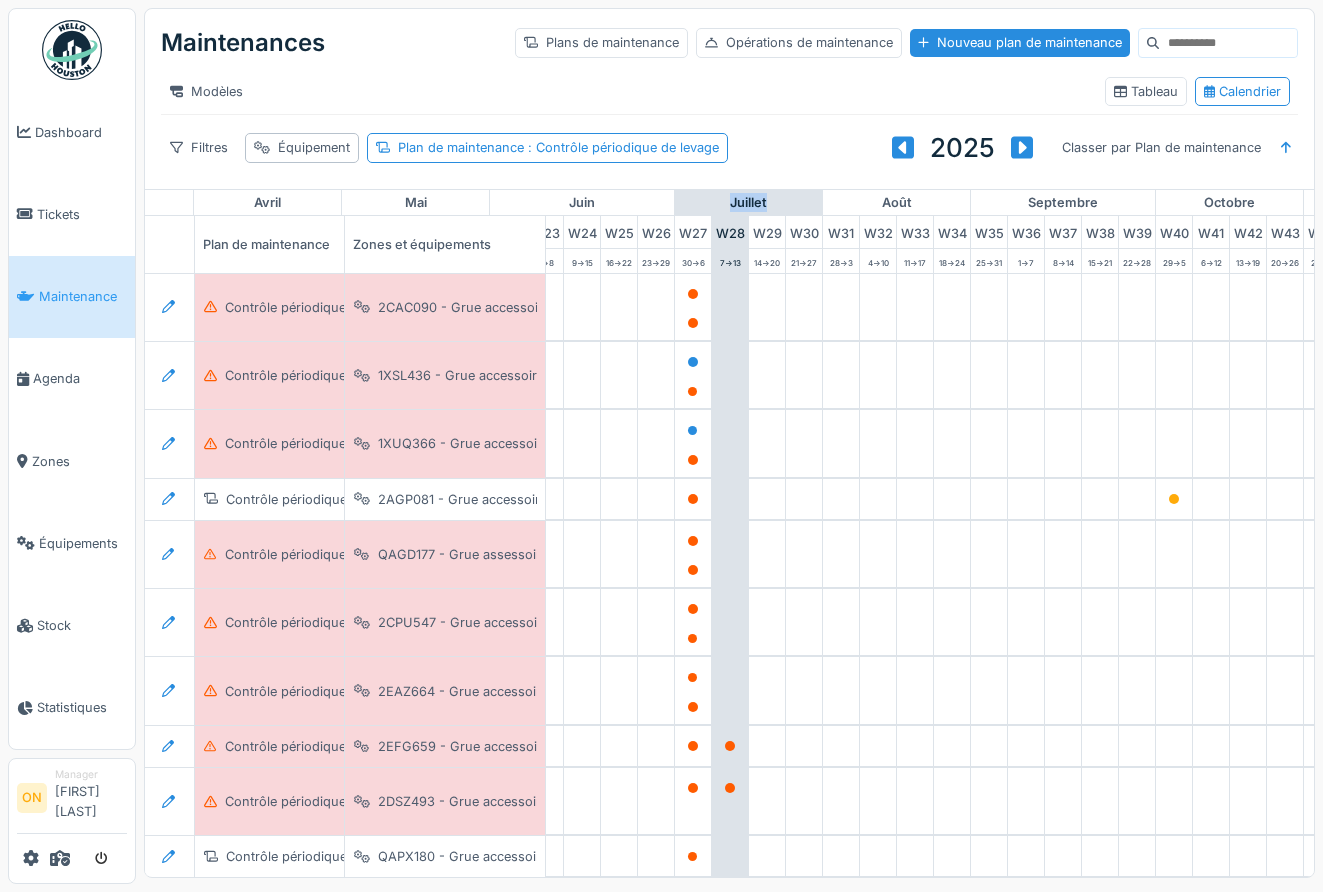 click on "juillet" at bounding box center [748, 203] 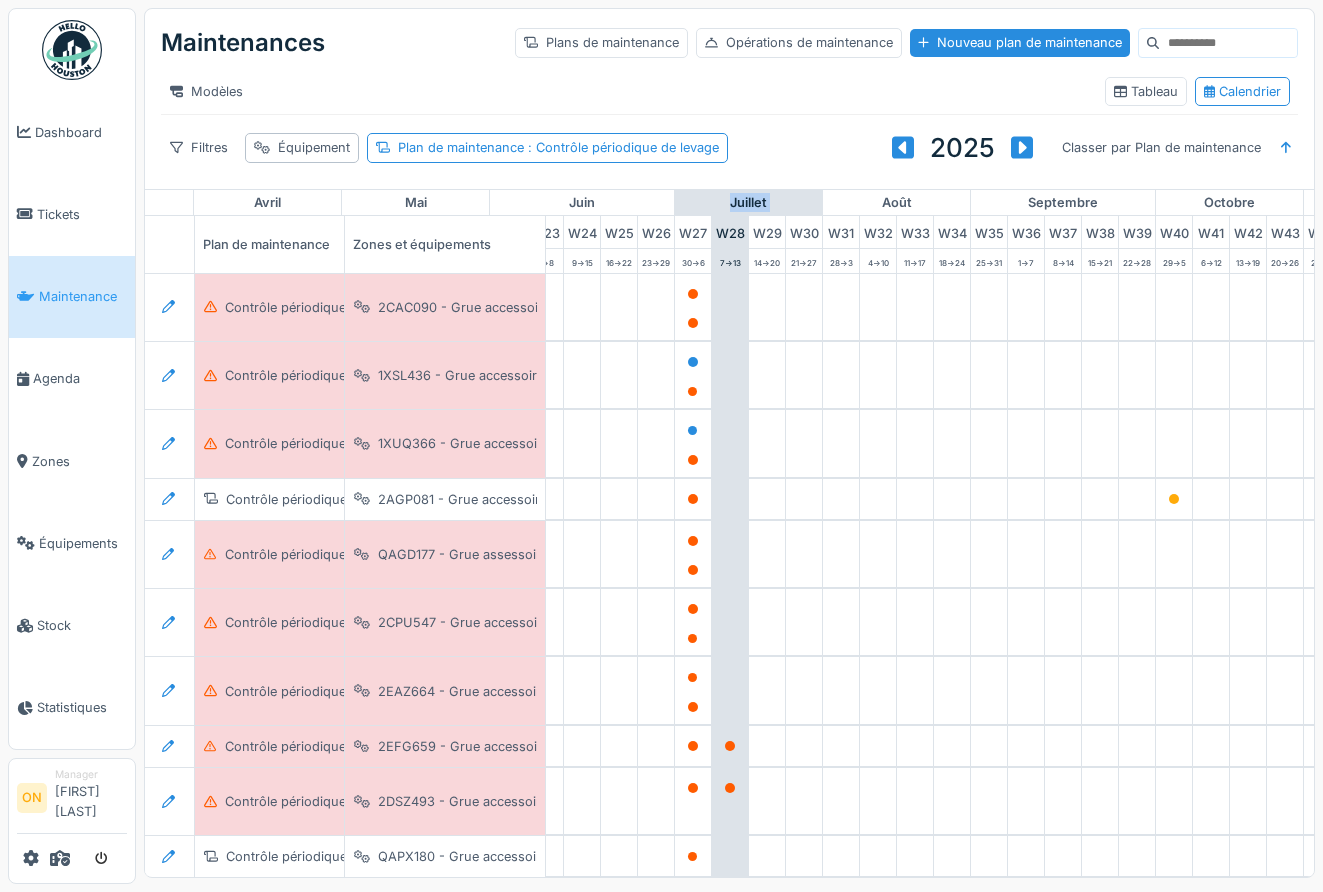 click on "juillet" at bounding box center (748, 203) 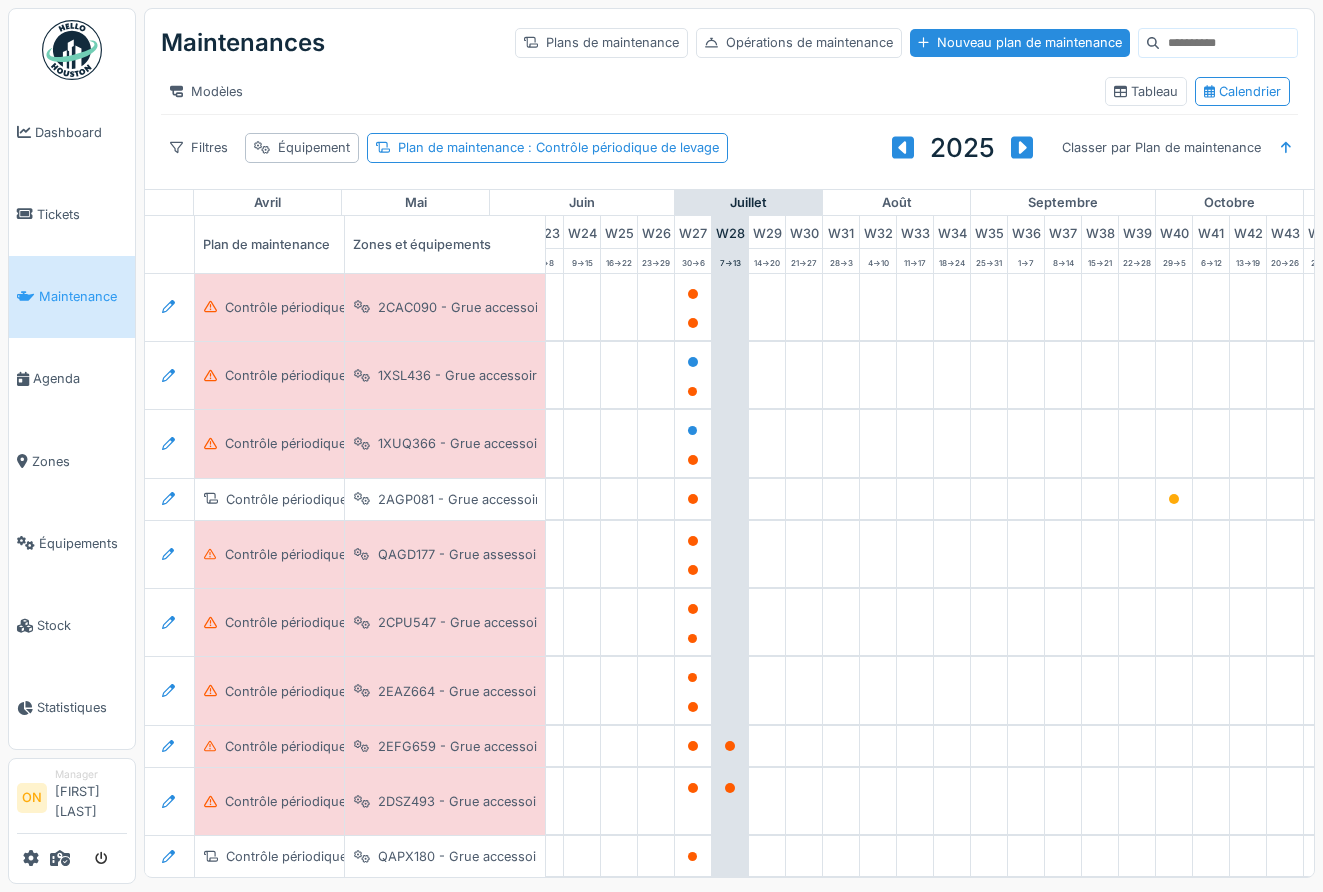 click on "Filtres Équipement Plan de maintenance   :   Contrôle périodique de levage 2025 Classer par Plan de maintenance" at bounding box center (729, 148) 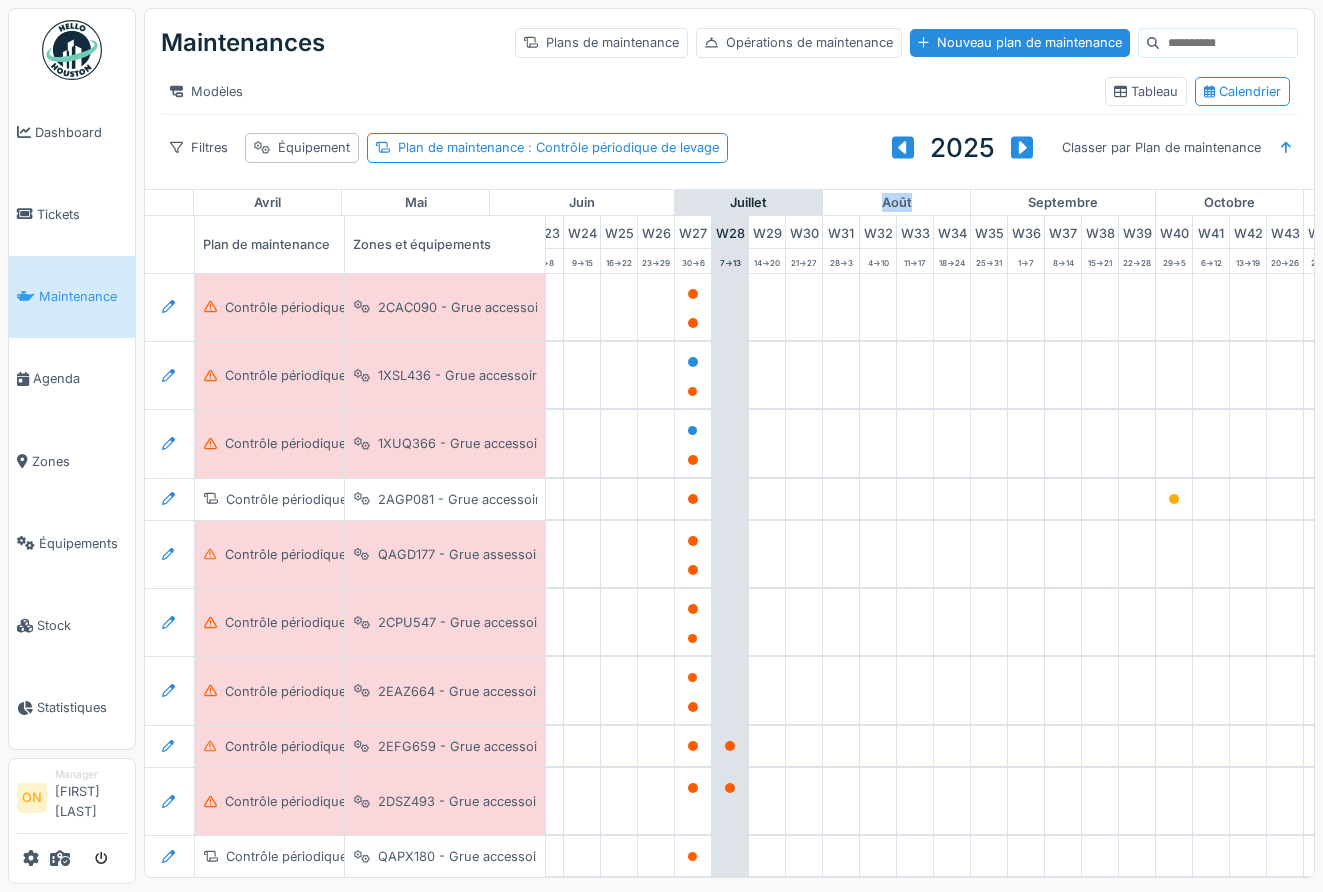 click on "août" at bounding box center (896, 203) 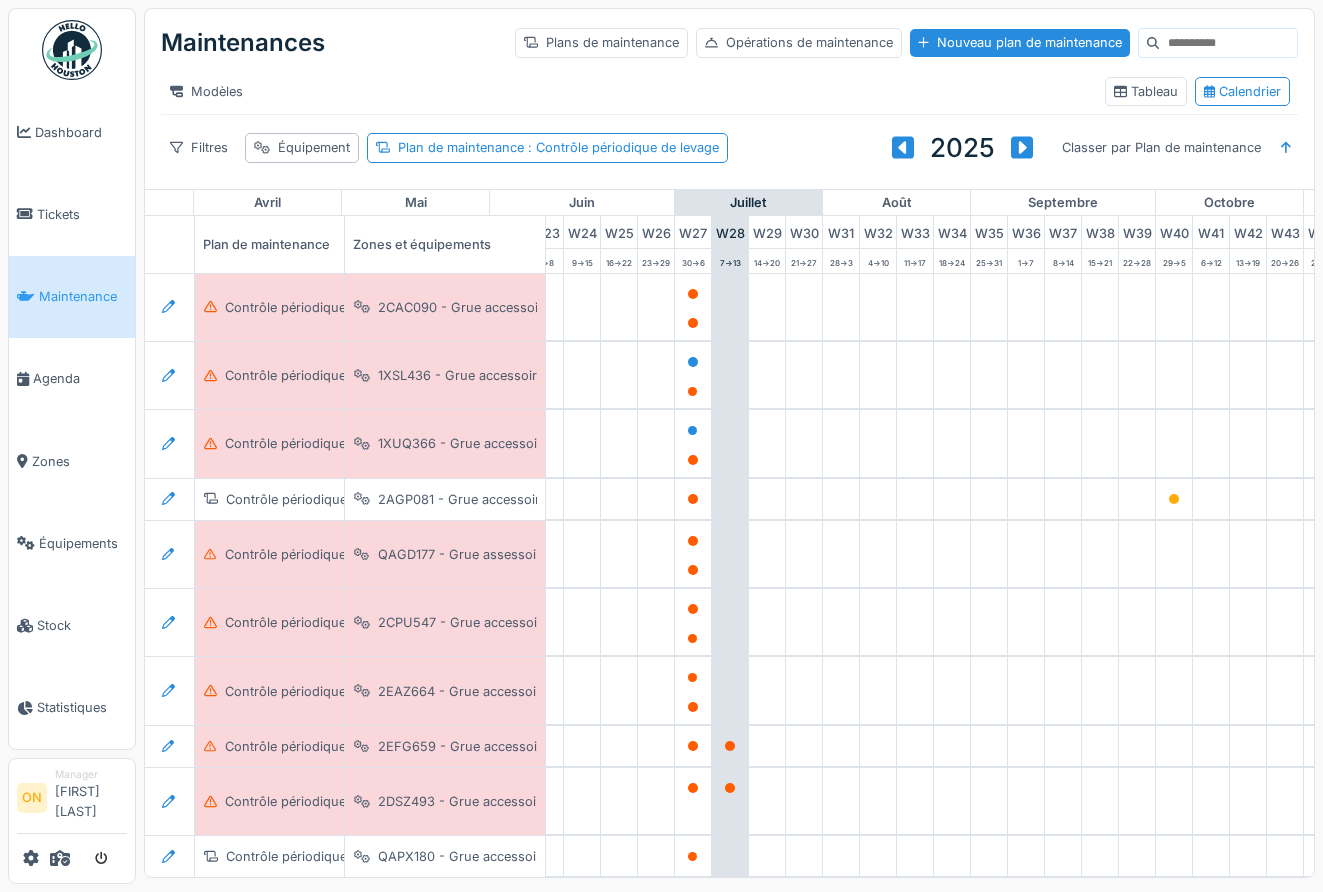 click on "Filtres Équipement Plan de maintenance   :   Contrôle périodique de levage 2025 Classer par Plan de maintenance" at bounding box center (729, 148) 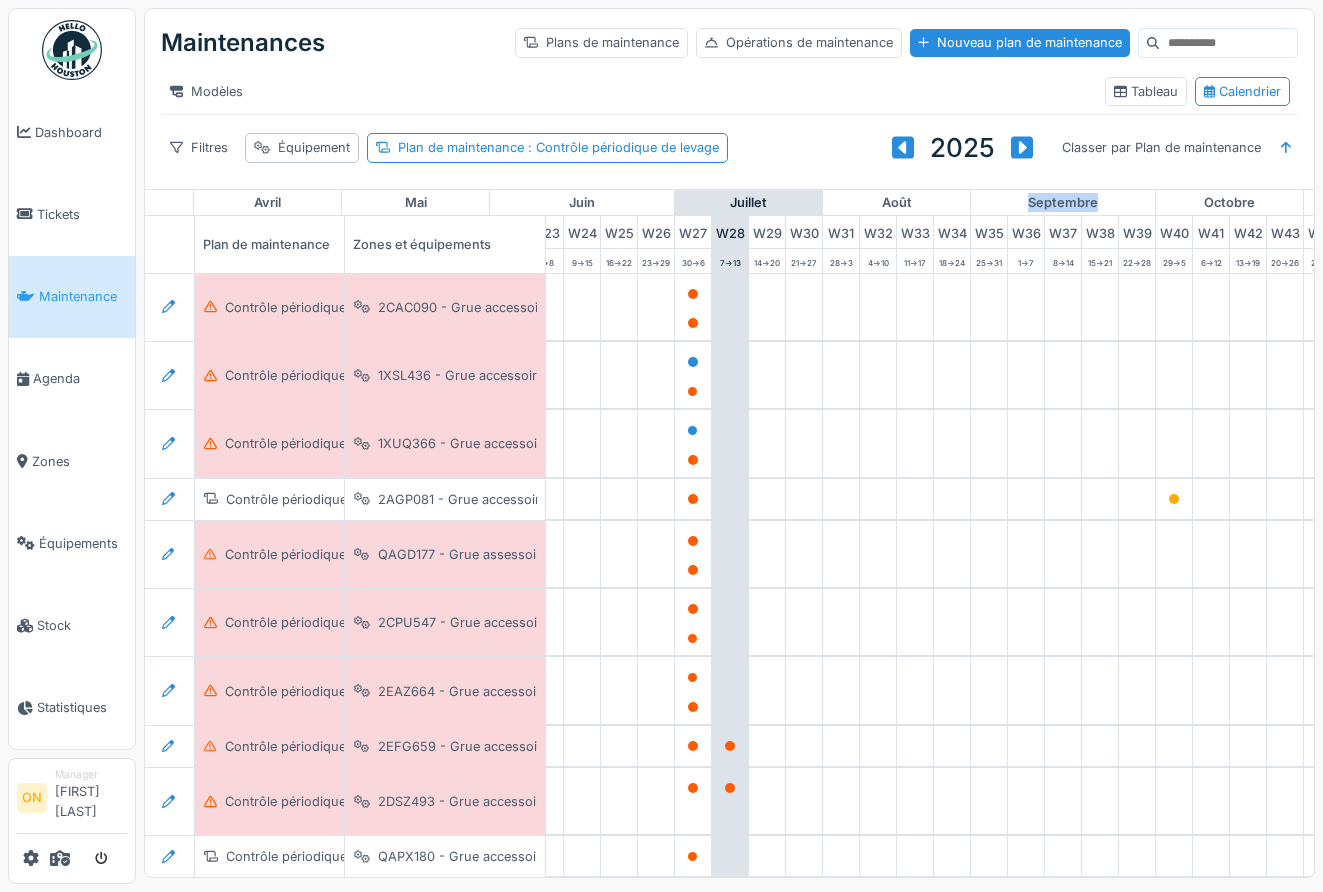 click on "septembre" at bounding box center (1063, 203) 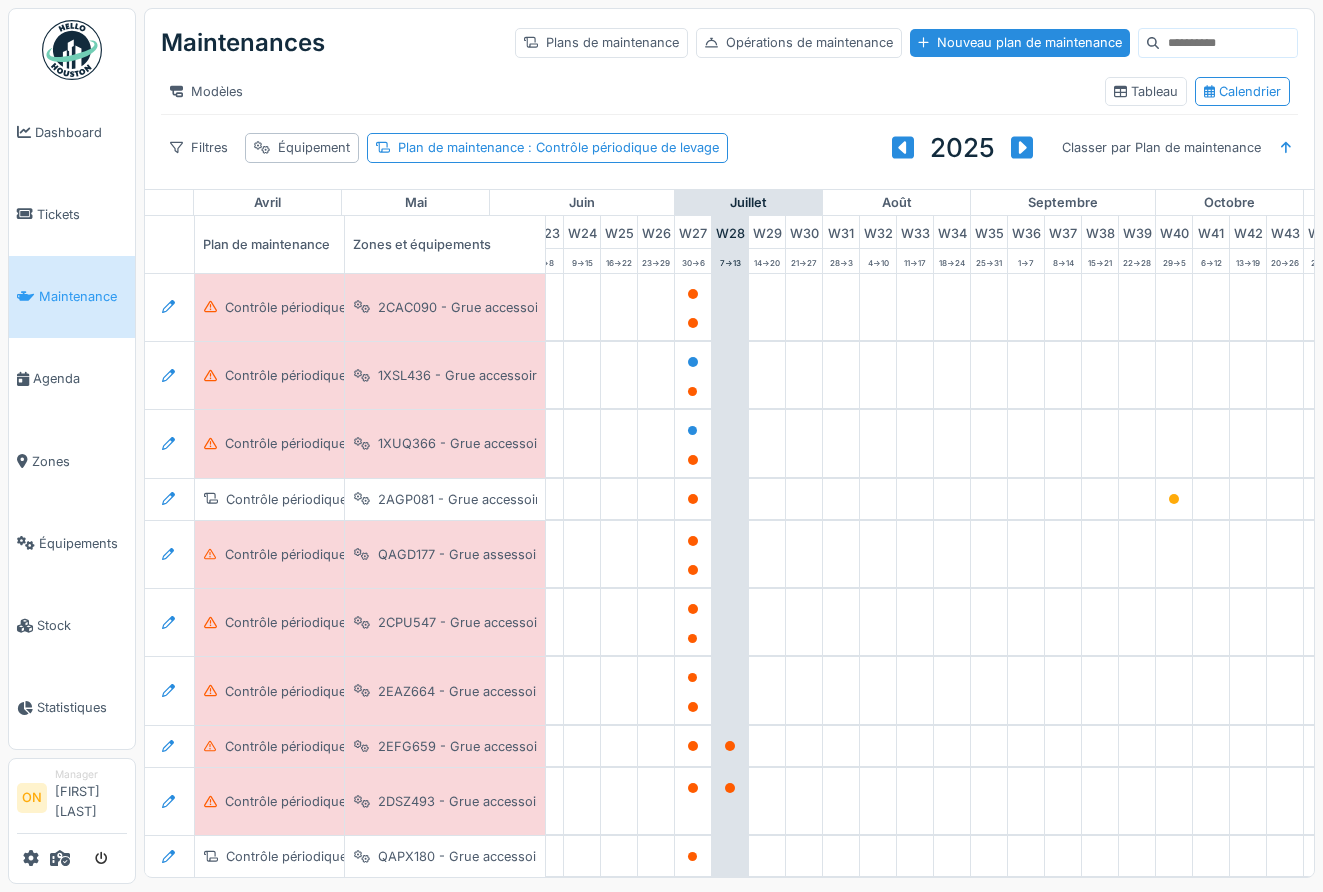 click on "Filtres Équipement Plan de maintenance   :   Contrôle périodique de levage 2025 Classer par Plan de maintenance" at bounding box center (729, 148) 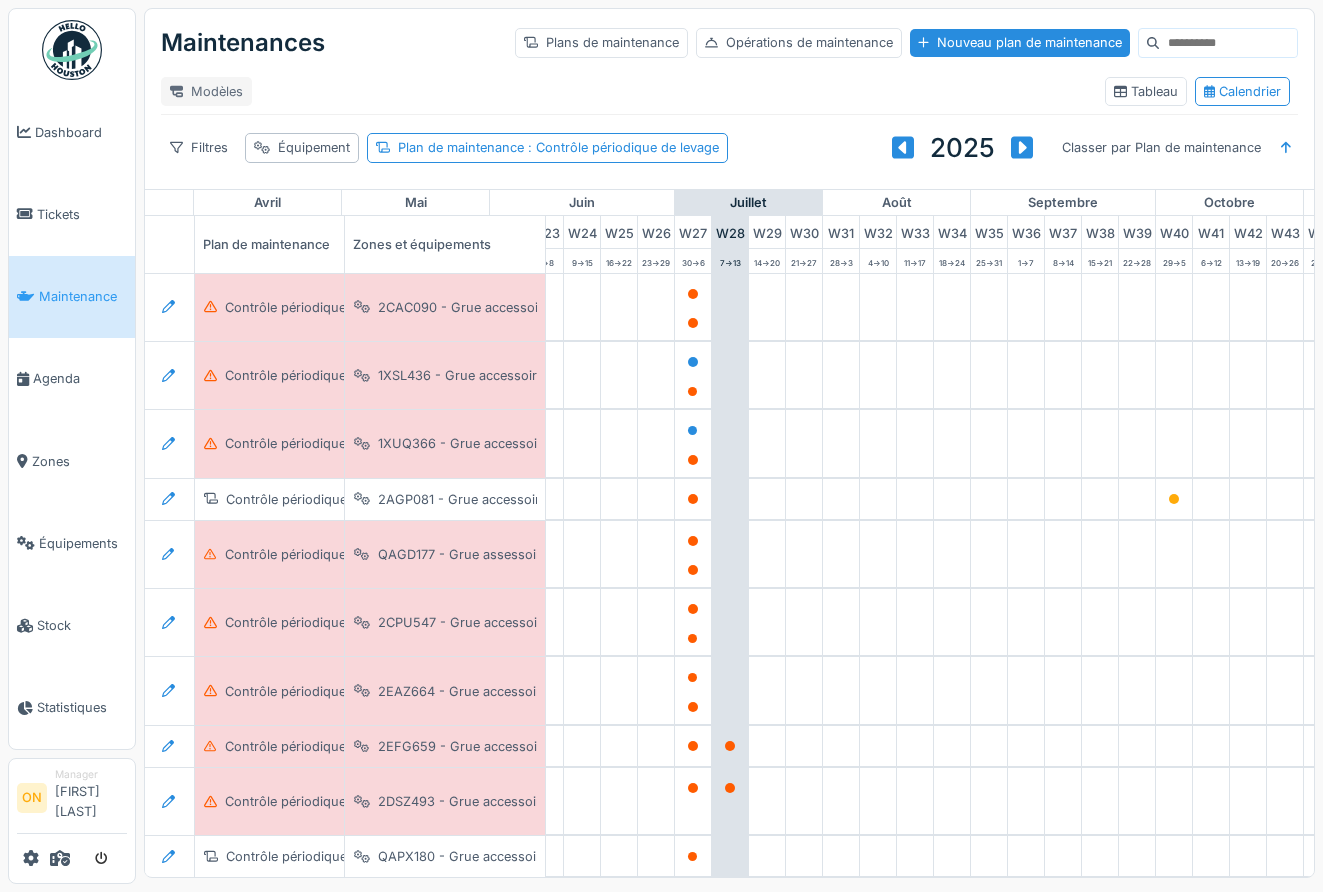 click on "Modèles" at bounding box center (206, 91) 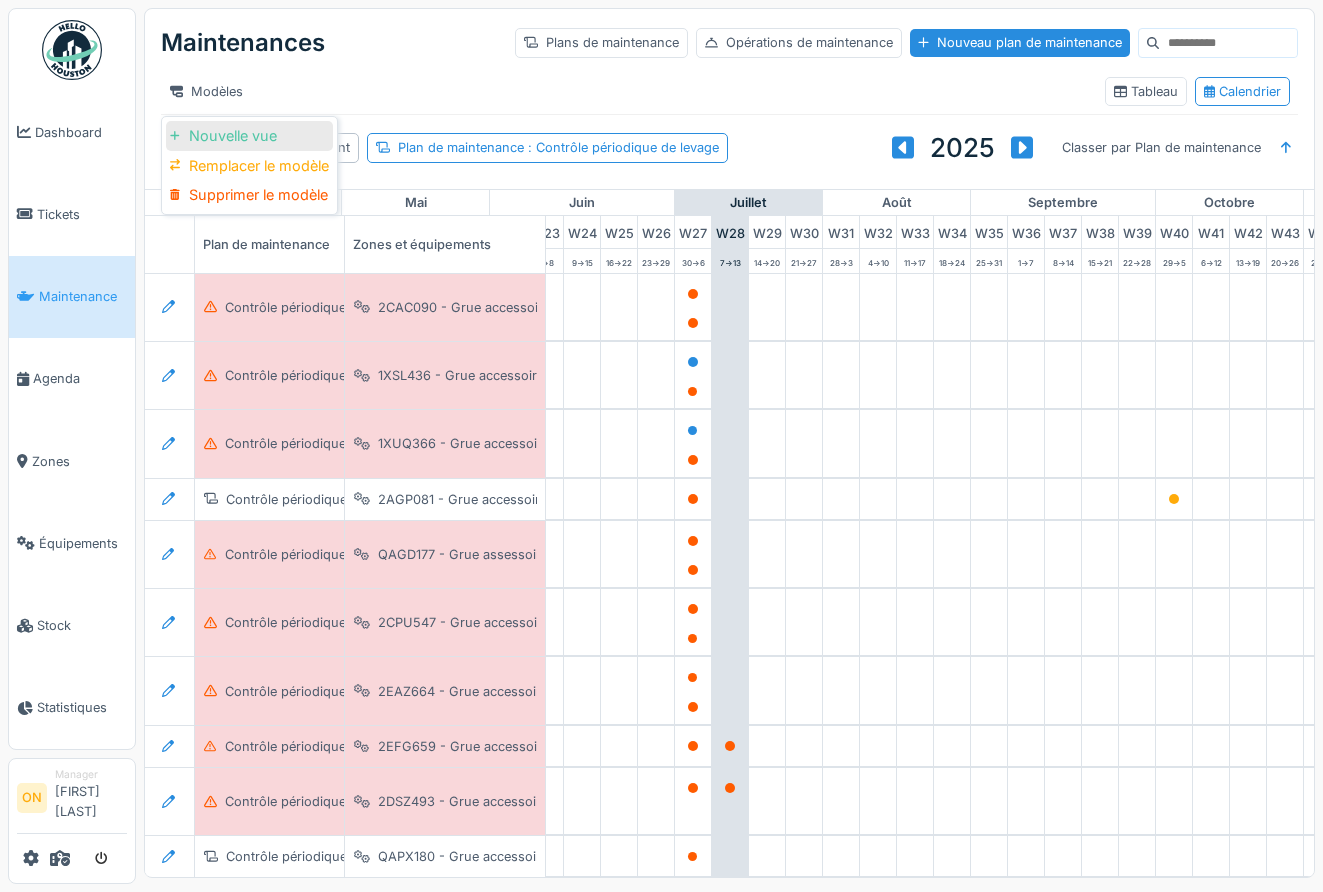 click on "Nouvelle vue" at bounding box center [249, 136] 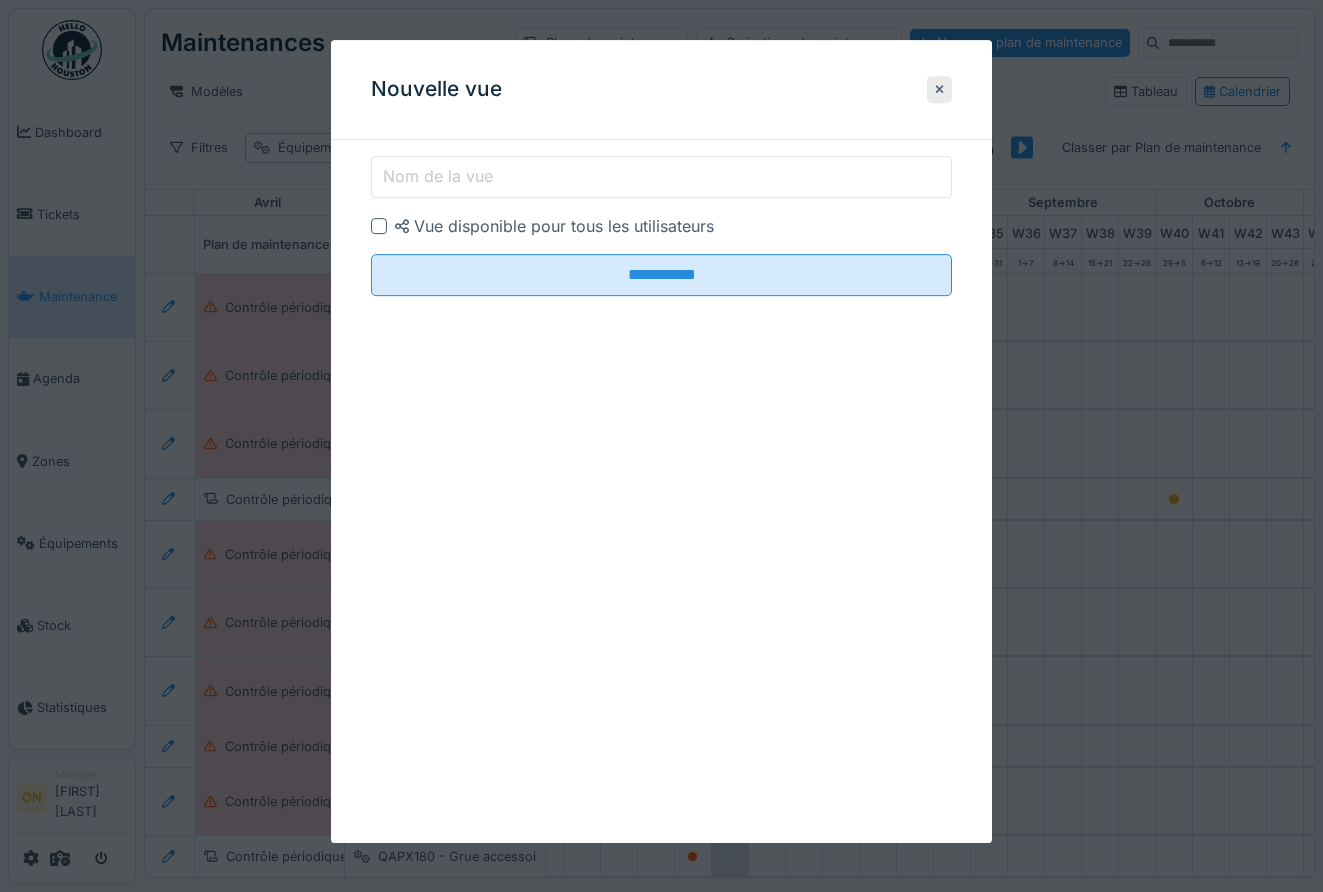 click at bounding box center [661, 446] 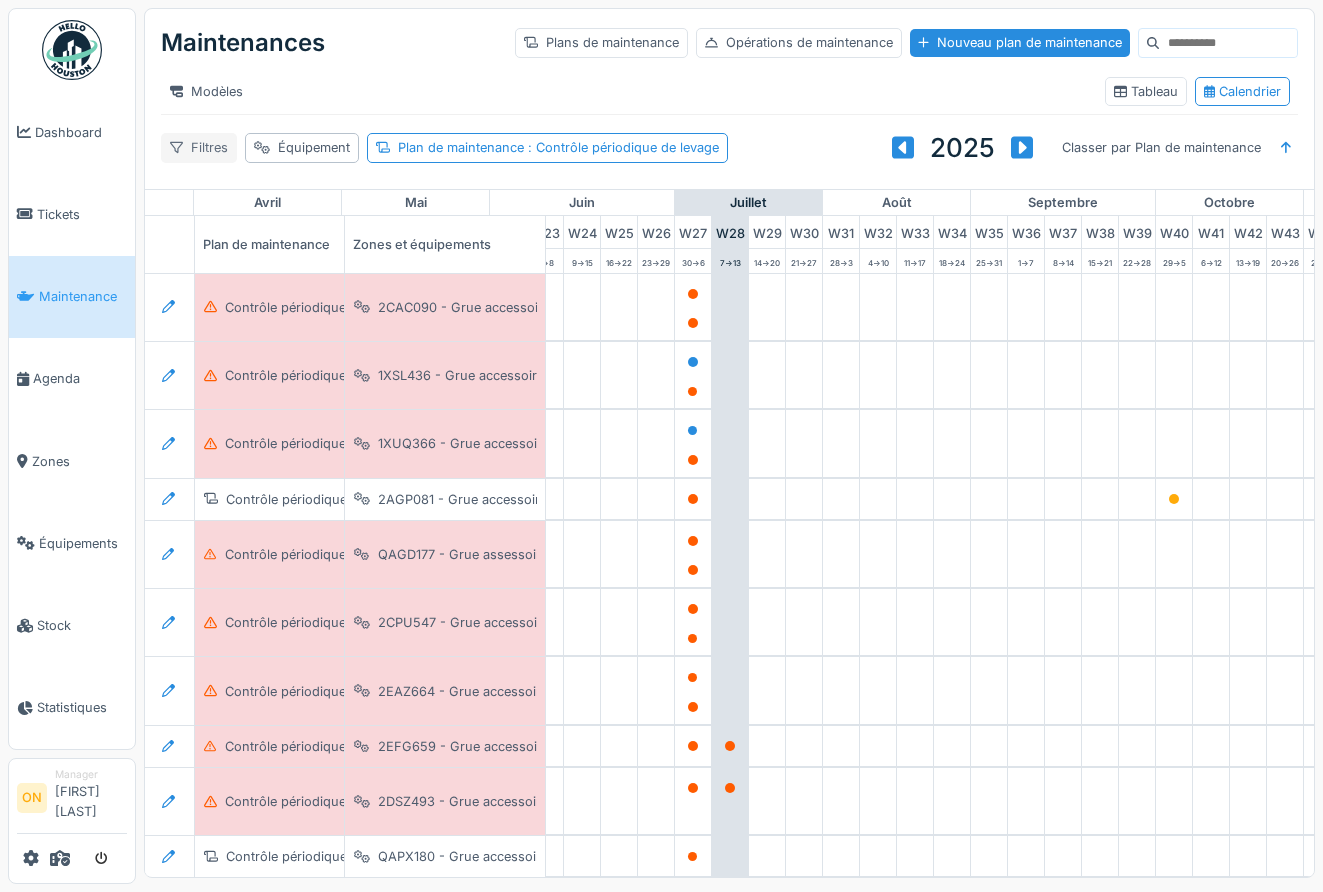 click on "Filtres" at bounding box center [199, 147] 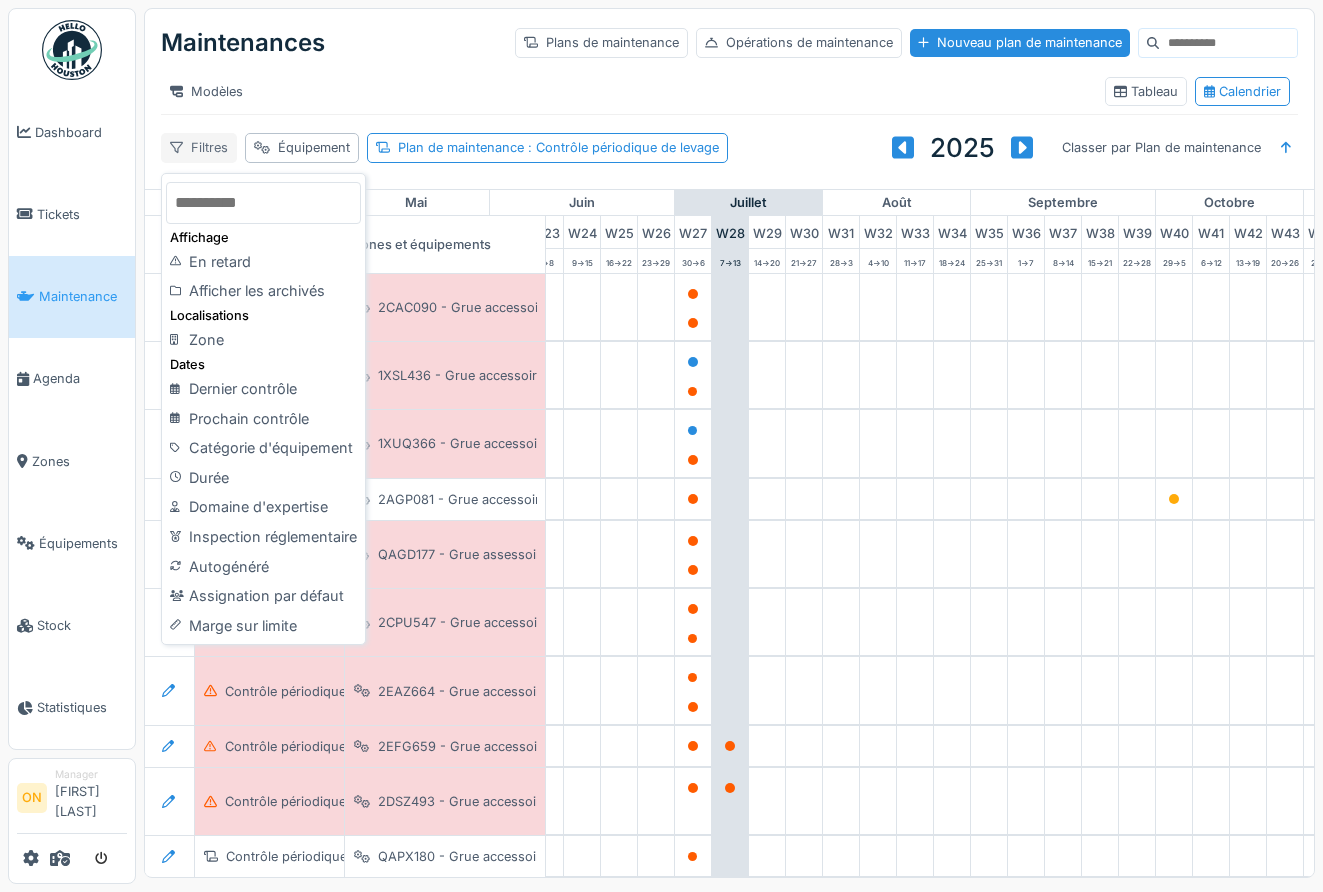 click on "Filtres" at bounding box center [199, 147] 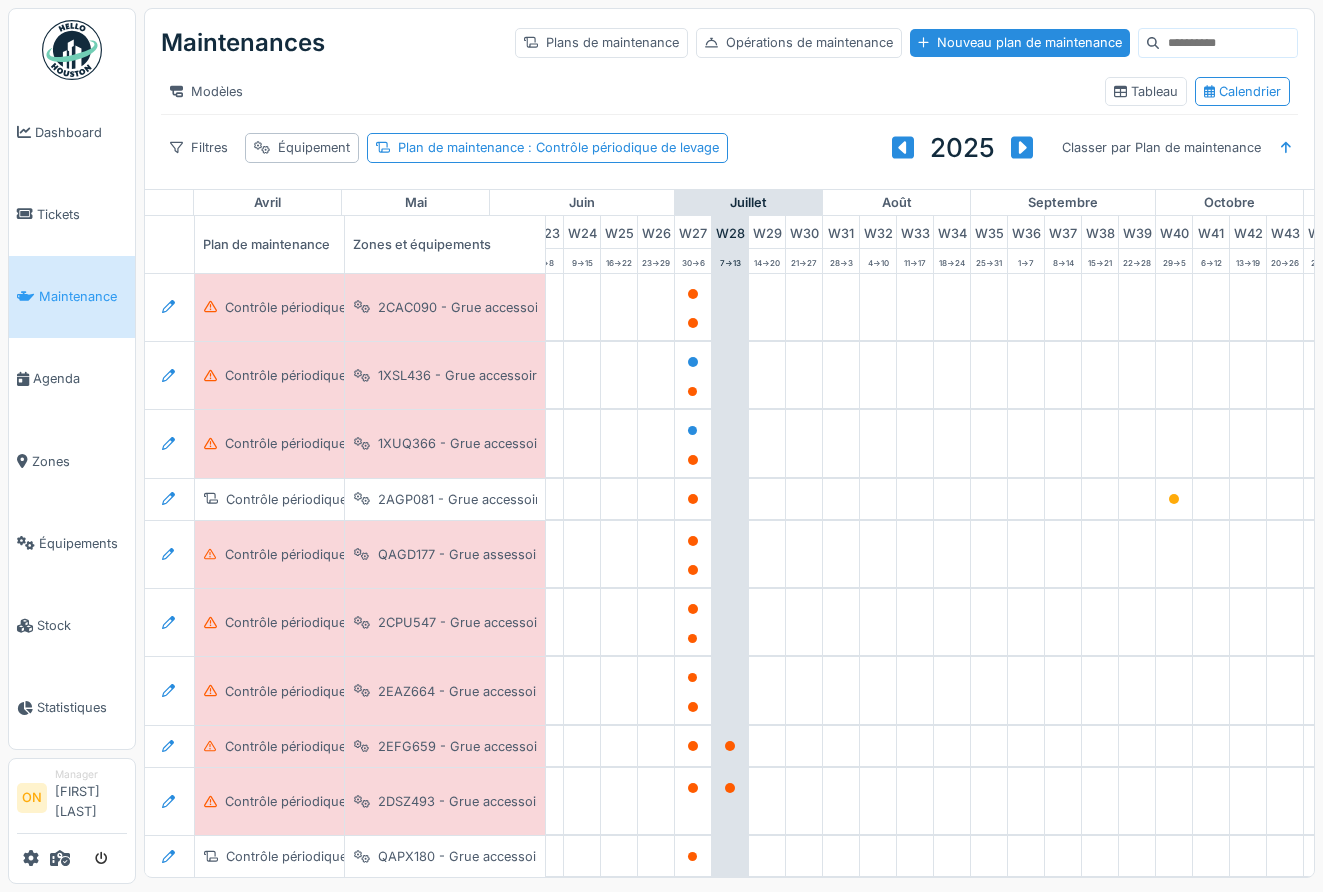 click on "Modèles" at bounding box center (625, 91) 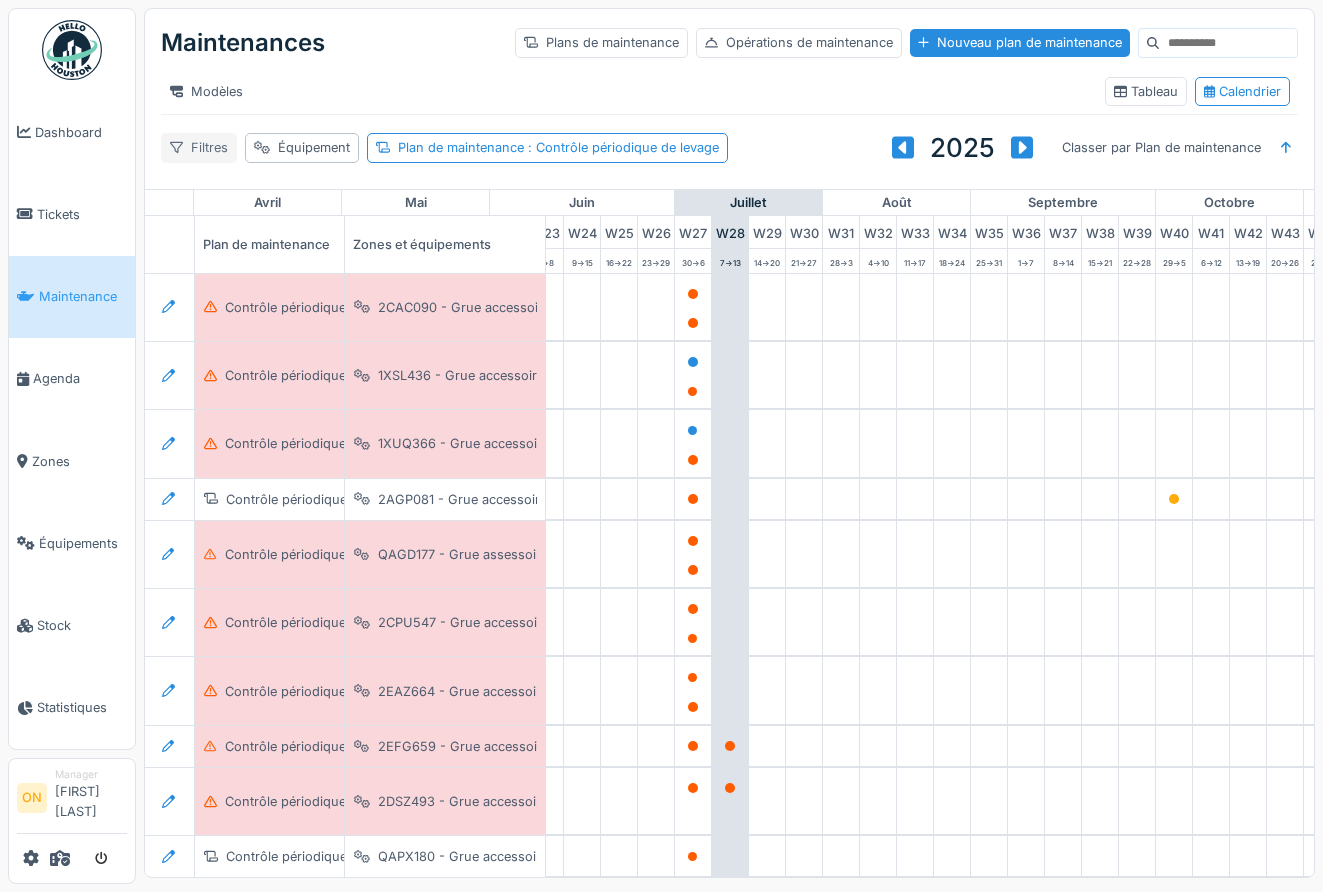 click on "Filtres" at bounding box center (199, 147) 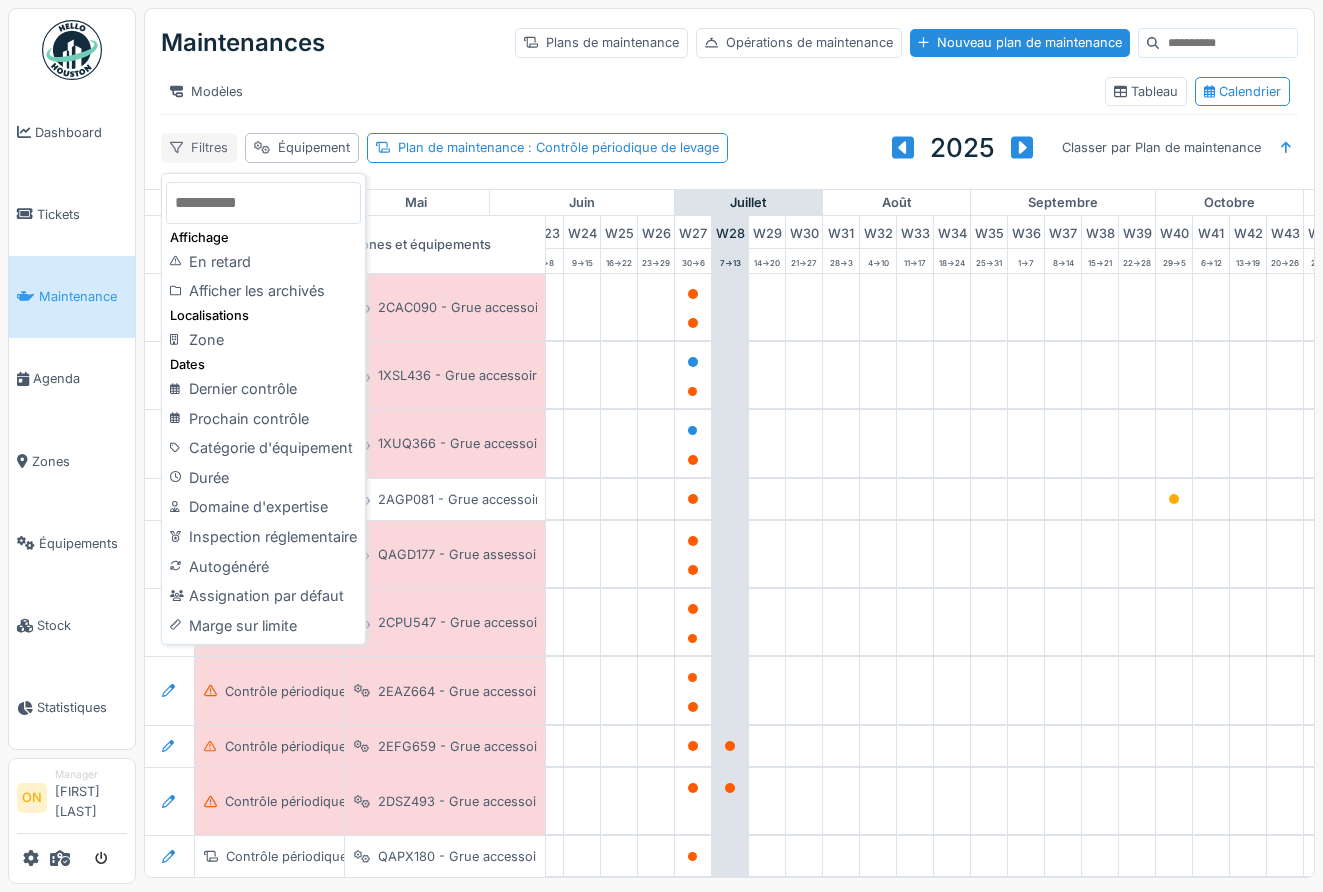 click on "Filtres" at bounding box center (199, 147) 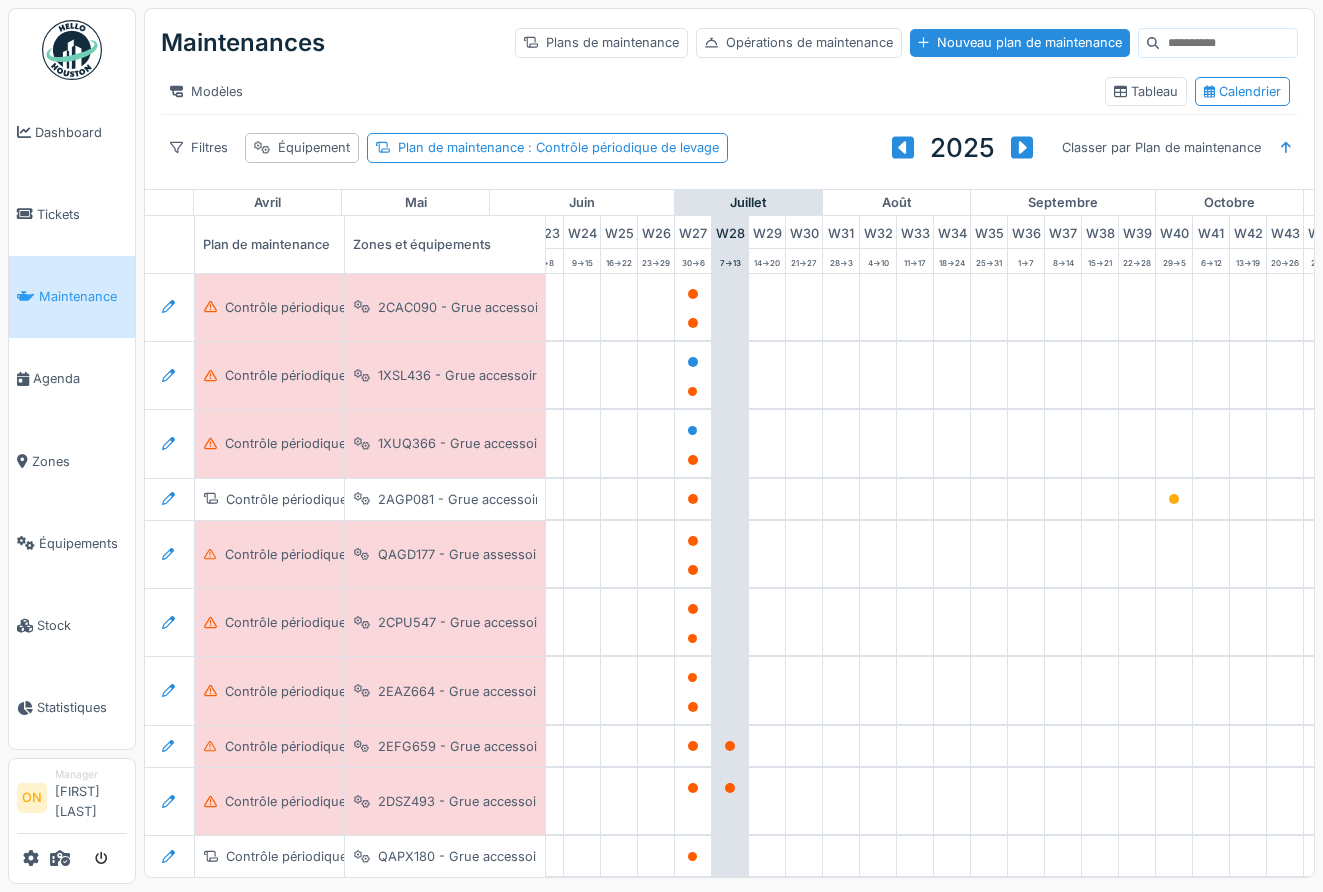 click on "Maintenances Plans de maintenance Opérations de maintenance Nouveau plan de maintenance" at bounding box center [729, 43] 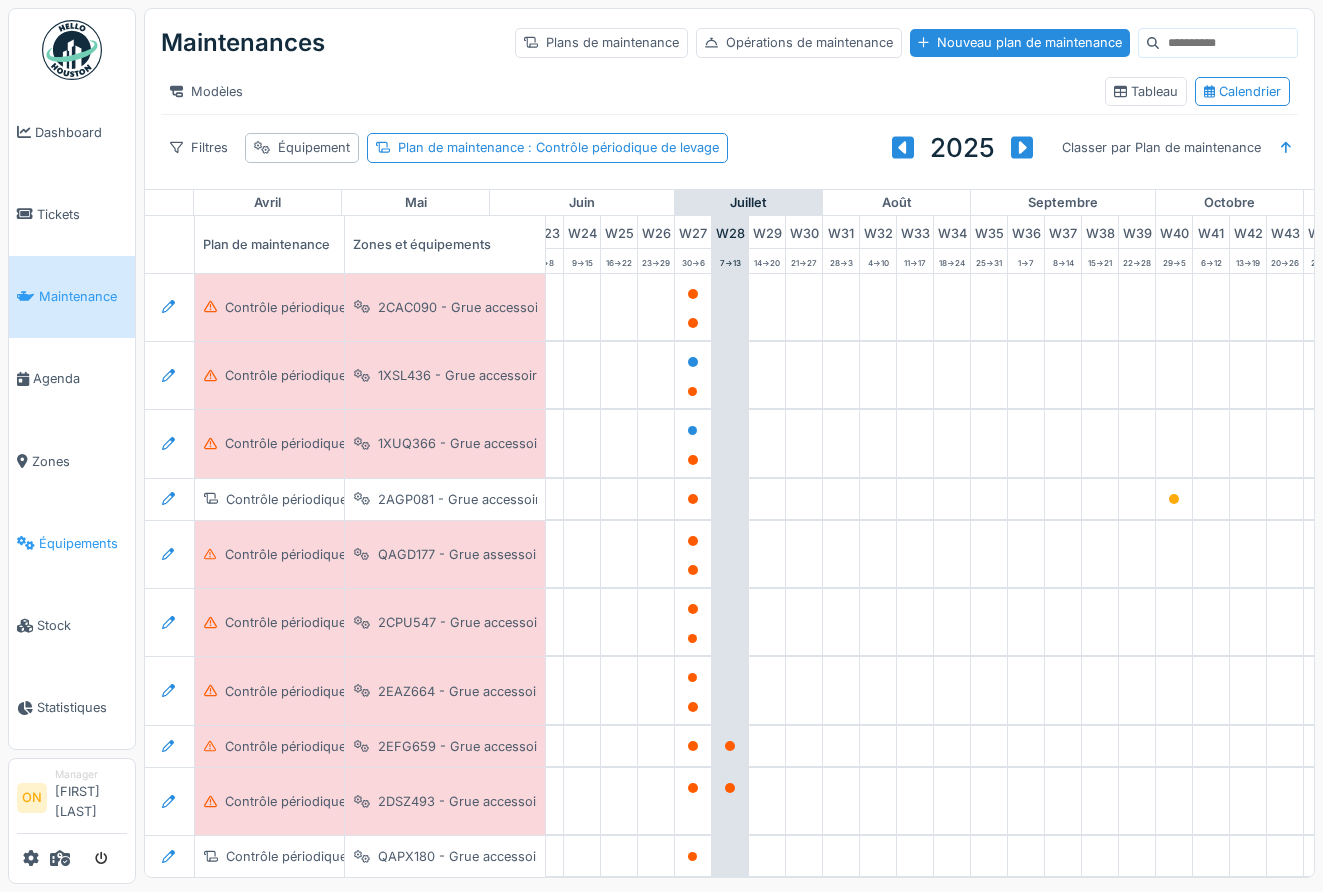 click on "Équipements" at bounding box center [72, 543] 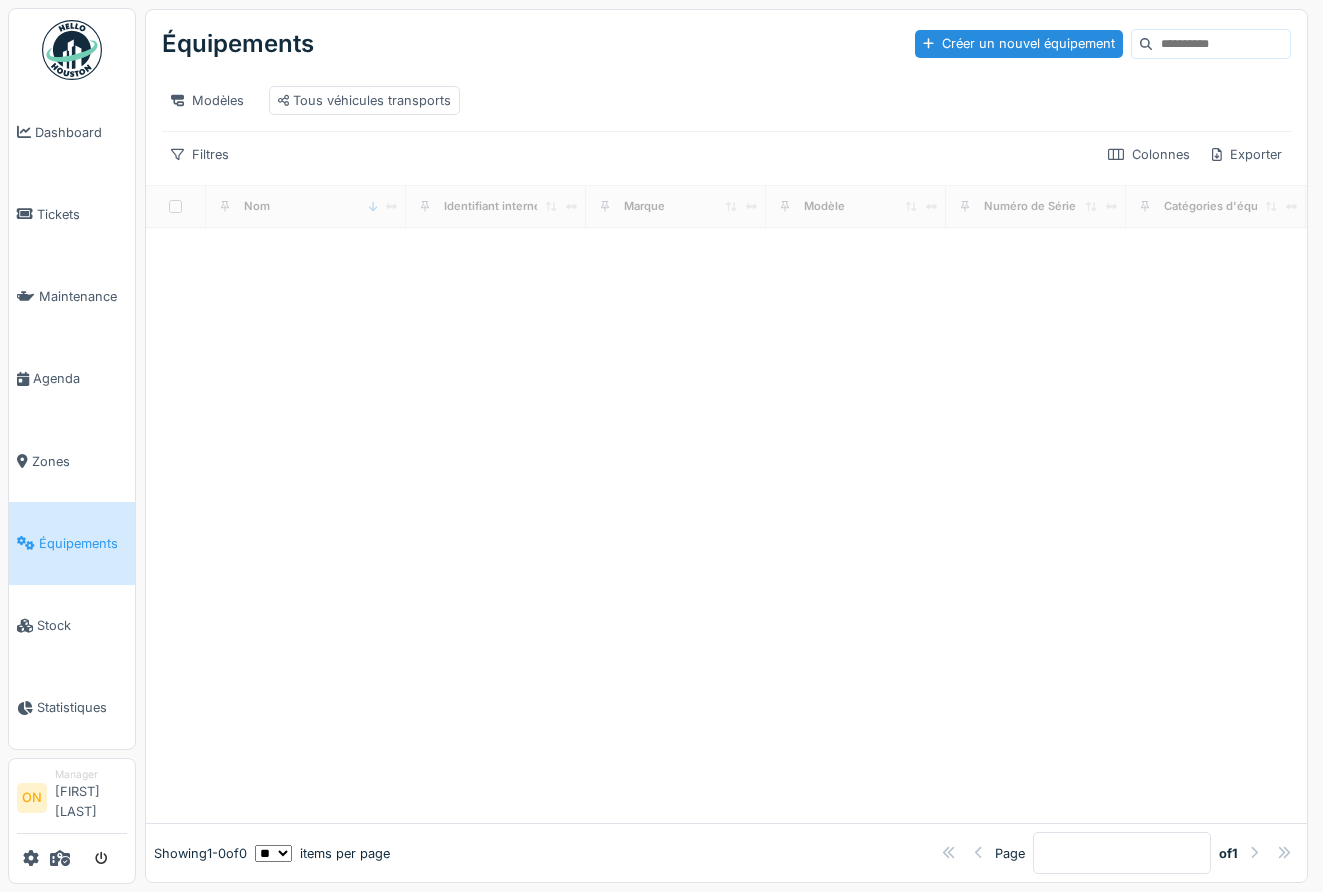 scroll, scrollTop: 0, scrollLeft: 0, axis: both 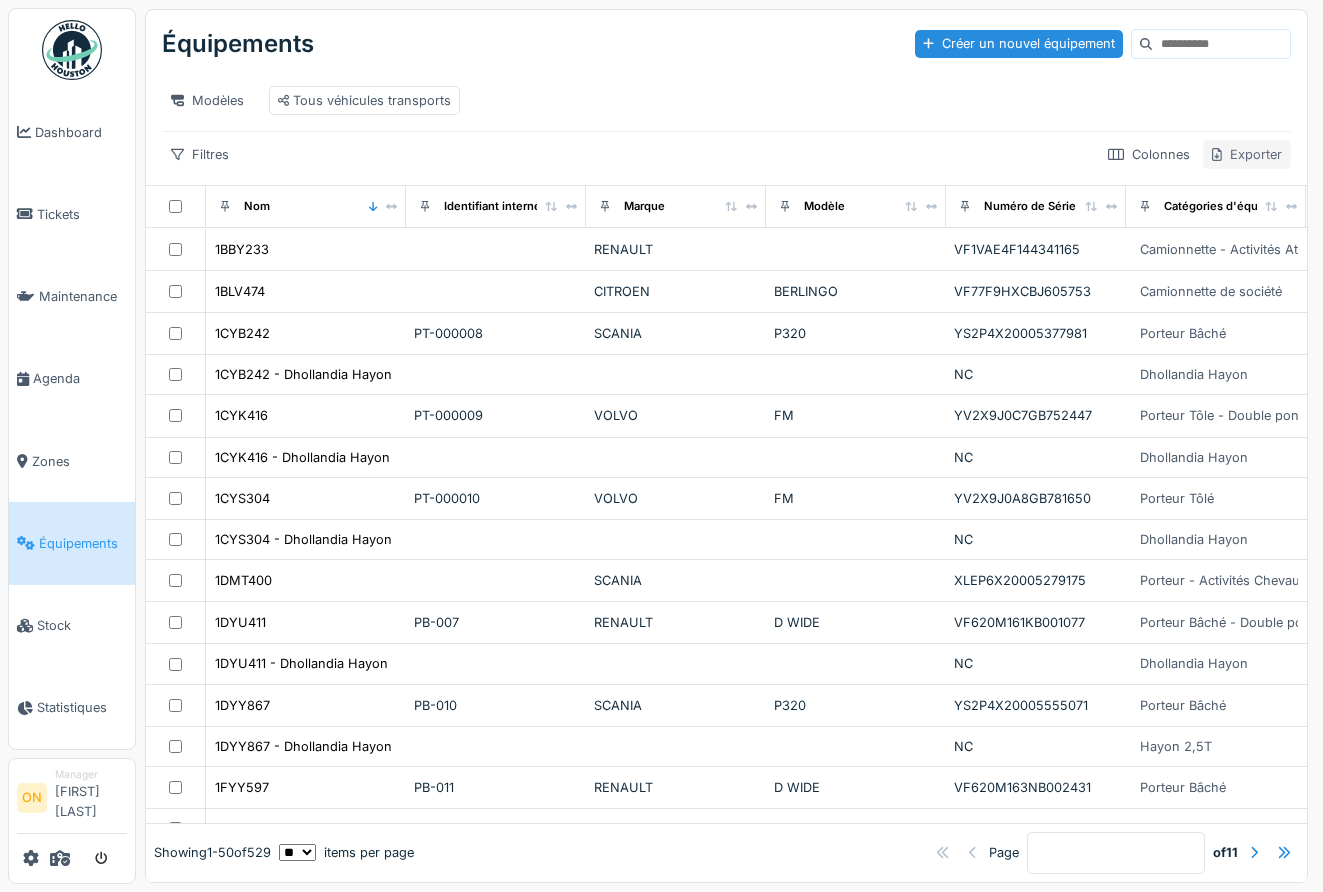 click on "Exporter" at bounding box center [1247, 154] 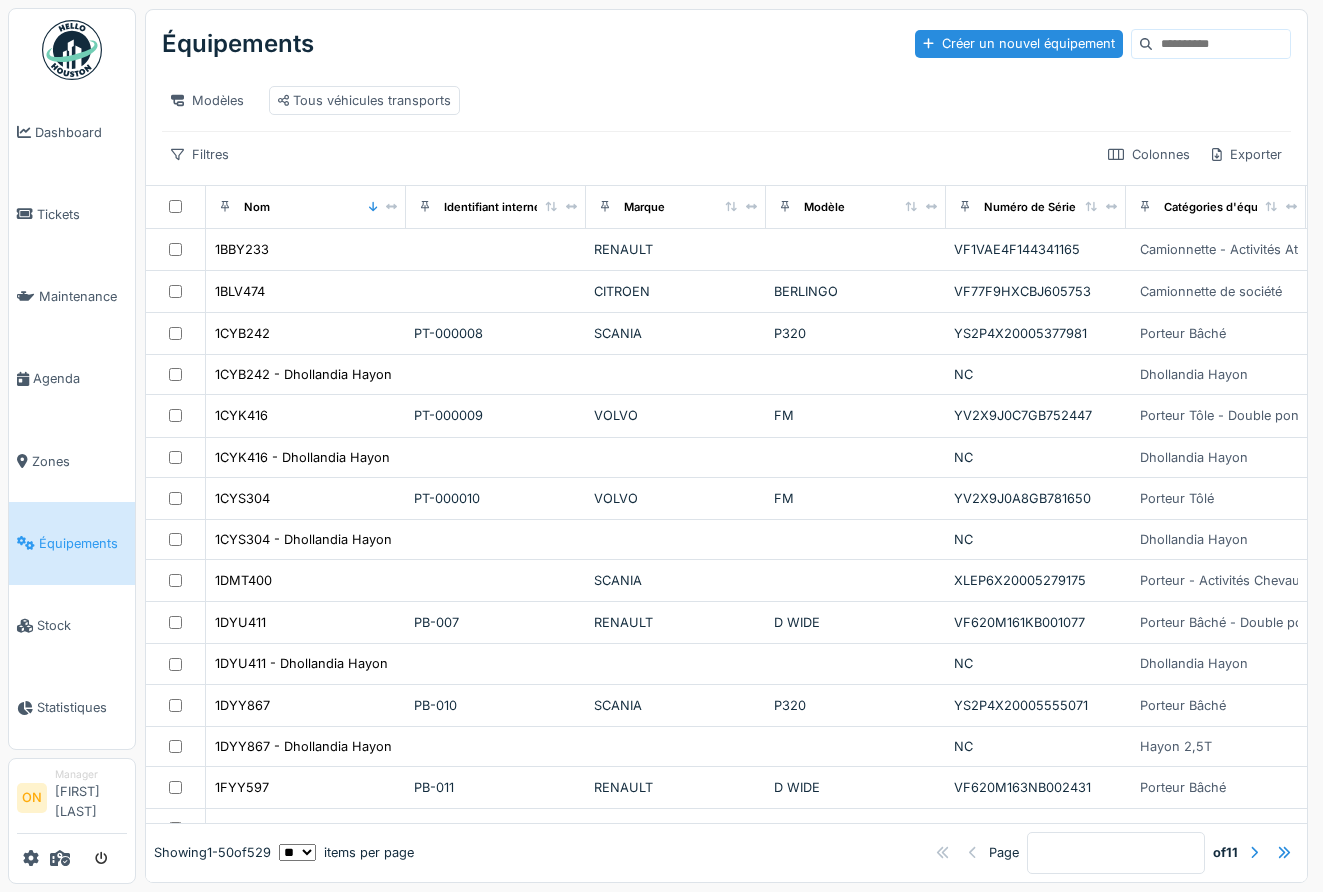 click on "Modèles   Tous véhicules transports" at bounding box center [726, 100] 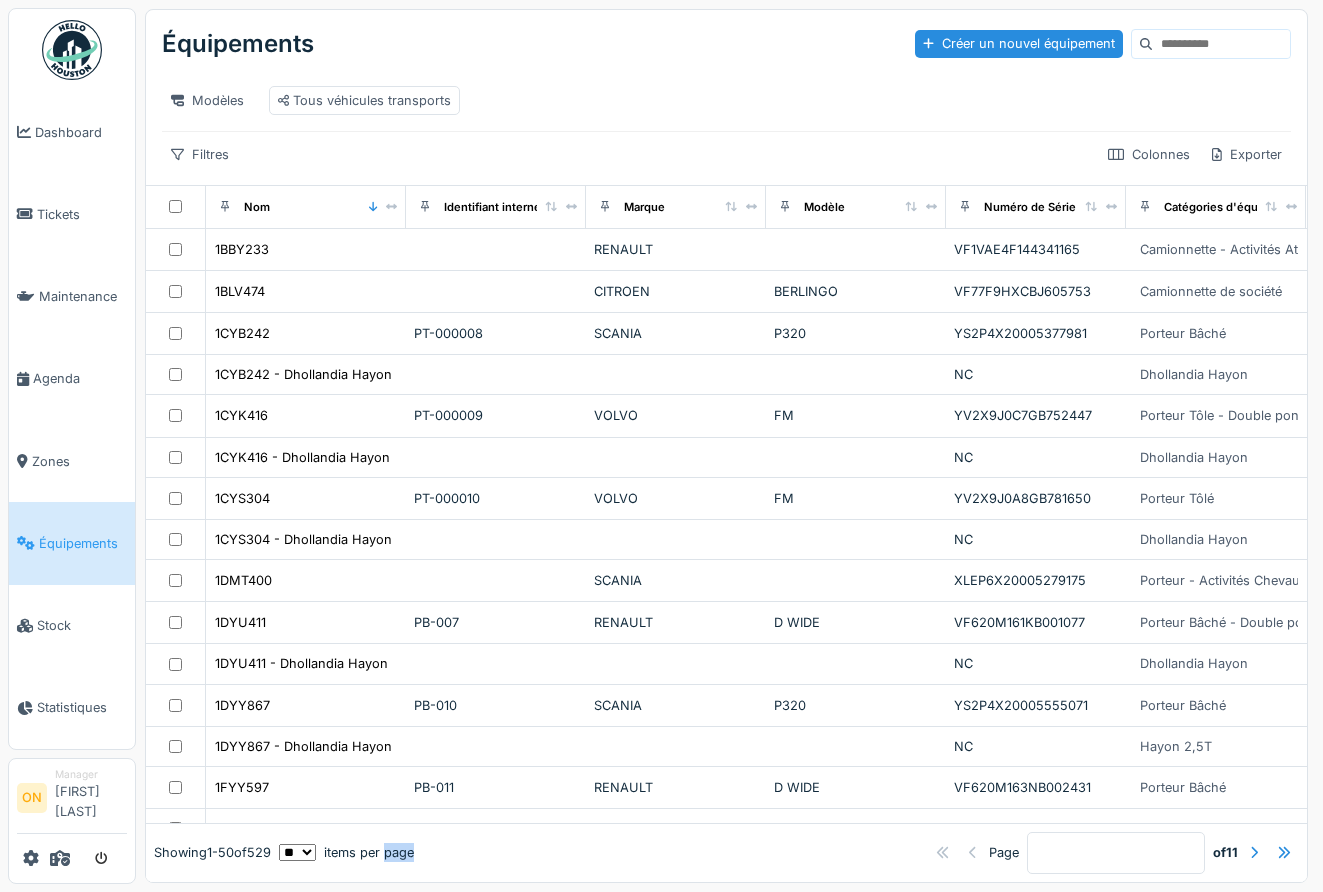 click on "** ** ** *** *** *** items per page" at bounding box center (346, 853) 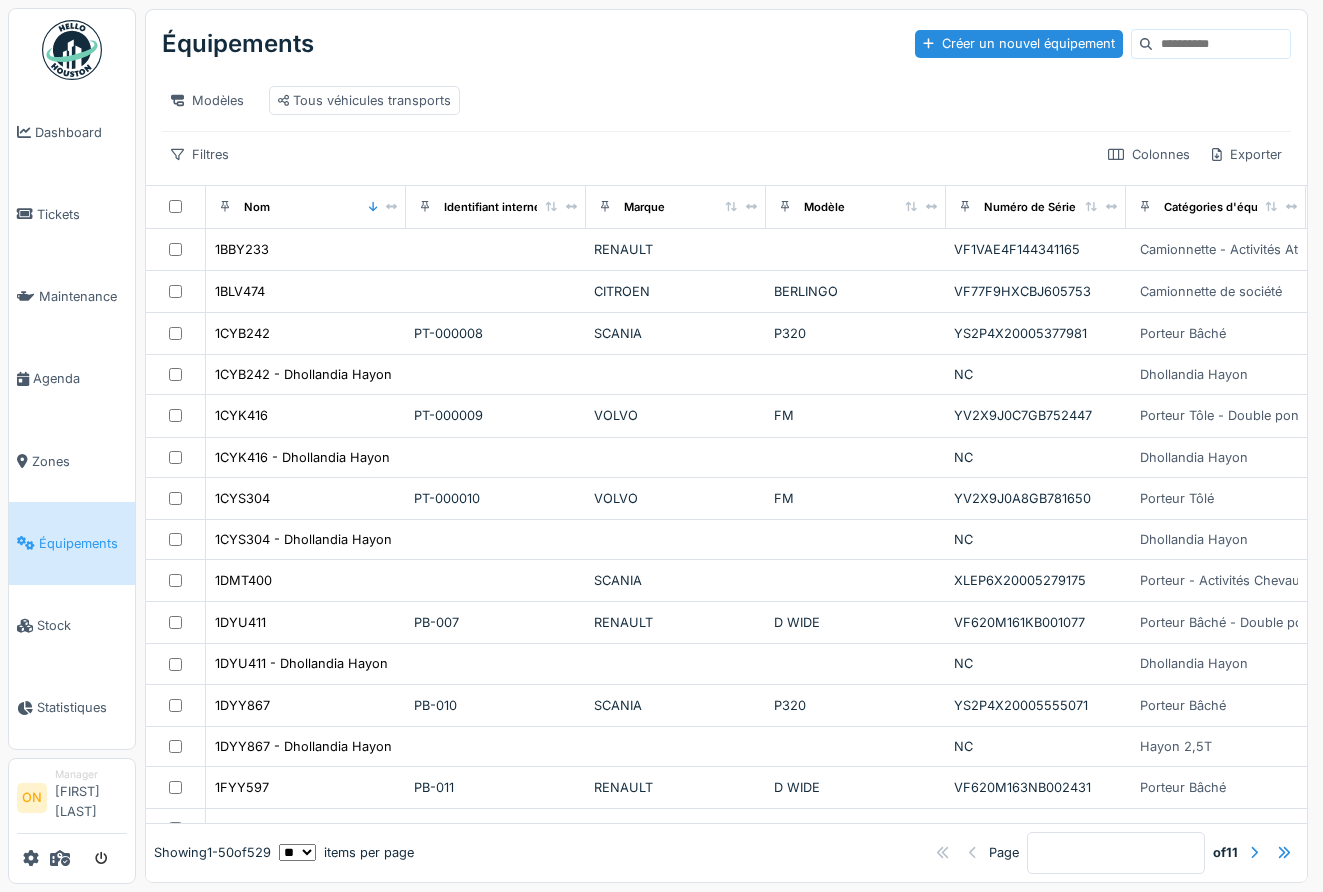 click on "** ** ** *** *** *** items per page" at bounding box center (346, 853) 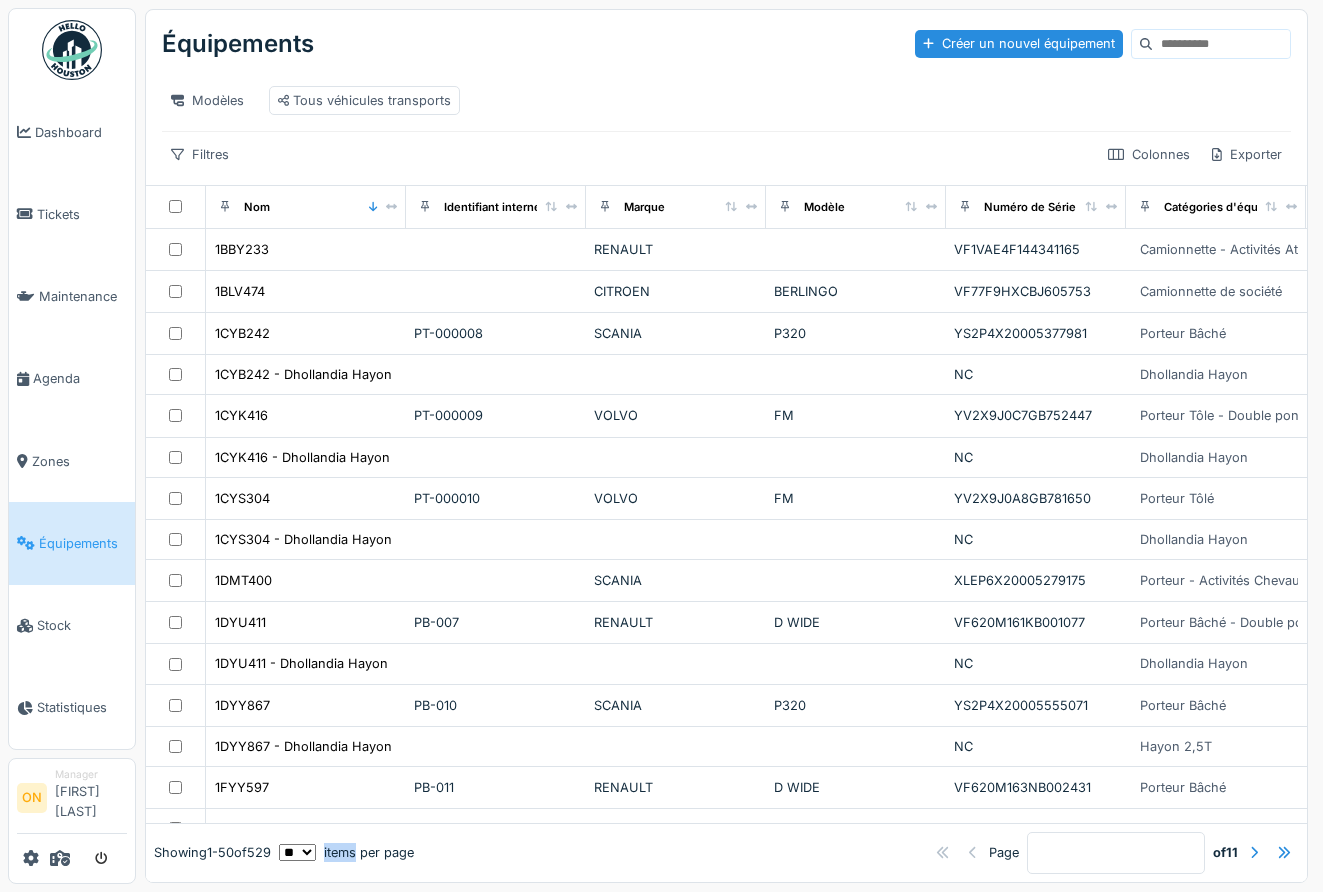 click on "** ** ** *** *** *** items per page" at bounding box center [346, 853] 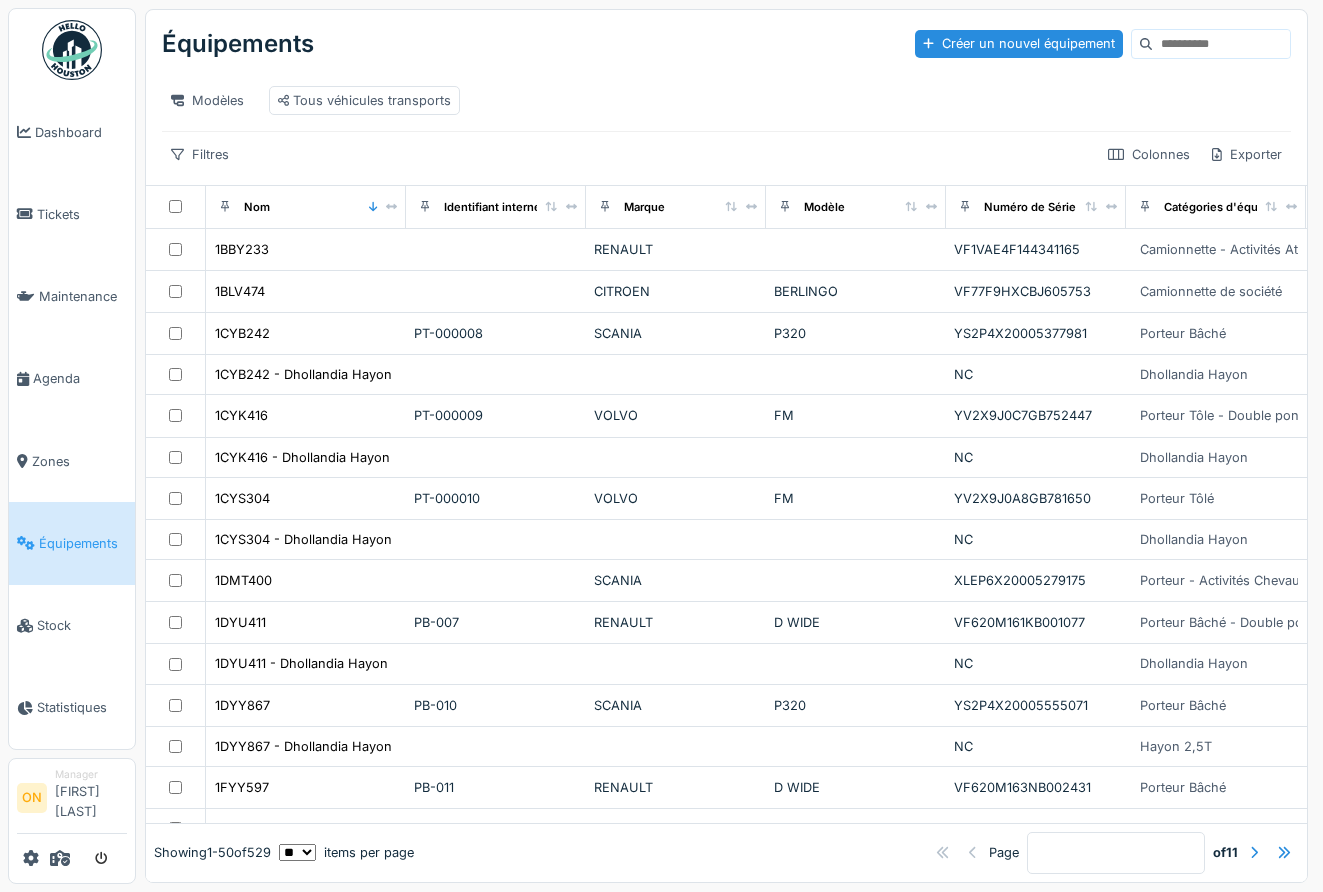 click on "** ** ** *** *** *** items per page" at bounding box center [346, 853] 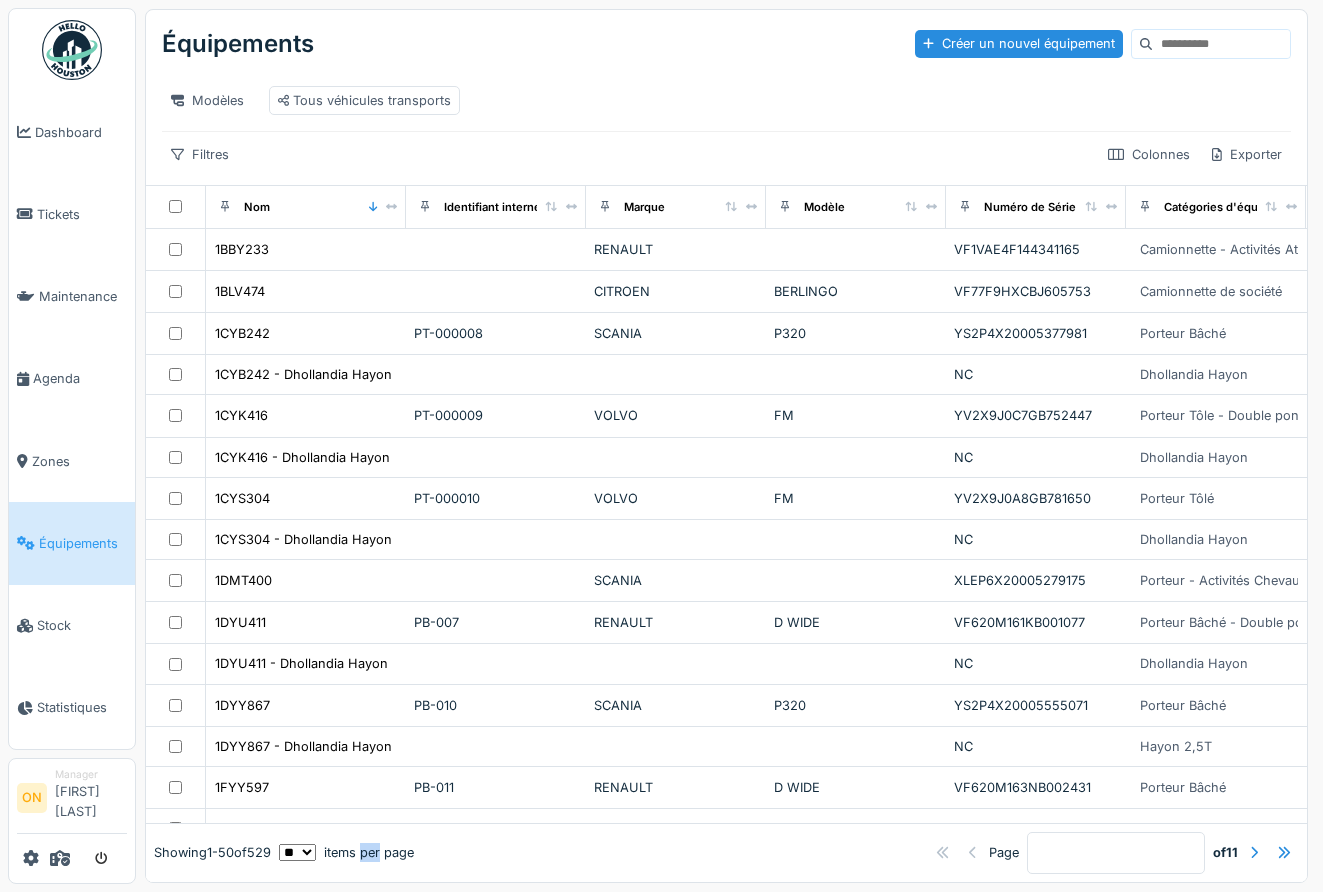 click on "** ** ** *** *** *** items per page" at bounding box center (346, 853) 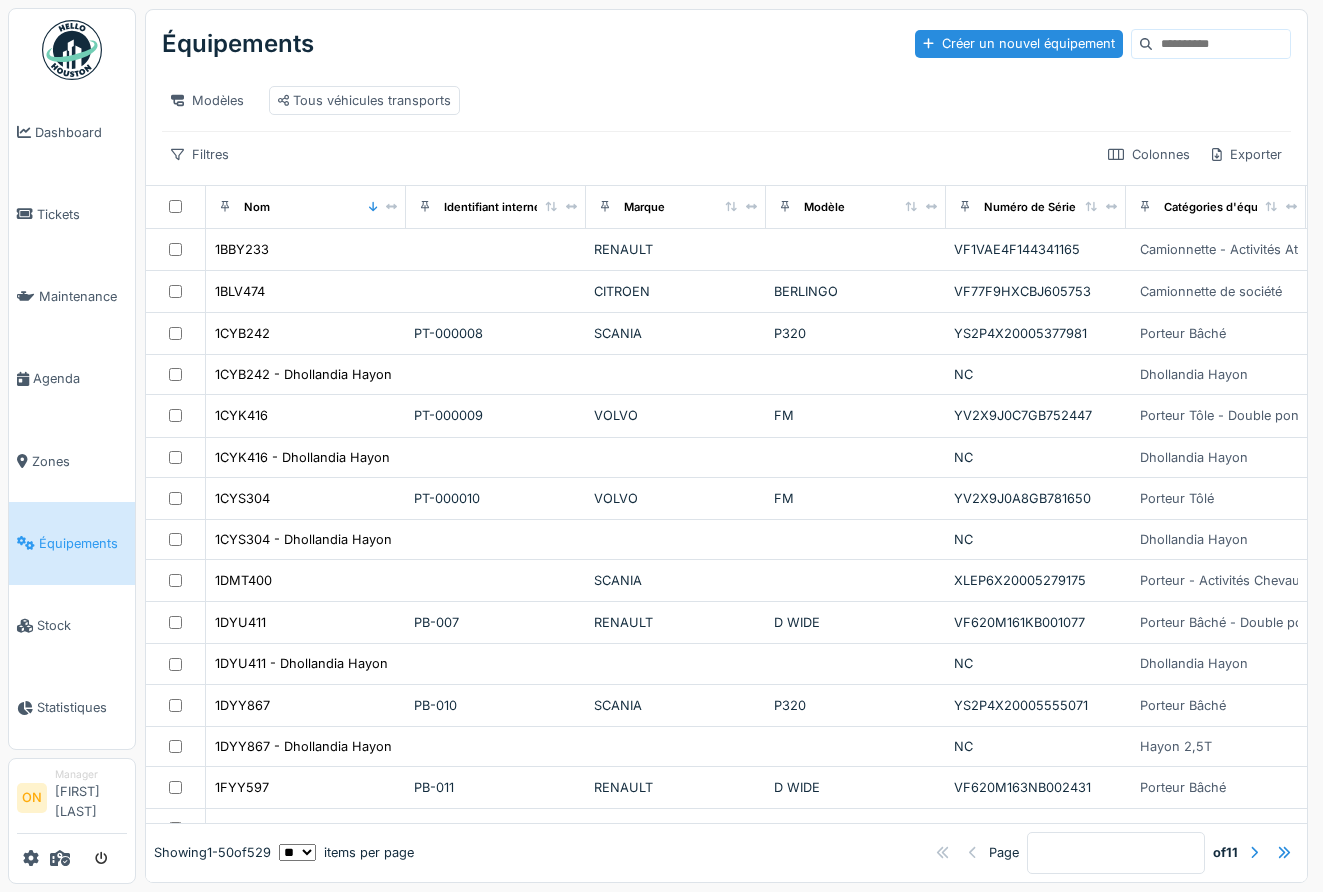 click on "** ** ** *** *** *** items per page" at bounding box center [346, 853] 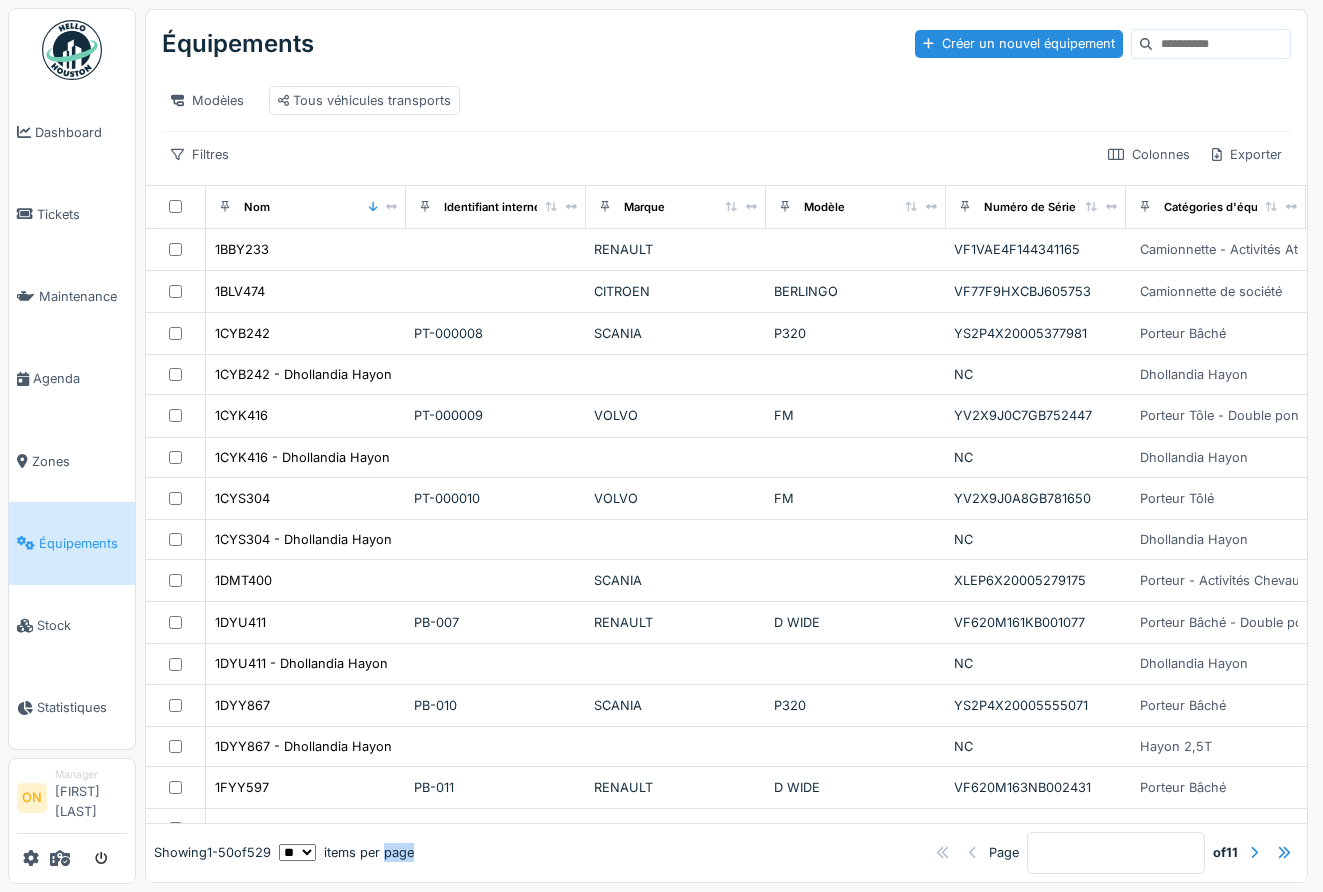 click on "** ** ** *** *** *** items per page" at bounding box center [346, 853] 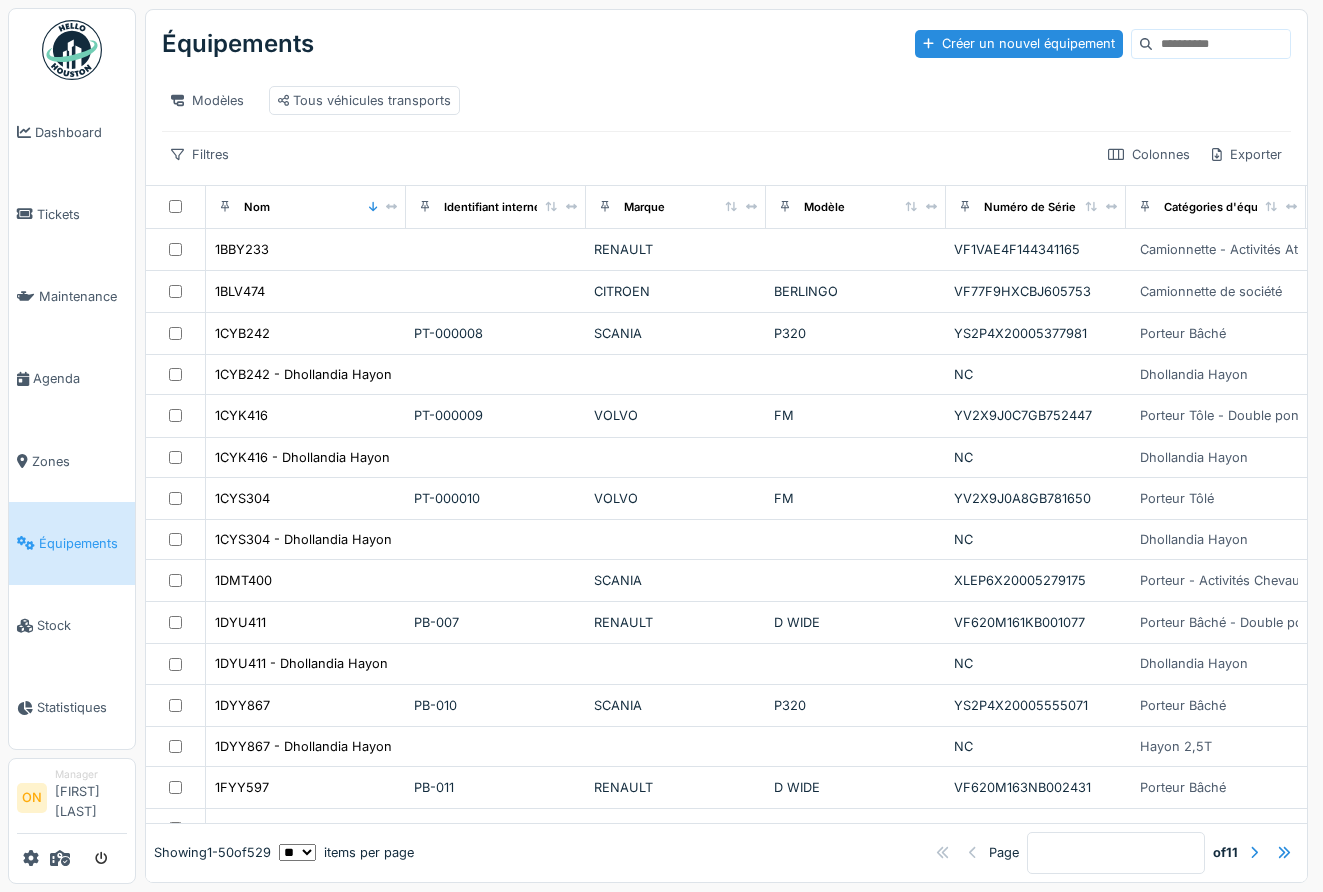 click on "Page * of   11" at bounding box center (856, 853) 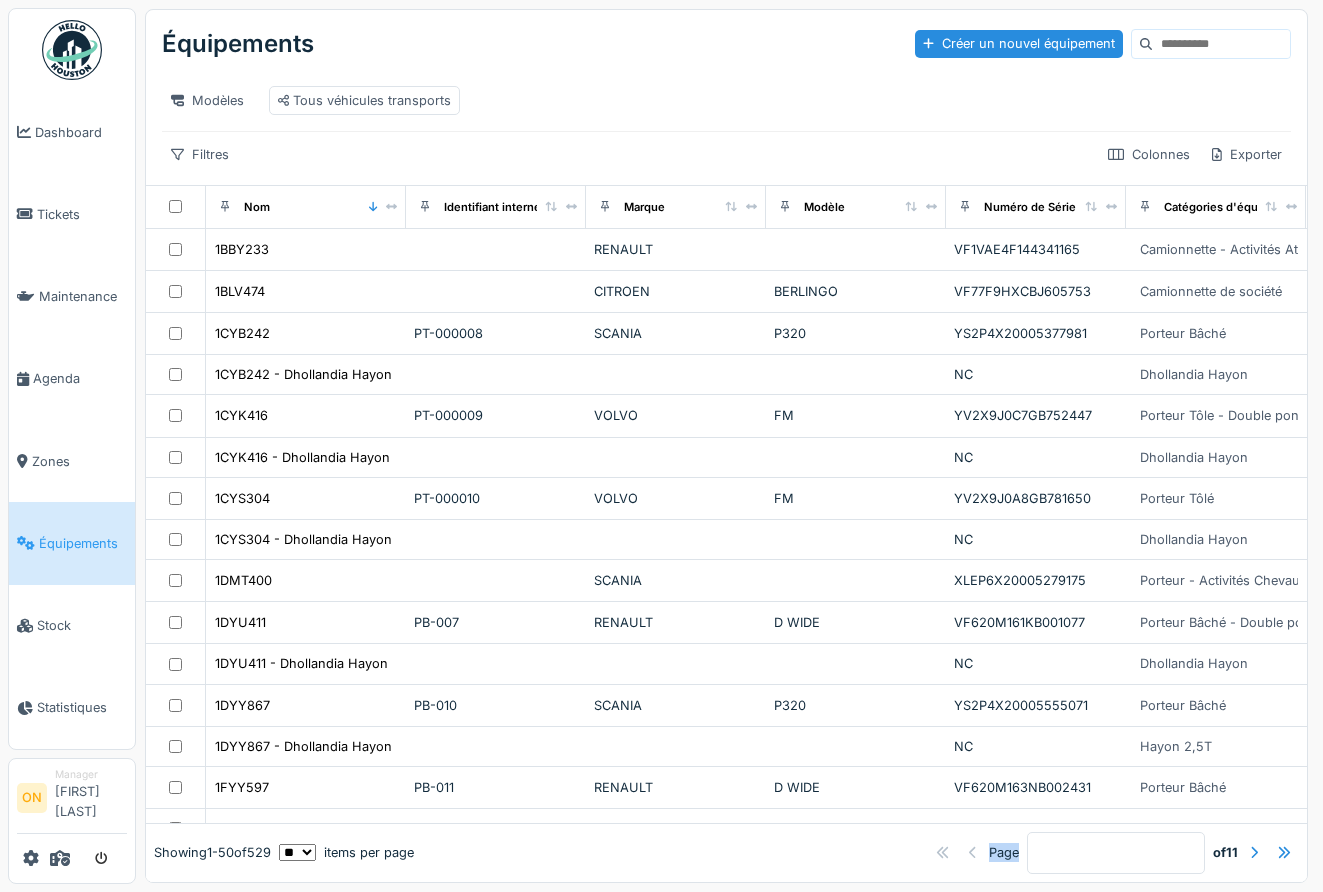 click on "Page * of   11" at bounding box center (856, 853) 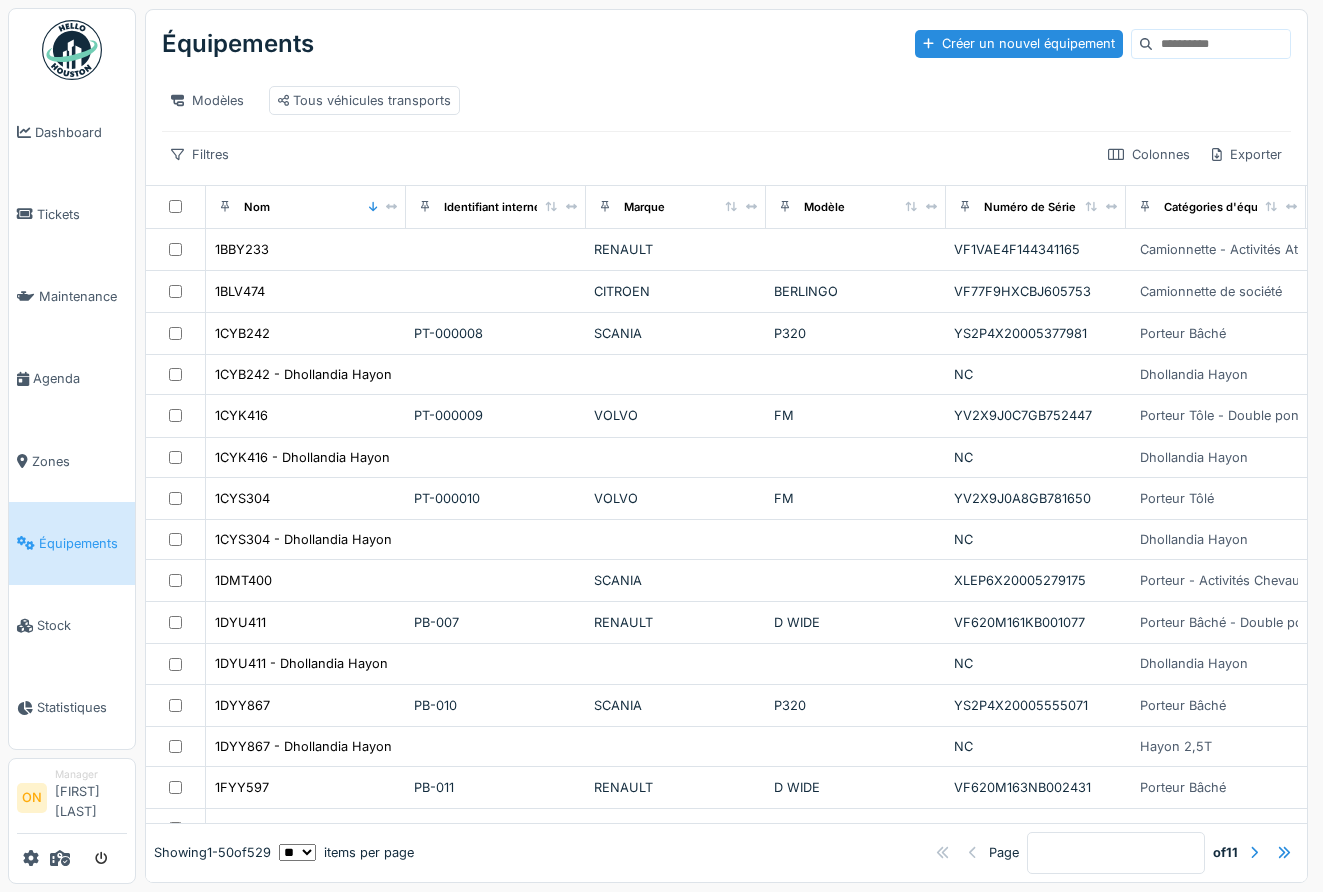 click on "Page * of   11" at bounding box center (856, 853) 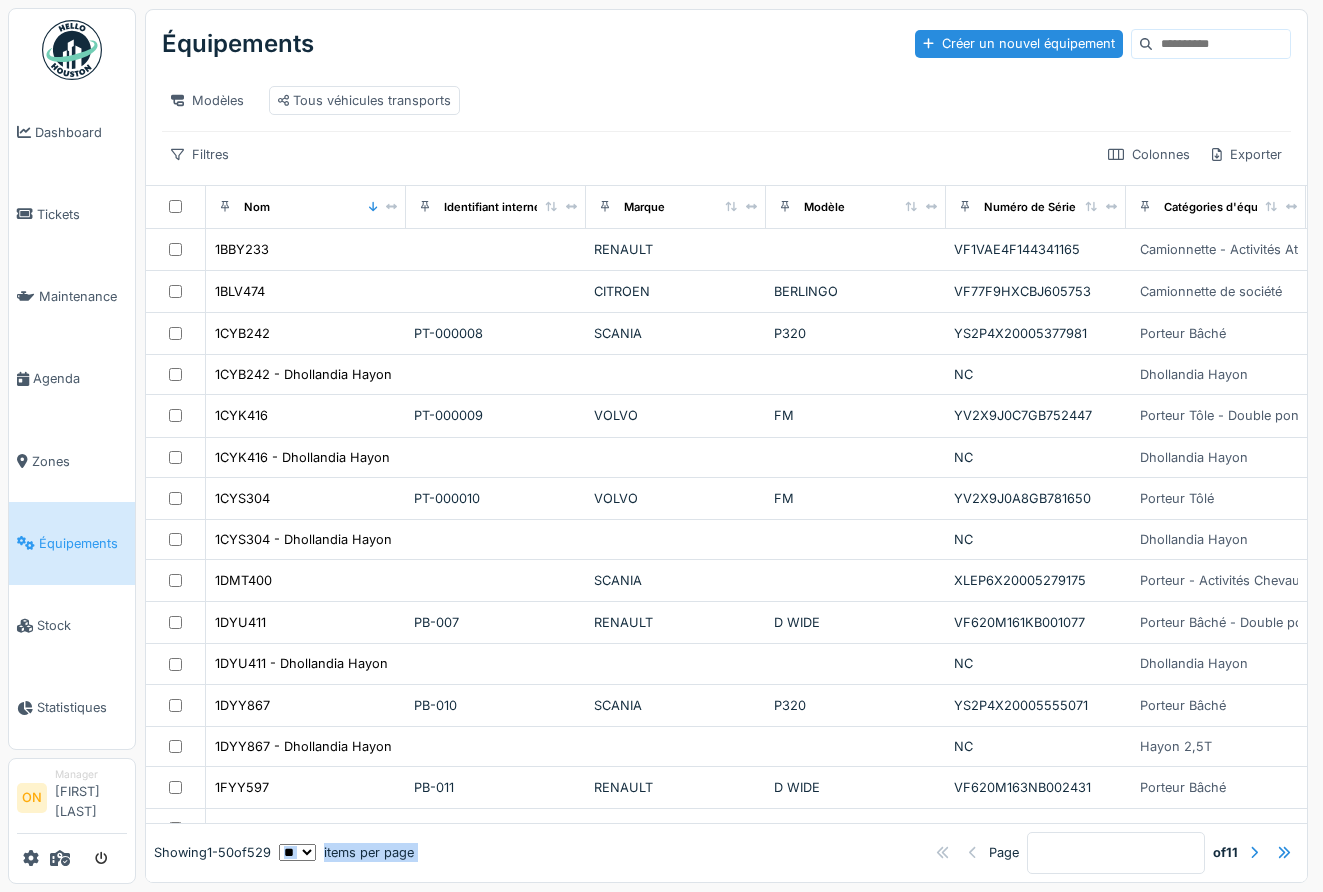 drag, startPoint x: 473, startPoint y: 852, endPoint x: 341, endPoint y: 851, distance: 132.00378 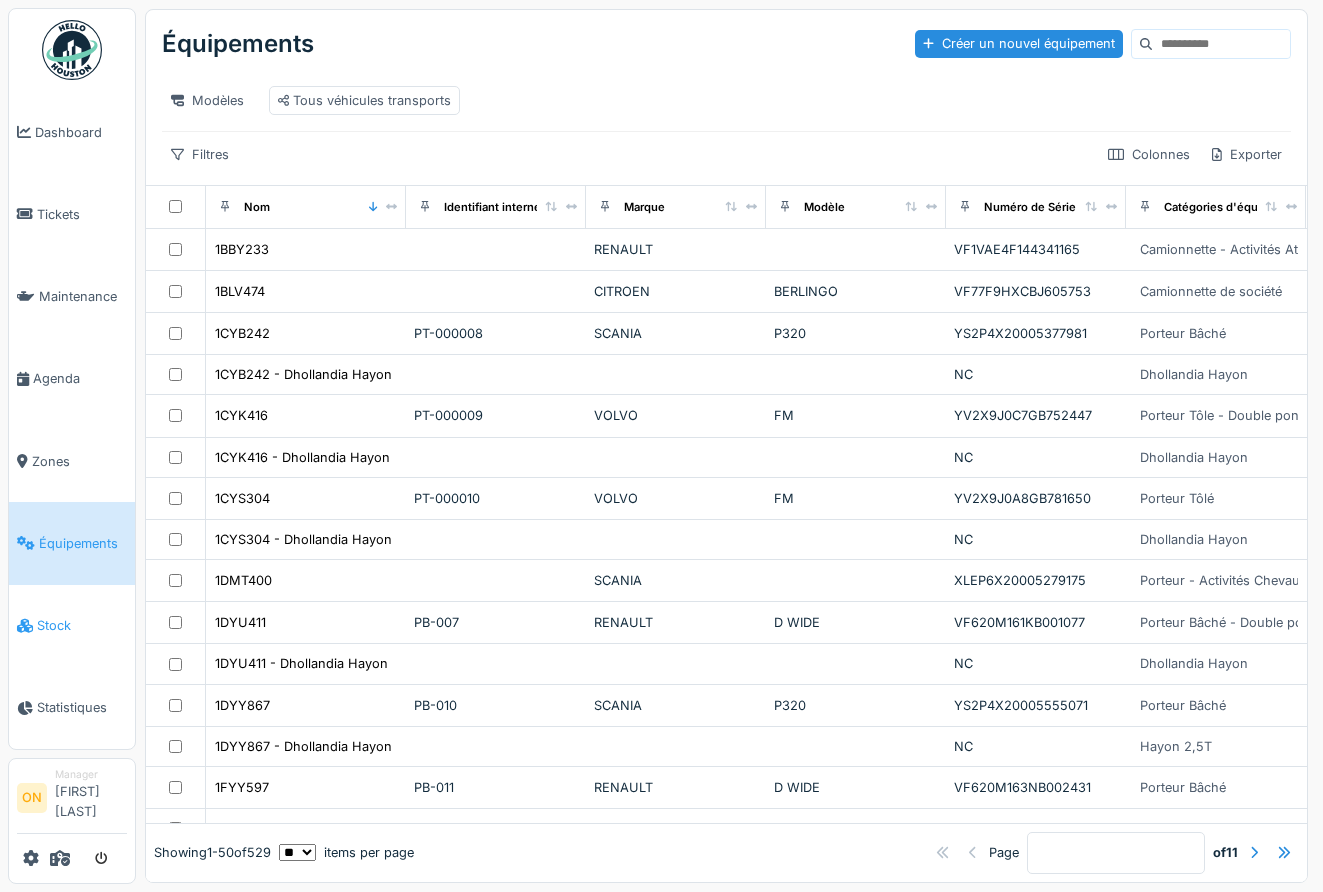 click on "Stock" at bounding box center (72, 625) 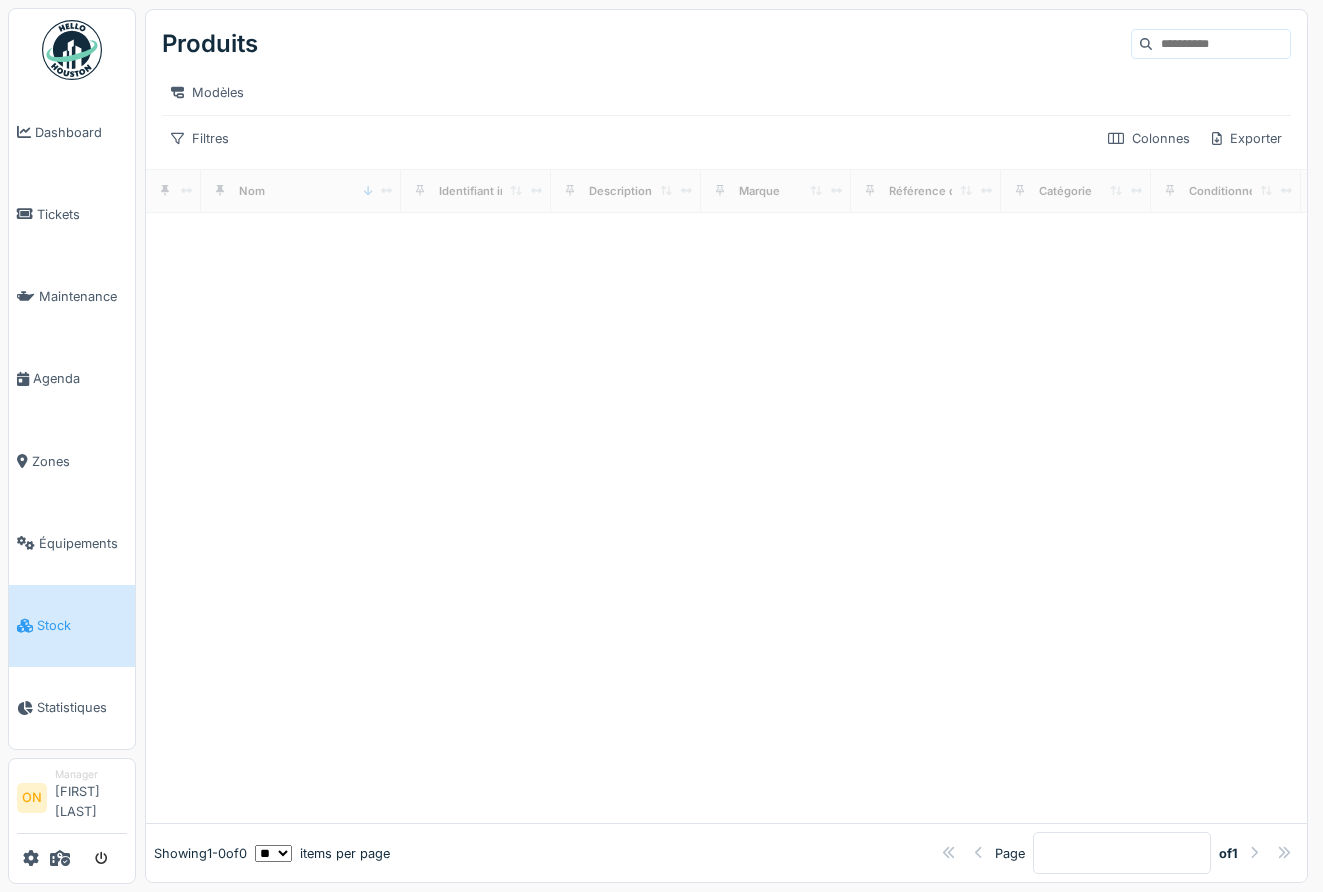 scroll, scrollTop: 0, scrollLeft: 0, axis: both 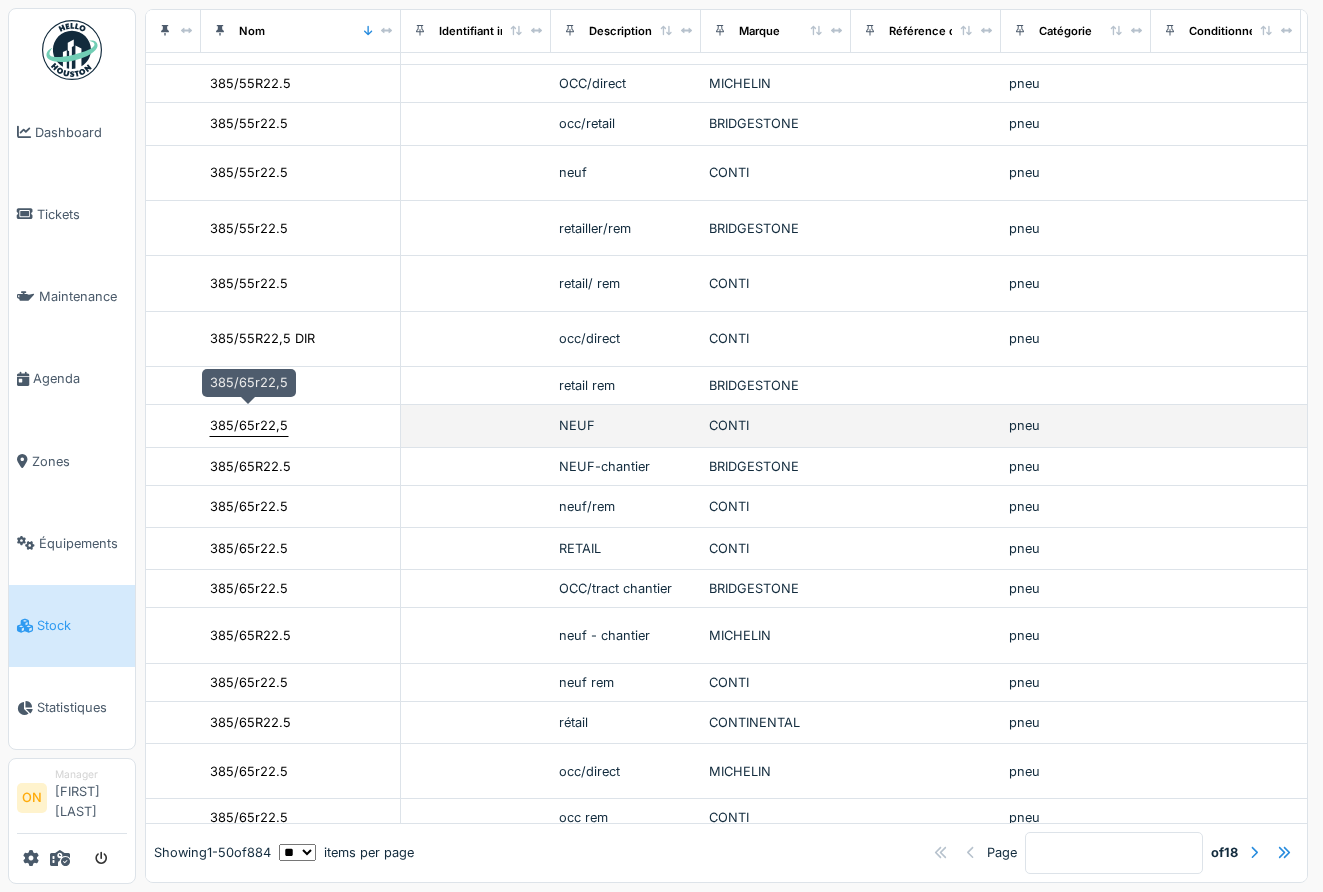 click on "385/65r22,5" at bounding box center [249, 425] 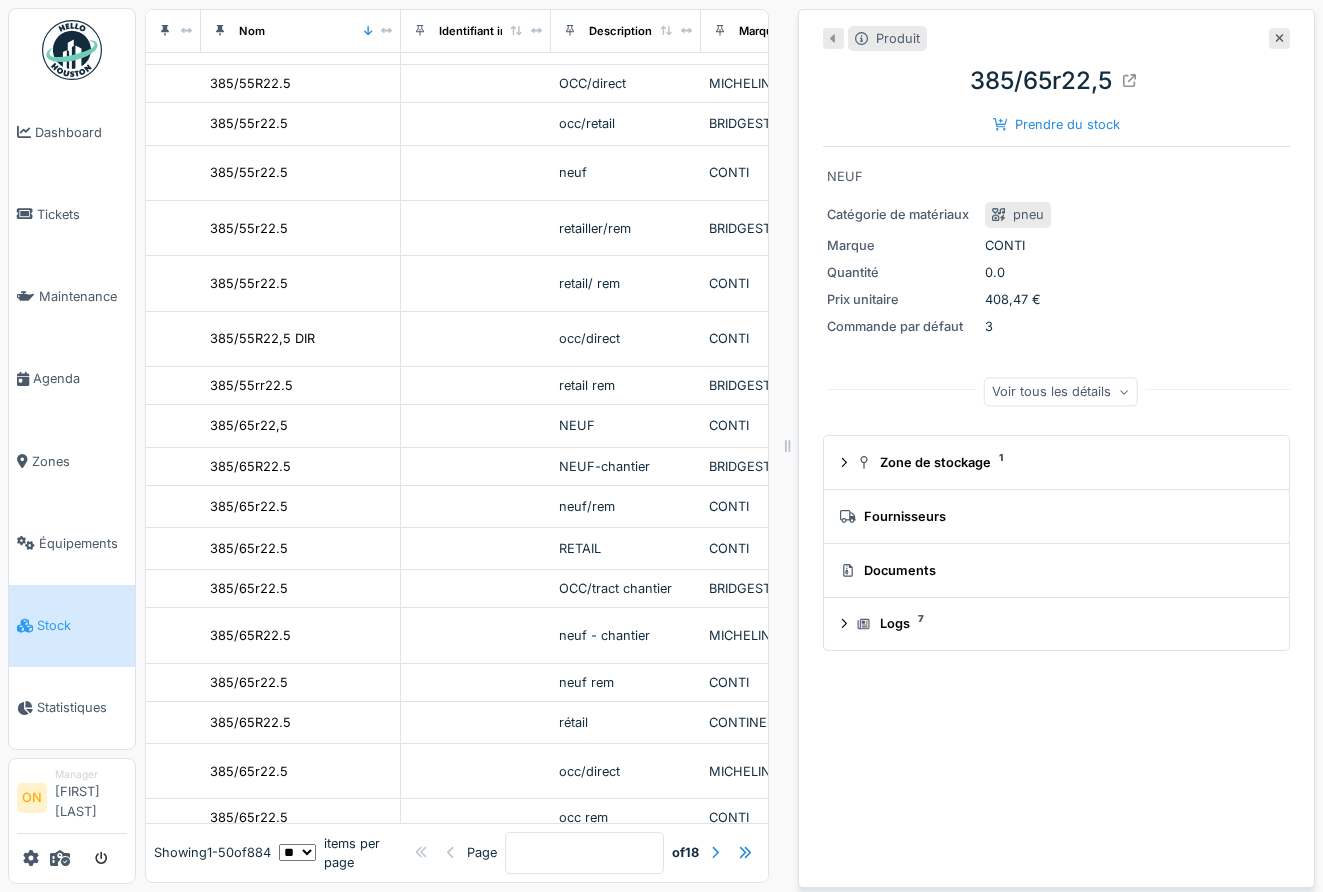click on "Voir tous les détails" at bounding box center (1060, 391) 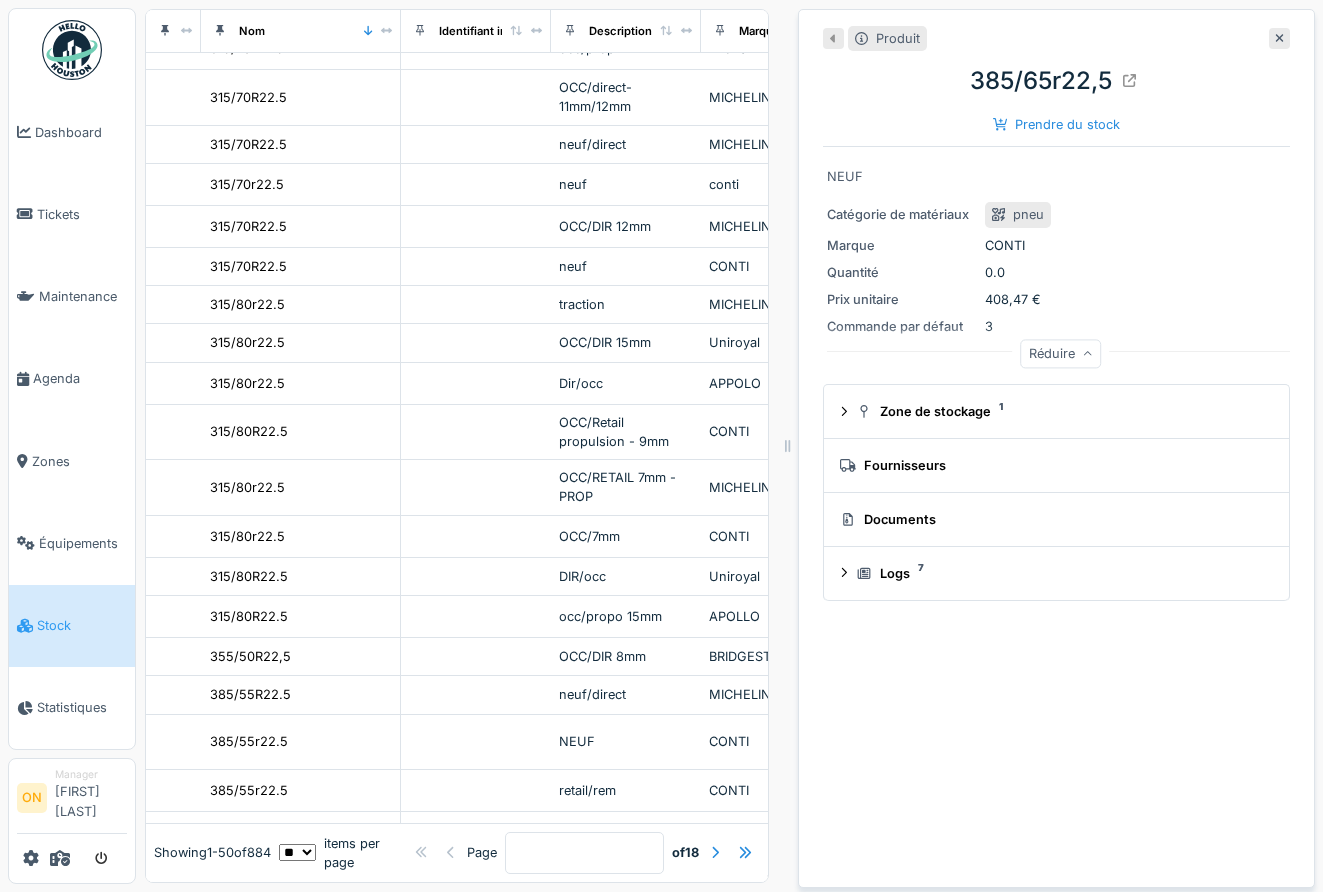 scroll, scrollTop: 0, scrollLeft: 0, axis: both 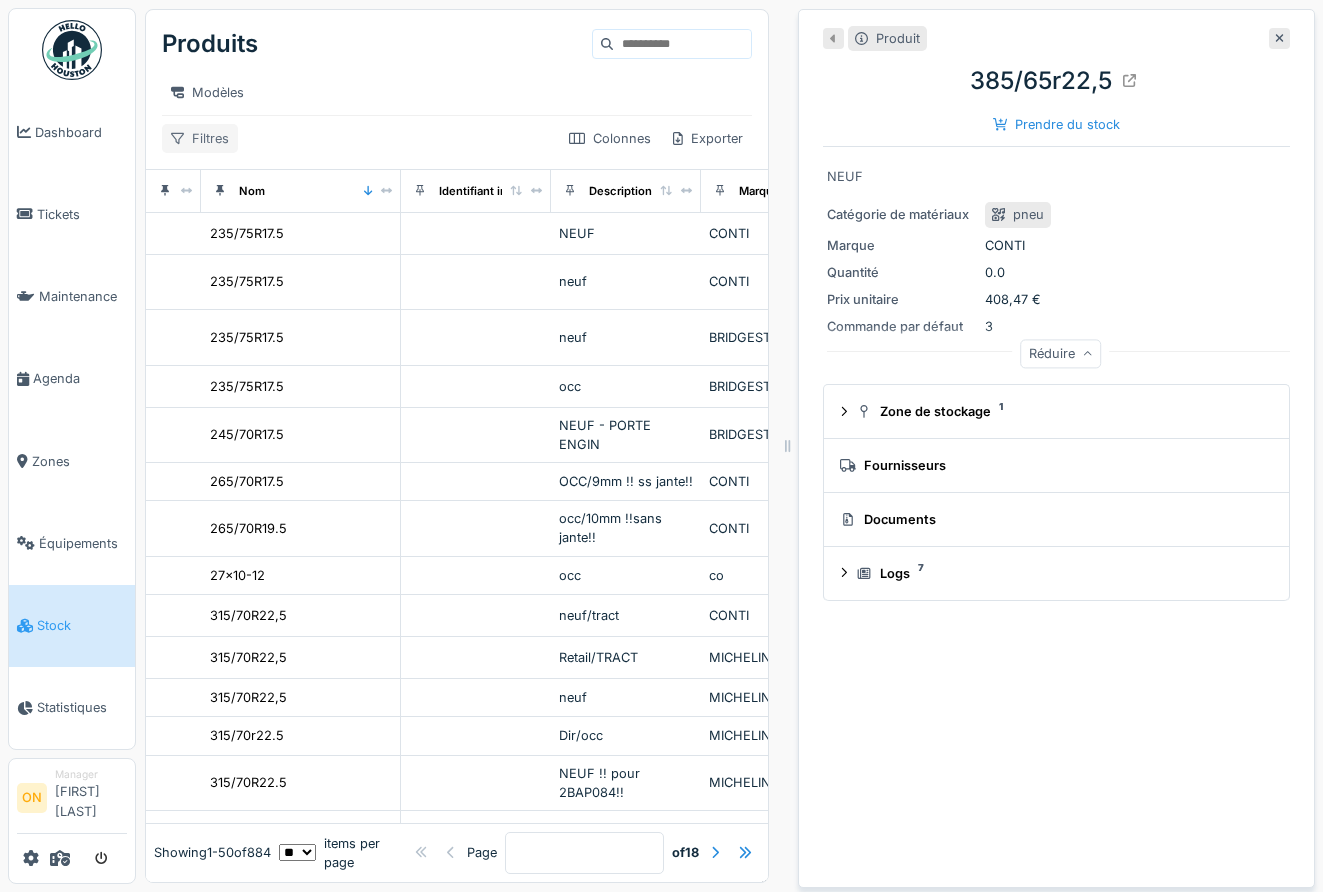 click on "Filtres" at bounding box center (200, 138) 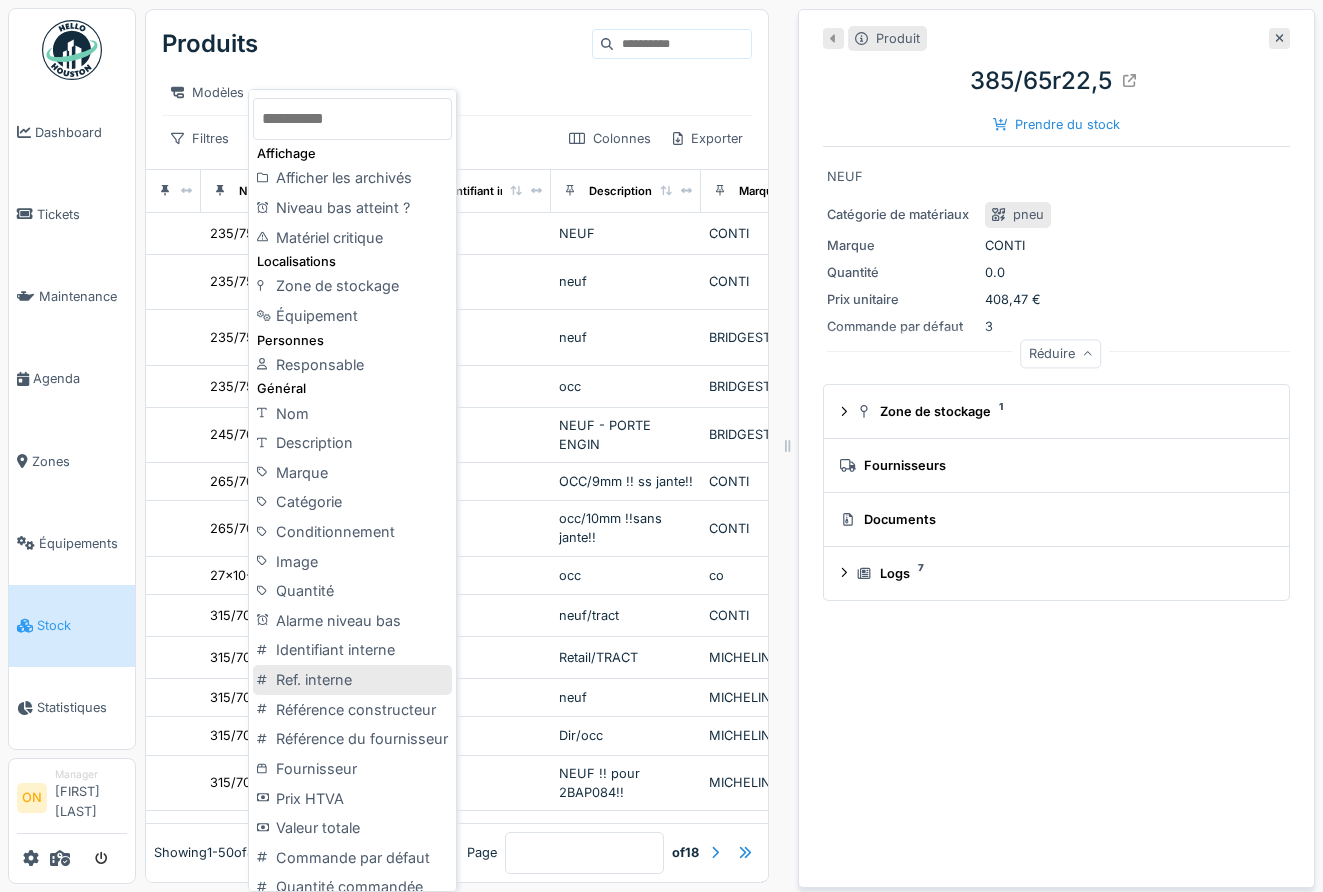 scroll, scrollTop: 14, scrollLeft: 0, axis: vertical 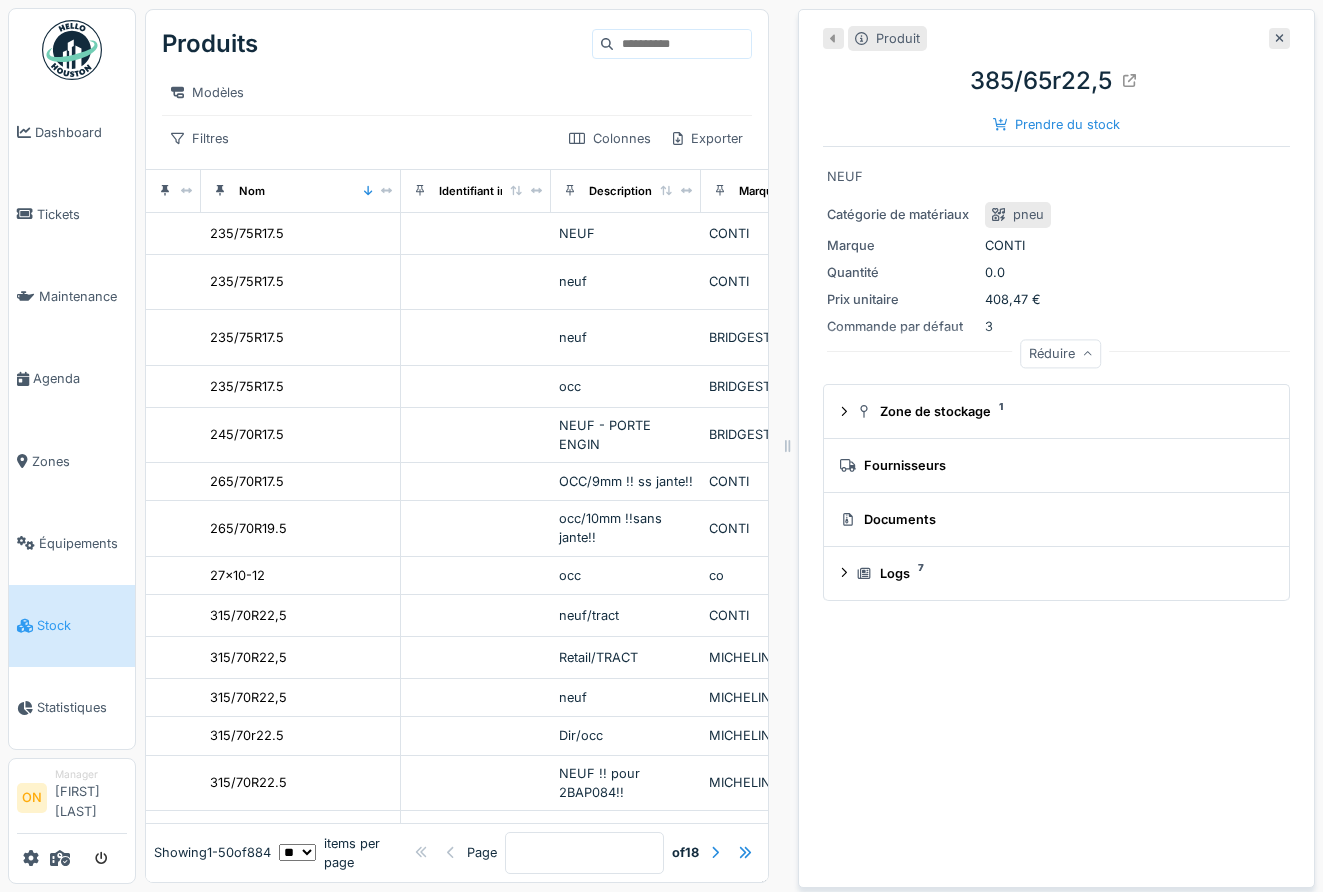 click on "Modèles" at bounding box center [457, 92] 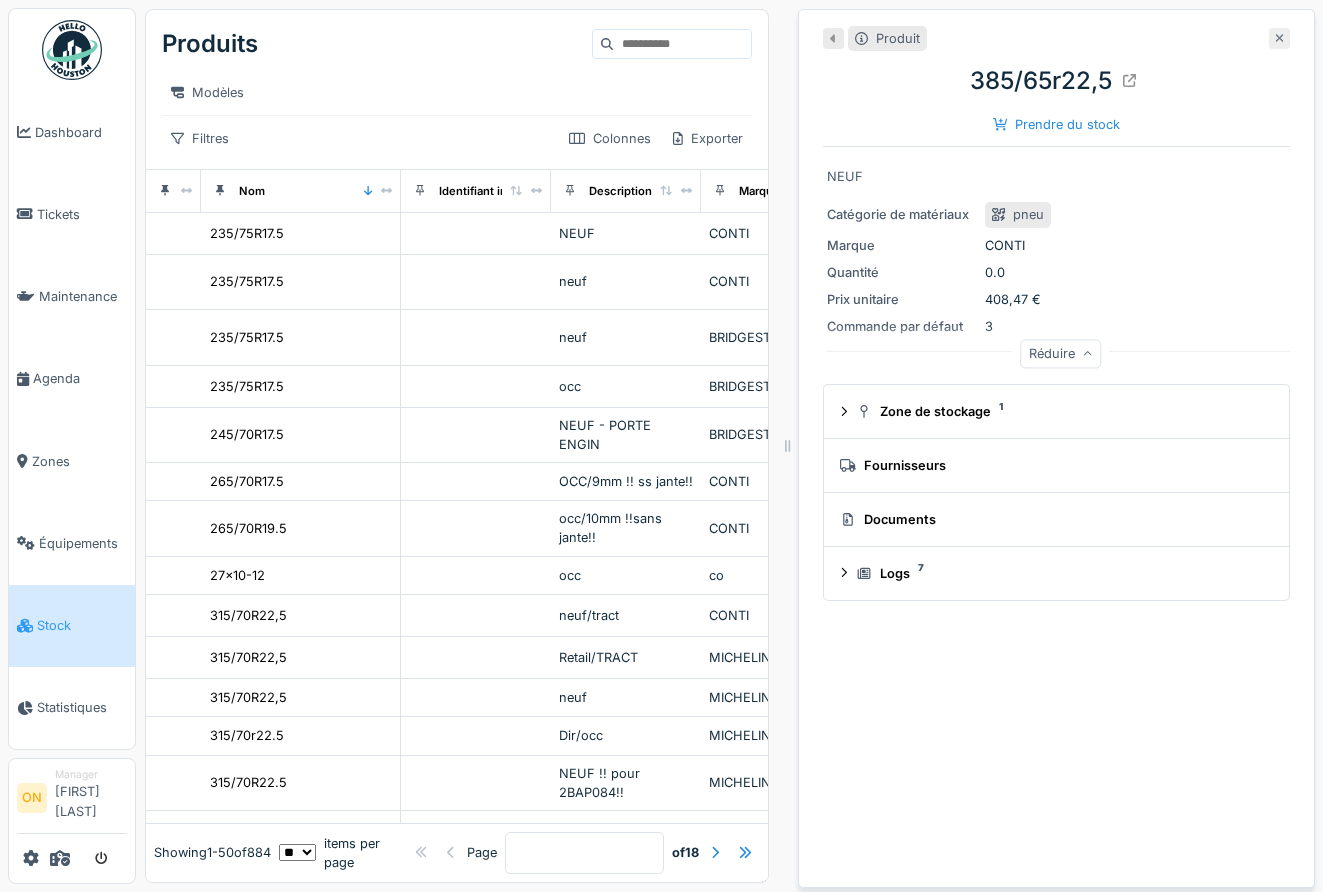 click 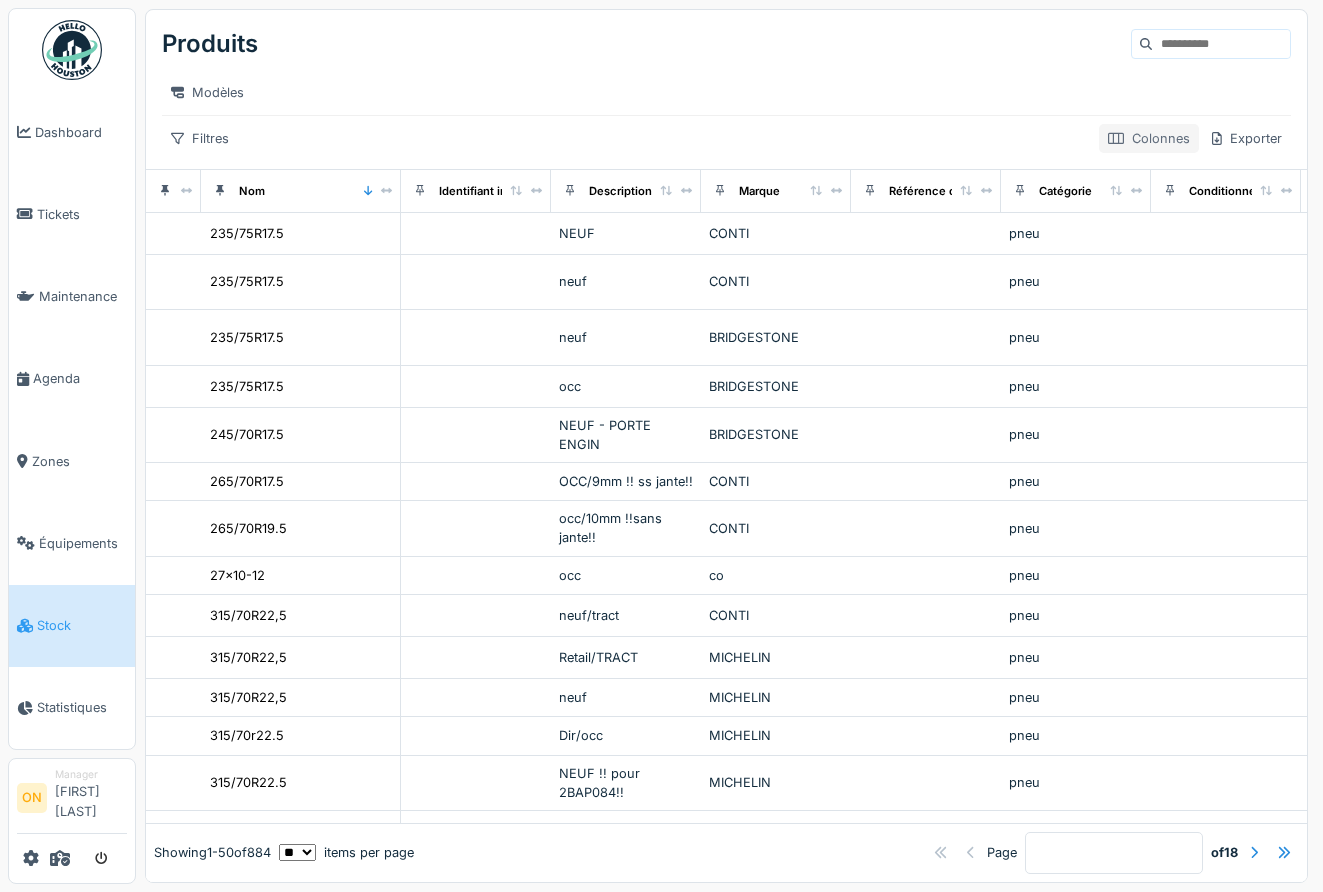 click on "Colonnes" at bounding box center (1149, 138) 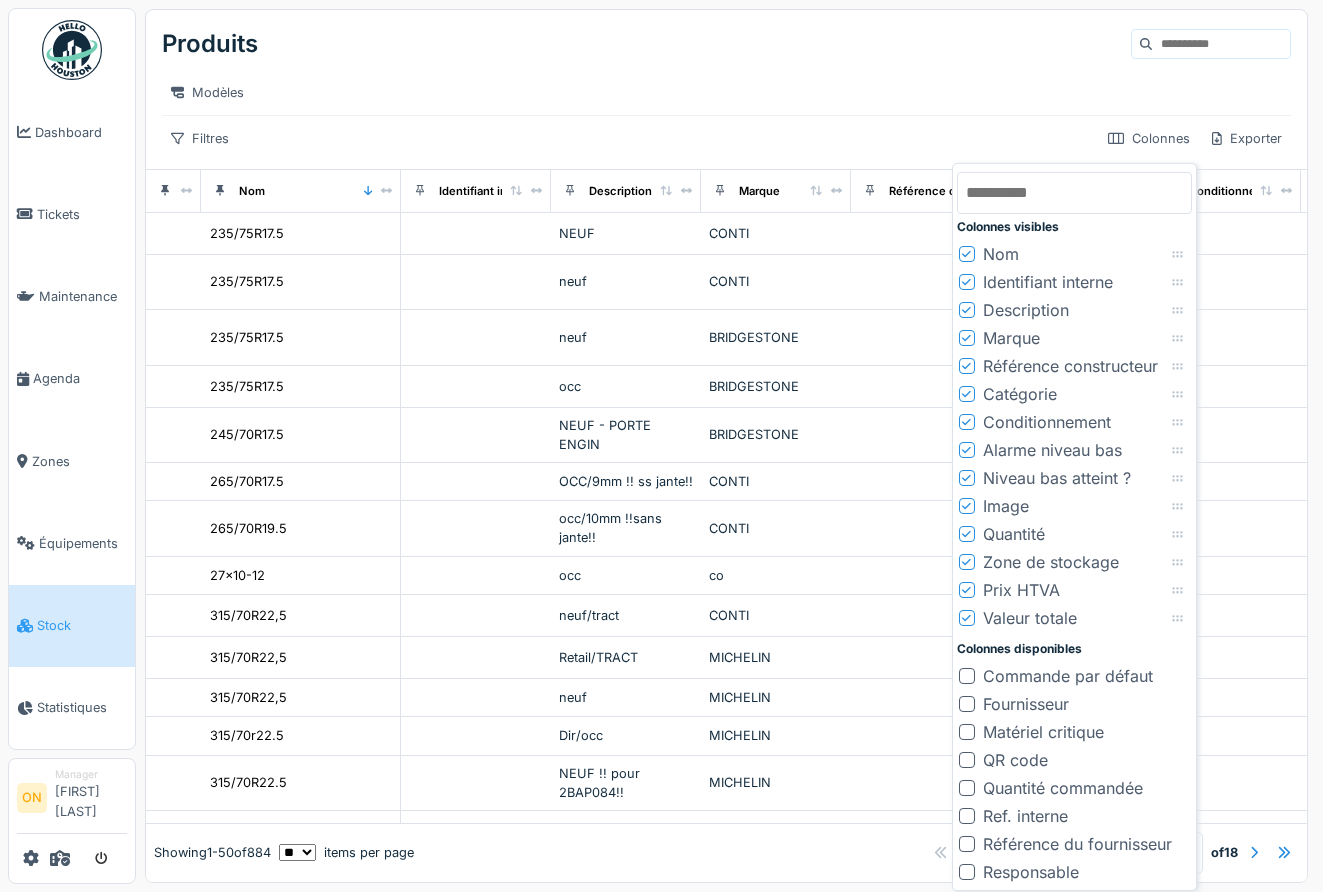 click on "Référence du fournisseur" at bounding box center [1077, 844] 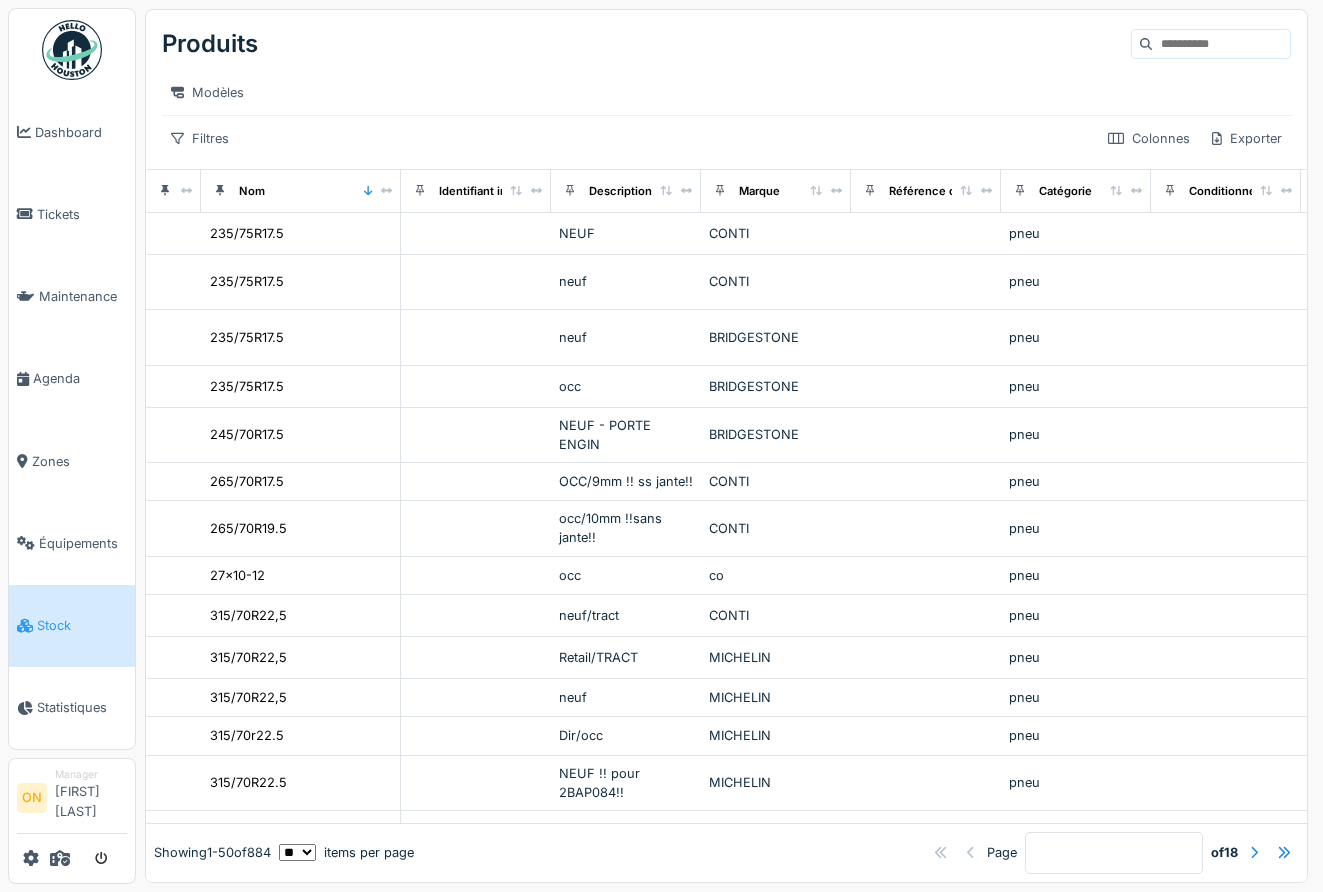 click on "Modèles" at bounding box center [726, 92] 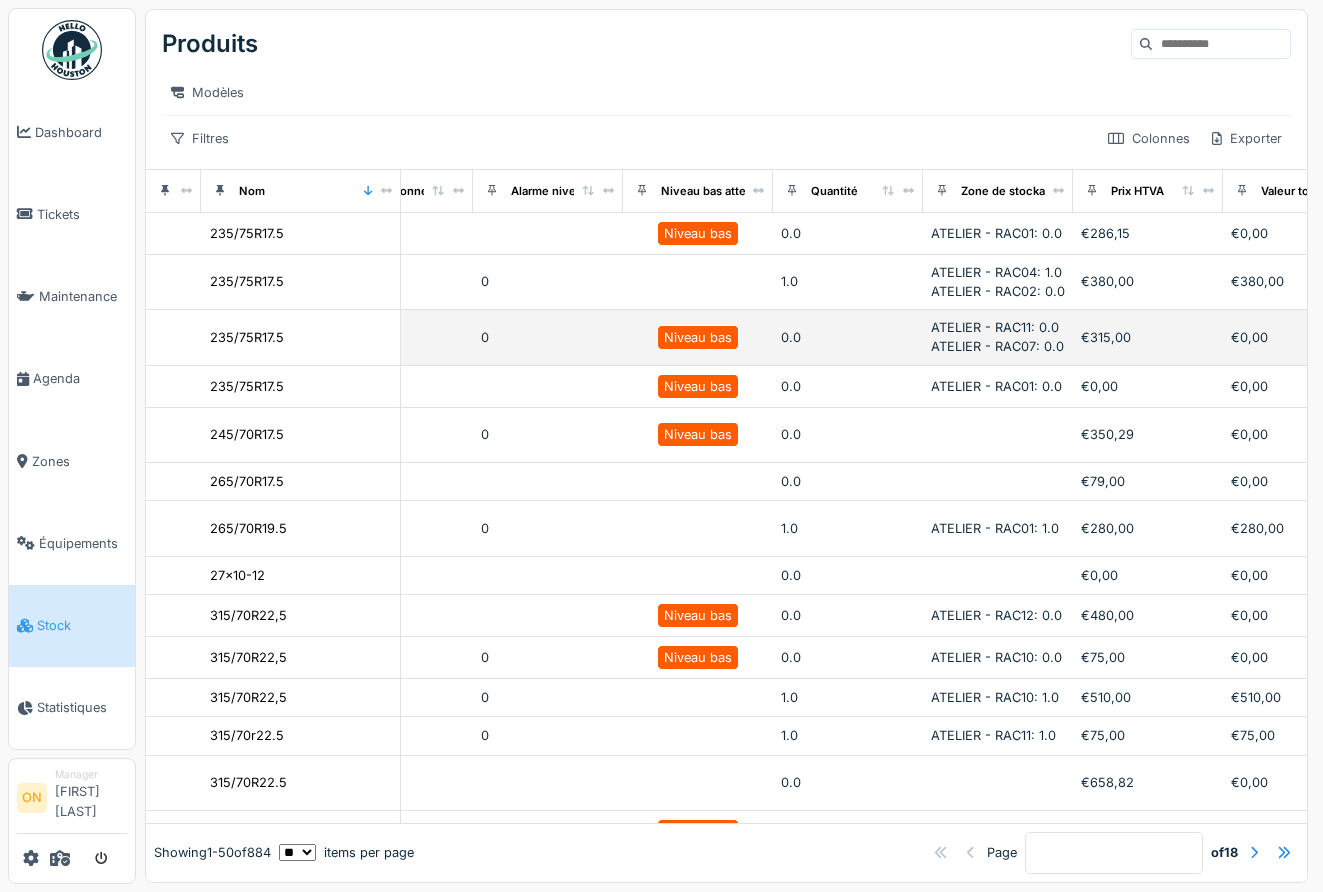 scroll, scrollTop: 0, scrollLeft: 1044, axis: horizontal 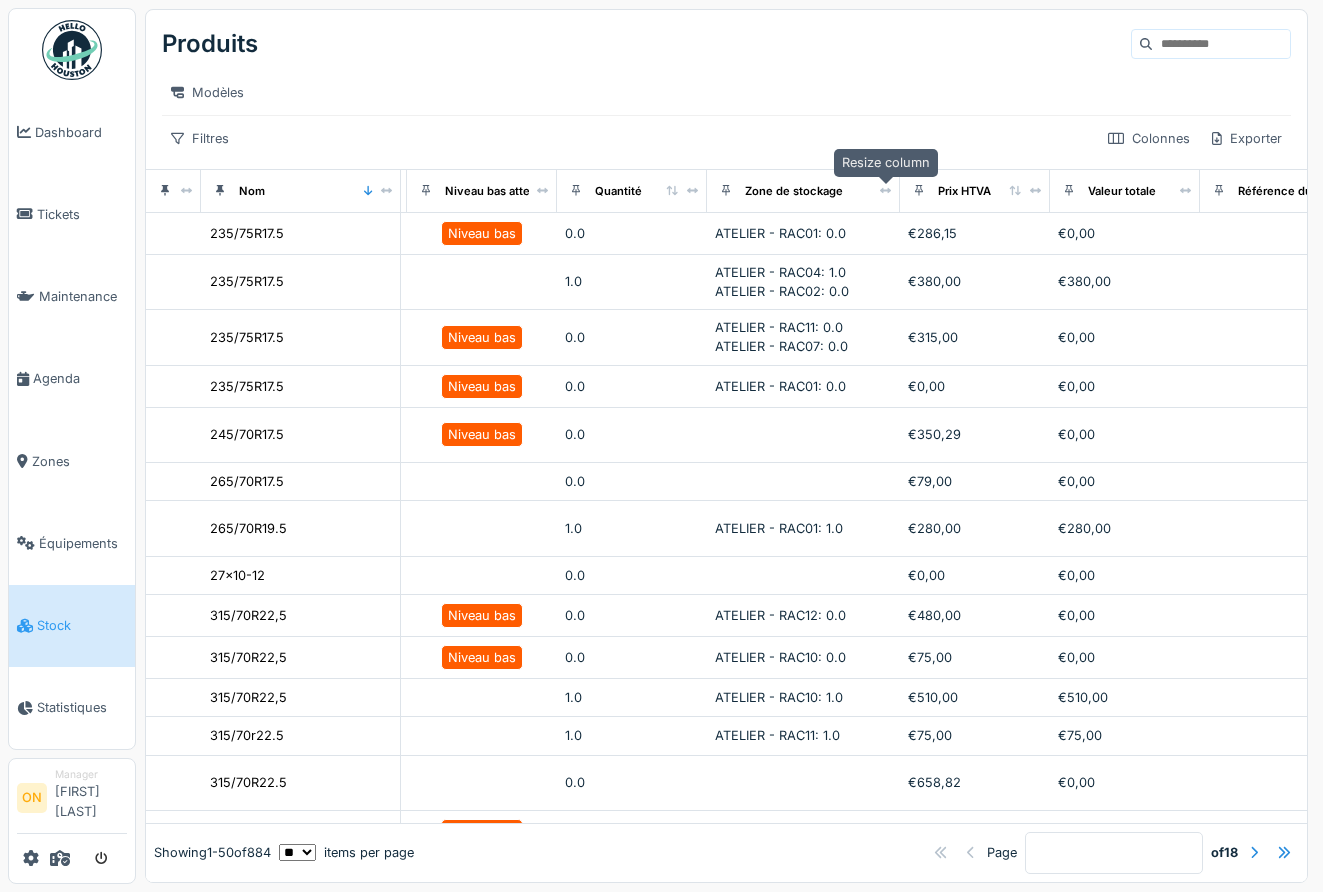 drag, startPoint x: 838, startPoint y: 192, endPoint x: 878, endPoint y: 190, distance: 40.04997 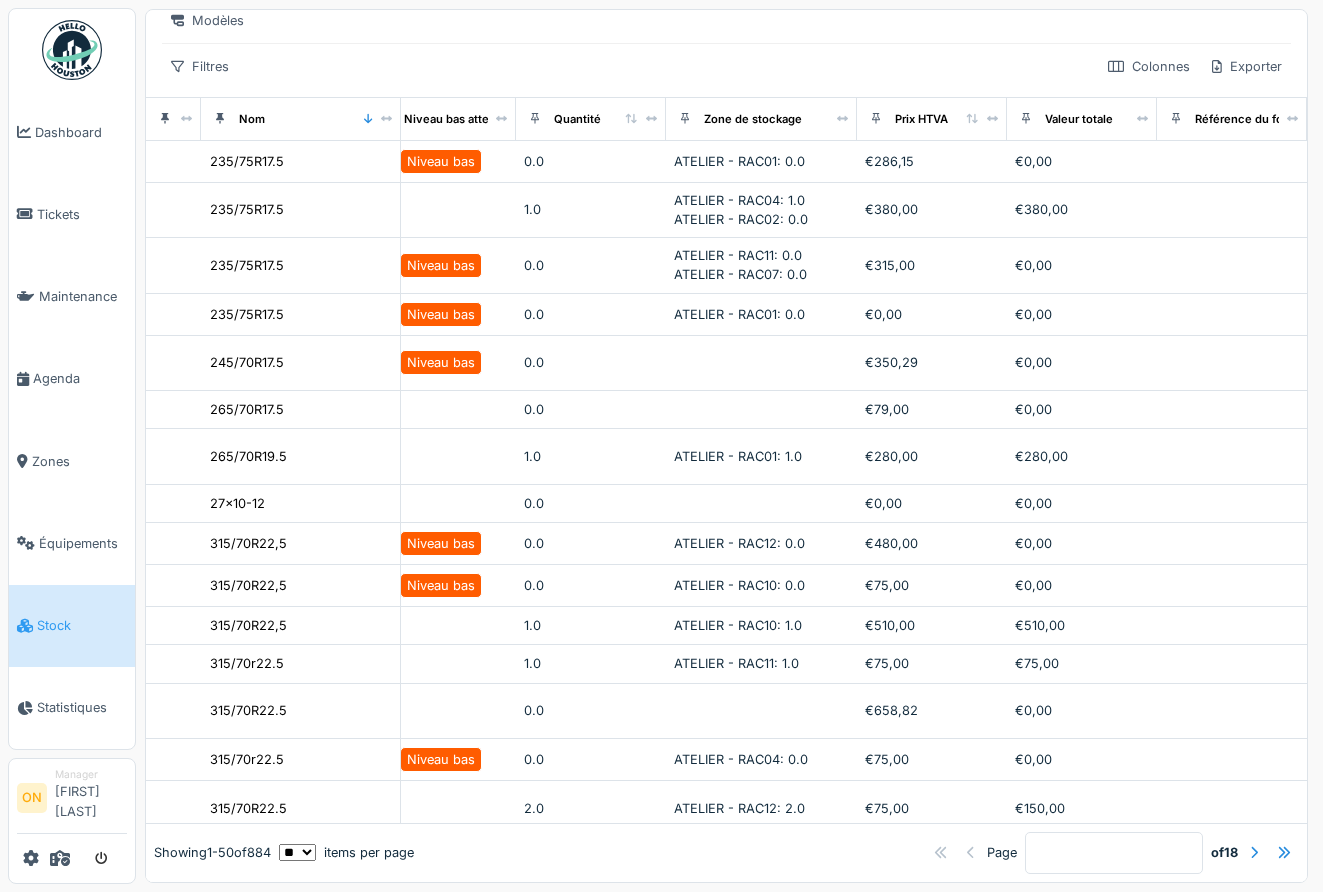 scroll, scrollTop: 42, scrollLeft: 1085, axis: both 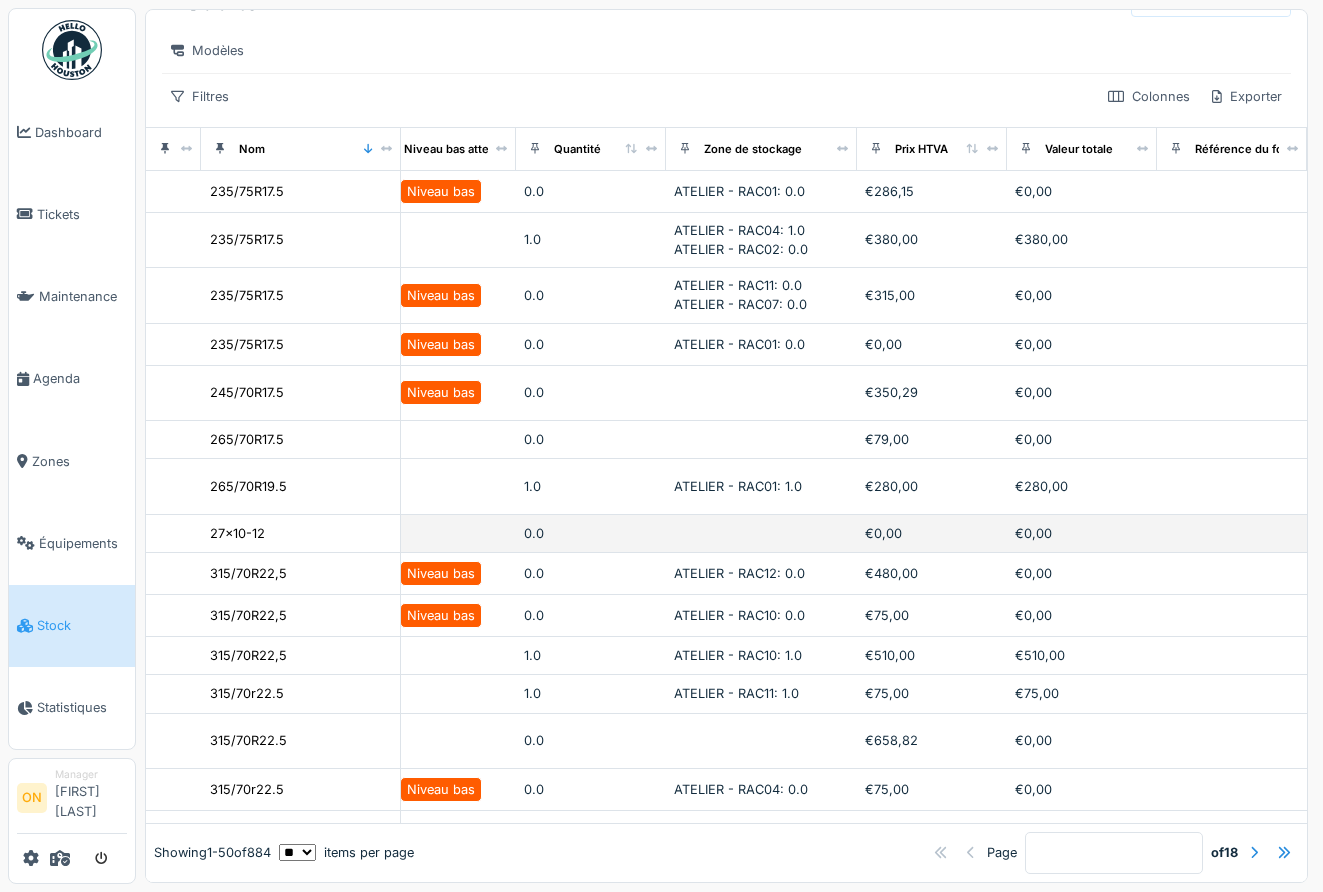 click on "0.0" at bounding box center (591, 533) 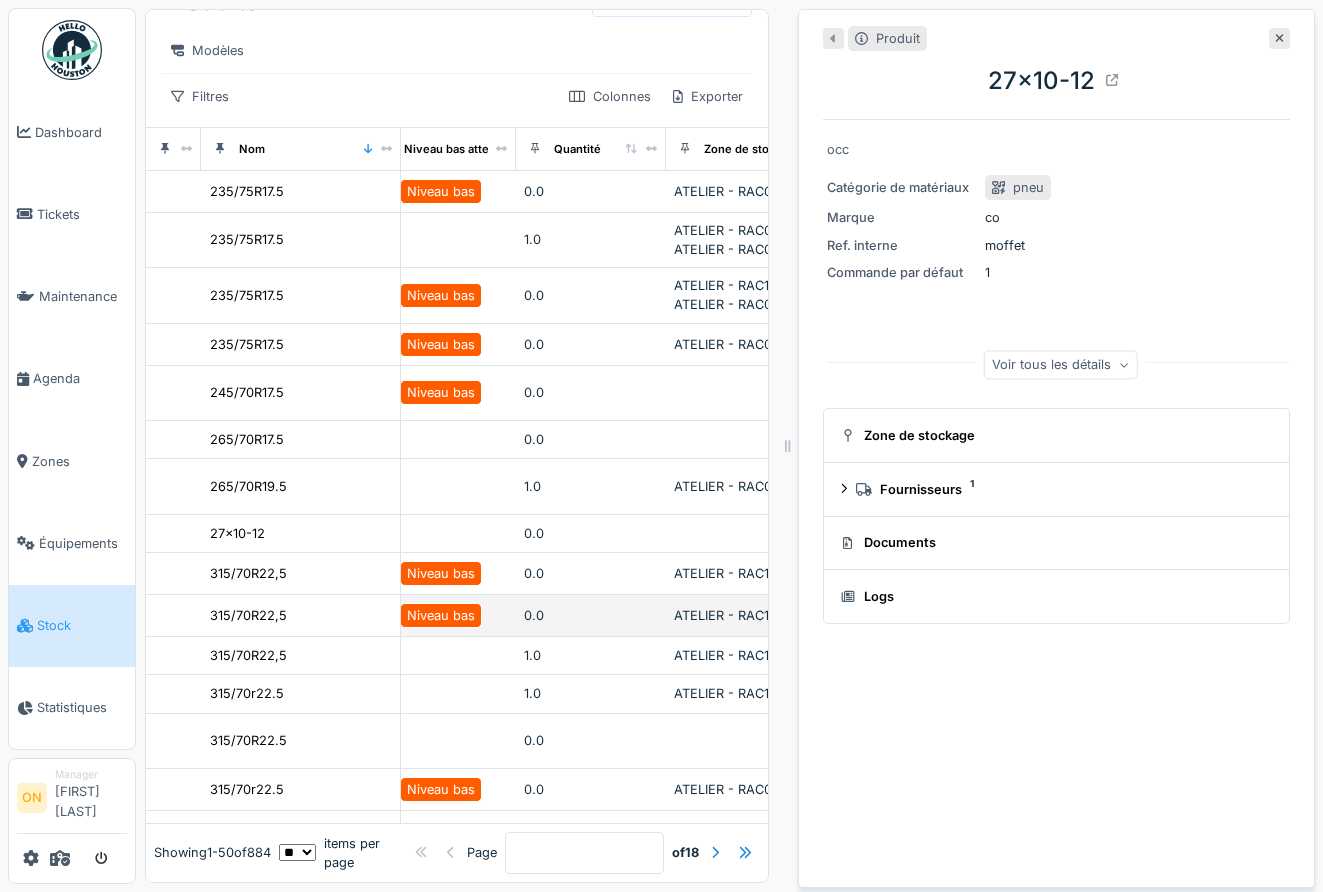 click on "0.0" at bounding box center [591, 615] 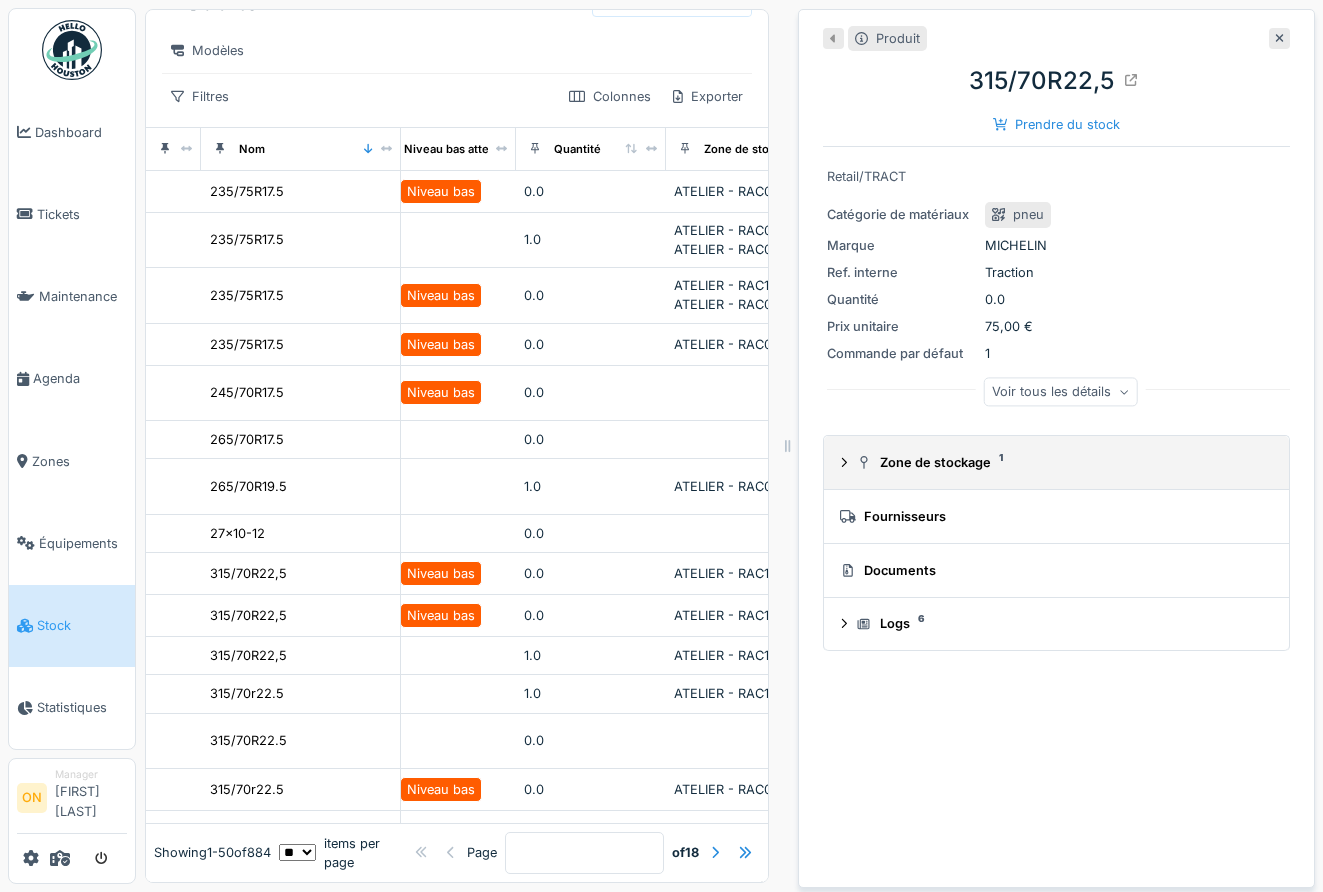 click on "Zone de stockage 1" at bounding box center (1060, 462) 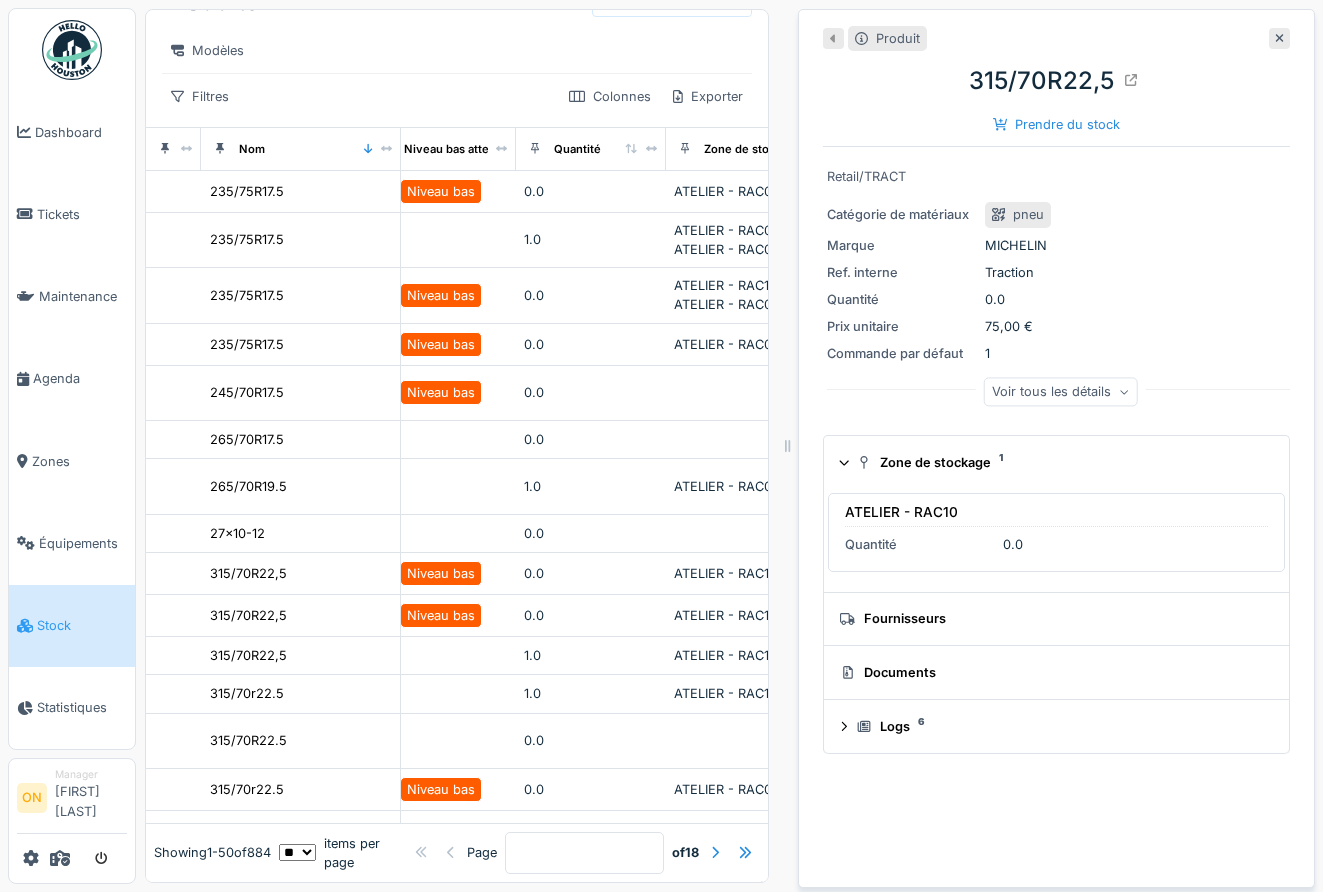 click on "Zone de stockage 1" at bounding box center (1060, 462) 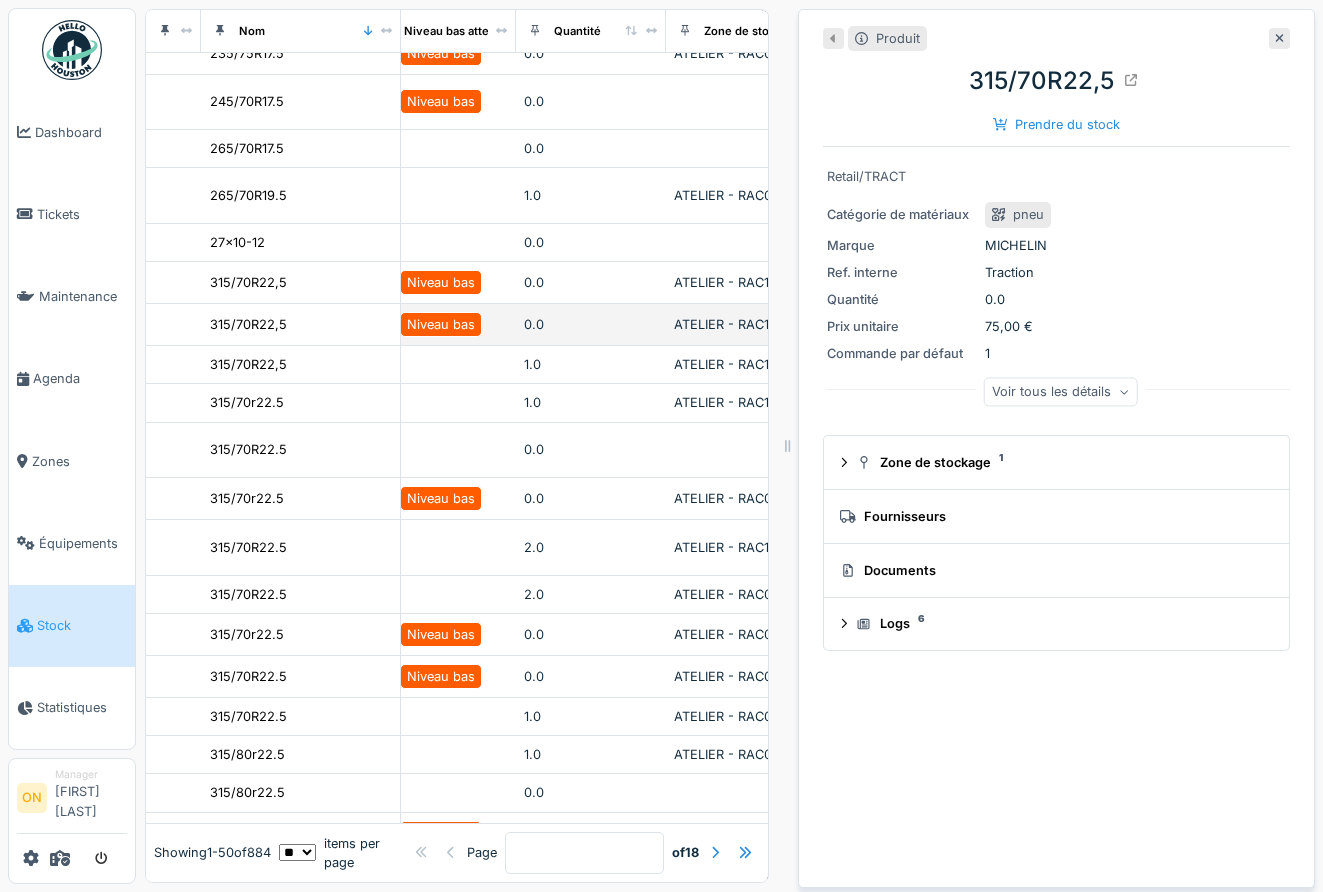 scroll, scrollTop: 585, scrollLeft: 1085, axis: both 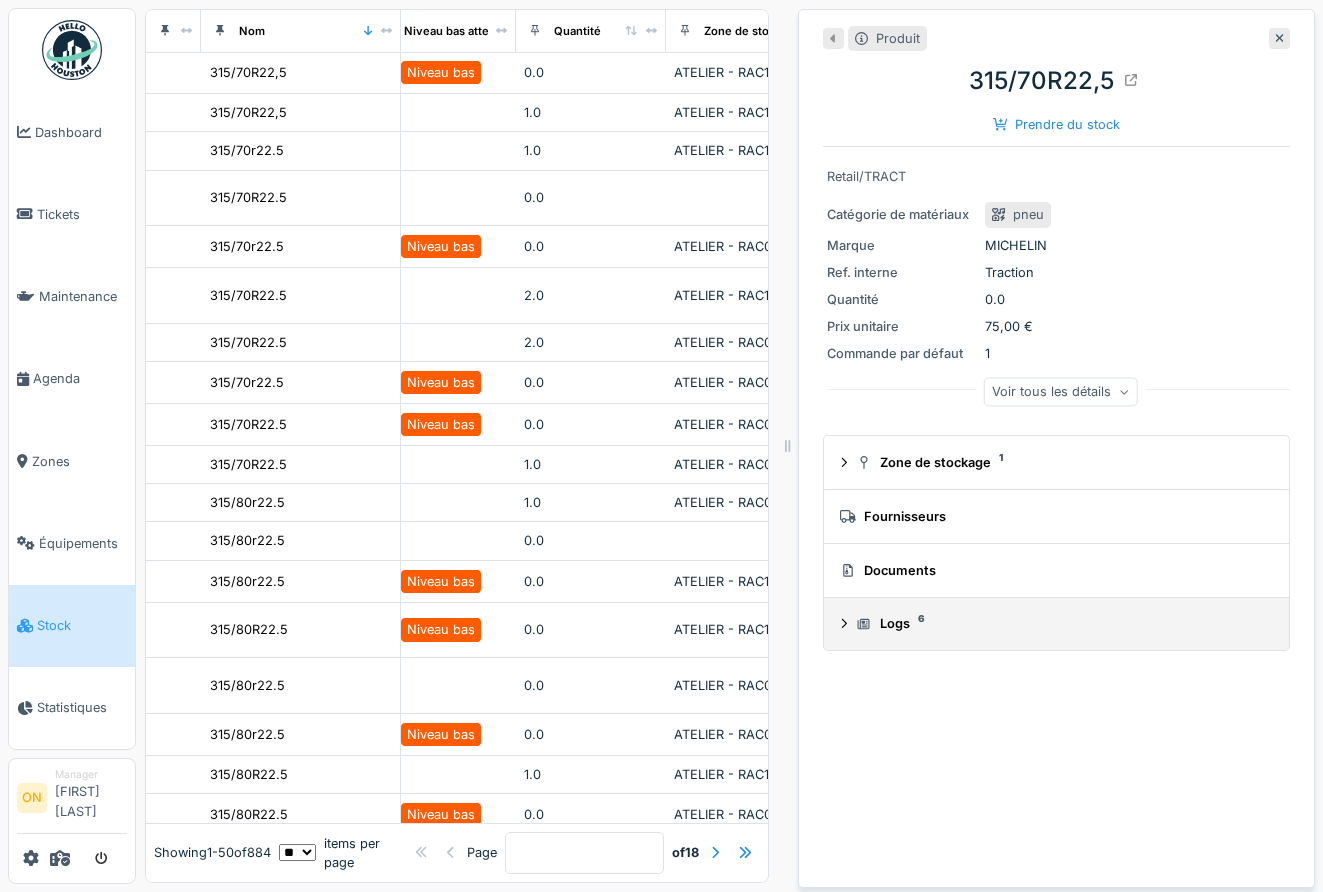 click on "Logs 6" at bounding box center (1056, 624) 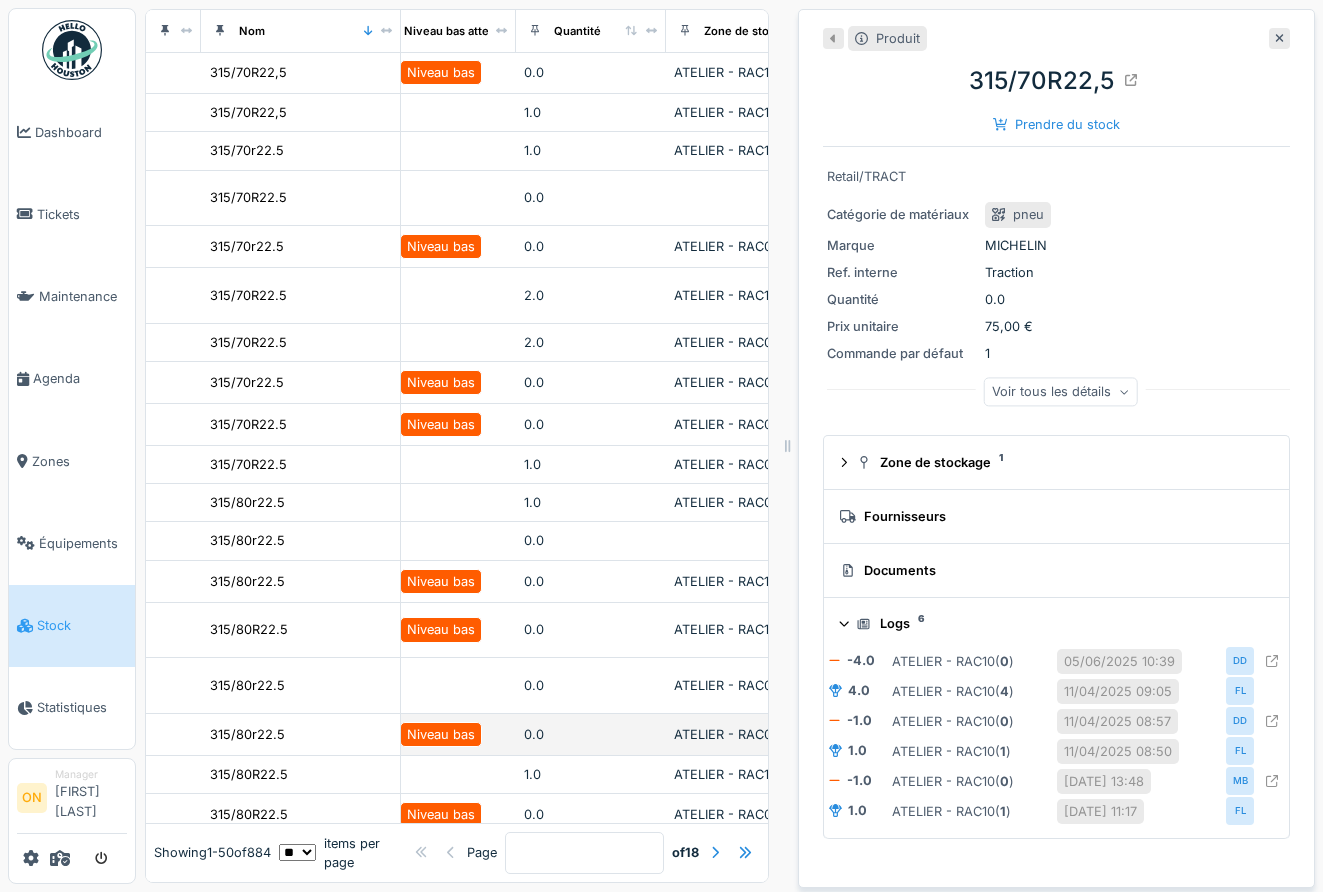 click on "0.0" at bounding box center (591, 734) 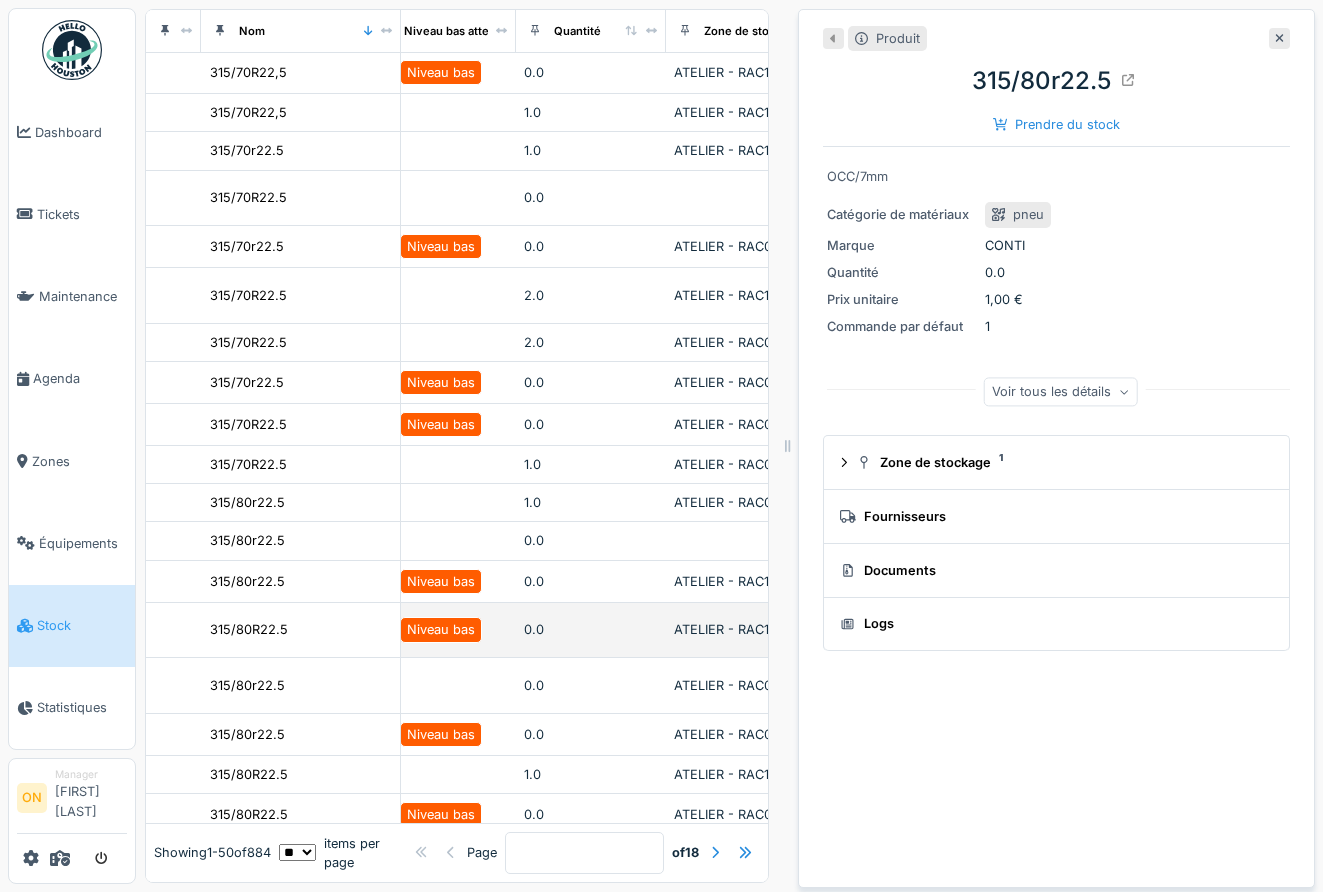 click on "0.0" at bounding box center (591, 629) 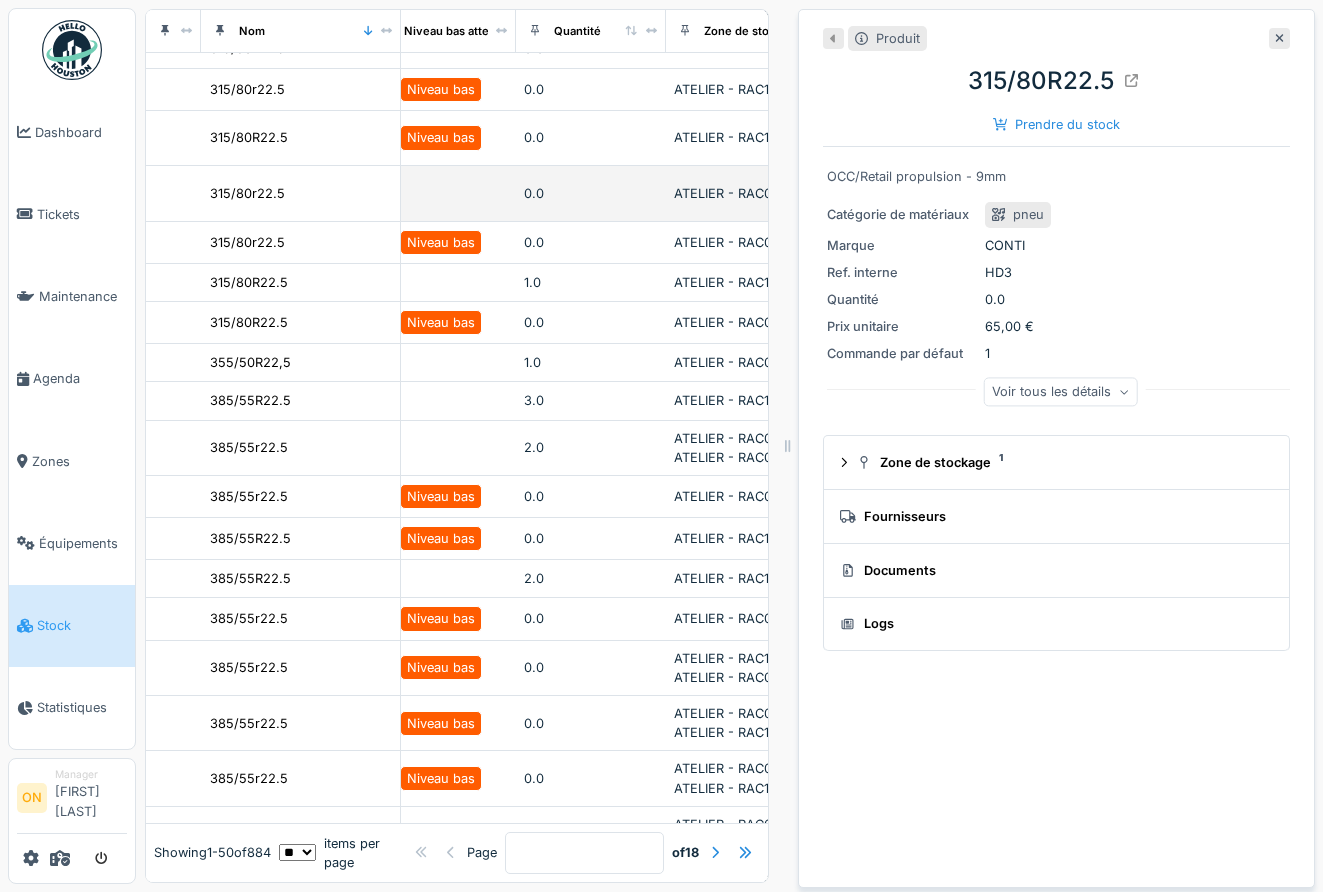 scroll, scrollTop: 1193, scrollLeft: 1085, axis: both 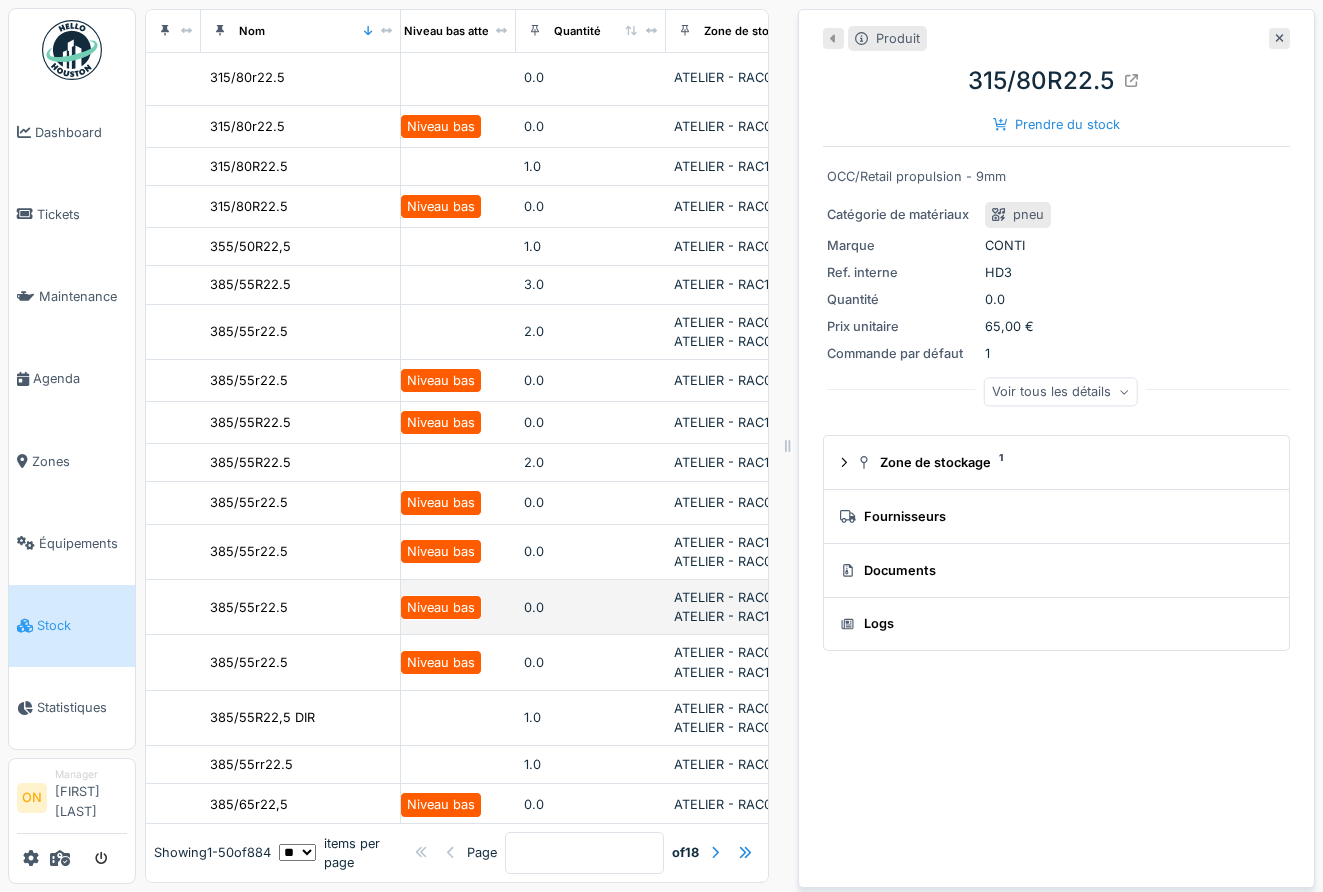 click on "0.0" at bounding box center [591, 607] 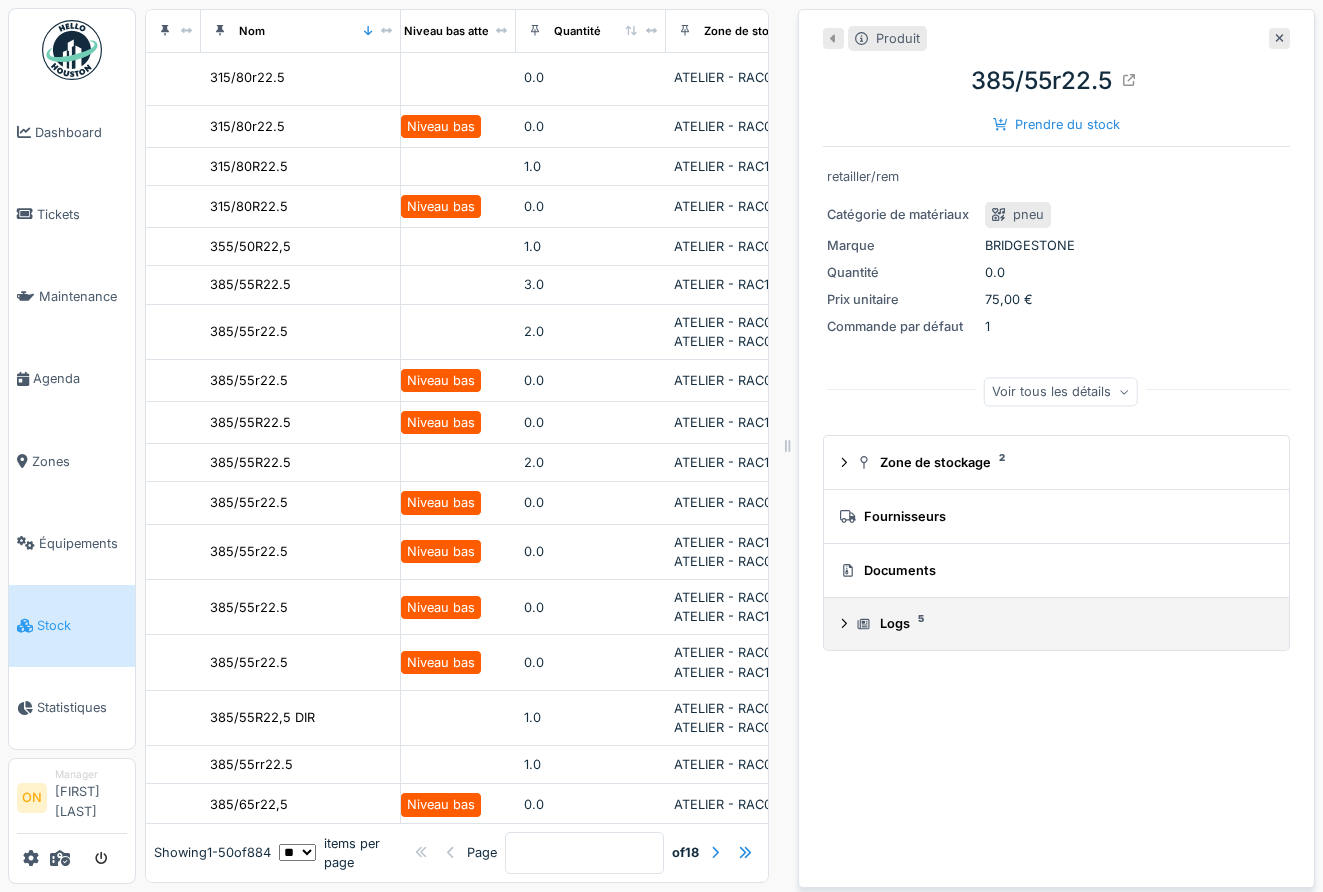 click on "Logs 5" at bounding box center [1060, 623] 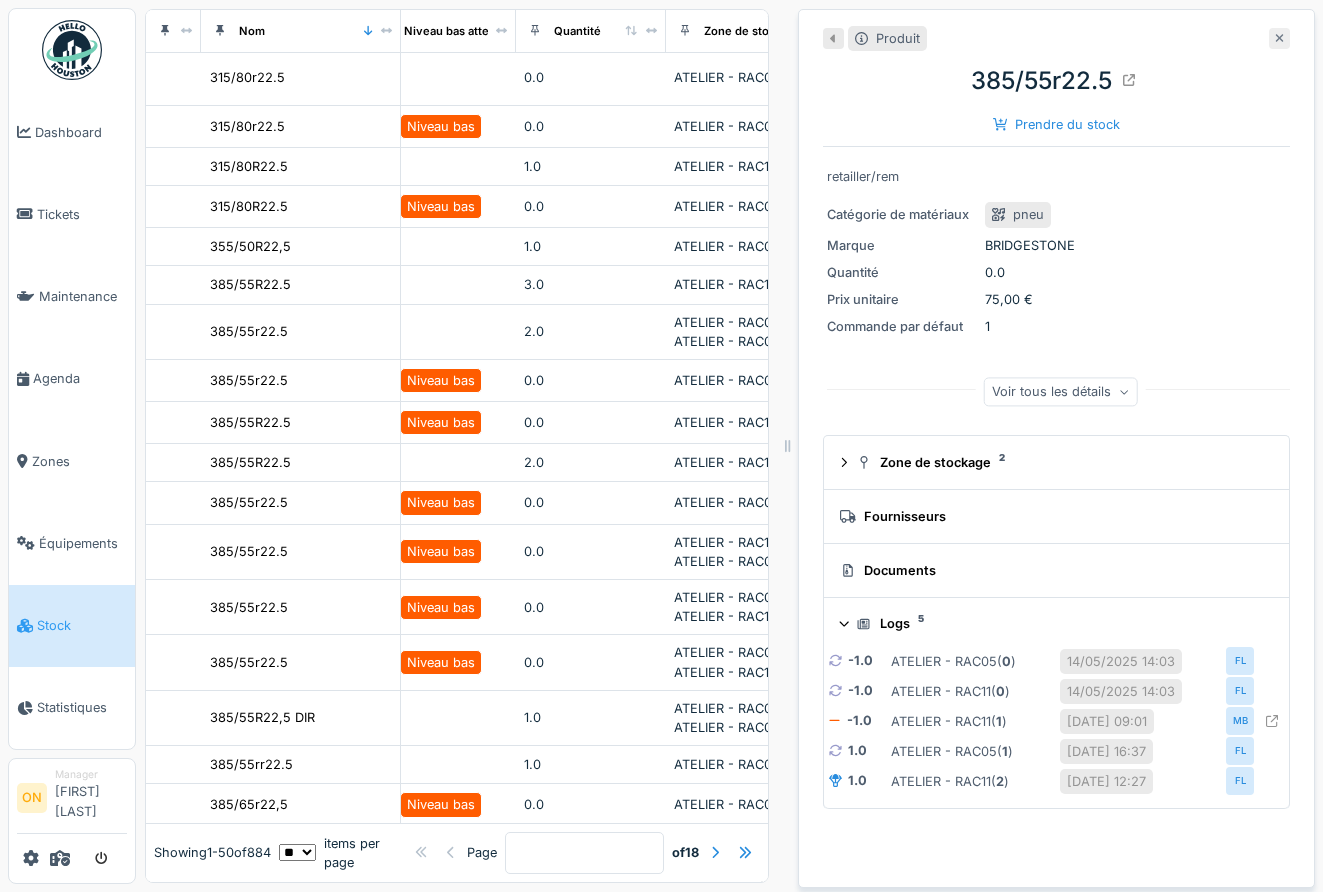 click 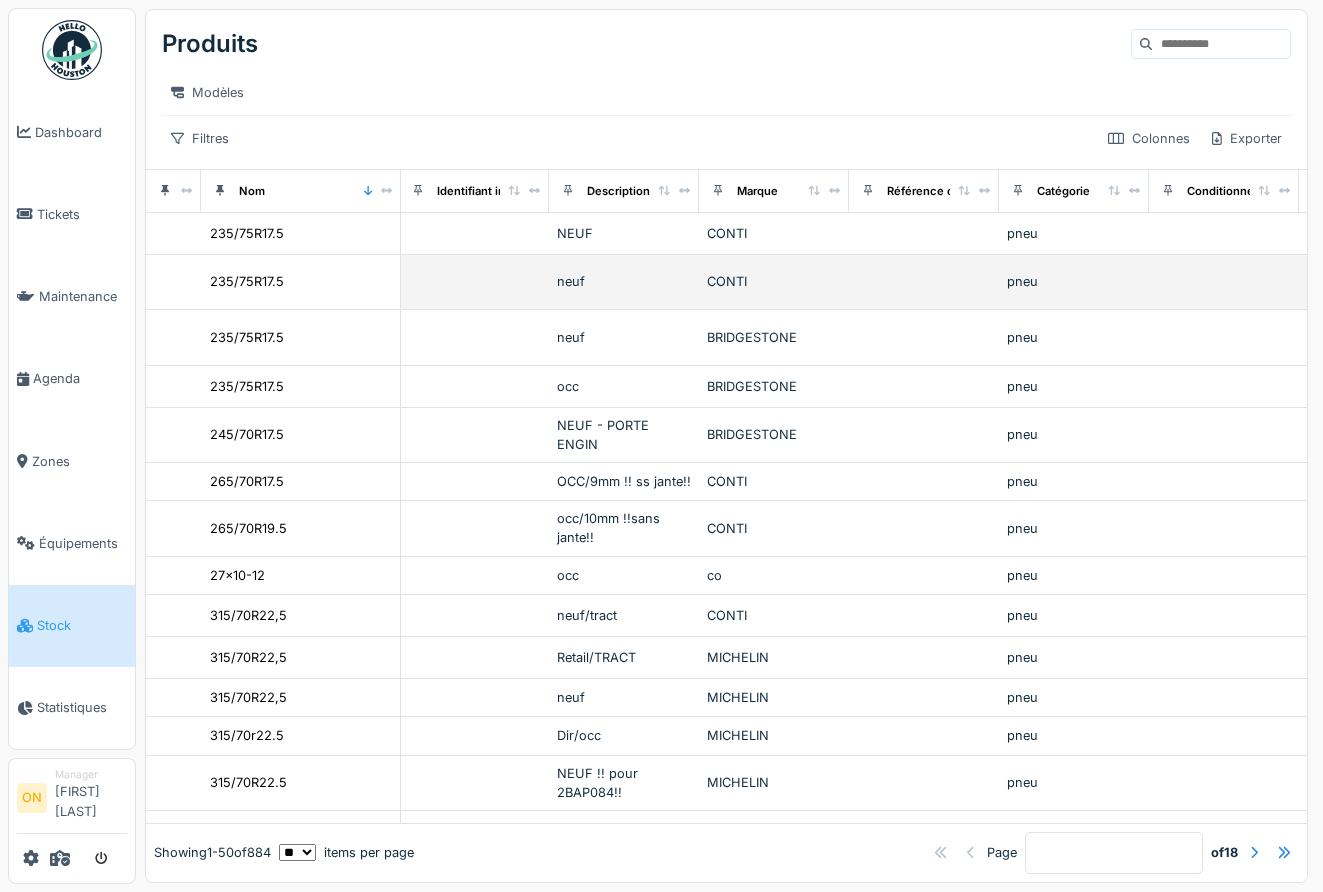 scroll, scrollTop: 0, scrollLeft: 0, axis: both 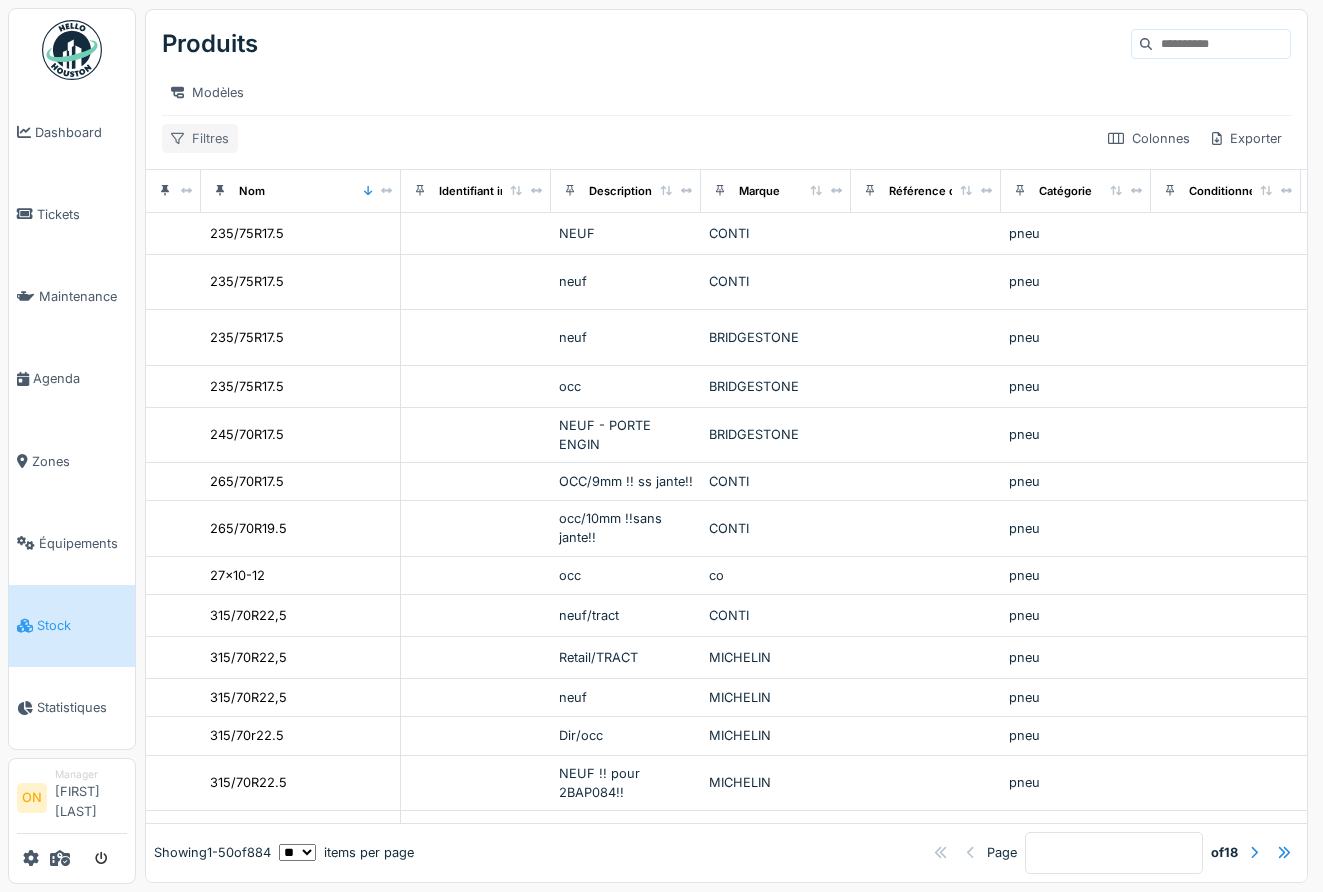 click on "Filtres" at bounding box center [200, 138] 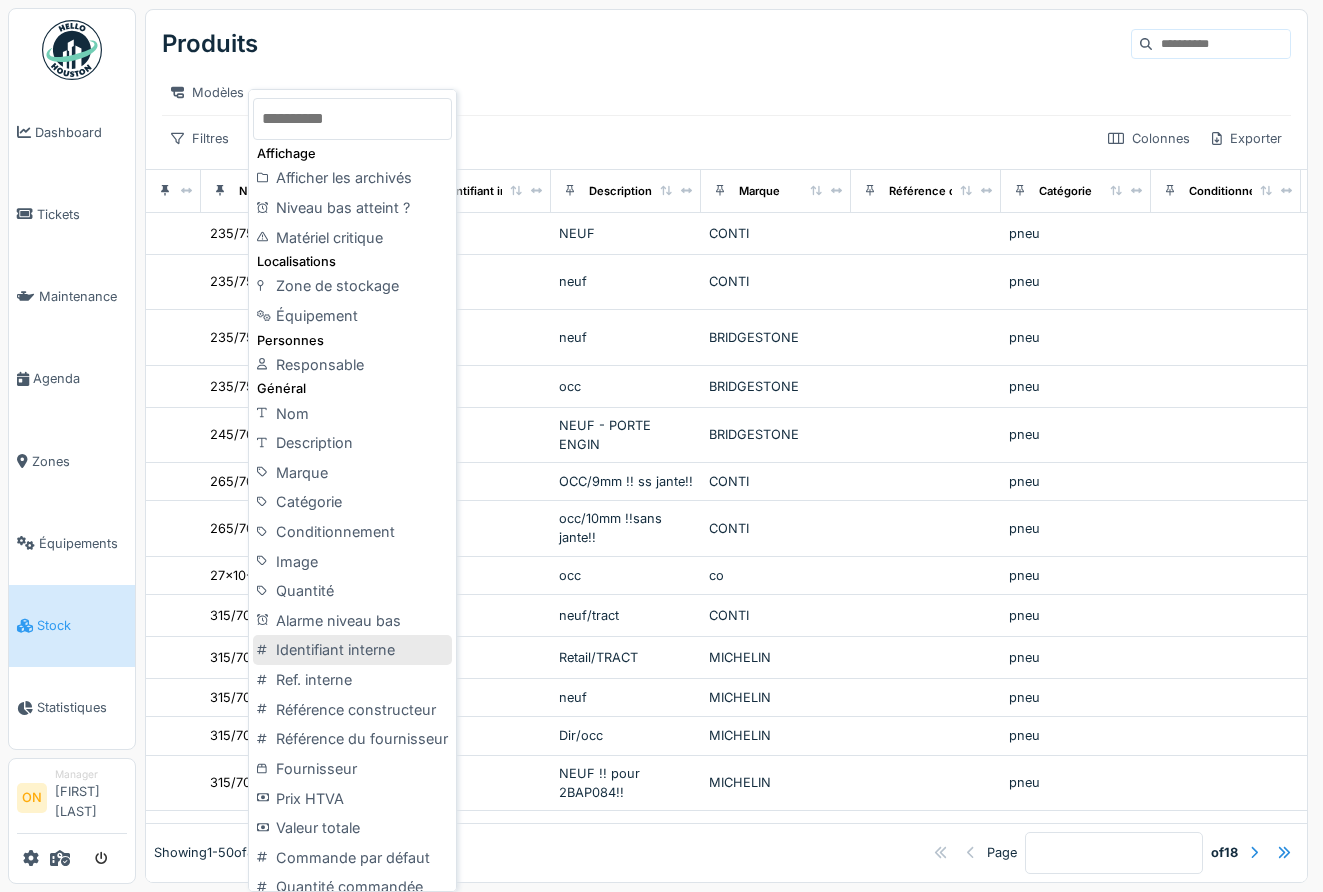 scroll, scrollTop: 14, scrollLeft: 0, axis: vertical 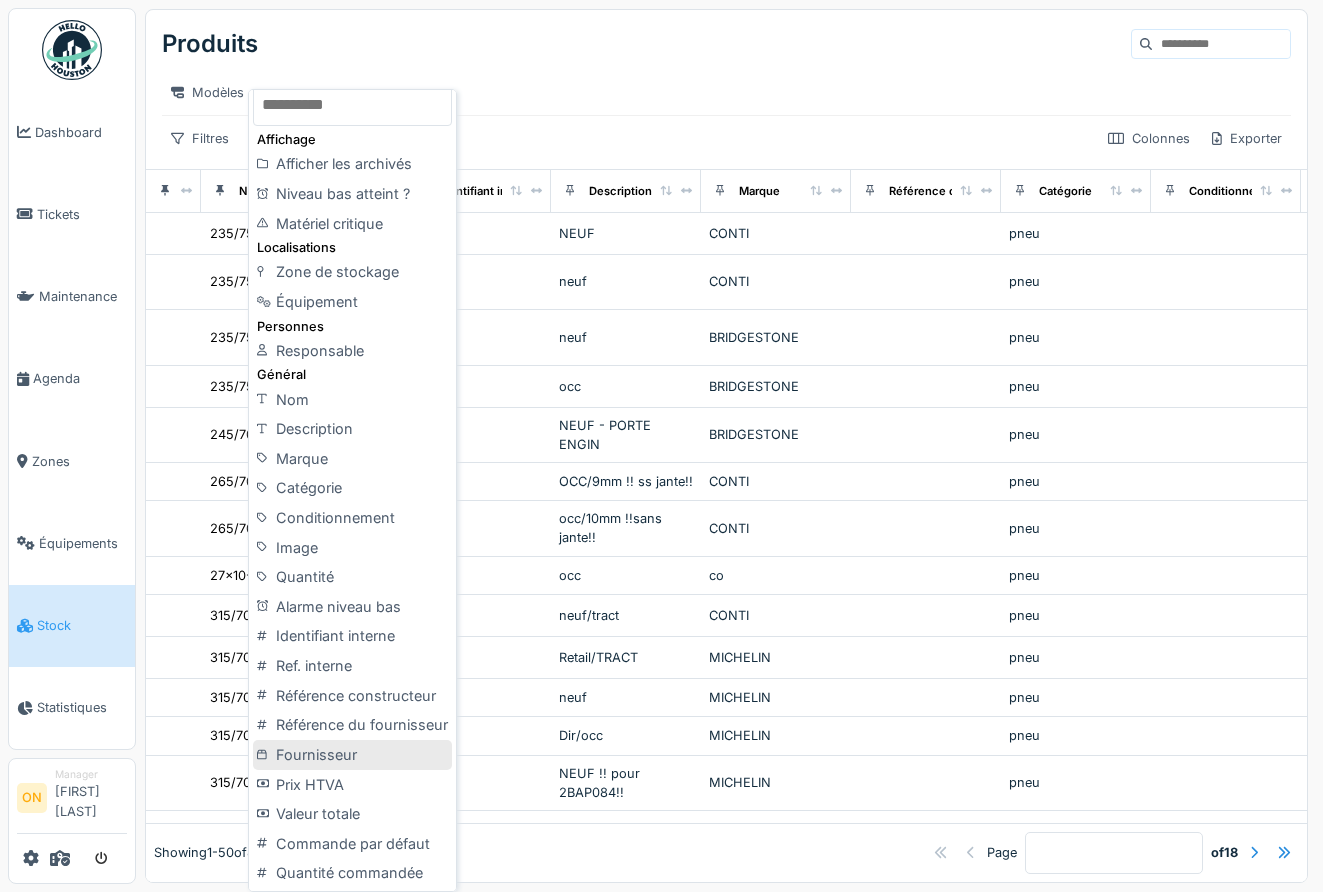 click on "Fournisseur" at bounding box center (352, 755) 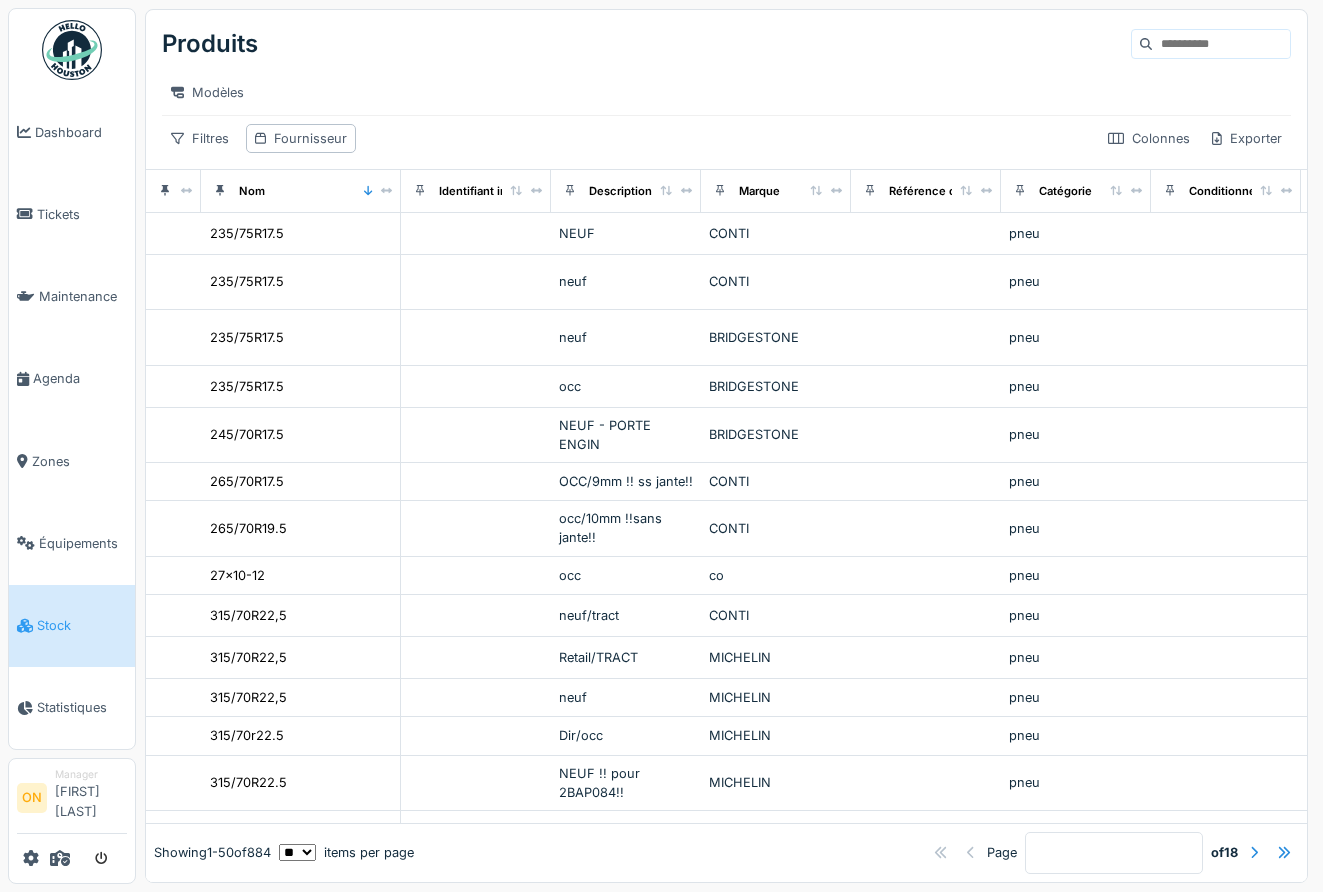 click at bounding box center [726, 115] 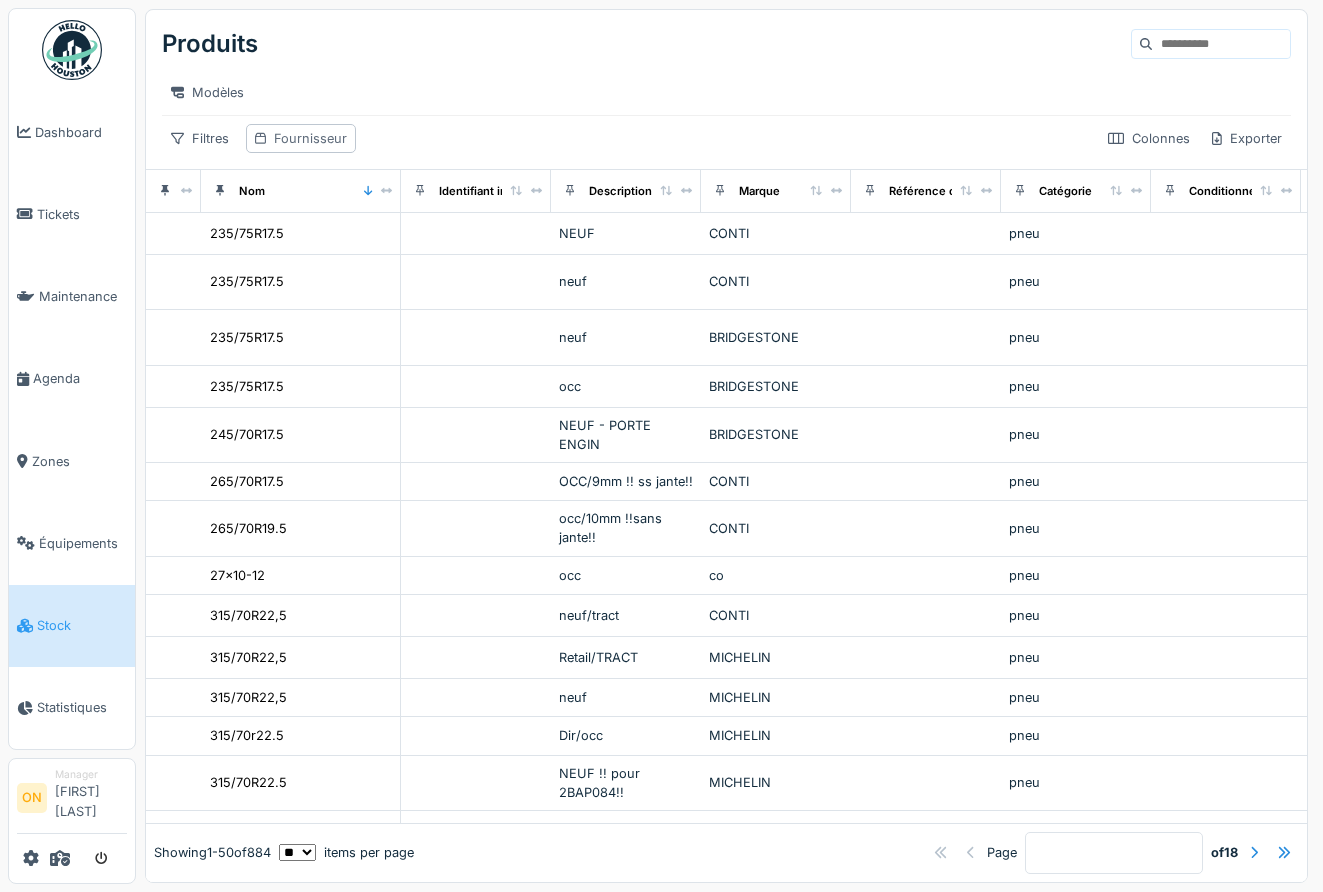 click on "Fournisseur" at bounding box center (310, 138) 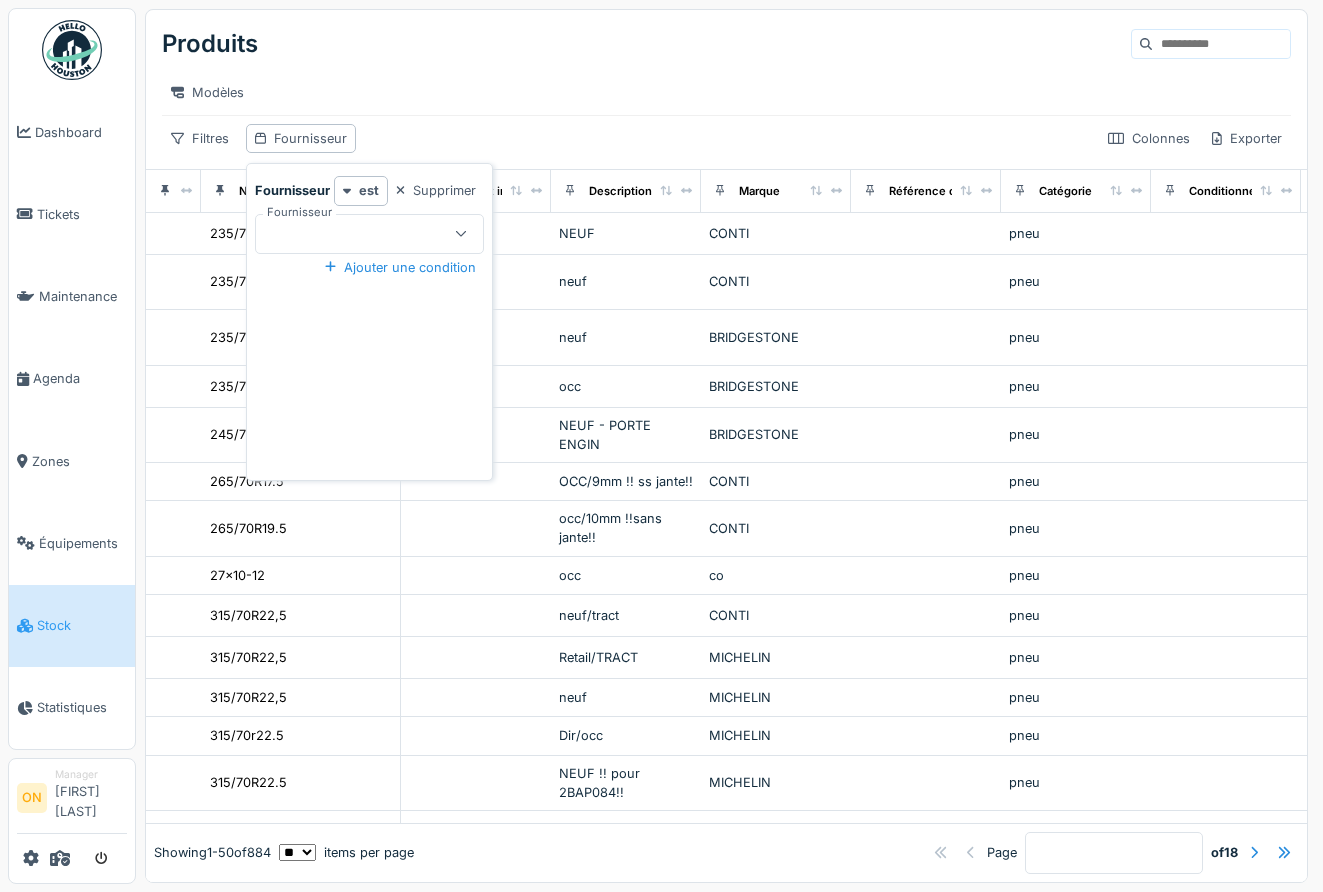 click at bounding box center [358, 234] 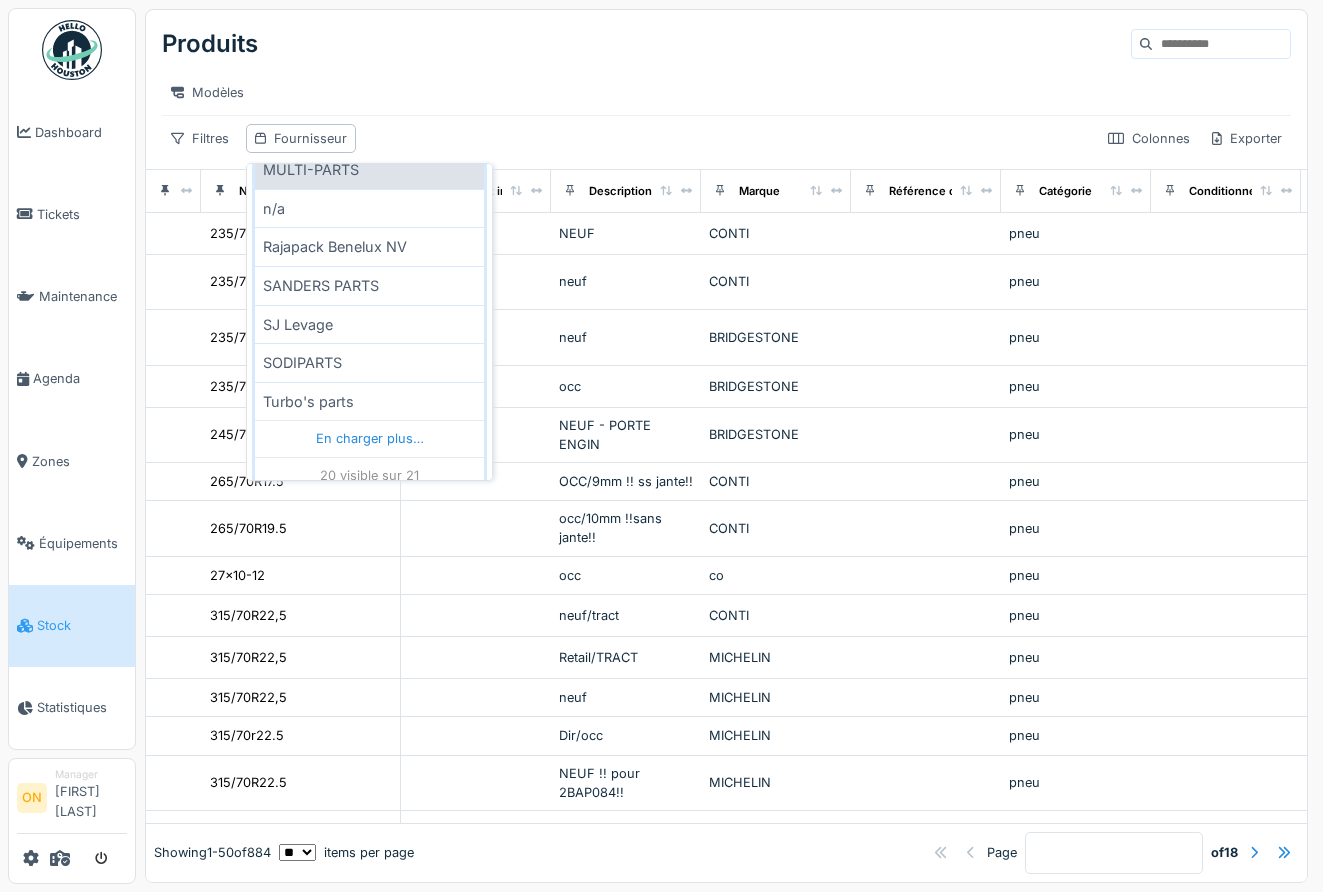 scroll, scrollTop: 673, scrollLeft: 0, axis: vertical 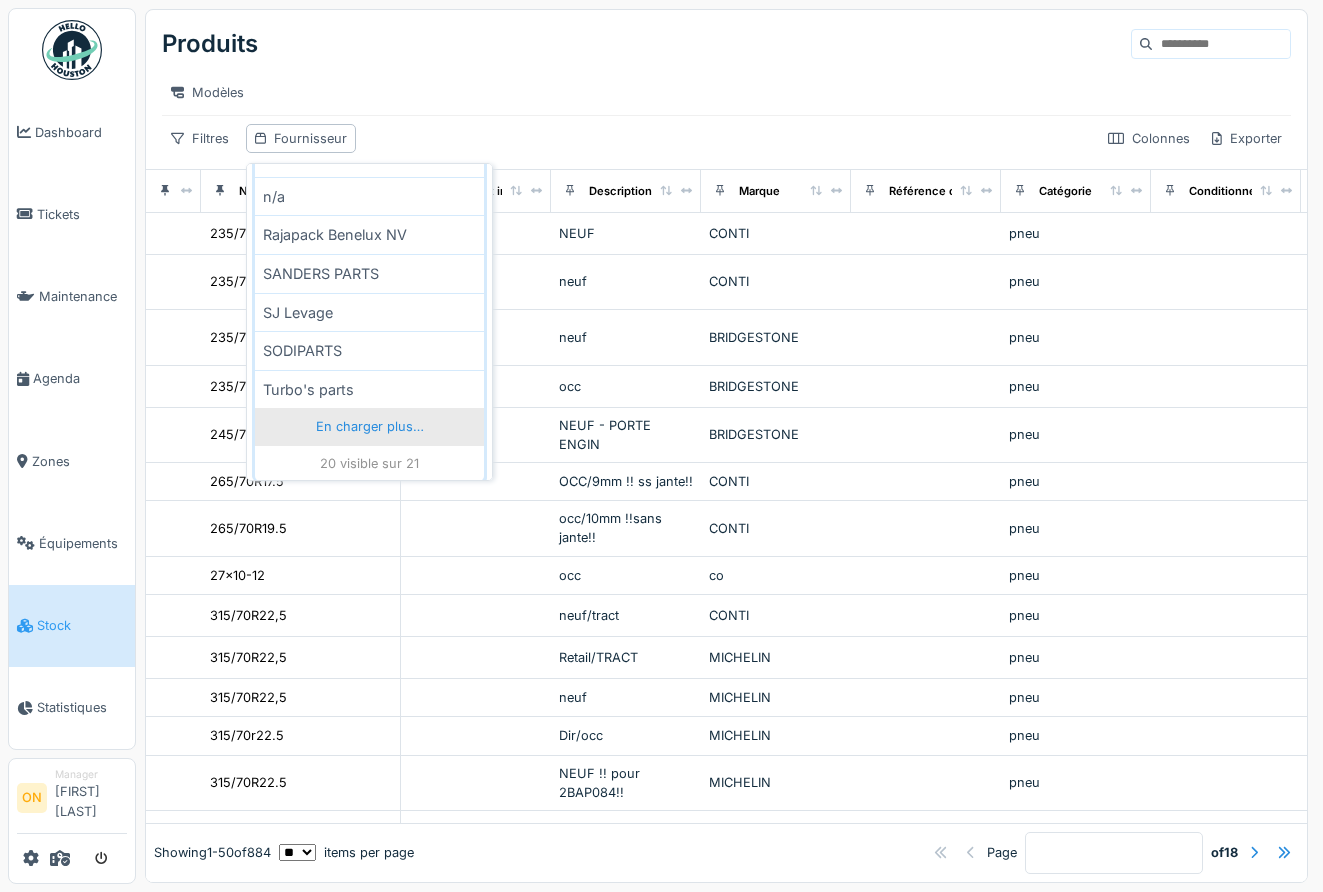 click on "En charger plus…" at bounding box center [370, 426] 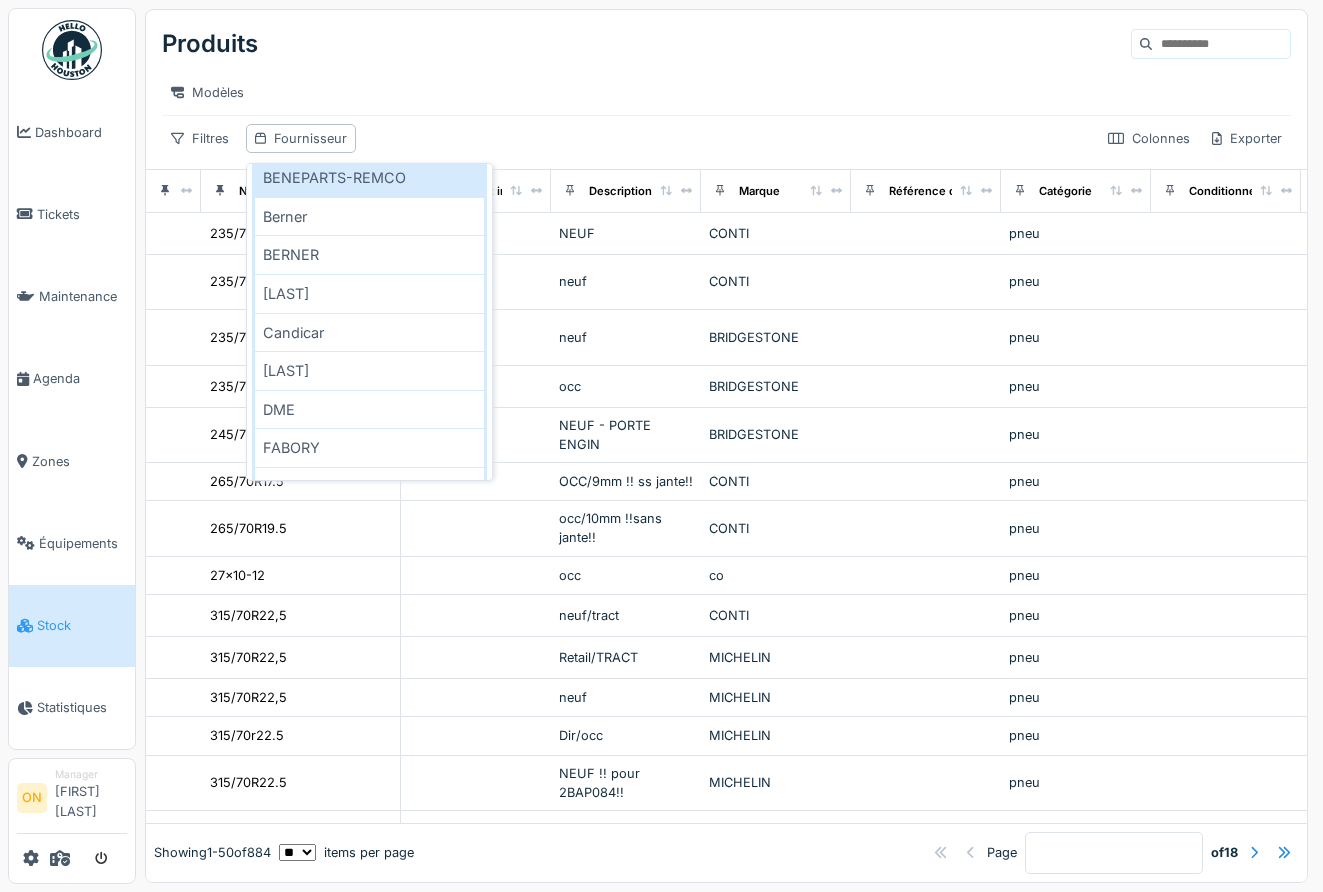 scroll, scrollTop: 0, scrollLeft: 0, axis: both 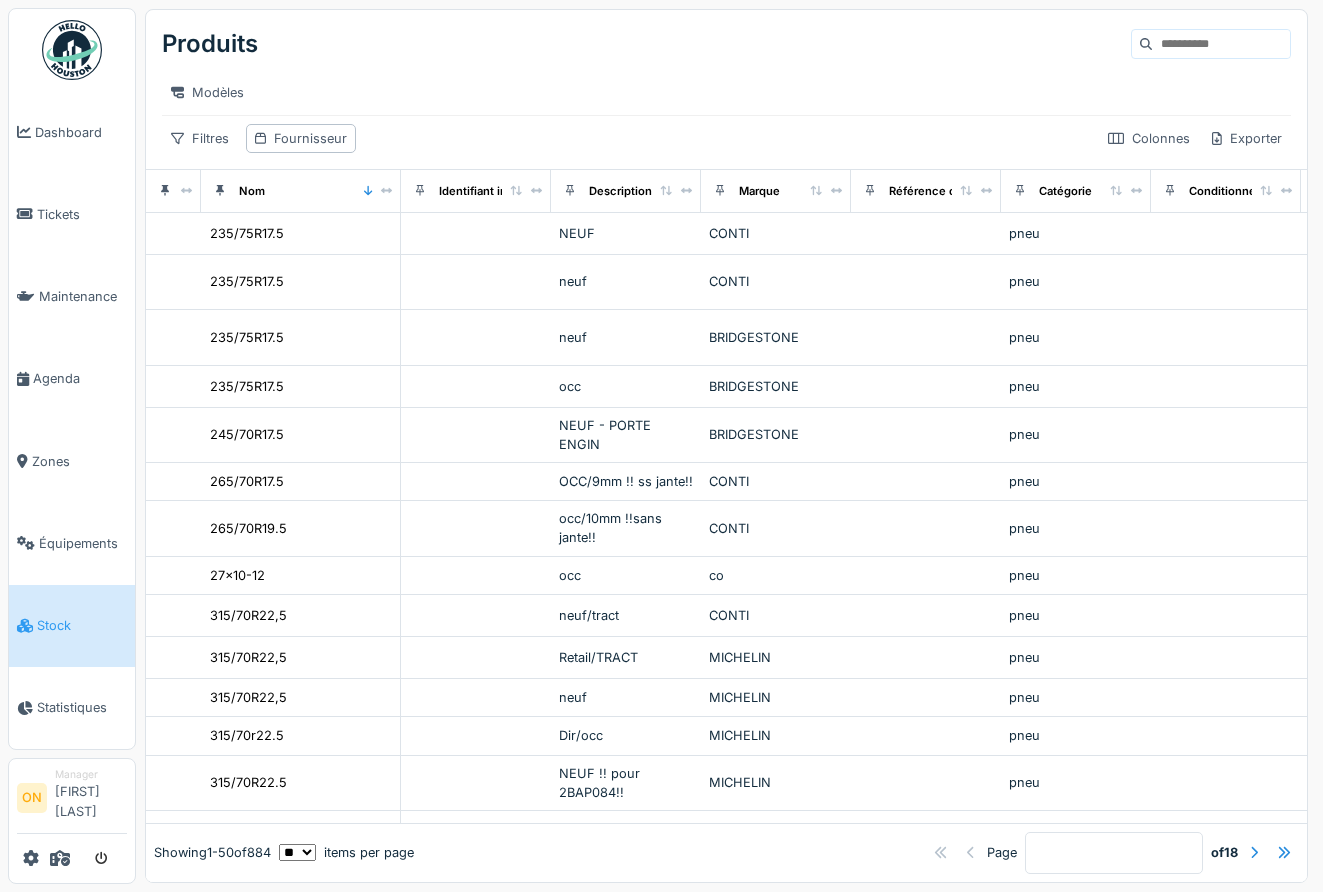 click on "Modèles" at bounding box center (726, 92) 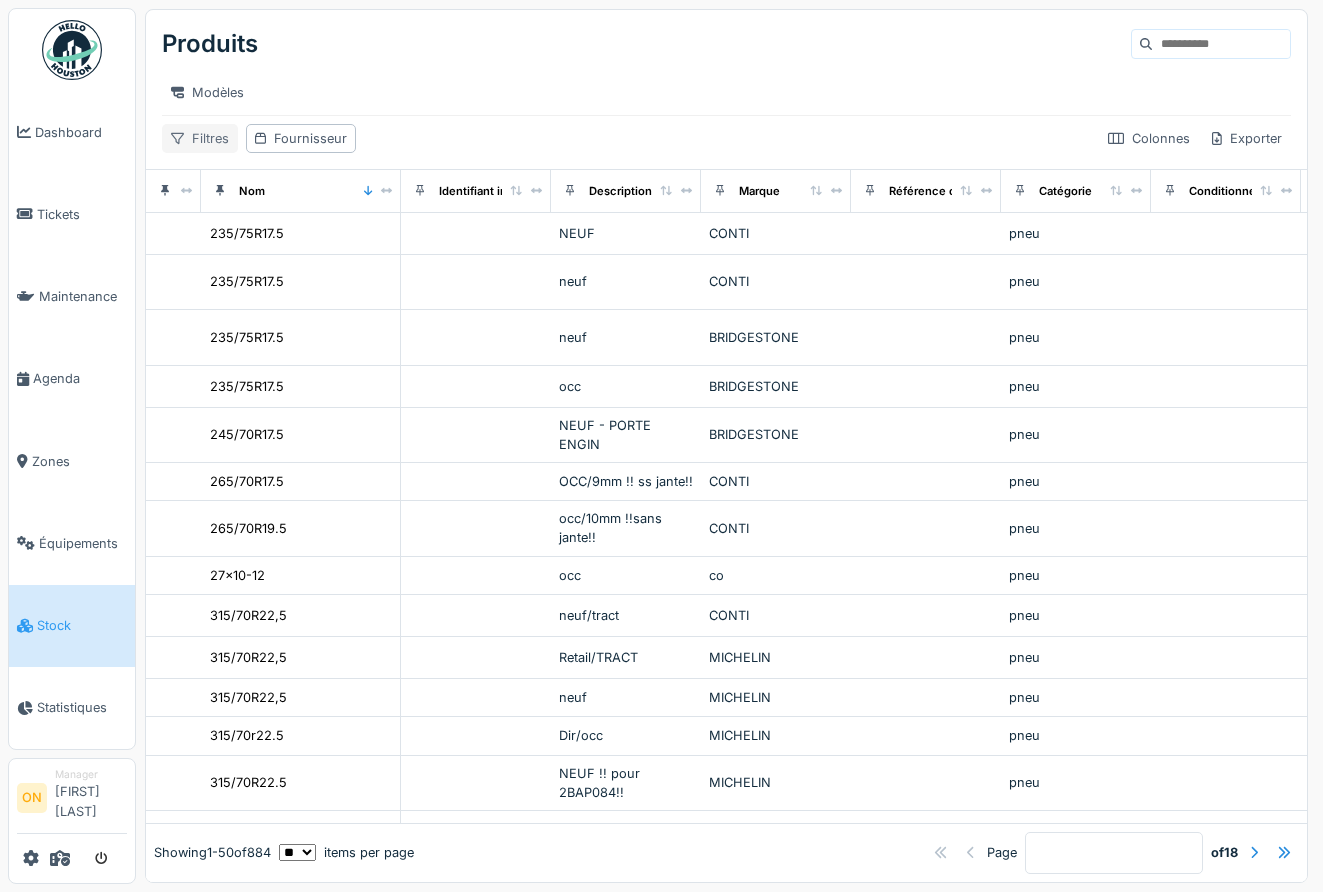 click on "Filtres" at bounding box center [200, 138] 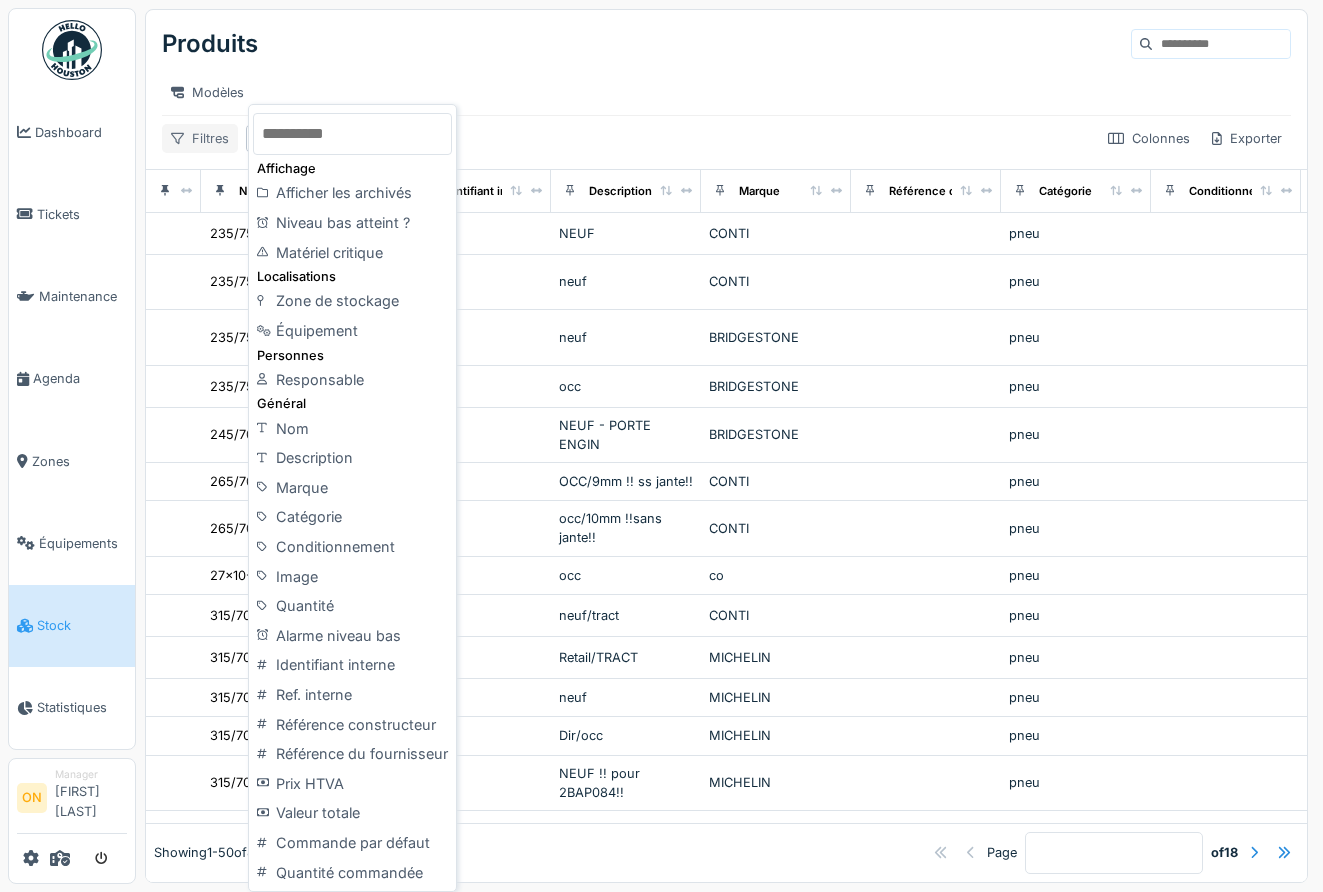 click on "Filtres" at bounding box center [200, 138] 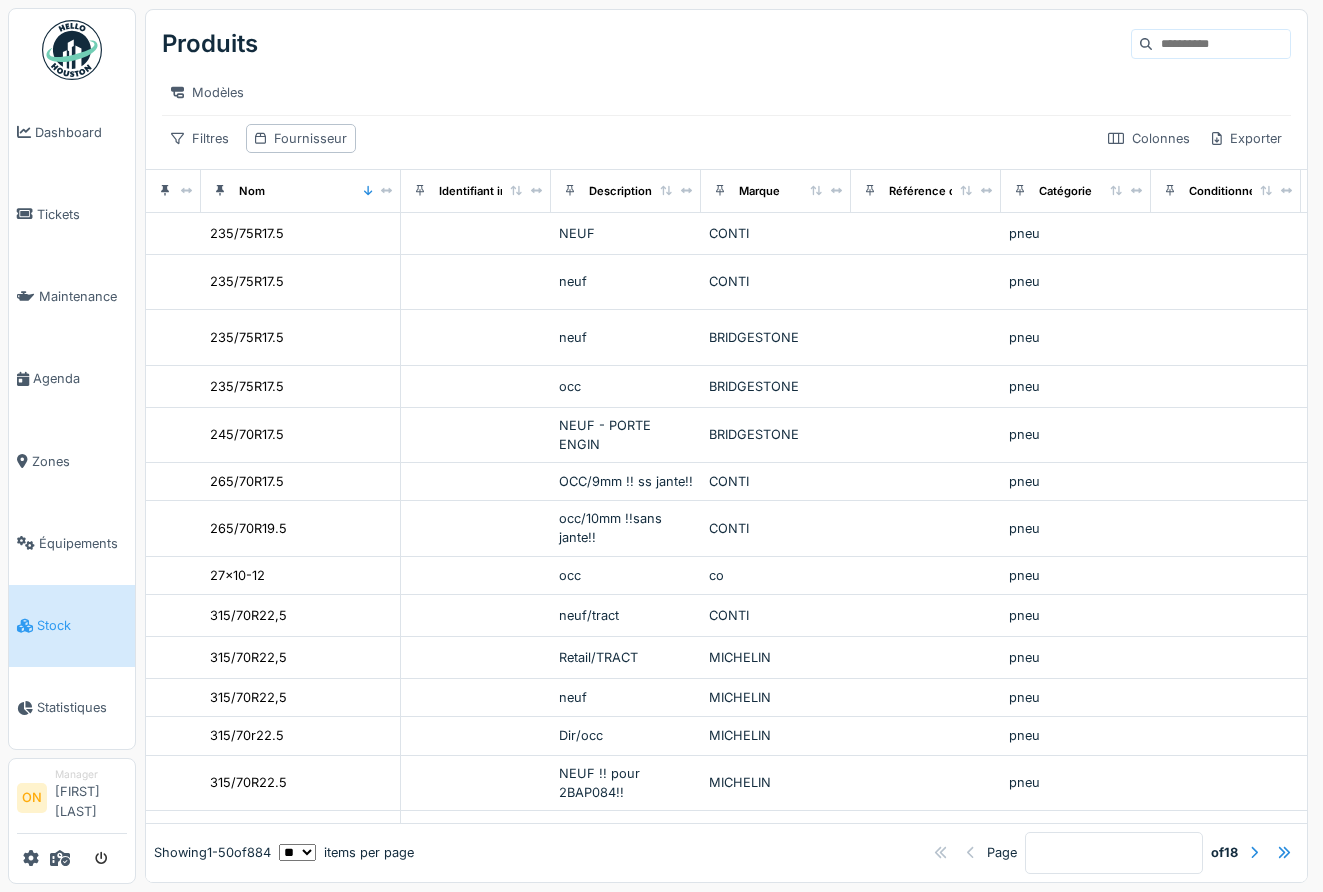 click on "Filtres Fournisseur Colonnes Exporter" at bounding box center [726, 138] 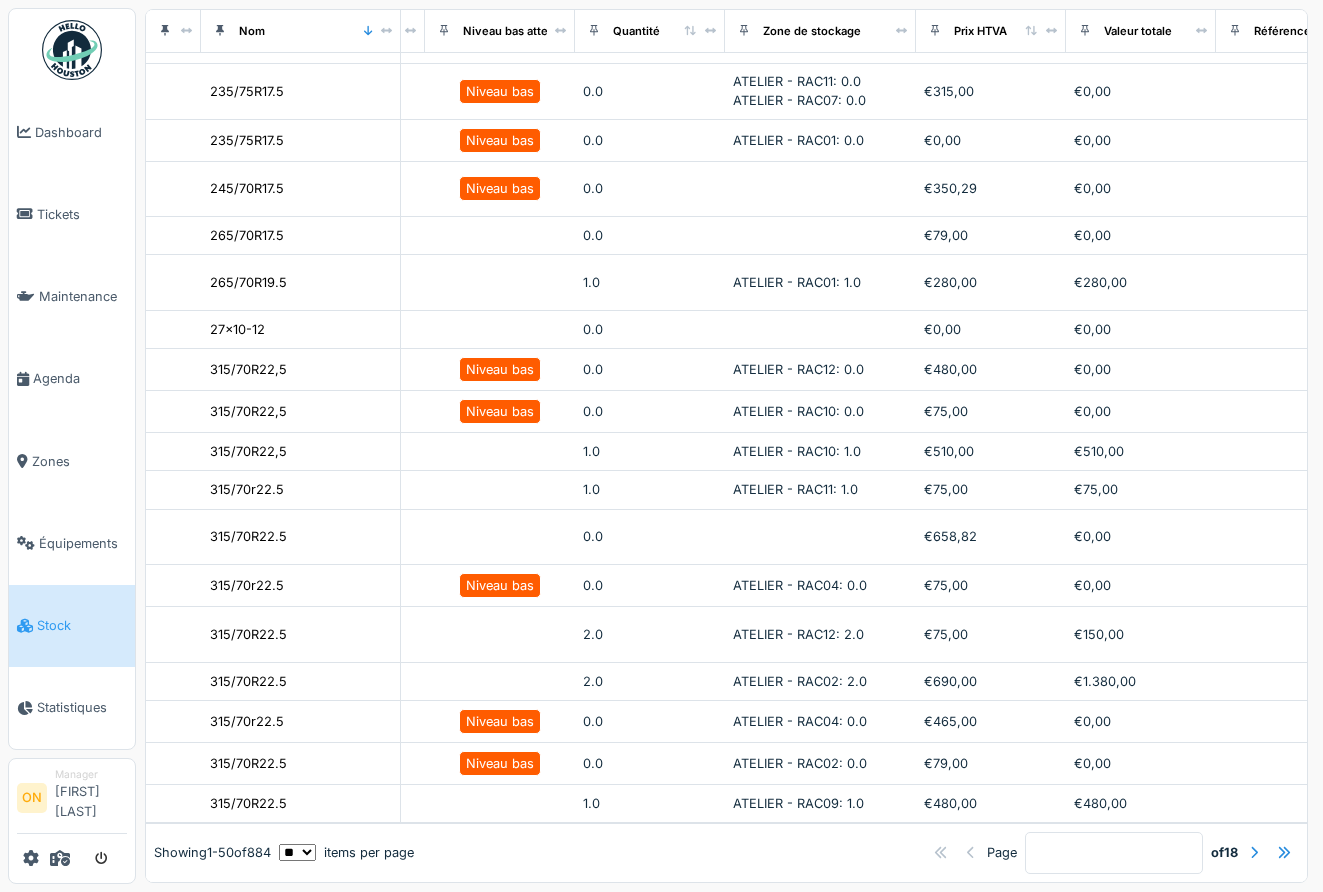 scroll, scrollTop: 0, scrollLeft: 1026, axis: horizontal 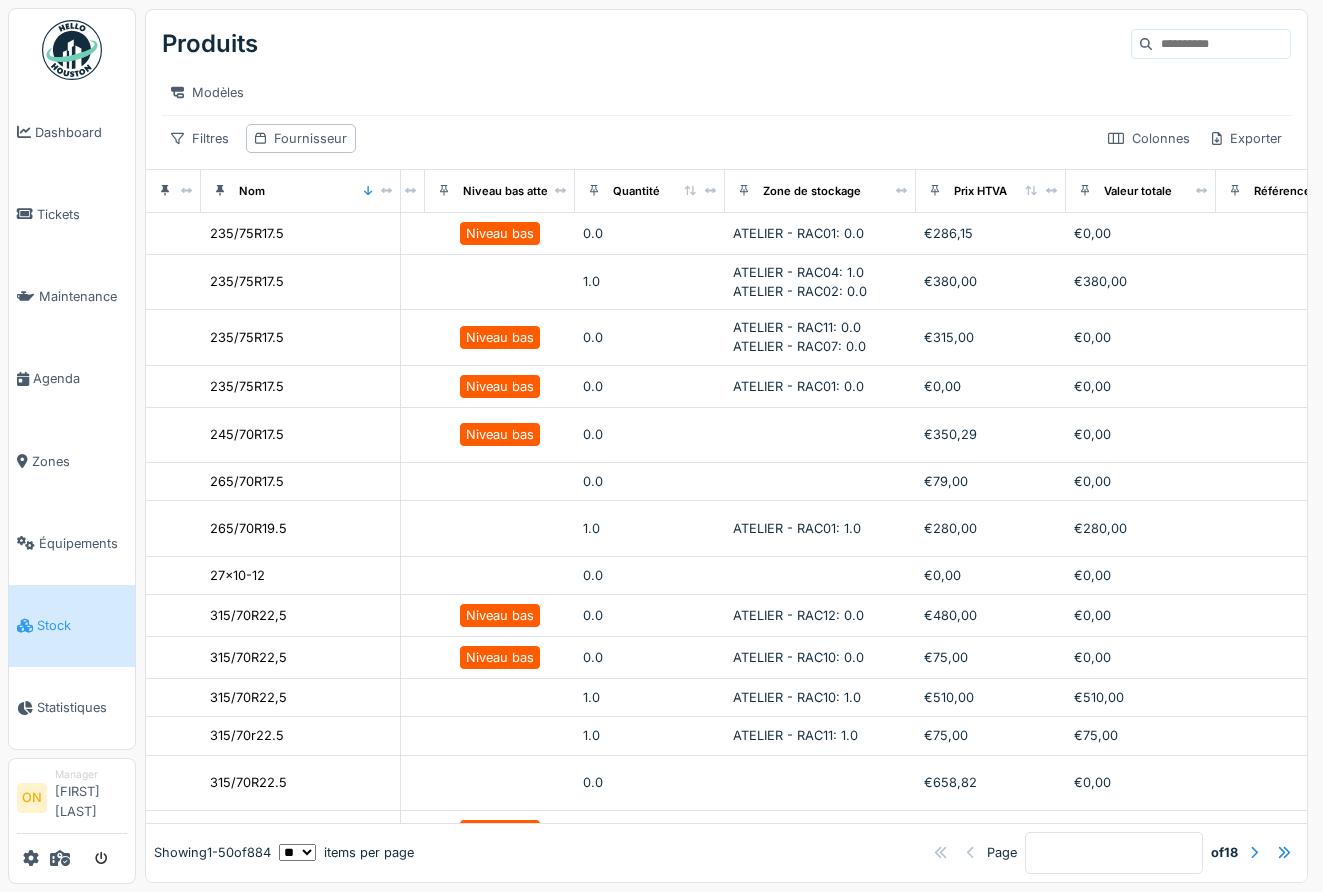click on "Produits Modèles Filtres Fournisseur Colonnes Exporter" at bounding box center [726, 89] 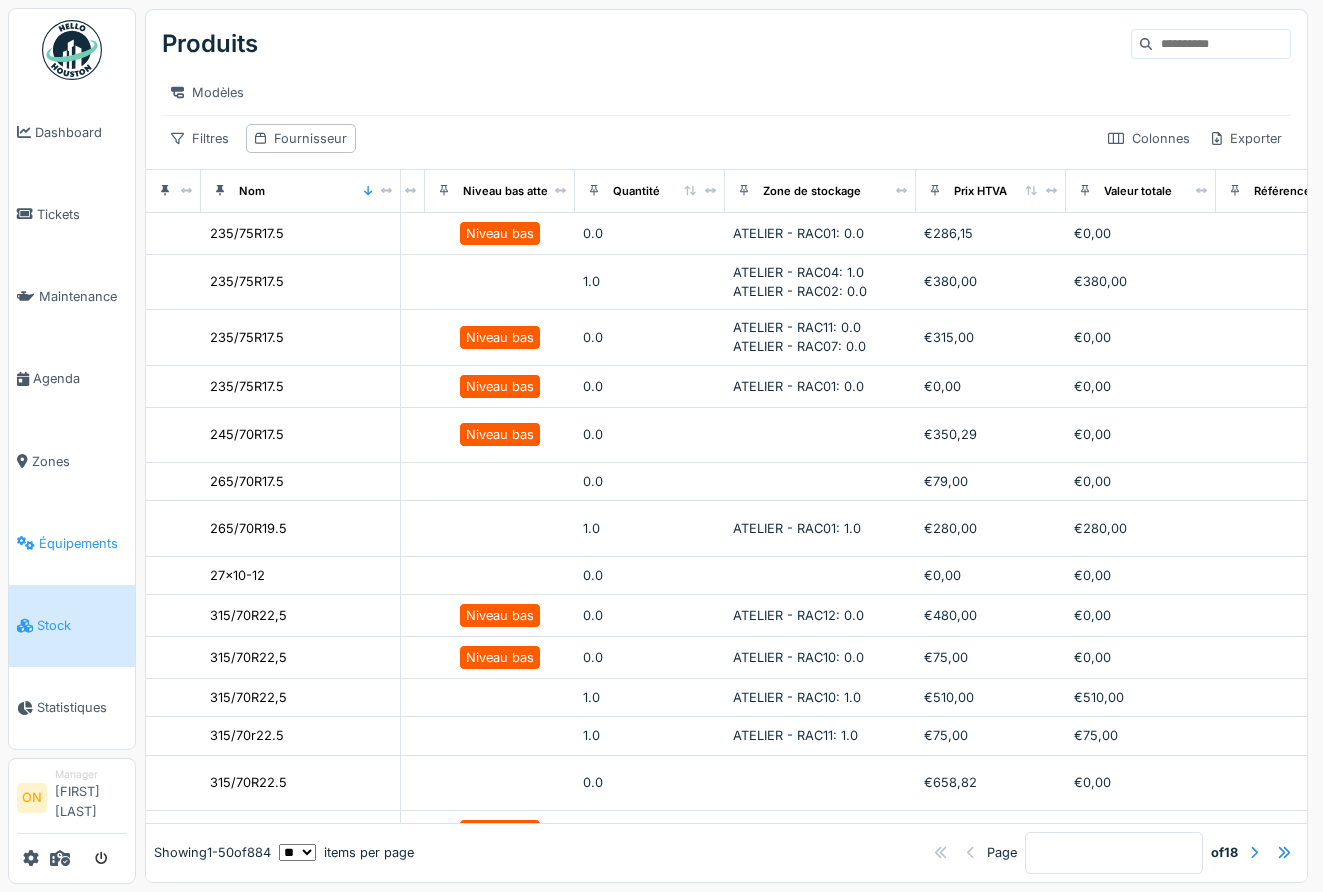 click on "Équipements" at bounding box center [72, 543] 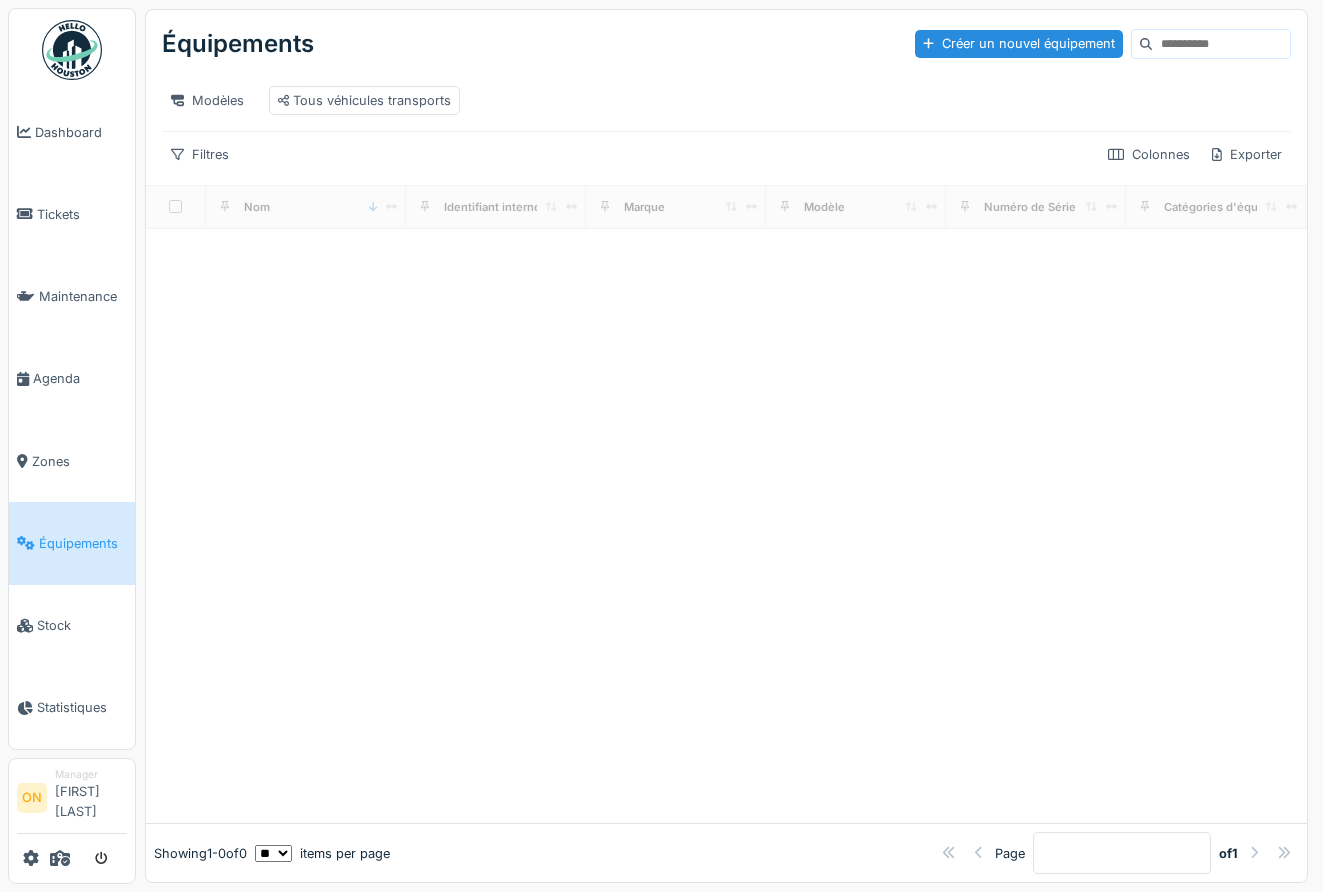 scroll, scrollTop: 0, scrollLeft: 0, axis: both 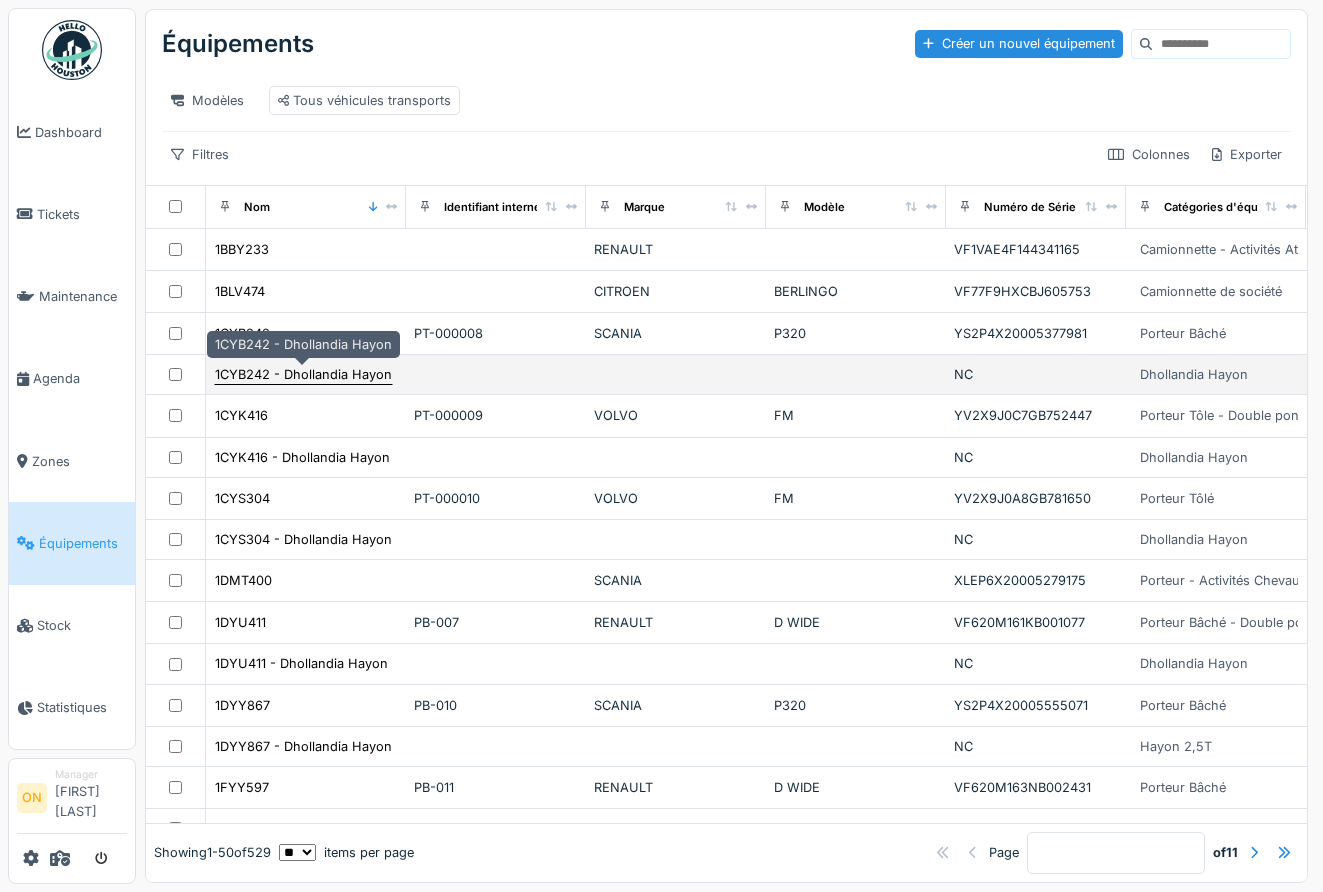 click on "1CYB242 - Dhollandia Hayon" at bounding box center (303, 374) 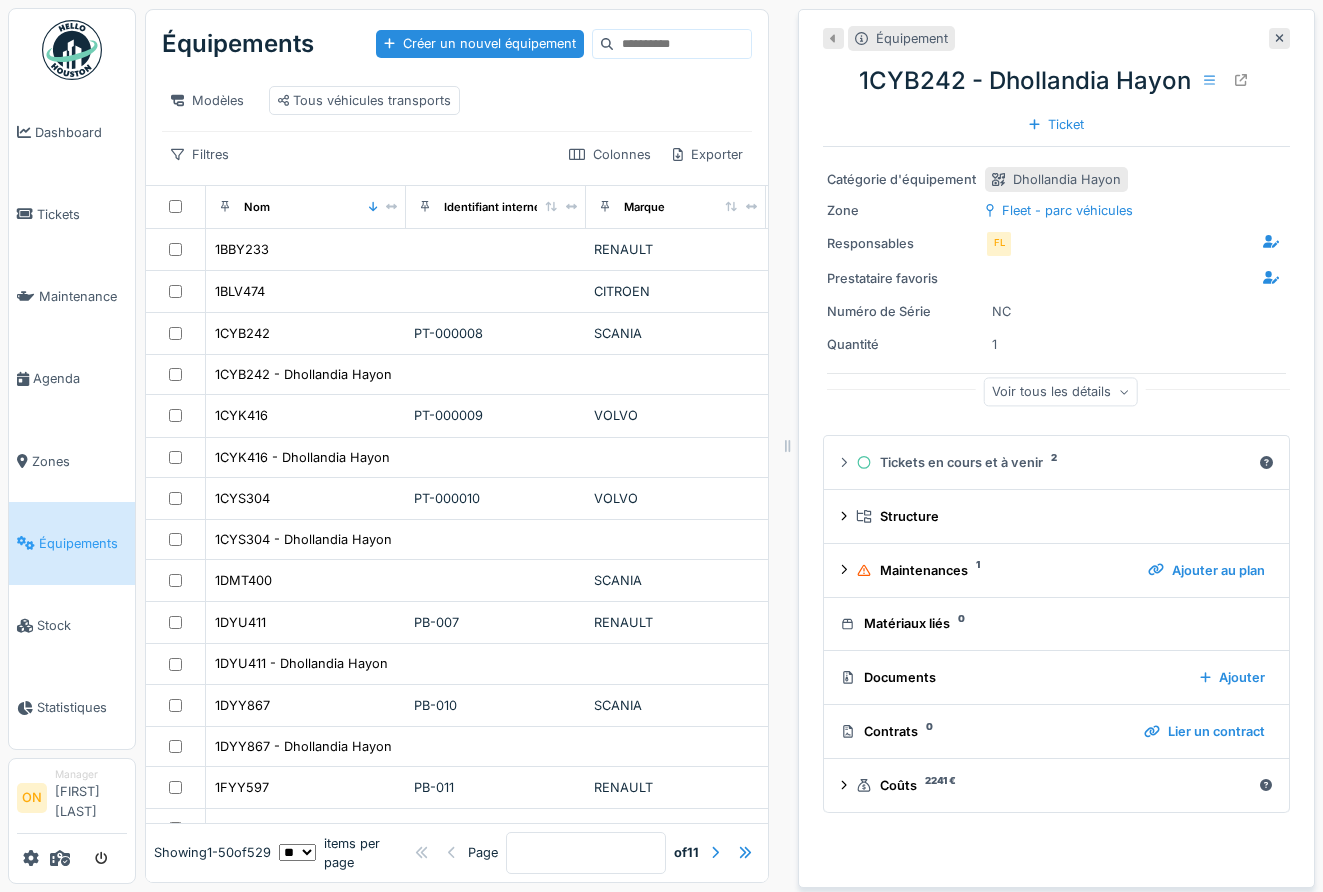 click on "Matériaux liés 0" at bounding box center [1052, 623] 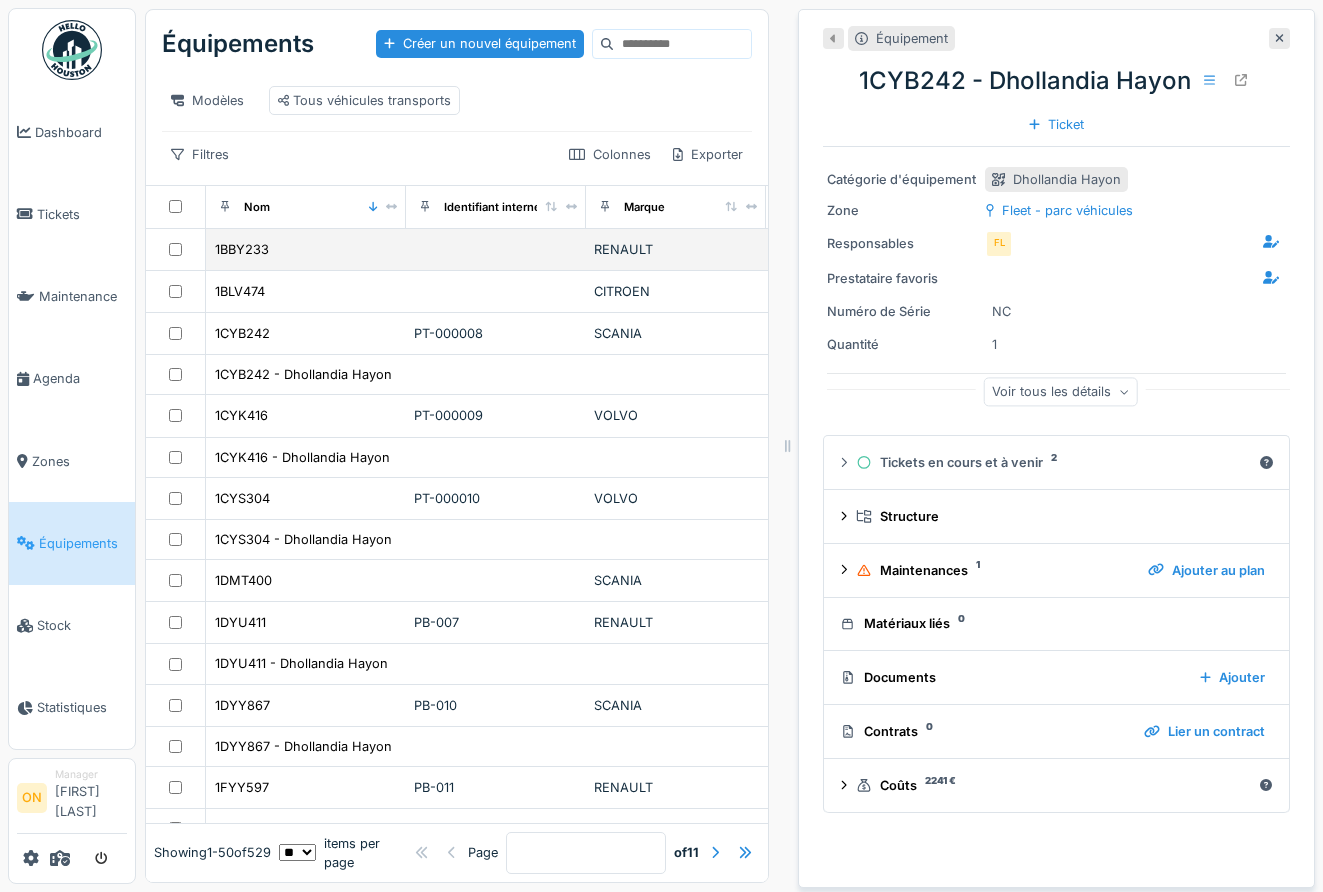 click on "1BBY233" at bounding box center (306, 249) 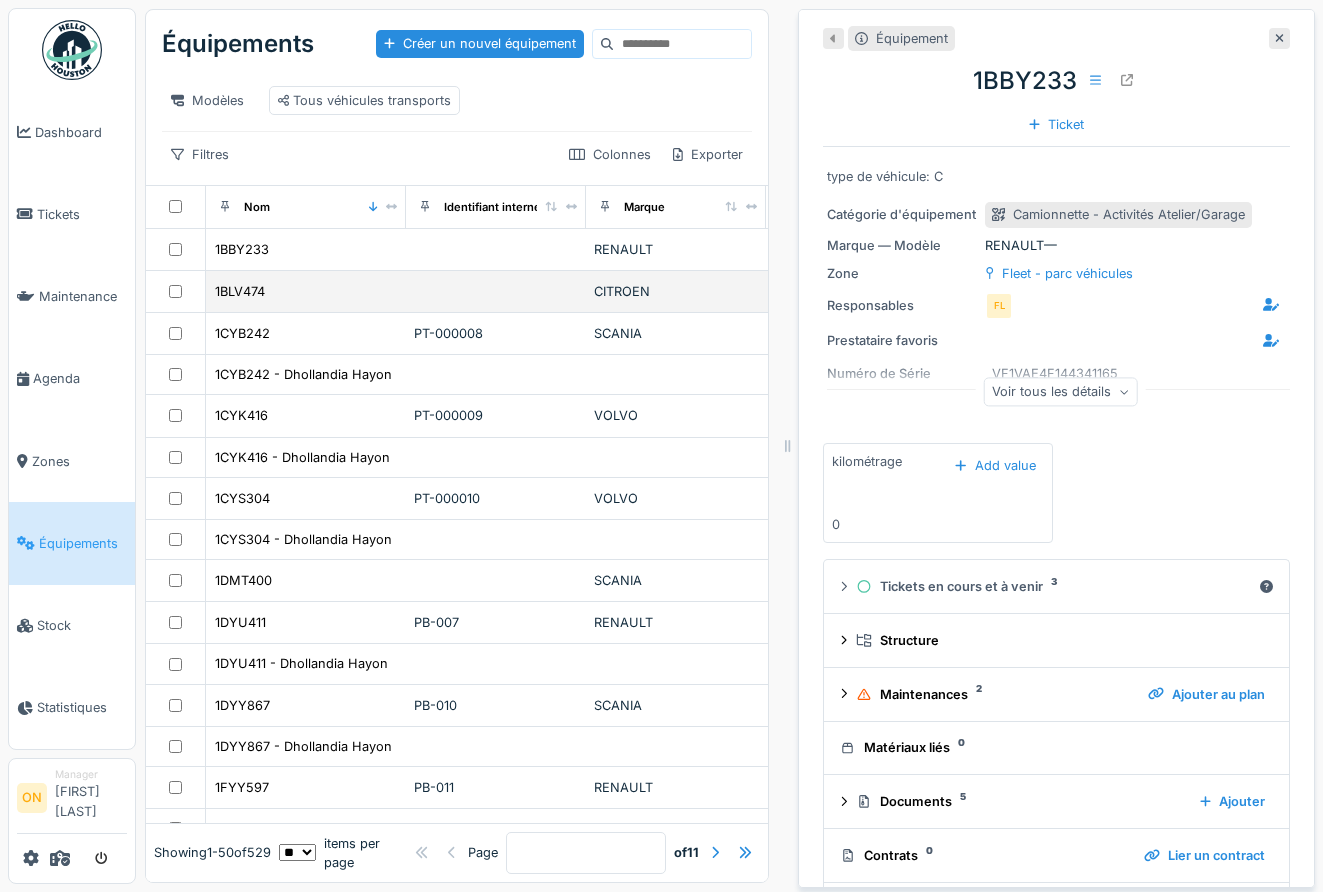click on "1BLV474" at bounding box center (306, 291) 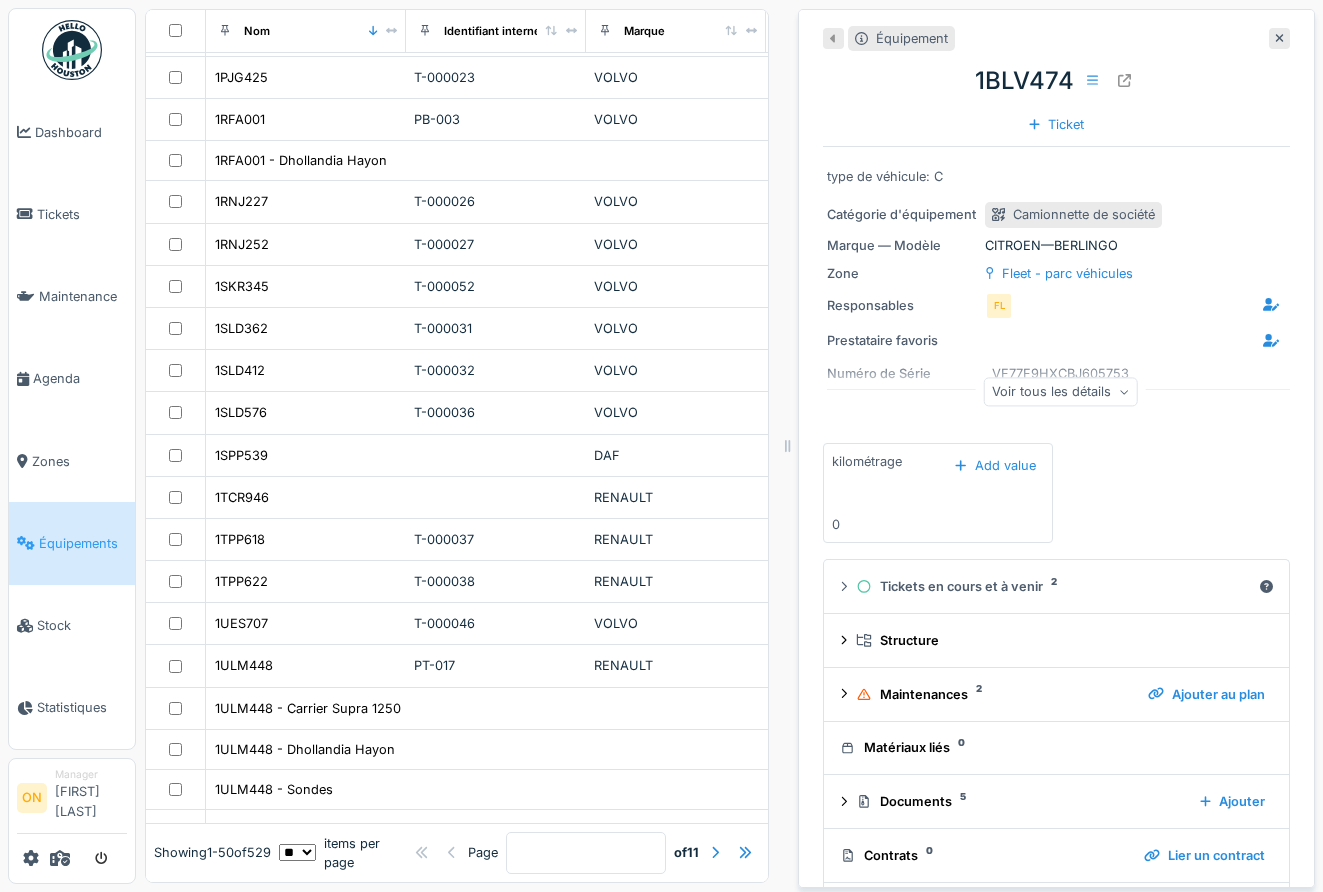 scroll, scrollTop: 1483, scrollLeft: 0, axis: vertical 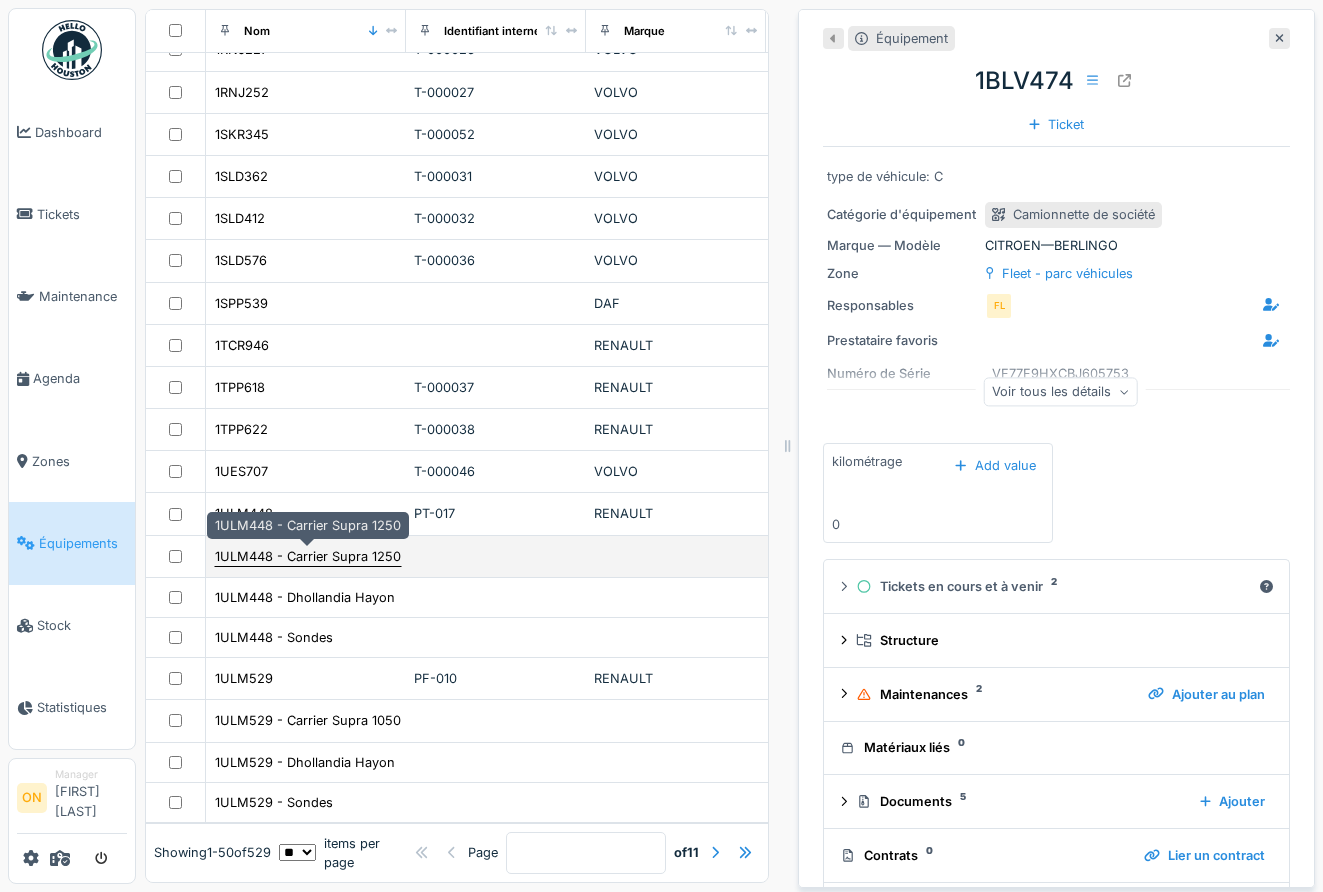 click on "1ULM448 - Carrier Supra 1250" at bounding box center [308, 556] 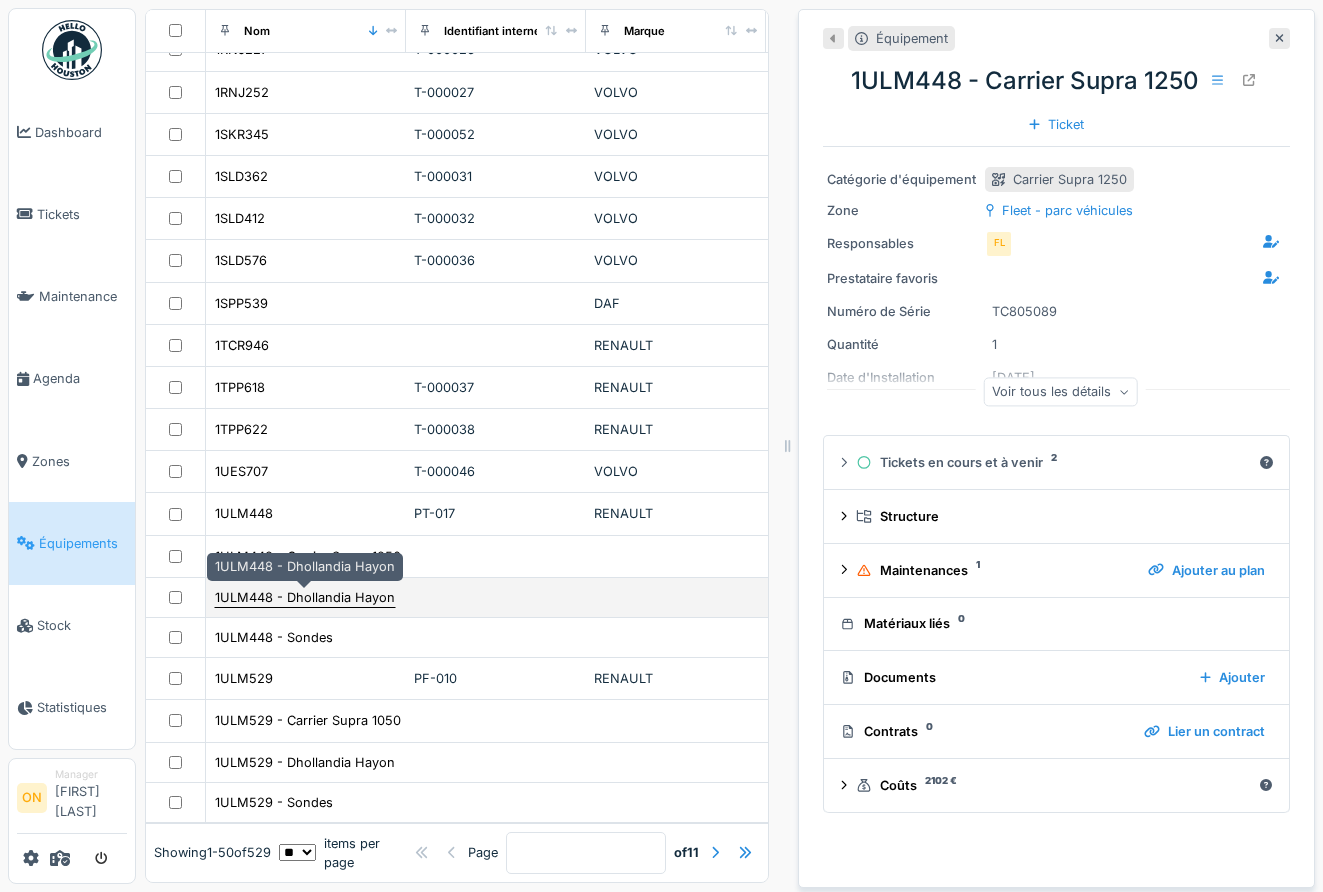 click on "1ULM448 - Dhollandia Hayon" at bounding box center [305, 597] 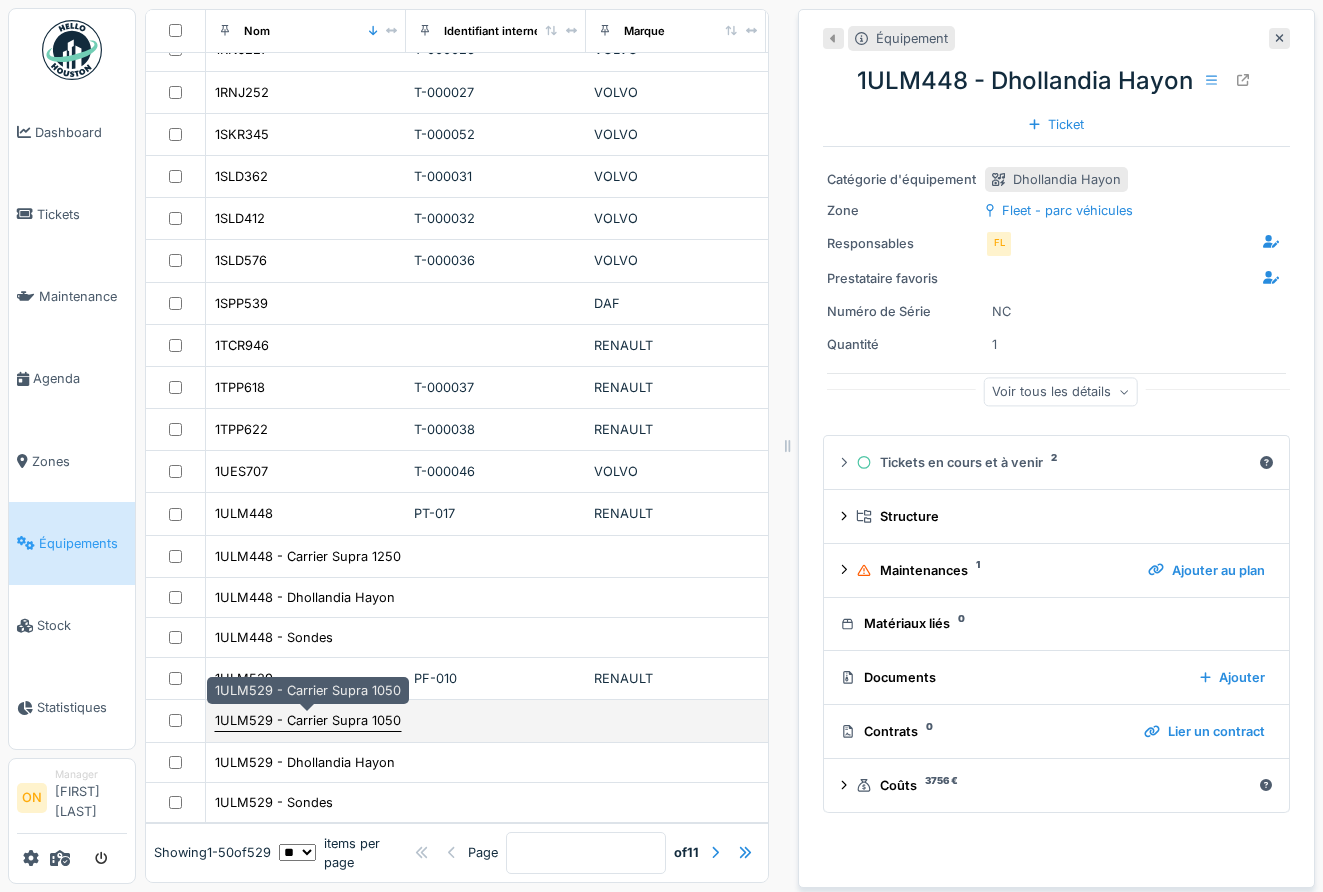 click on "1ULM529 - Carrier Supra 1050" at bounding box center [308, 720] 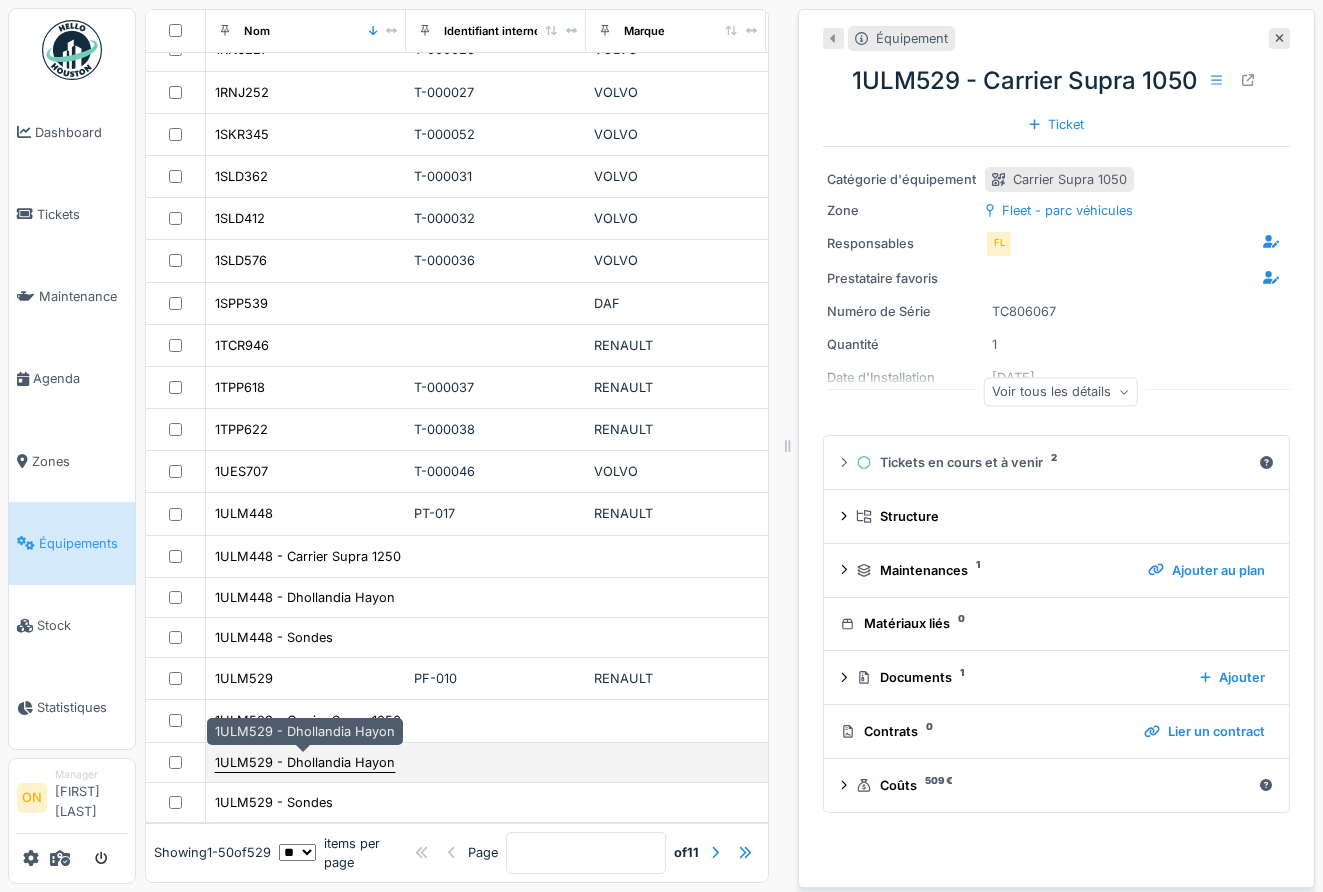 click on "1ULM529 - Dhollandia Hayon" at bounding box center (305, 762) 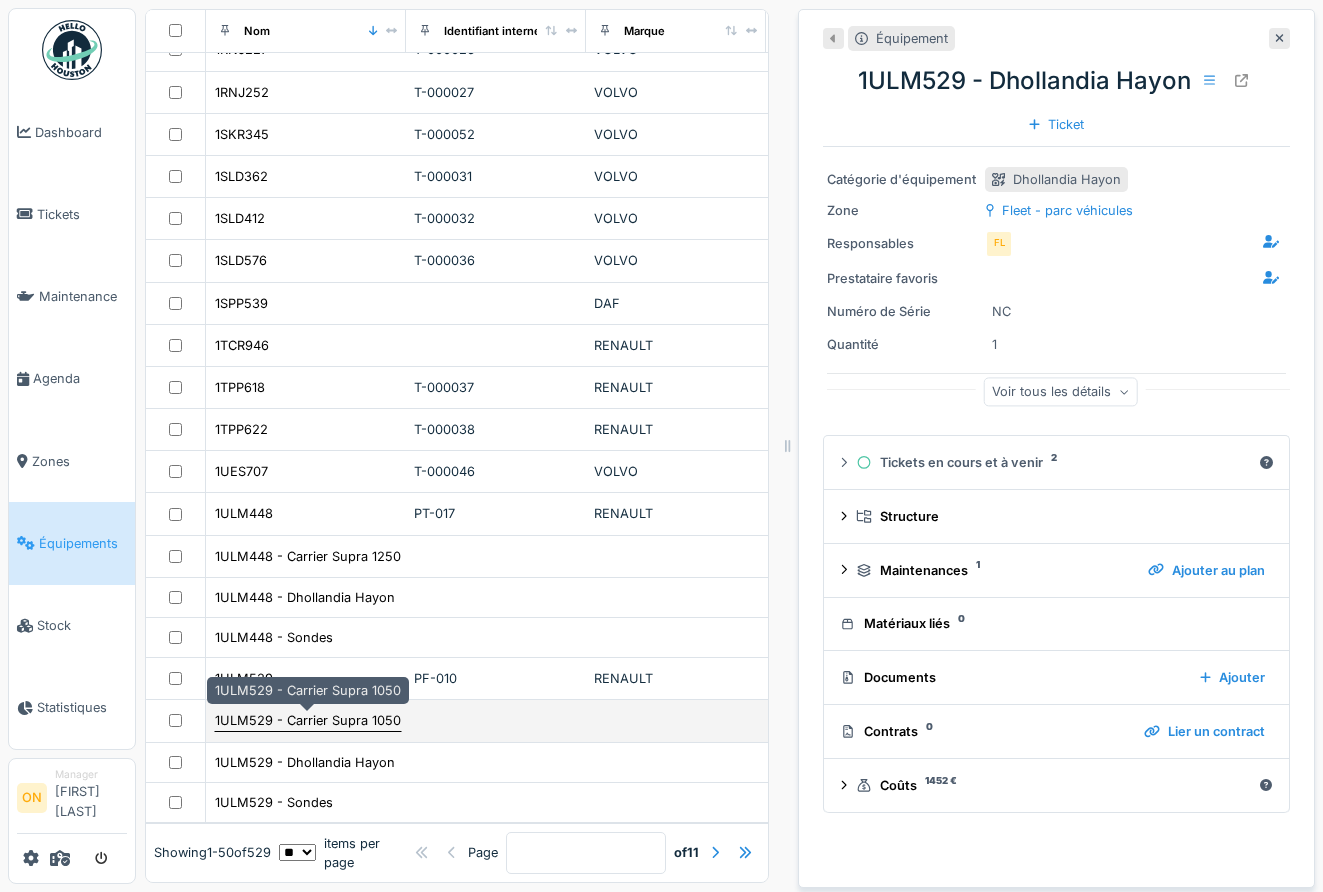 click on "1ULM529 - Carrier Supra 1050" at bounding box center (308, 720) 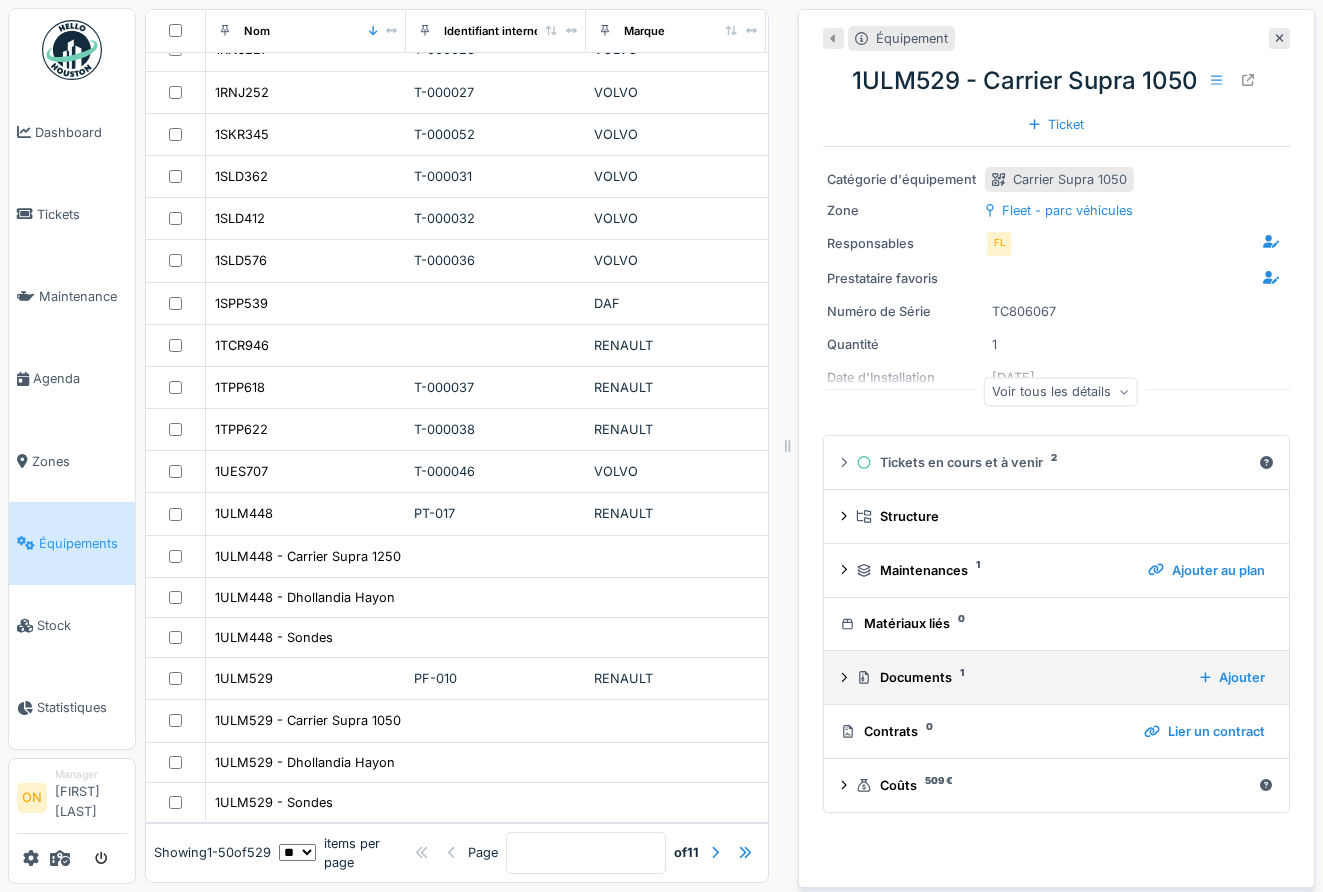 click on "Documents 1" at bounding box center [1020, 677] 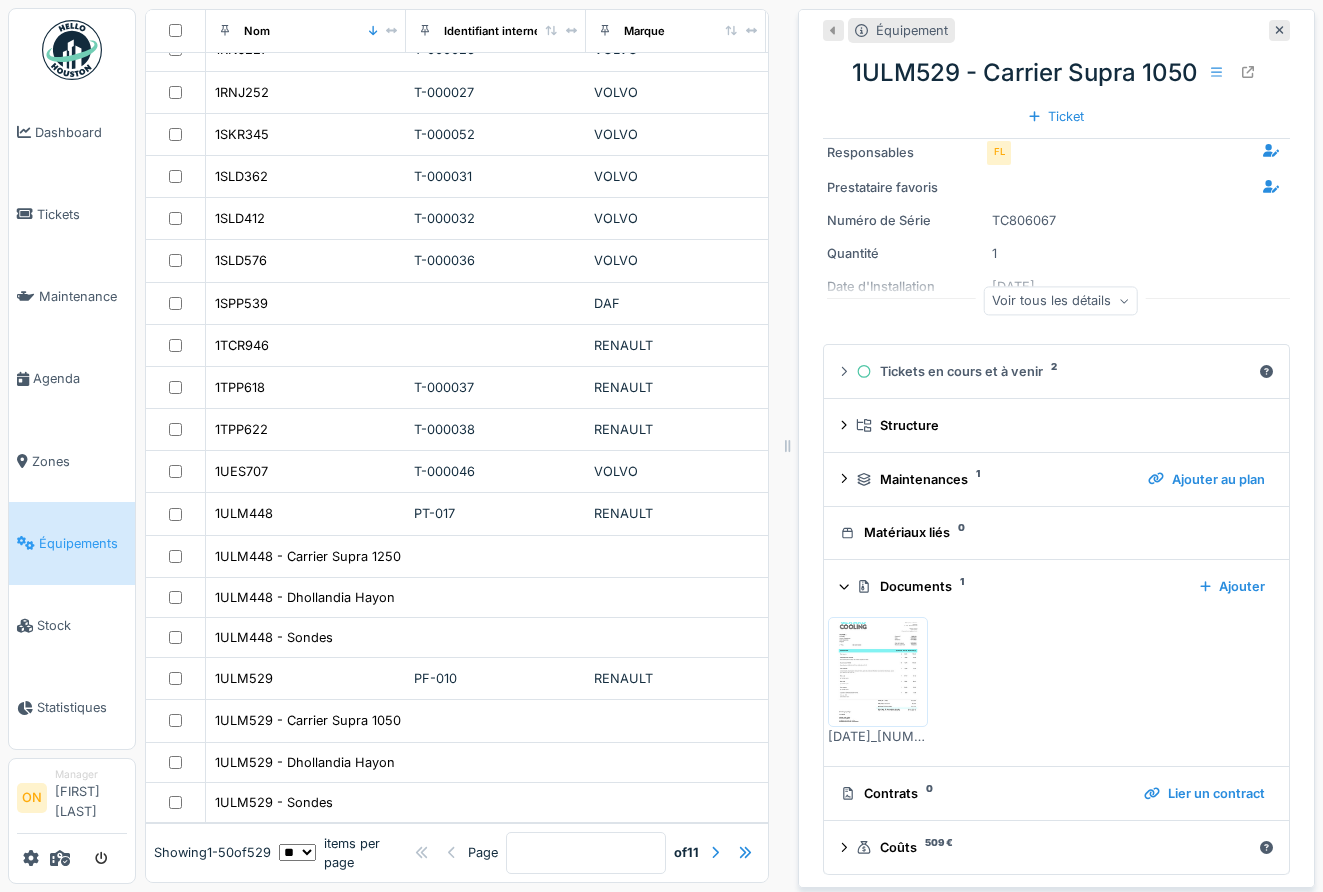 scroll, scrollTop: 97, scrollLeft: 0, axis: vertical 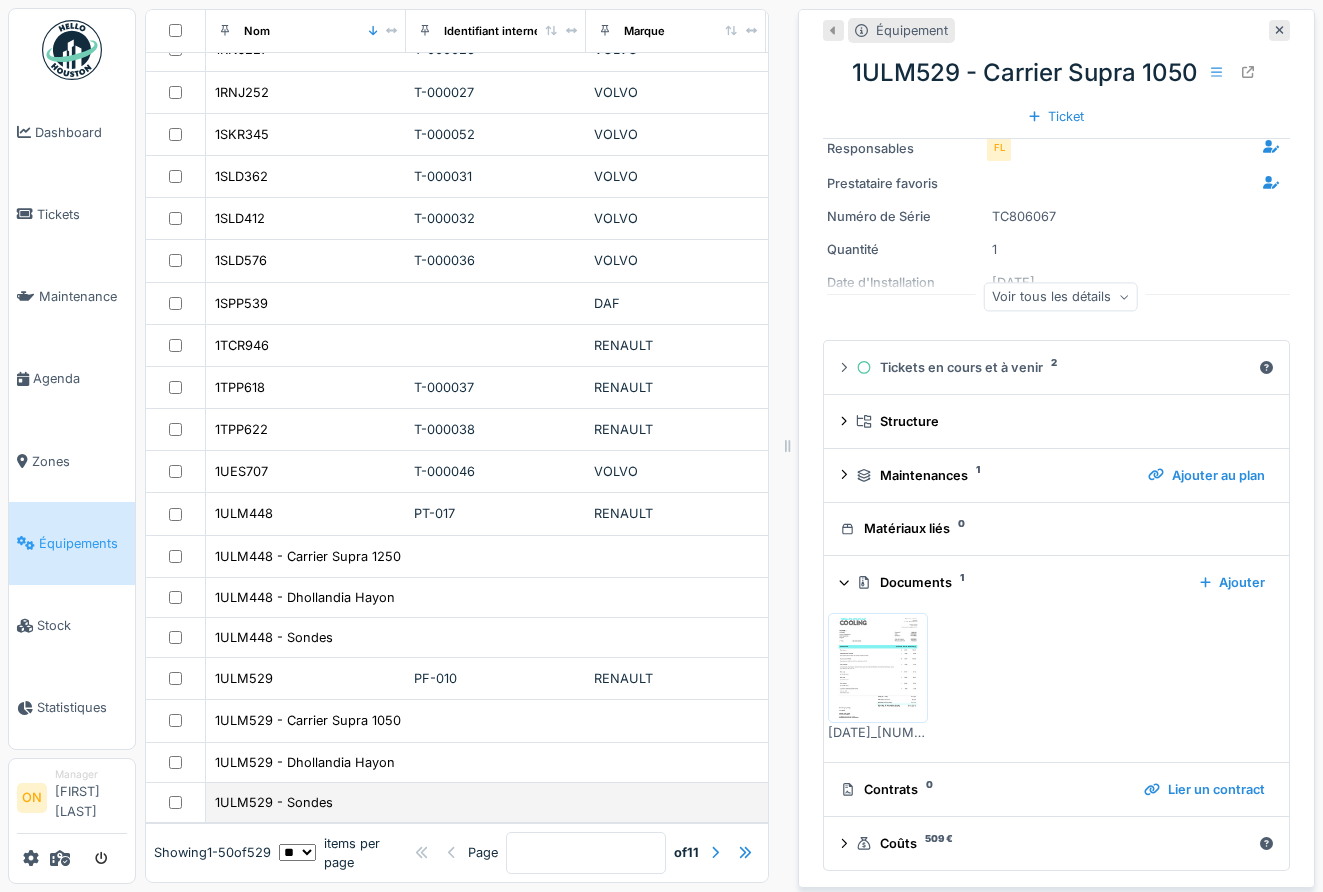 click on "1ULM529 - Sondes" at bounding box center (306, 803) 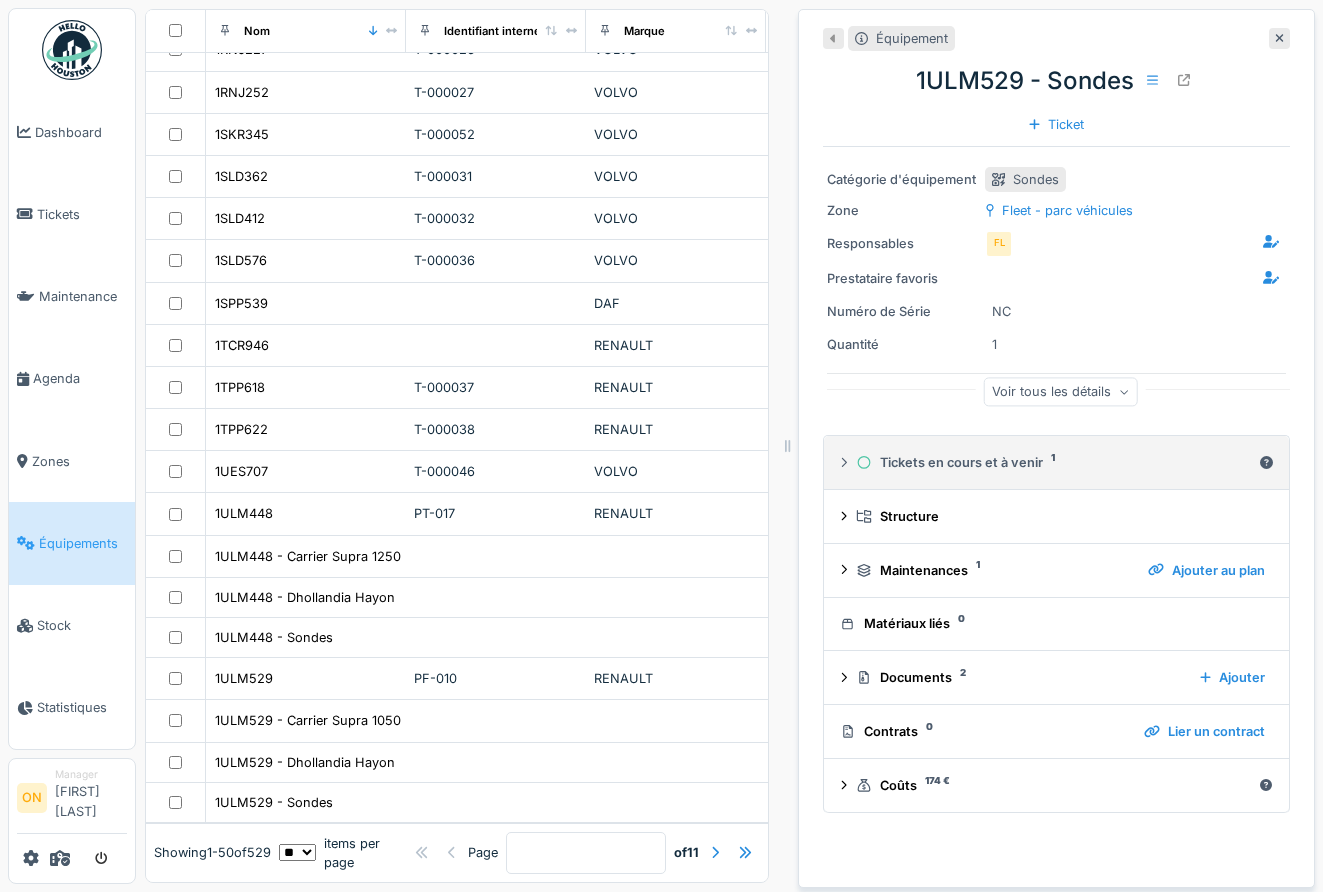 click on "Tickets en cours et à venir 1" at bounding box center (1054, 462) 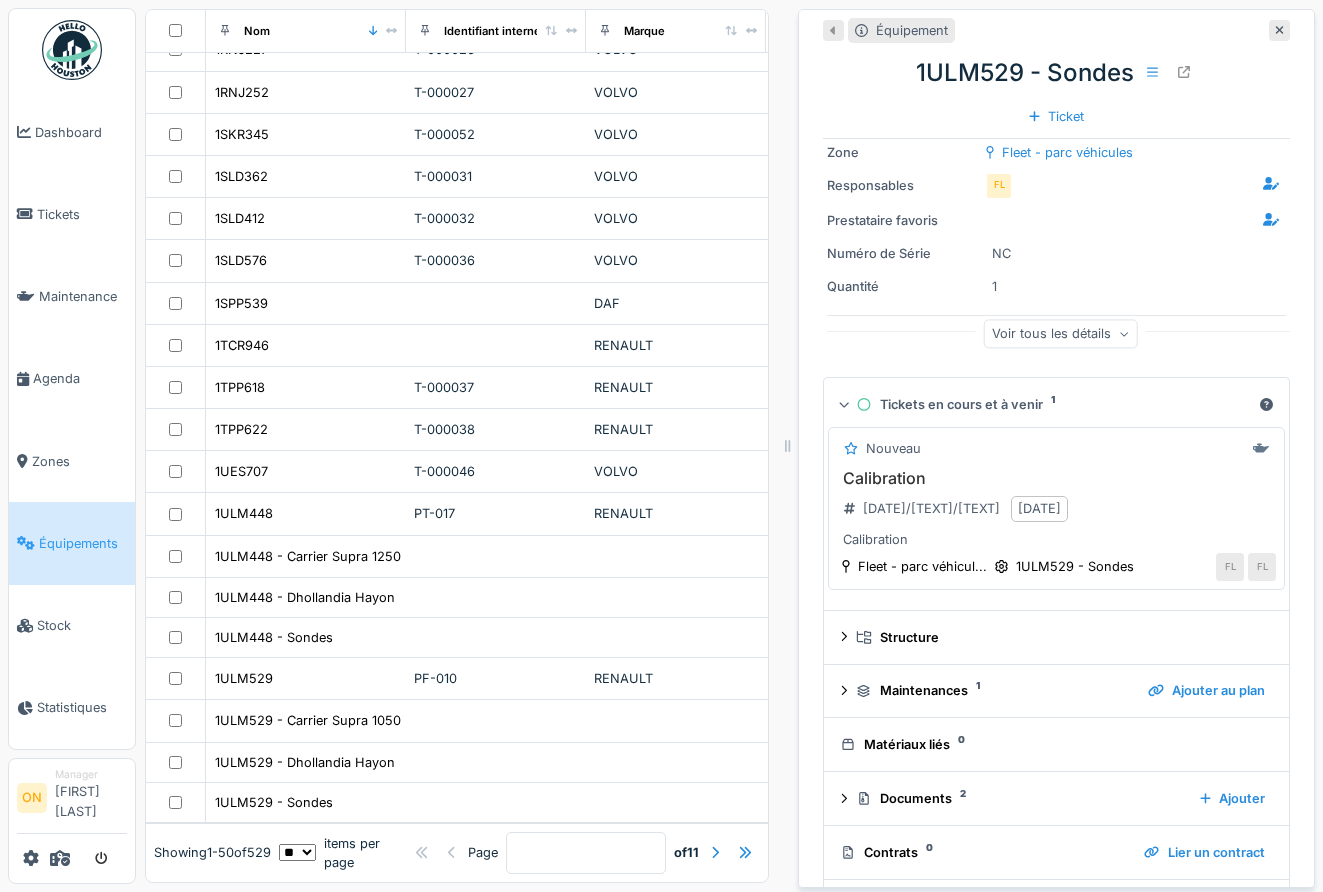 scroll, scrollTop: 60, scrollLeft: 0, axis: vertical 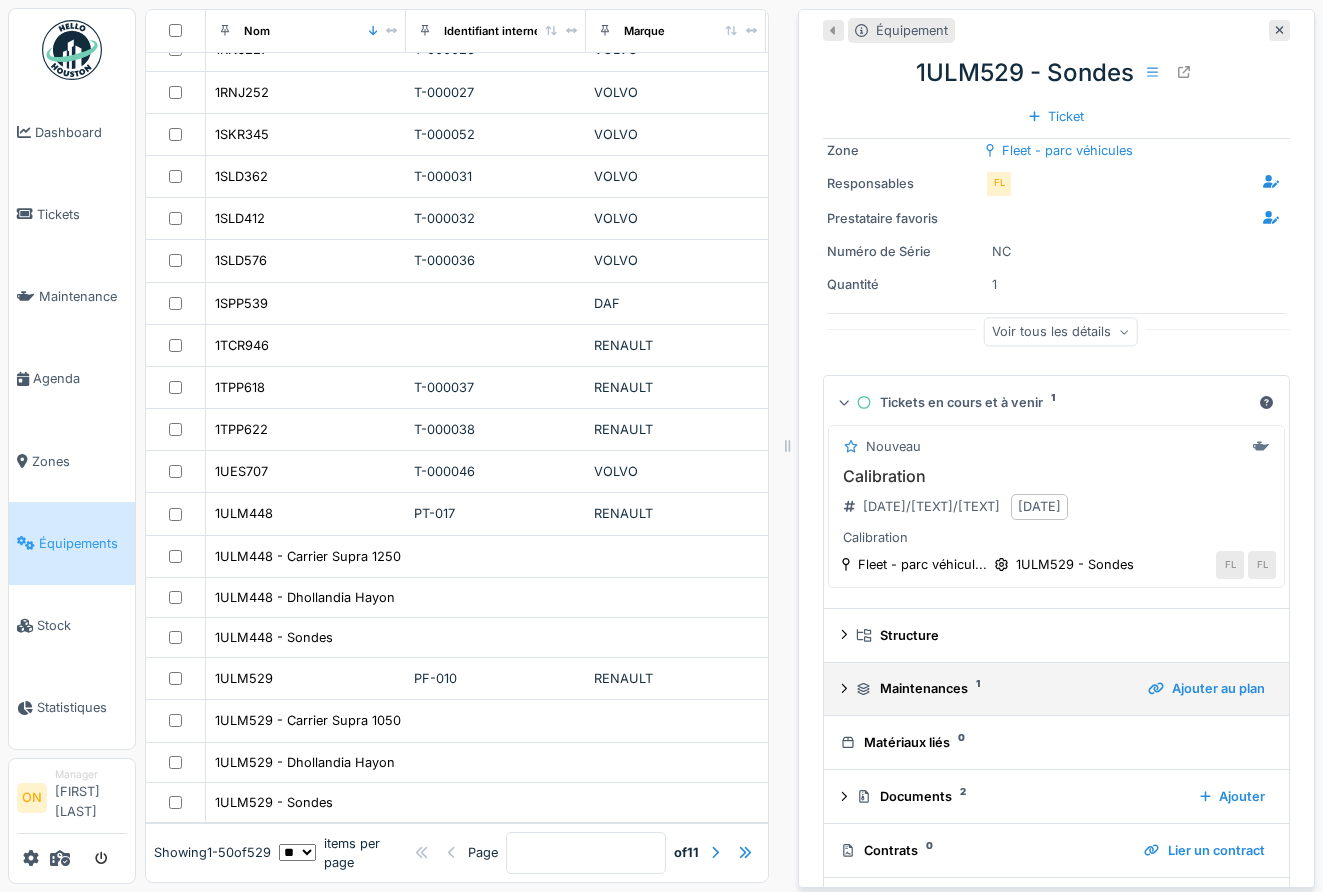 click on "Maintenances 1 Ajouter au plan" at bounding box center (1056, 689) 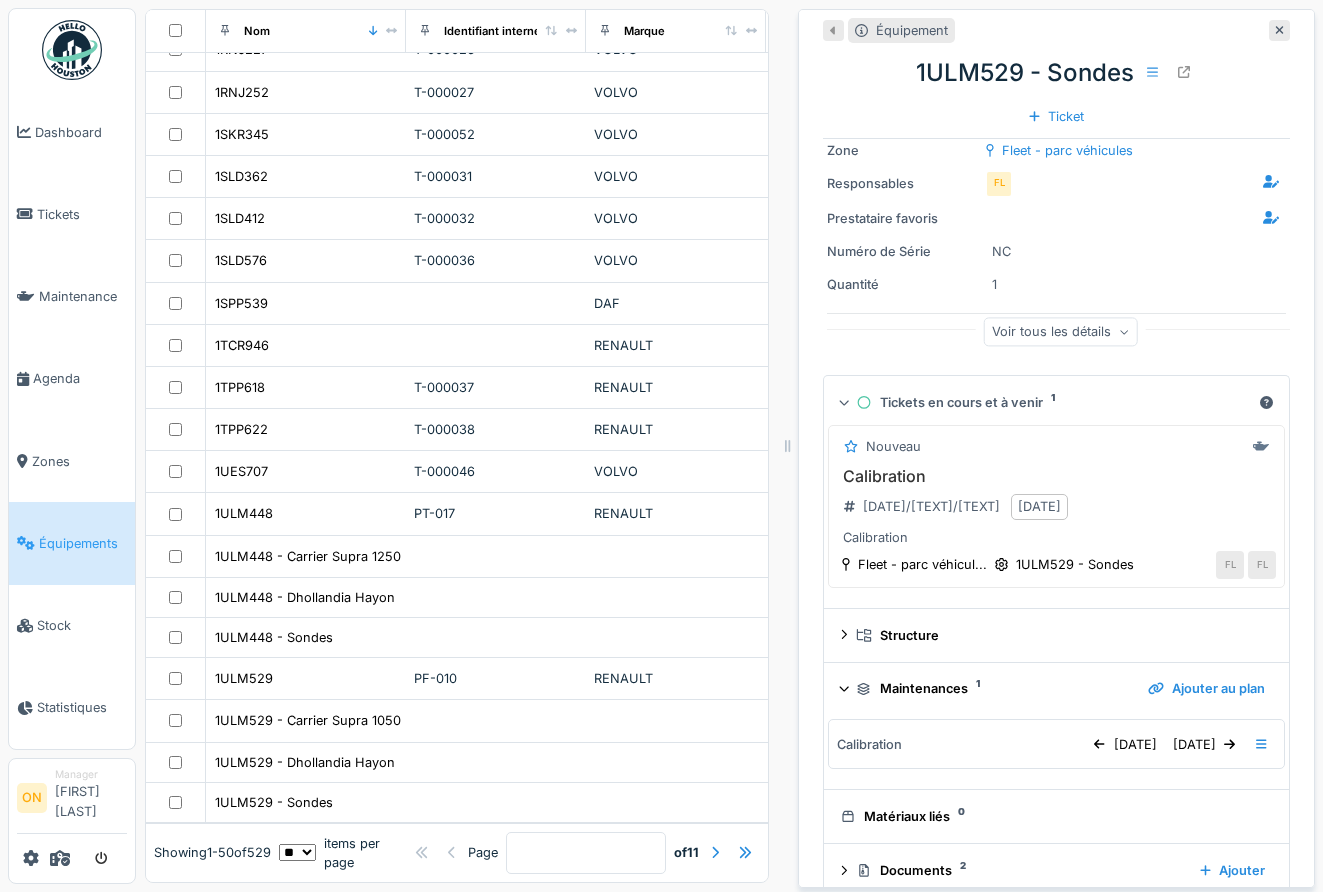 scroll, scrollTop: 84, scrollLeft: 0, axis: vertical 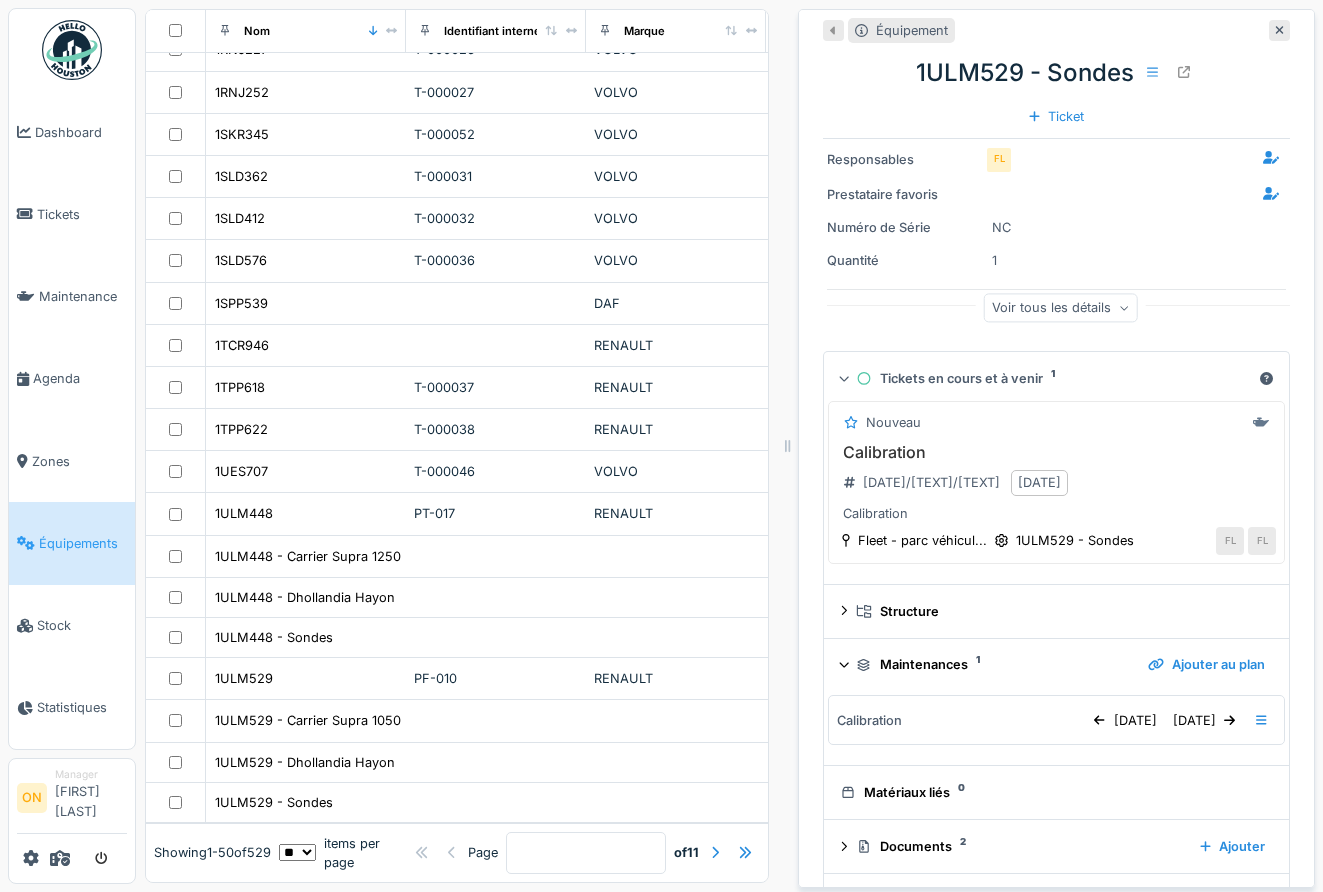click on "Maintenances 1" at bounding box center (994, 664) 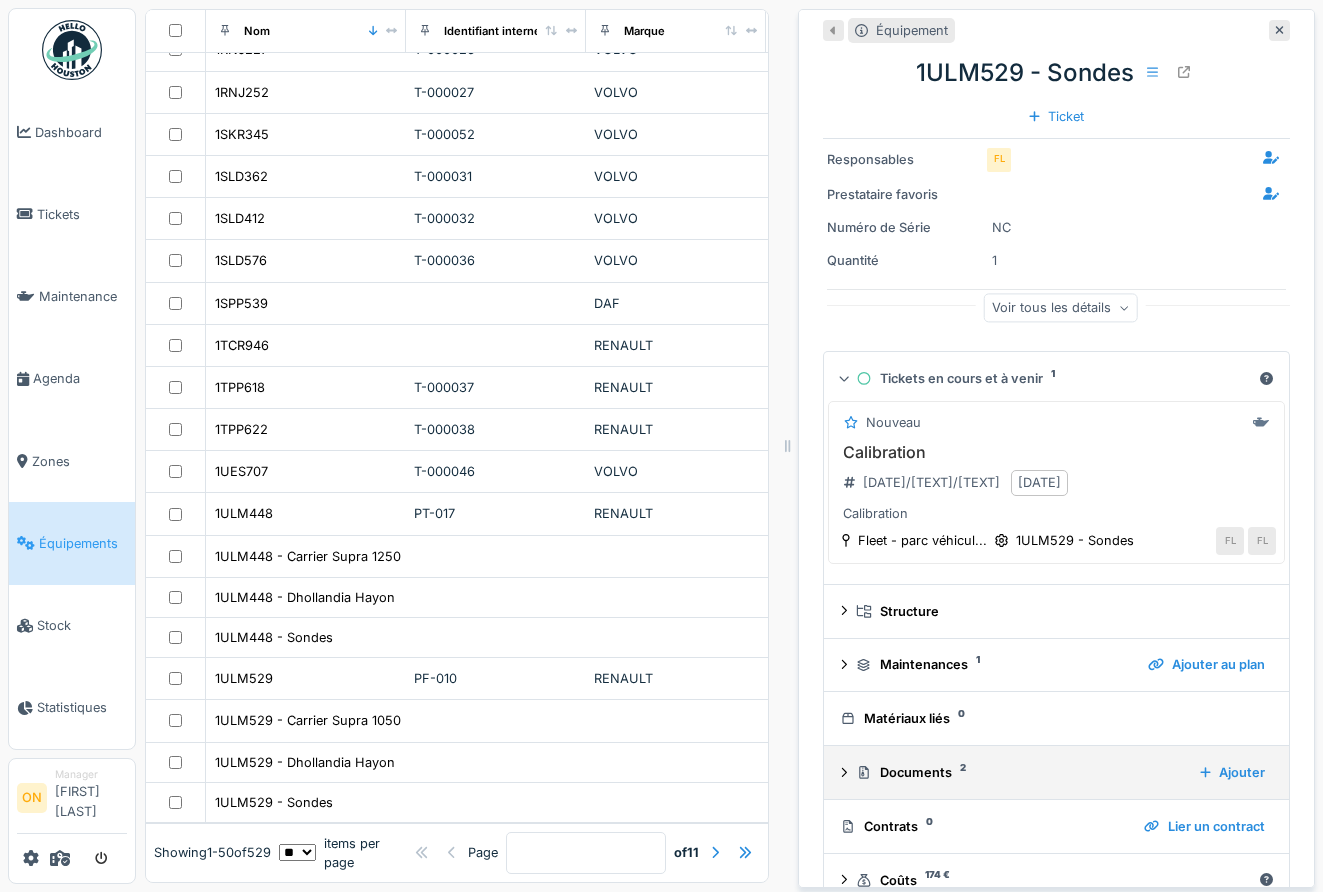 click on "Documents 2" at bounding box center [1020, 772] 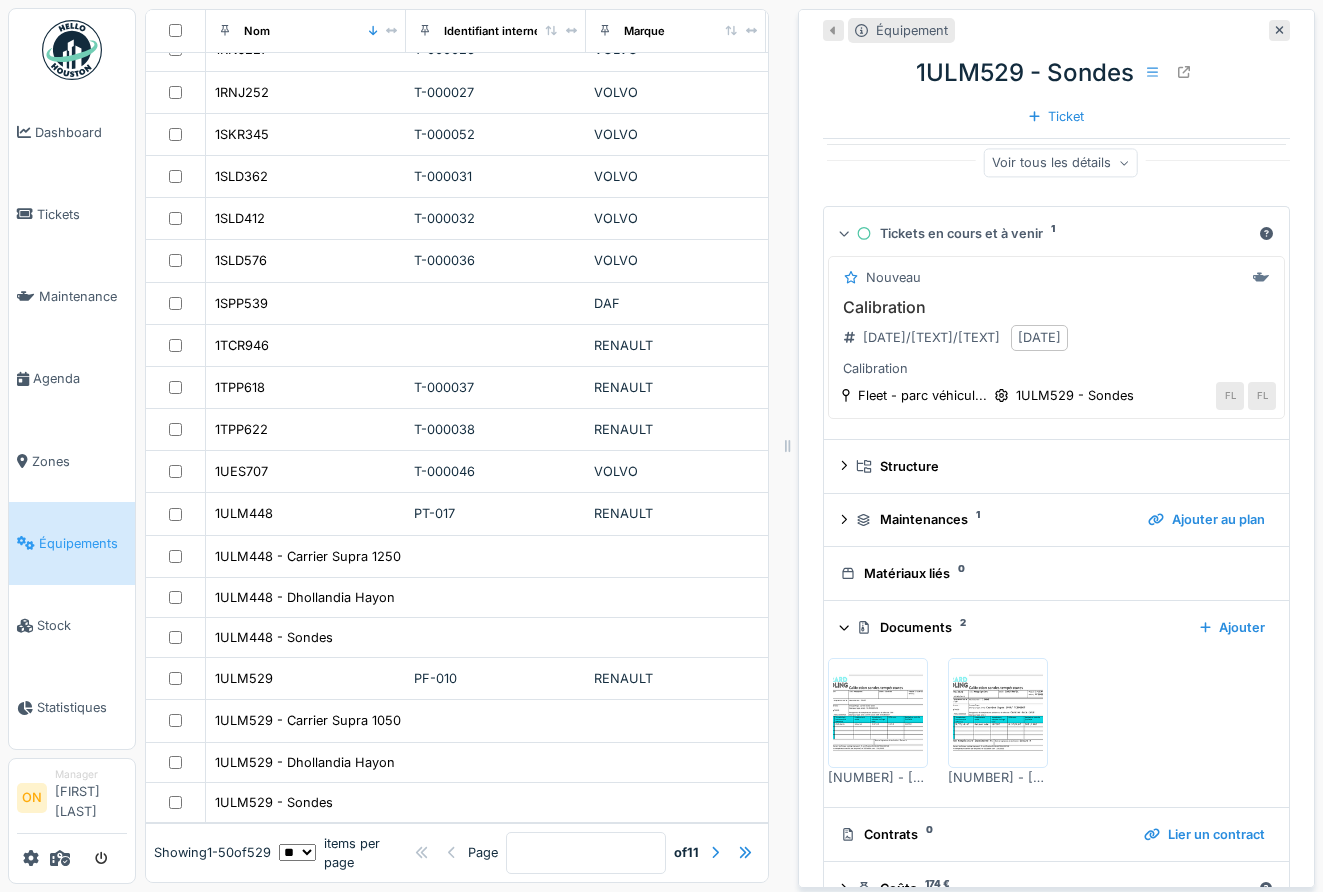 scroll, scrollTop: 276, scrollLeft: 0, axis: vertical 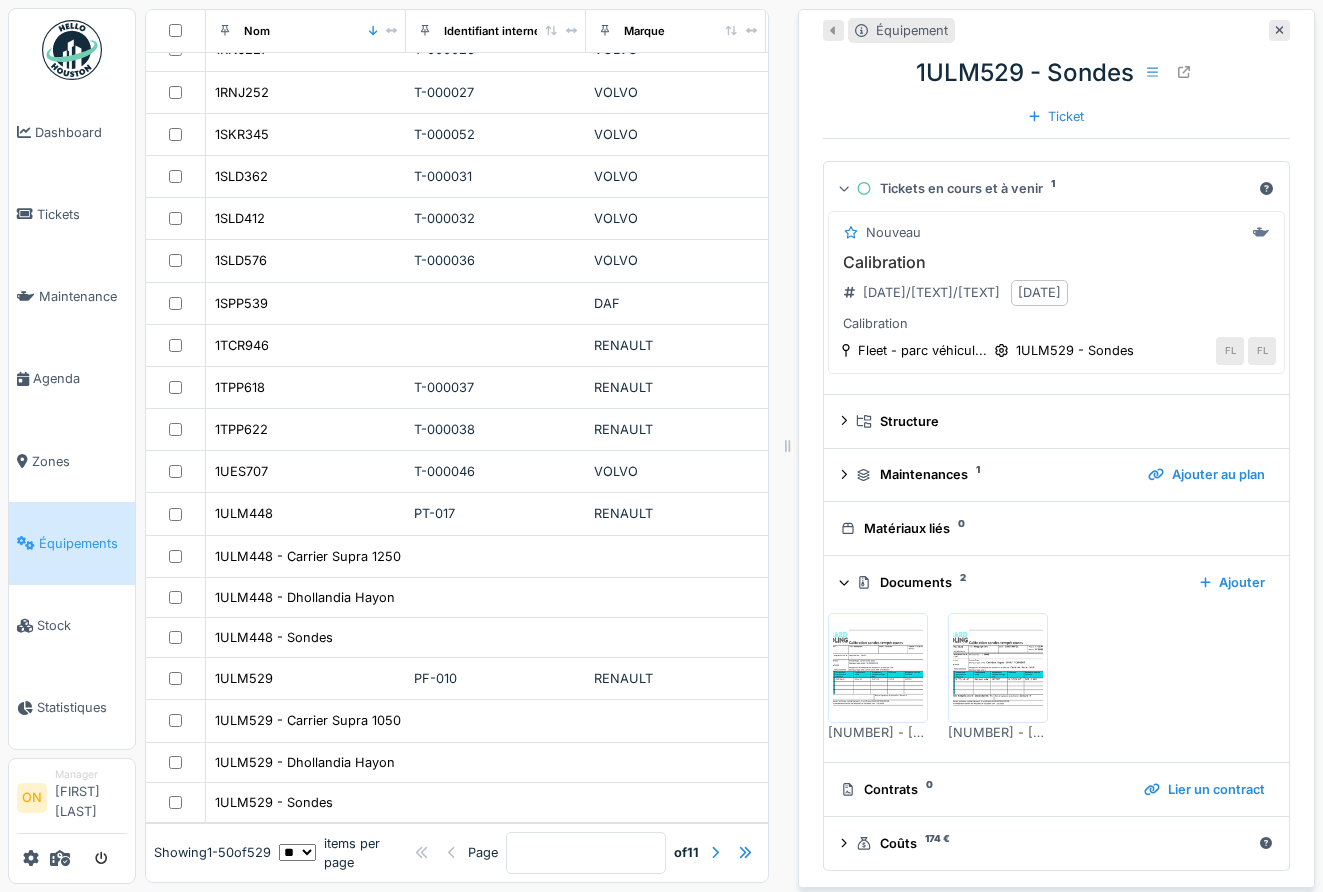 click on "Documents 2 Ajouter" at bounding box center (1056, 582) 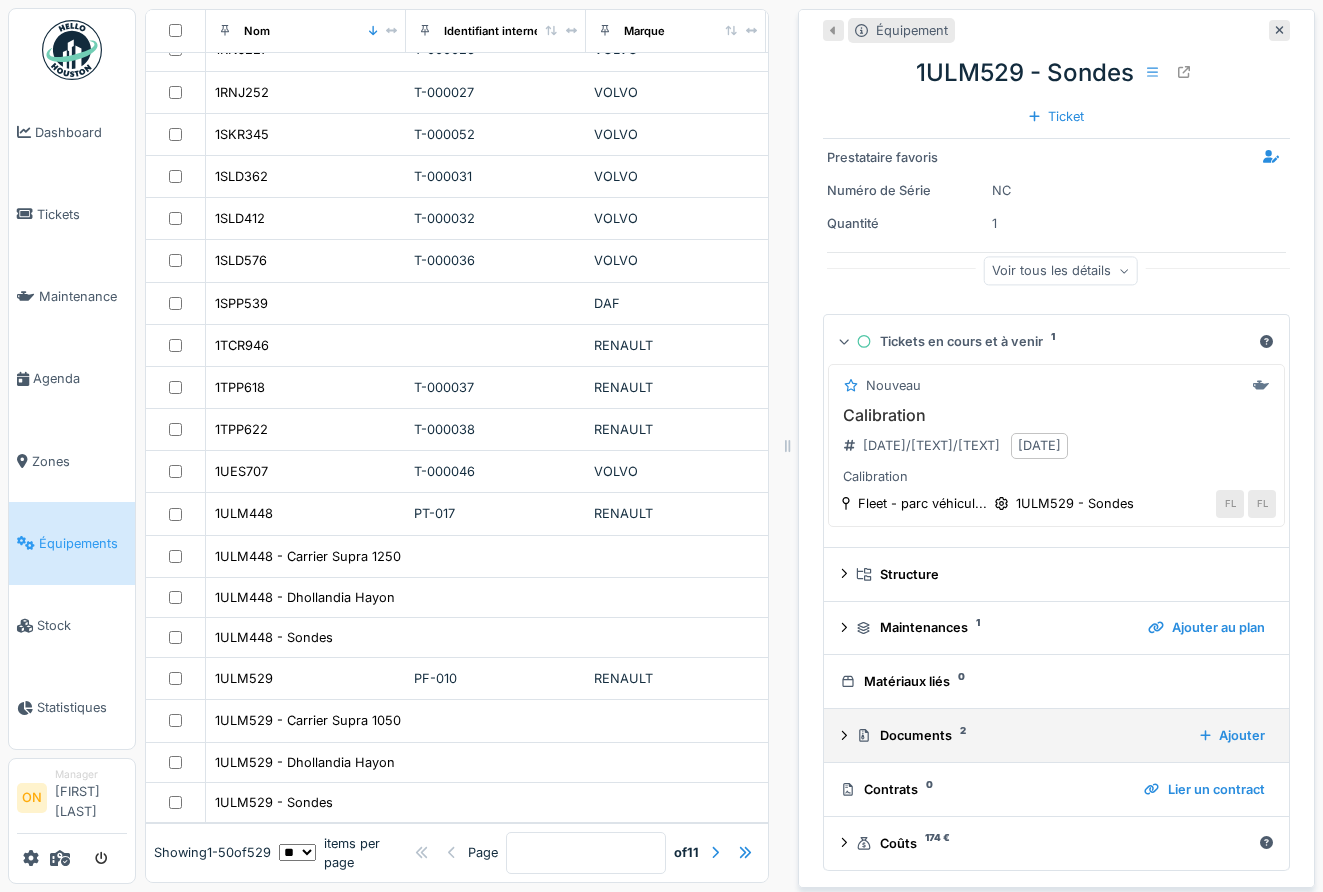 scroll, scrollTop: 123, scrollLeft: 0, axis: vertical 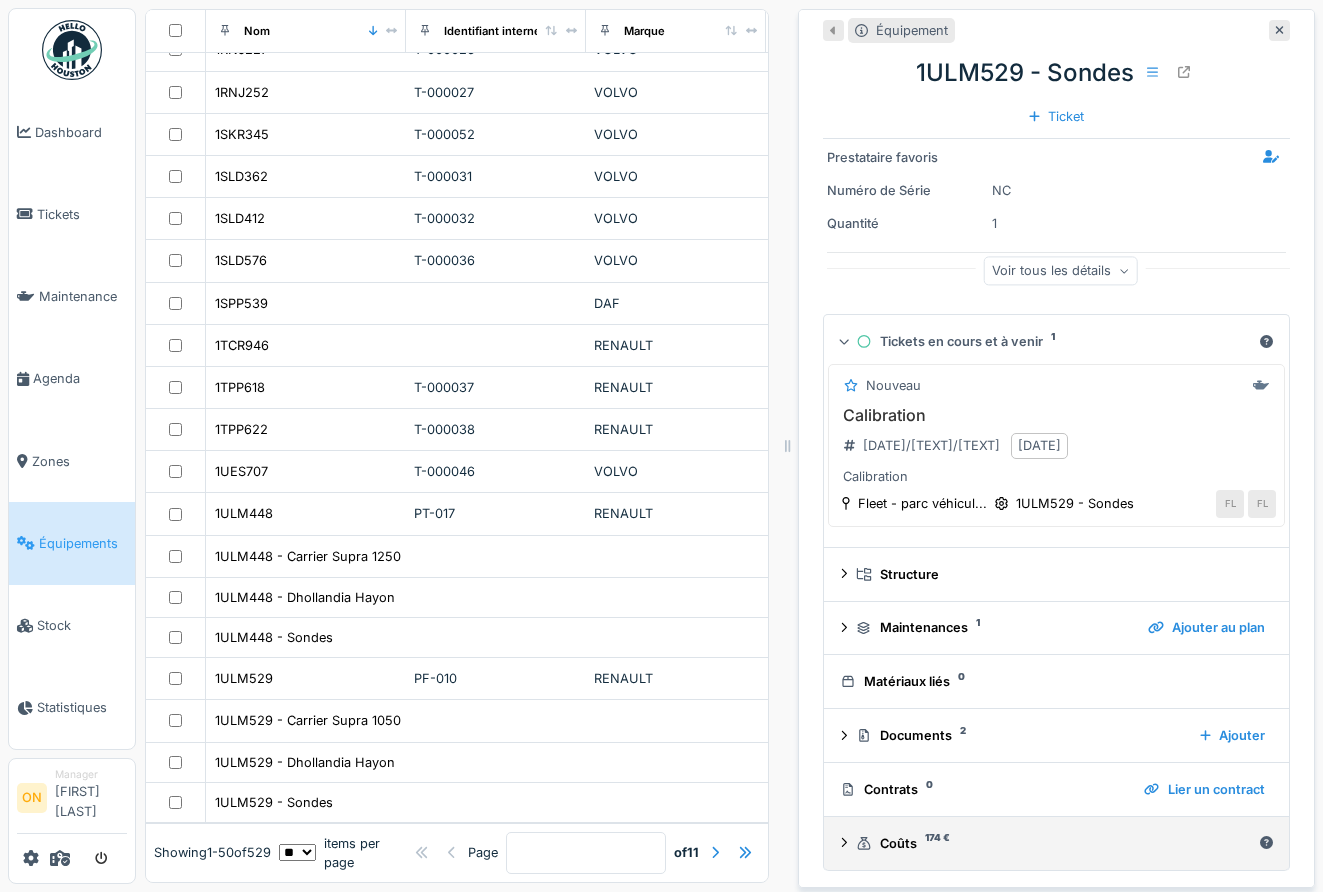click on "Coûts 174 €" at bounding box center (1054, 843) 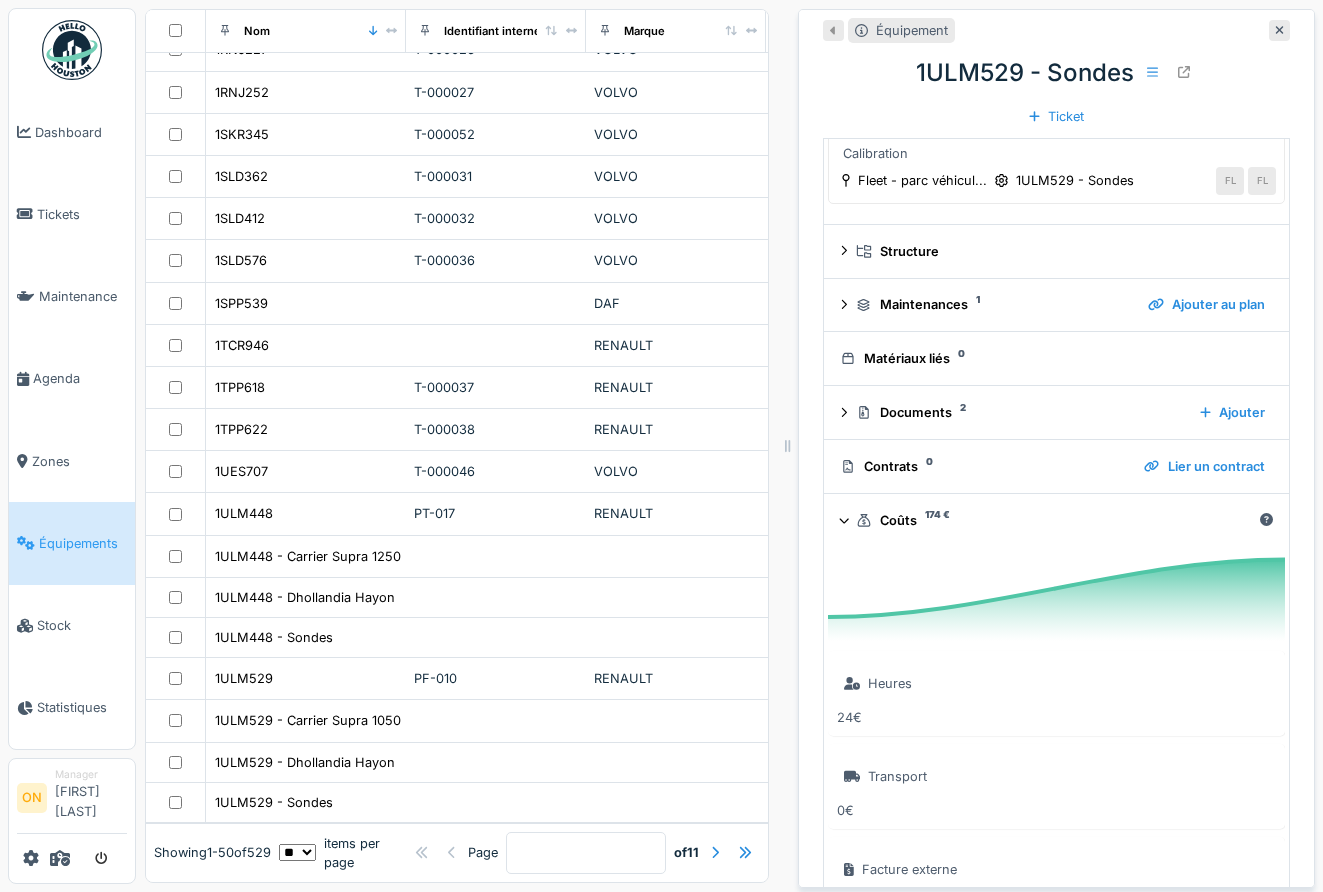 scroll, scrollTop: 413, scrollLeft: 0, axis: vertical 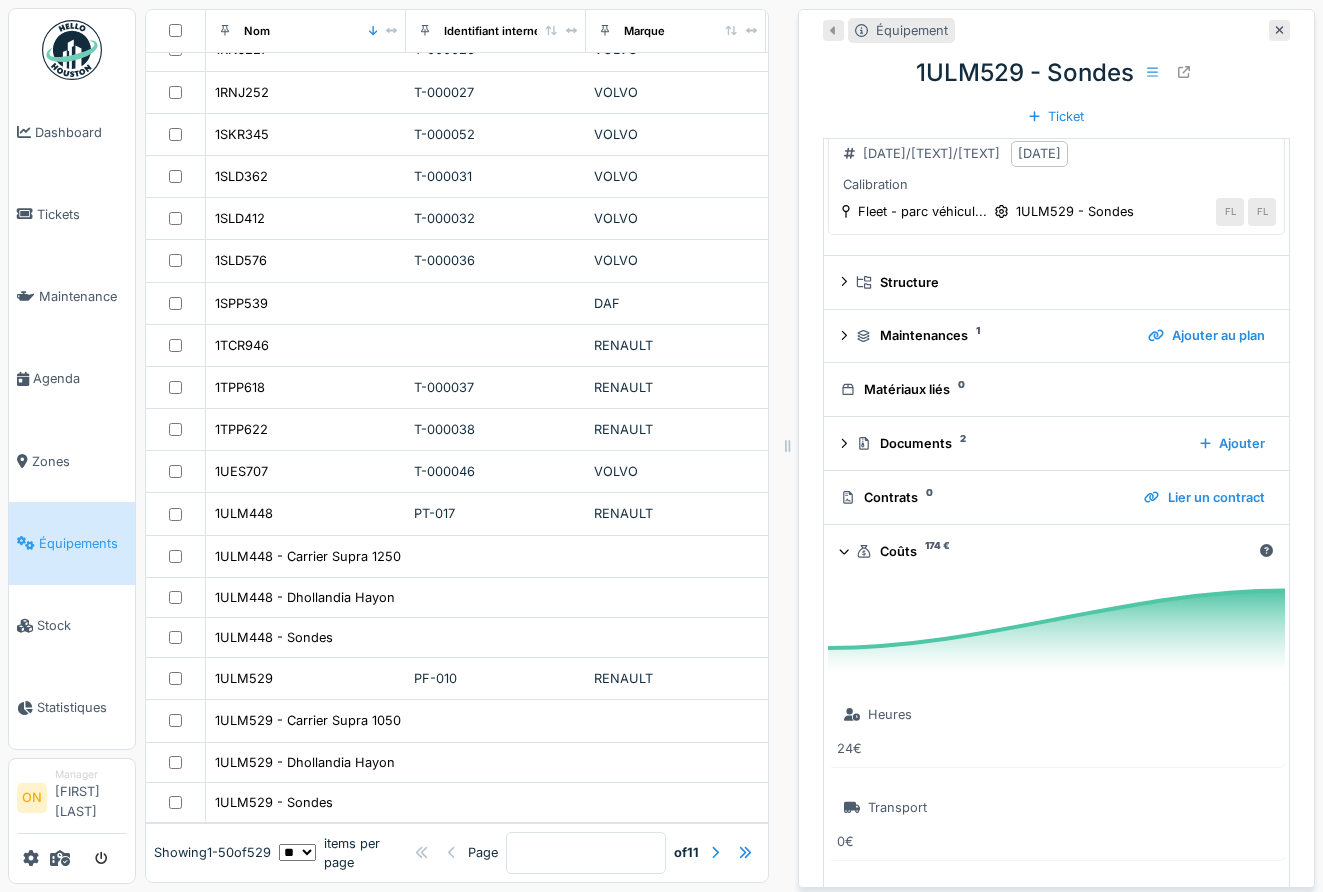 click on "Coûts 174 €" at bounding box center [1054, 551] 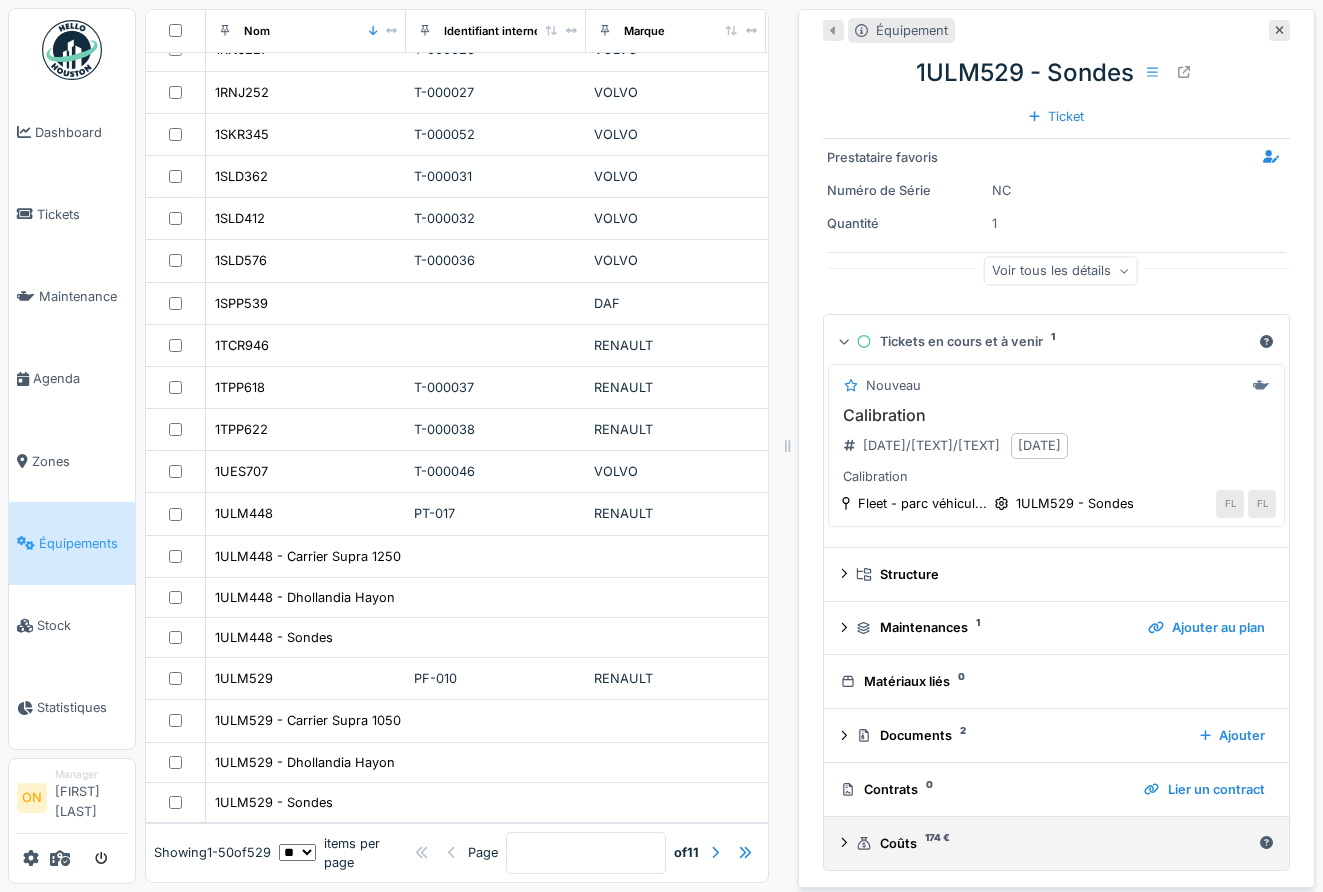 scroll, scrollTop: 123, scrollLeft: 0, axis: vertical 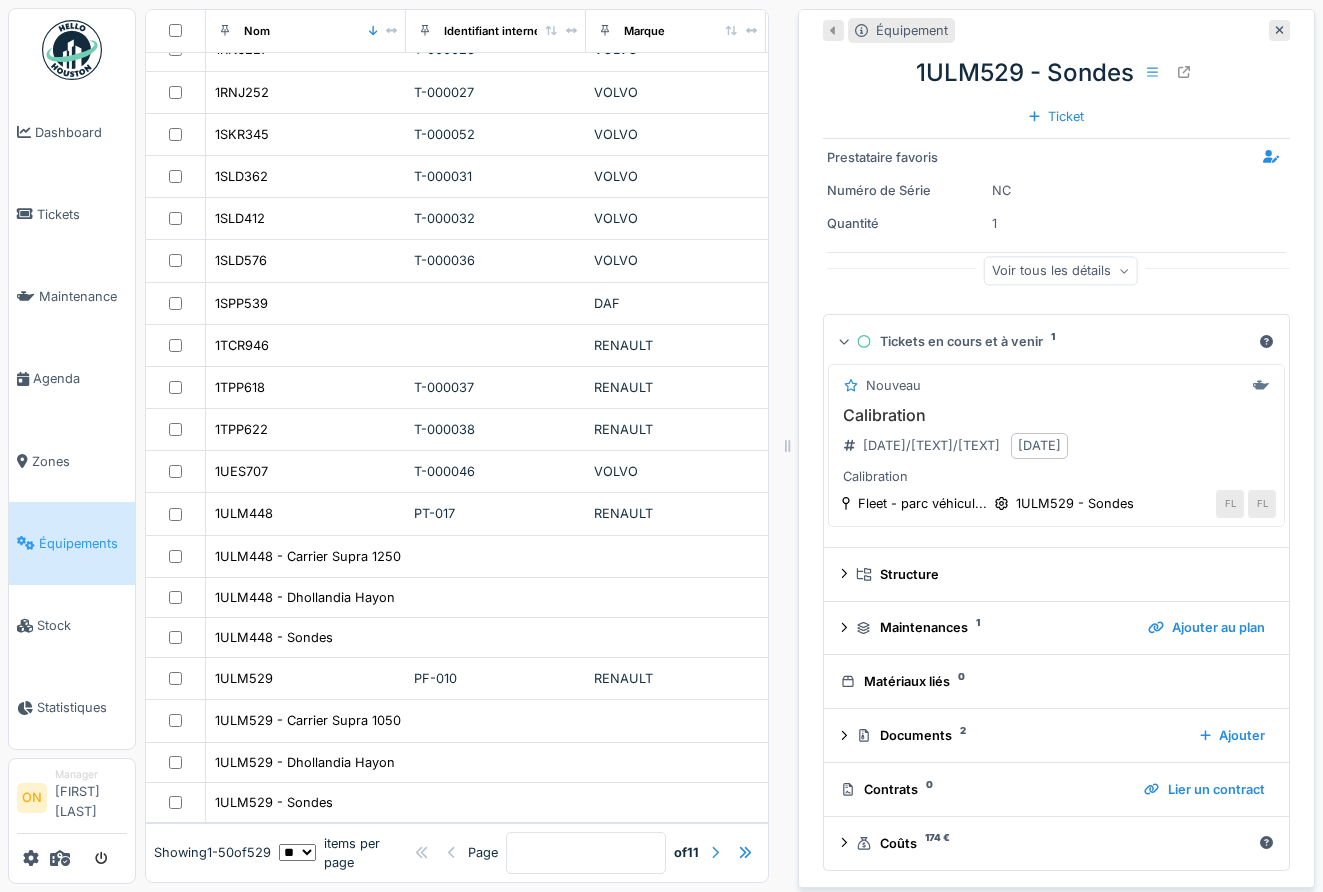 click at bounding box center [715, 852] 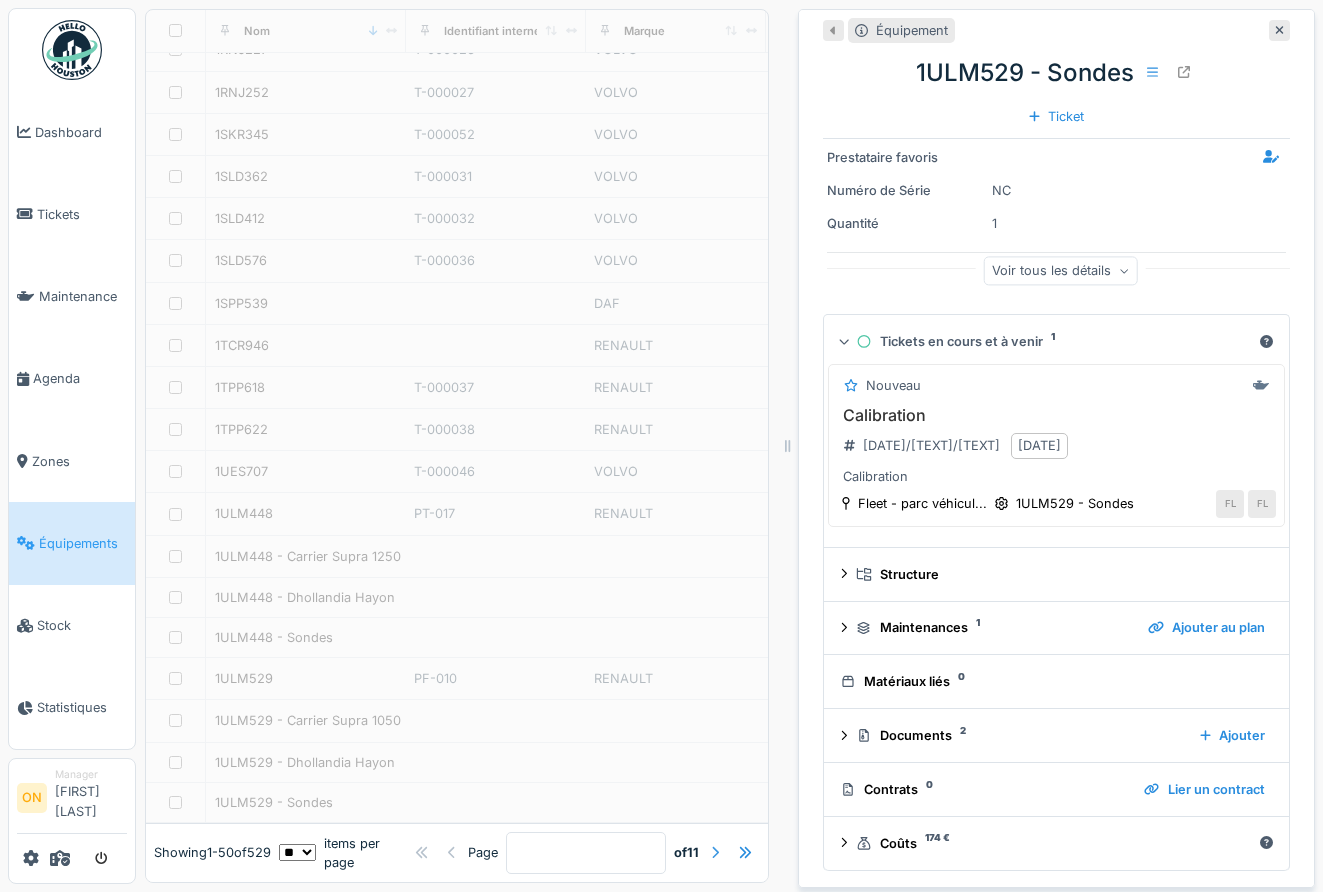type on "*" 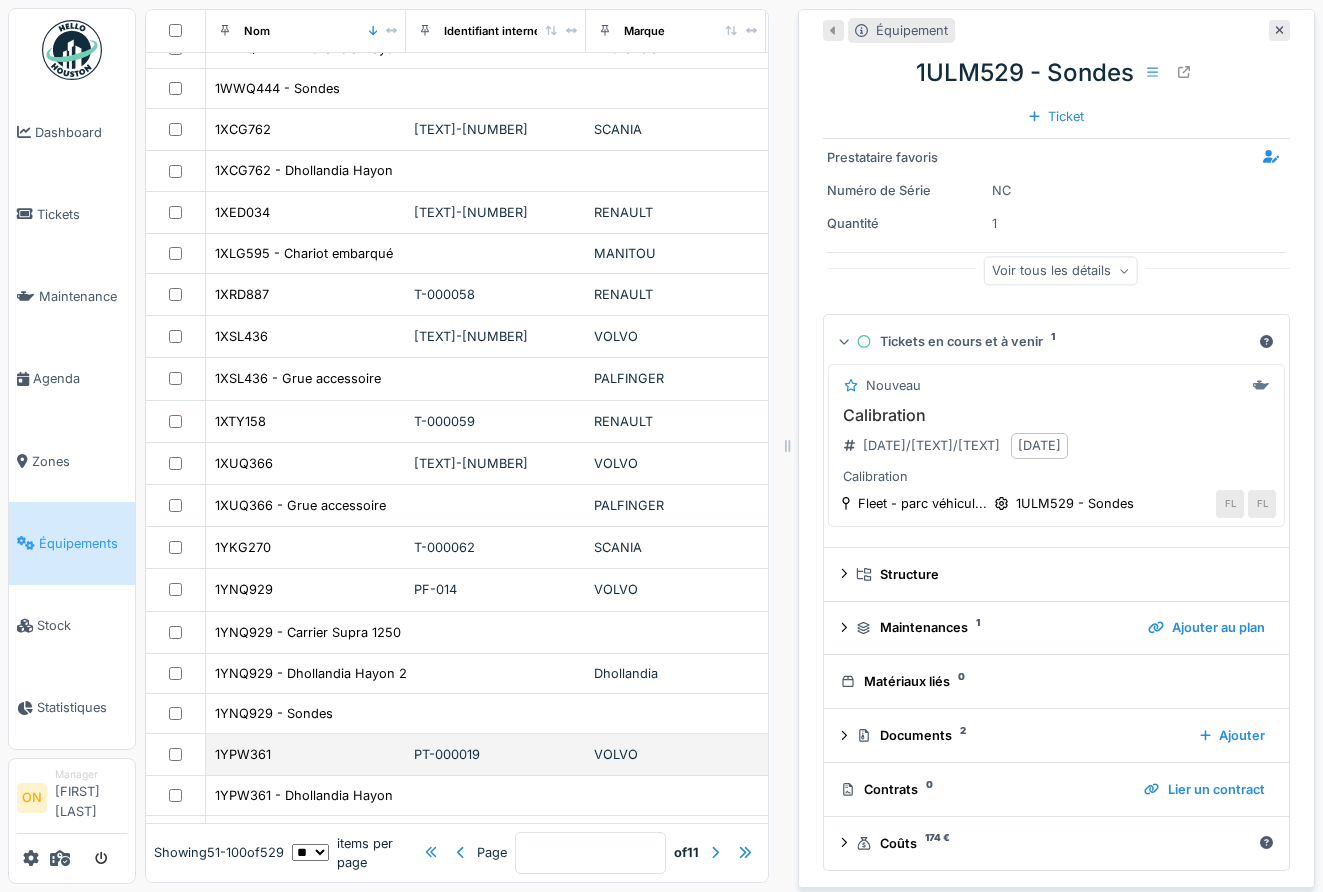 scroll, scrollTop: 1133, scrollLeft: 0, axis: vertical 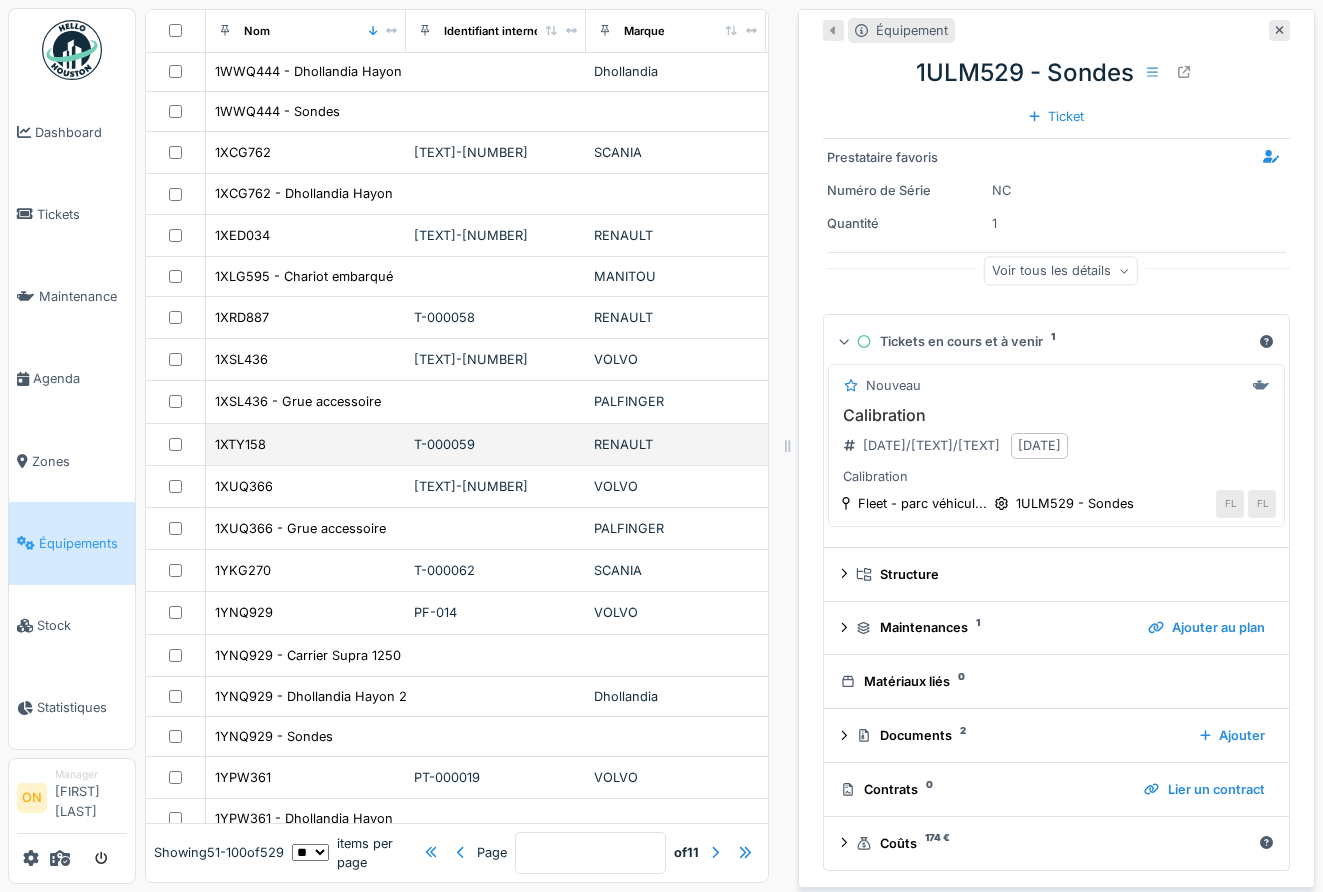 click on "T-000059" at bounding box center (496, 444) 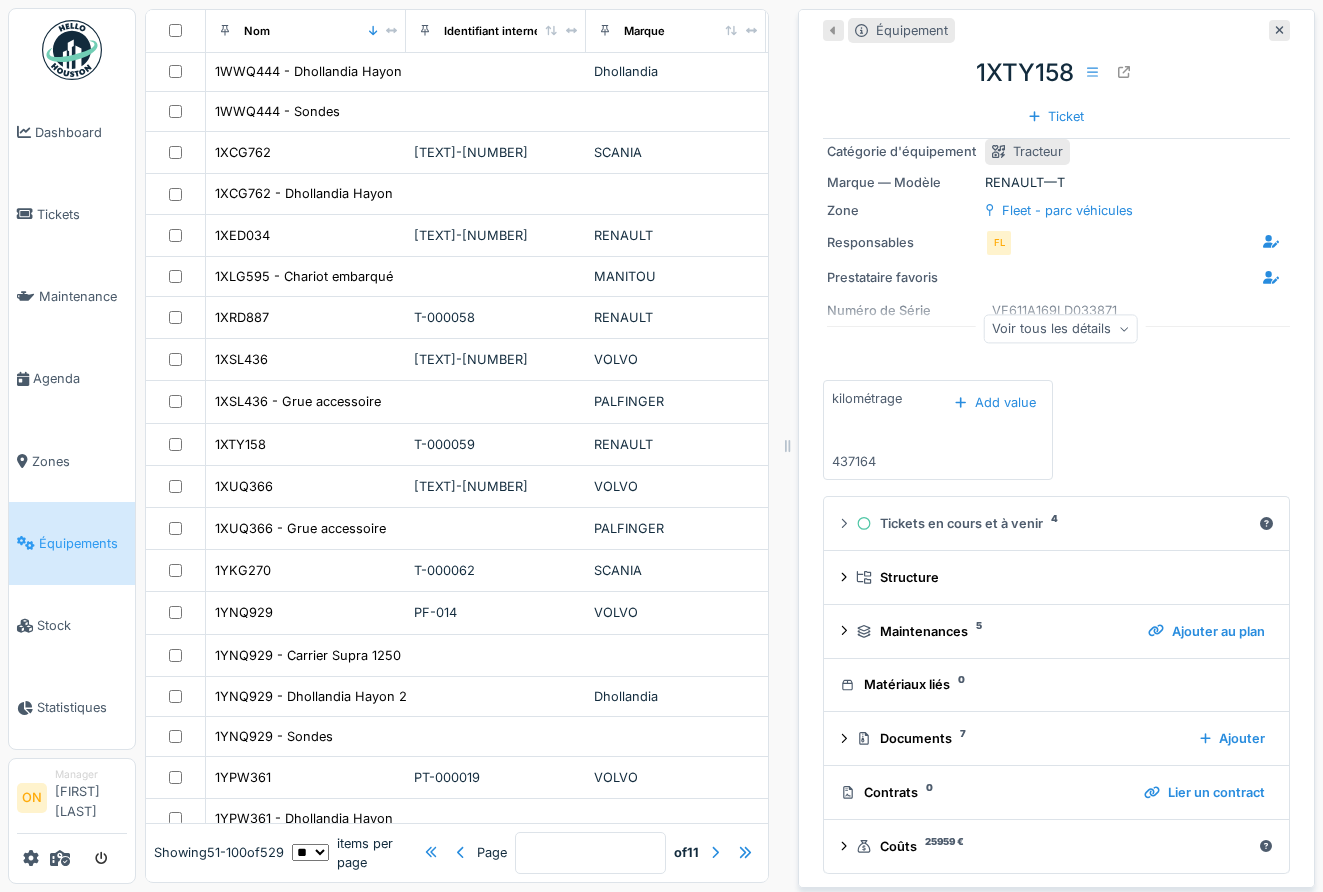 scroll, scrollTop: 68, scrollLeft: 0, axis: vertical 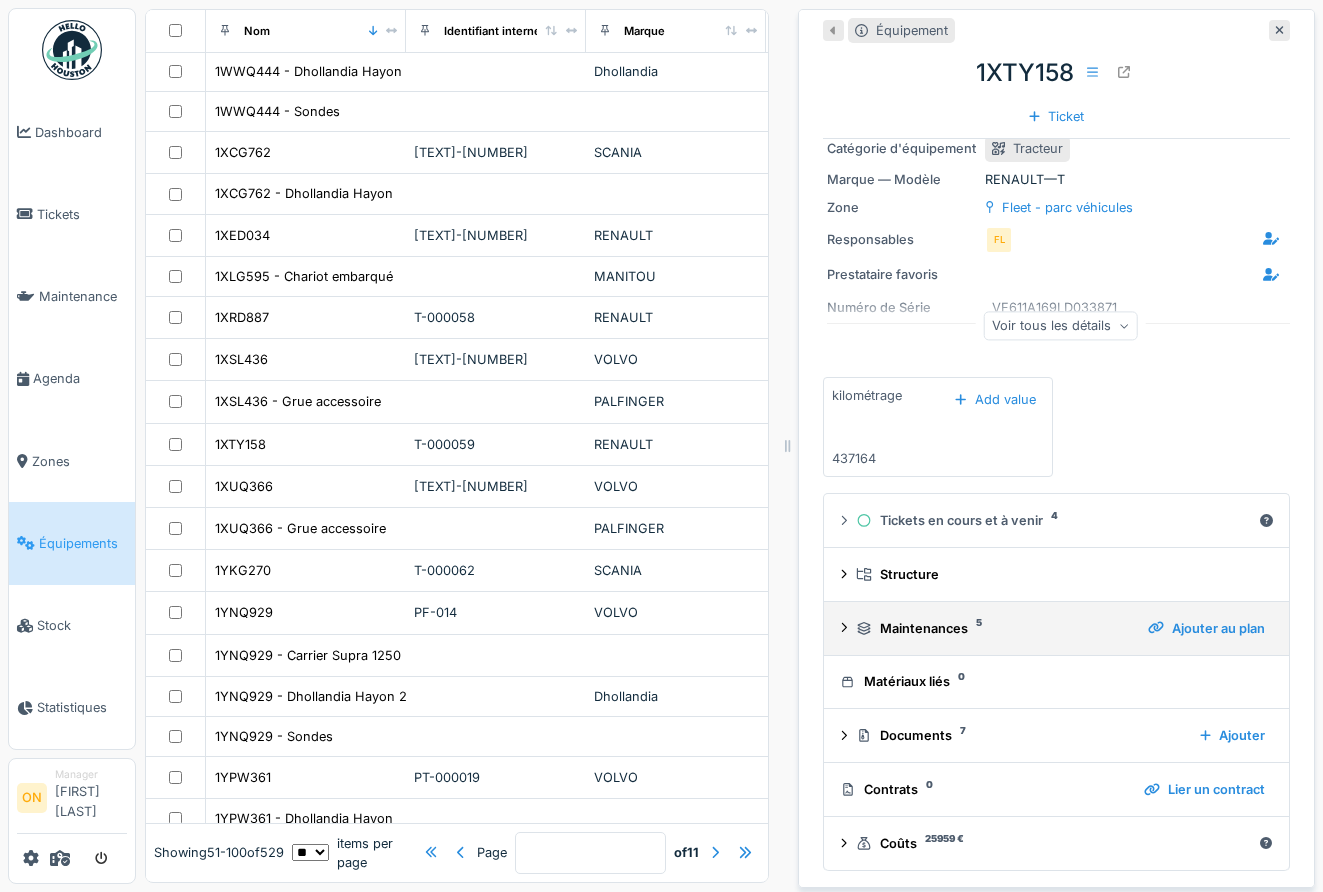 click on "Maintenances 5" at bounding box center [994, 628] 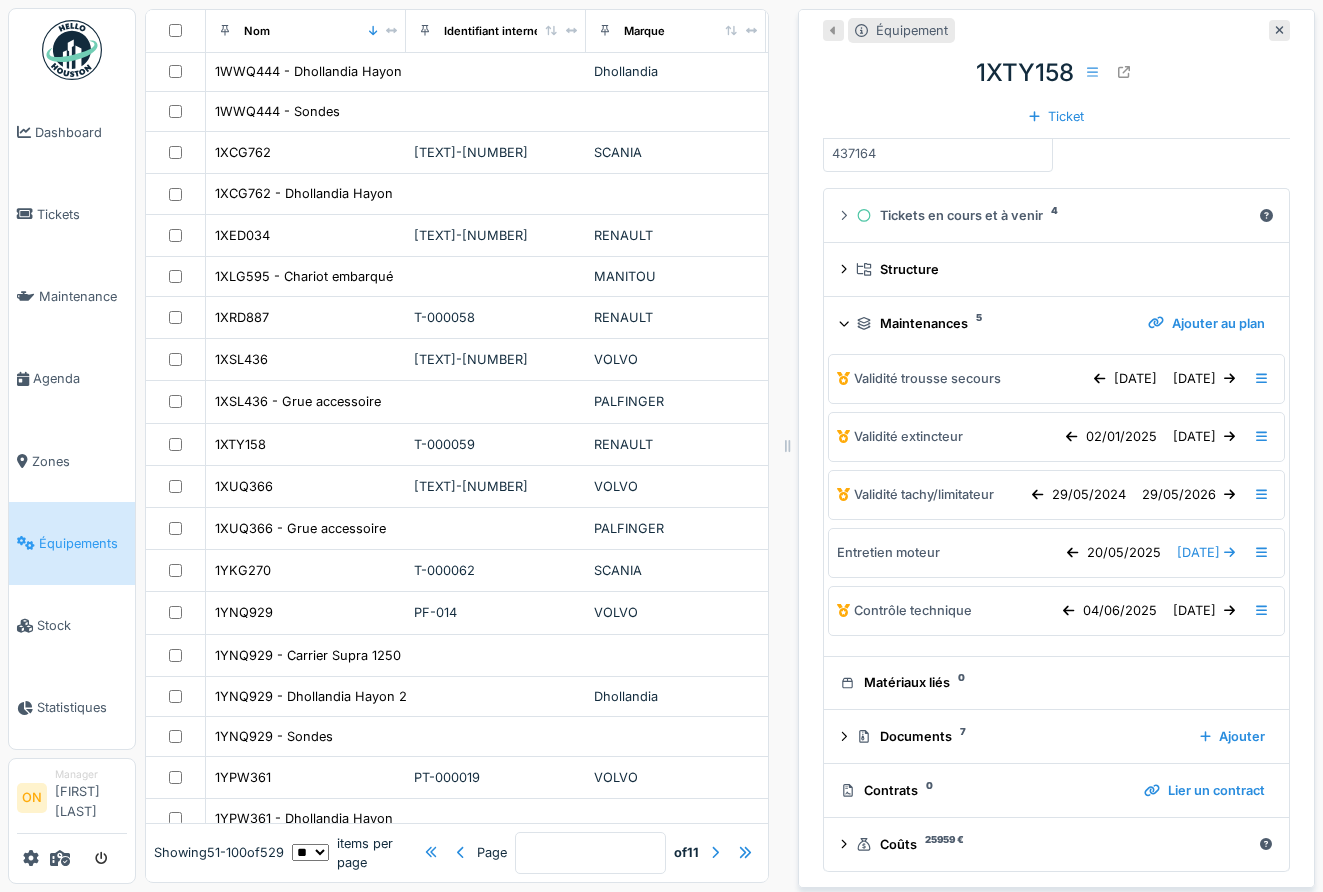 scroll, scrollTop: 374, scrollLeft: 0, axis: vertical 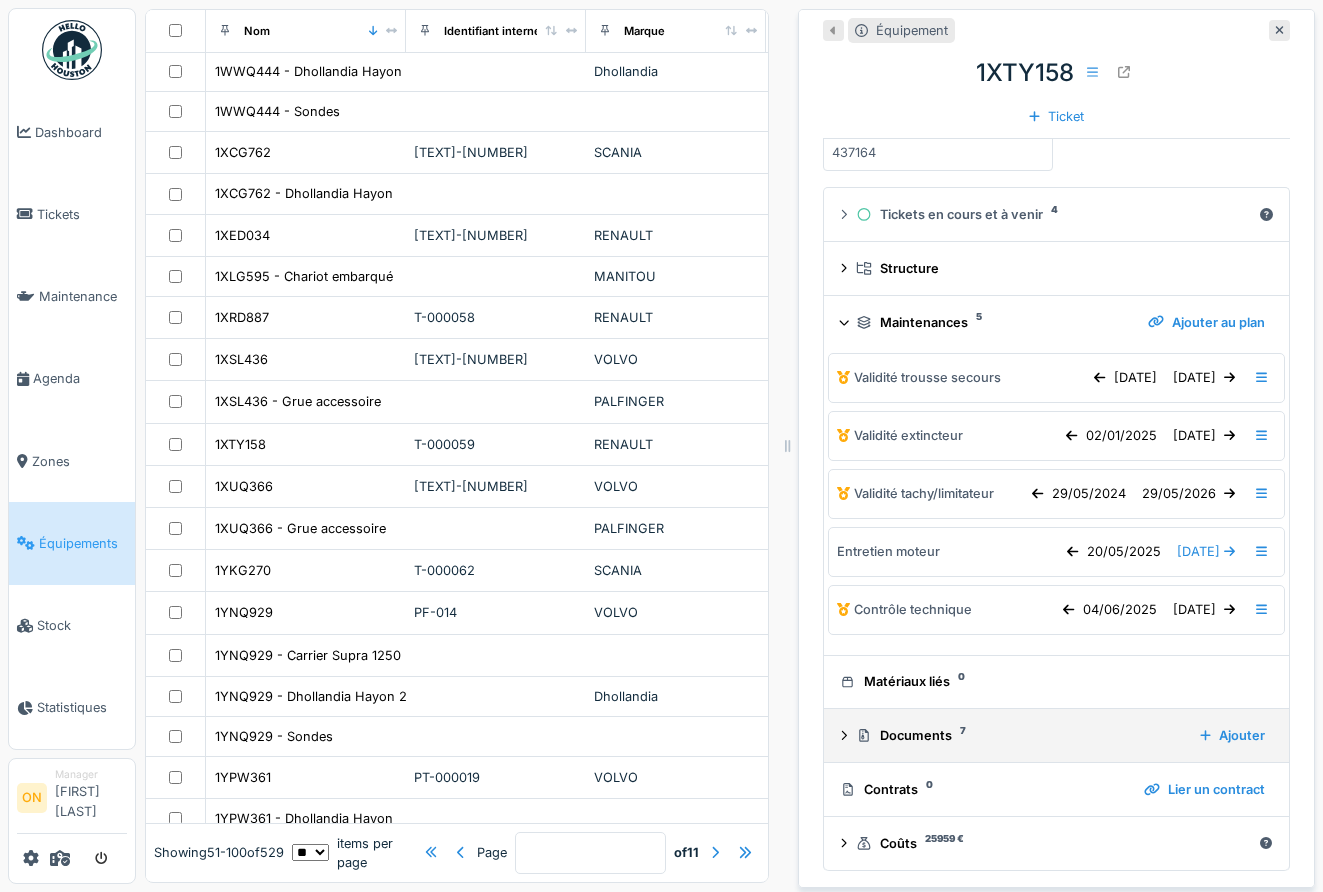 click on "Documents 7" at bounding box center [1020, 735] 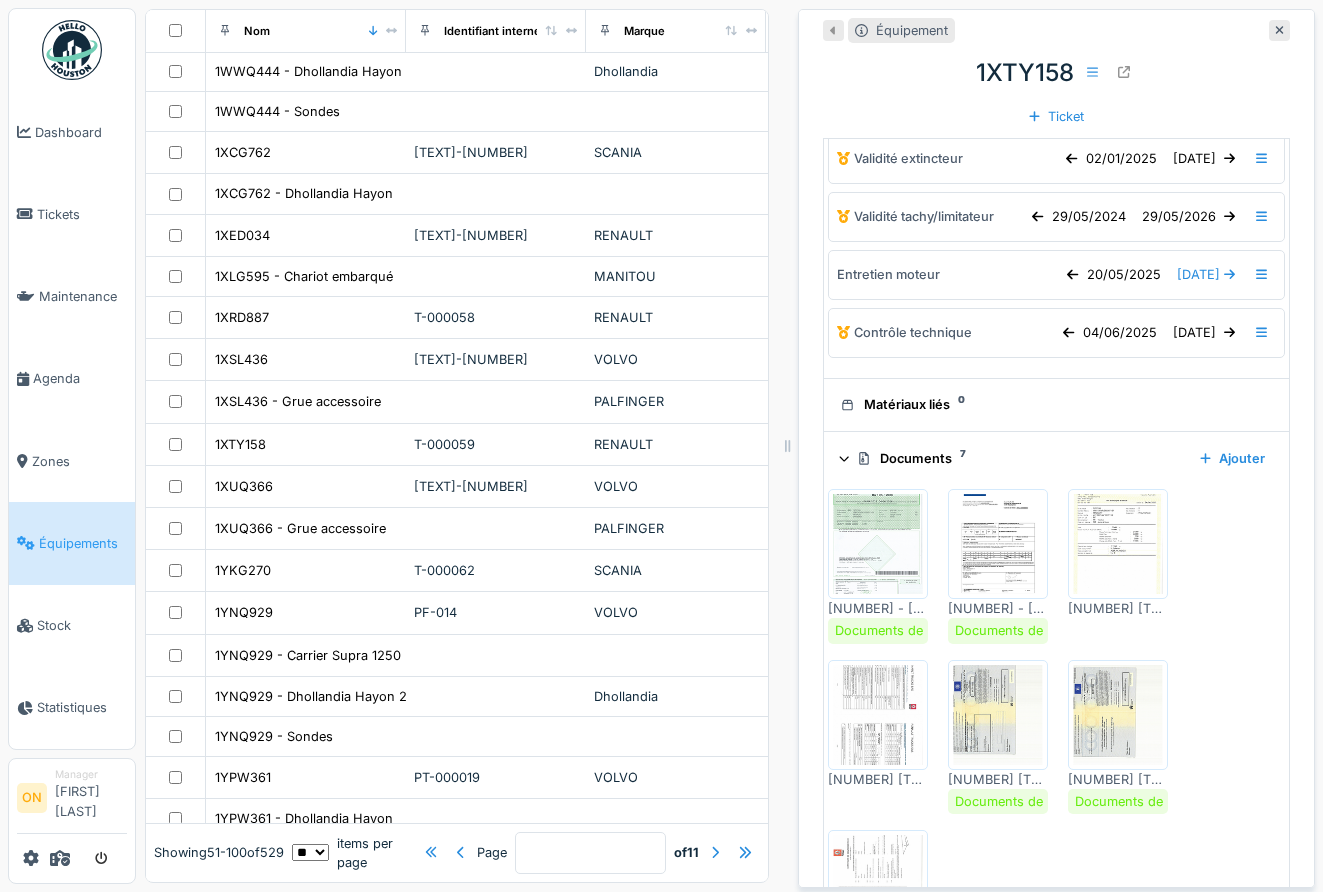 scroll, scrollTop: 330, scrollLeft: 0, axis: vertical 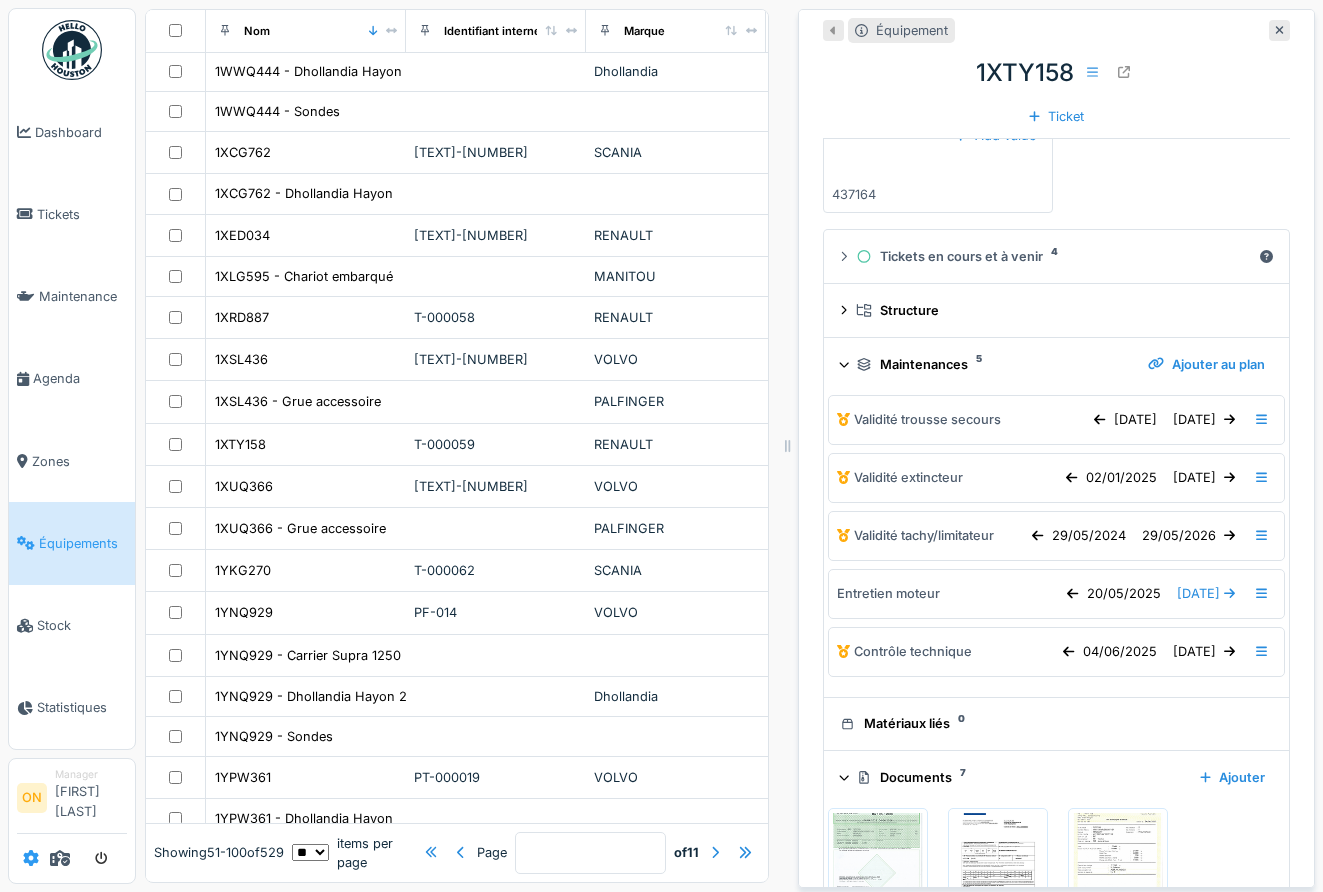click at bounding box center (31, 858) 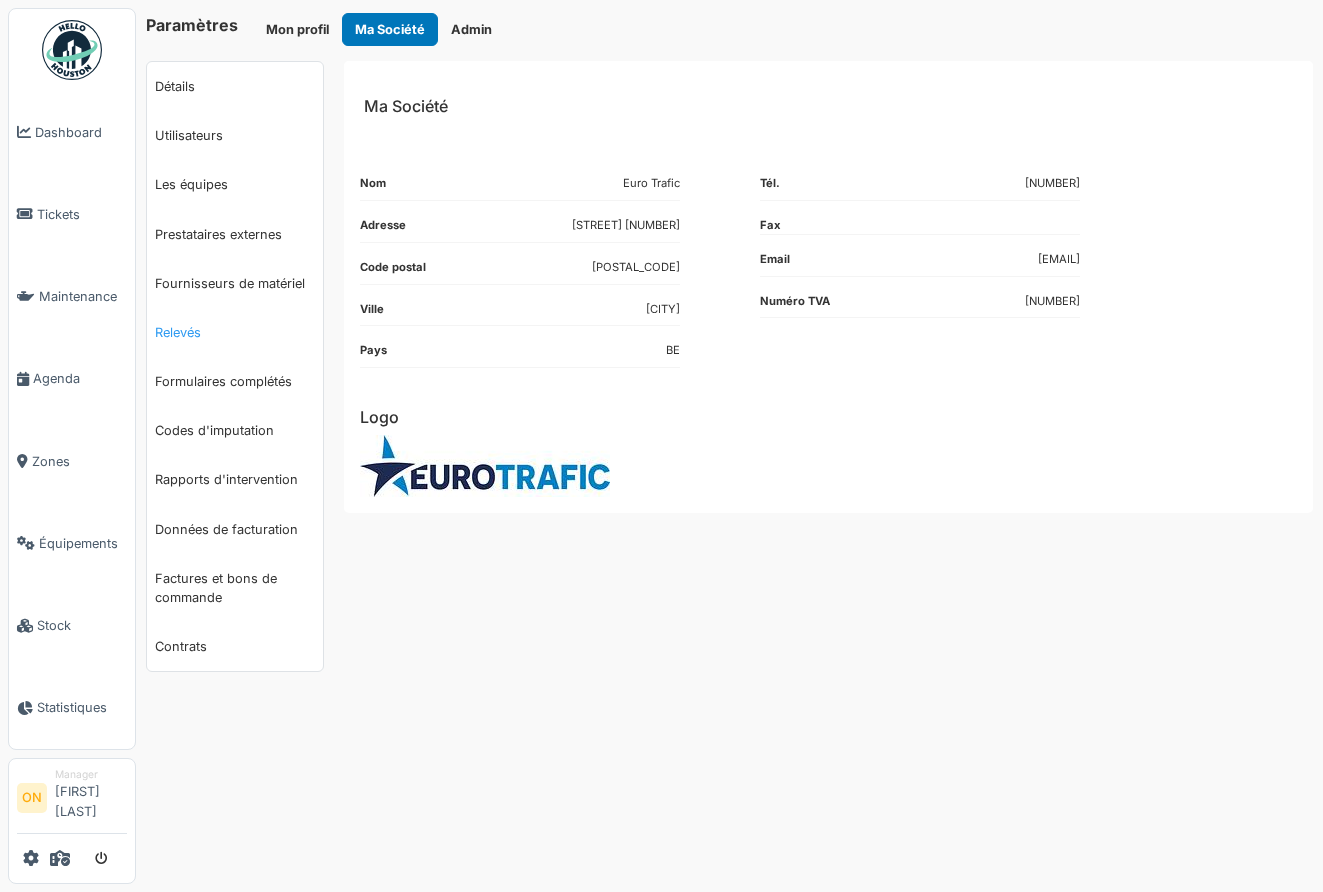 scroll, scrollTop: 0, scrollLeft: 0, axis: both 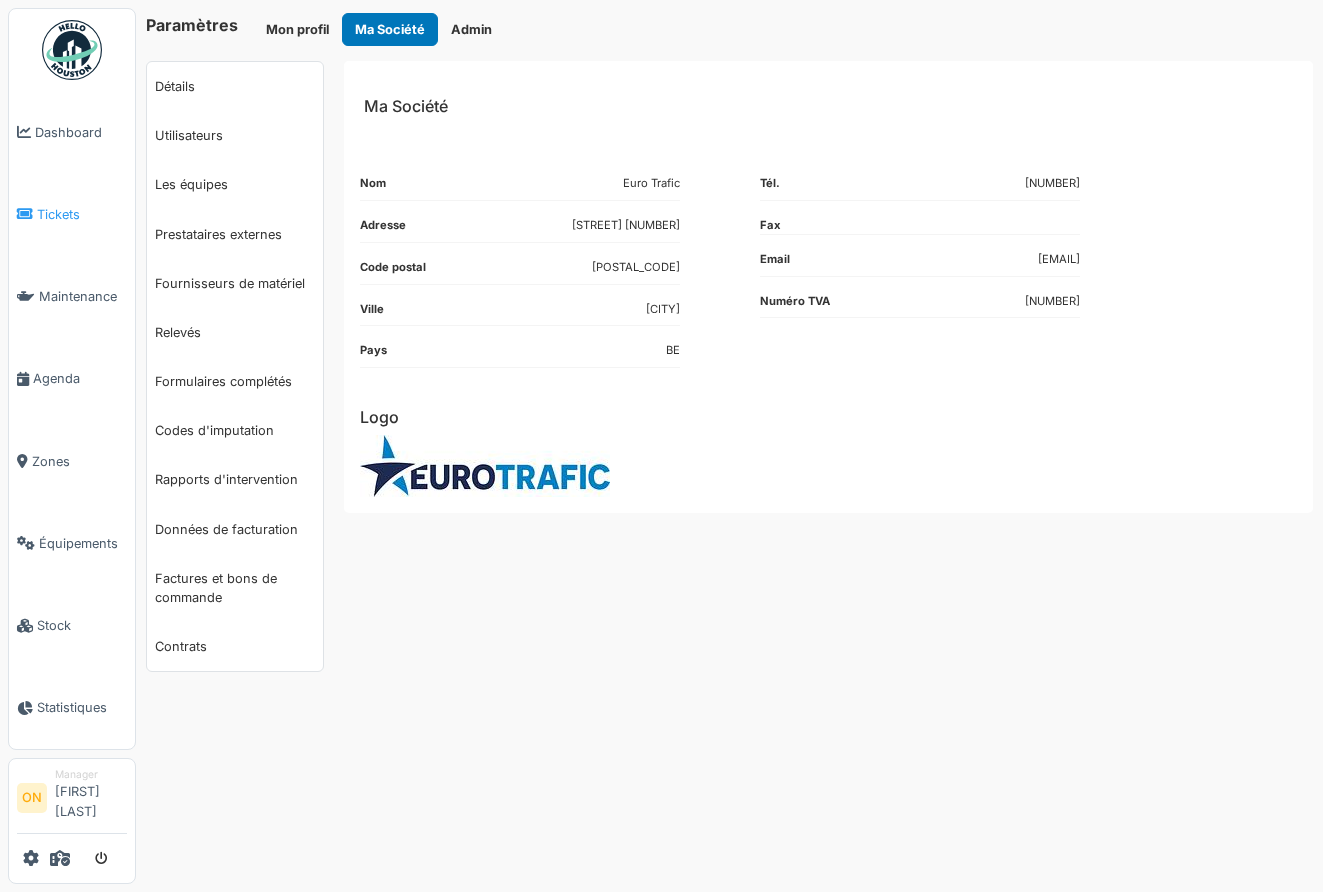 click on "Tickets" at bounding box center (82, 214) 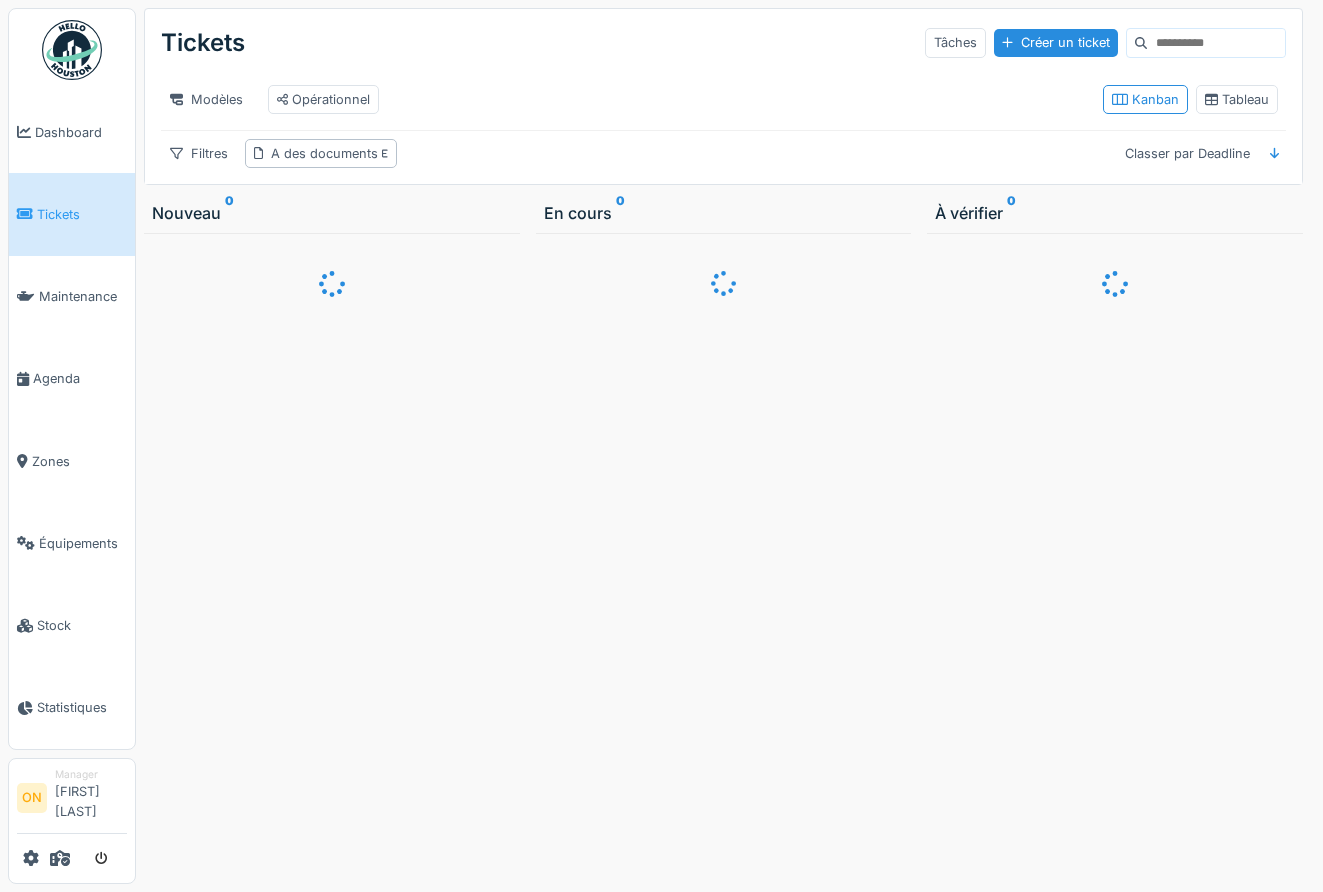 scroll, scrollTop: 0, scrollLeft: 0, axis: both 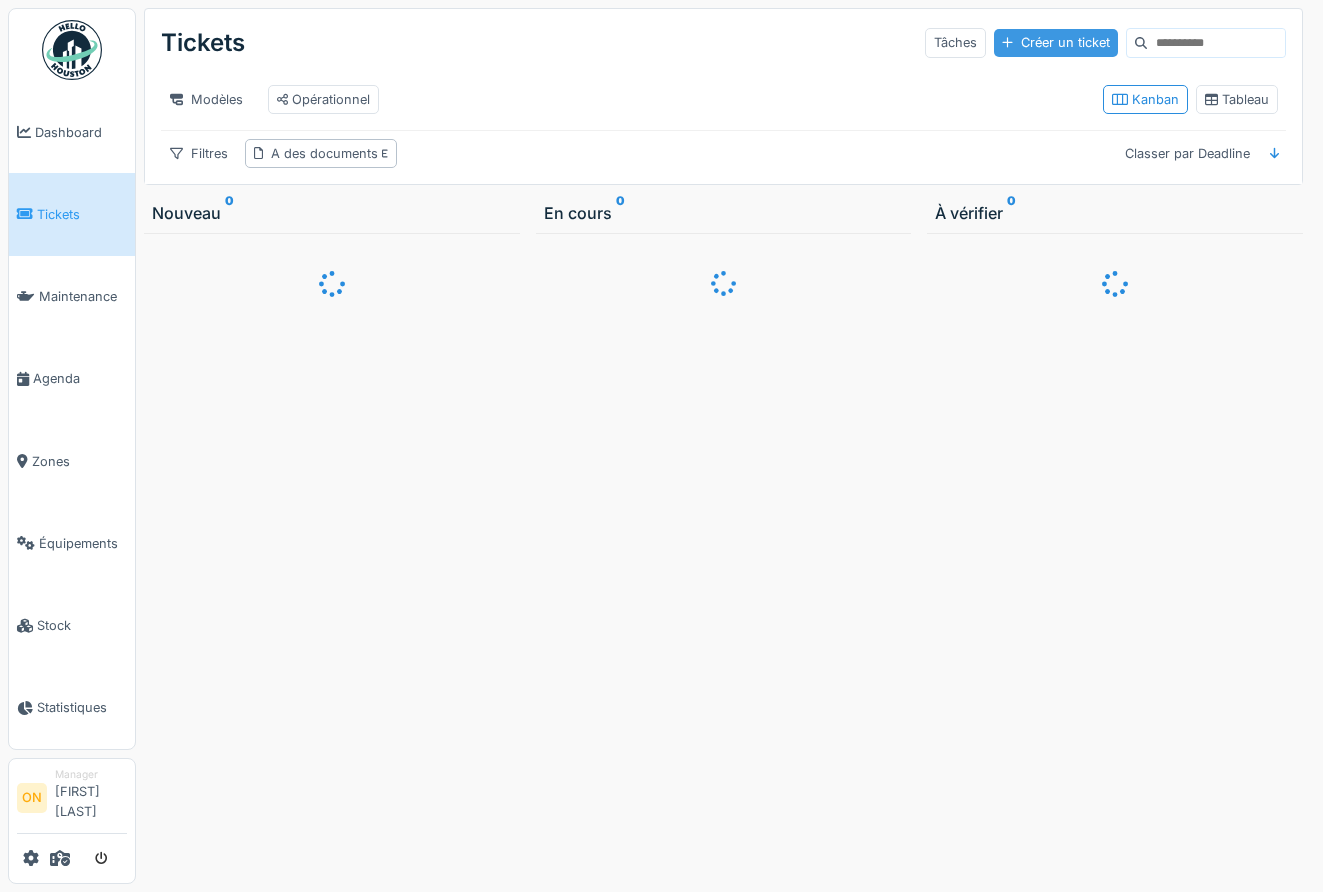 click on "Créer un ticket" at bounding box center (1056, 42) 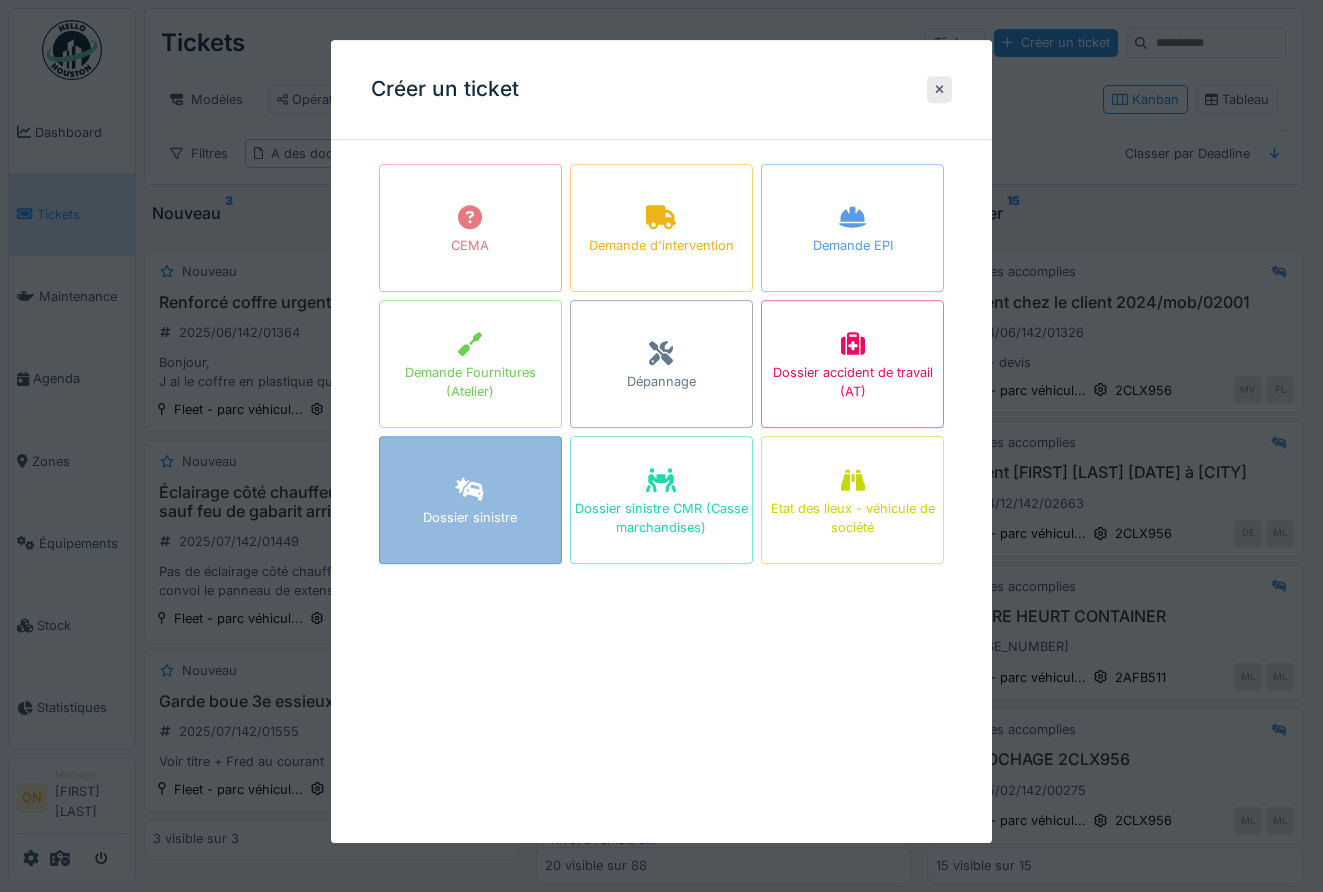 click on "Dossier sinistre" at bounding box center (470, 518) 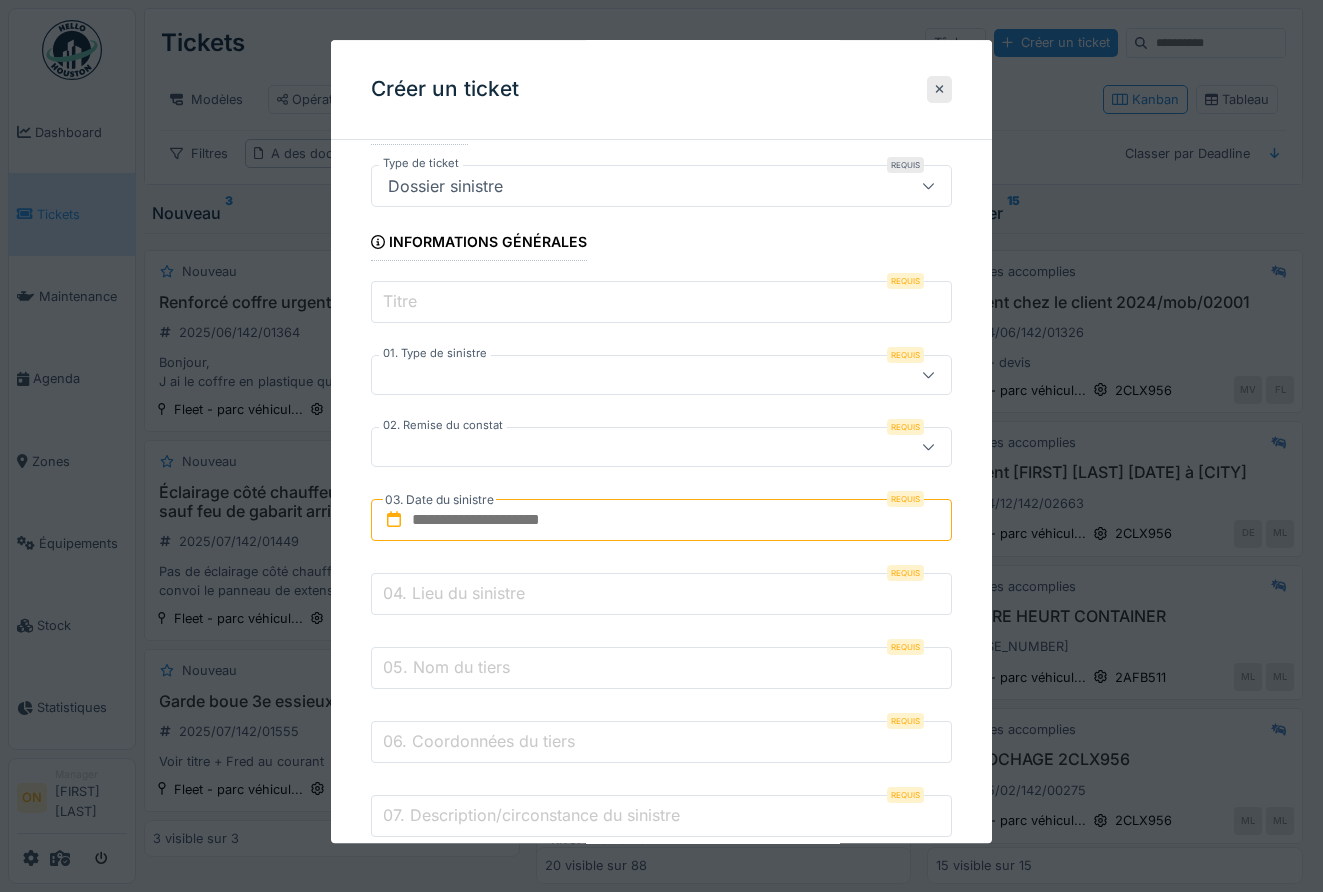 scroll, scrollTop: 51, scrollLeft: 0, axis: vertical 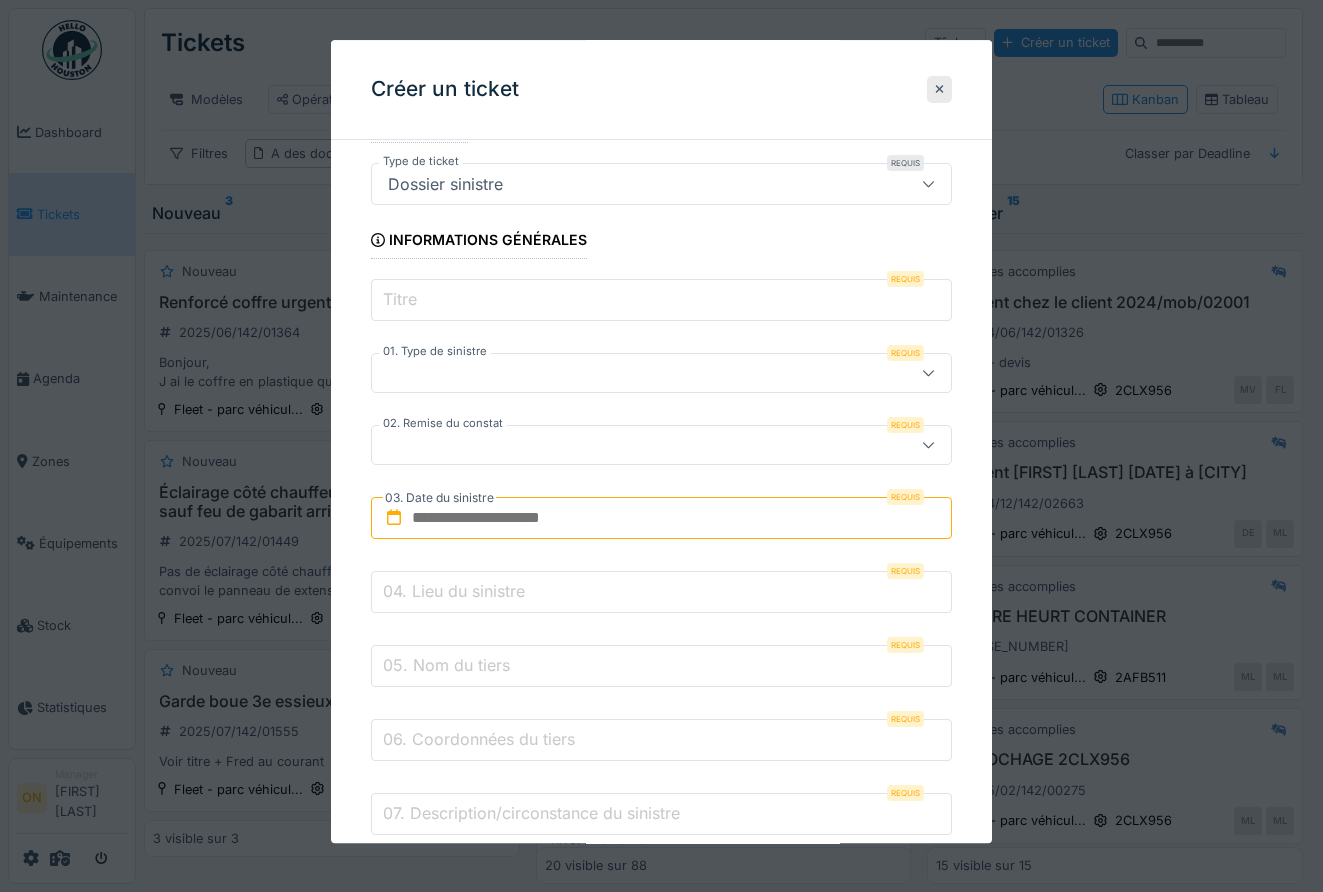 click at bounding box center [633, 373] 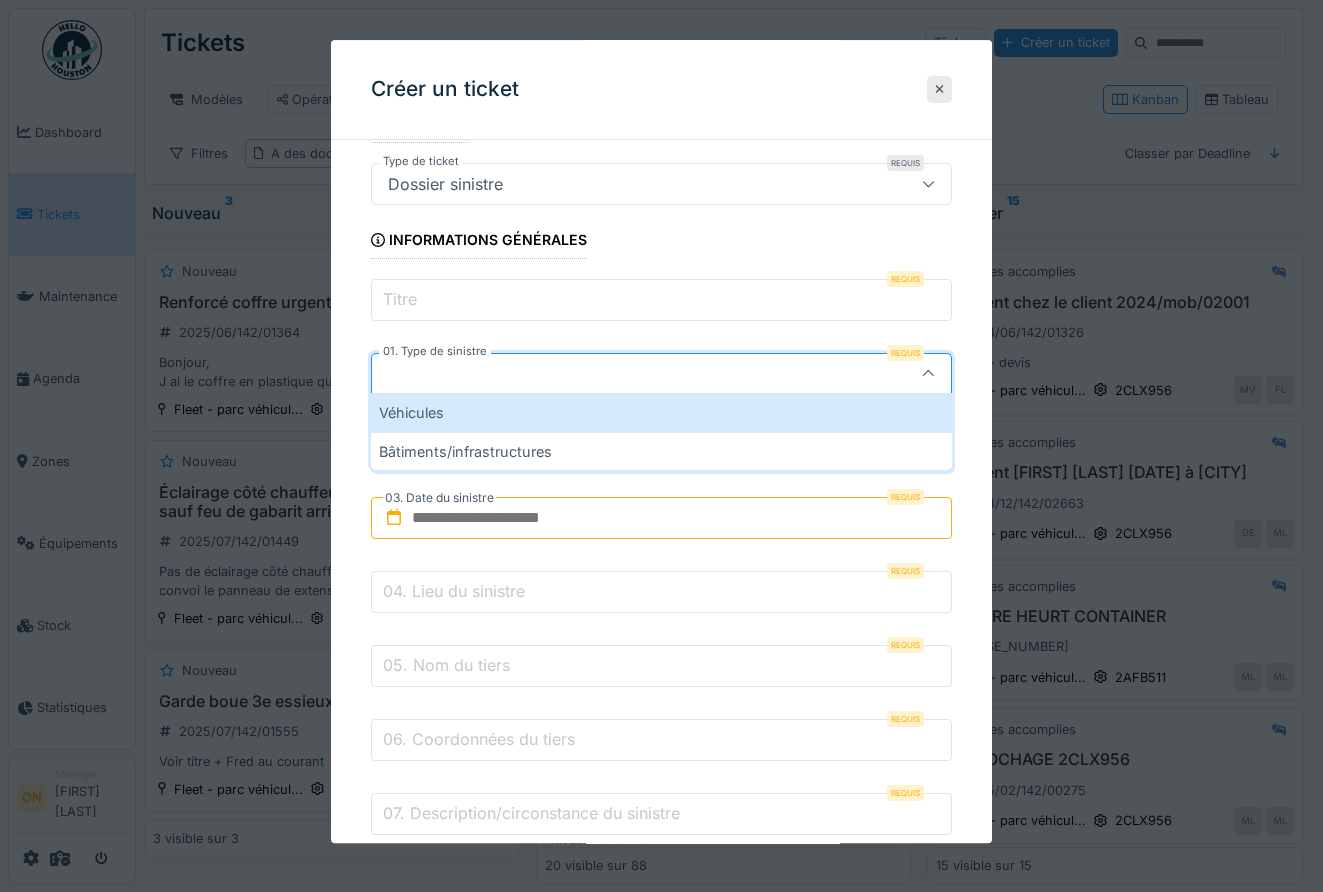 scroll, scrollTop: 0, scrollLeft: 0, axis: both 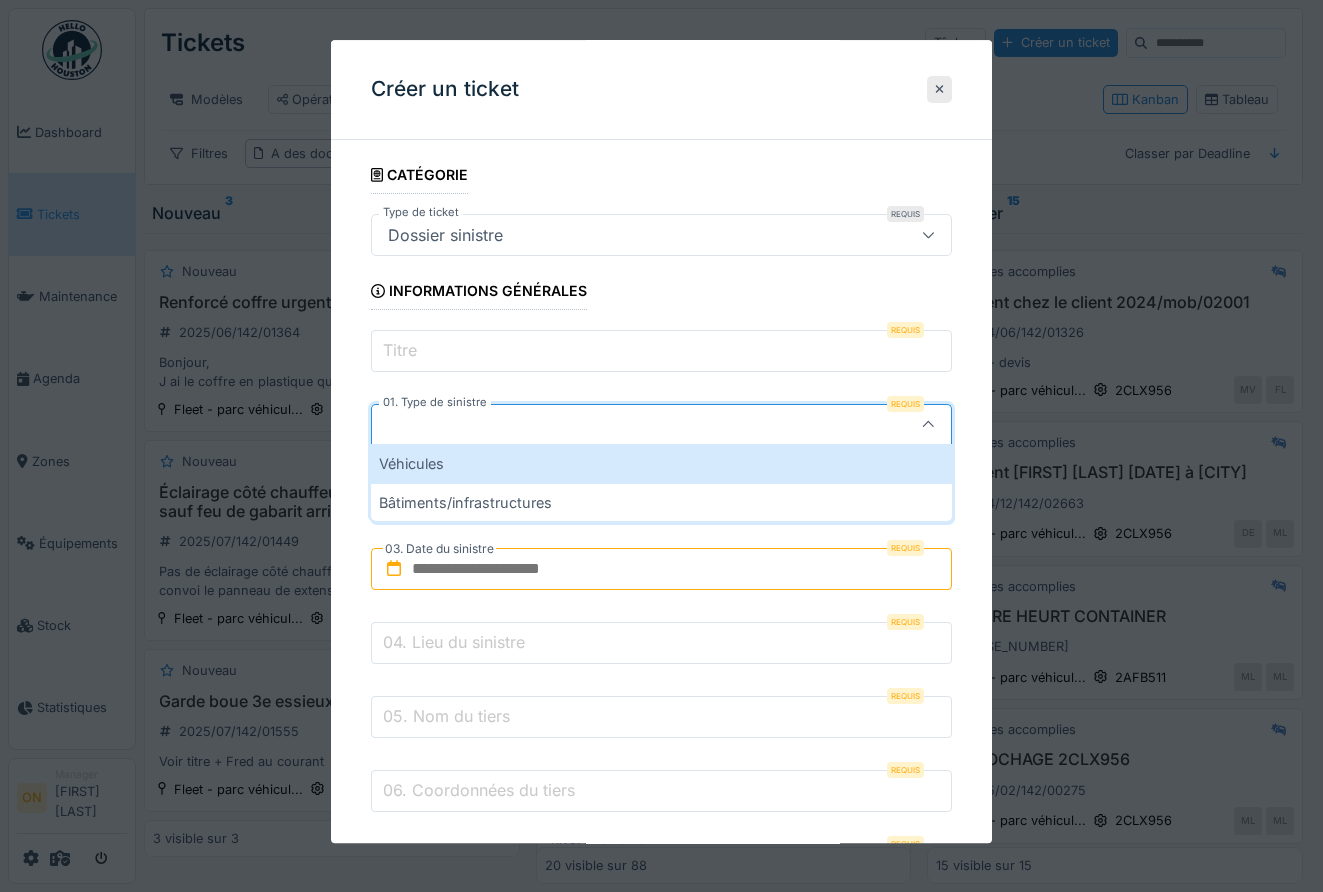 click on "**********" at bounding box center [662, 1412] 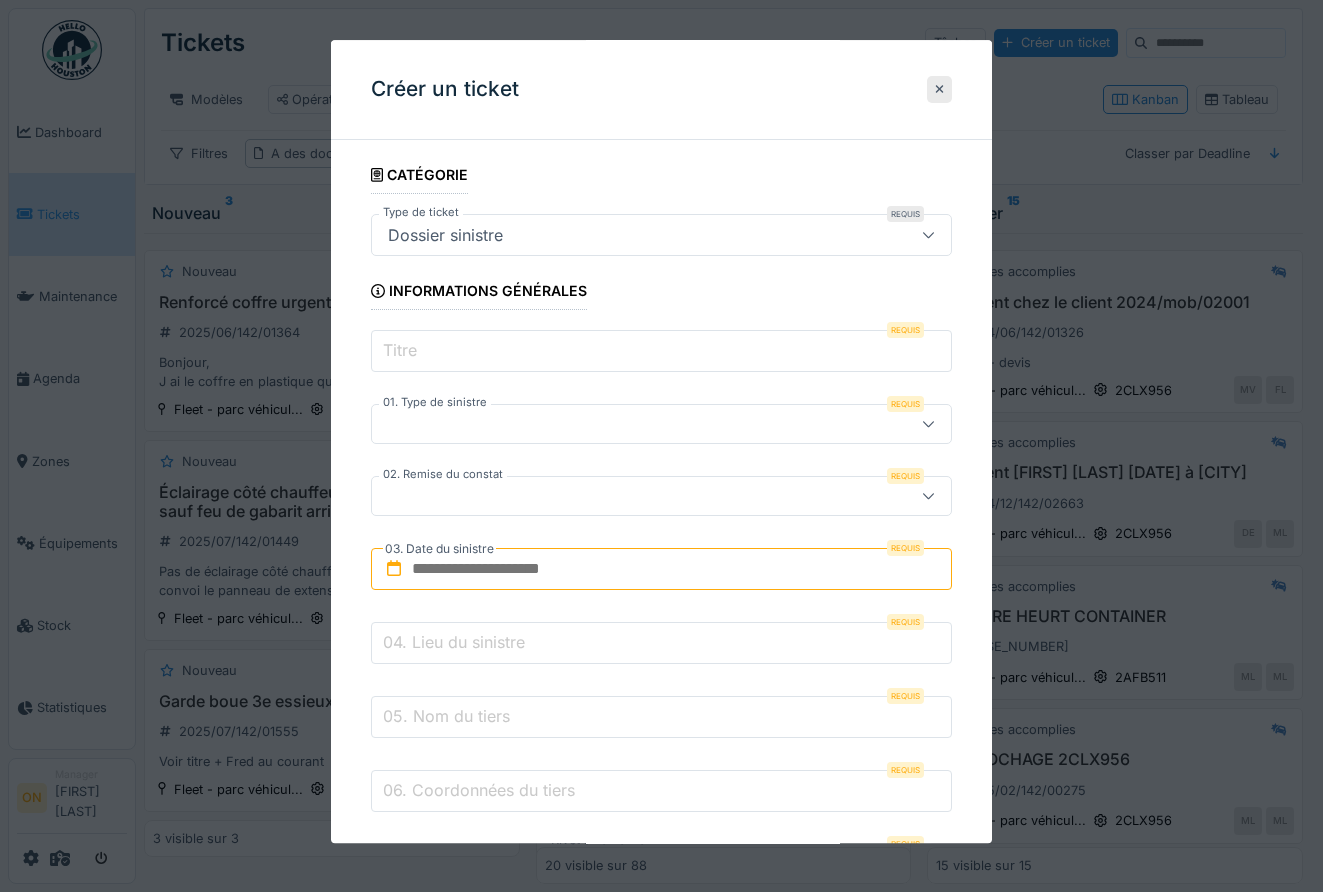 click at bounding box center (633, 496) 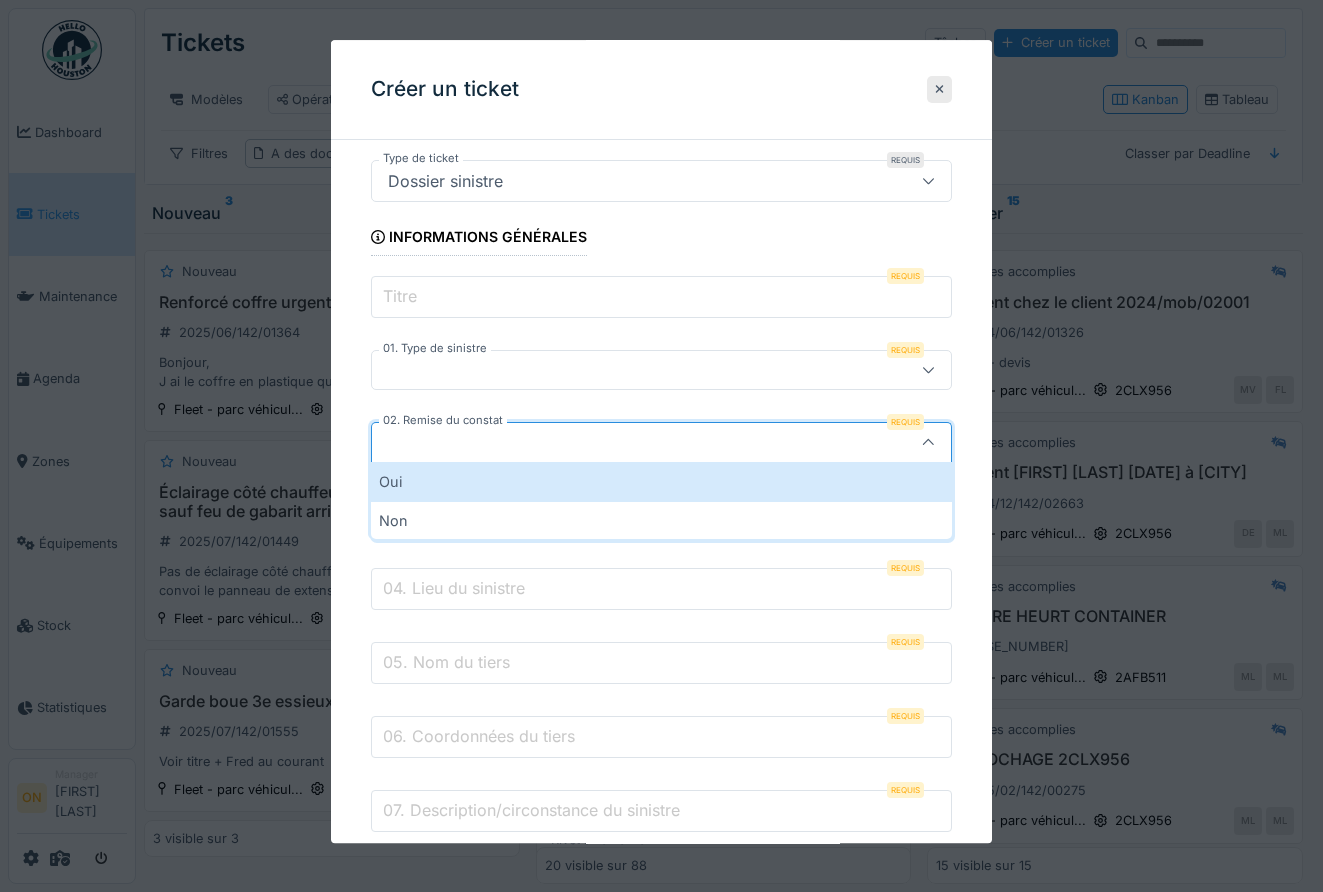 scroll, scrollTop: 55, scrollLeft: 0, axis: vertical 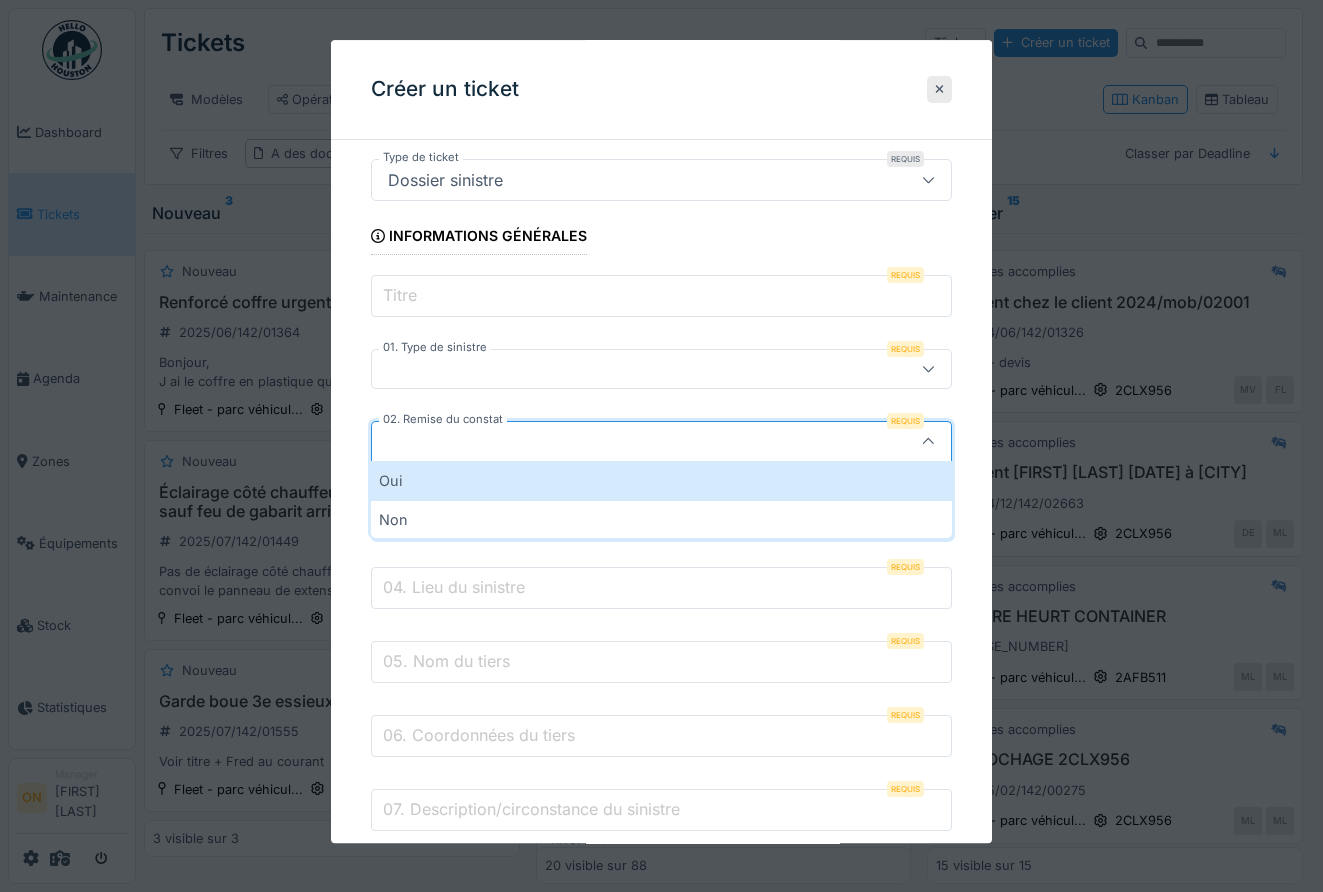 click on "**********" at bounding box center [662, 1357] 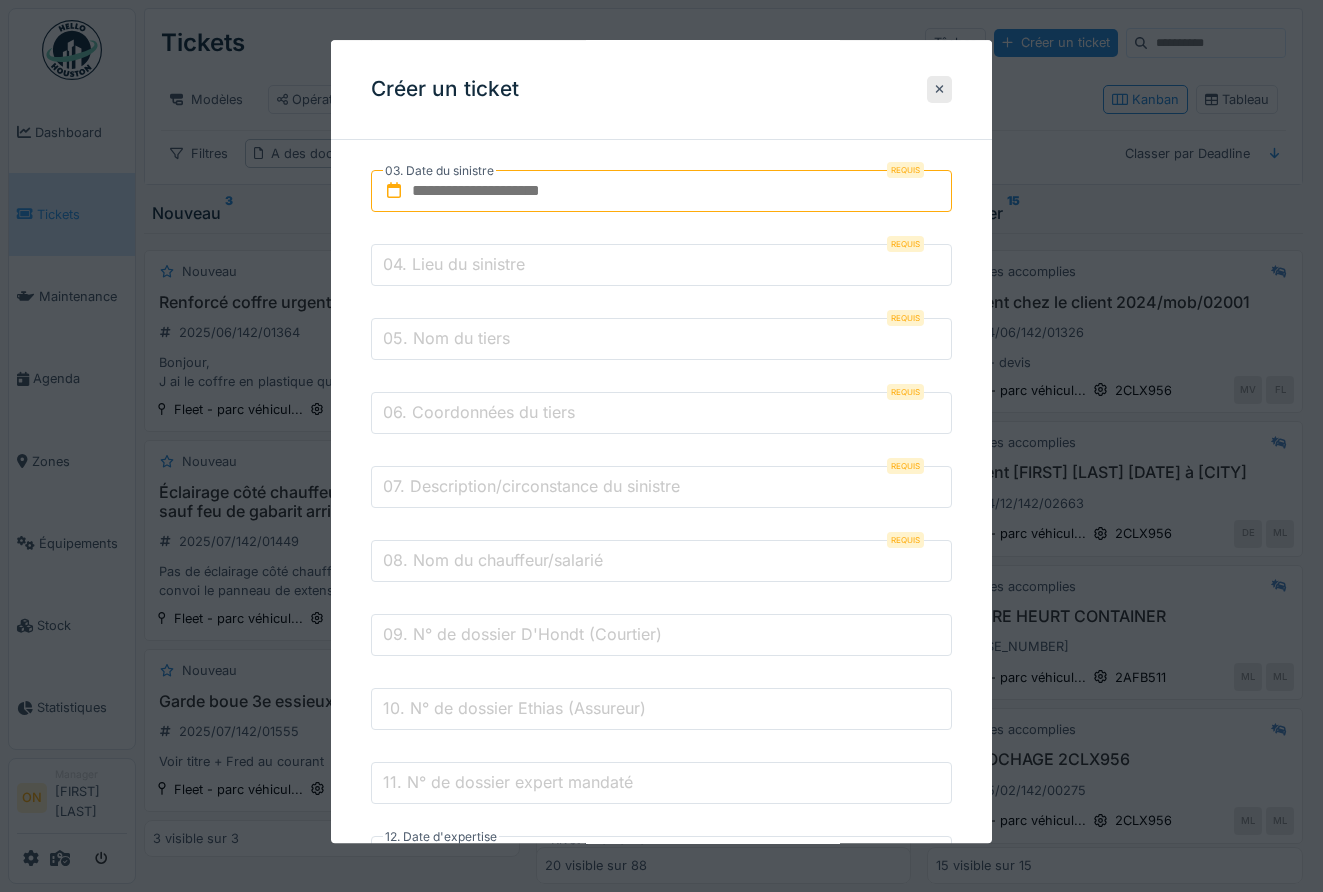 scroll, scrollTop: 0, scrollLeft: 0, axis: both 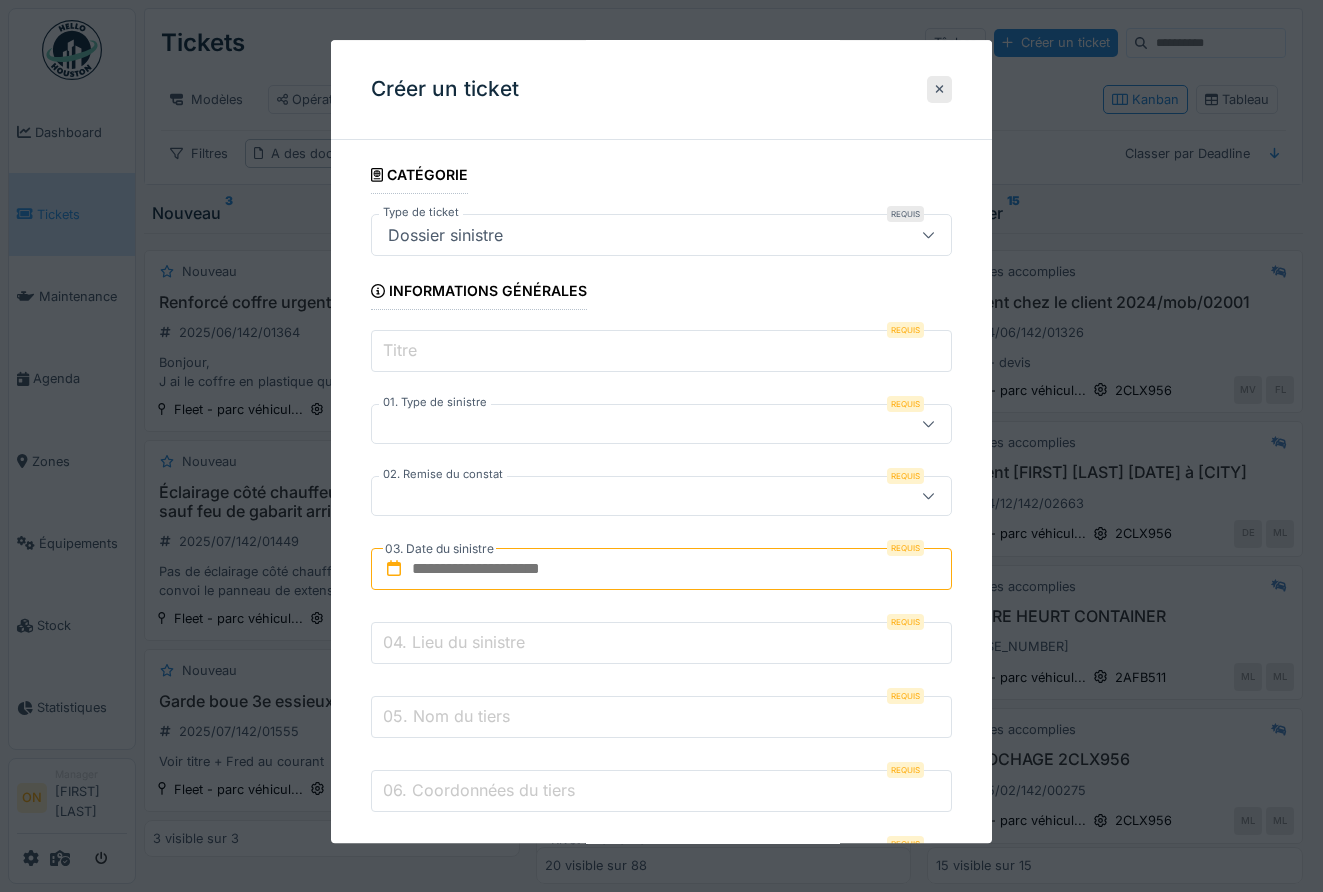click at bounding box center (661, 446) 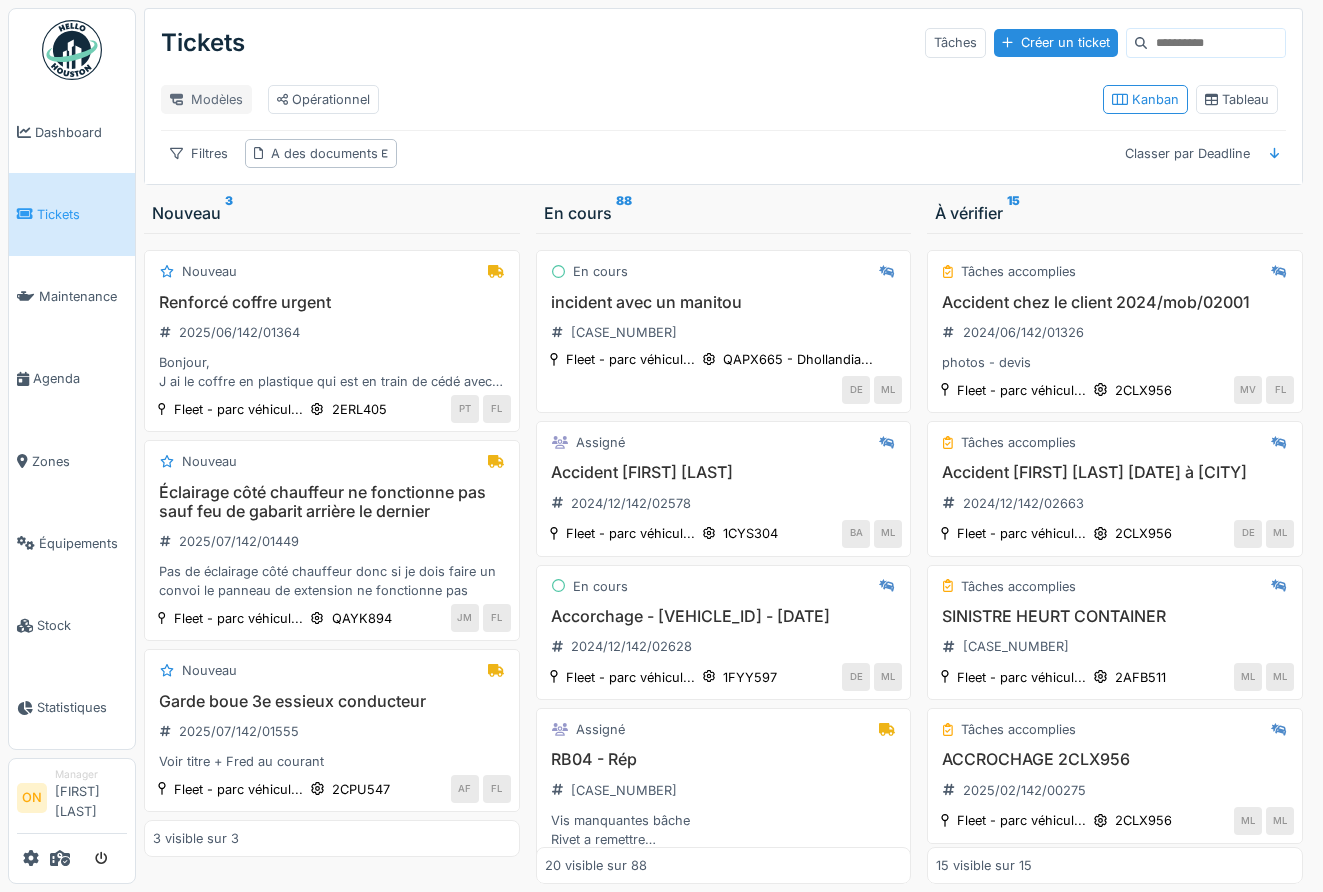 click on "Modèles" at bounding box center [206, 99] 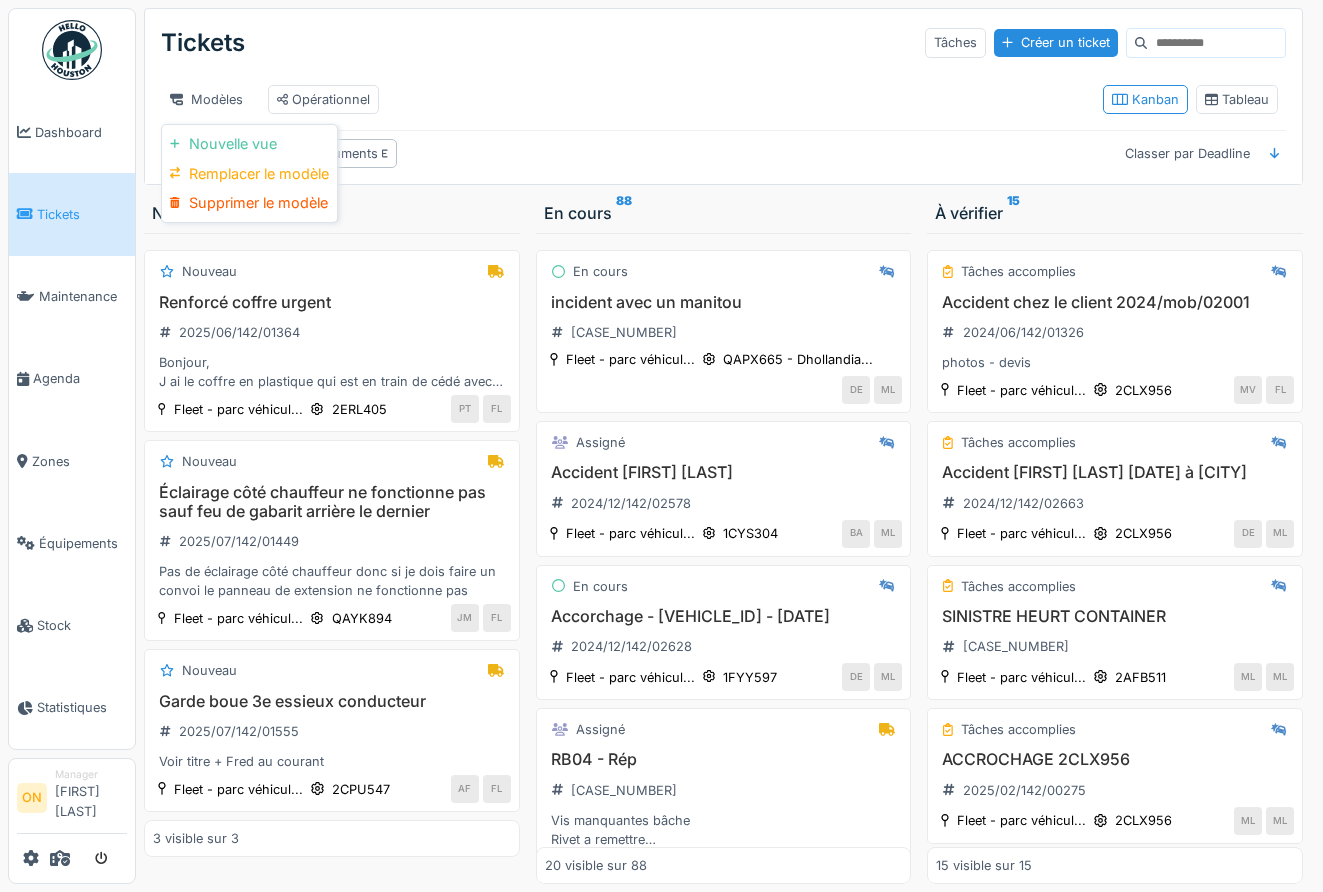 click on "Tickets Tâches Créer un ticket" at bounding box center (723, 43) 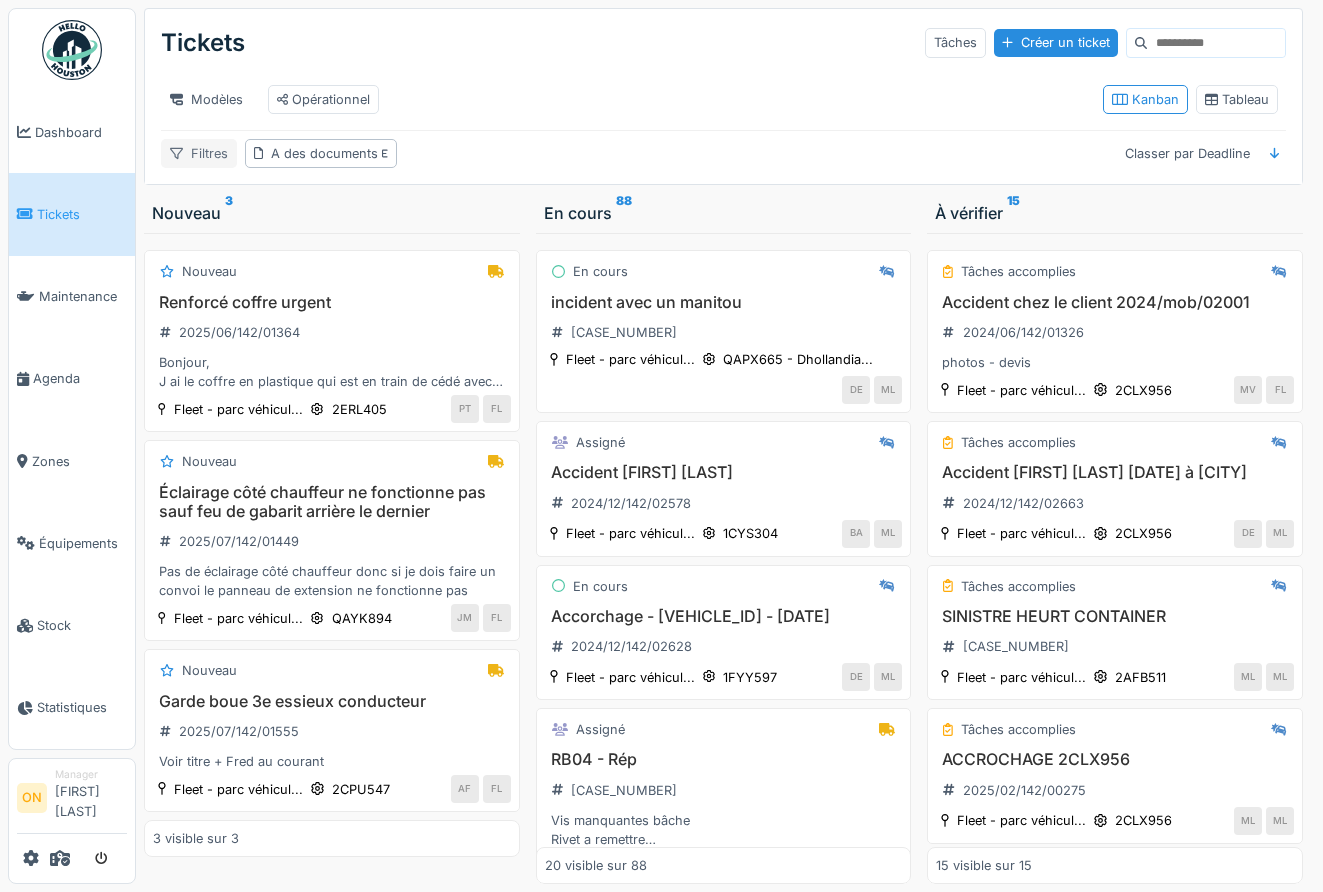 click on "Filtres" at bounding box center (199, 153) 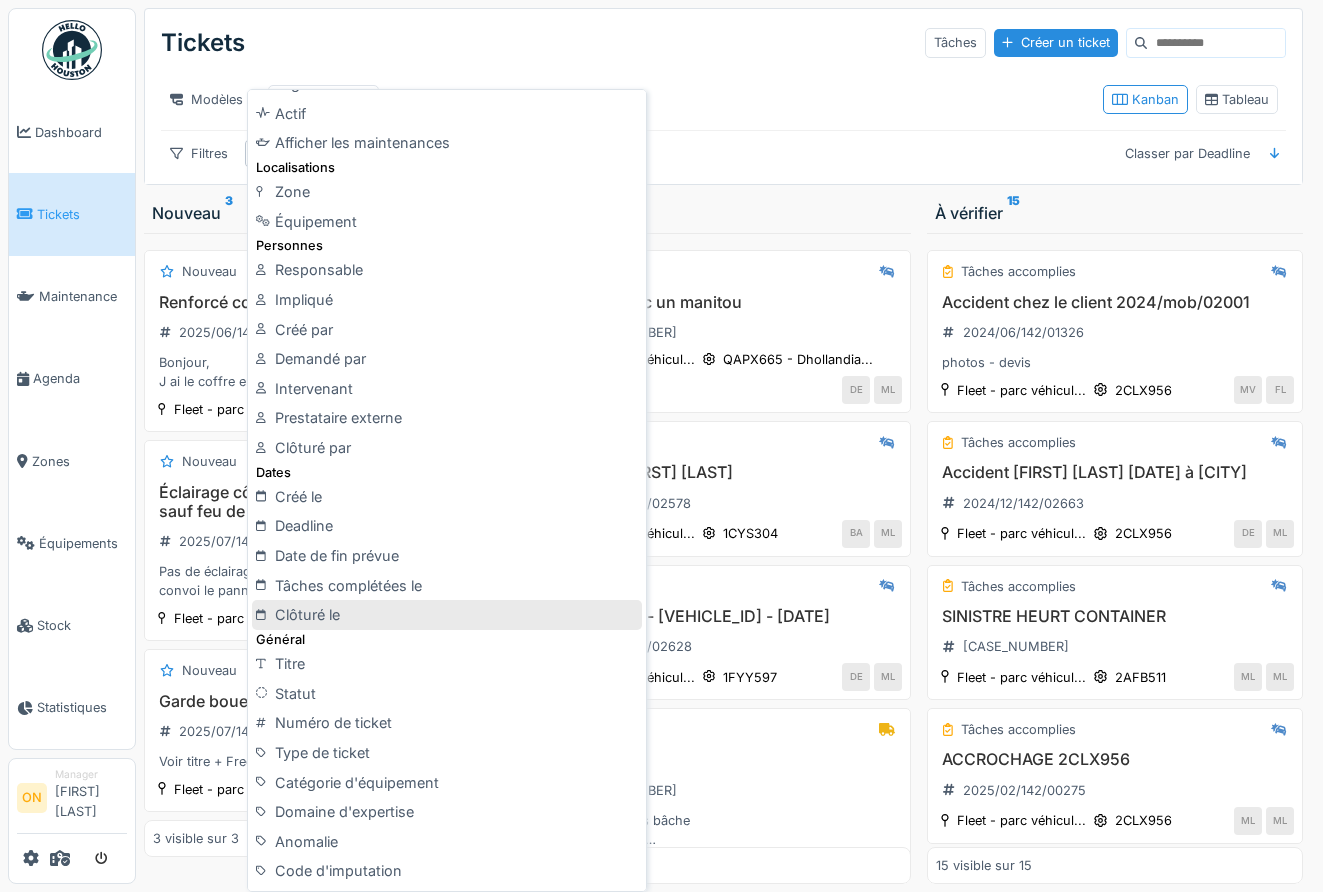 scroll, scrollTop: 162, scrollLeft: 0, axis: vertical 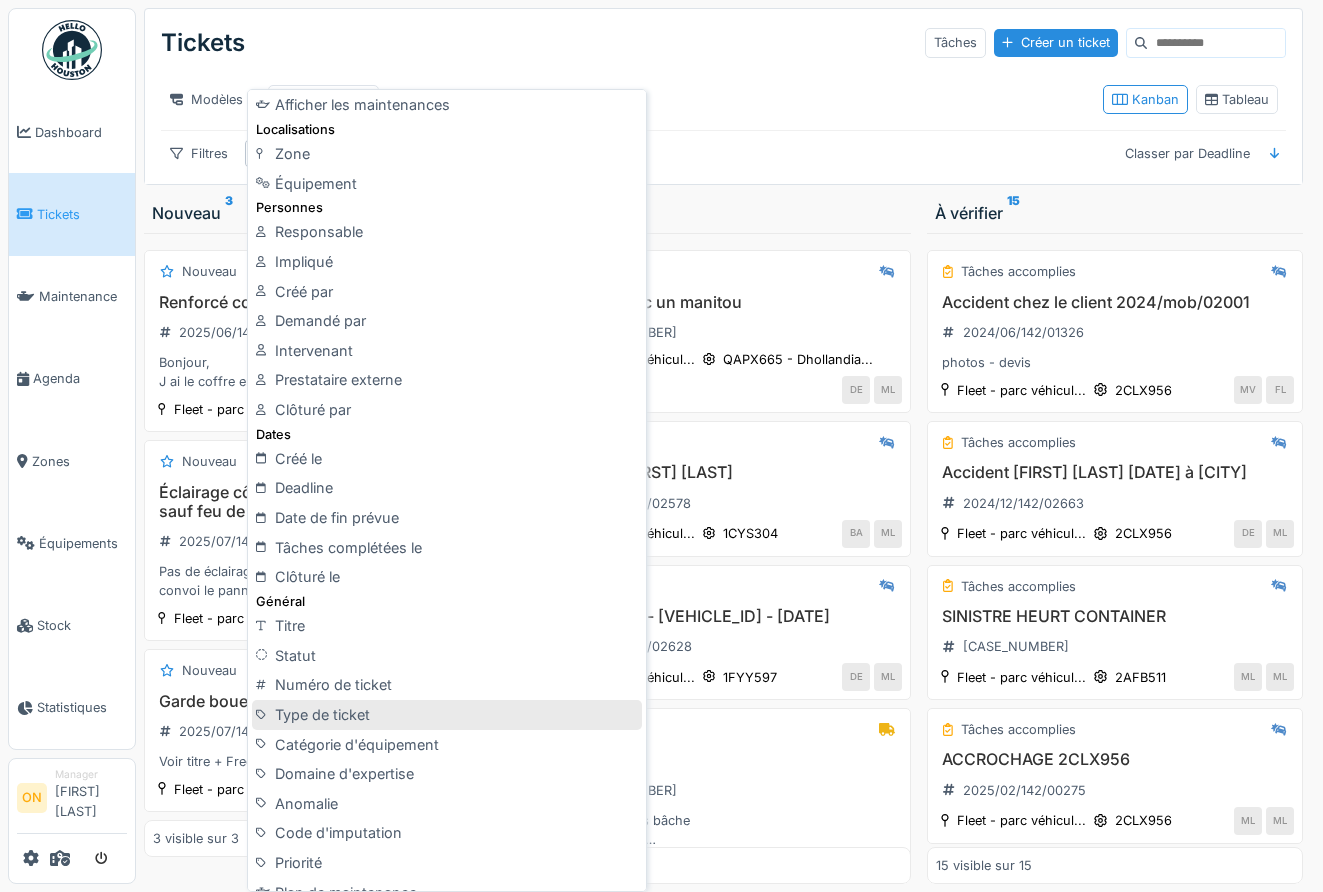 click on "Type de ticket" at bounding box center [447, 715] 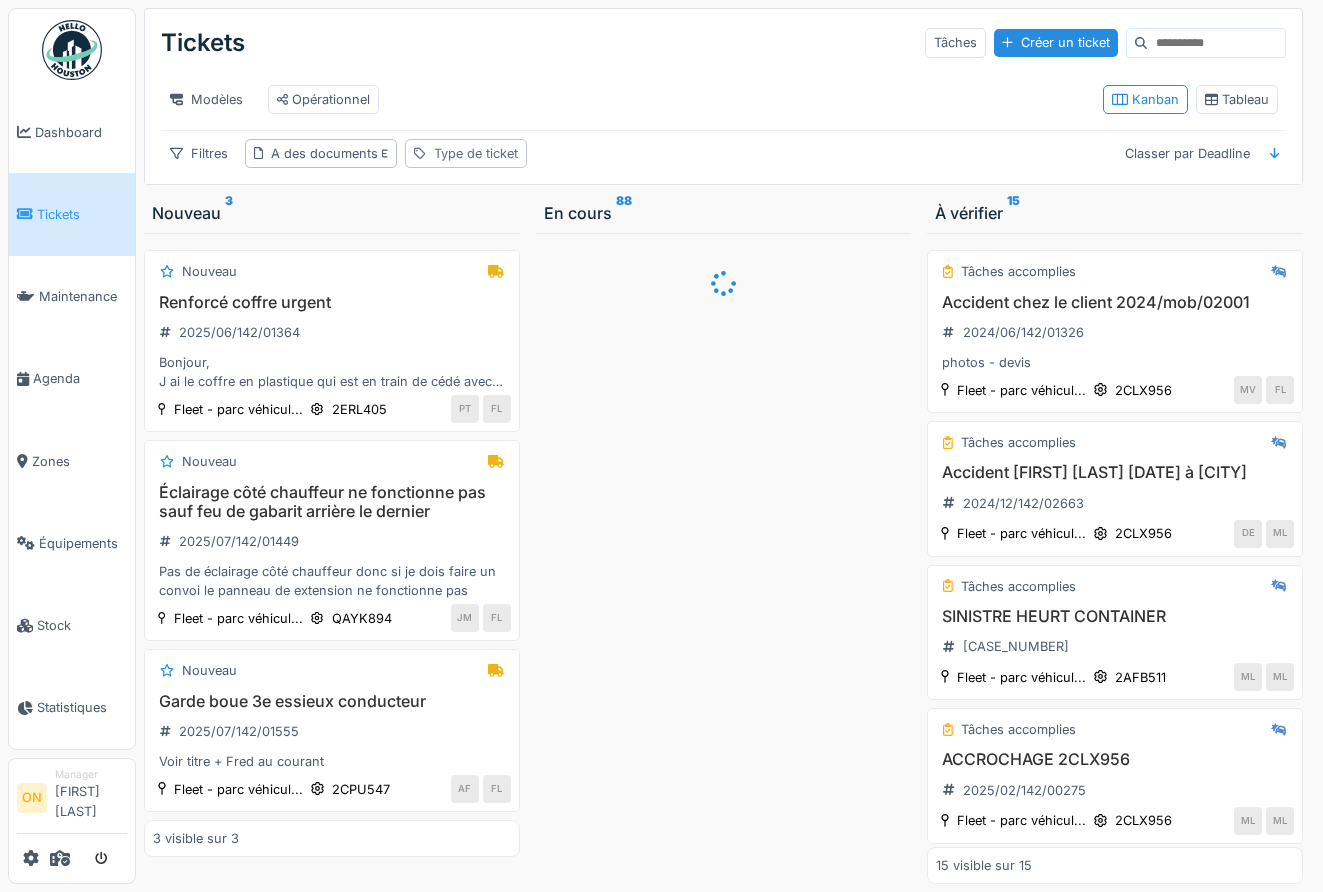 click on "Type de ticket" at bounding box center [476, 153] 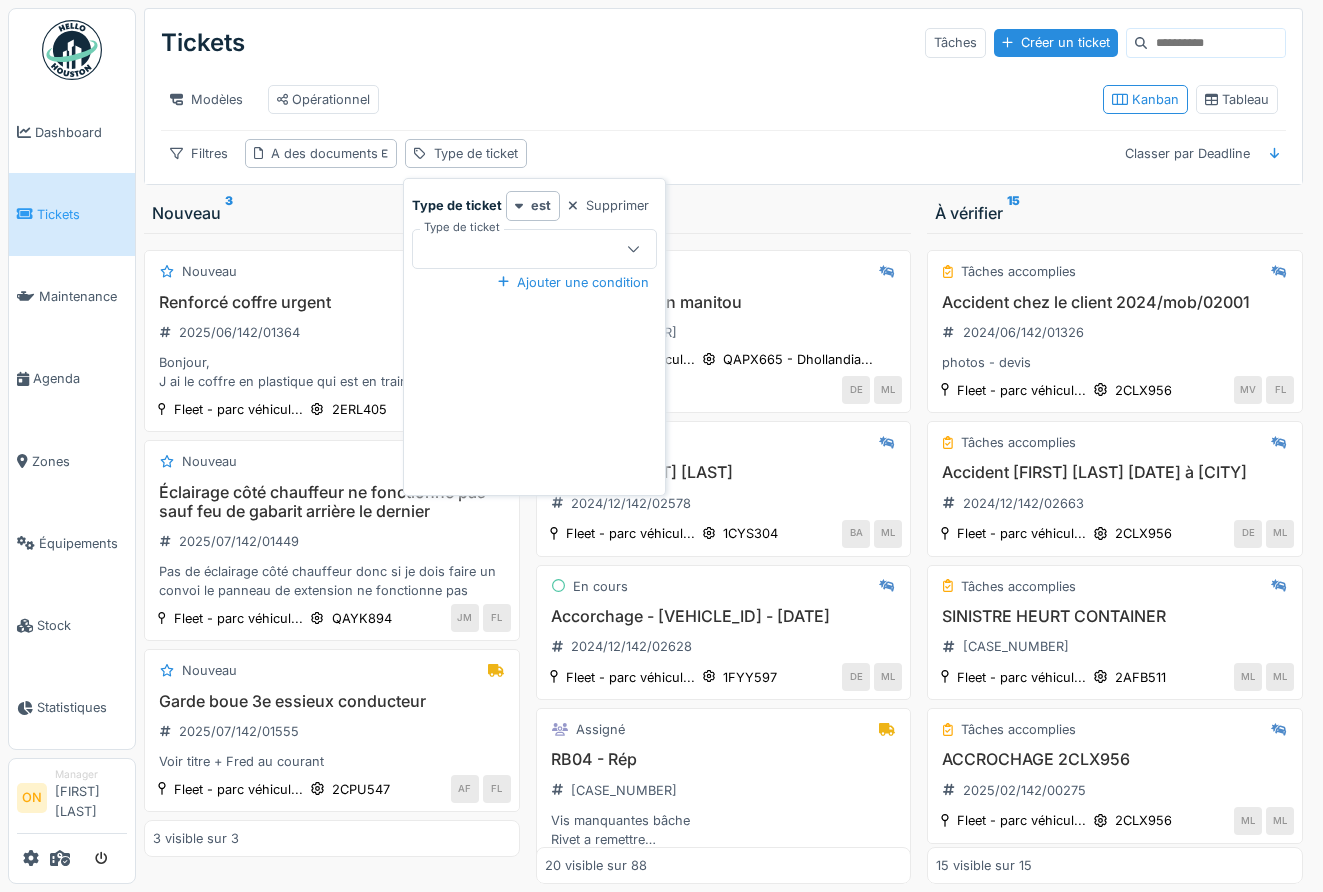 click at bounding box center [522, 249] 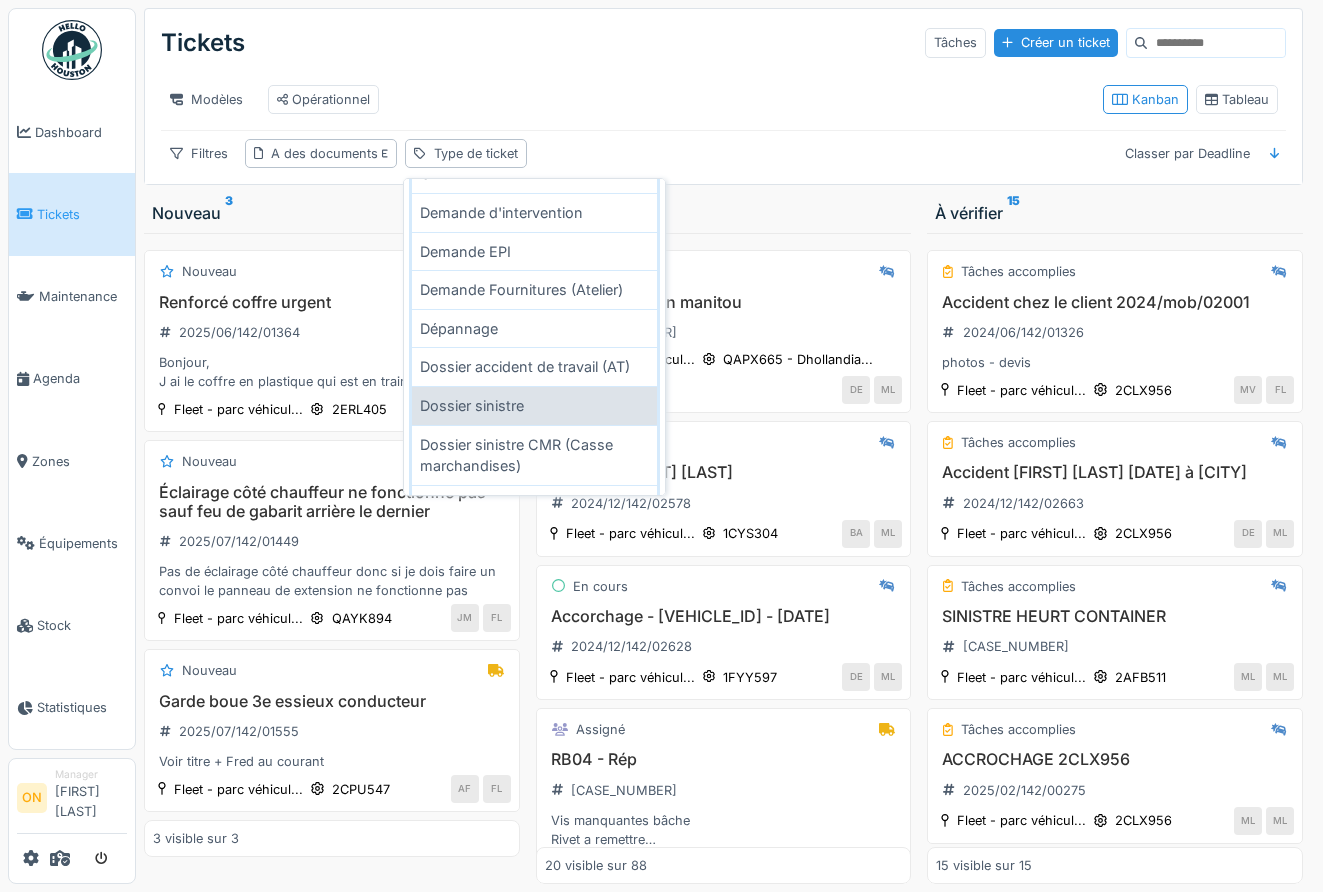 click on "Dossier sinistre" at bounding box center [534, 405] 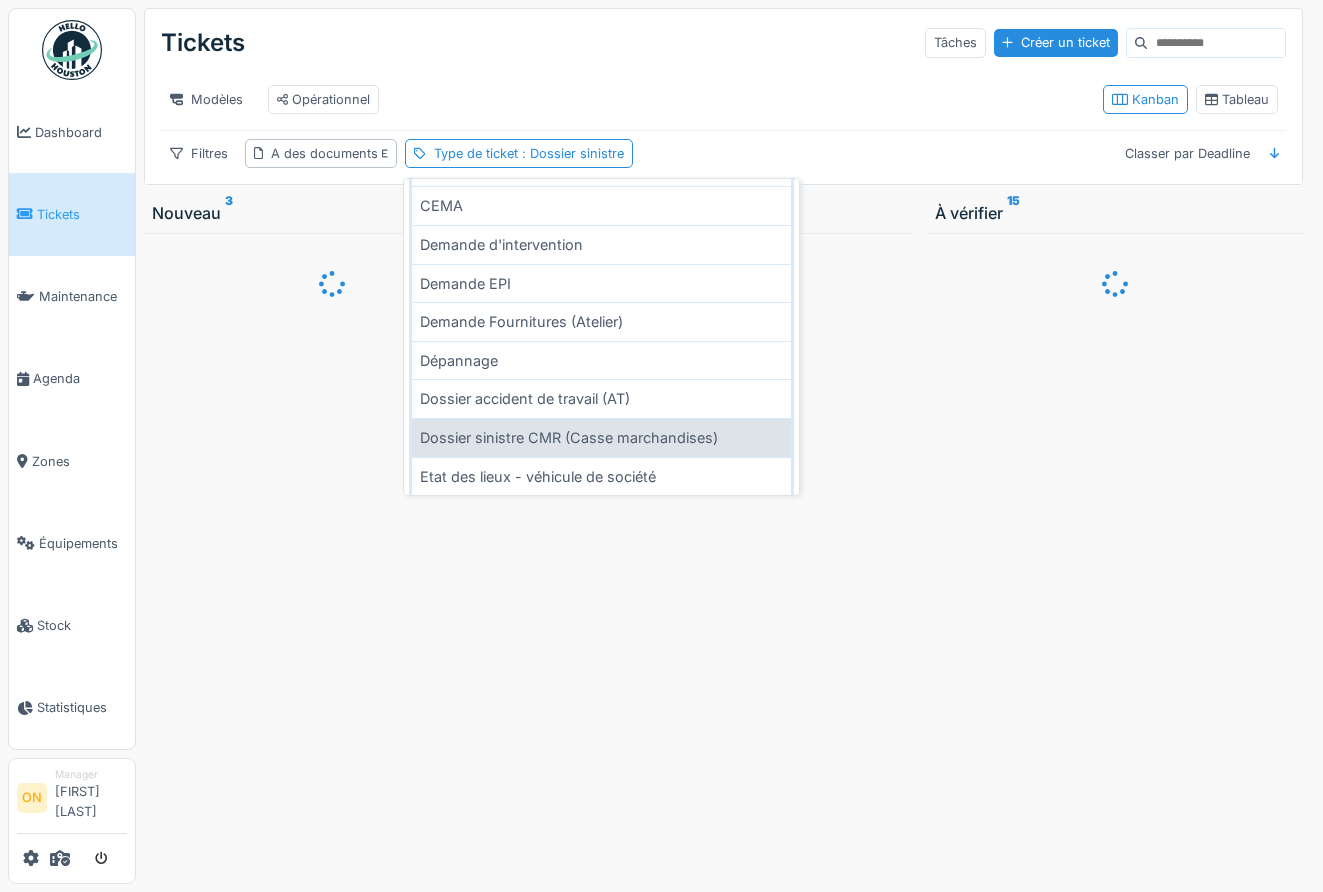 scroll, scrollTop: 279, scrollLeft: 0, axis: vertical 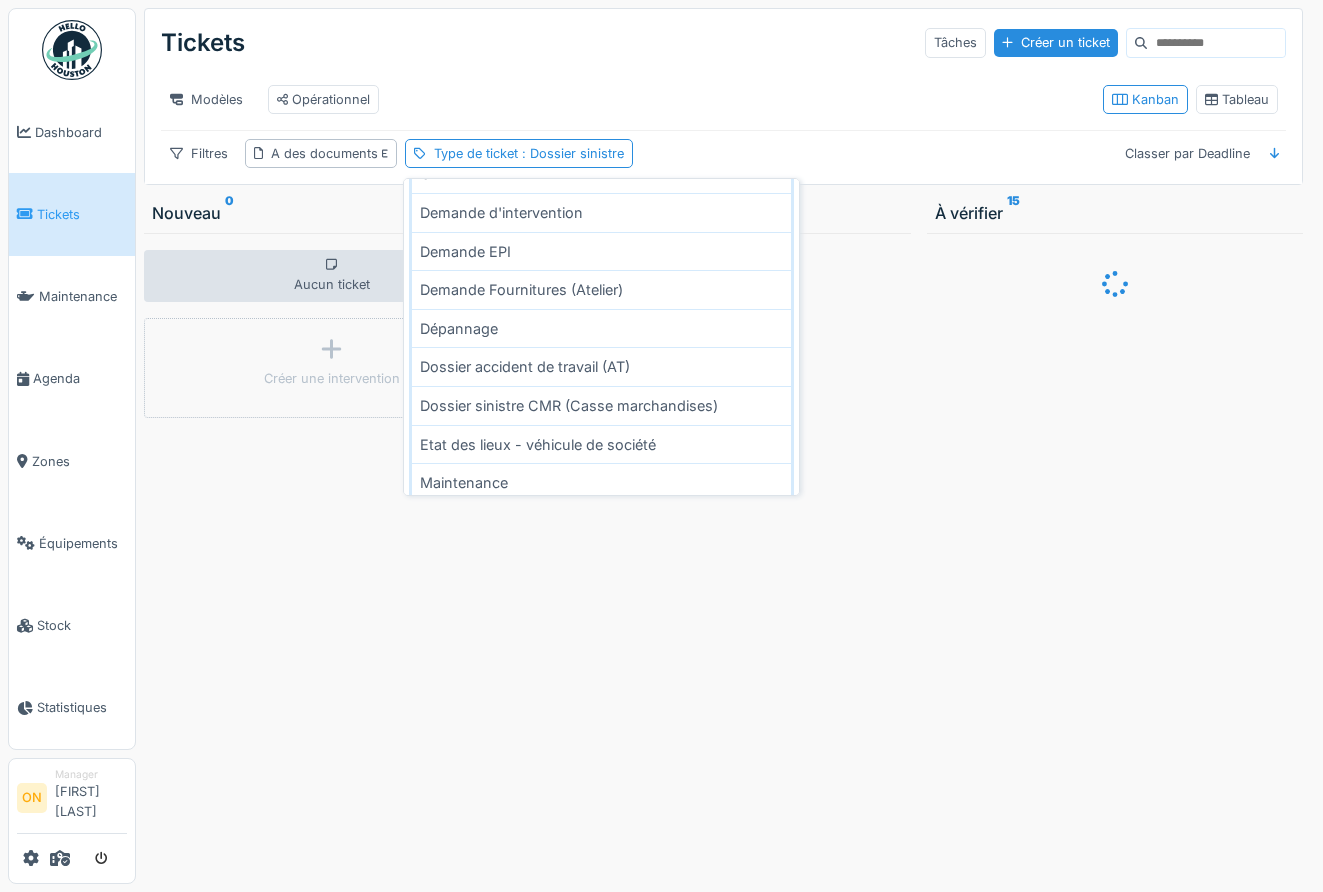 click on "Modèles   Opérationnel   Kanban   Tableau" at bounding box center (723, 99) 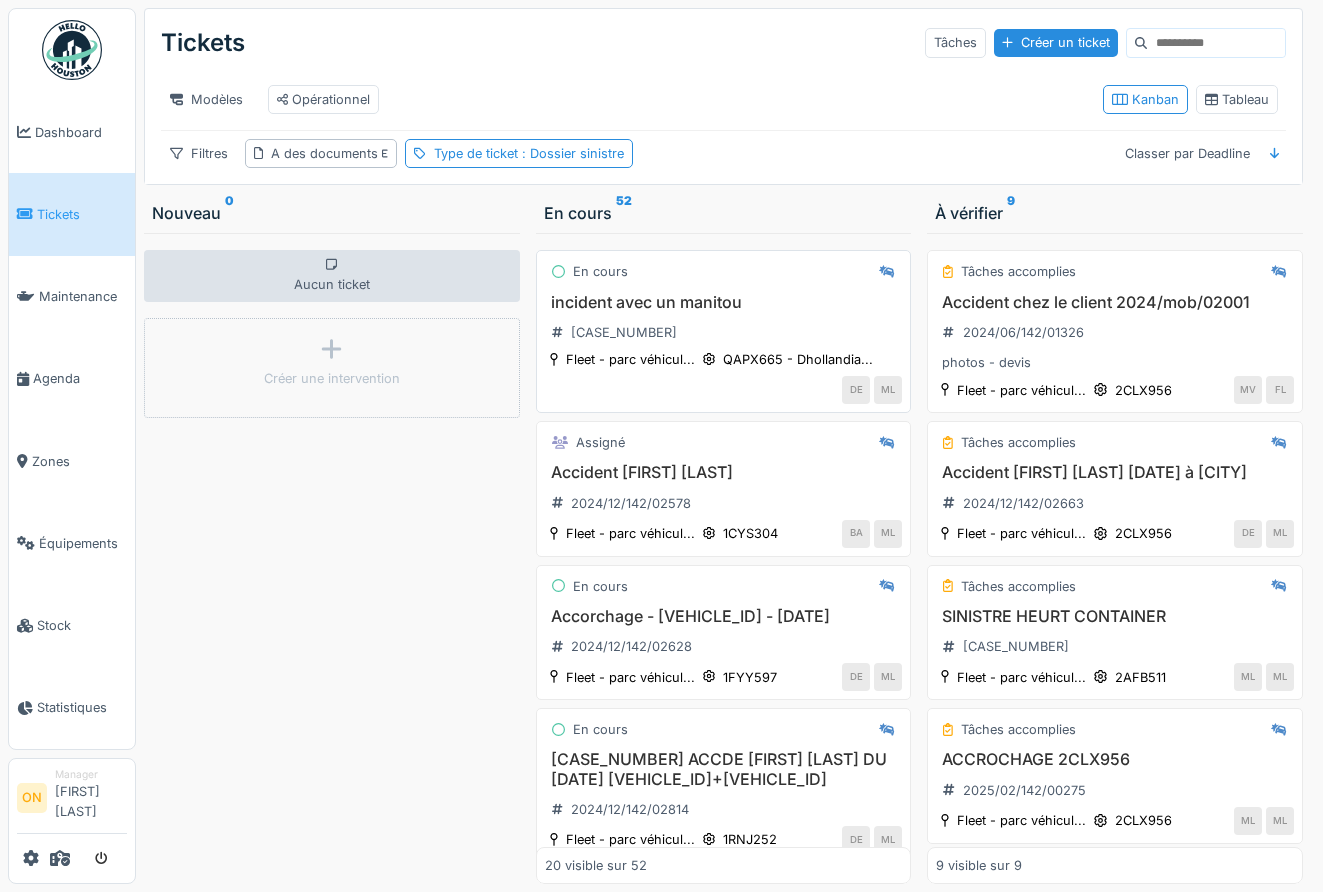 click on "incident avec un manitou" at bounding box center (724, 302) 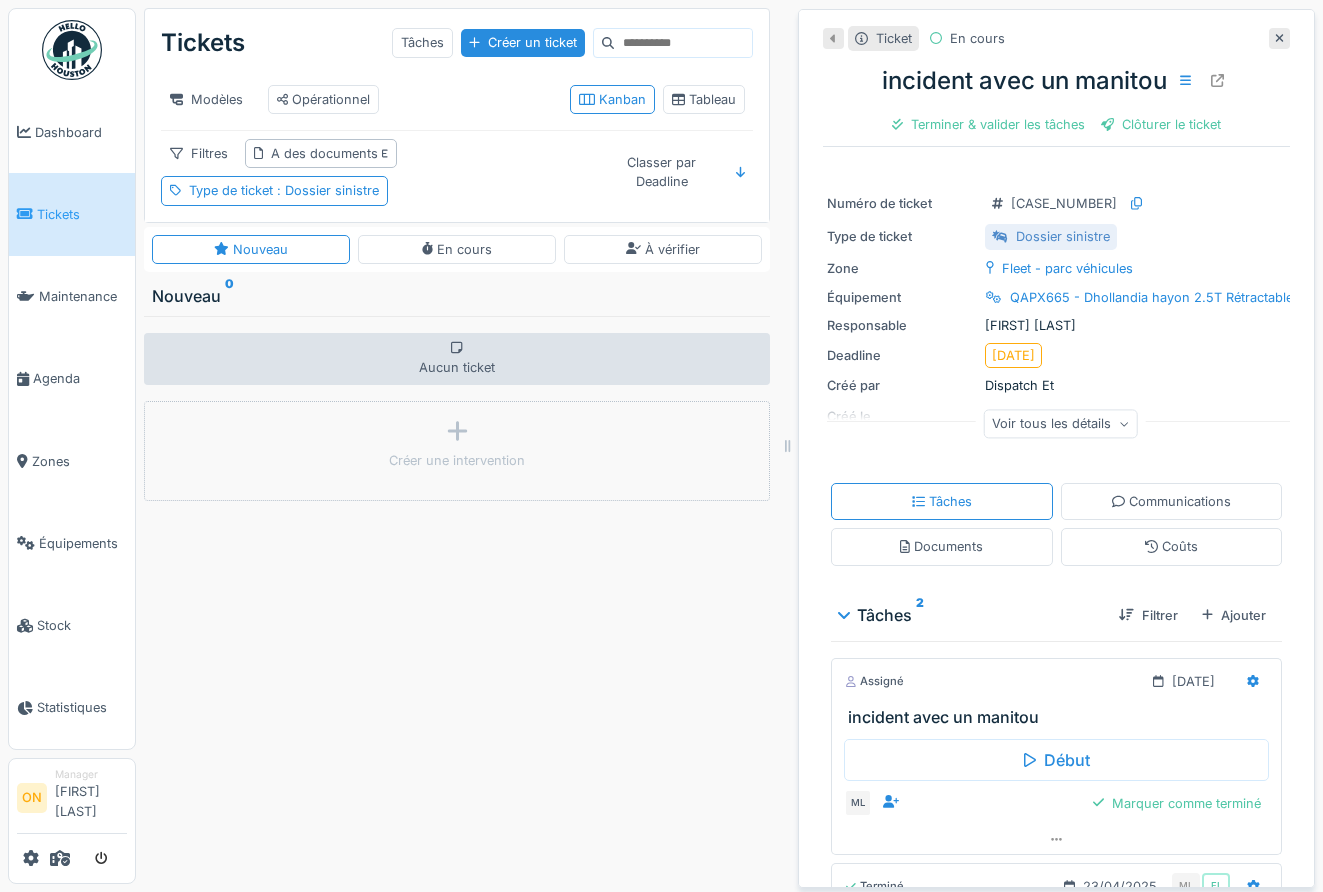 click on "Voir tous les détails" at bounding box center [1060, 423] 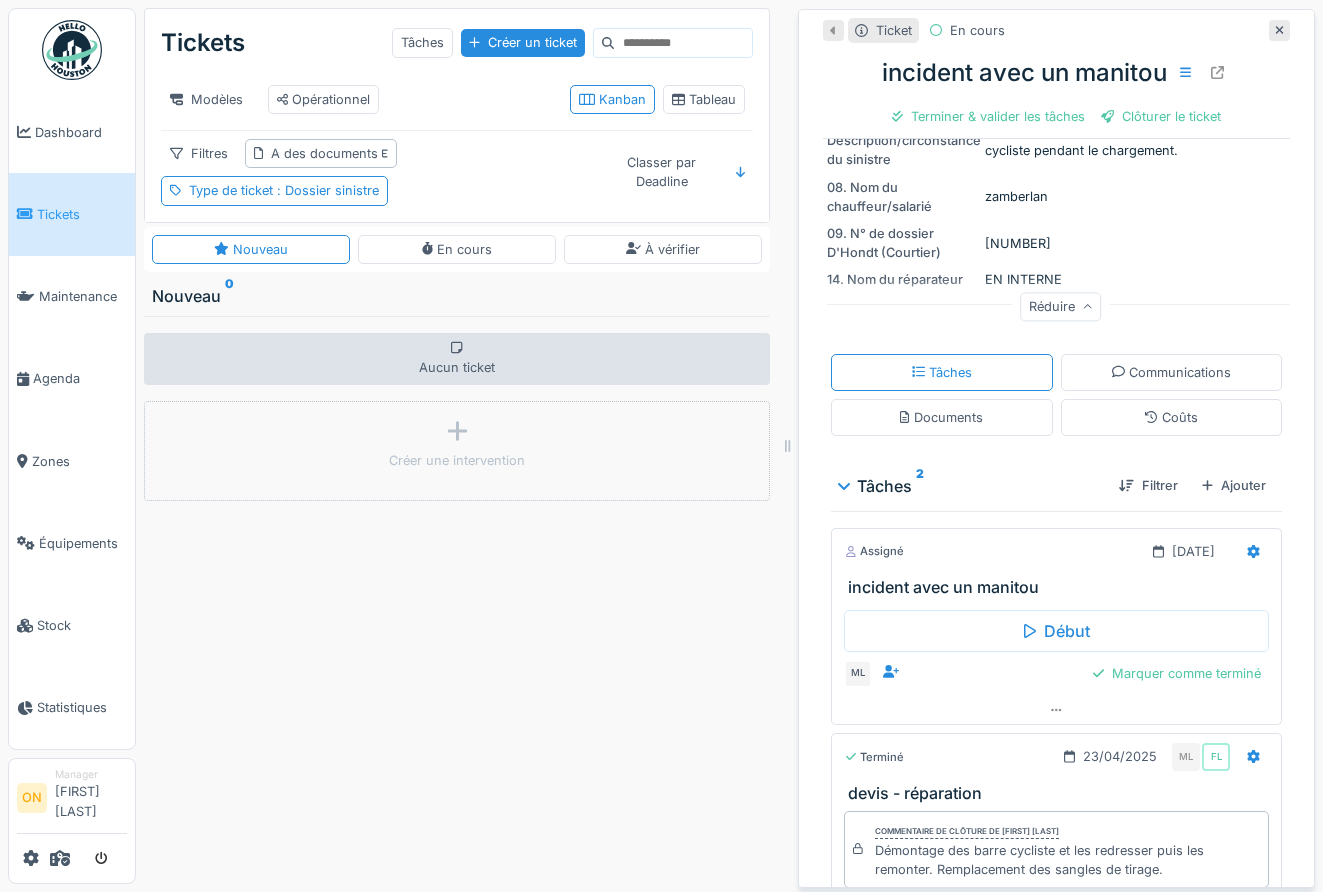 scroll, scrollTop: 682, scrollLeft: 0, axis: vertical 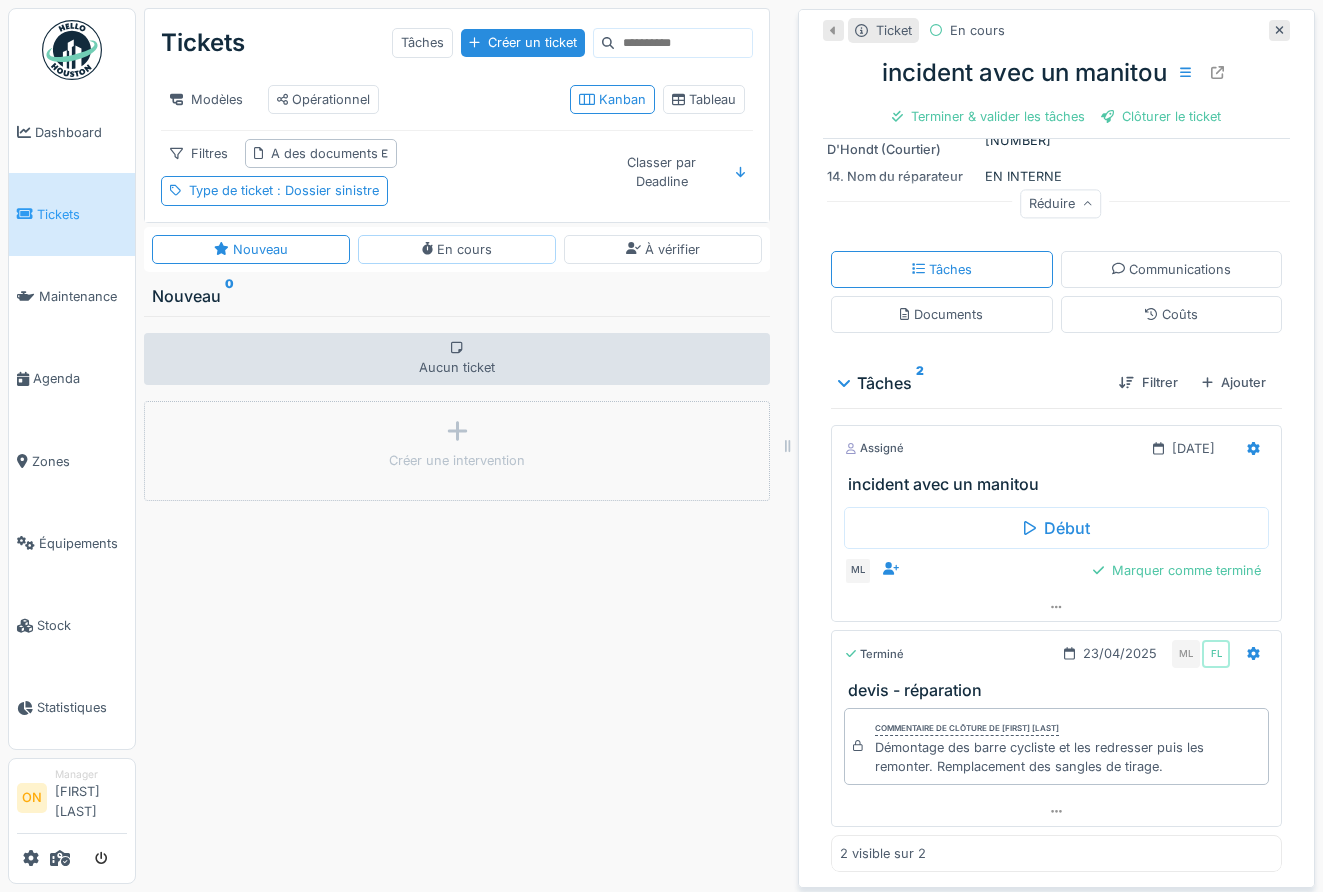 click on "En cours" at bounding box center [457, 249] 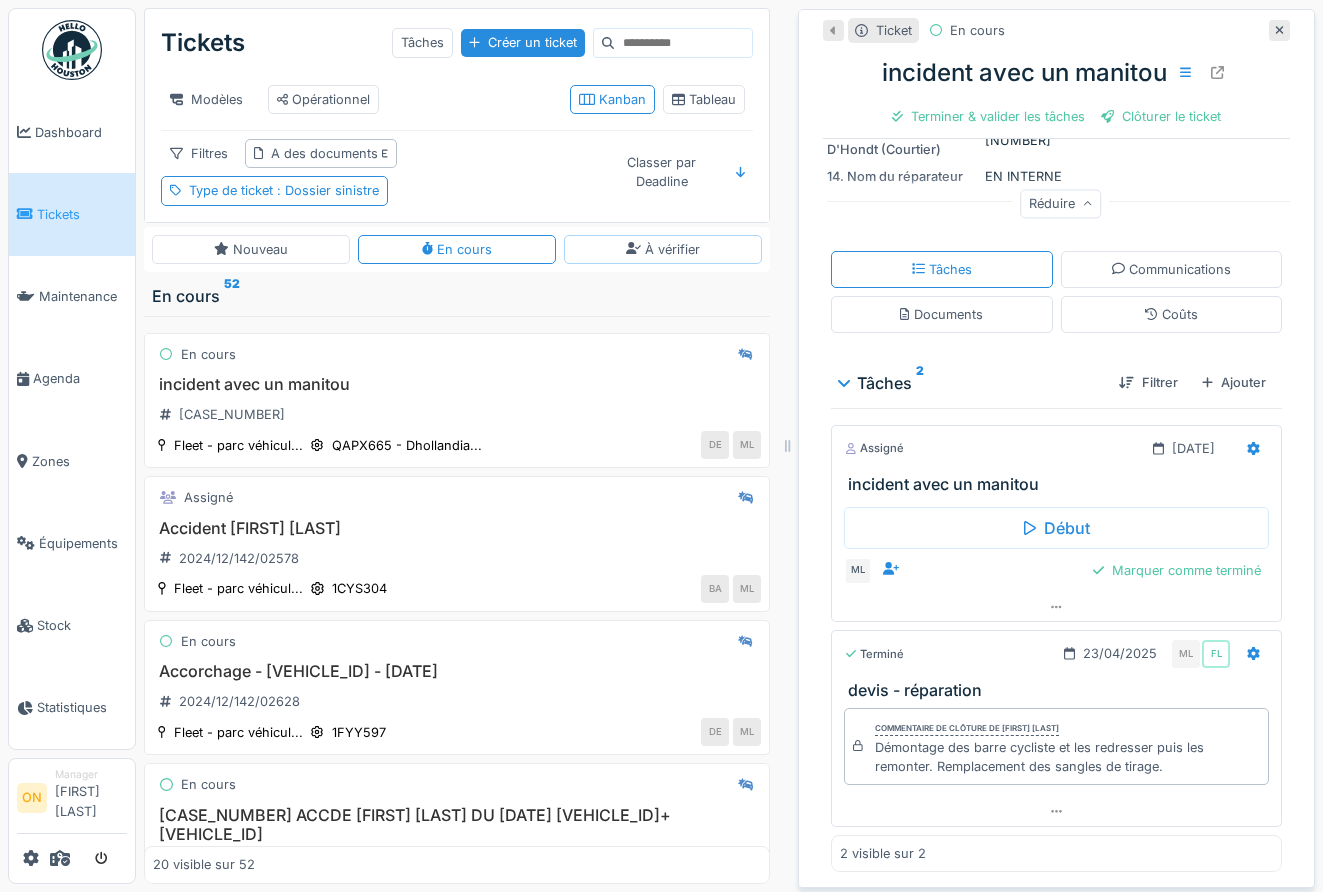 click on "À vérifier" at bounding box center (663, 249) 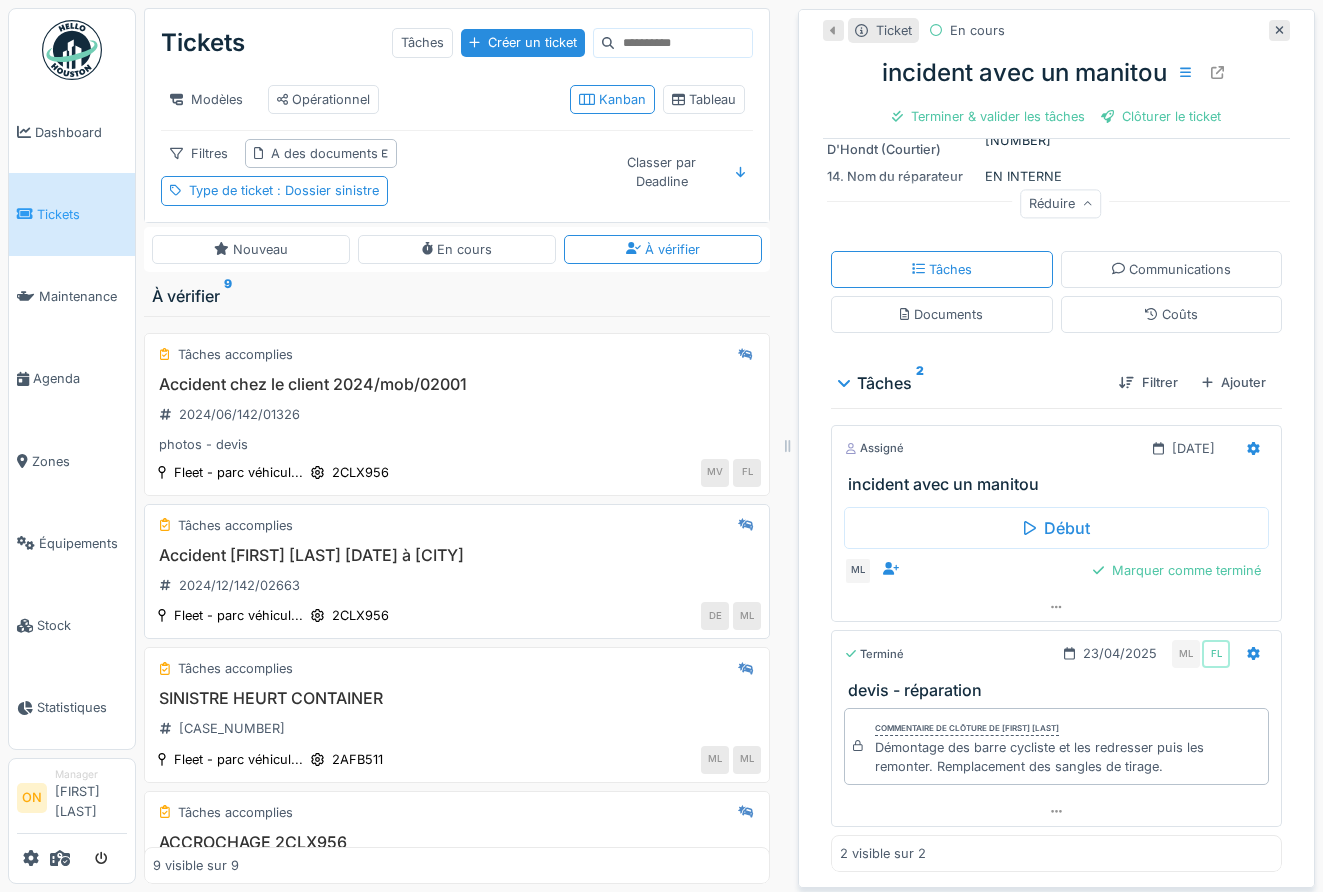 click on "Accident Mervyn Vandaele 05-12 à Tournai" at bounding box center (457, 555) 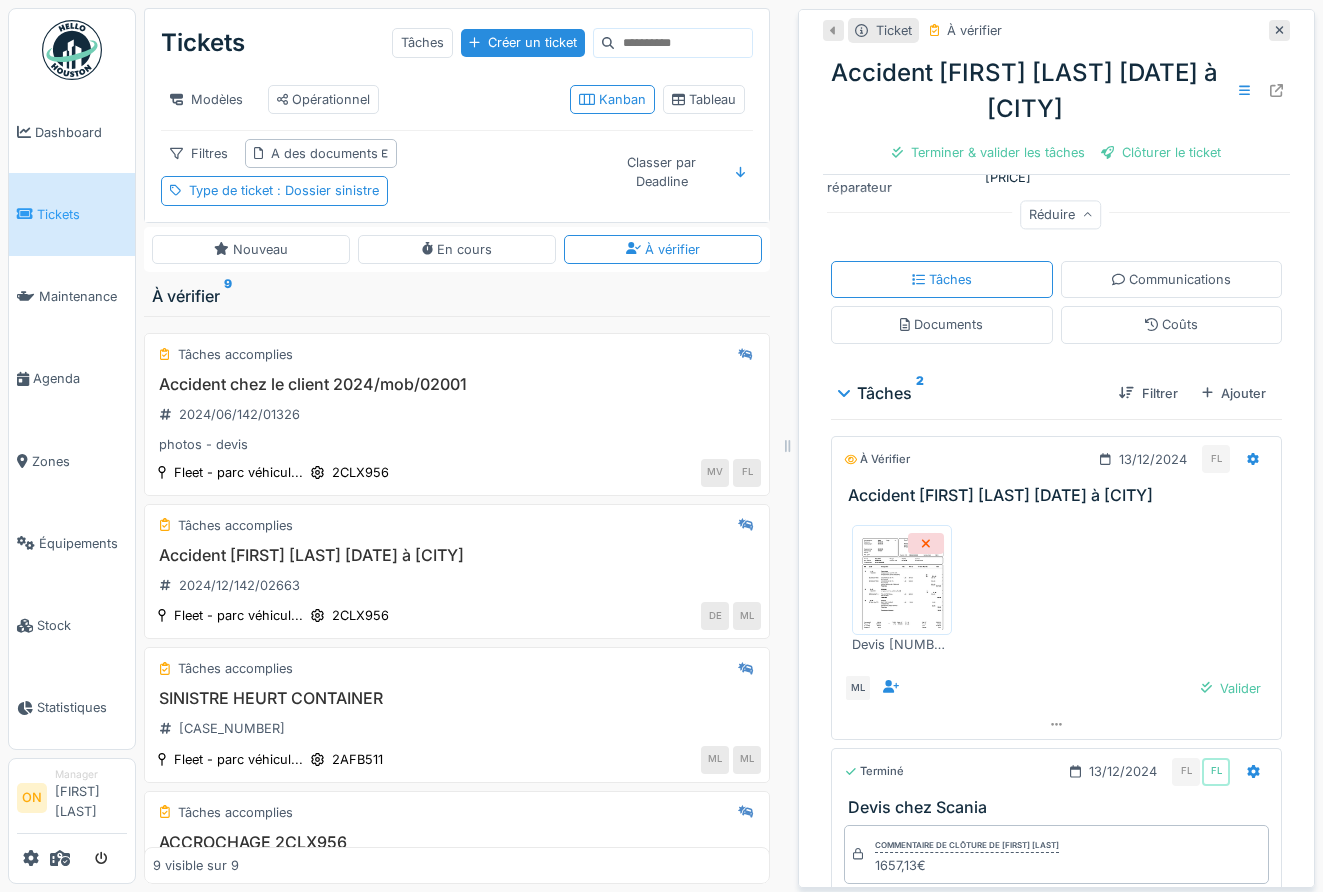 scroll, scrollTop: 886, scrollLeft: 0, axis: vertical 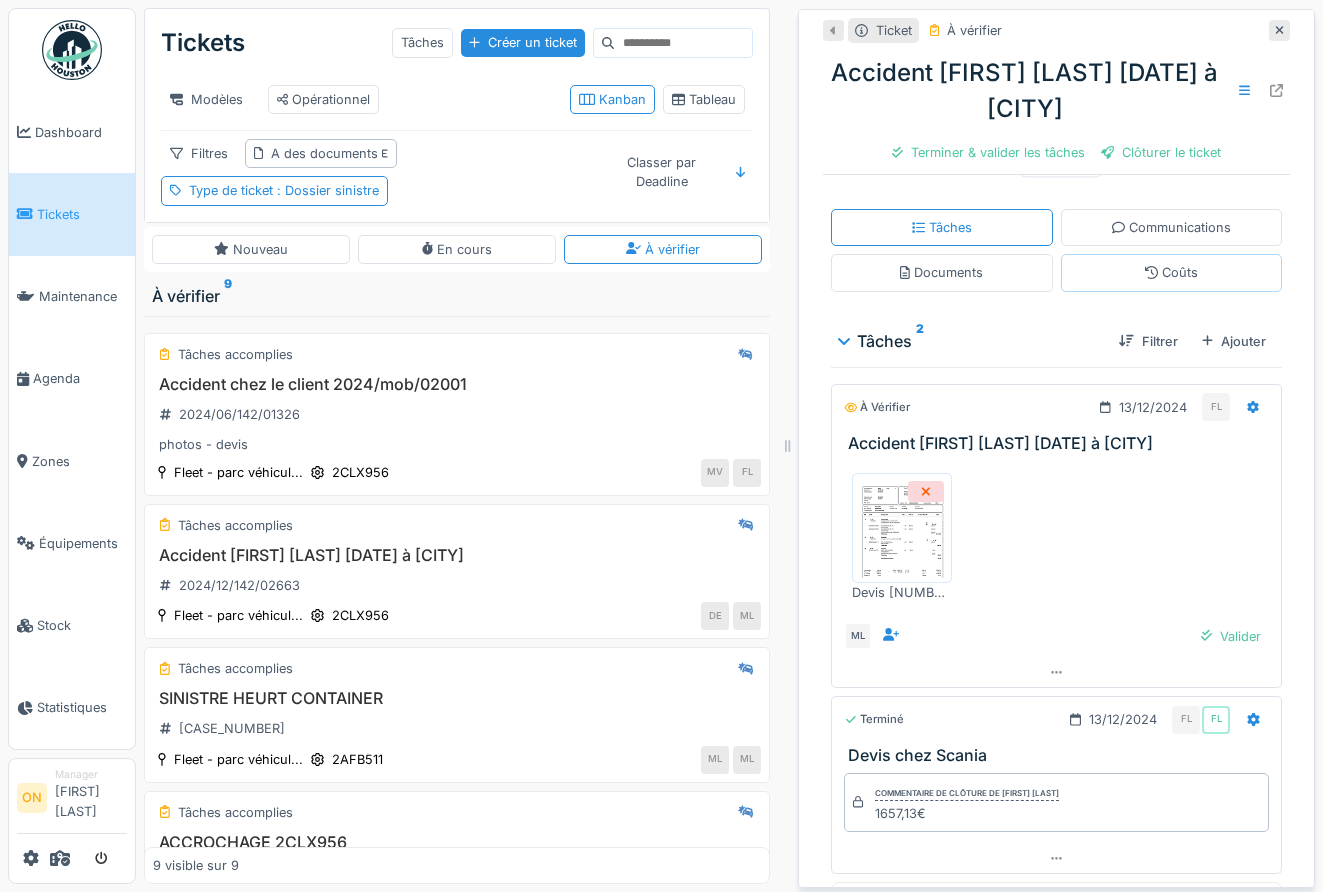 click on "Coûts" at bounding box center (1172, 272) 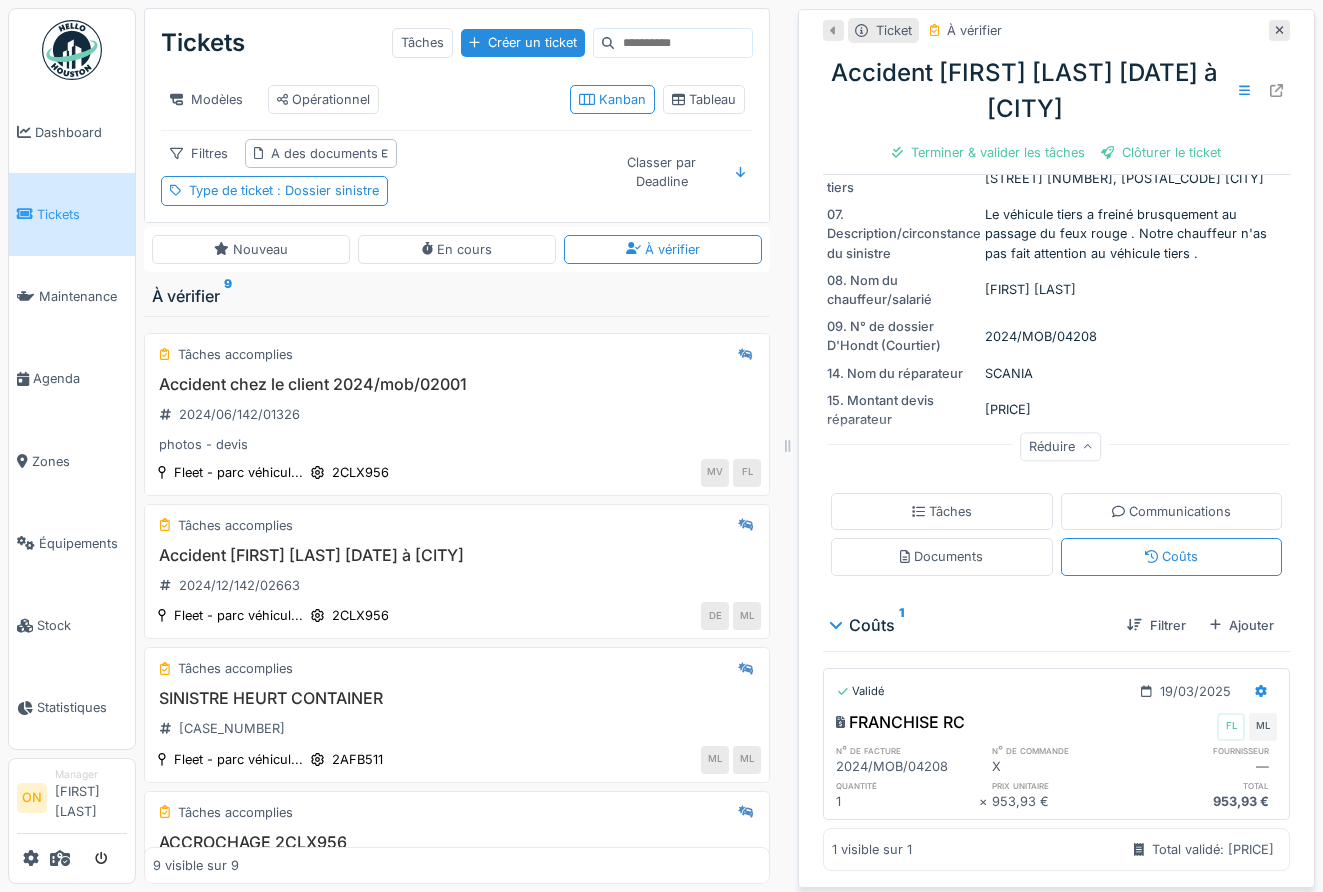 scroll, scrollTop: 555, scrollLeft: 0, axis: vertical 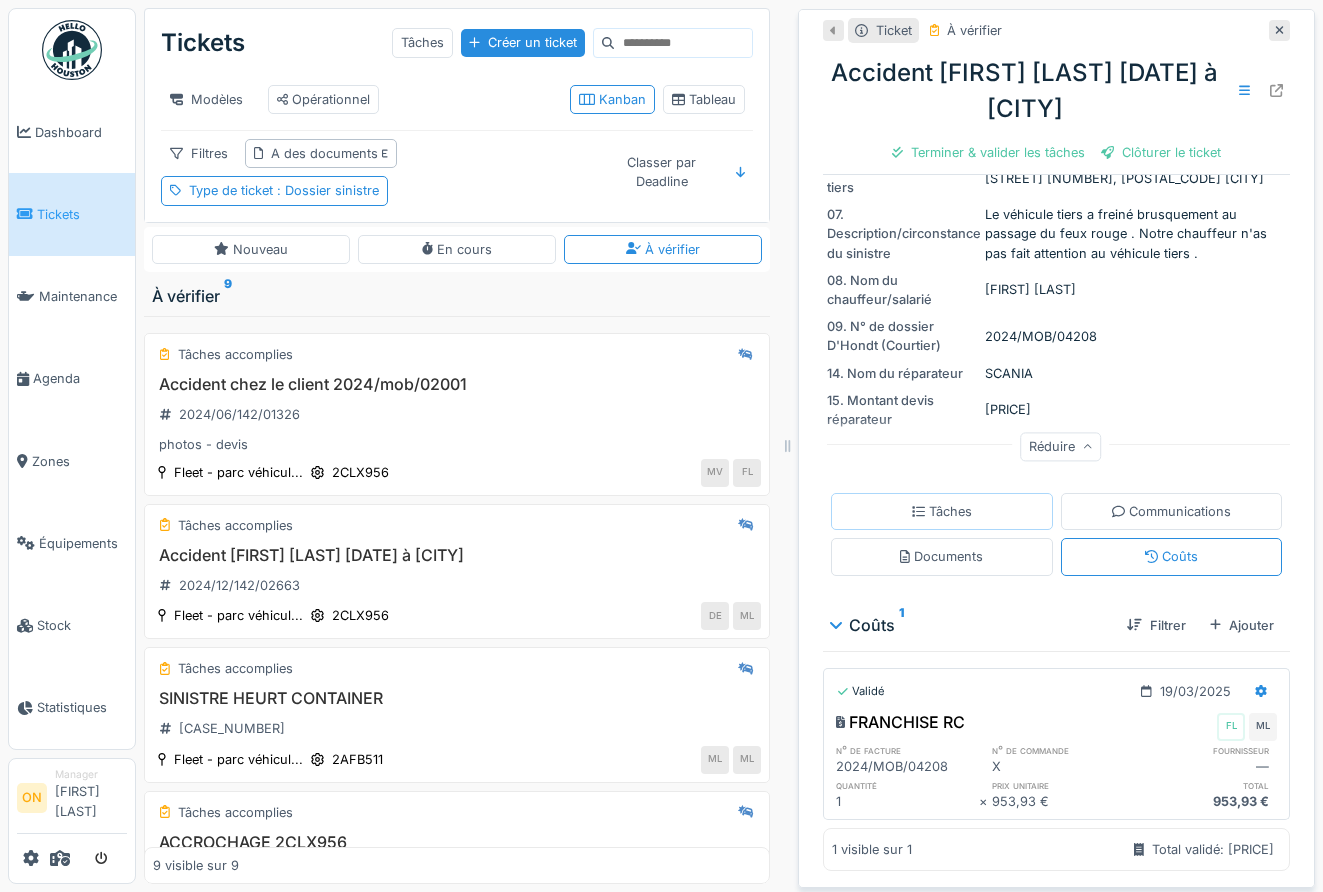 click on "Tâches" at bounding box center [942, 511] 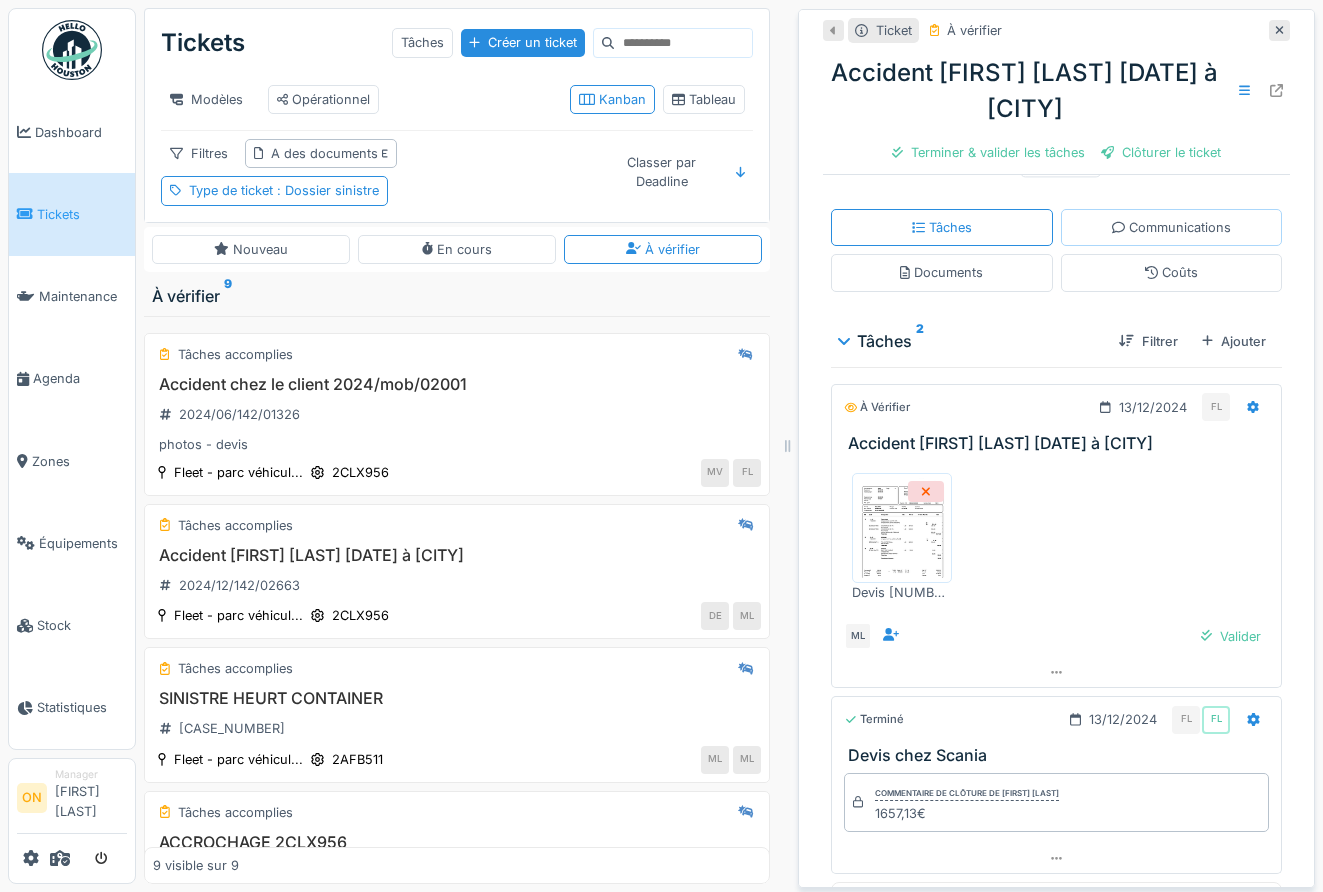 click on "Communications" at bounding box center [1171, 227] 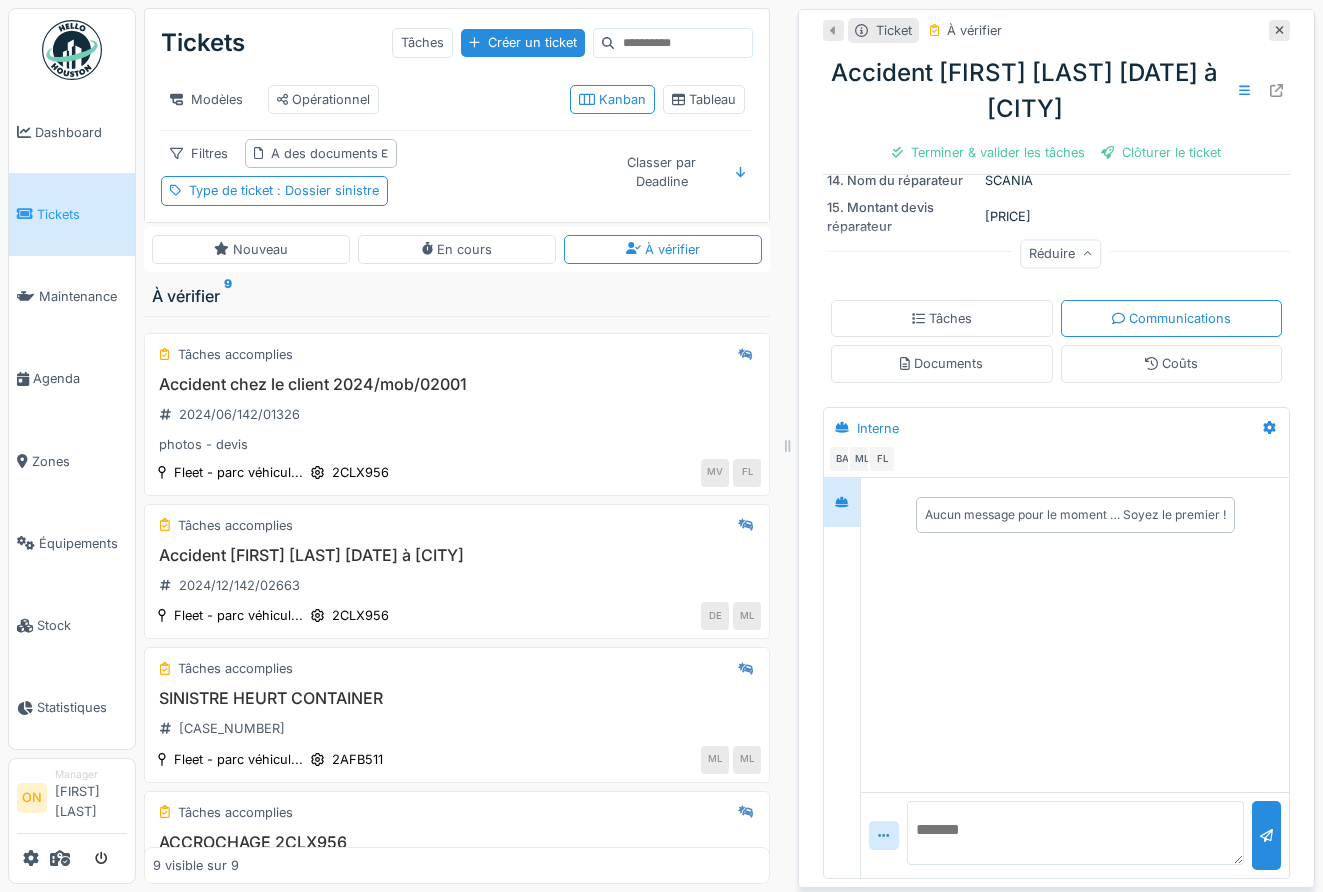 scroll, scrollTop: 748, scrollLeft: 0, axis: vertical 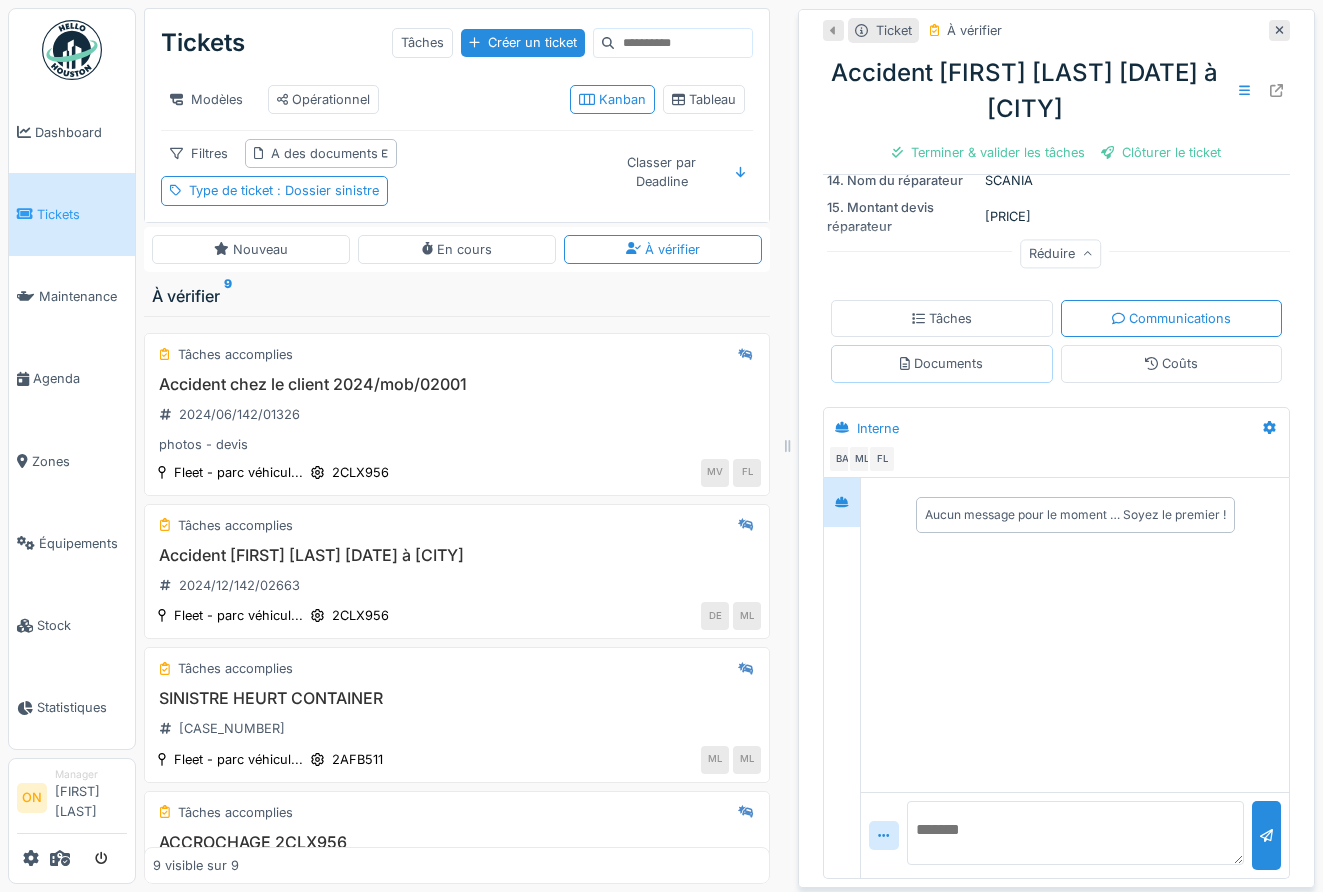 click on "Documents" at bounding box center (941, 363) 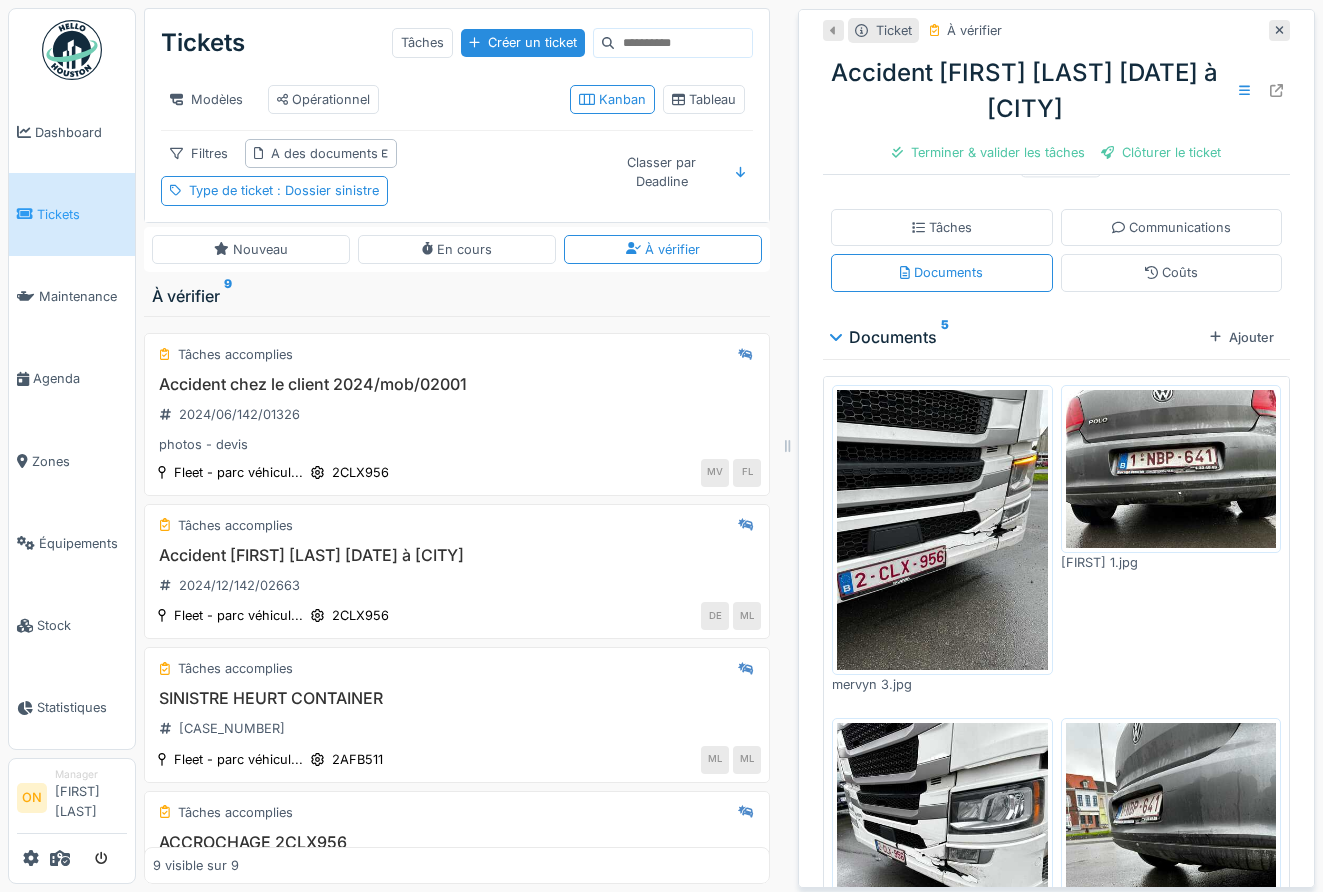 scroll, scrollTop: 0, scrollLeft: 0, axis: both 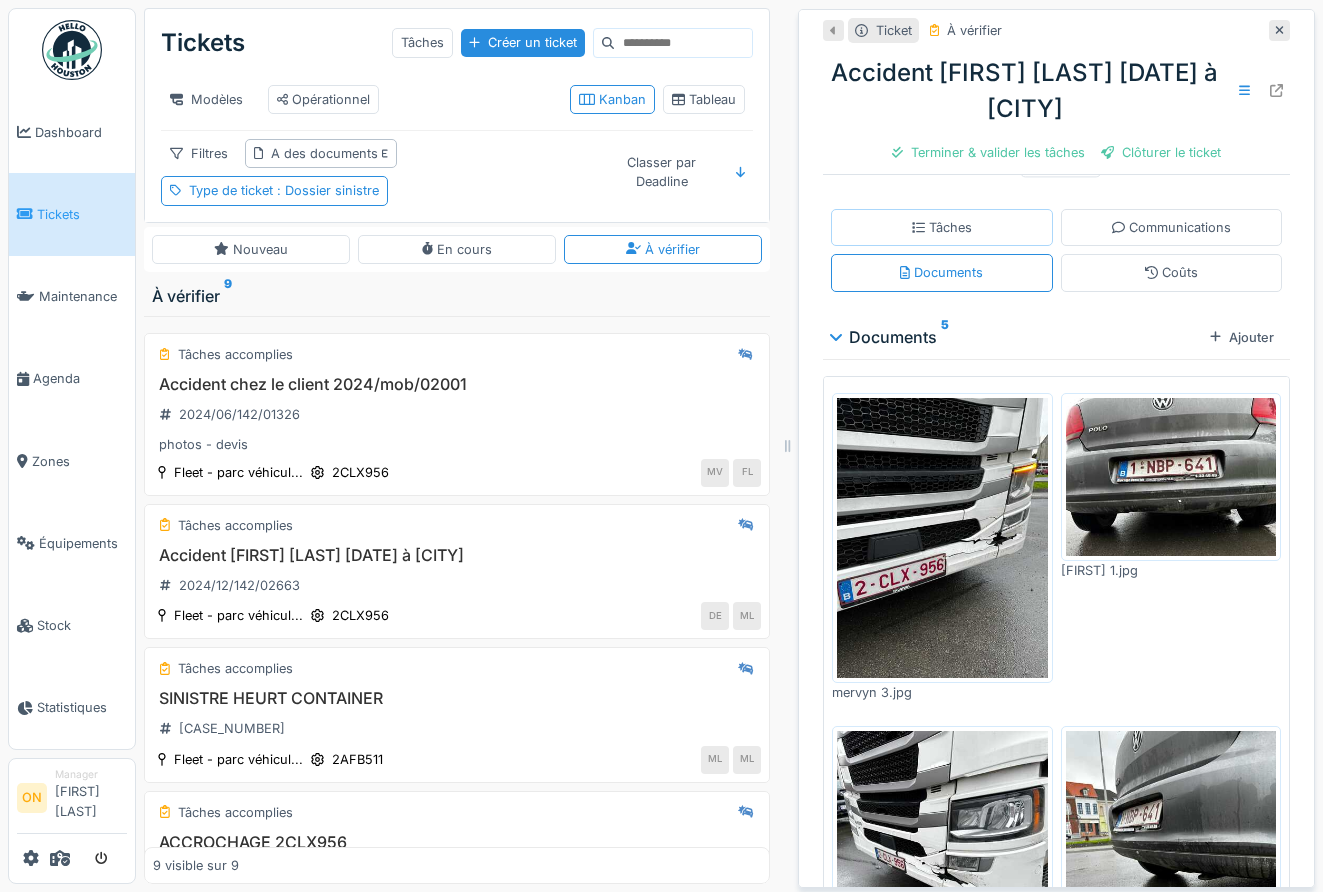 click on "Tâches" at bounding box center [942, 227] 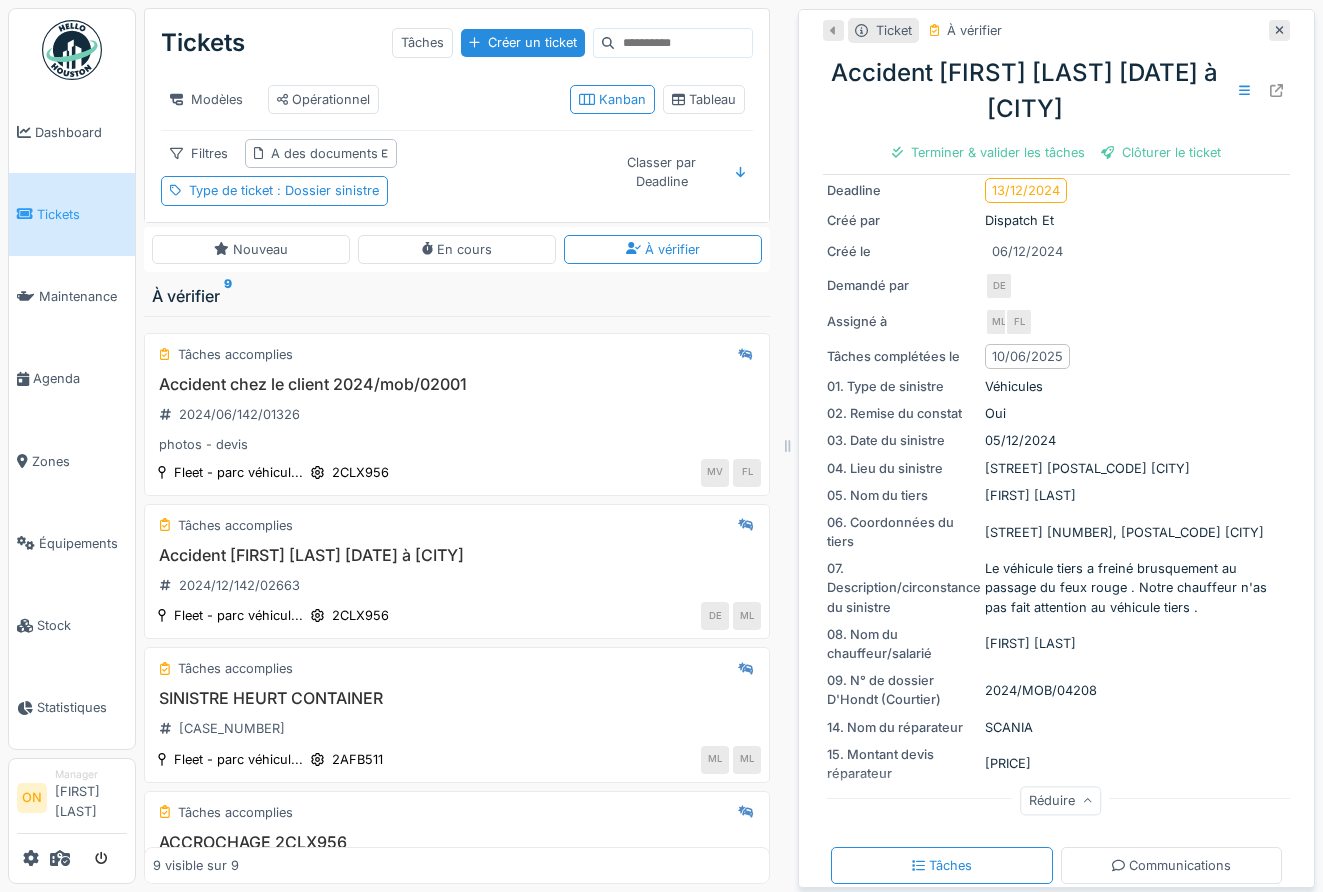 scroll, scrollTop: 191, scrollLeft: 0, axis: vertical 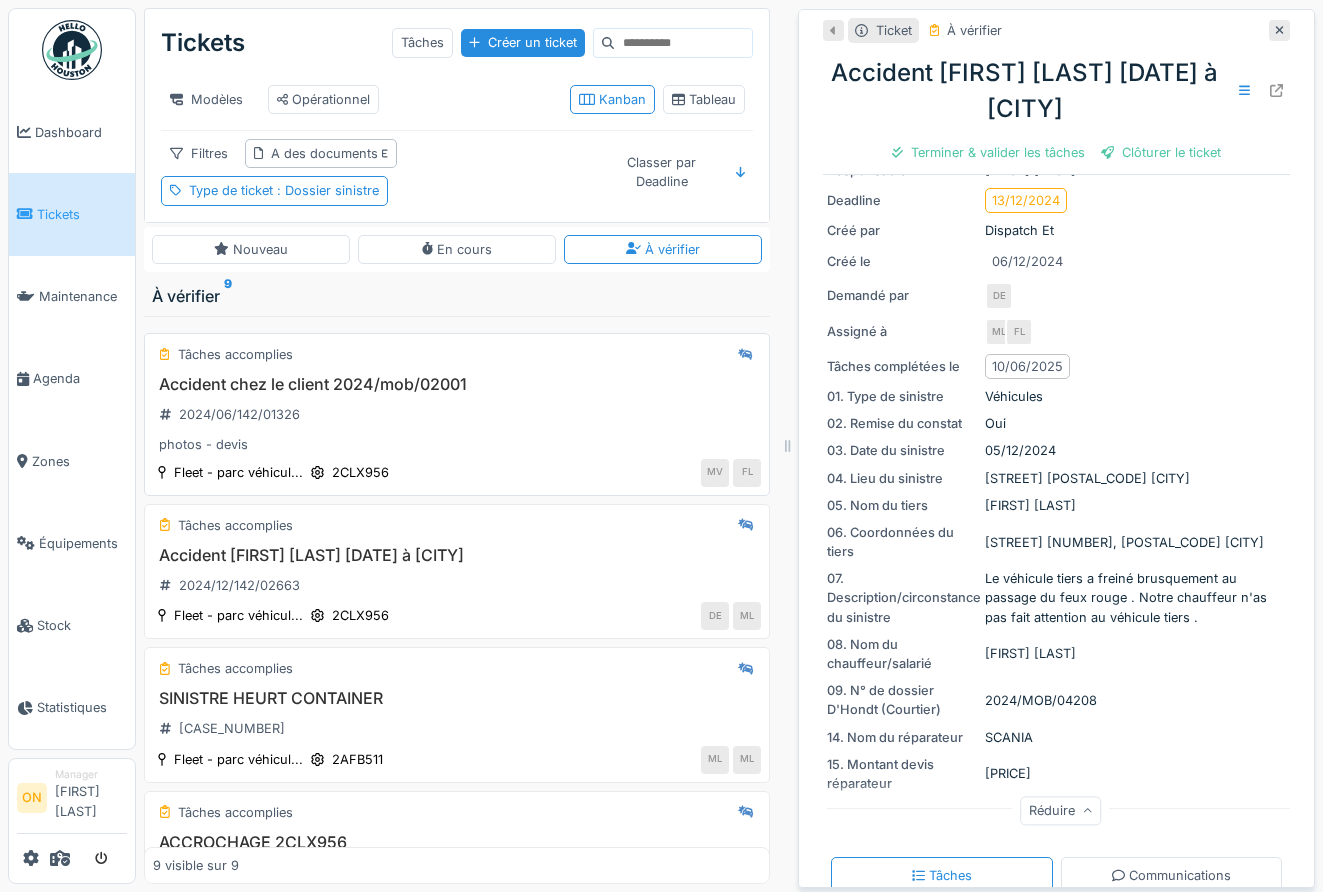 click on "Accident chez le client 2024/mob/02001" at bounding box center (457, 384) 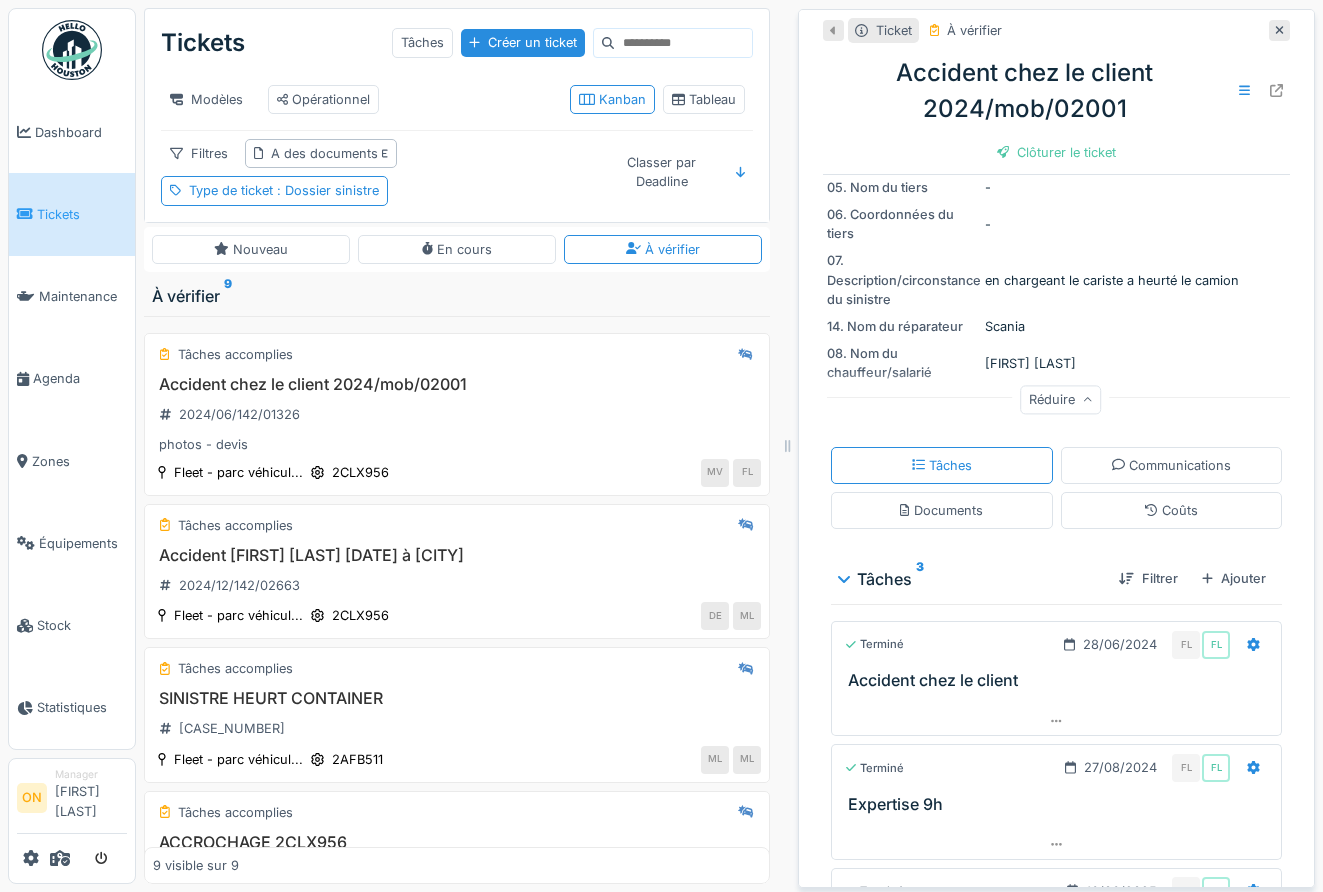 scroll, scrollTop: 721, scrollLeft: 0, axis: vertical 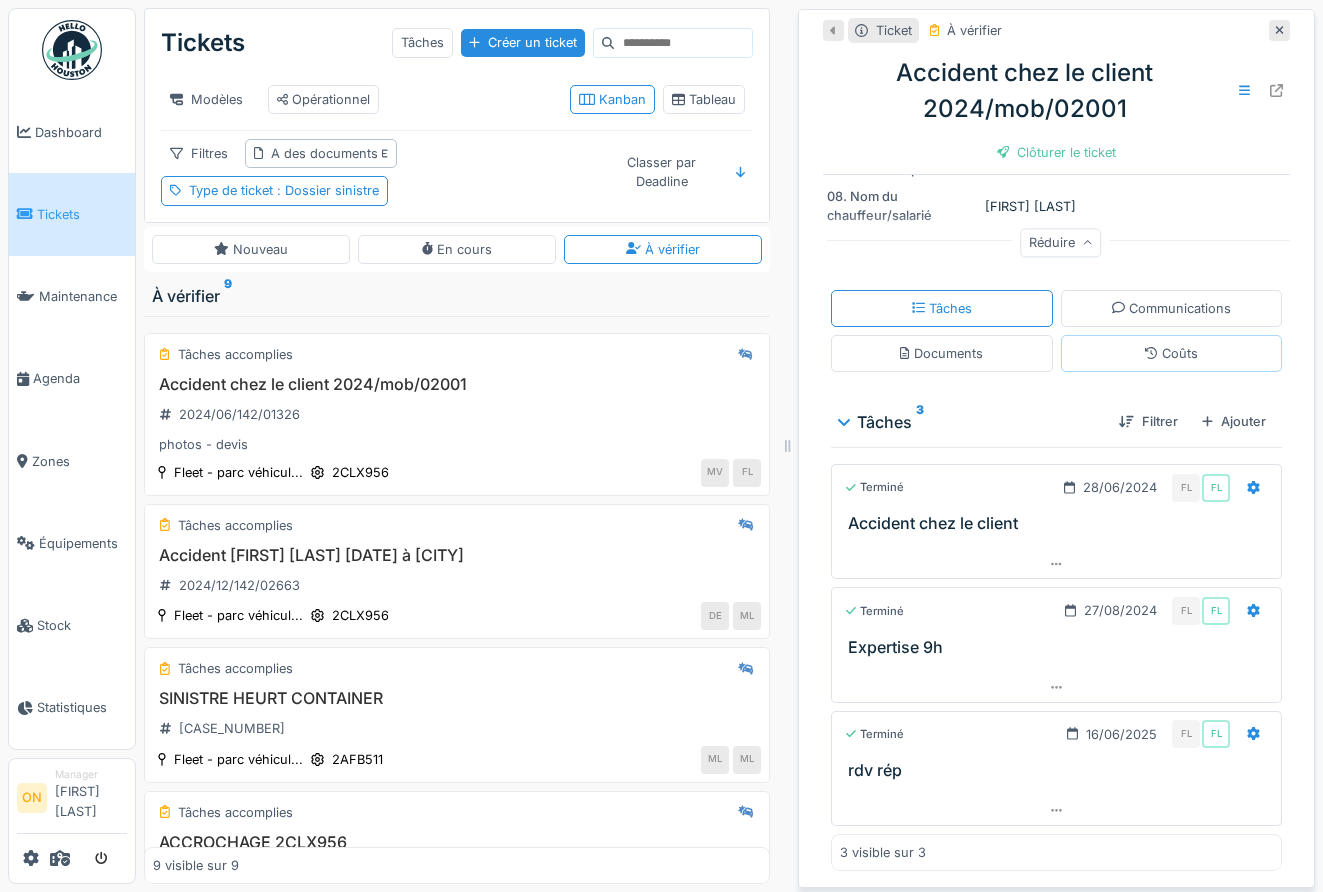 click on "Coûts" at bounding box center [1172, 353] 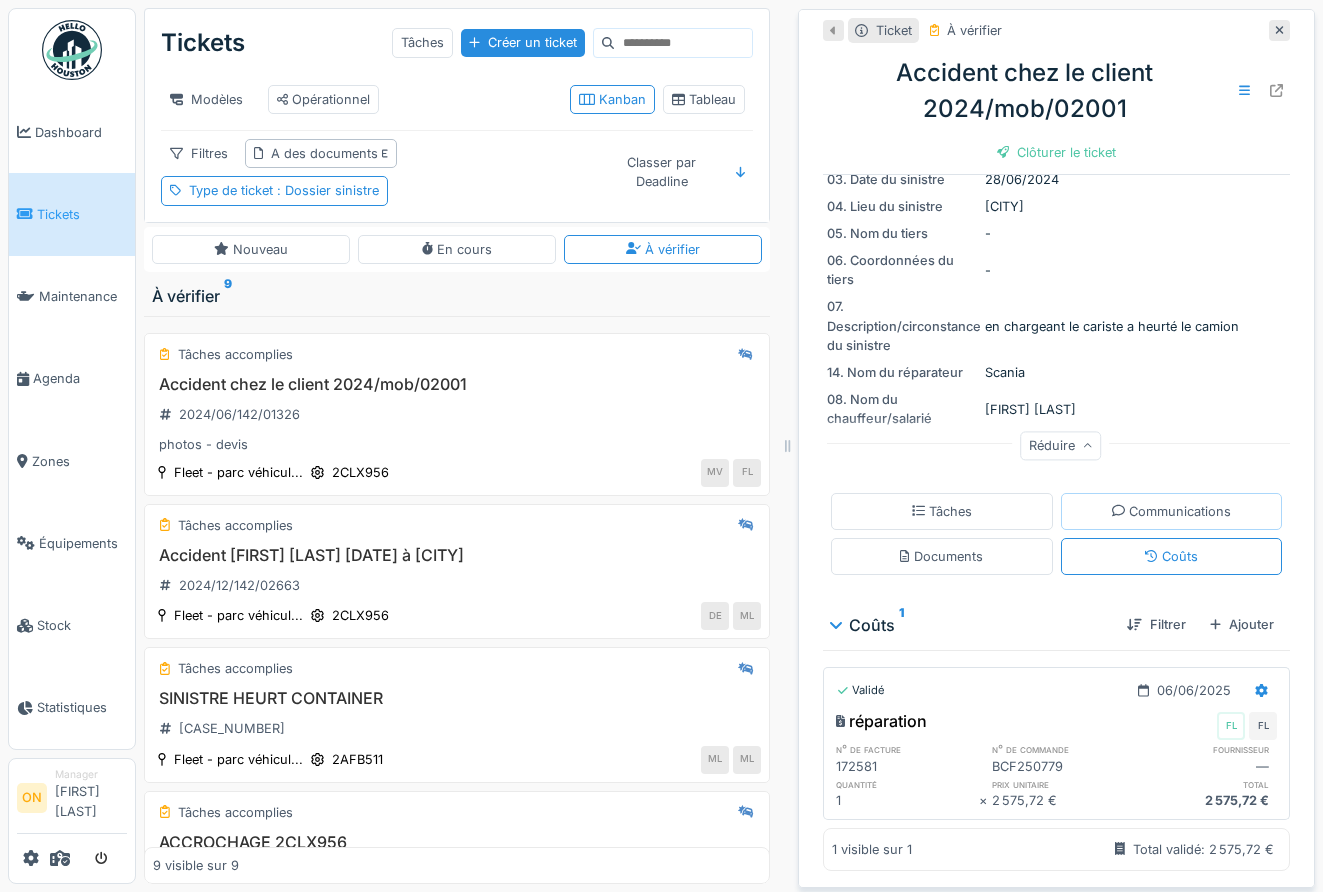 click 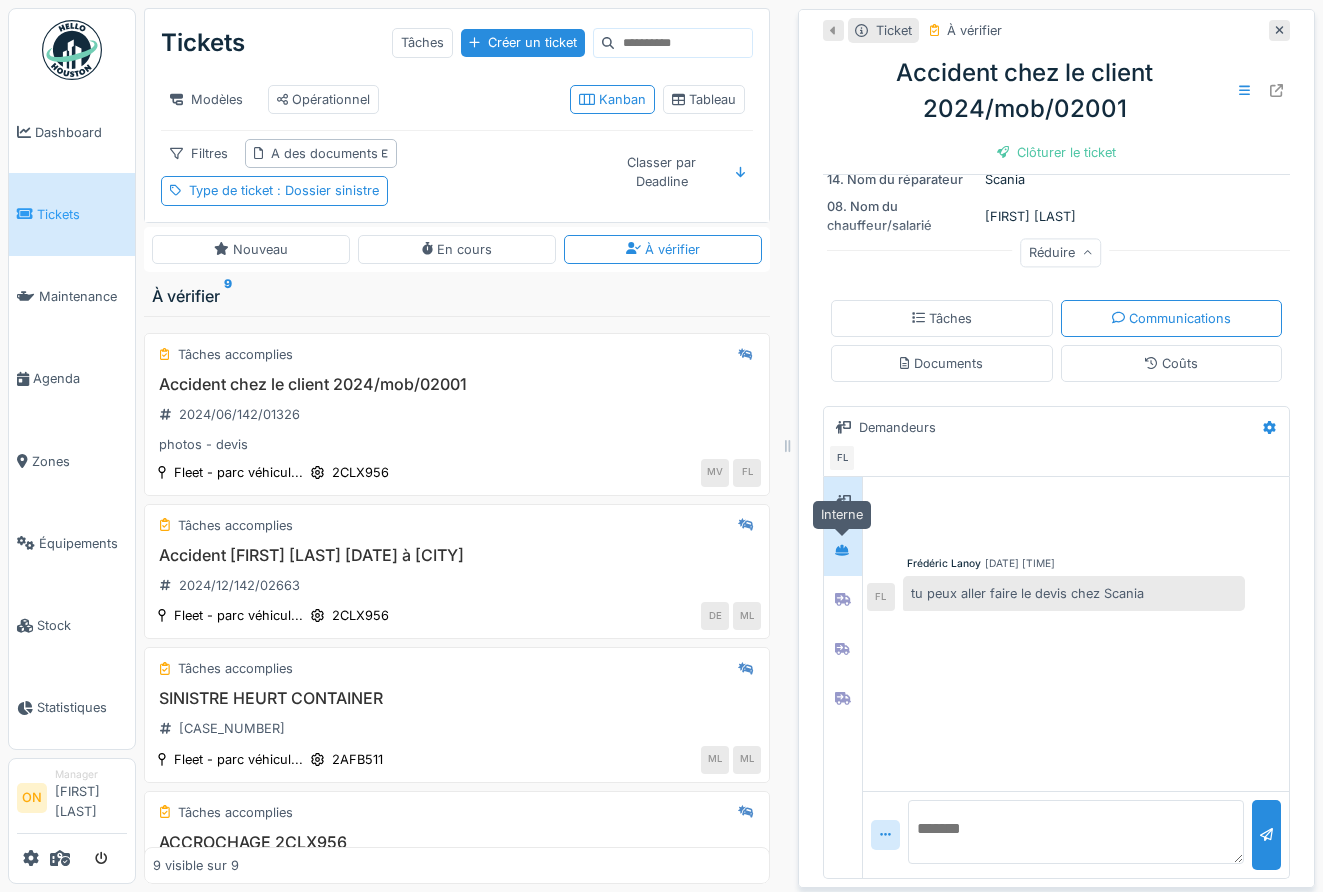 click 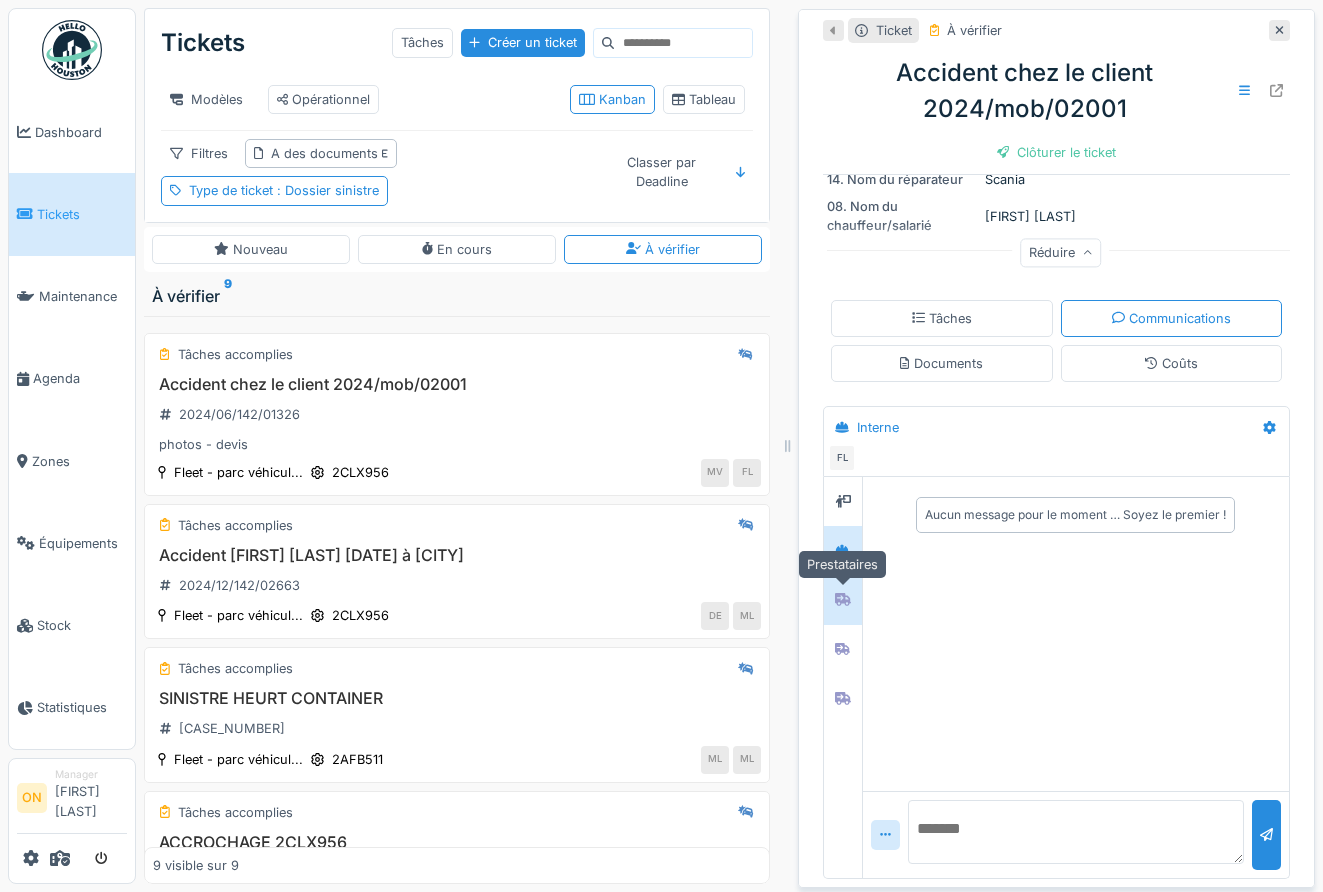 click 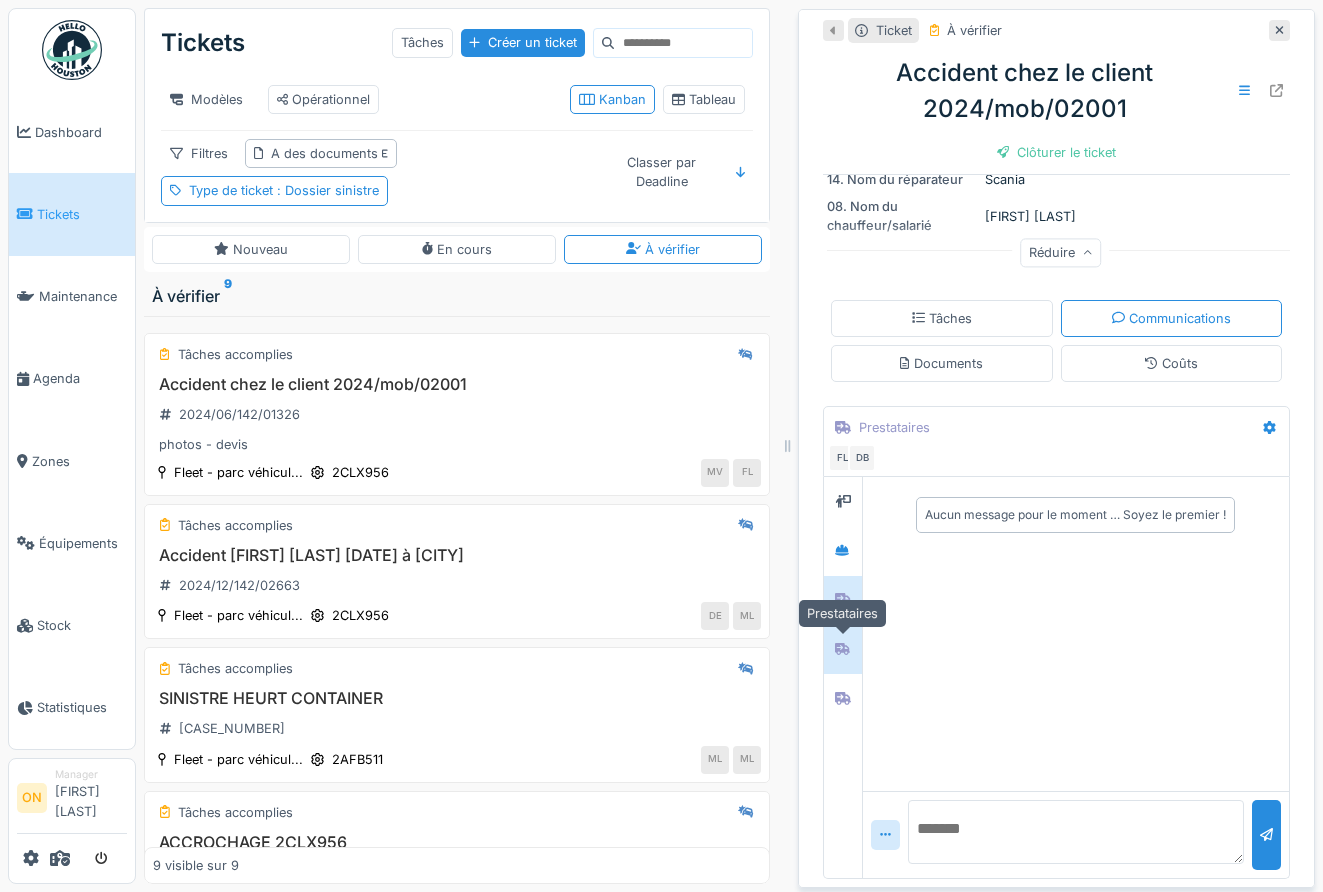 click 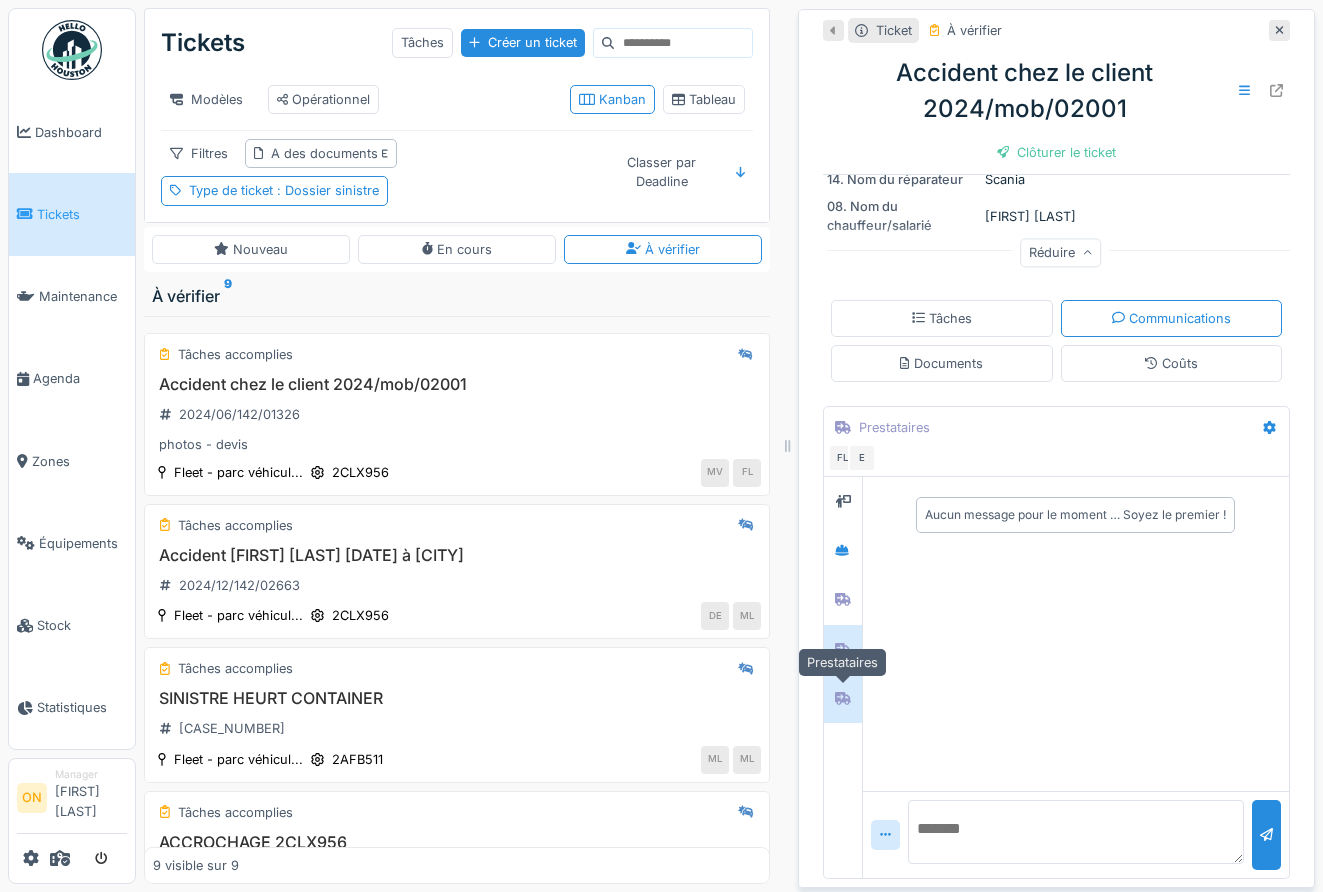 click 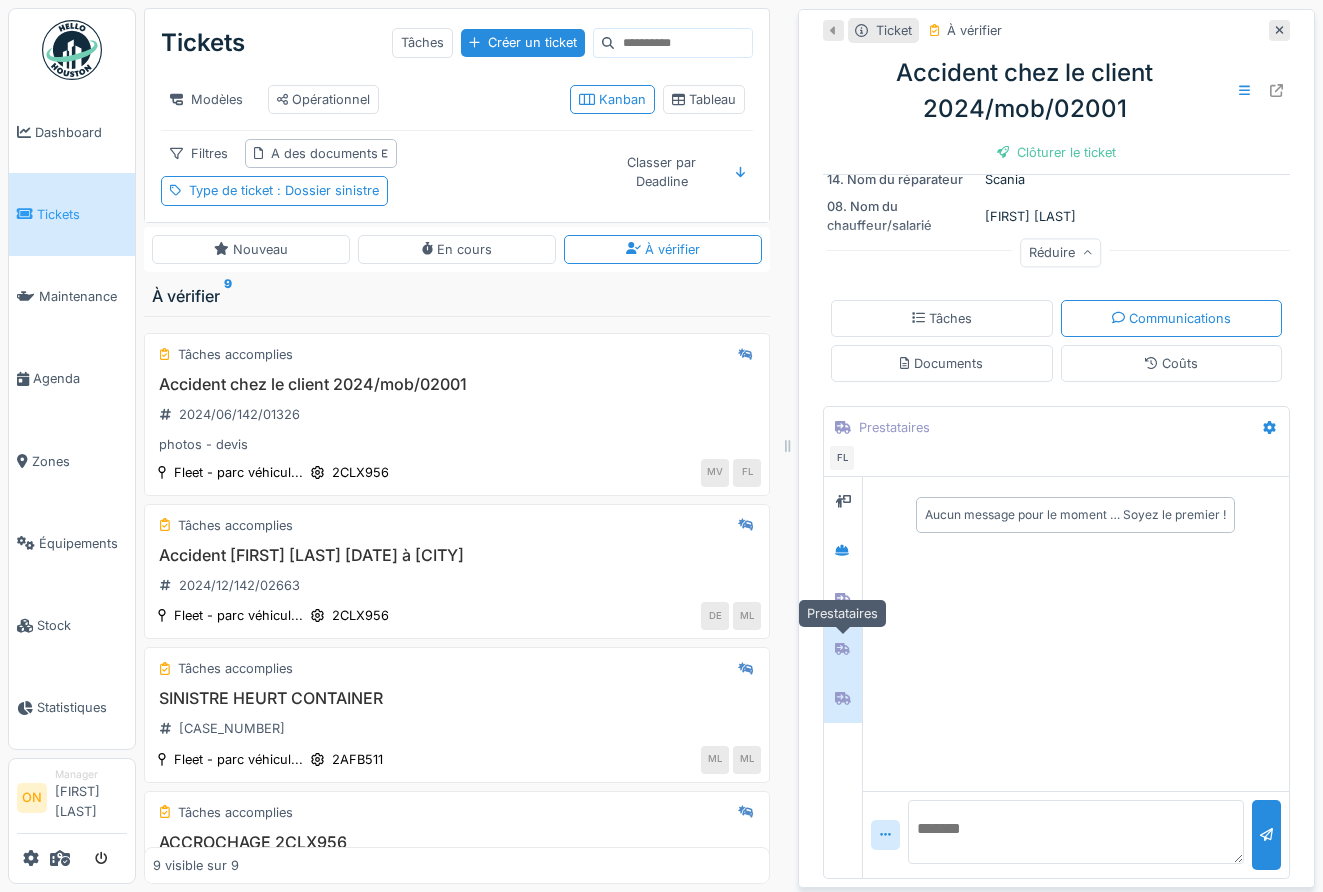 click at bounding box center (843, 649) 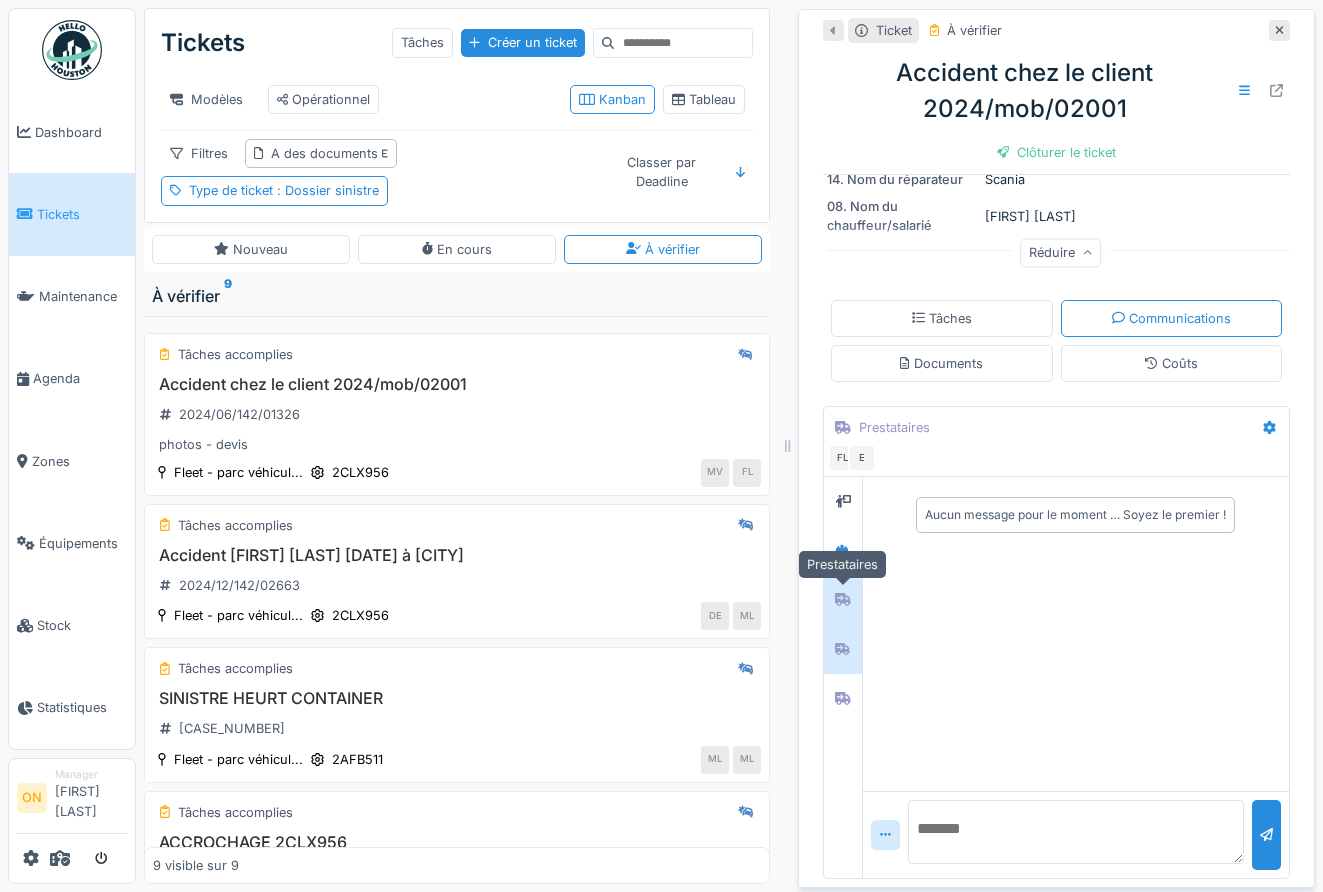 click 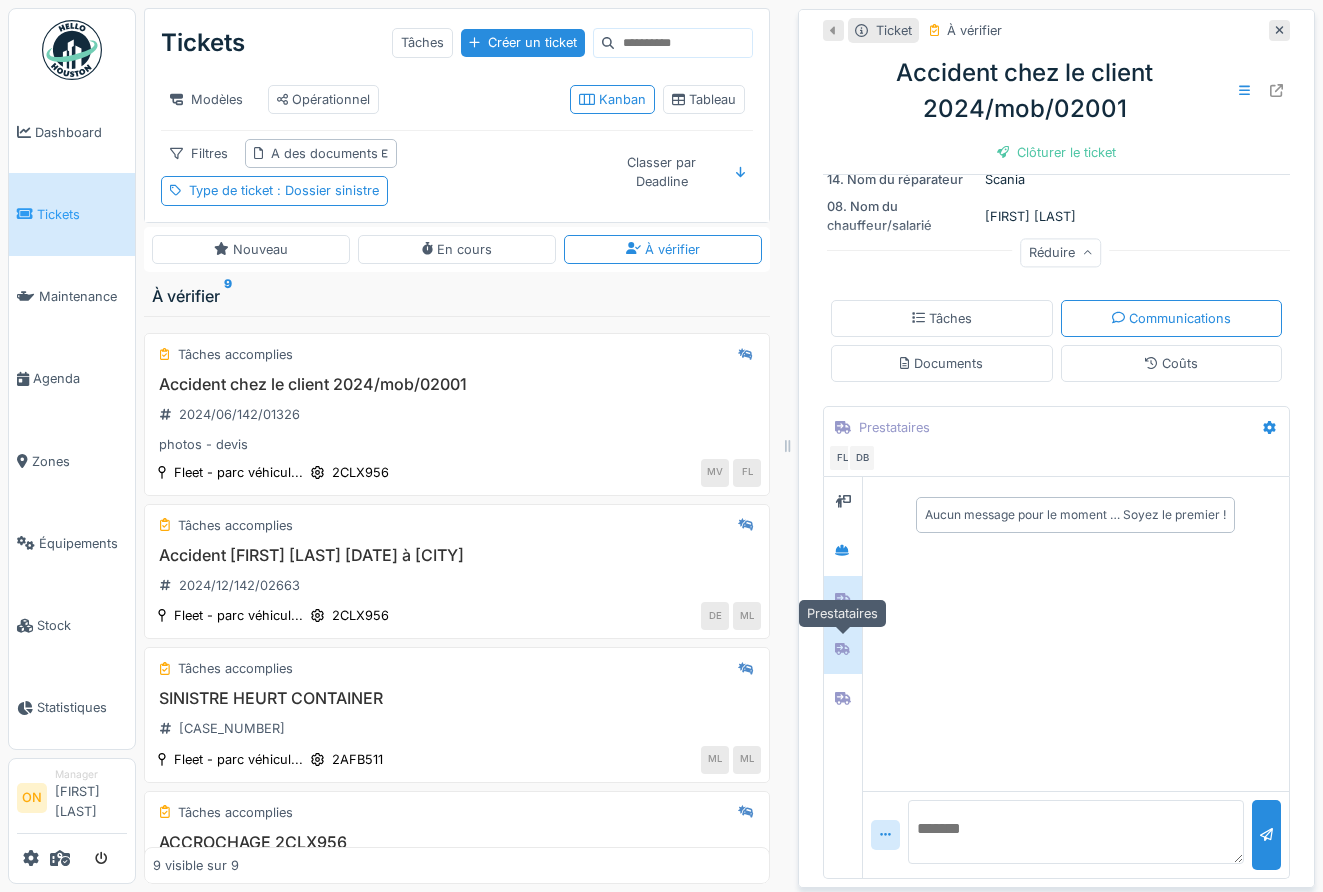 click at bounding box center [843, 649] 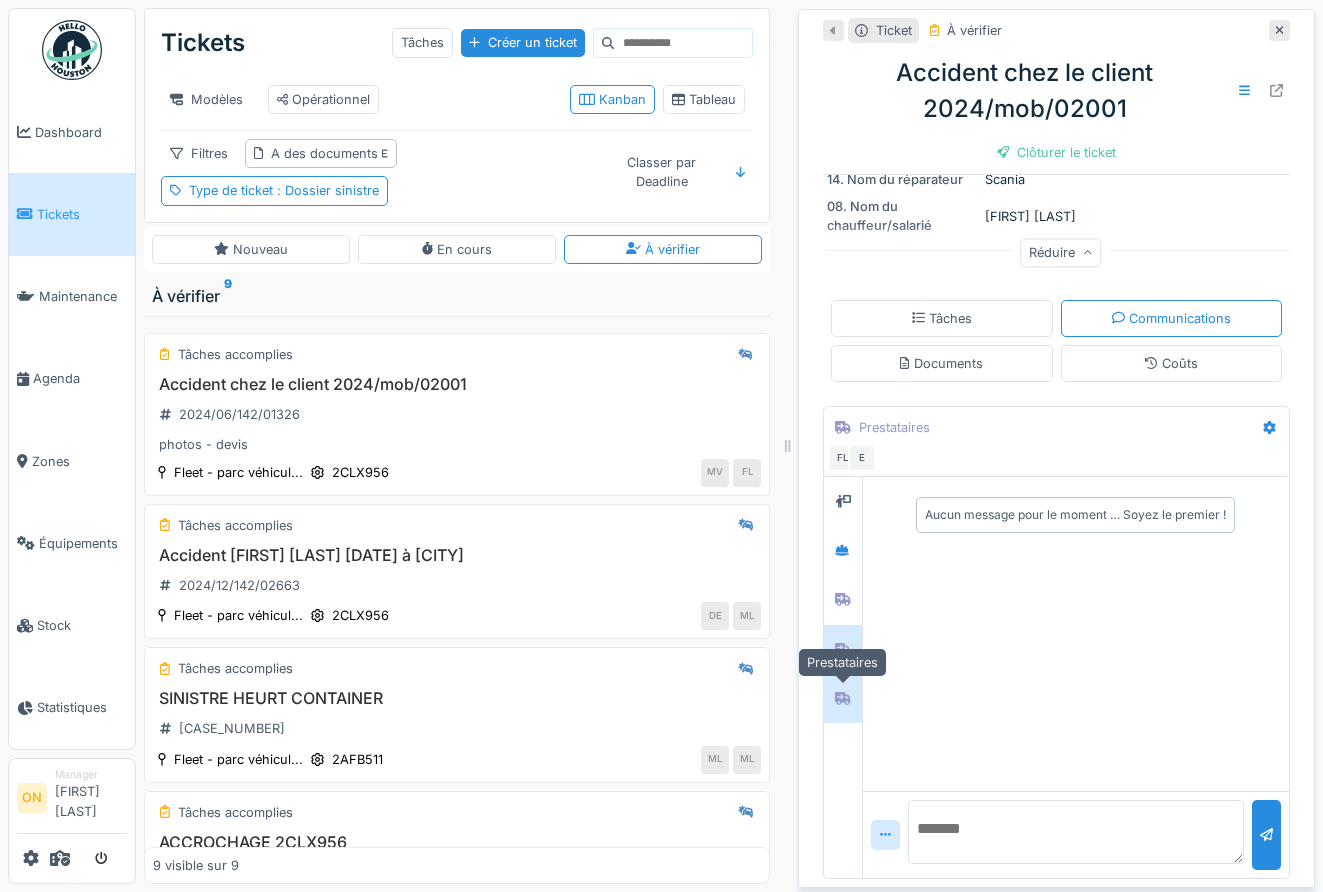 click 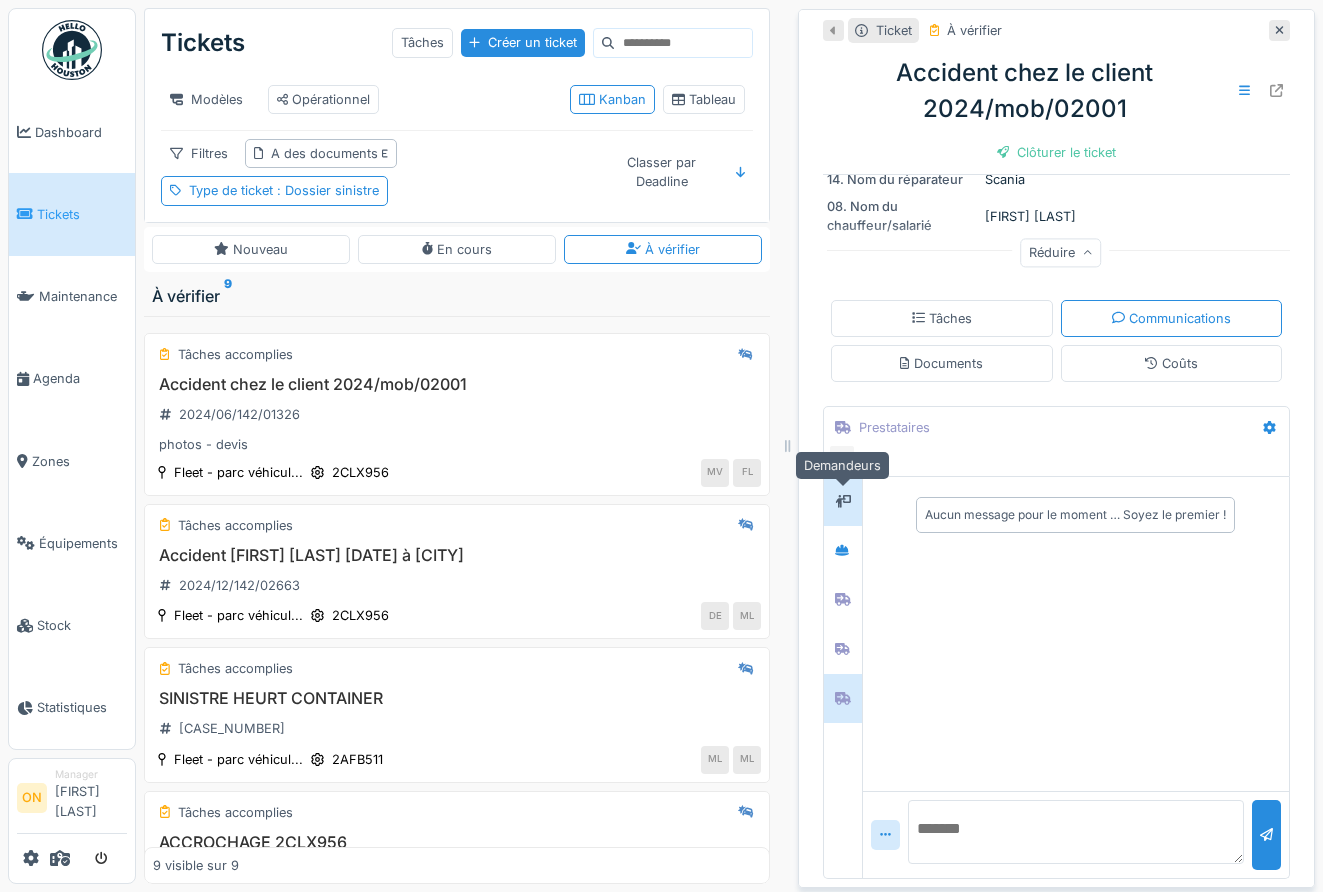 click 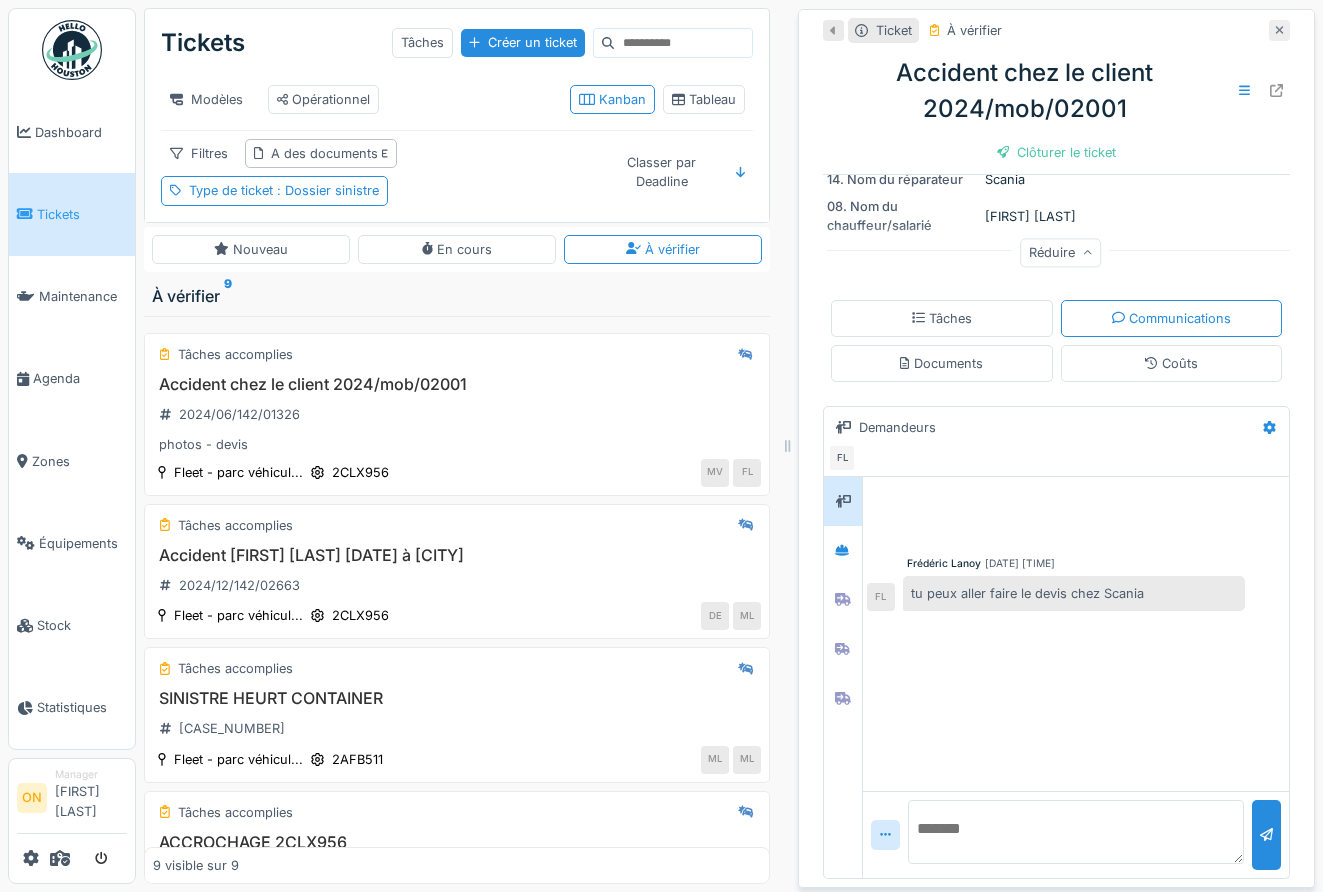 click 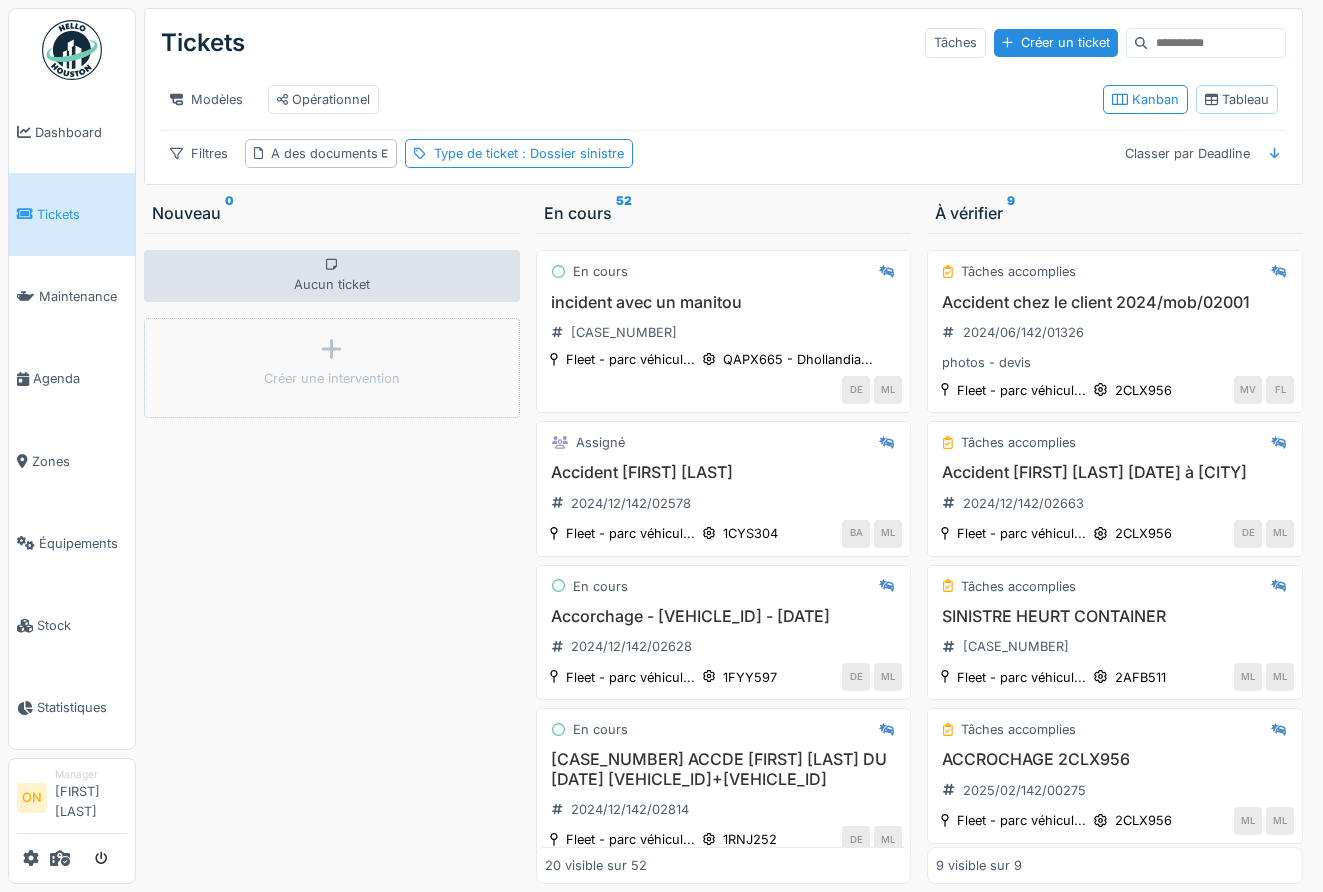 click on "Tableau" at bounding box center (1237, 99) 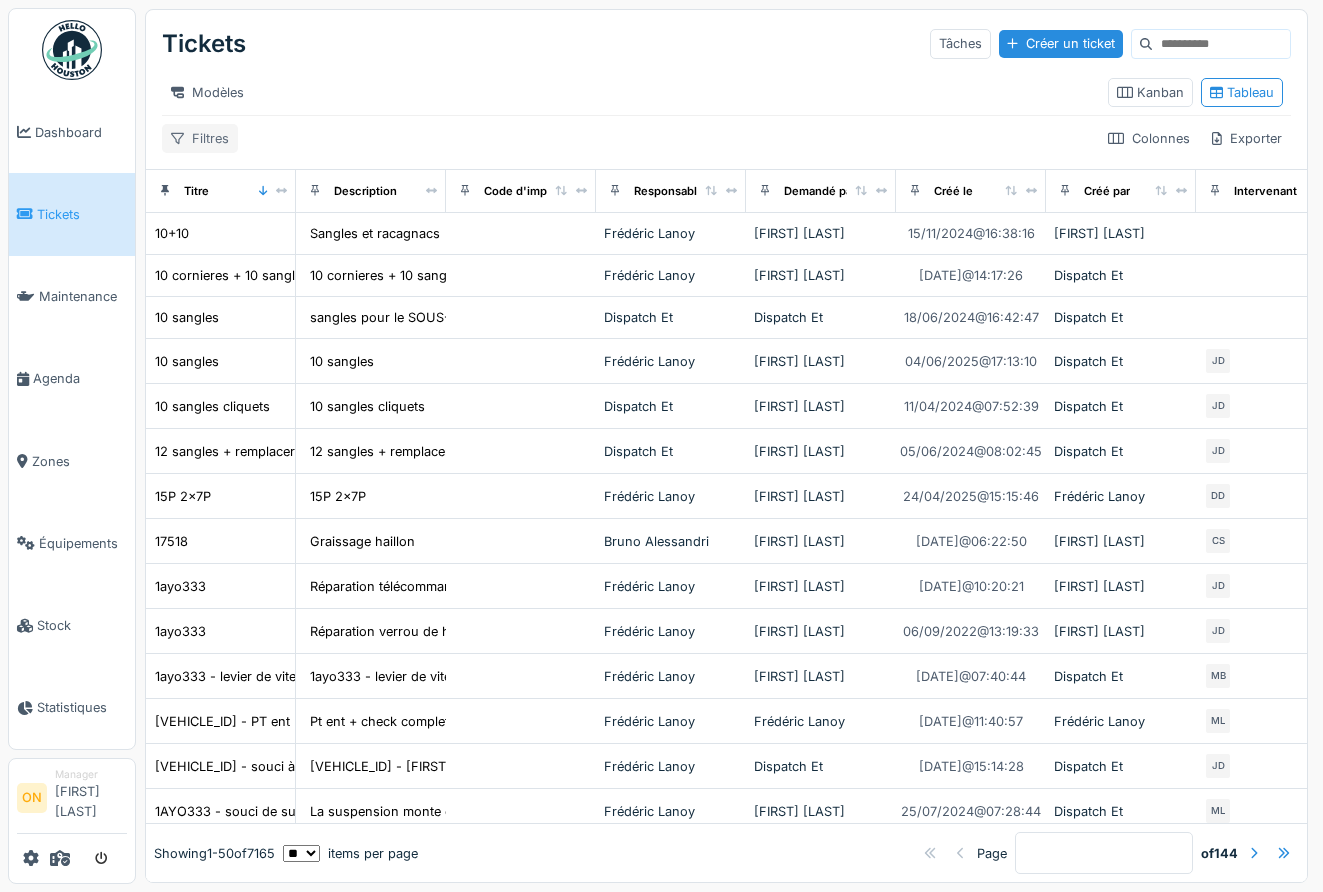 click on "Filtres" at bounding box center [200, 138] 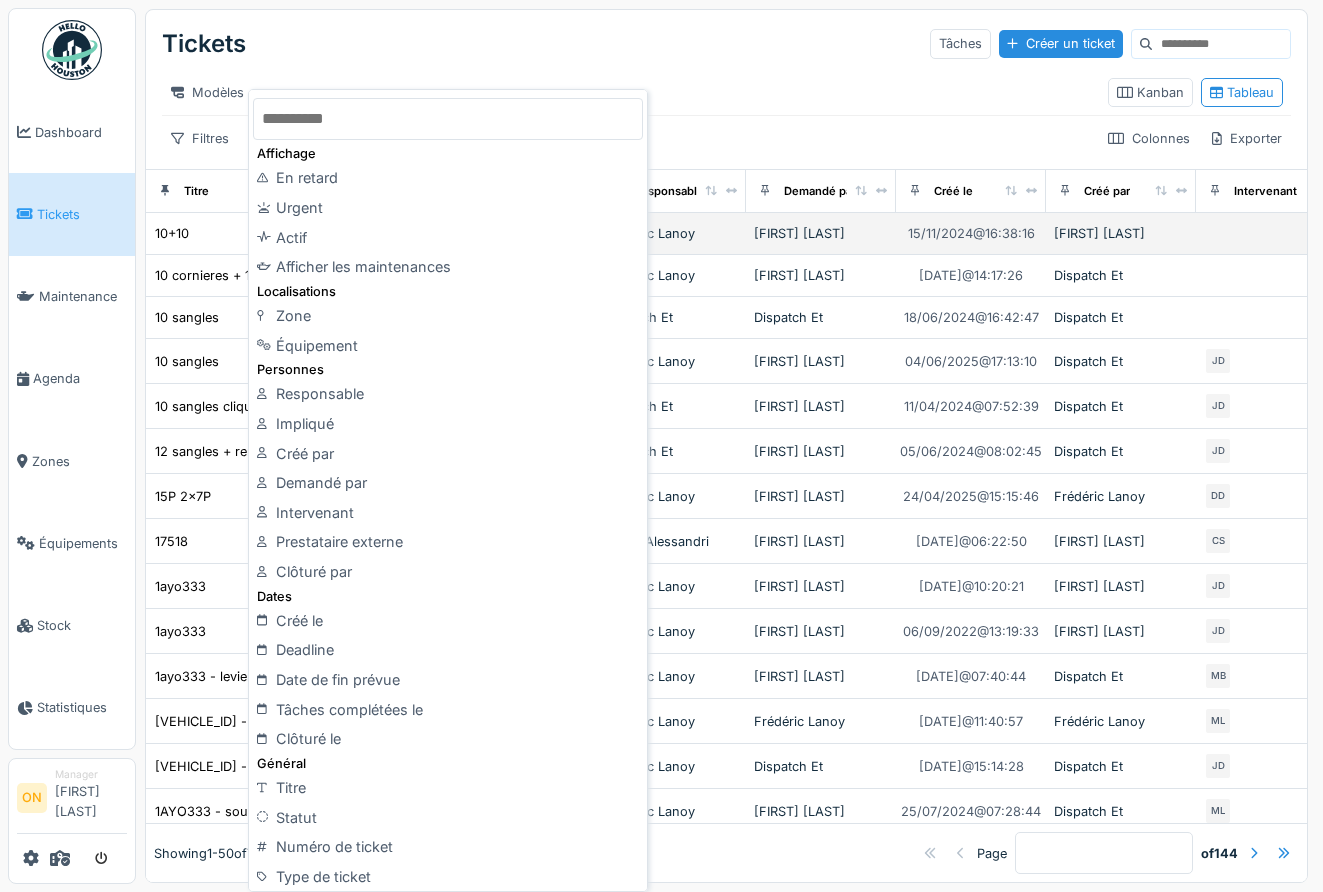 click on "Actif" at bounding box center [448, 238] 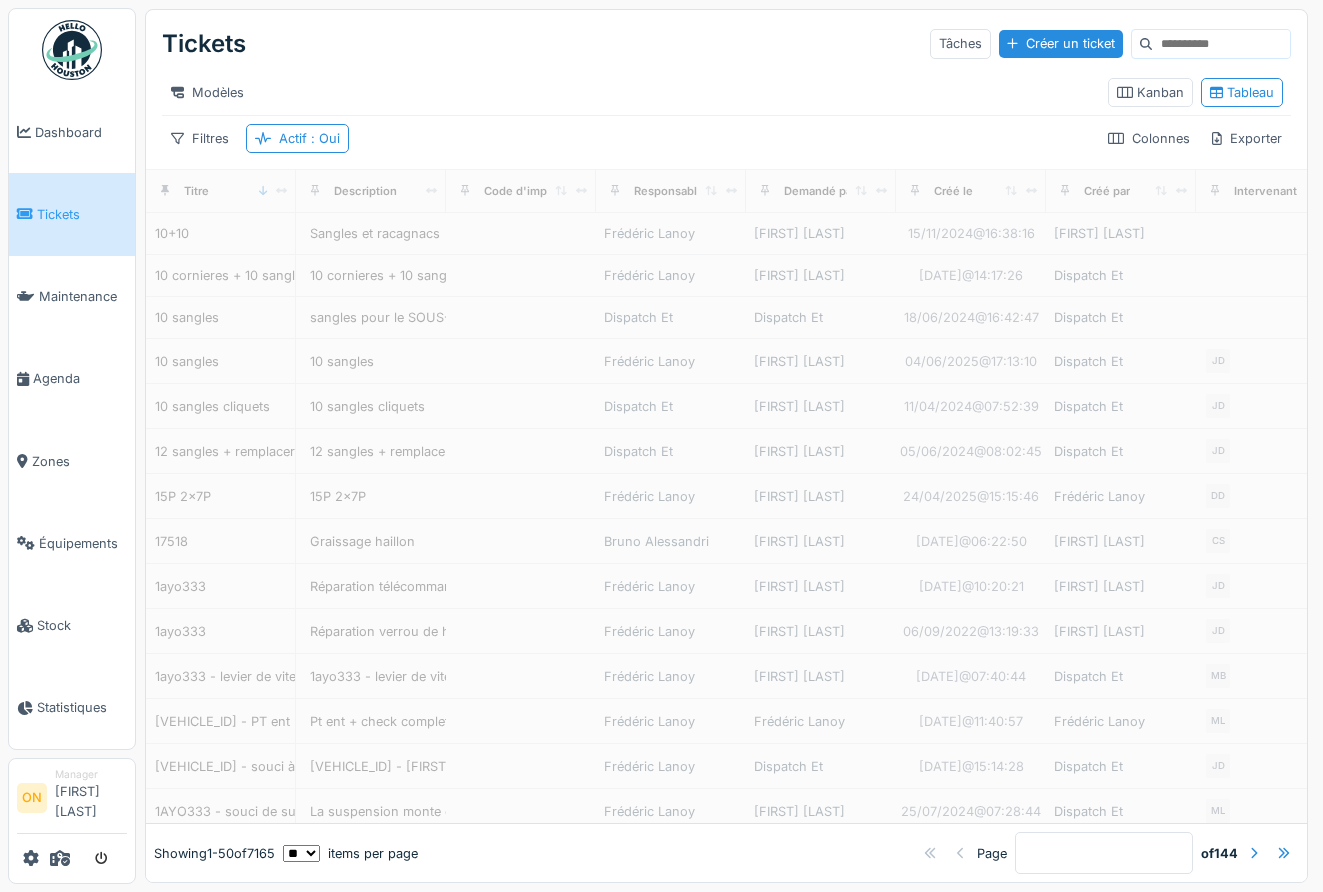 click on "Modèles" at bounding box center (627, 92) 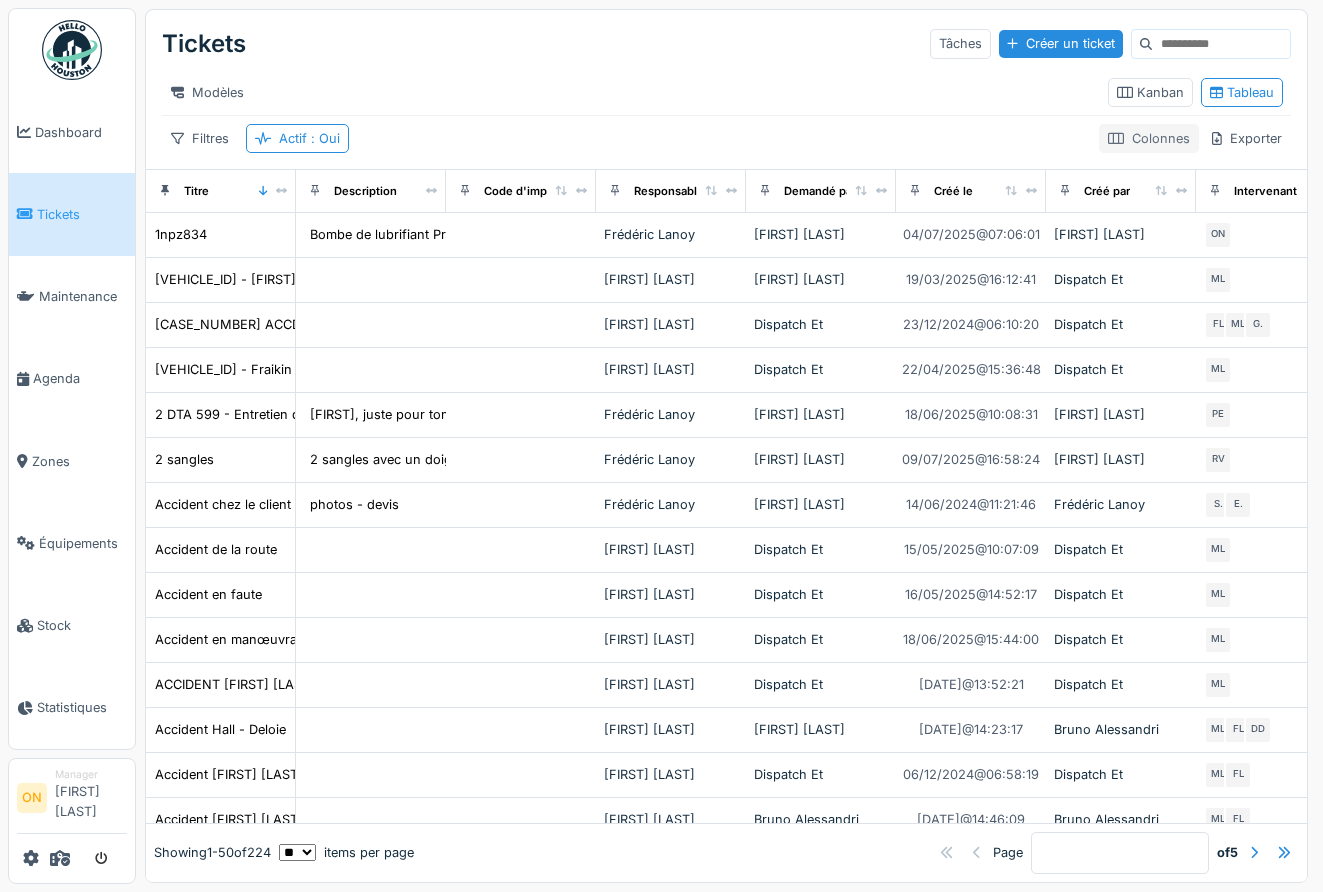 click on "Colonnes" at bounding box center [1149, 138] 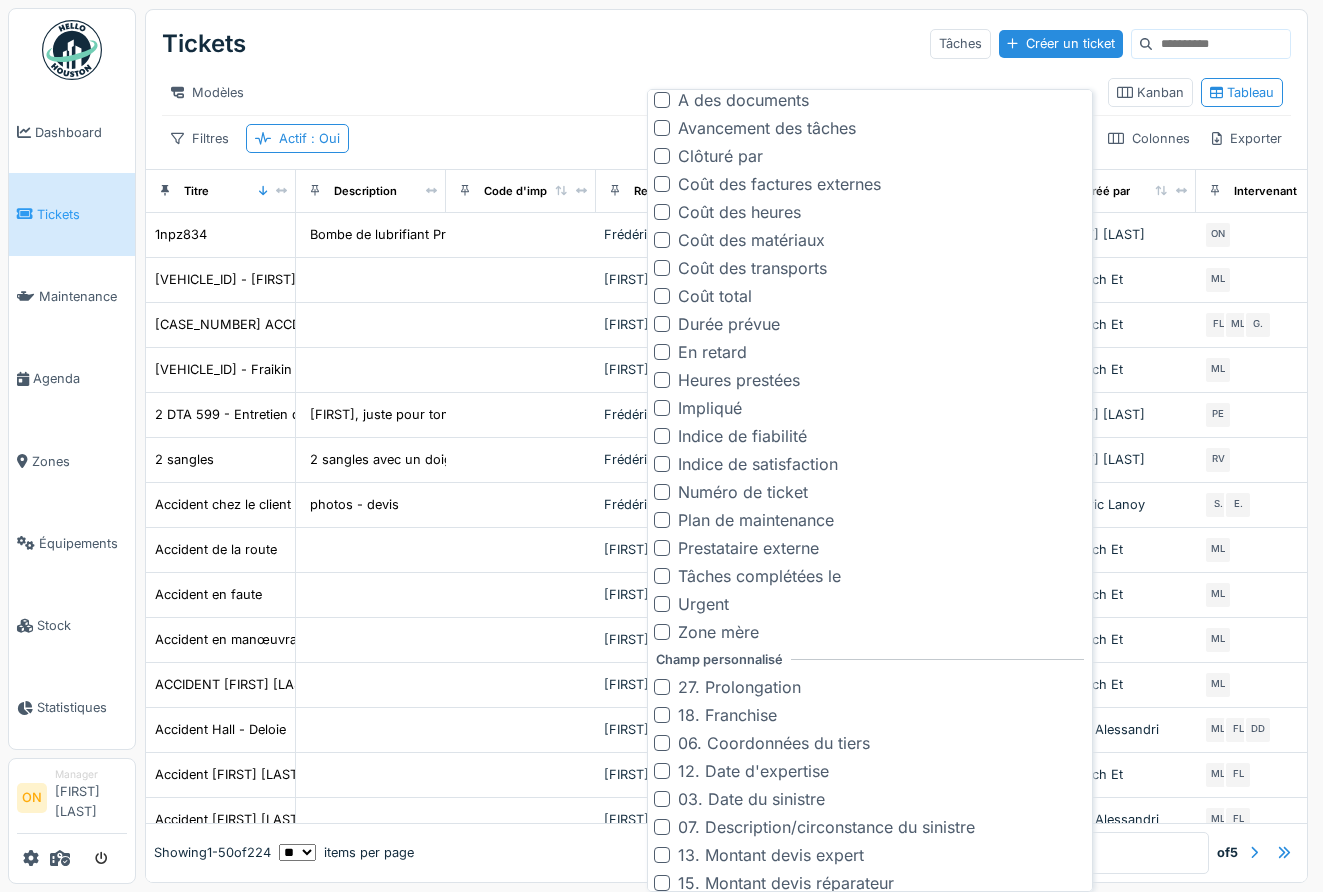 scroll, scrollTop: 0, scrollLeft: 0, axis: both 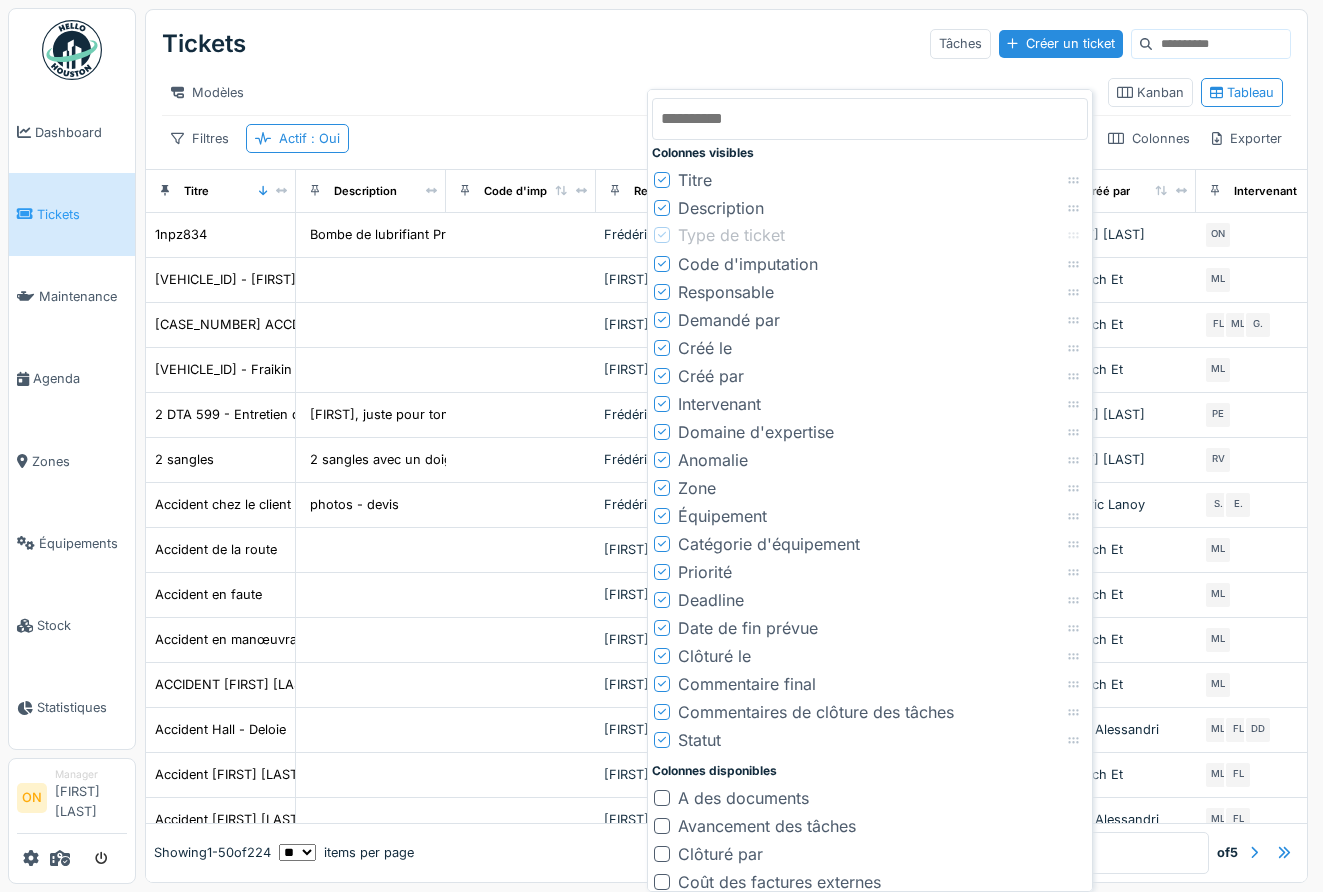 drag, startPoint x: 1067, startPoint y: 404, endPoint x: 1065, endPoint y: 235, distance: 169.01184 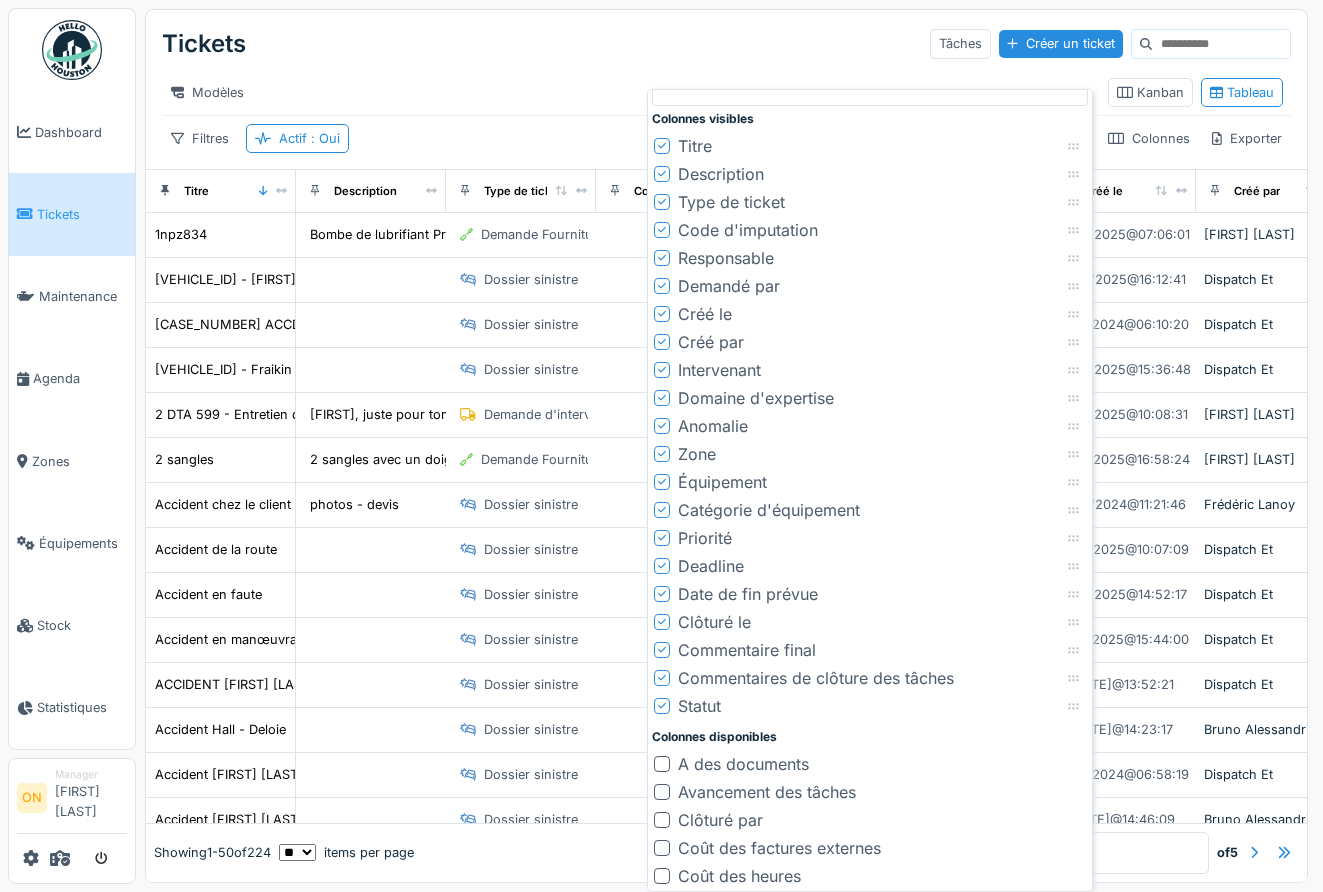 scroll, scrollTop: 46, scrollLeft: 0, axis: vertical 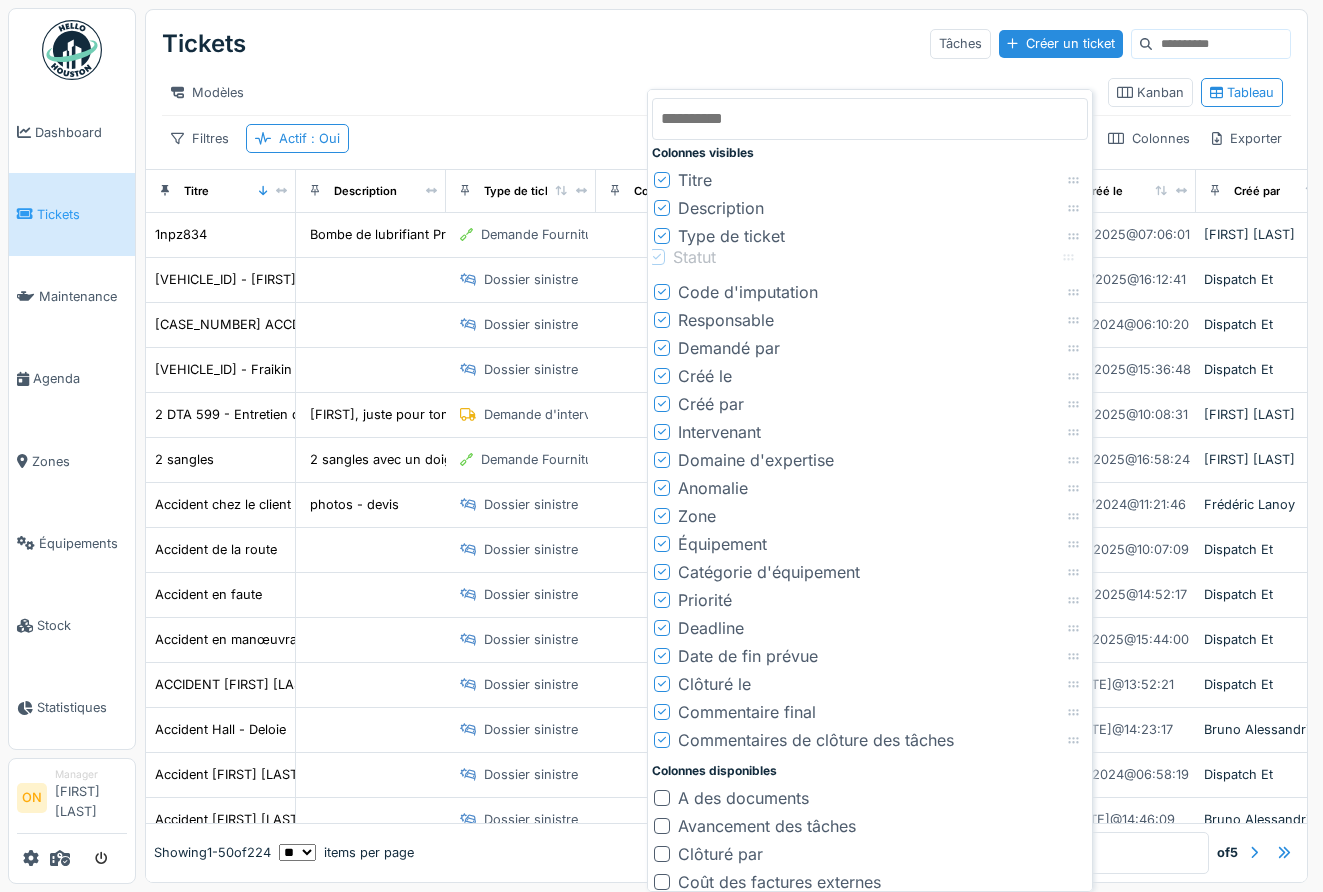 drag, startPoint x: 1067, startPoint y: 689, endPoint x: 1062, endPoint y: 252, distance: 437.0286 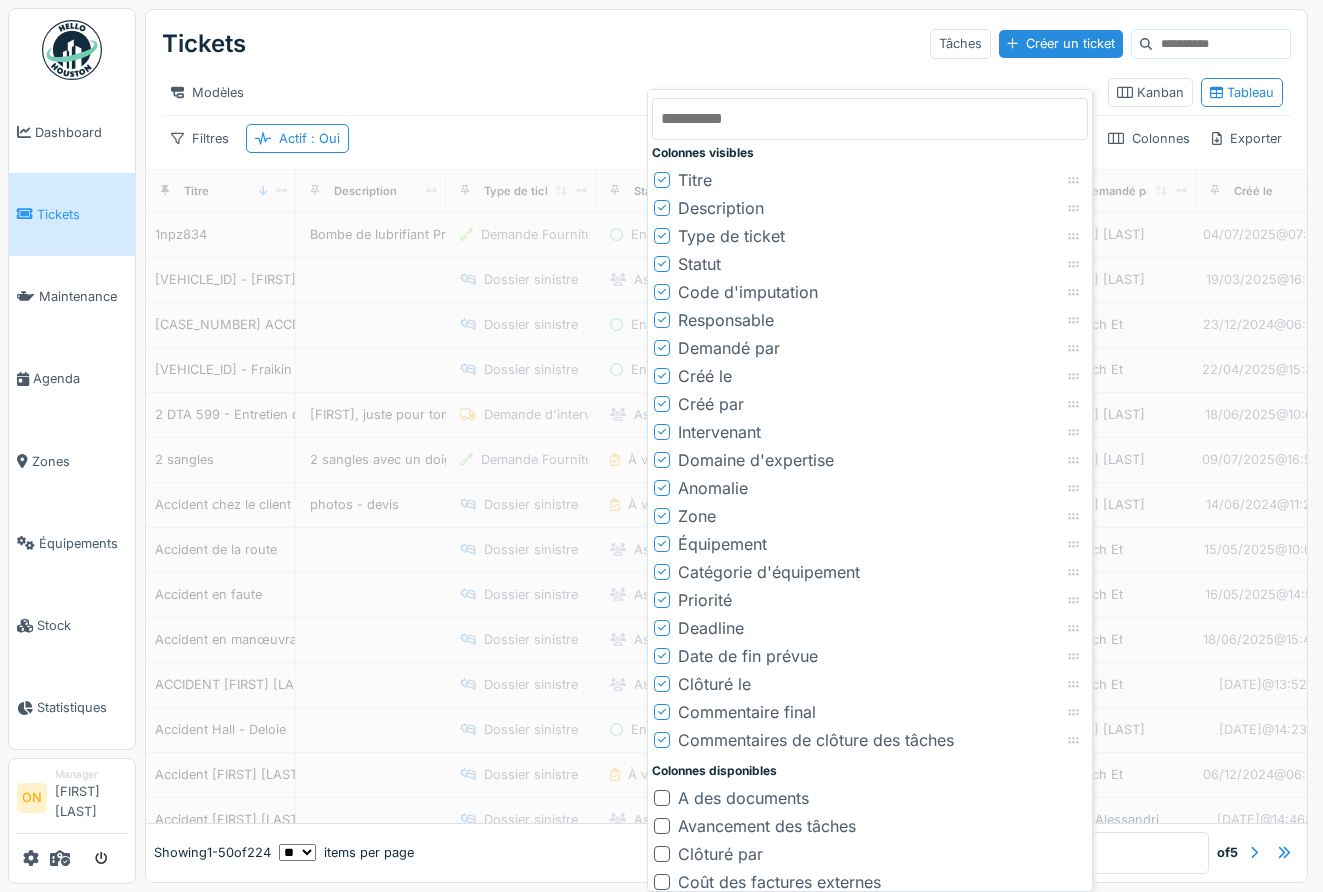 click on "Modèles" at bounding box center (627, 92) 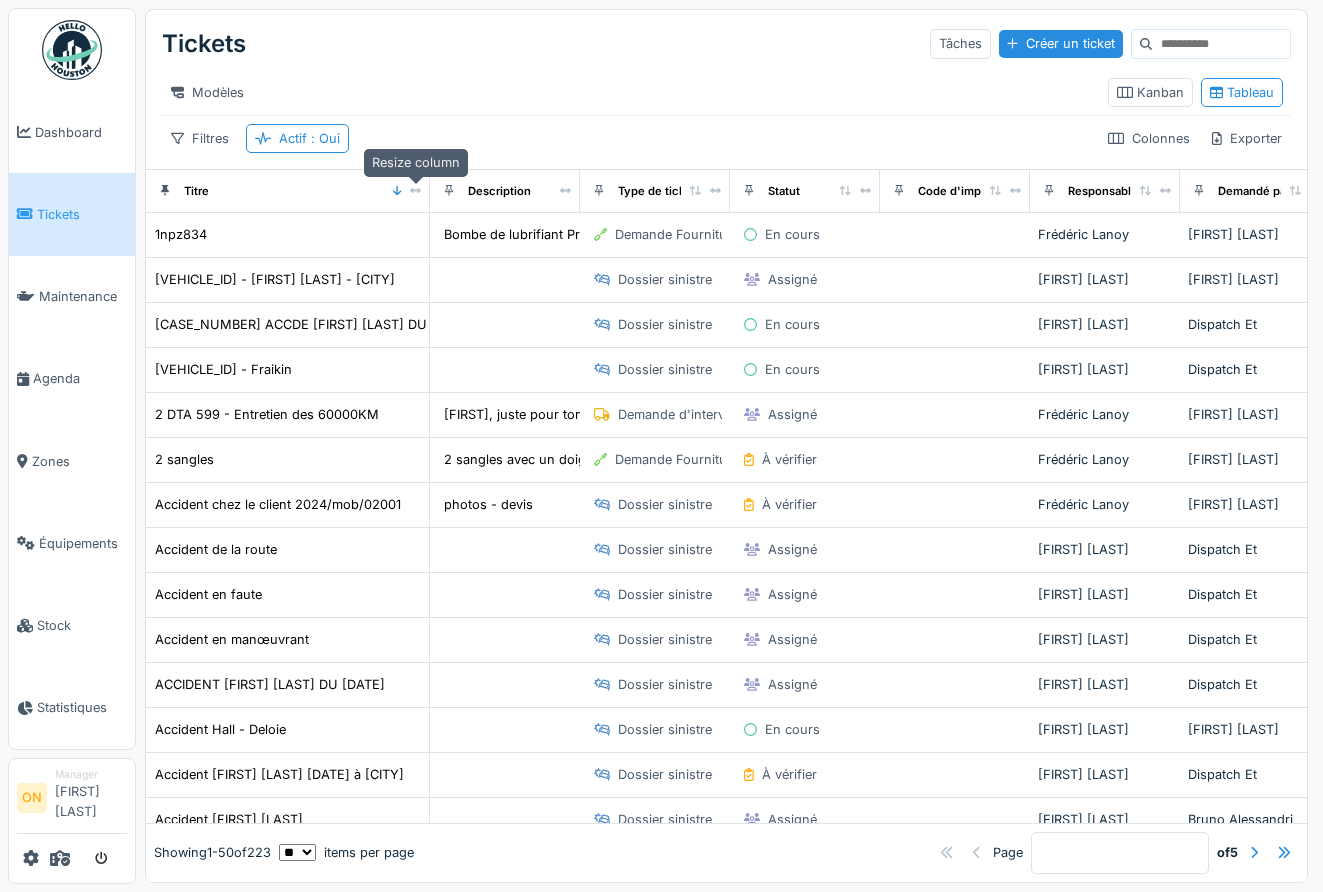 drag, startPoint x: 278, startPoint y: 187, endPoint x: 442, endPoint y: 186, distance: 164.00305 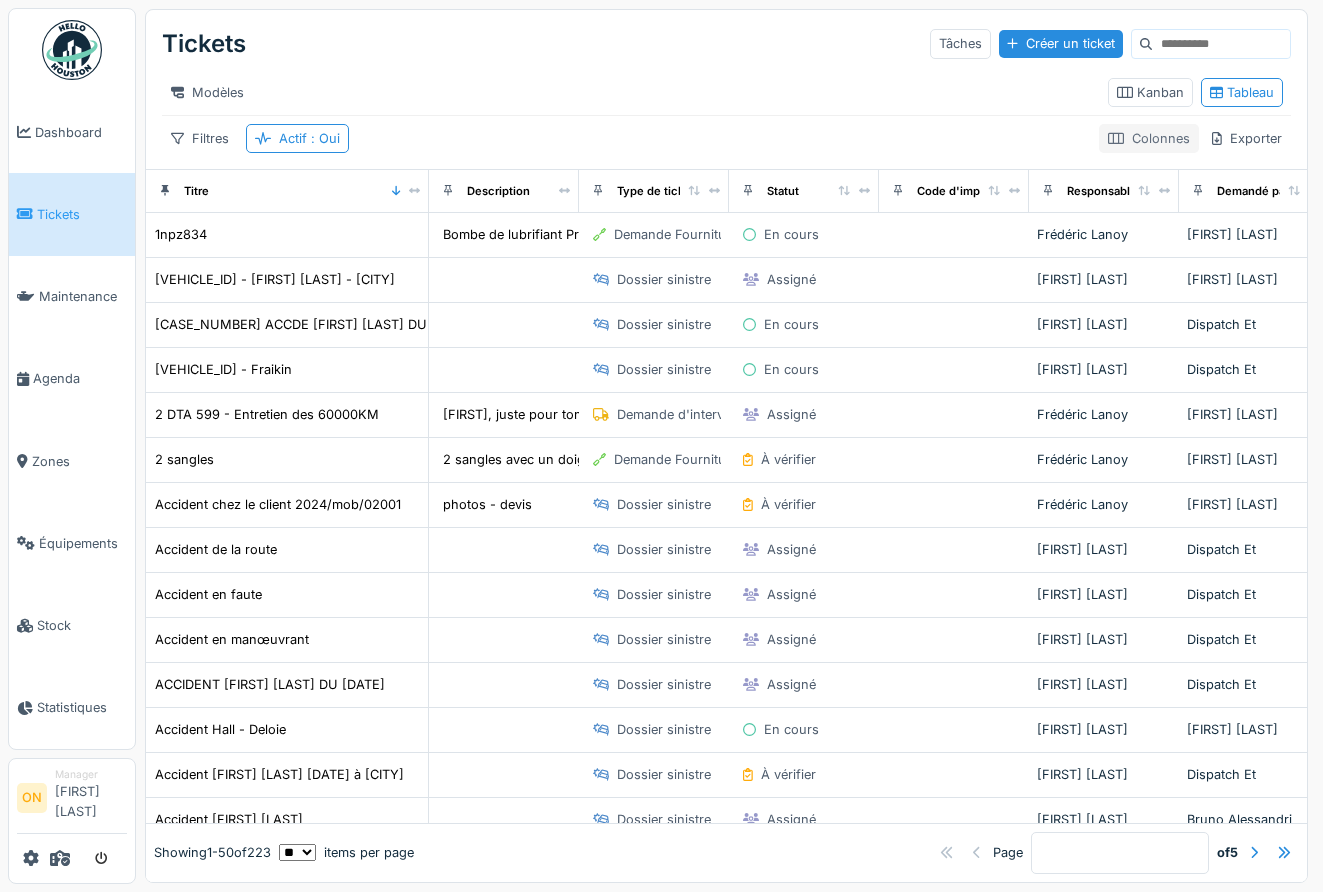 click on "Colonnes" at bounding box center (1149, 138) 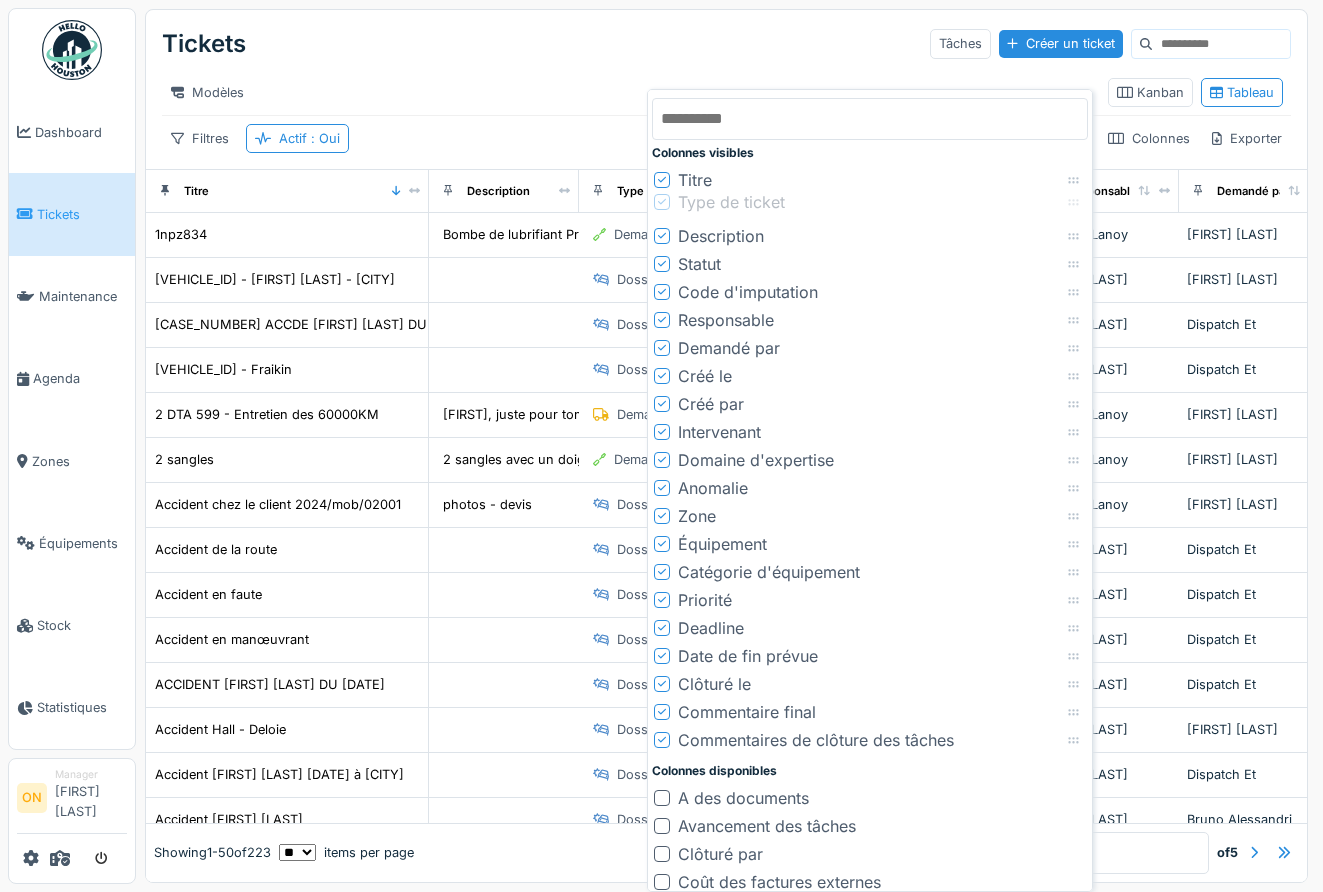 drag, startPoint x: 1070, startPoint y: 235, endPoint x: 1071, endPoint y: 203, distance: 32.01562 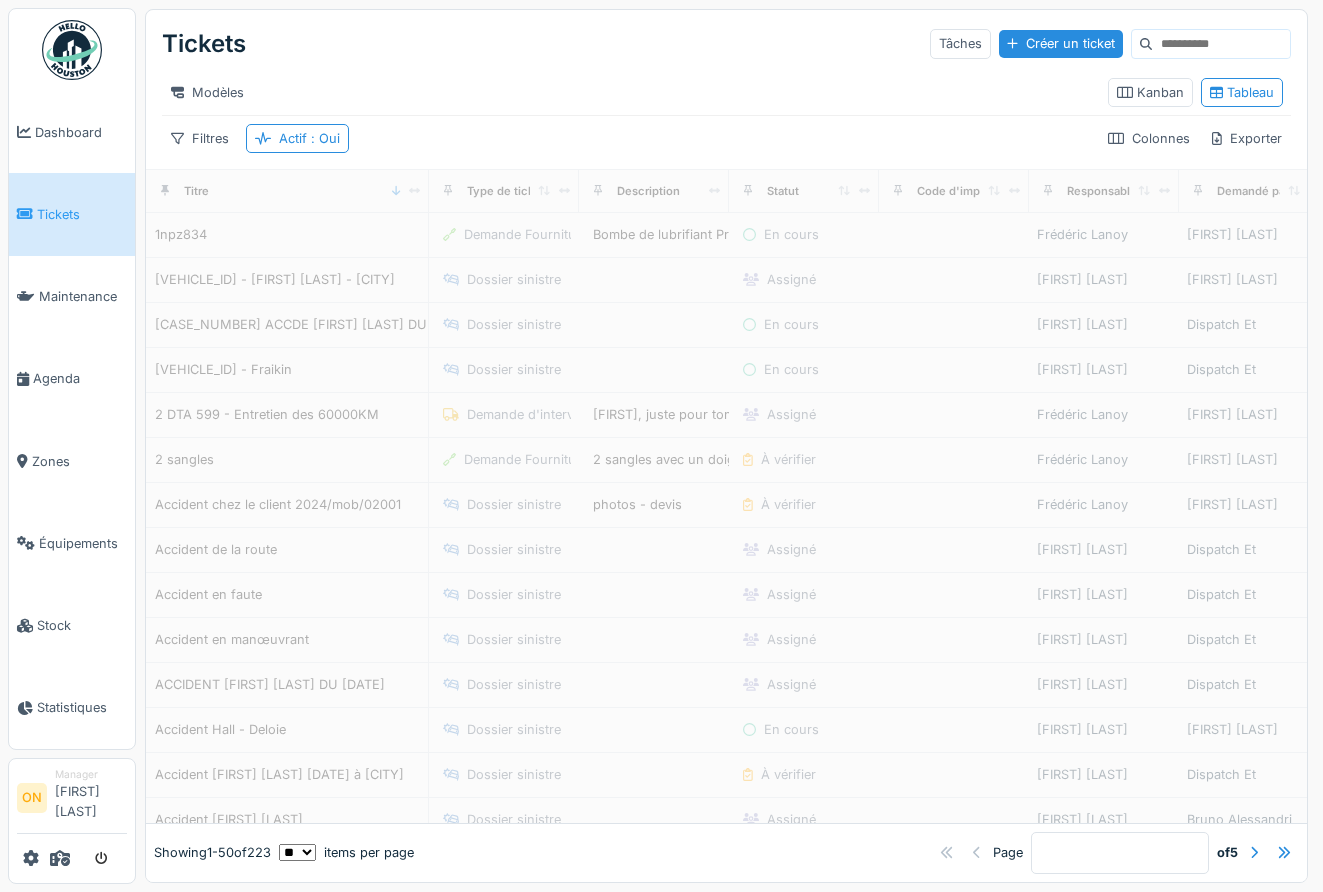 click on "Tickets Tâches Créer un ticket" at bounding box center (726, 44) 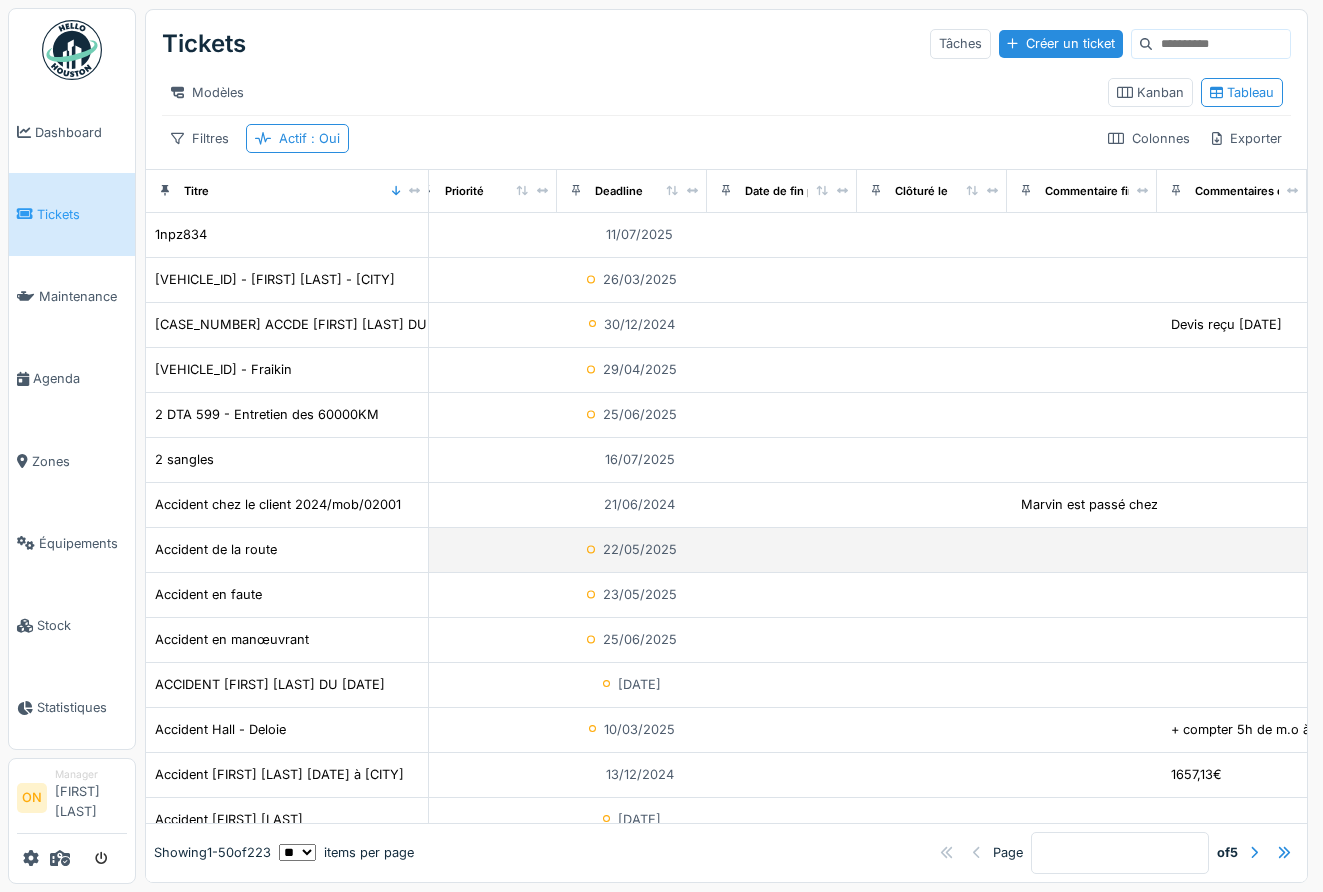 scroll, scrollTop: 0, scrollLeft: 2111, axis: horizontal 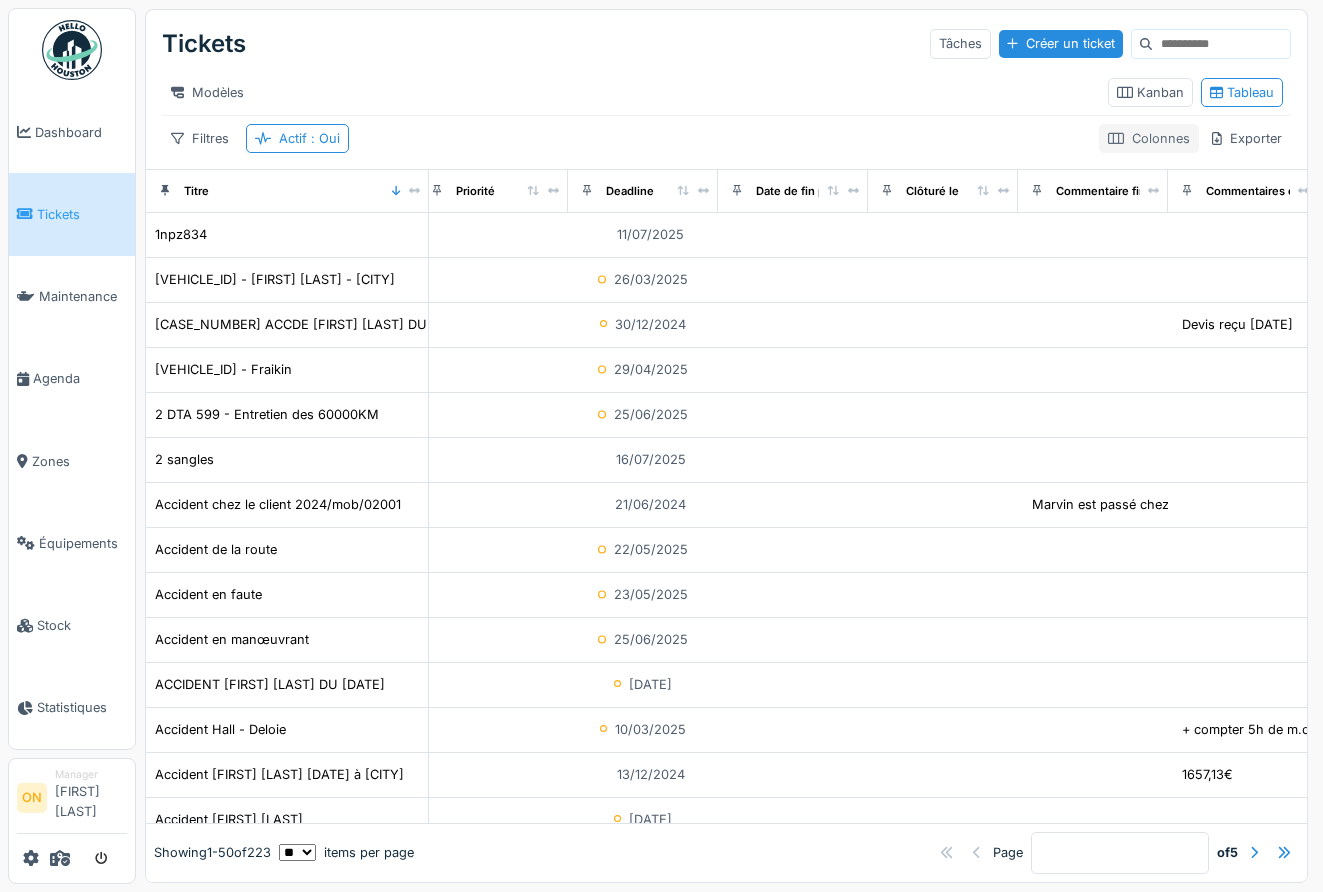 click on "Colonnes" at bounding box center [1149, 138] 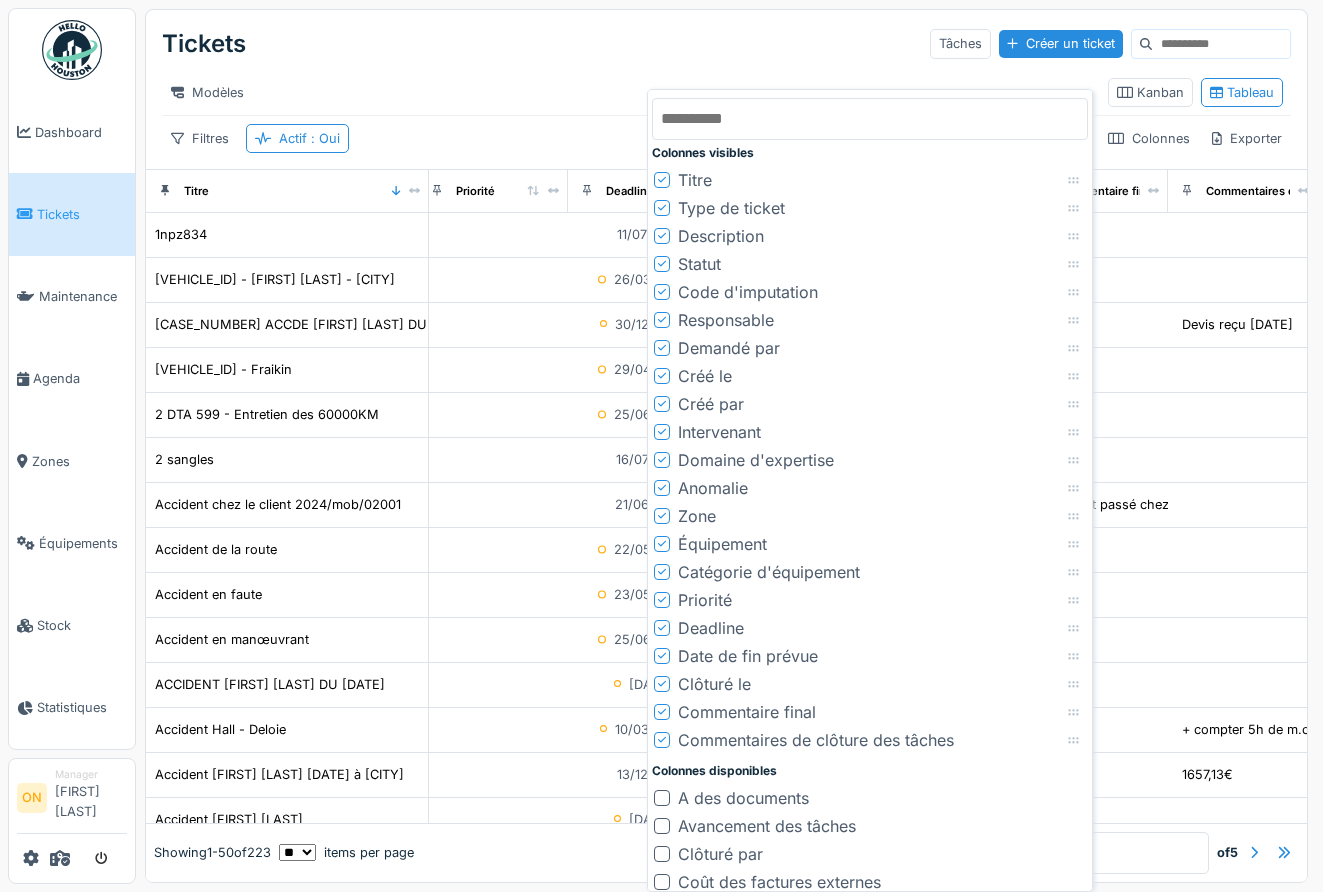 drag, startPoint x: 1066, startPoint y: 620, endPoint x: 1085, endPoint y: 634, distance: 23.600847 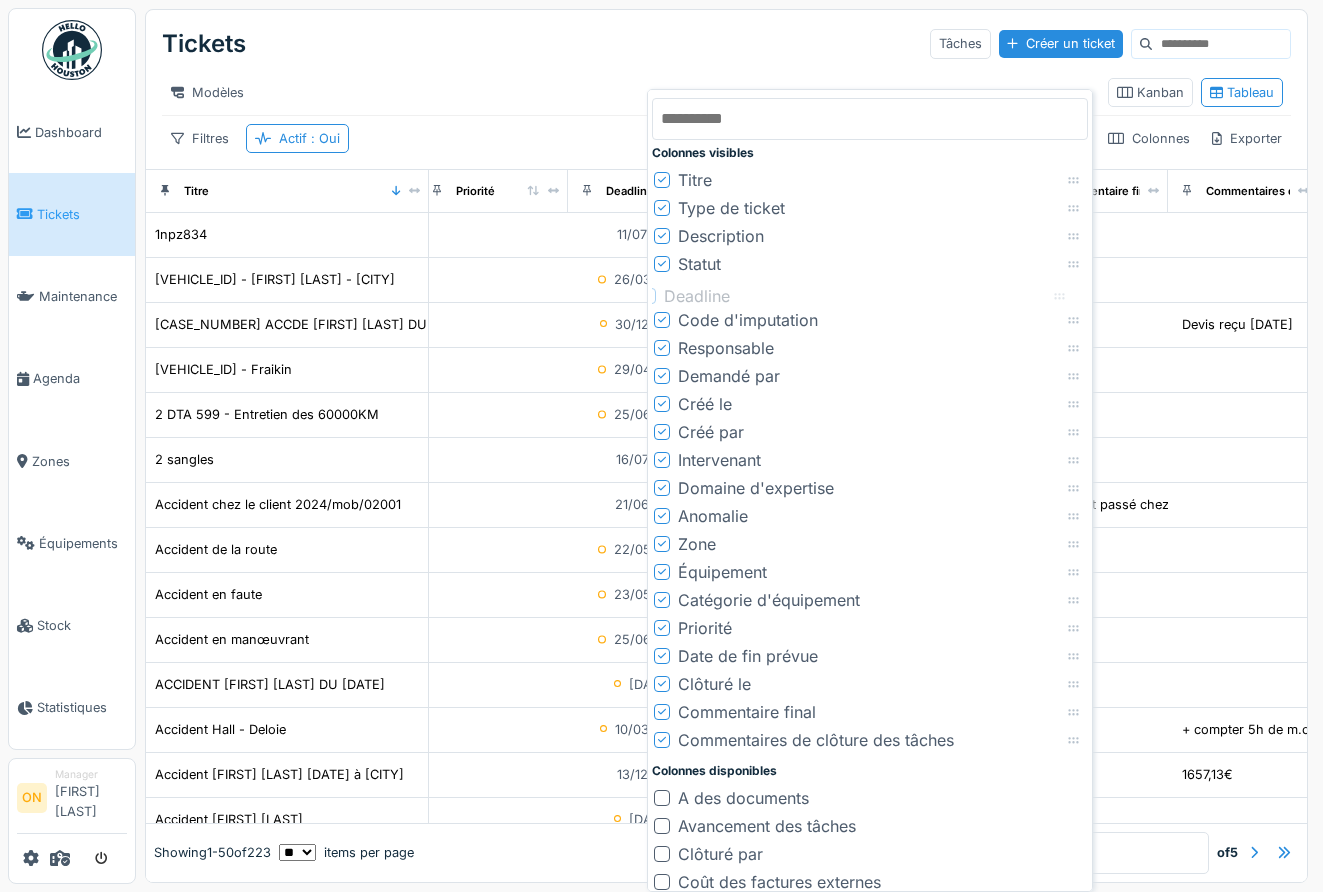 drag, startPoint x: 1071, startPoint y: 625, endPoint x: 1057, endPoint y: 294, distance: 331.29593 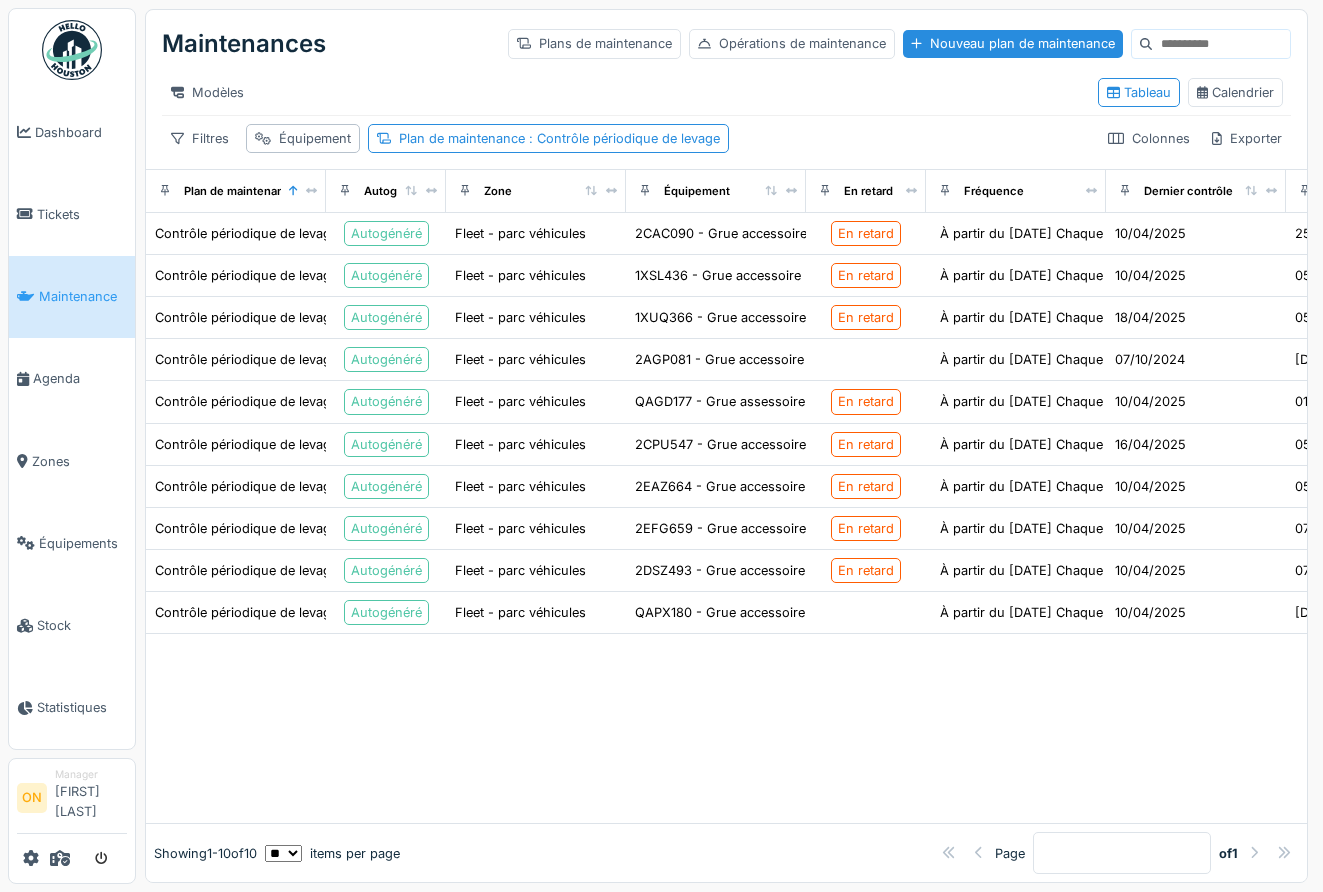 scroll, scrollTop: 0, scrollLeft: 0, axis: both 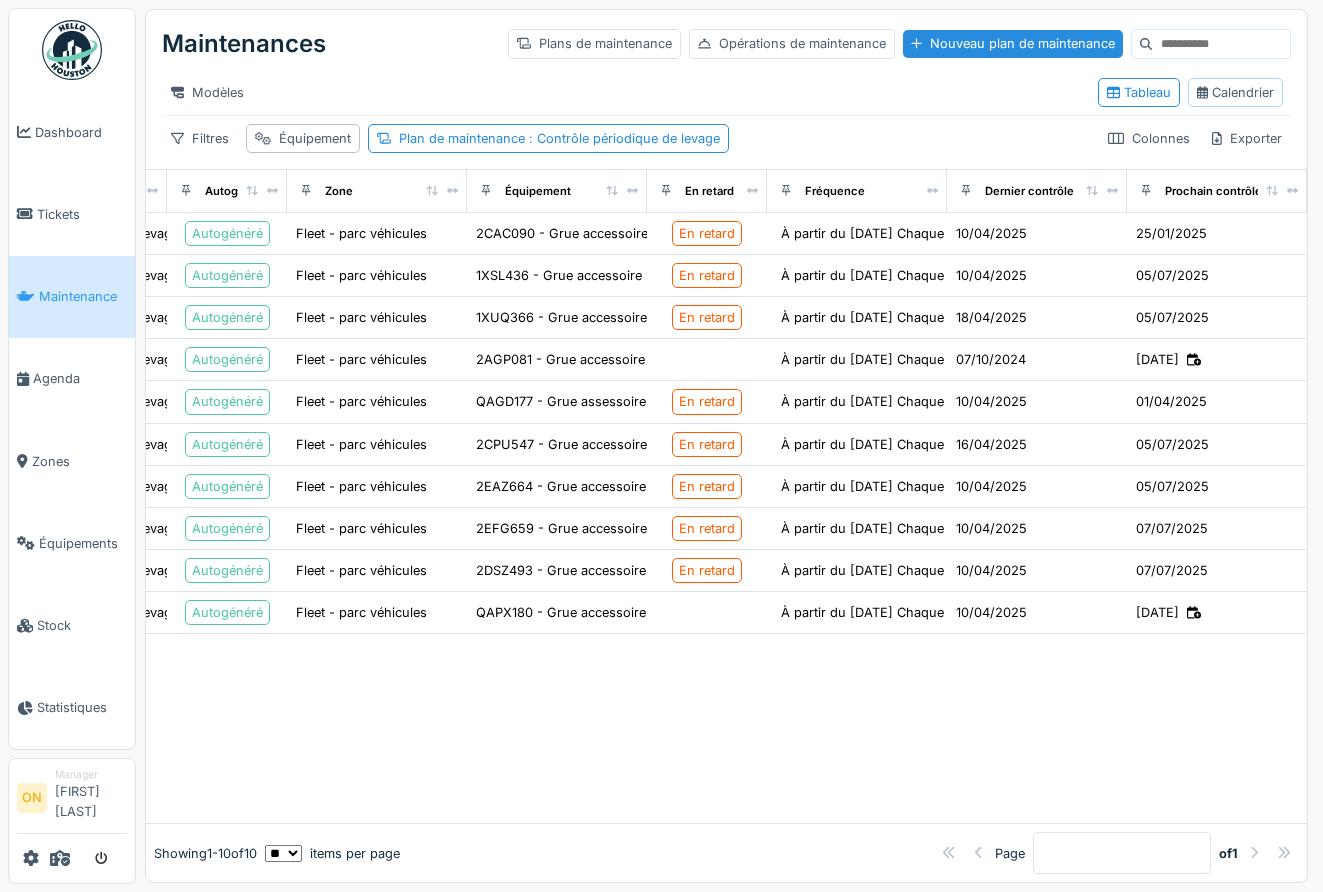 click on "Calendrier" at bounding box center [1235, 92] 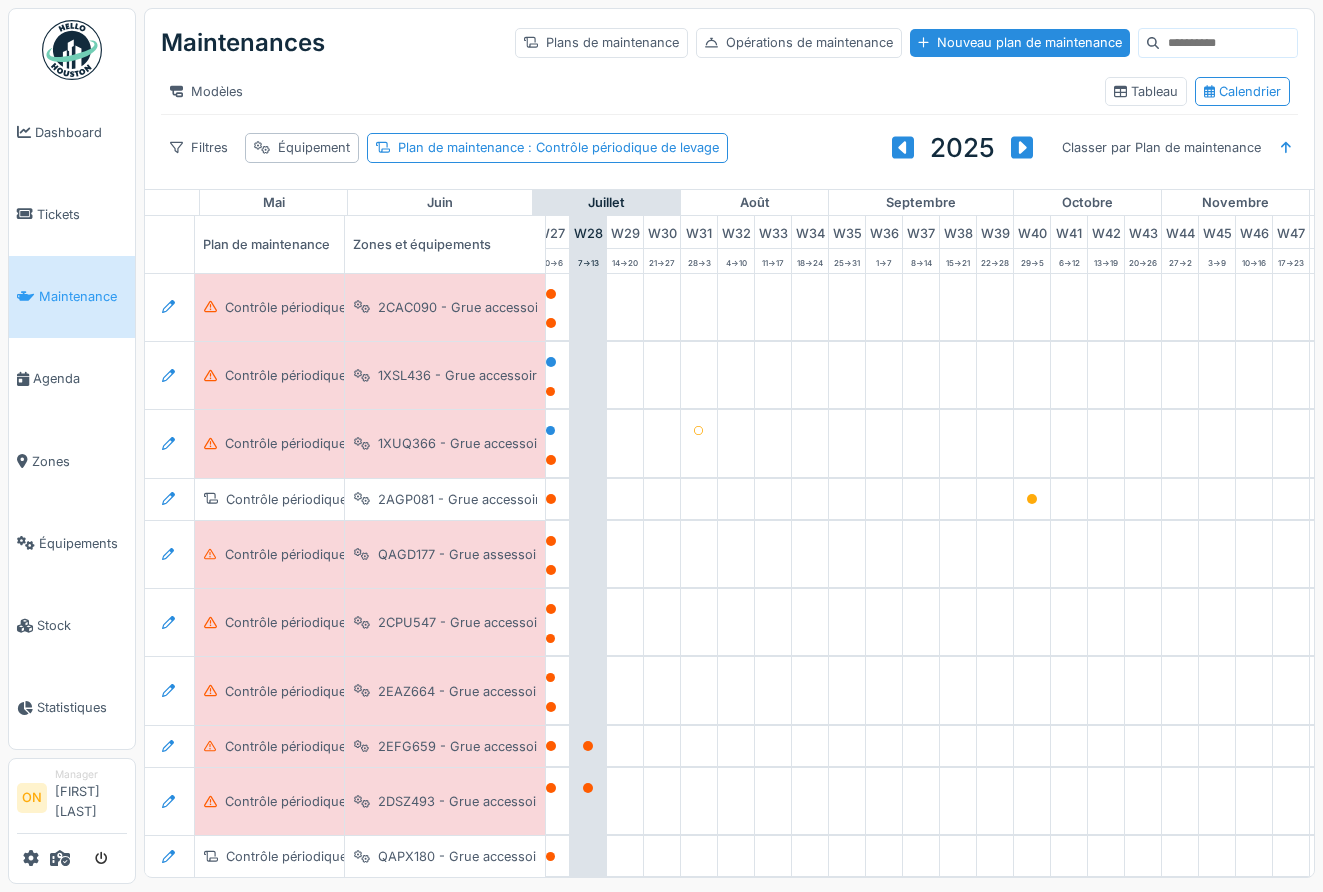 scroll, scrollTop: 0, scrollLeft: 1059, axis: horizontal 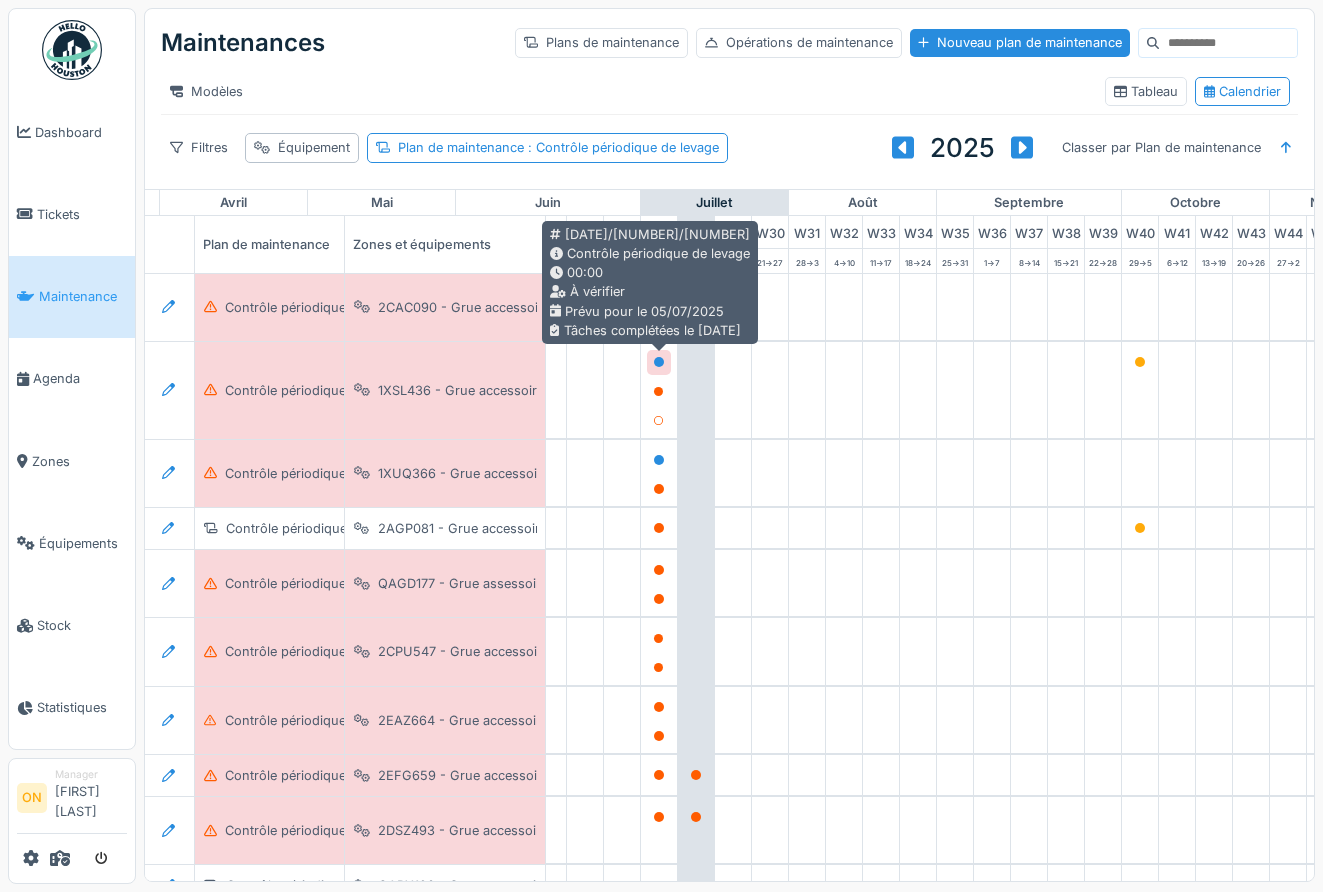 click at bounding box center (659, 362) 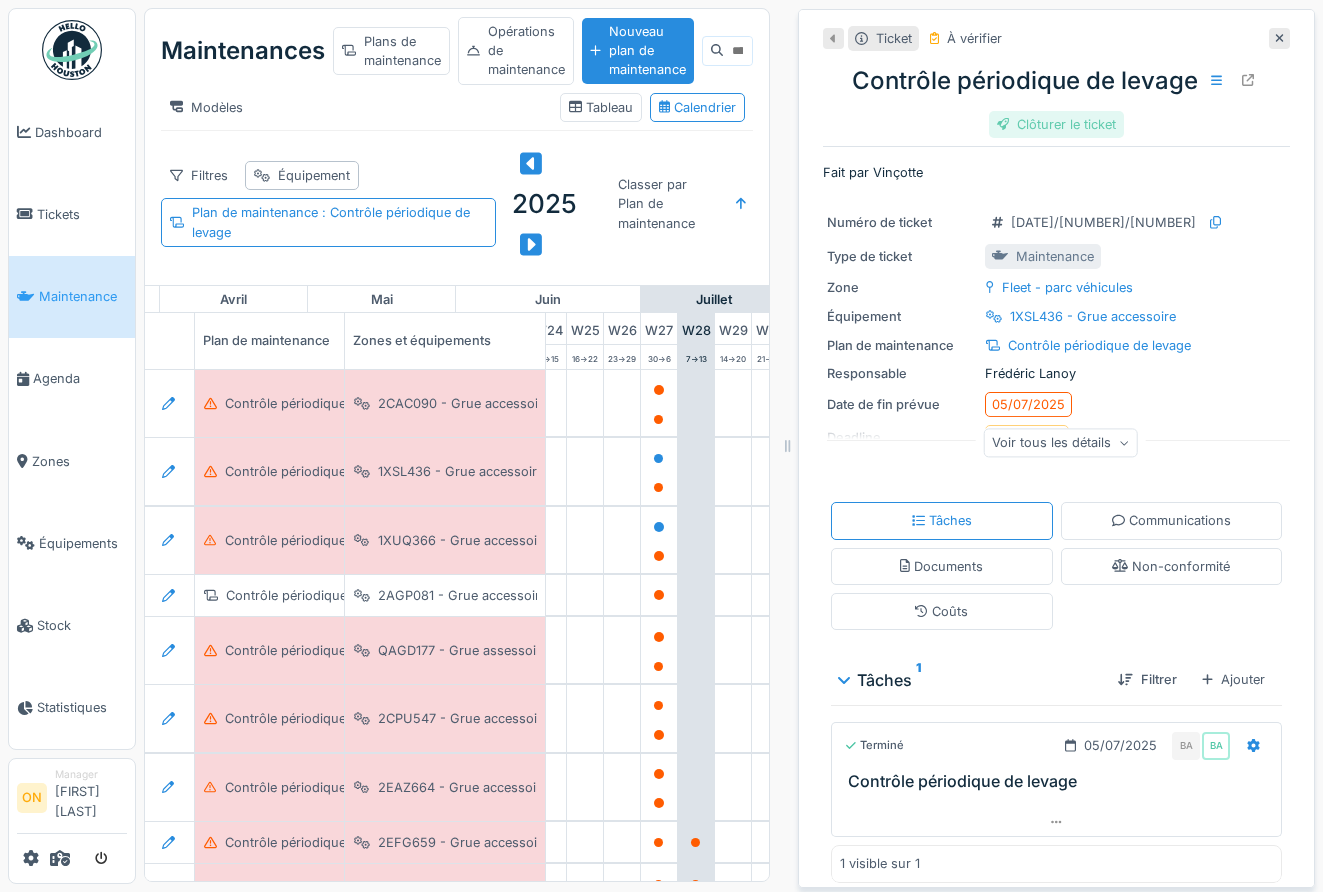 click on "Clôturer le ticket" at bounding box center [1057, 124] 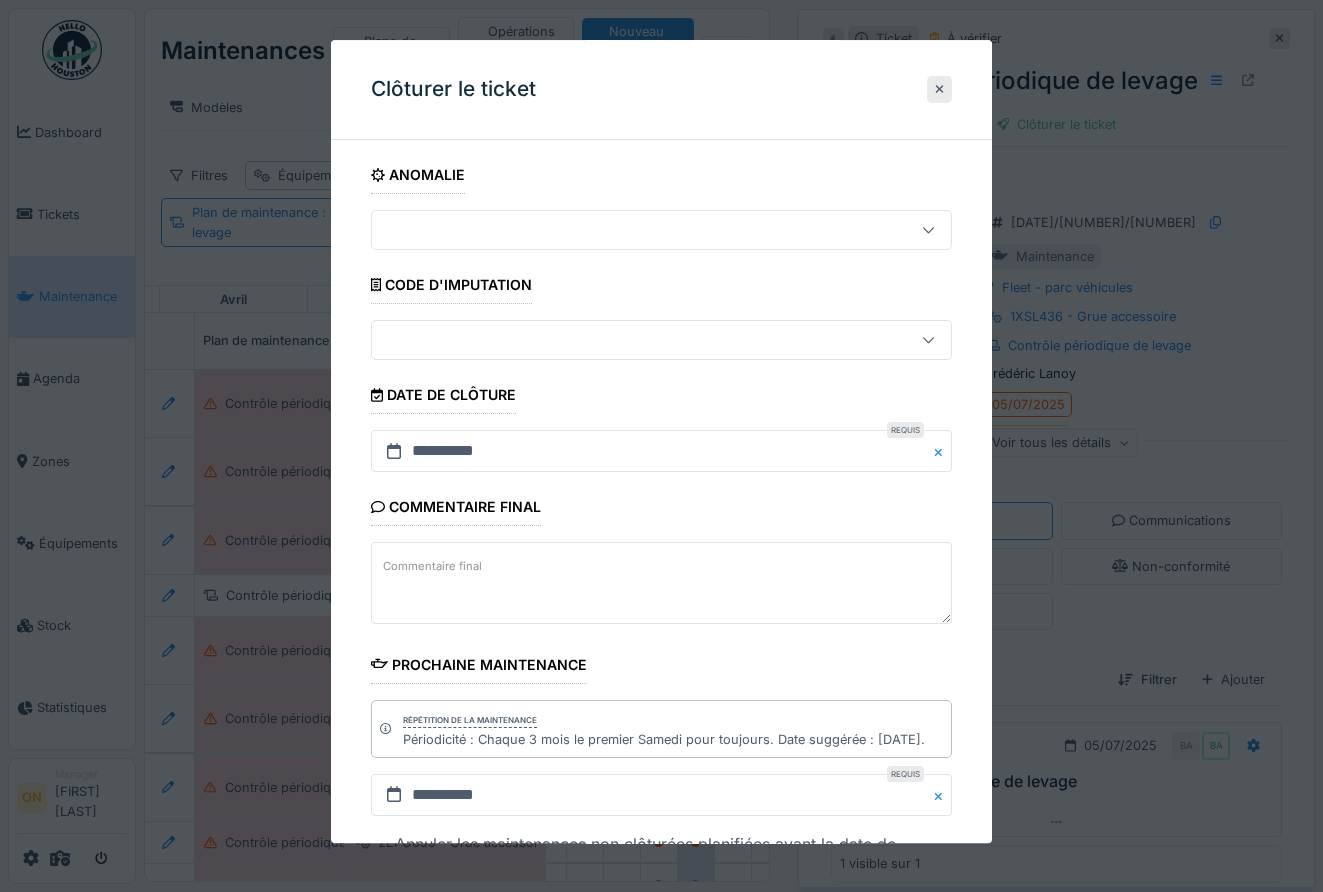 scroll, scrollTop: 177, scrollLeft: 0, axis: vertical 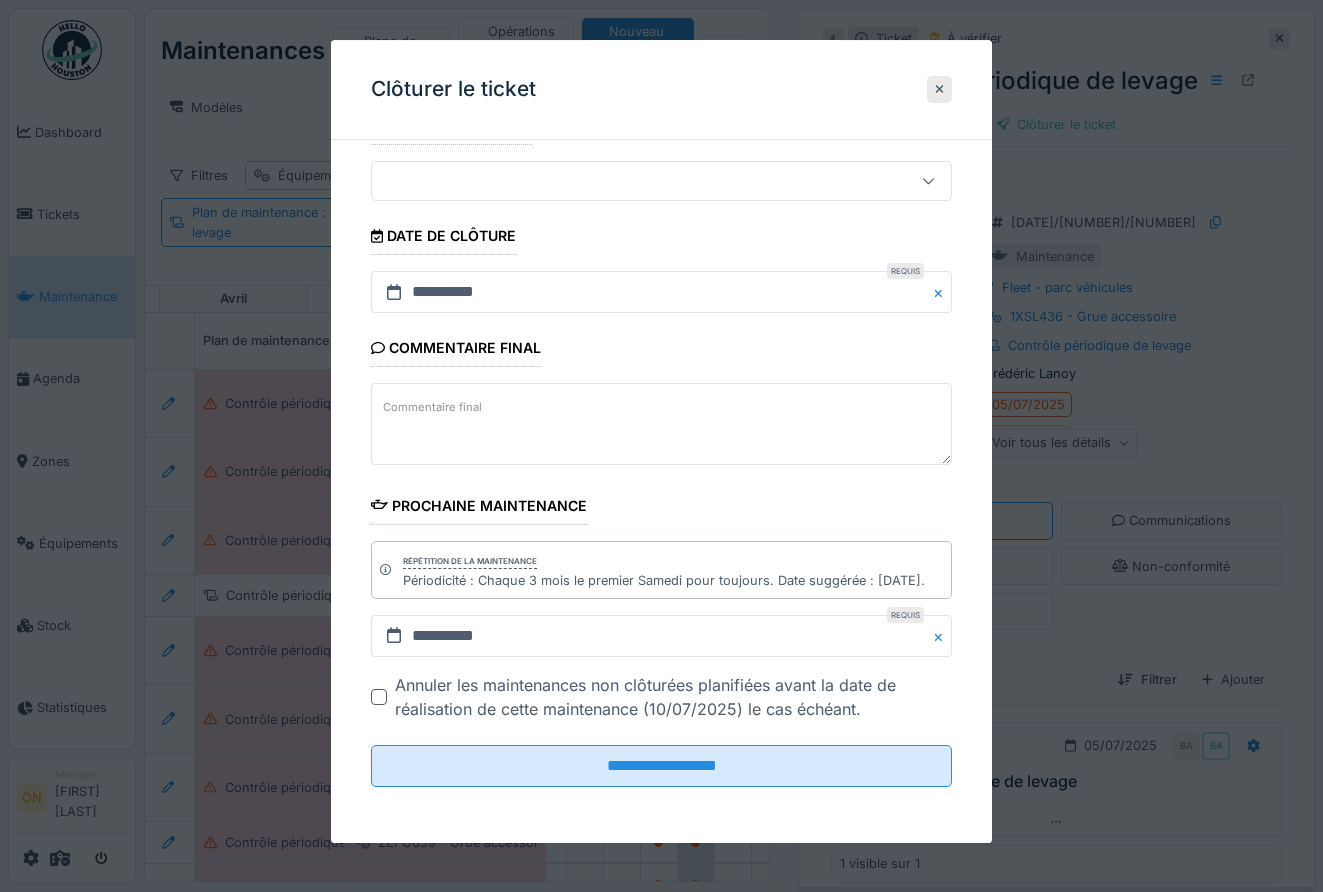 click at bounding box center (661, 446) 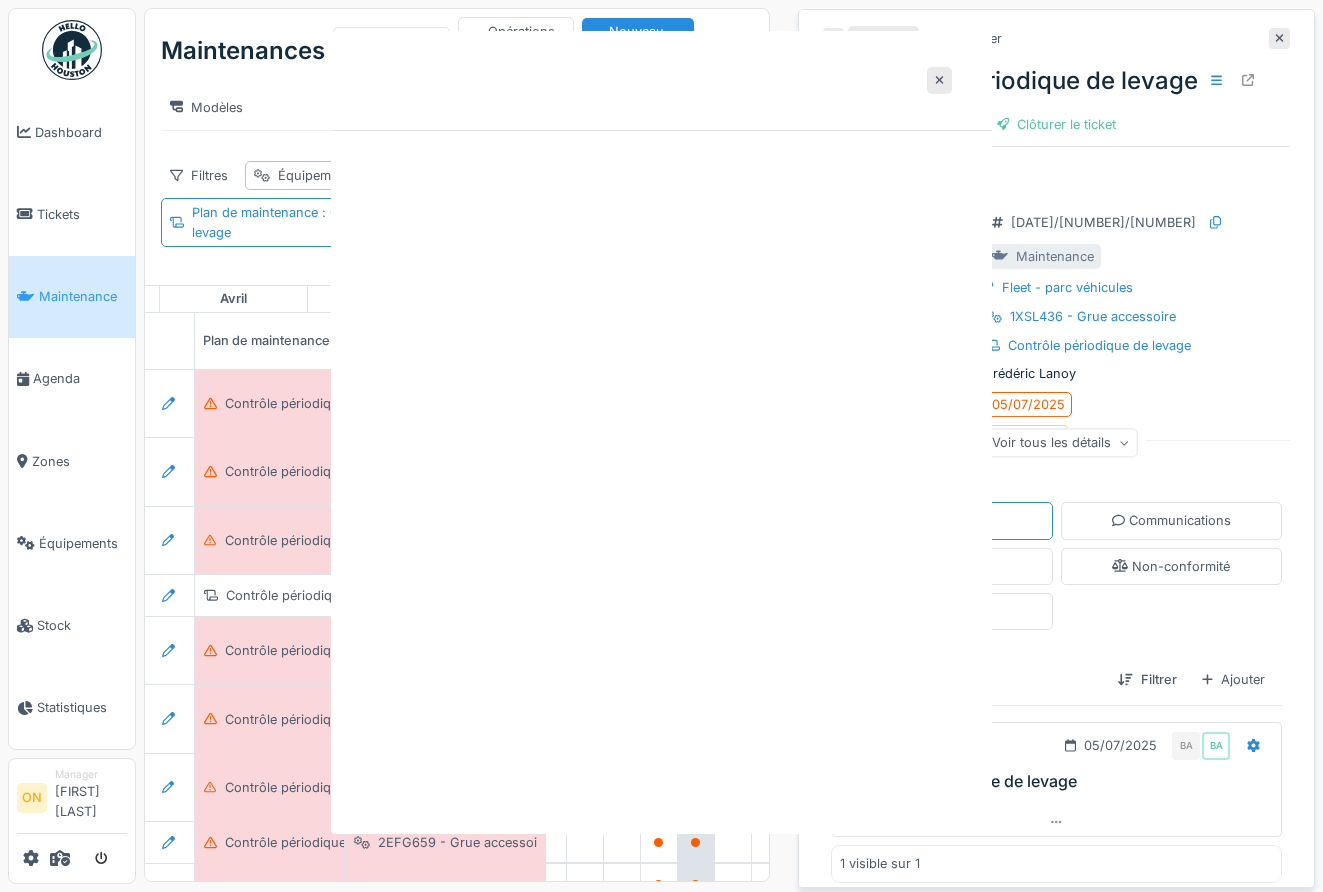 scroll, scrollTop: 0, scrollLeft: 0, axis: both 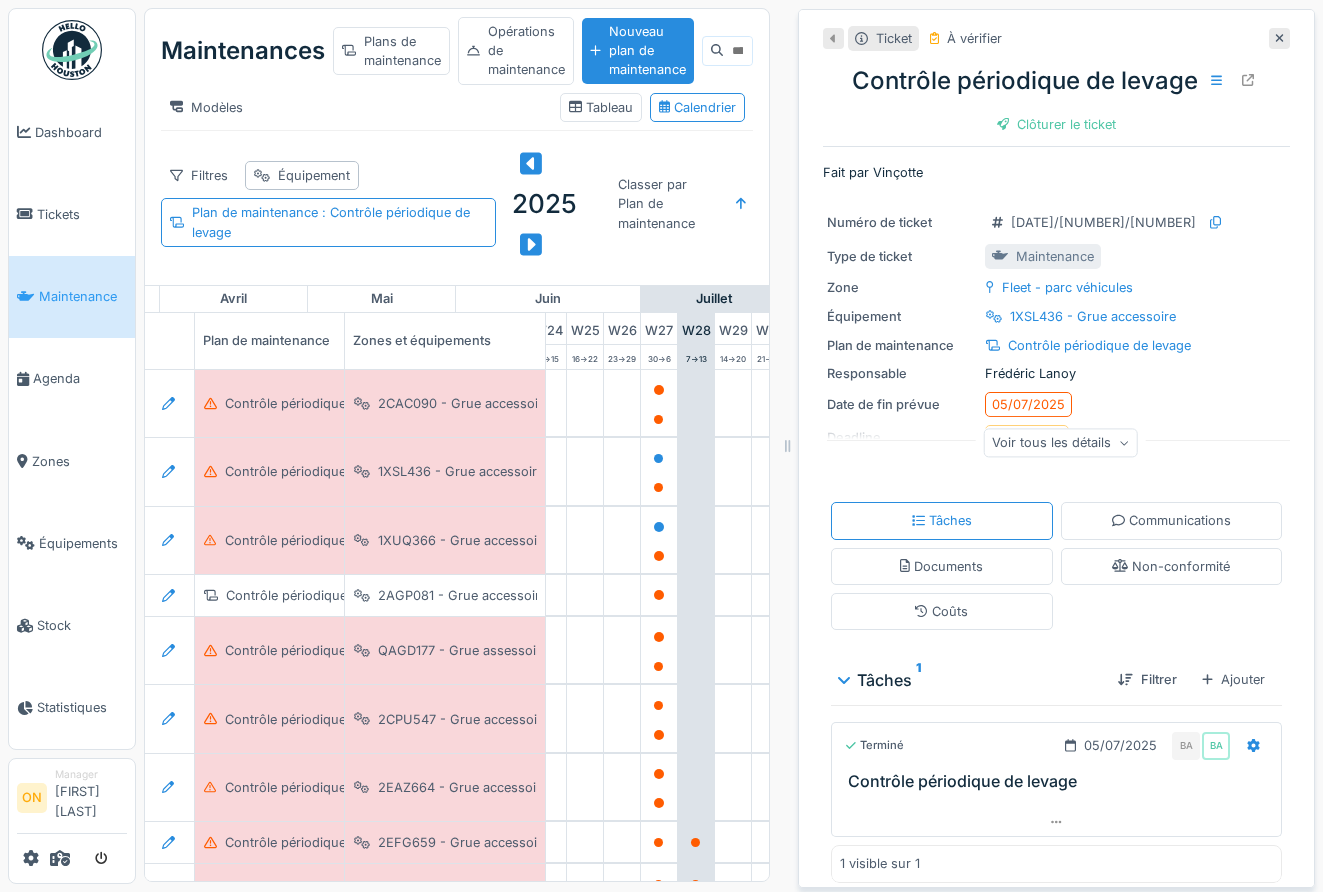 click on "Voir tous les détails" at bounding box center [1060, 443] 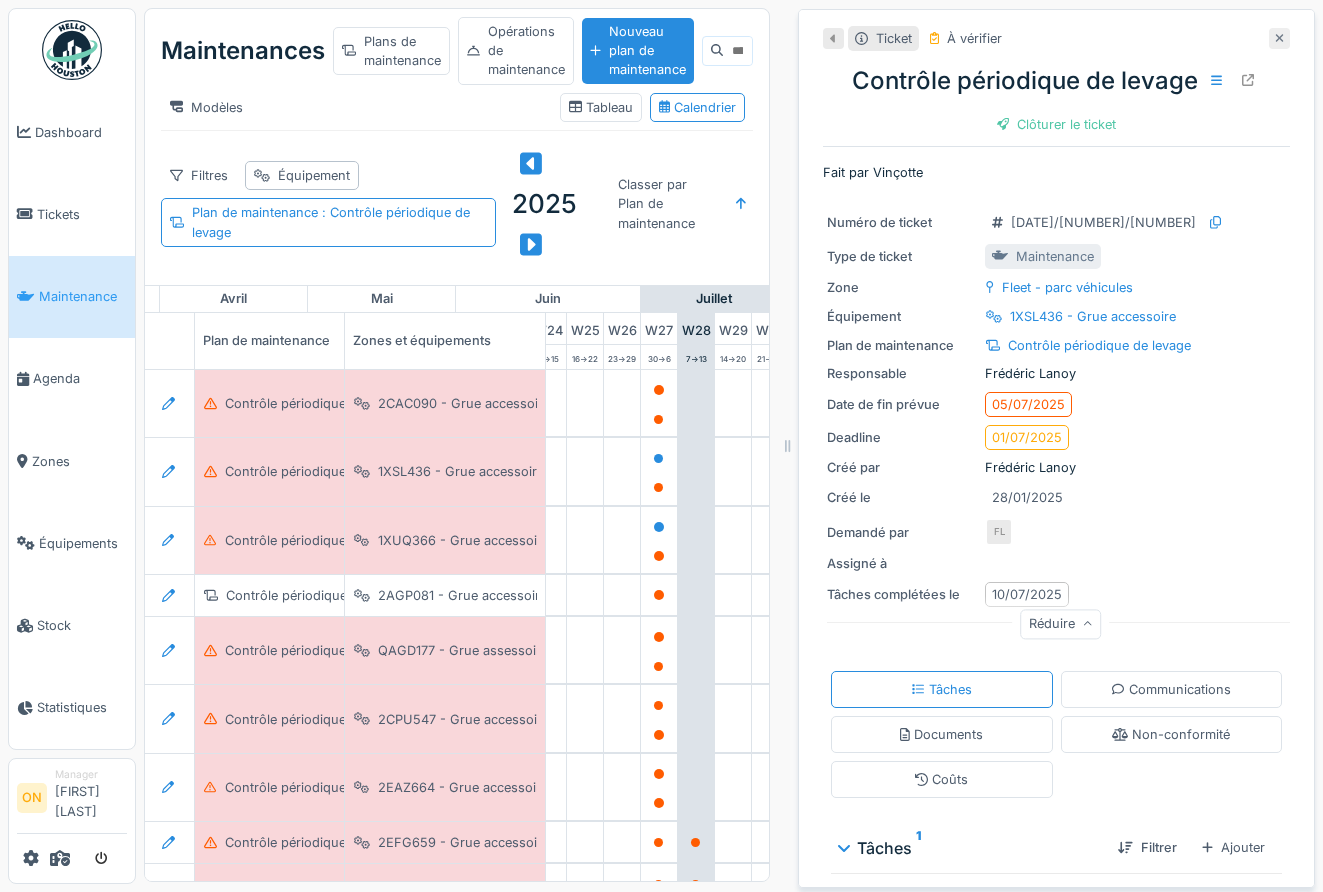 click 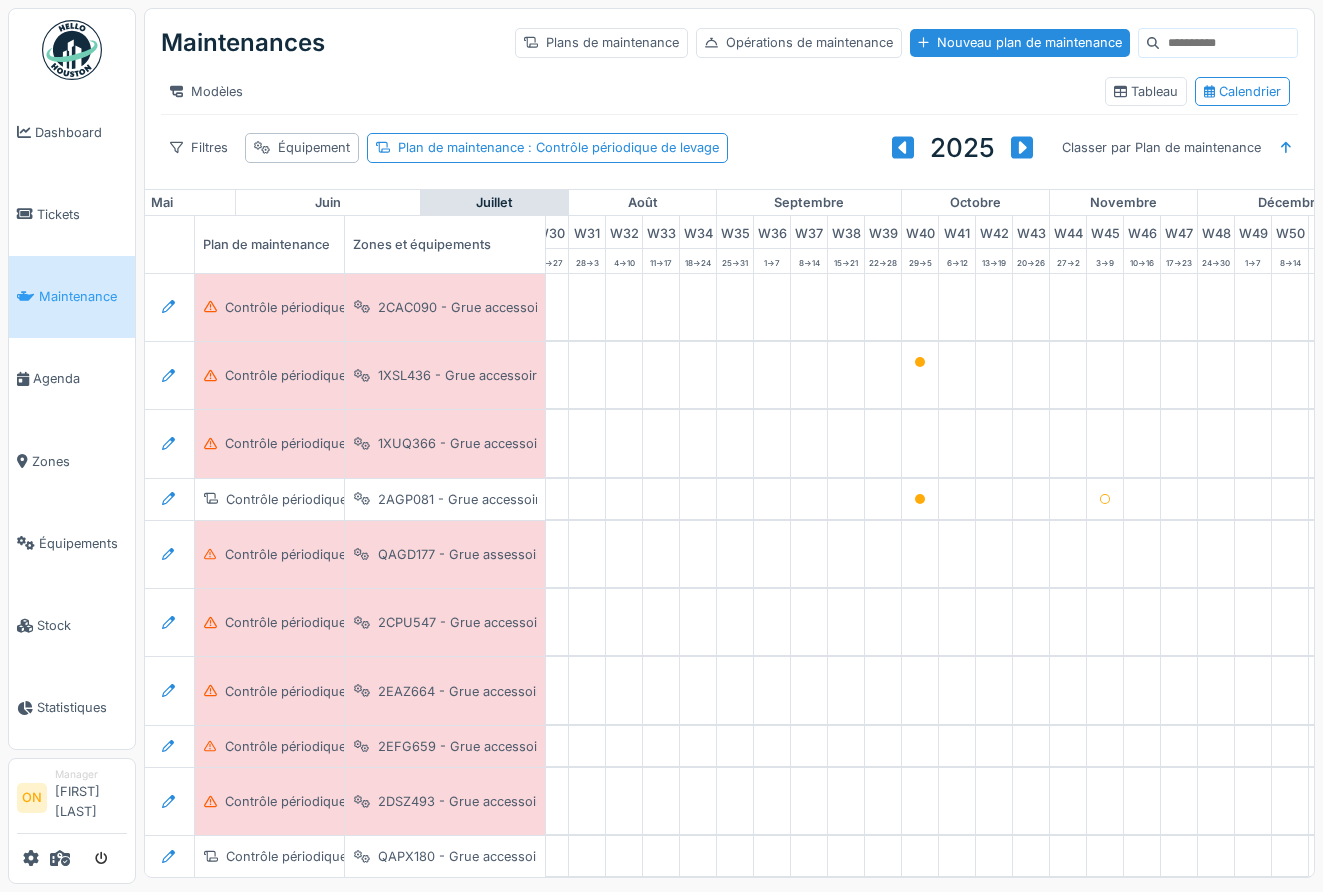 scroll, scrollTop: 0, scrollLeft: 1125, axis: horizontal 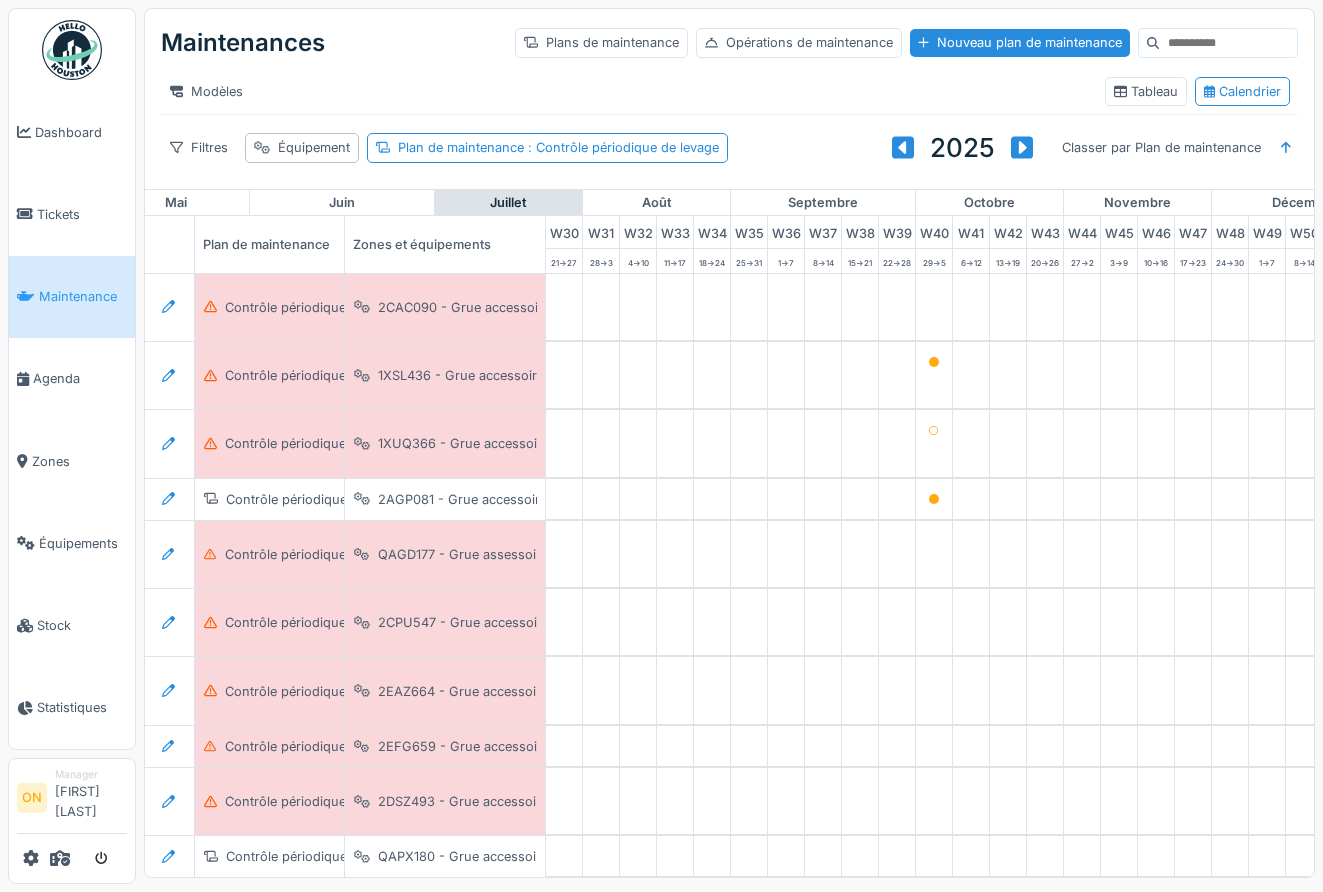 click on "Modèles" at bounding box center (625, 91) 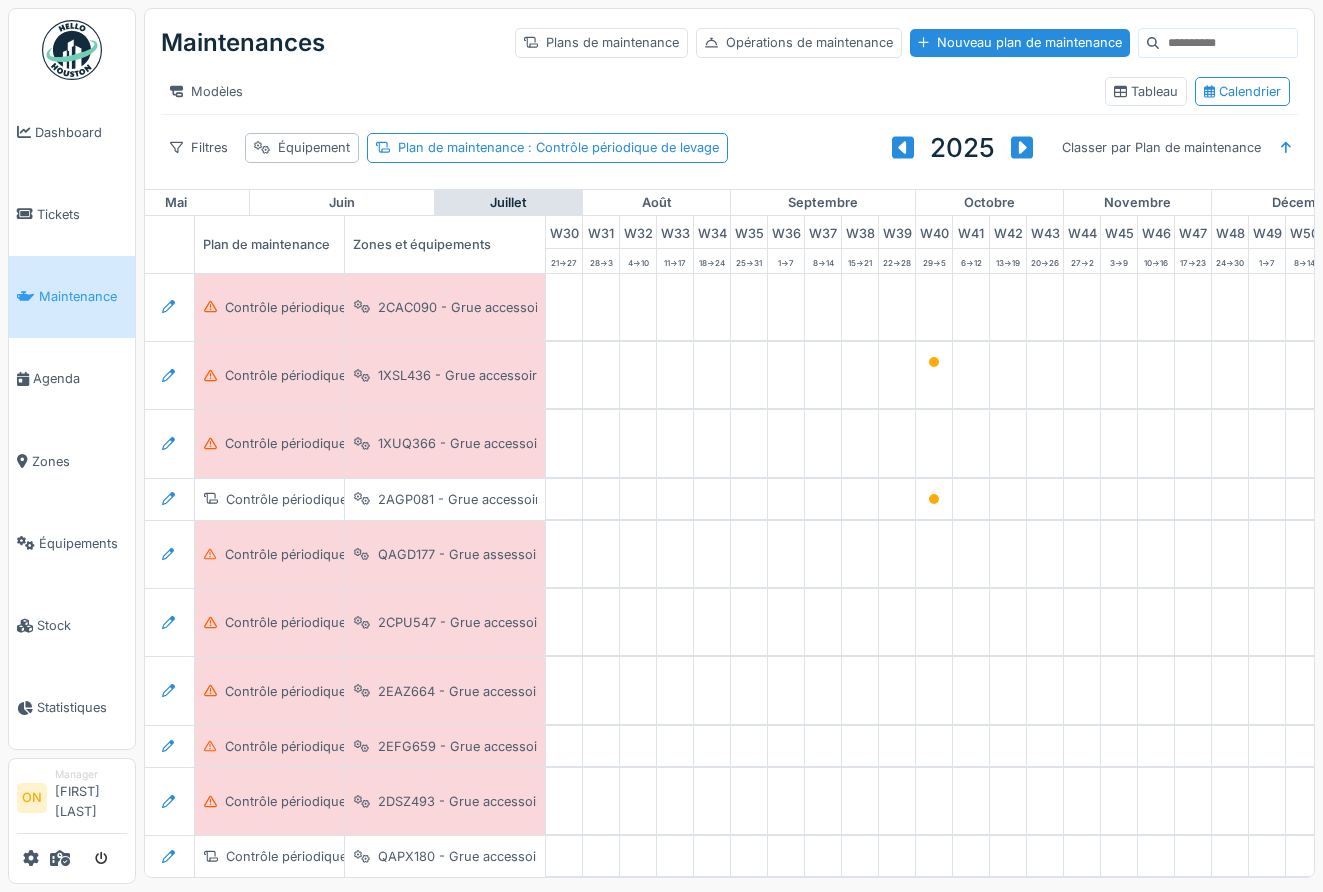 click on "Modèles" at bounding box center [625, 91] 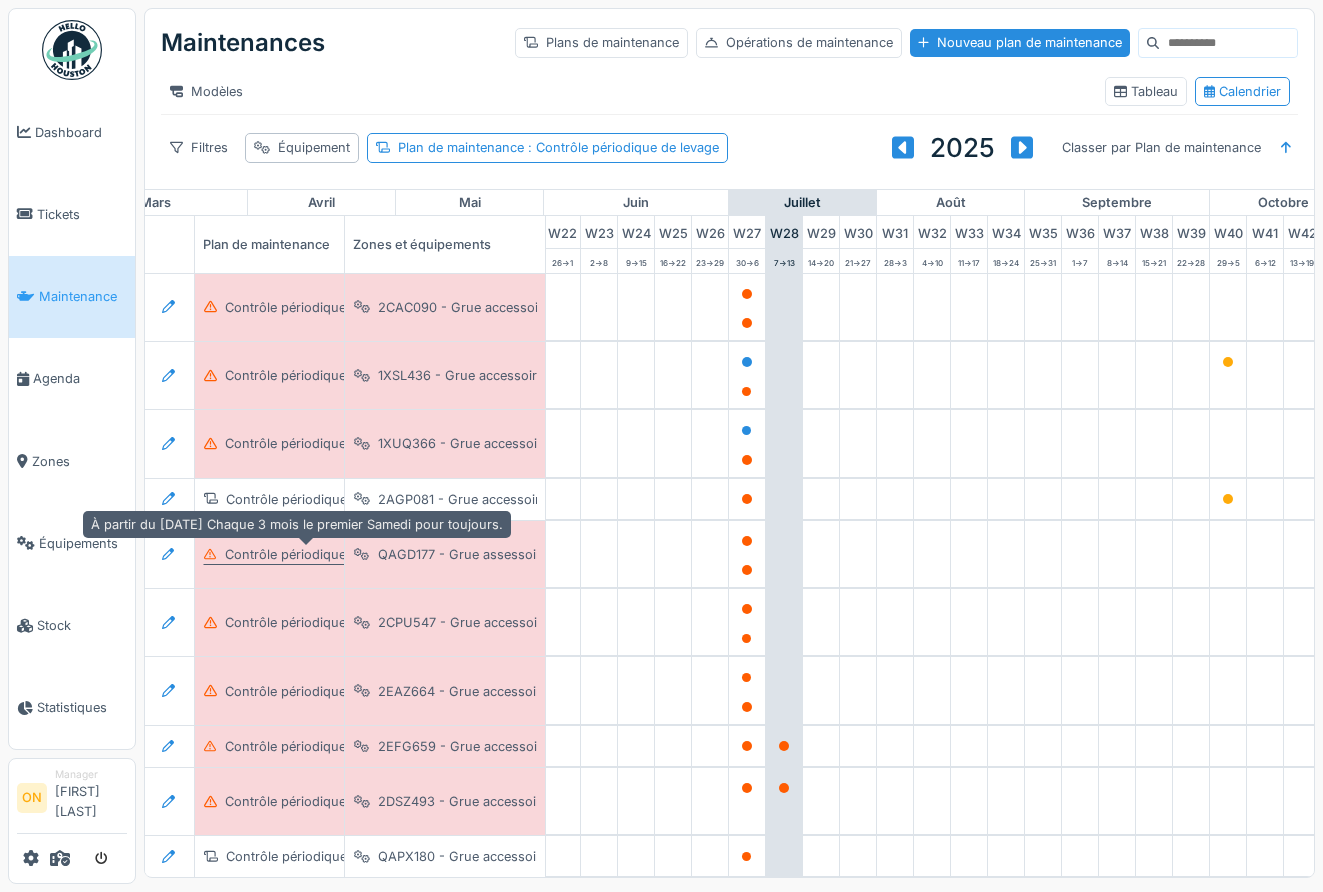 scroll, scrollTop: 0, scrollLeft: 852, axis: horizontal 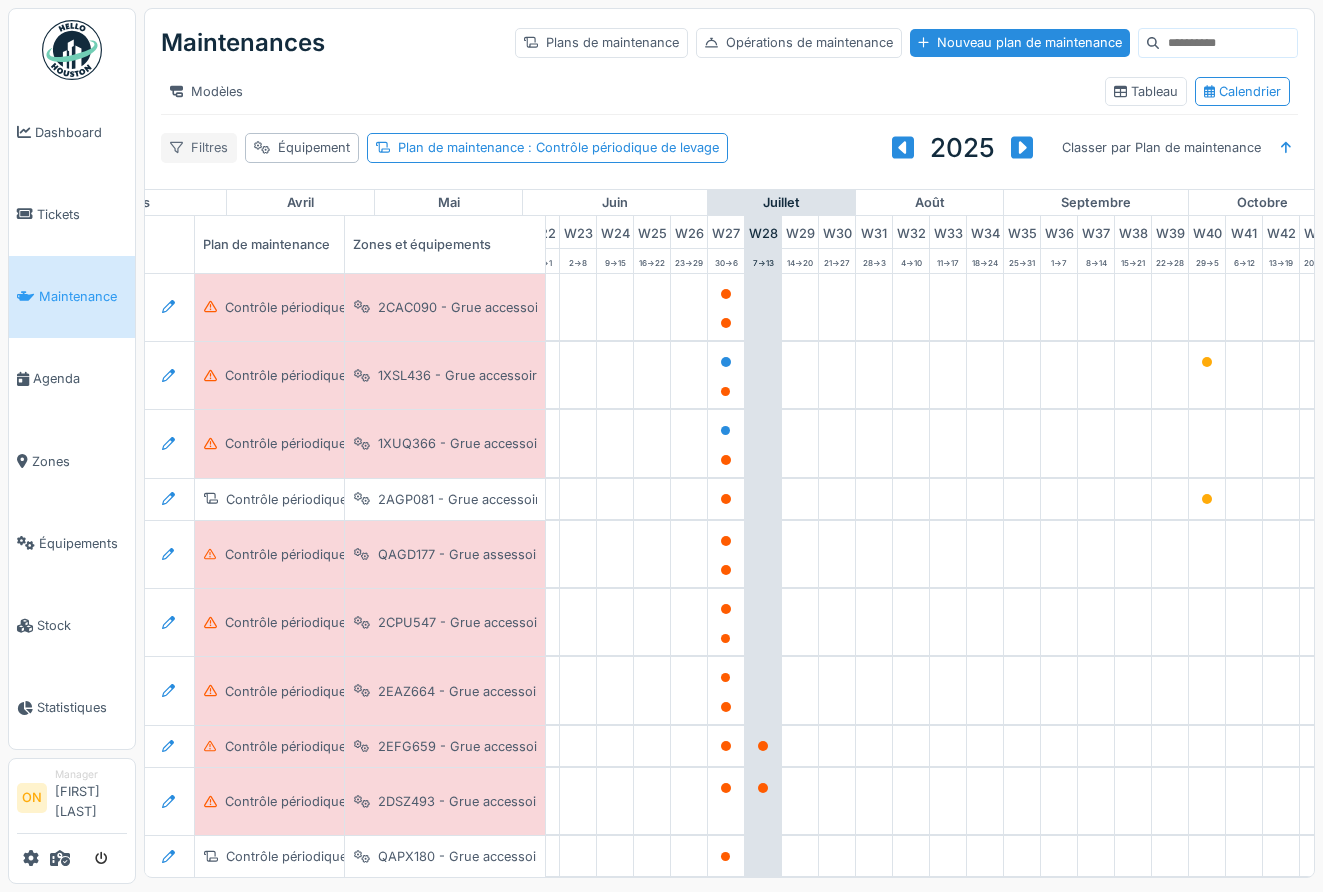 click on "Filtres" at bounding box center [199, 147] 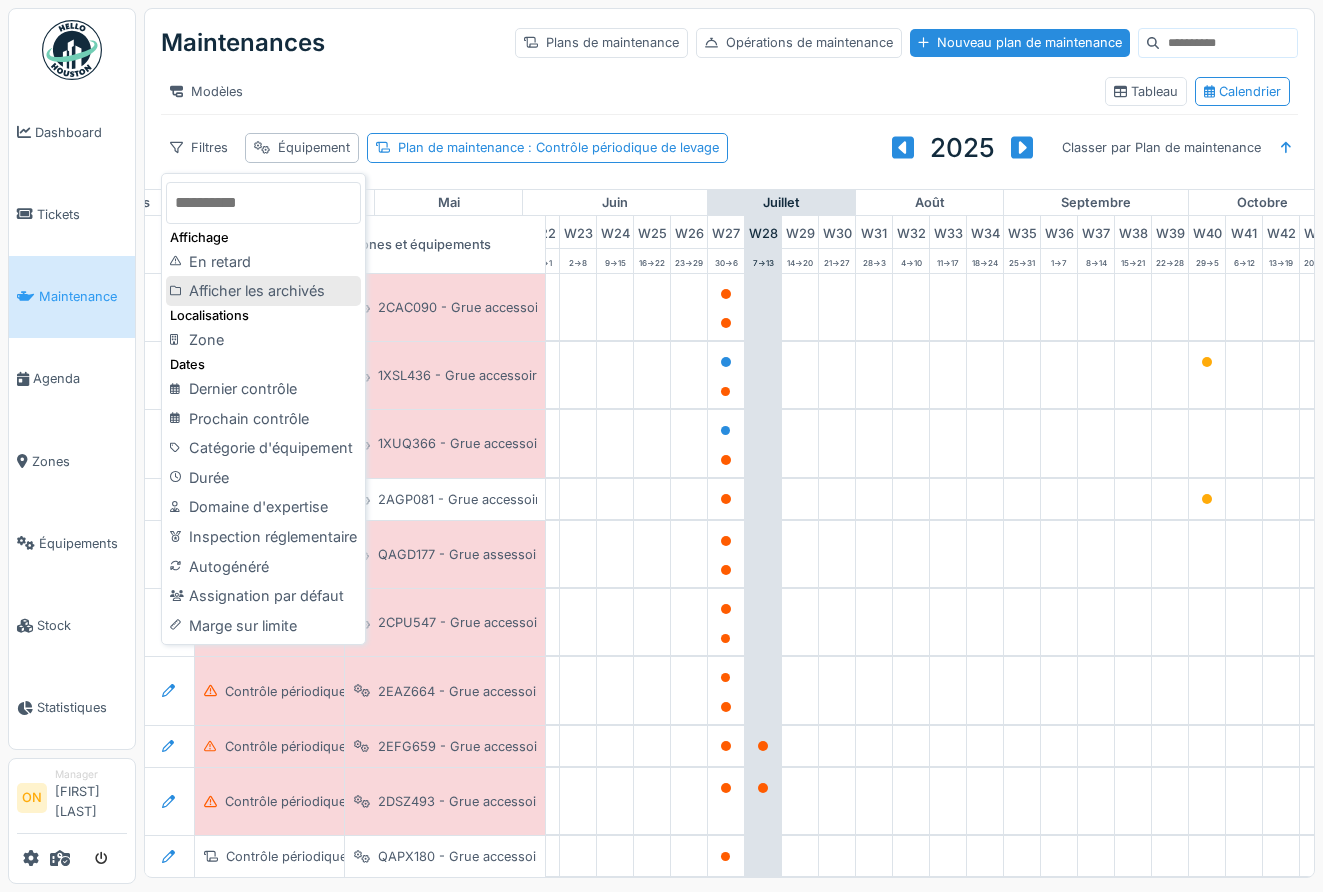 click on "Afficher les archivés" at bounding box center [263, 291] 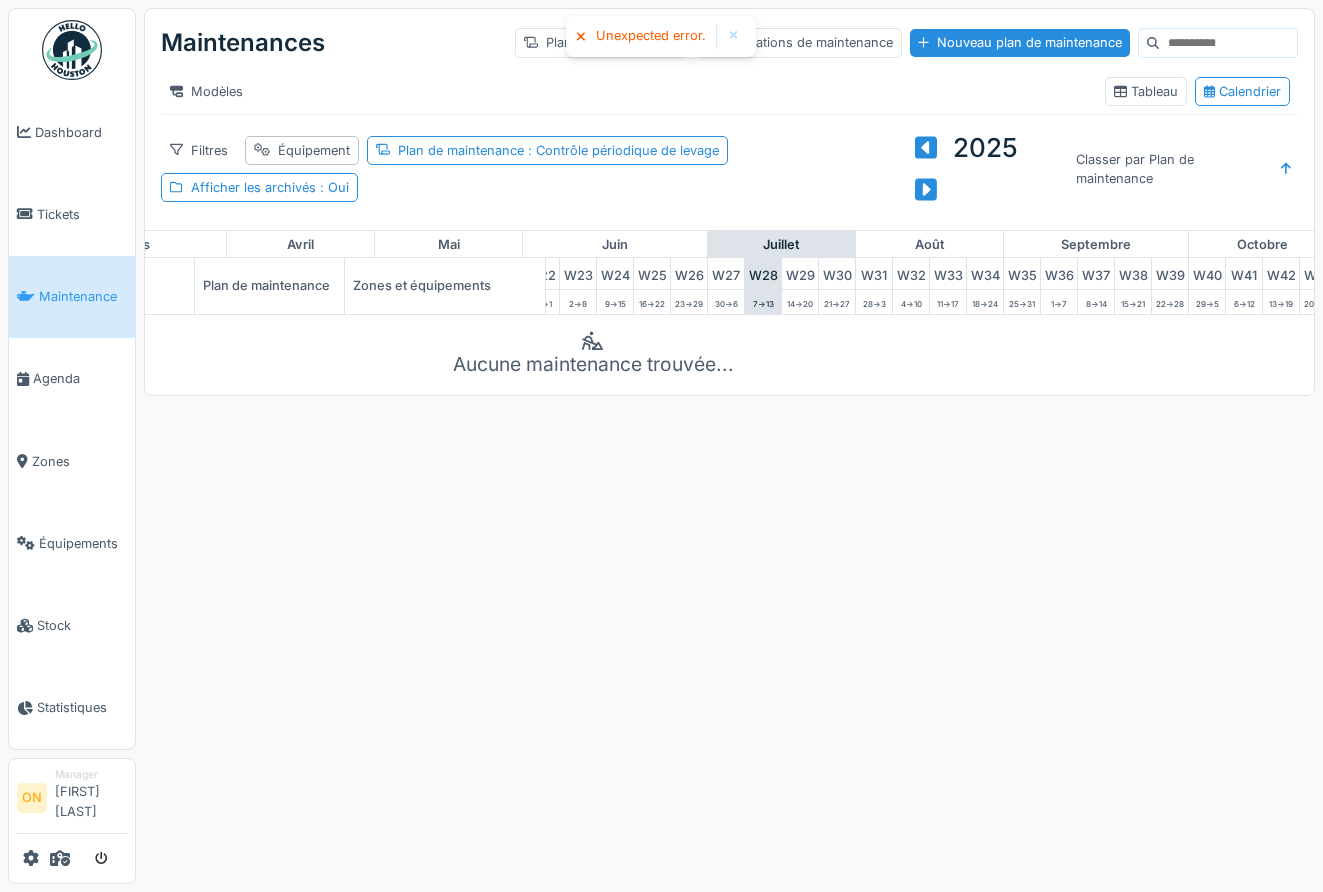 click on "Filtres Équipement Plan de maintenance   :   Contrôle périodique de levage Afficher les archivés   :   Oui" at bounding box center (526, 169) 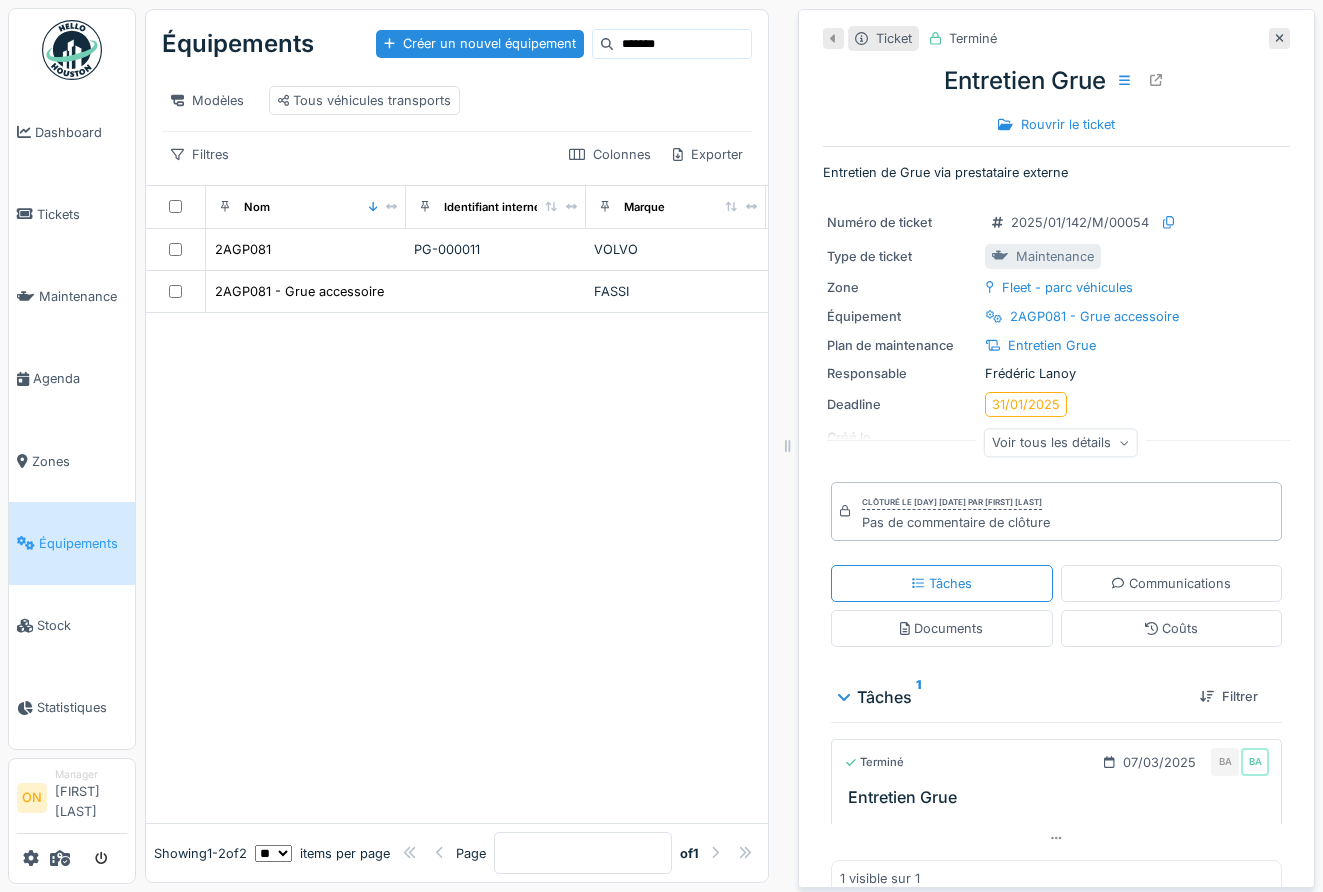 scroll, scrollTop: 0, scrollLeft: 0, axis: both 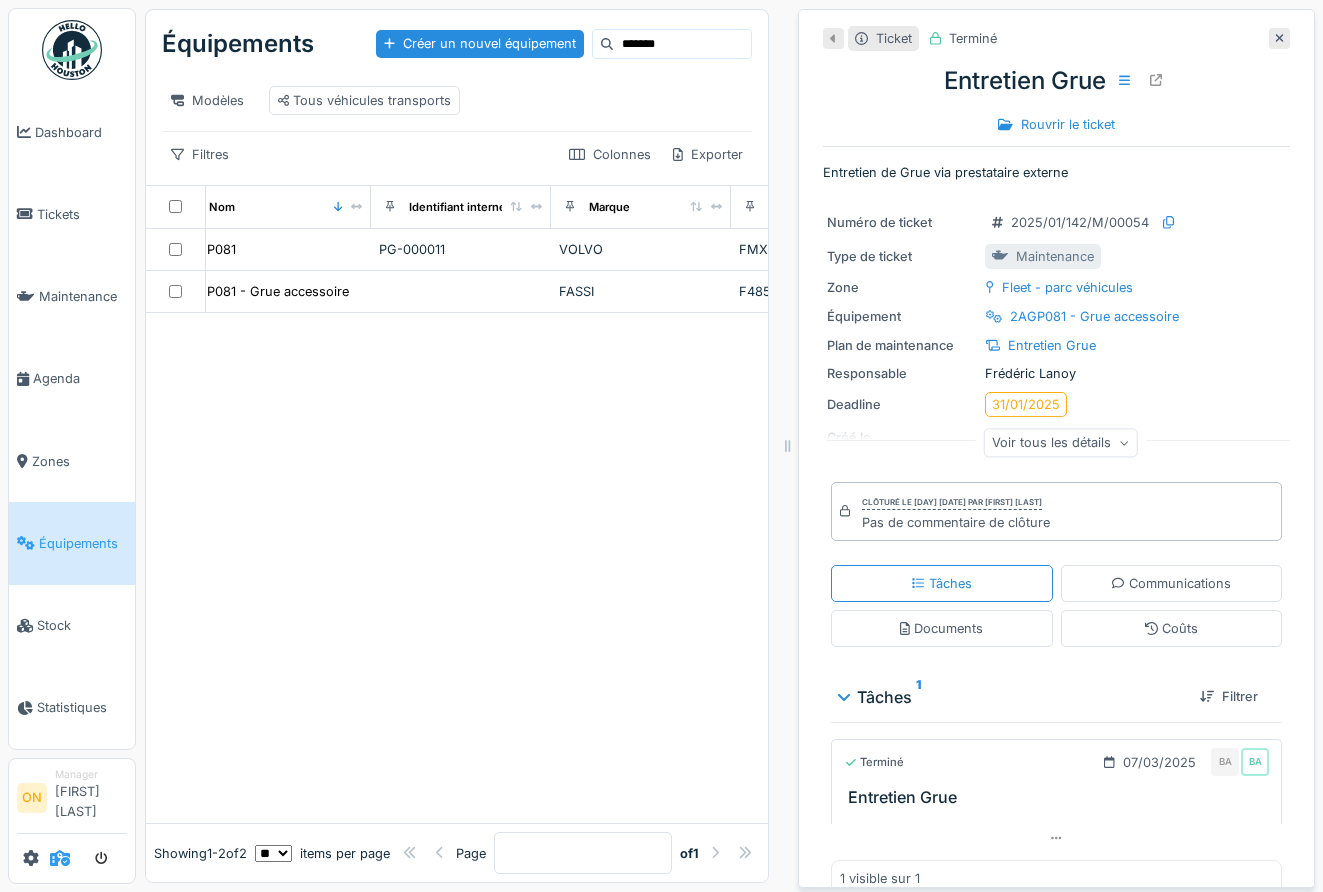click at bounding box center [60, 858] 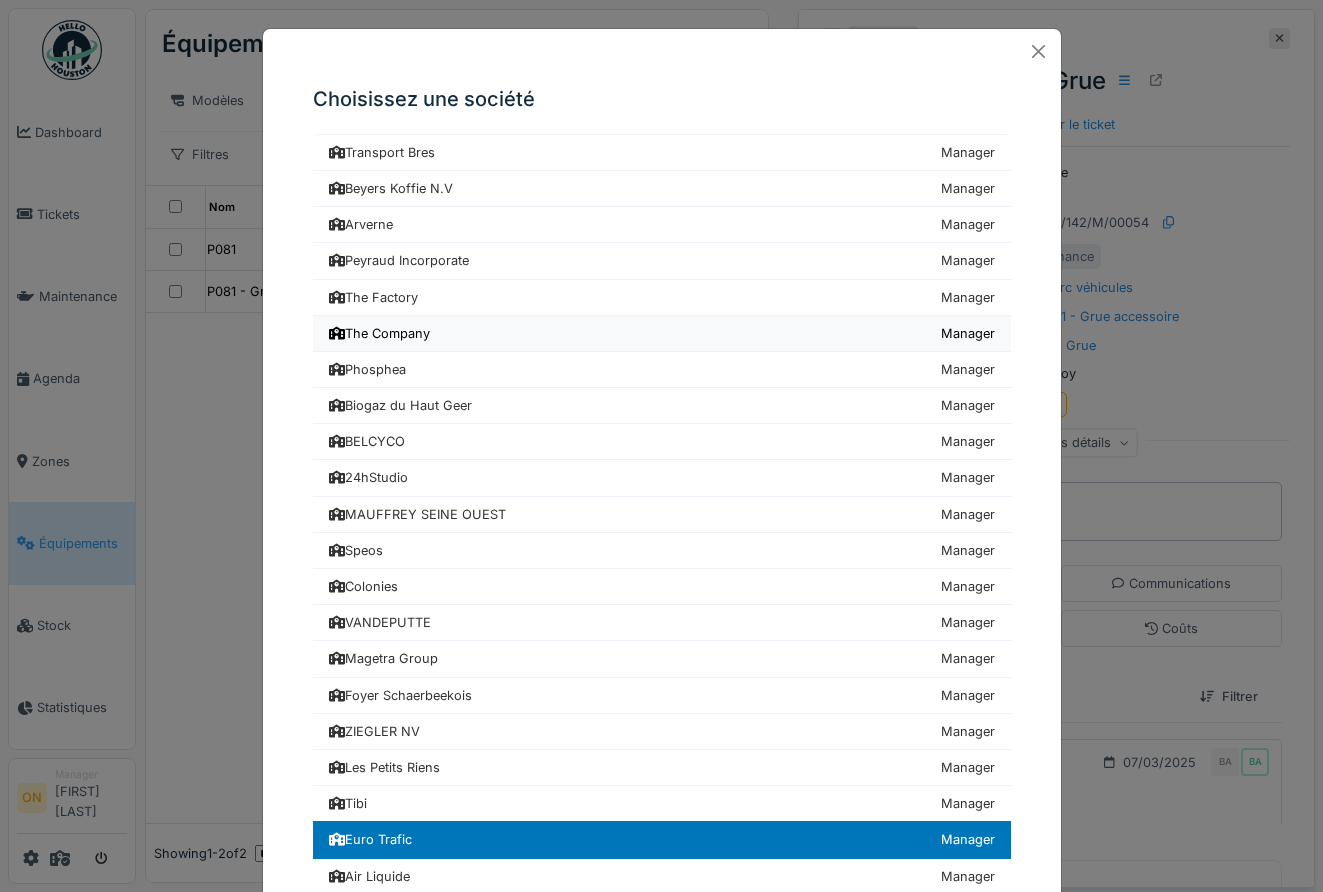 click on "The Company" at bounding box center [379, 333] 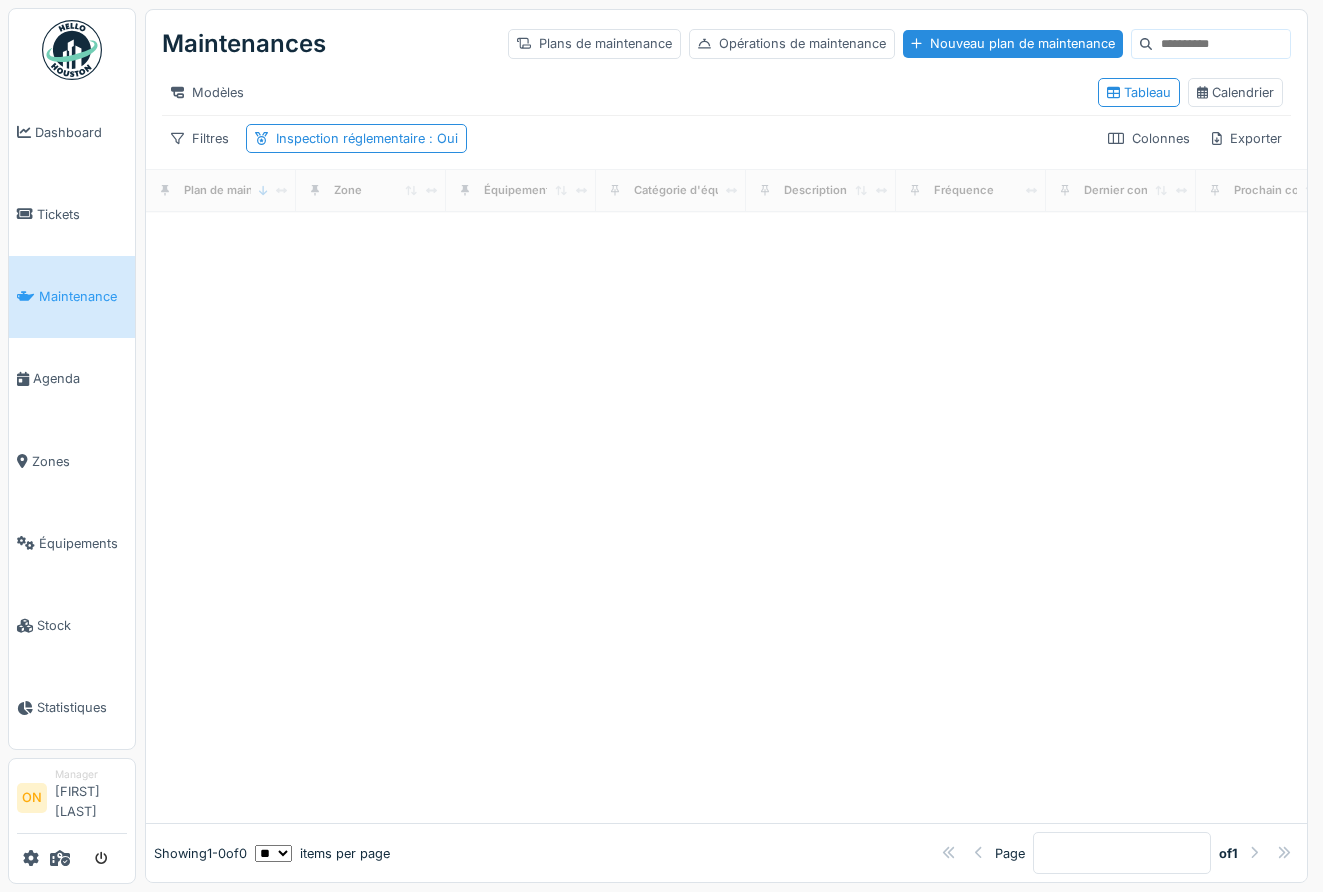 scroll, scrollTop: 0, scrollLeft: 0, axis: both 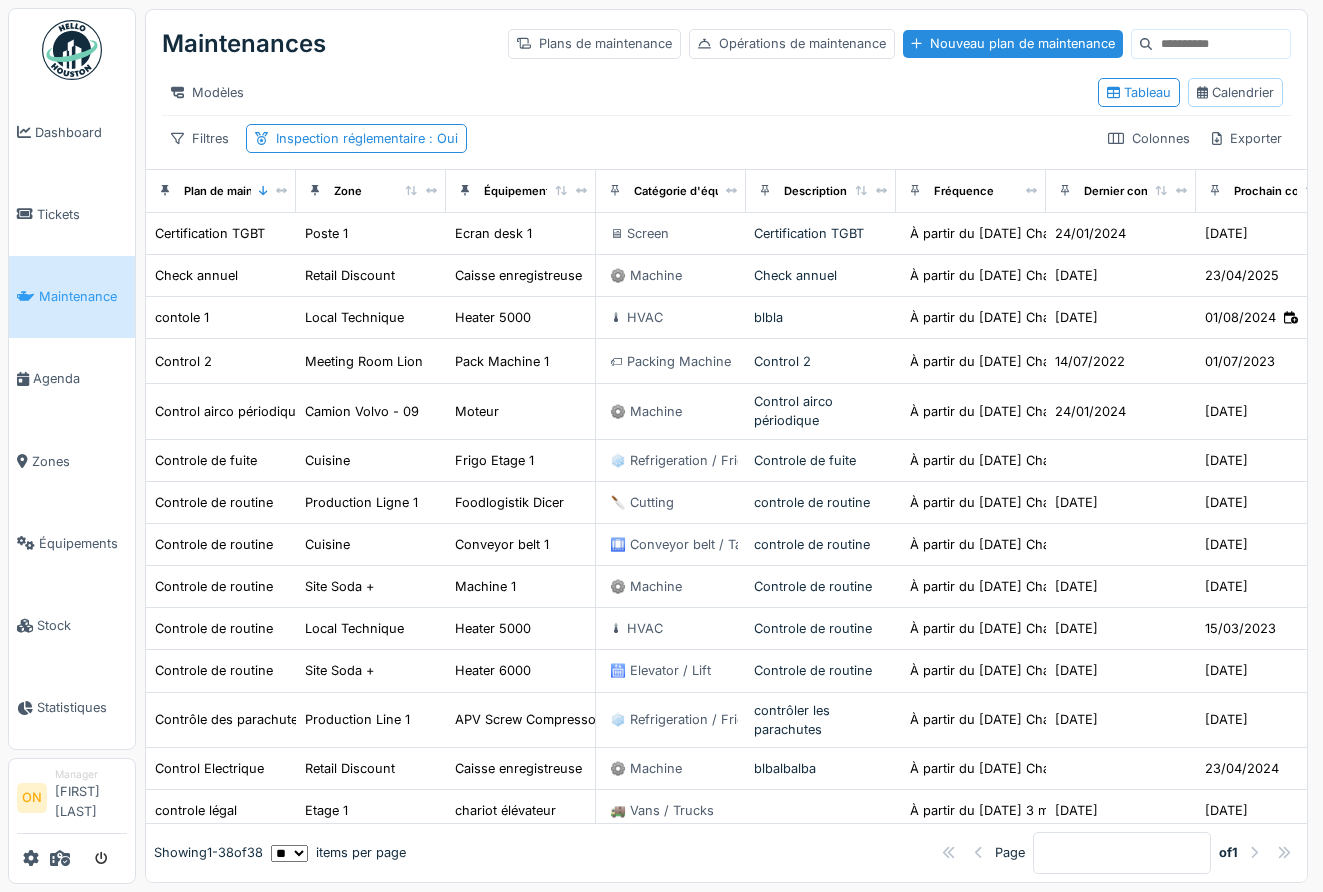 click on "Calendrier" at bounding box center (1235, 92) 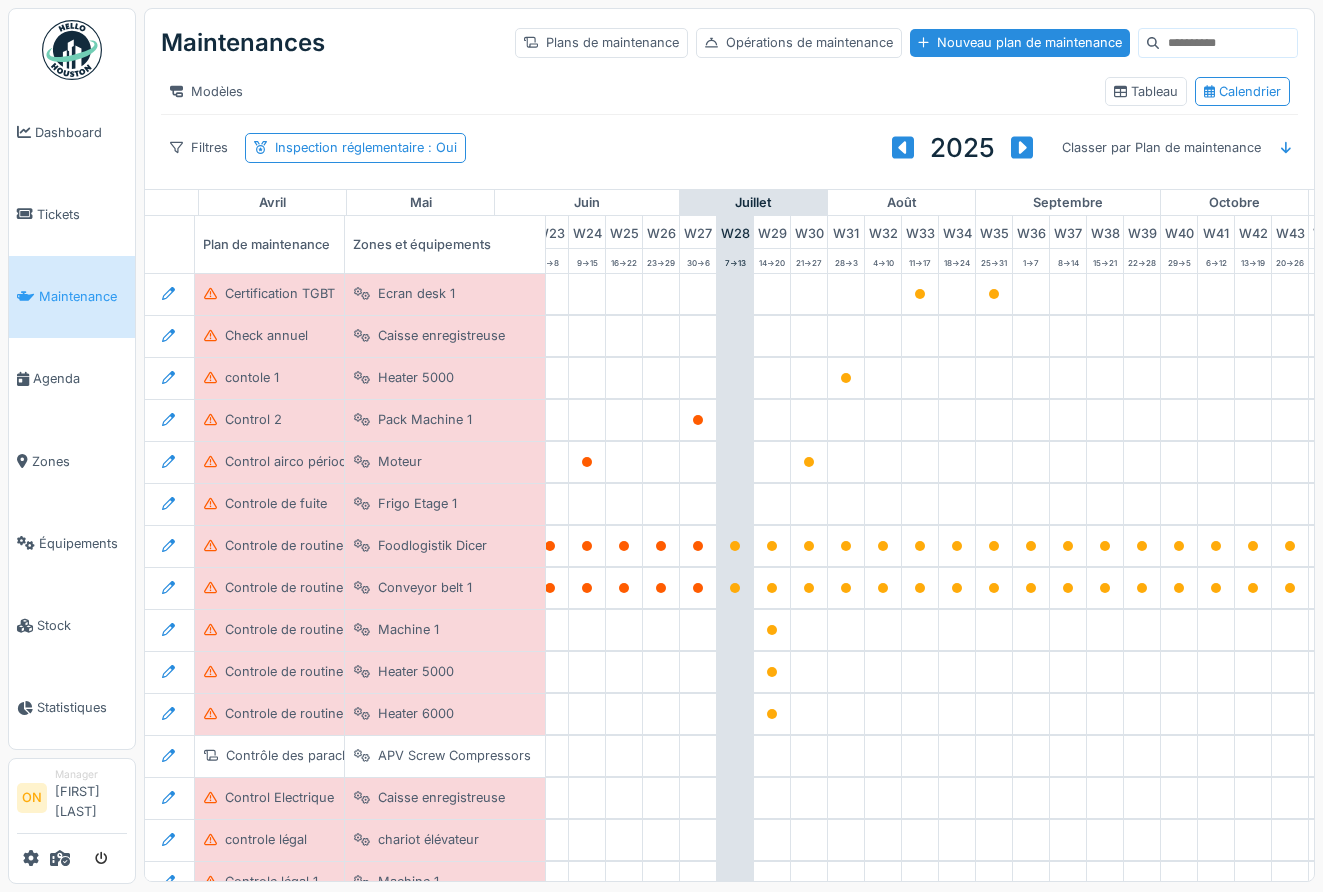 scroll, scrollTop: 0, scrollLeft: 885, axis: horizontal 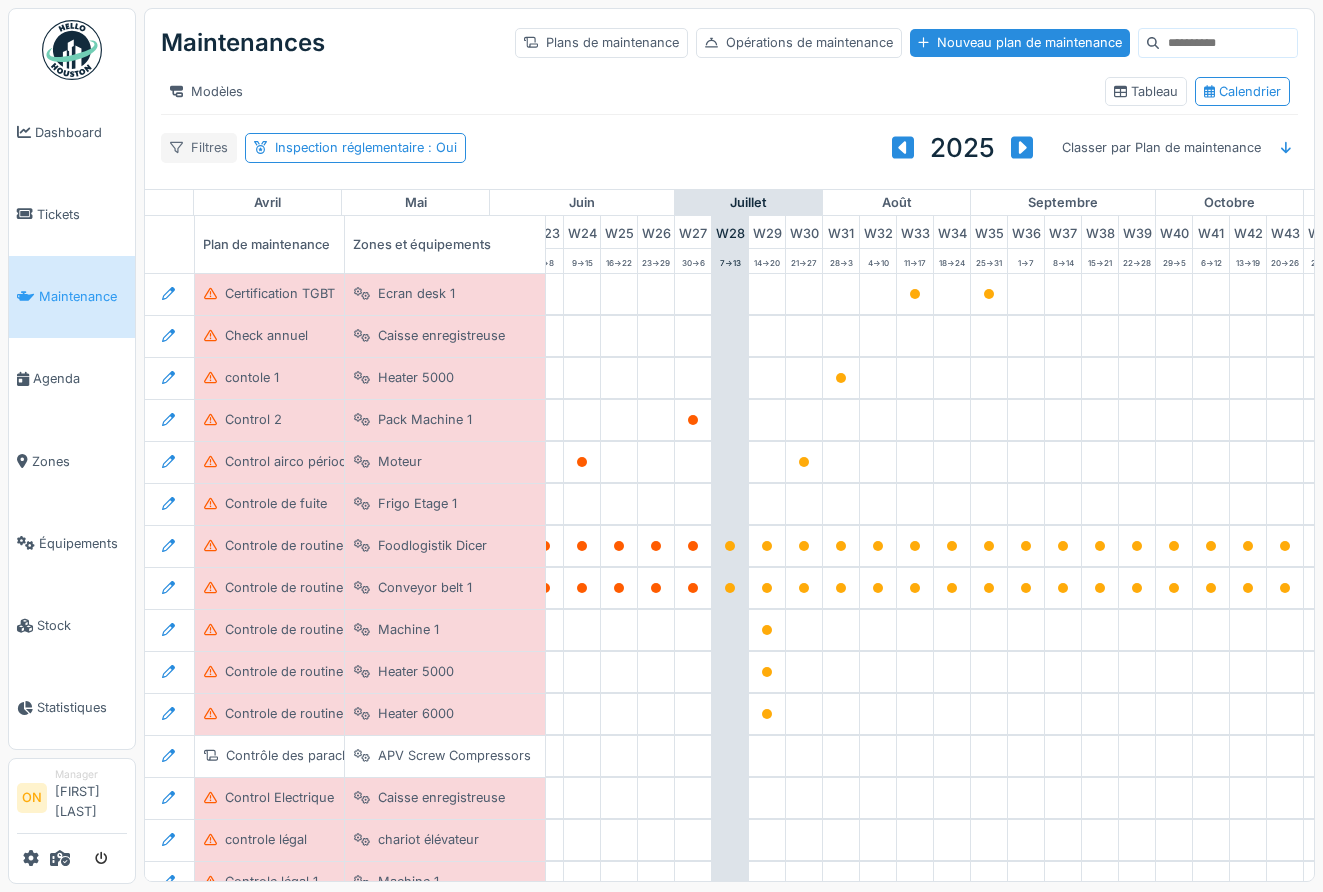 click on "Filtres" at bounding box center [199, 147] 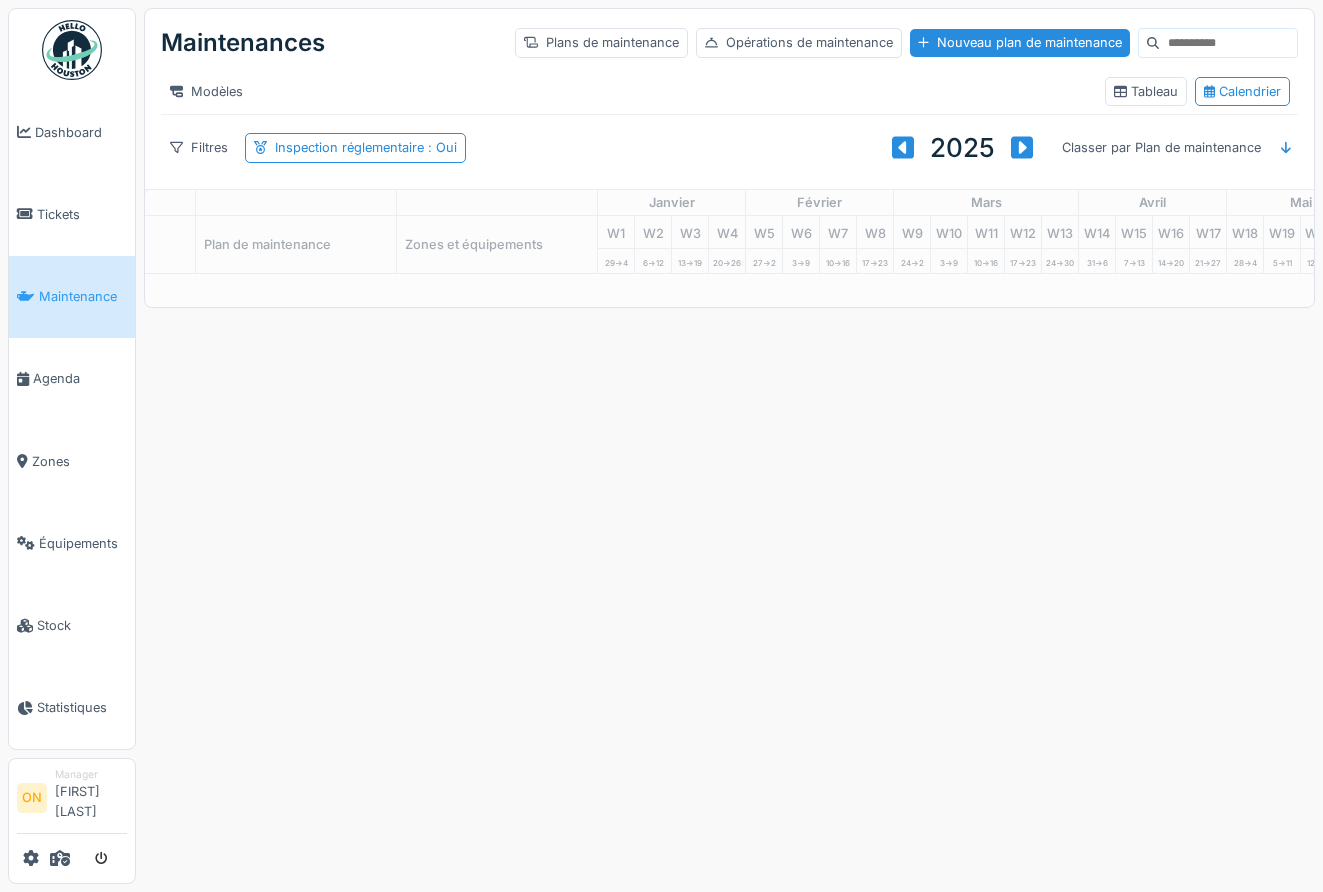 scroll, scrollTop: 0, scrollLeft: 0, axis: both 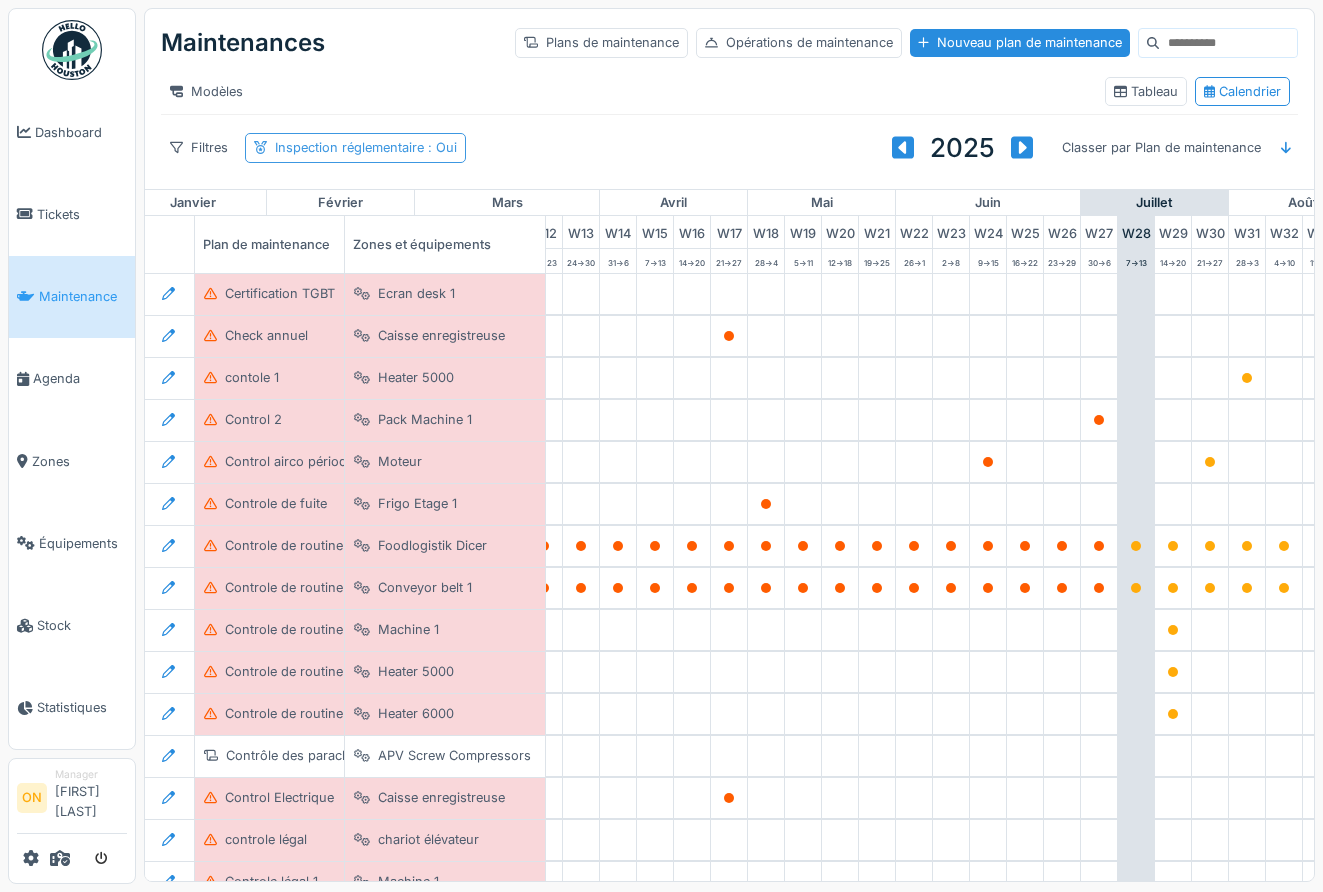 click on "Inspection réglementaire   :   Oui" at bounding box center (366, 147) 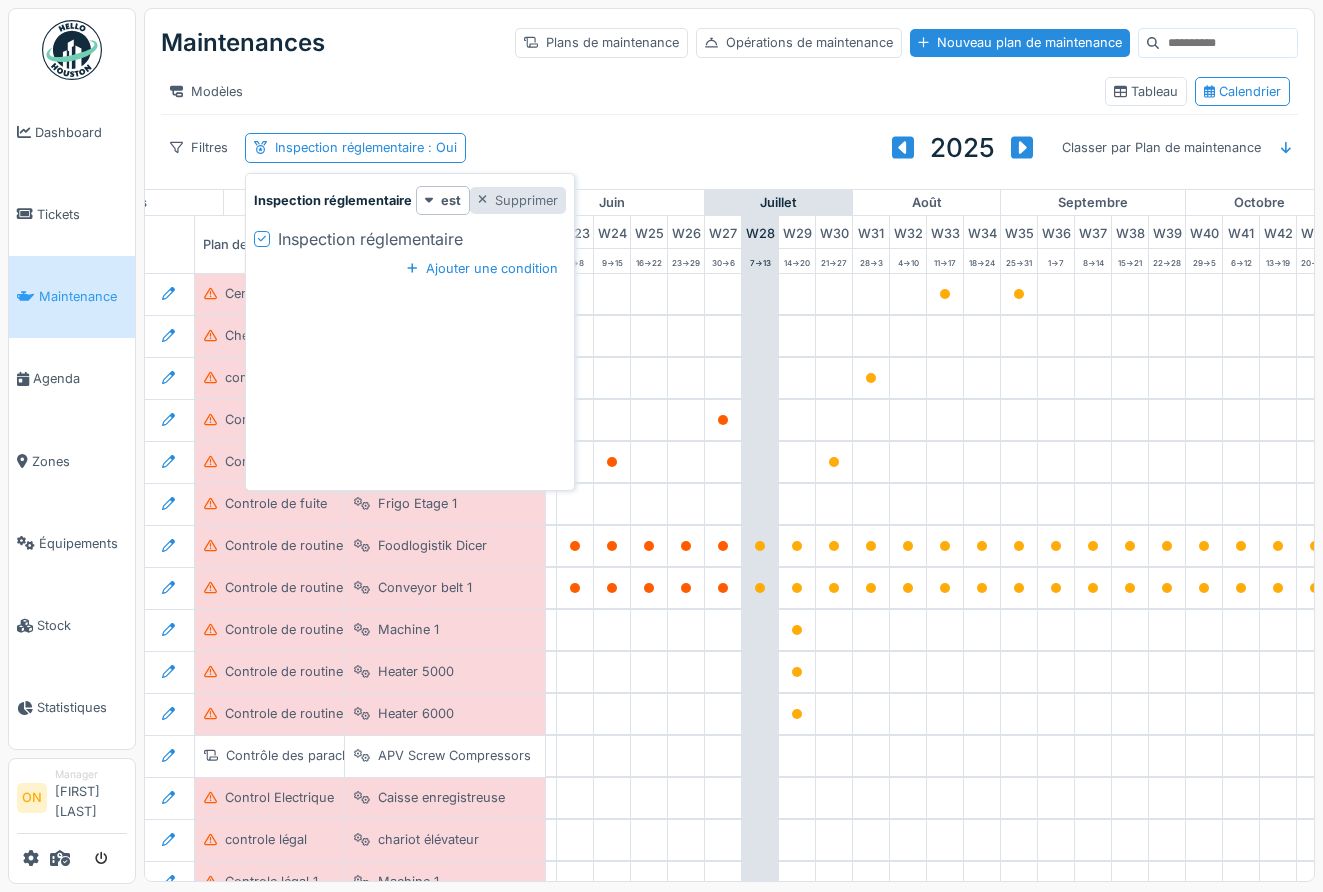 scroll, scrollTop: 0, scrollLeft: 885, axis: horizontal 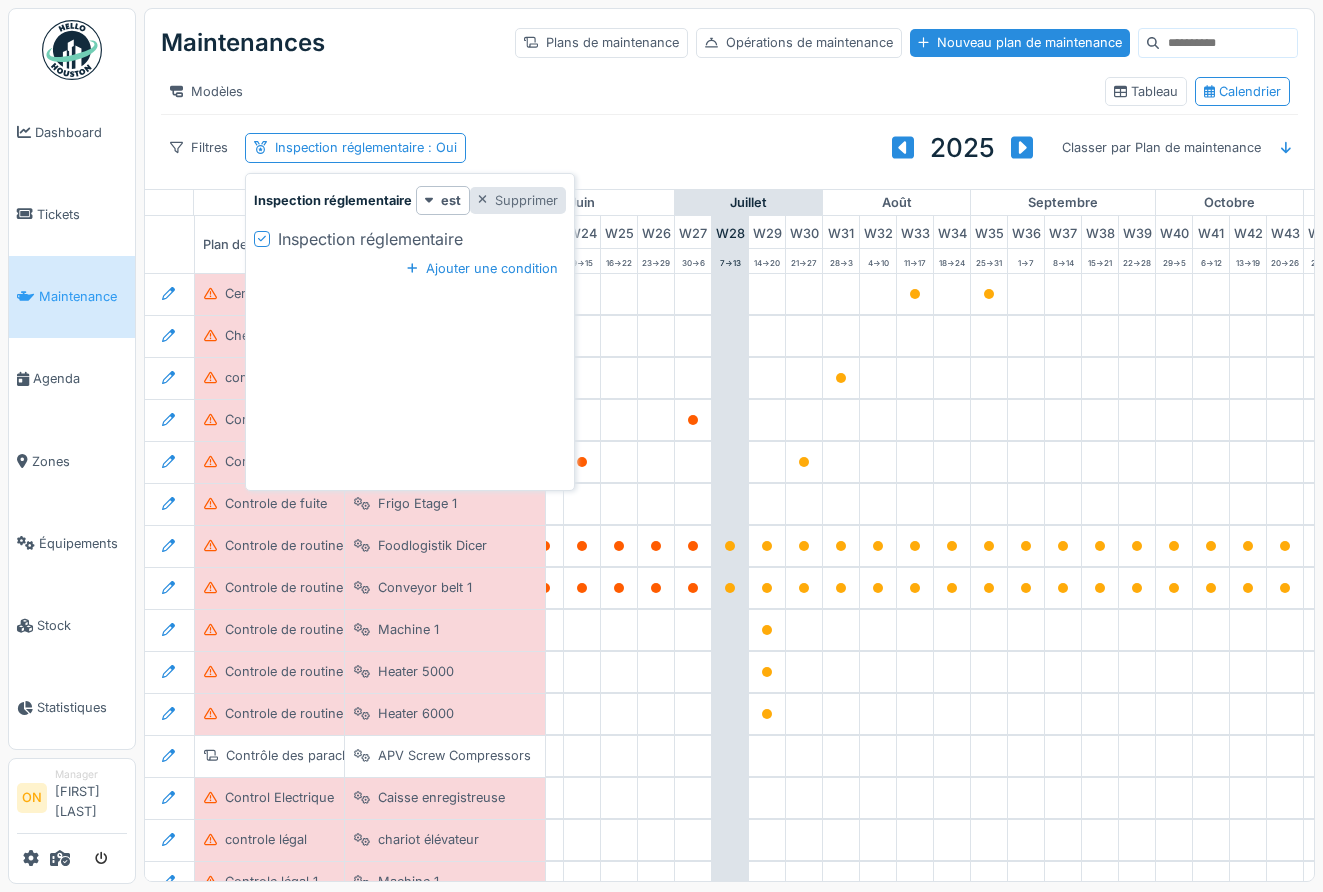 click on "Supprimer" at bounding box center (518, 200) 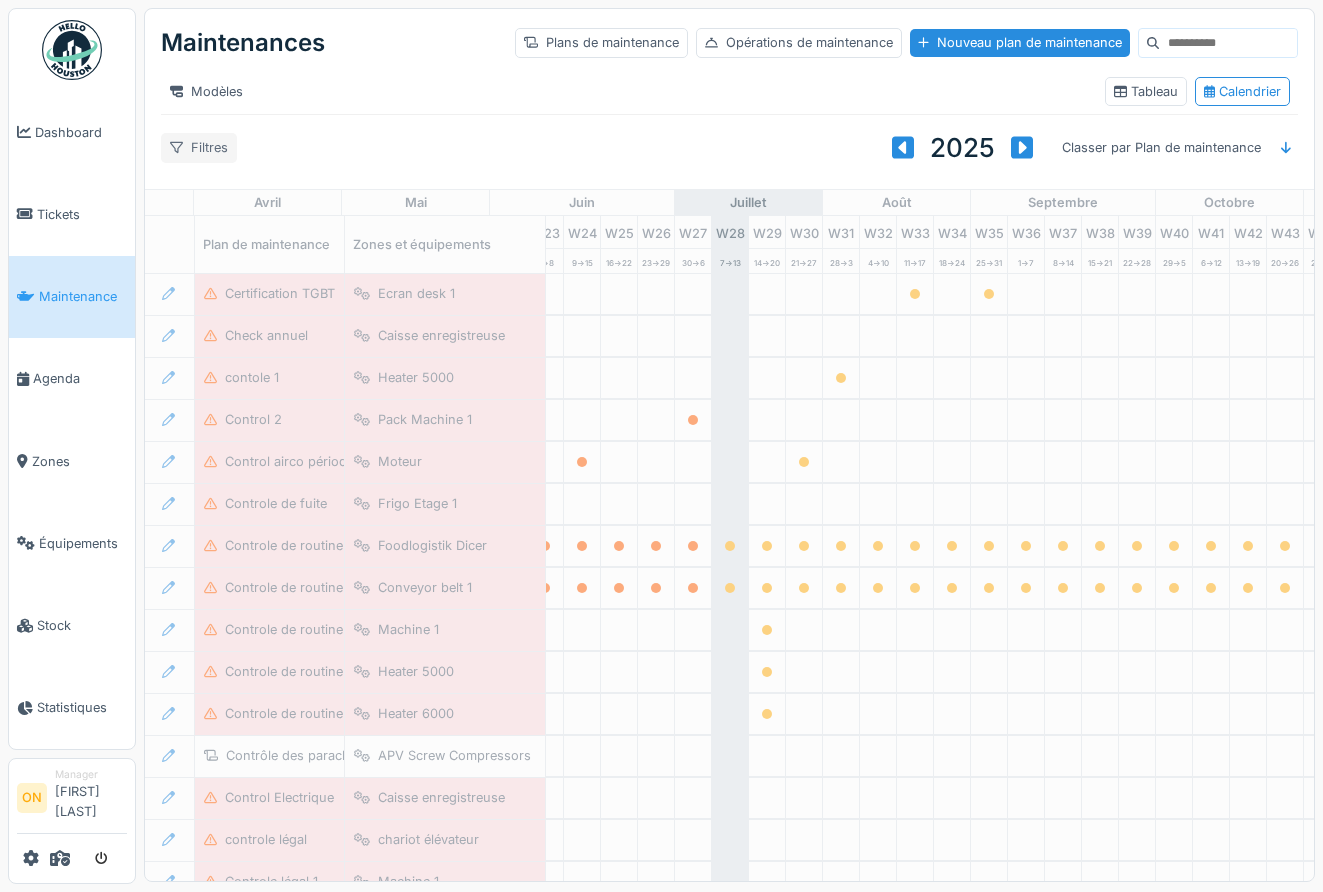 click on "Filtres" at bounding box center (199, 147) 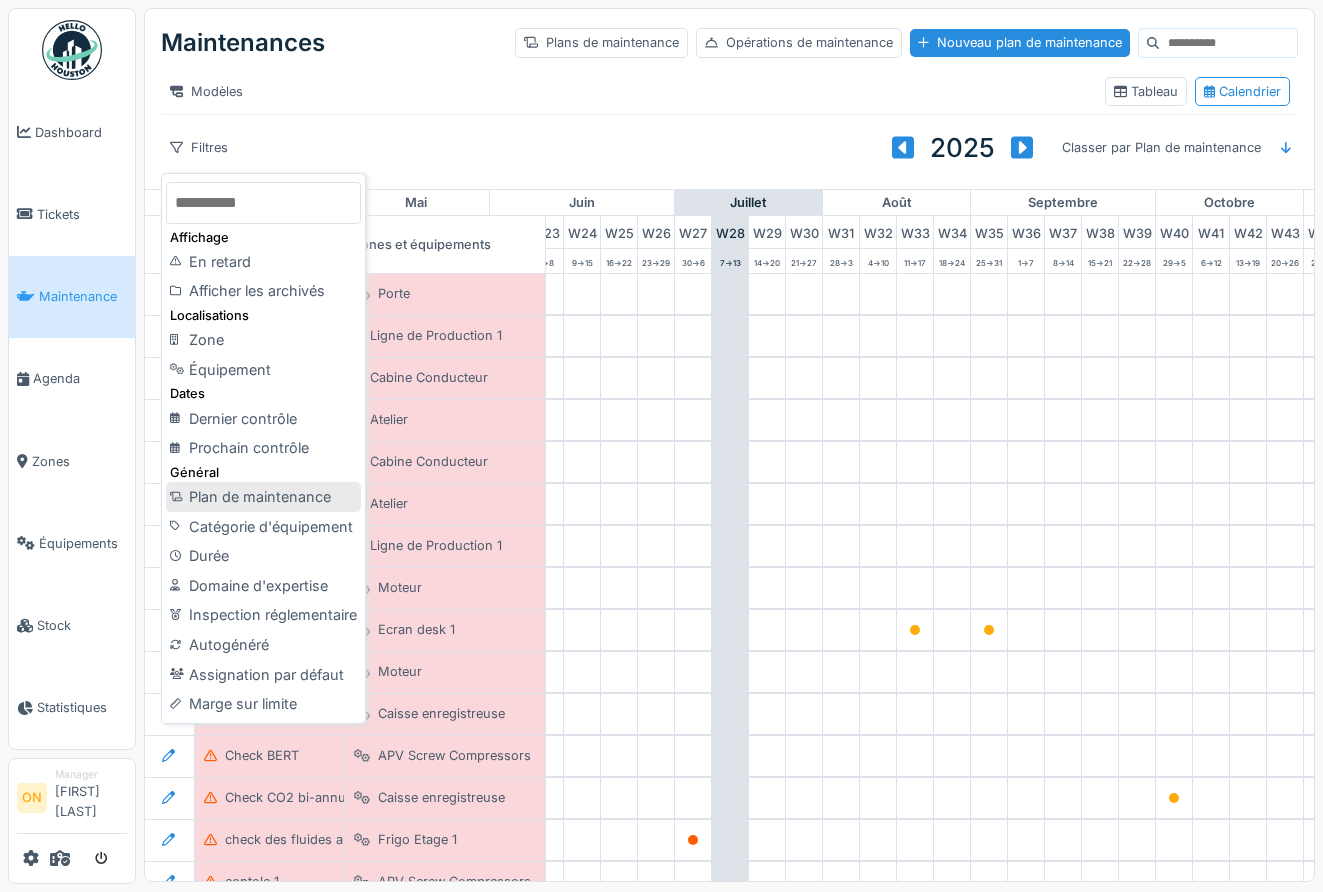 click on "Plan de maintenance" at bounding box center [263, 497] 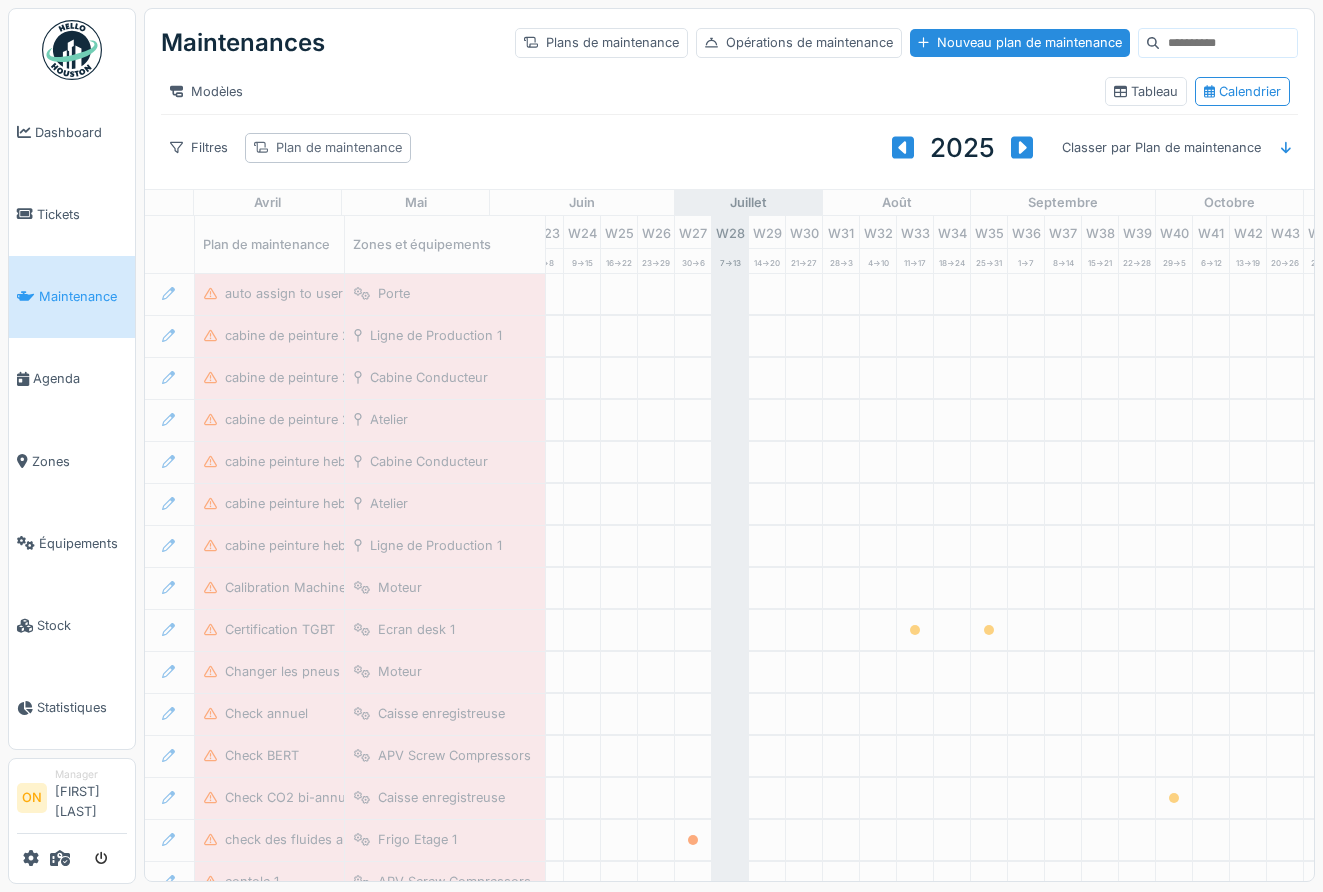 click on "Plan de maintenance" at bounding box center (339, 147) 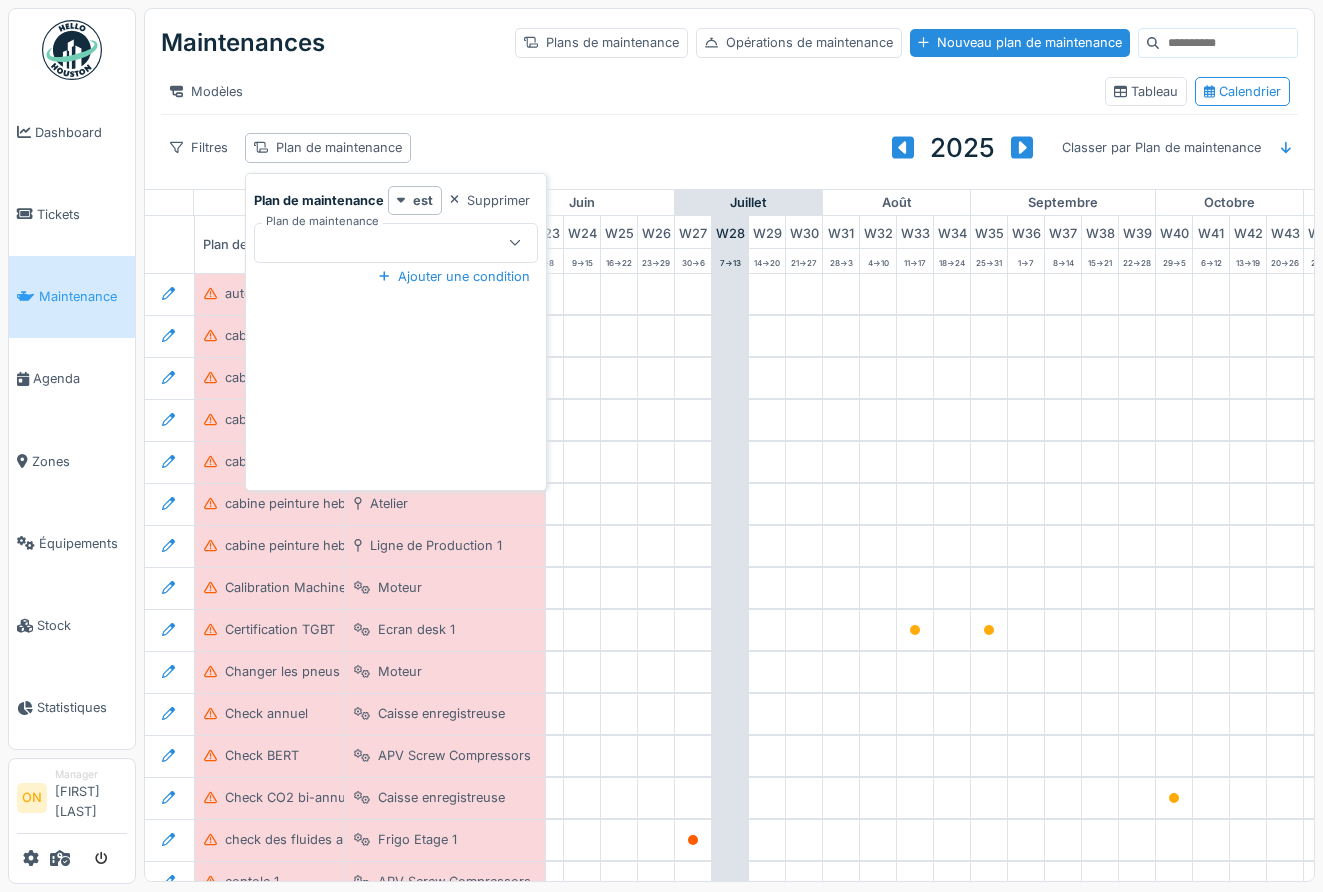 click at bounding box center (382, 243) 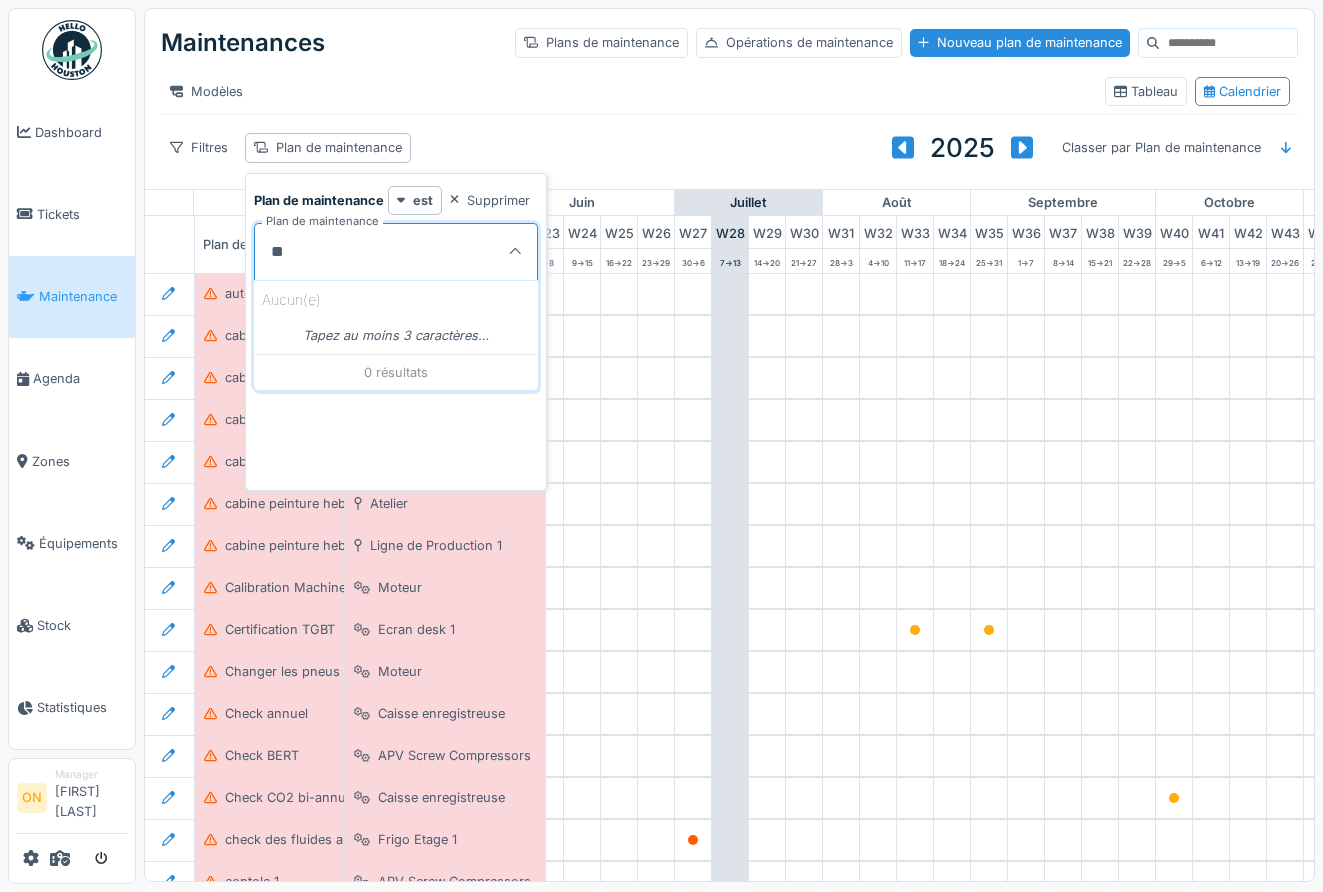 type on "*" 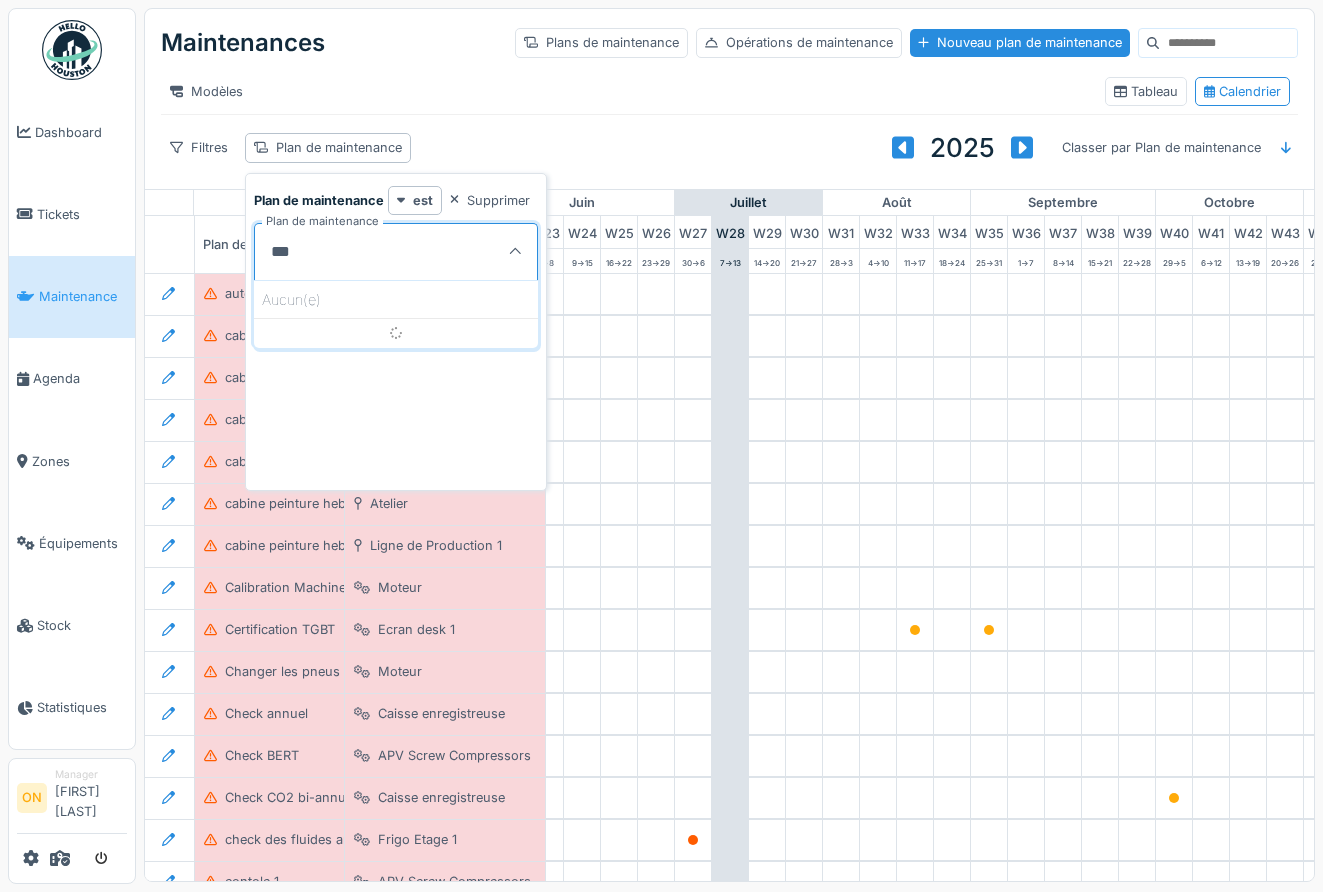type on "****" 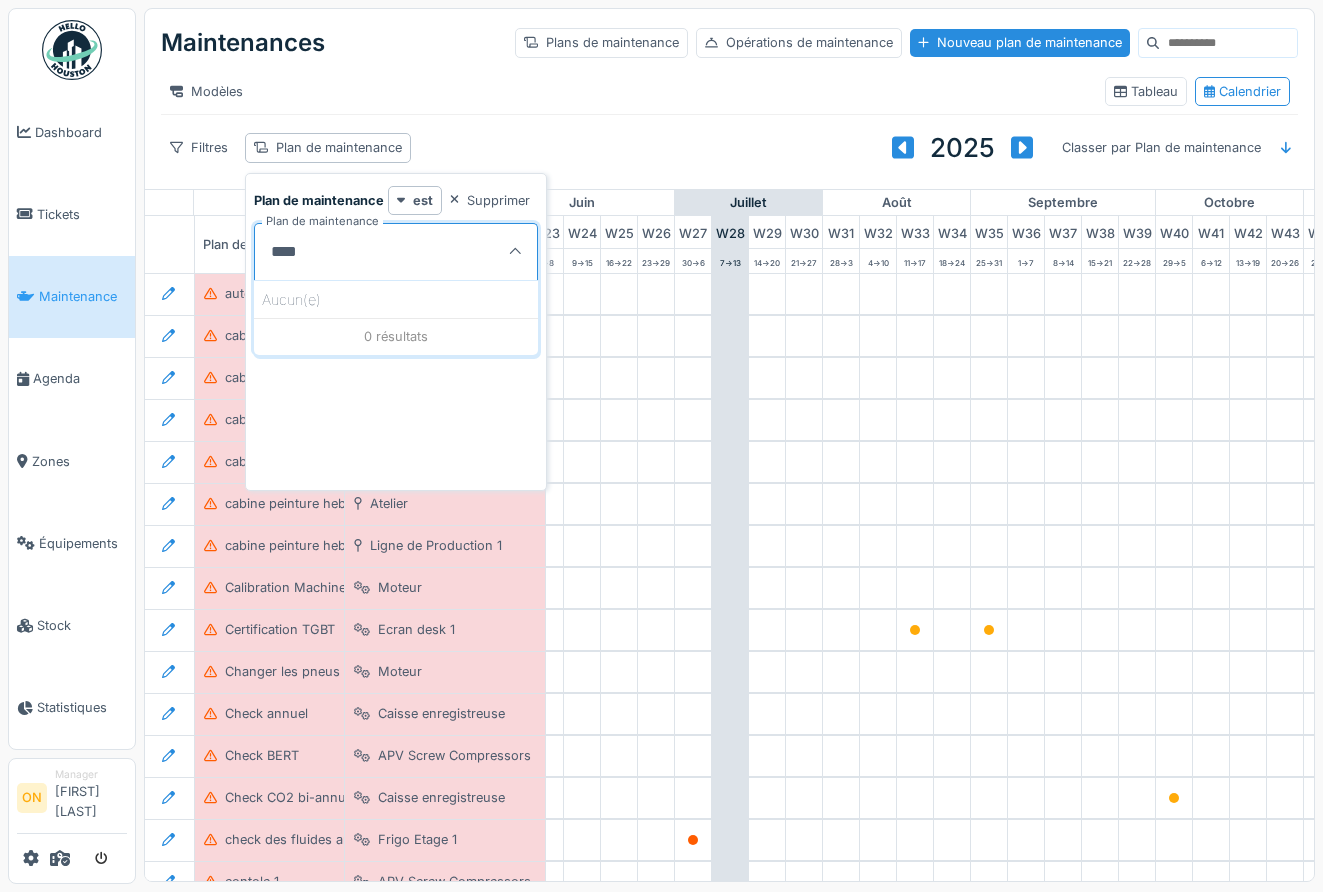 click on "Filtres Plan de maintenance 2025 Classer par Plan de maintenance" at bounding box center [729, 148] 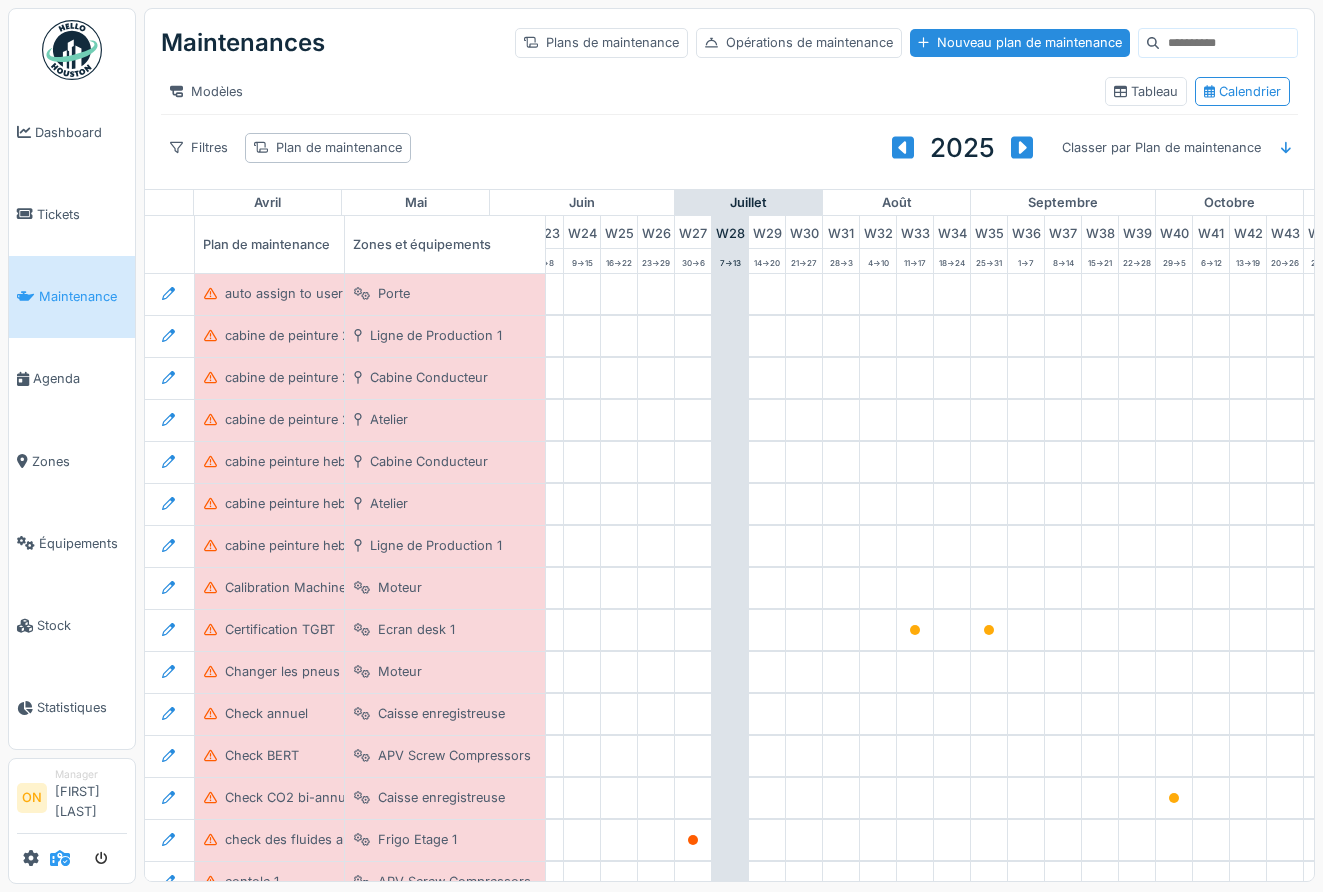 click at bounding box center (60, 858) 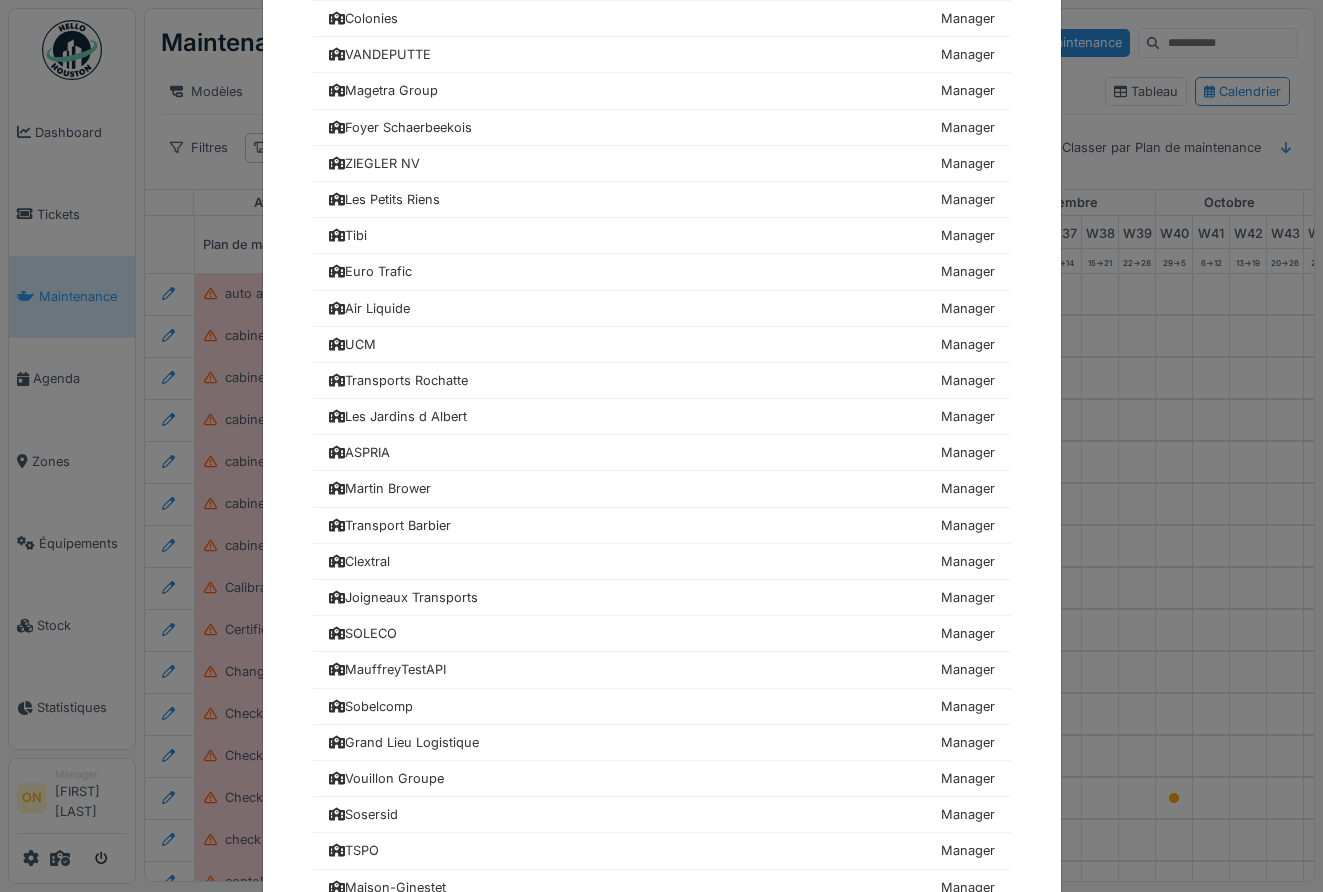 scroll, scrollTop: 753, scrollLeft: 0, axis: vertical 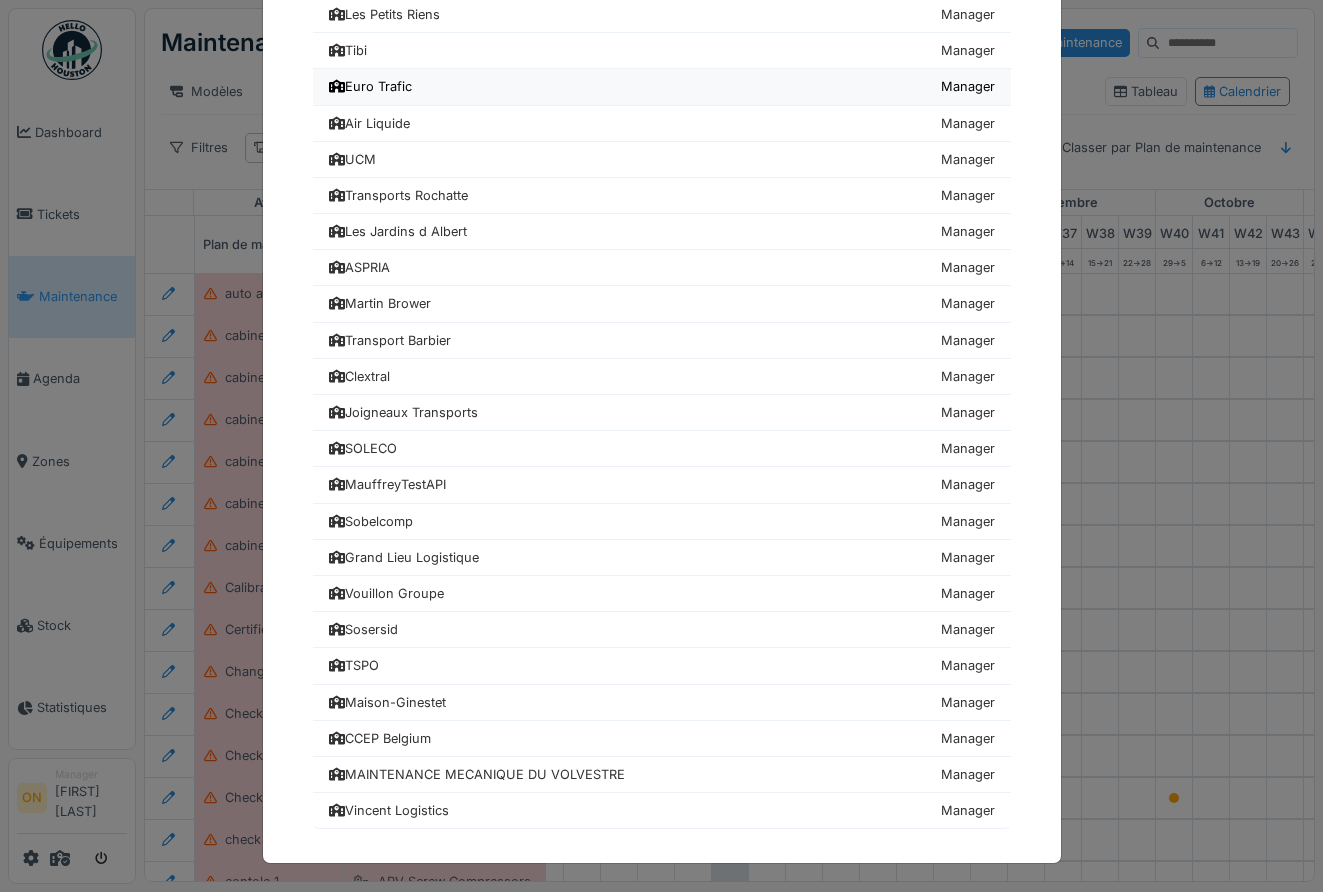 click on "Euro Trafic
Manager" at bounding box center (662, 87) 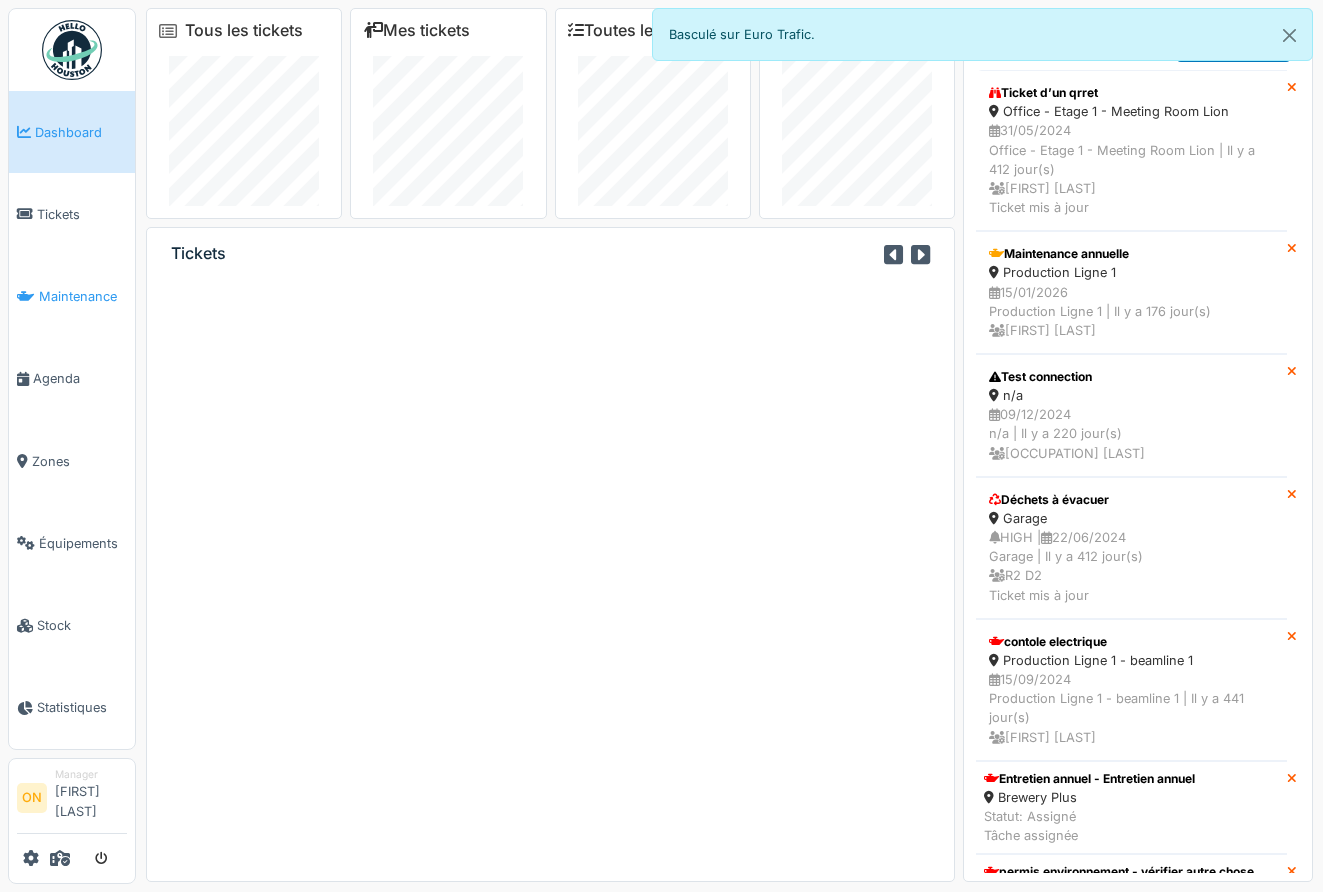 click on "Maintenance" at bounding box center [83, 296] 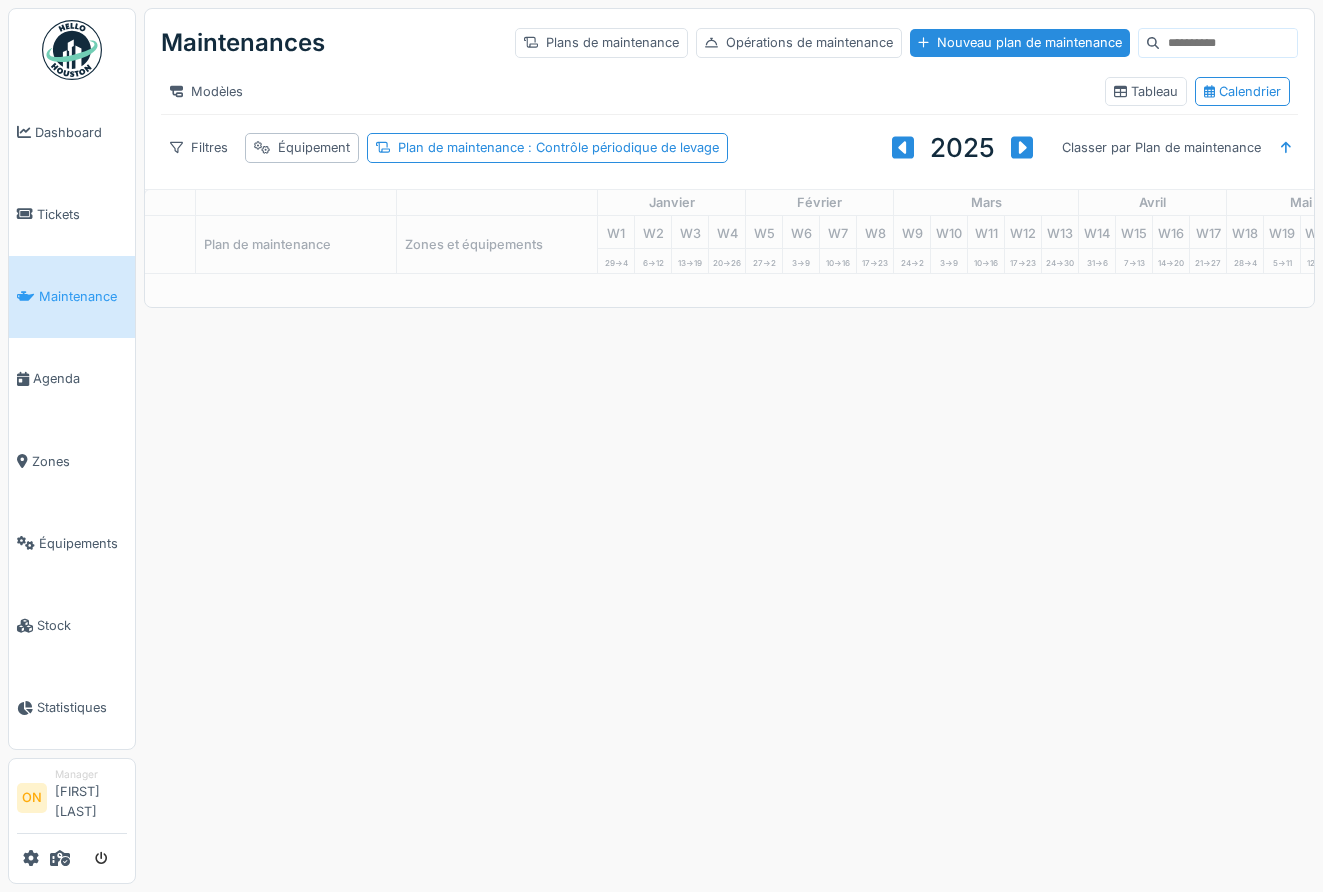 scroll, scrollTop: 0, scrollLeft: 0, axis: both 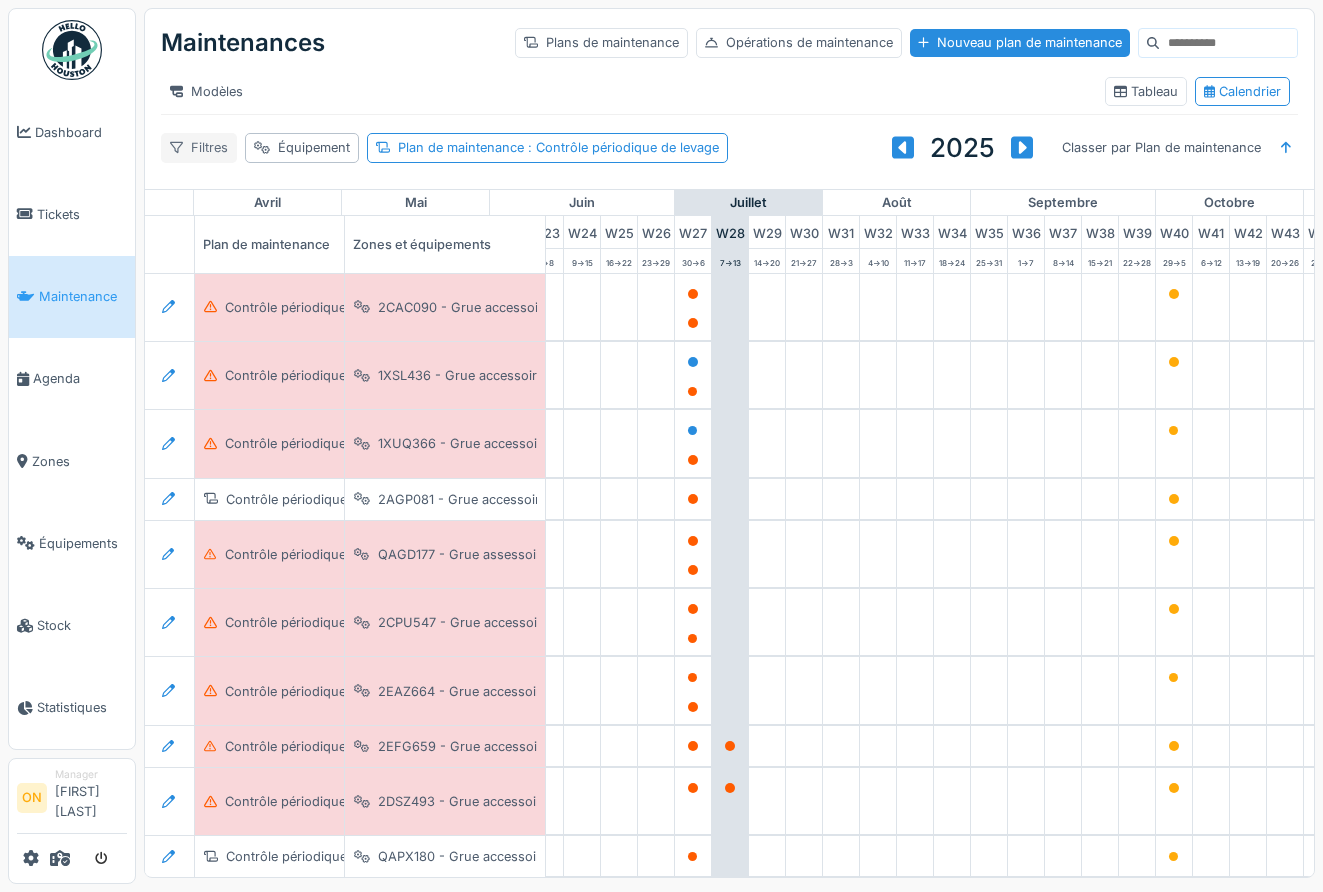 click 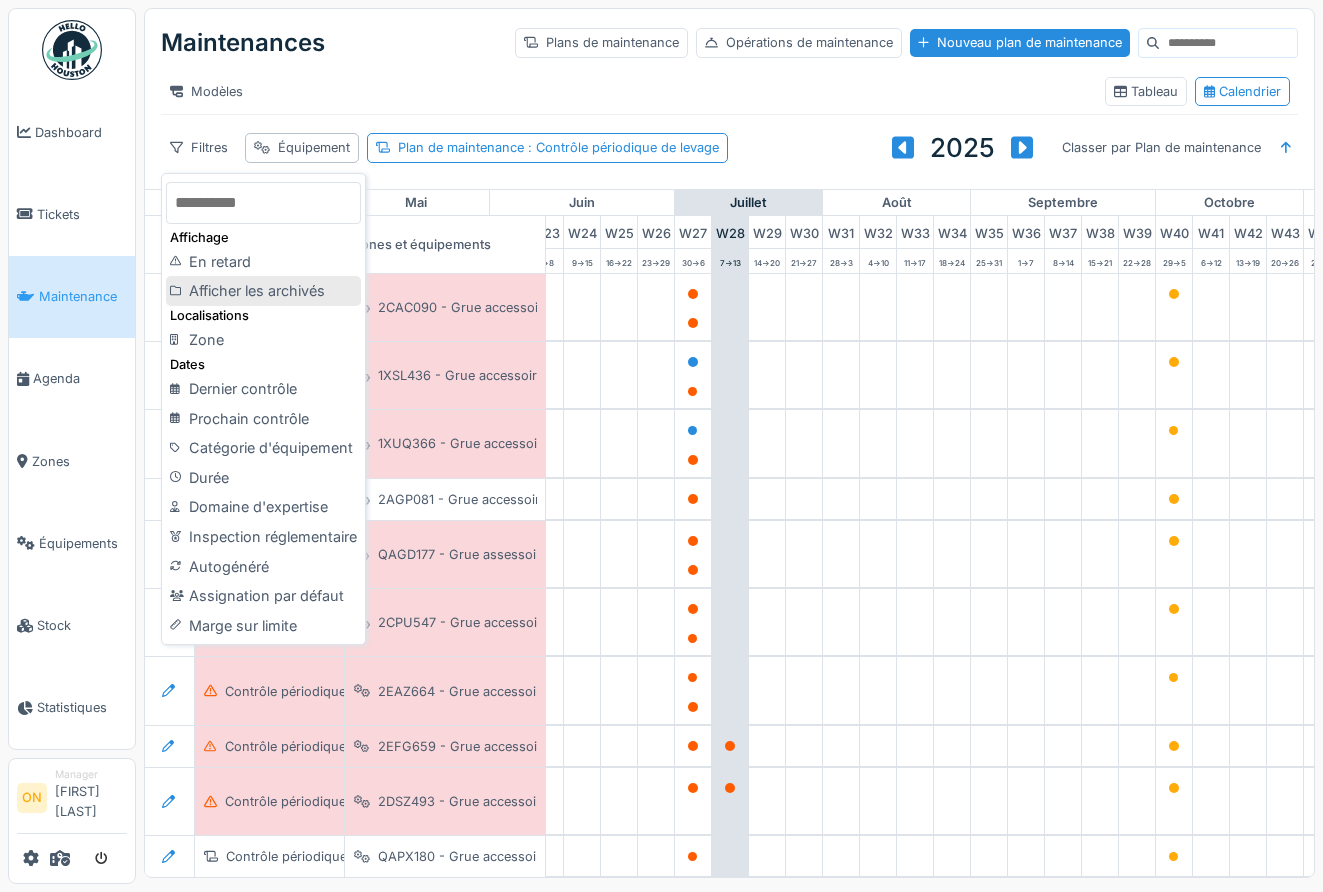 click on "Afficher les archivés" at bounding box center [263, 291] 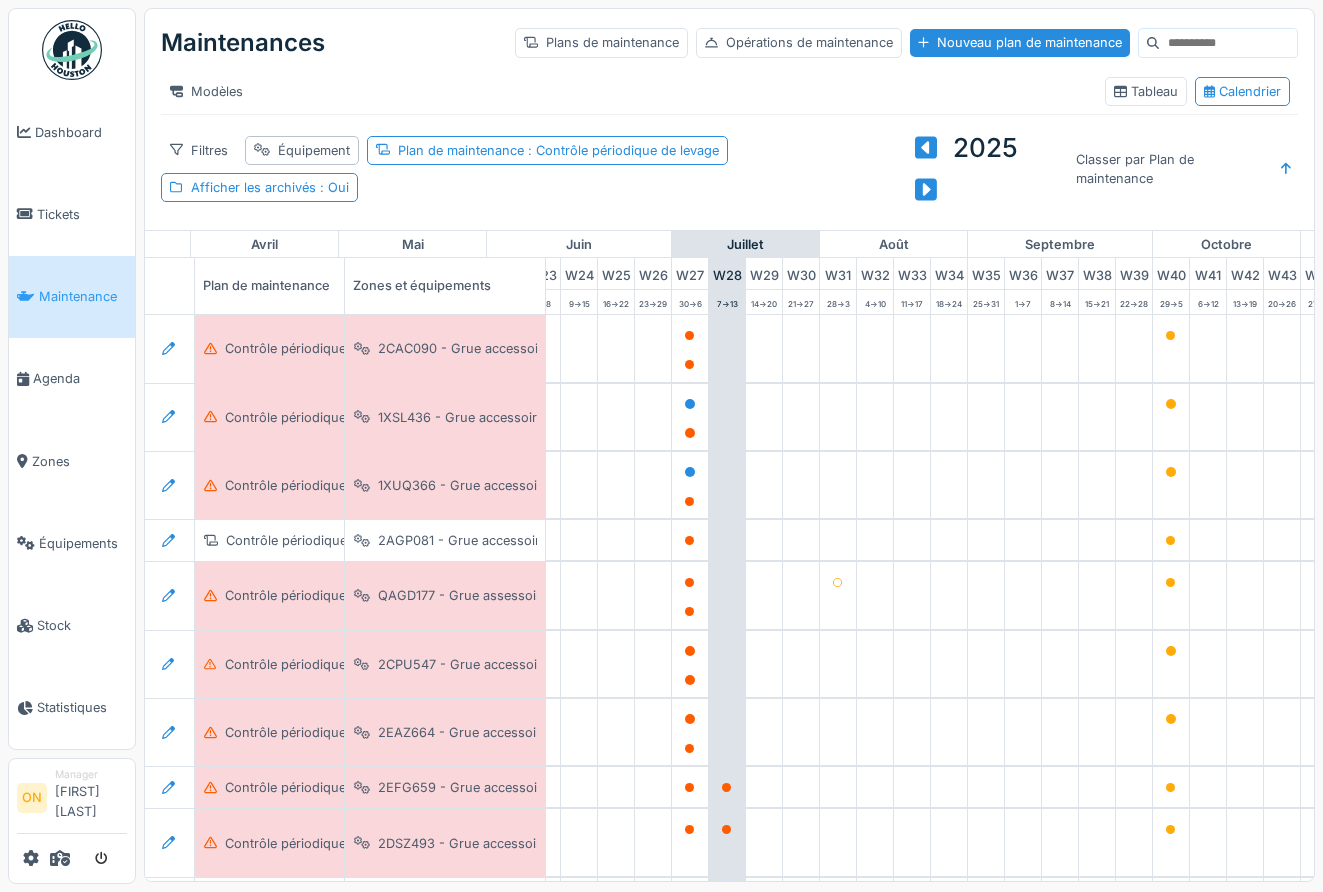 scroll, scrollTop: 37, scrollLeft: 888, axis: both 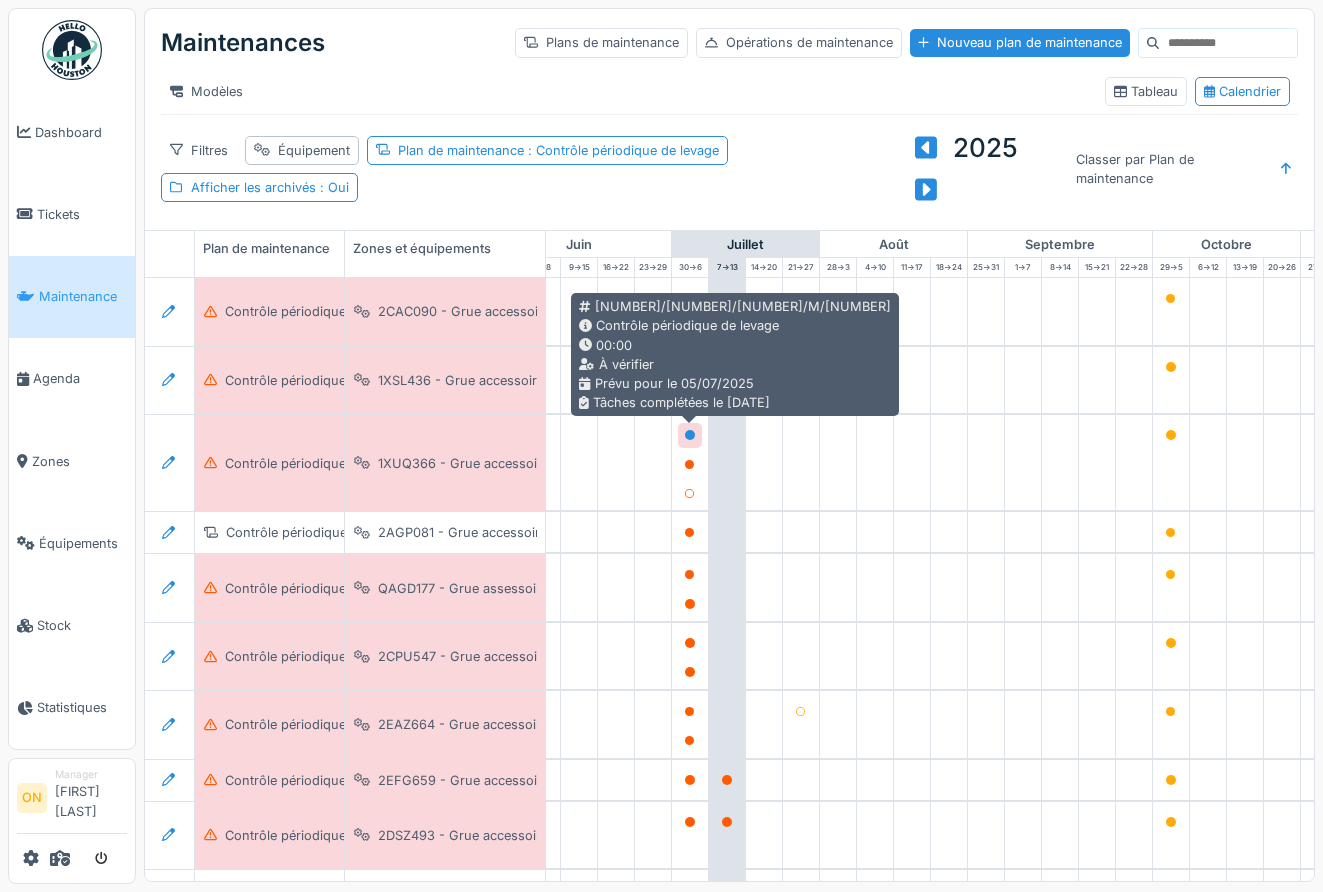click 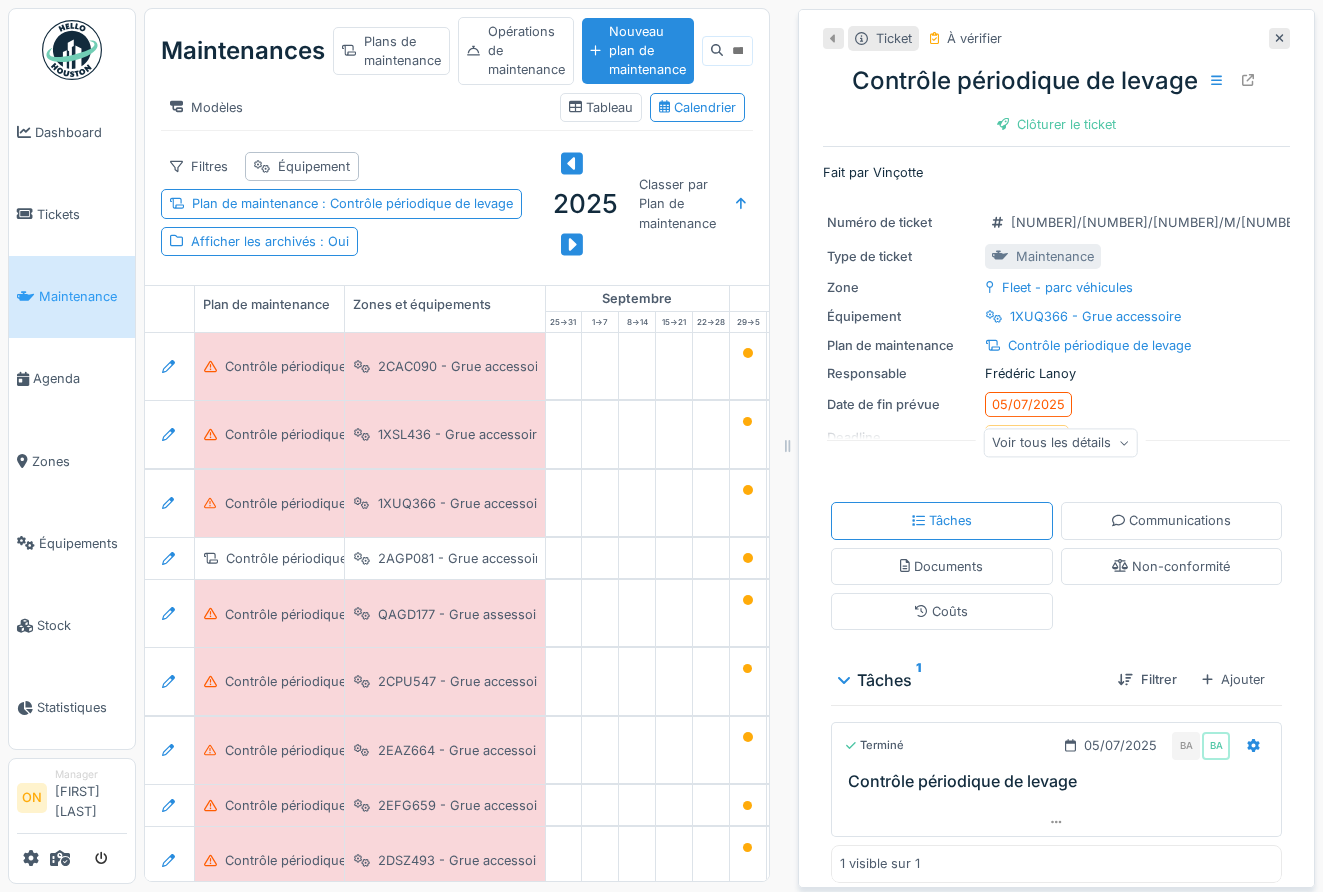 scroll, scrollTop: 37, scrollLeft: 1328, axis: both 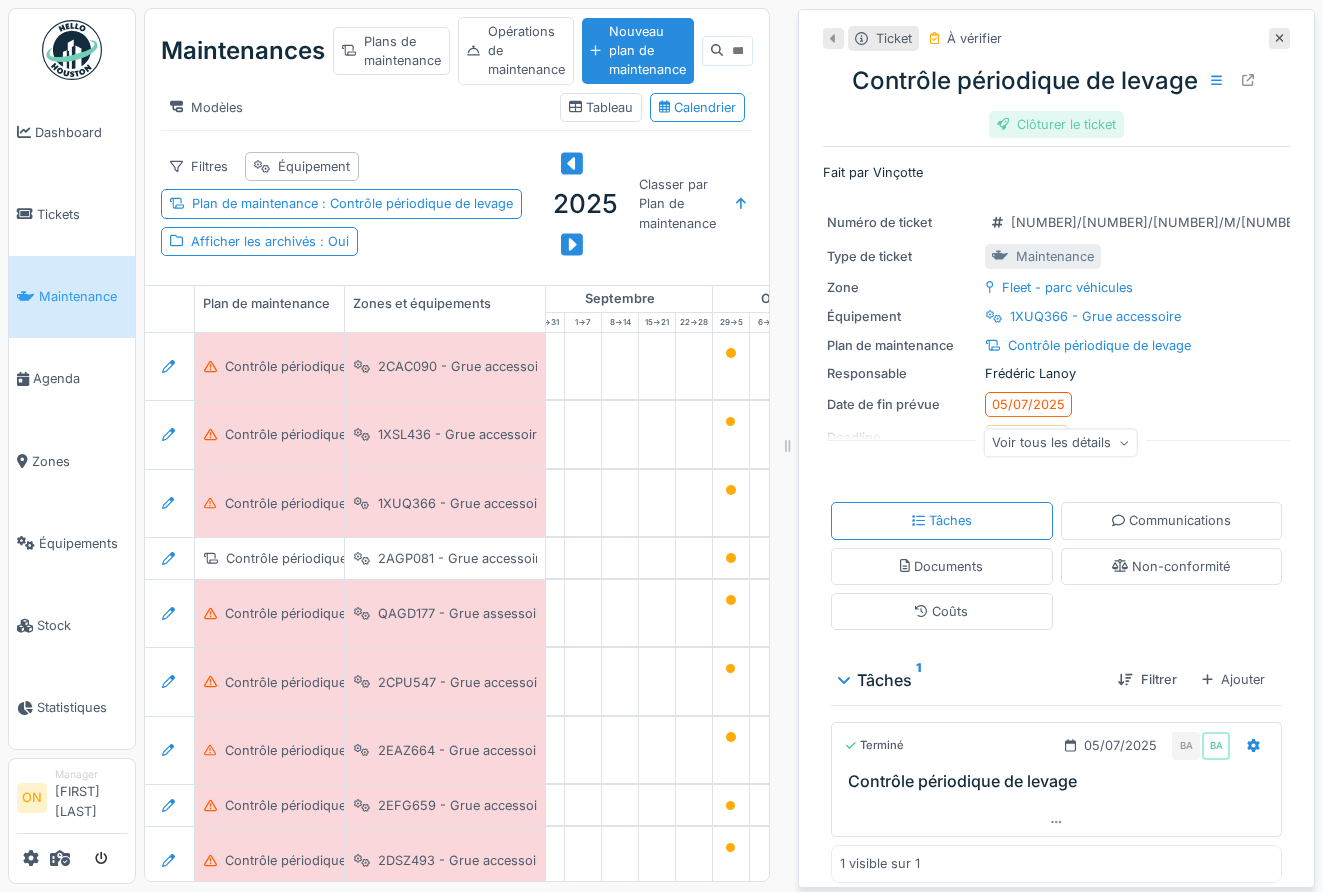 click on "Clôturer le ticket" at bounding box center (1057, 124) 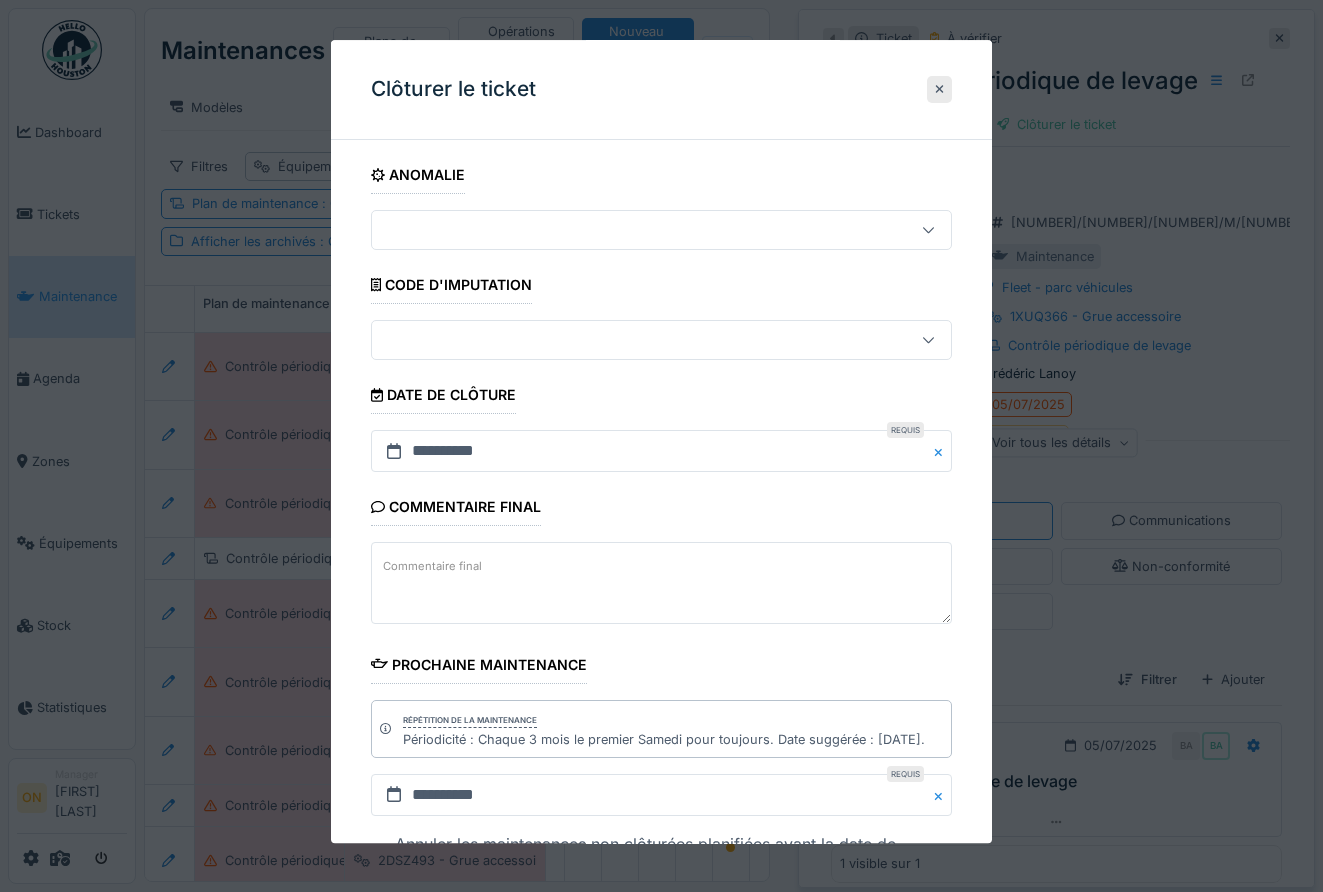 scroll, scrollTop: 177, scrollLeft: 0, axis: vertical 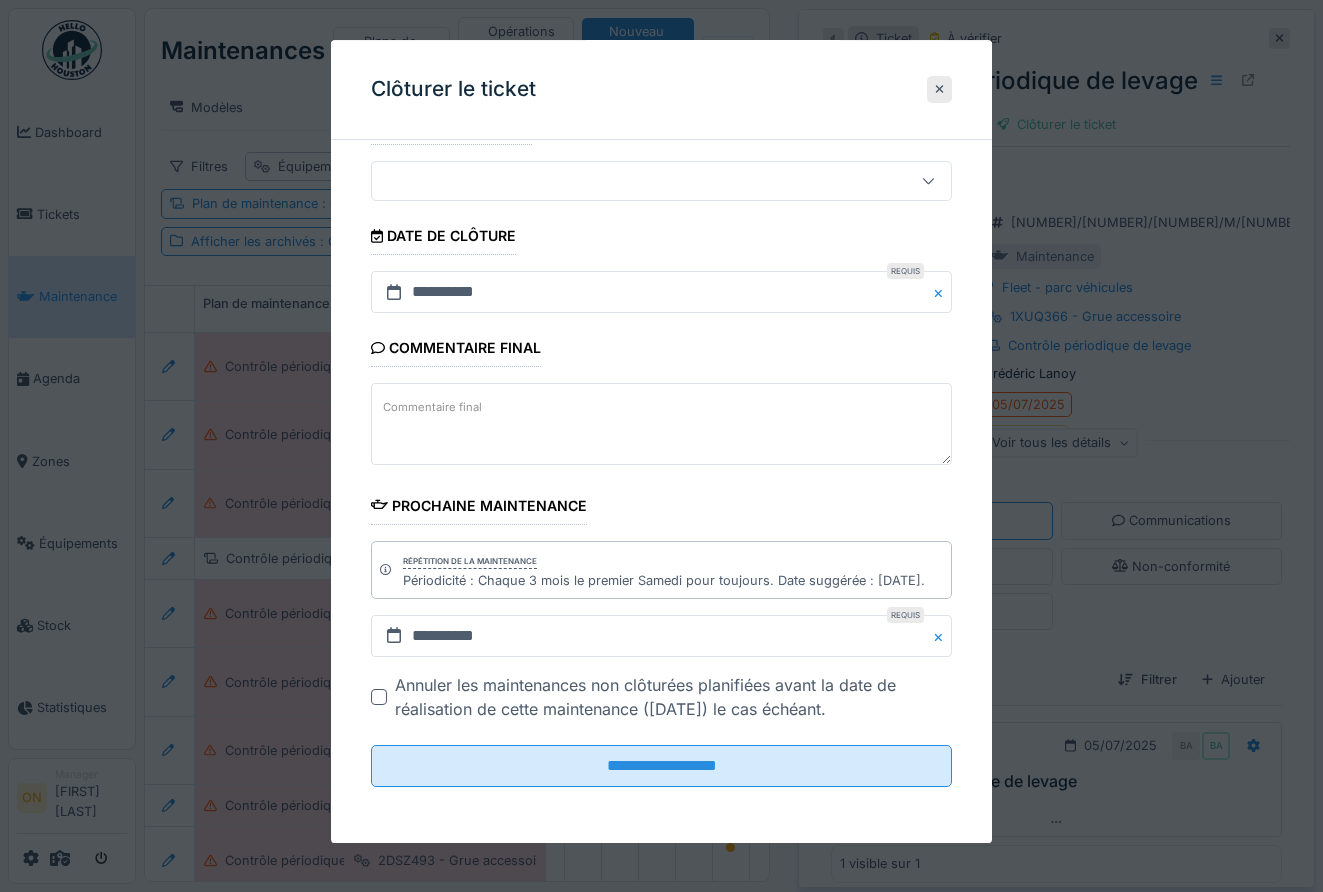 click on "Annuler les maintenances non clôturées planifiées avant la date de réalisation de cette maintenance ([DATE]) le cas échéant." at bounding box center (674, 697) 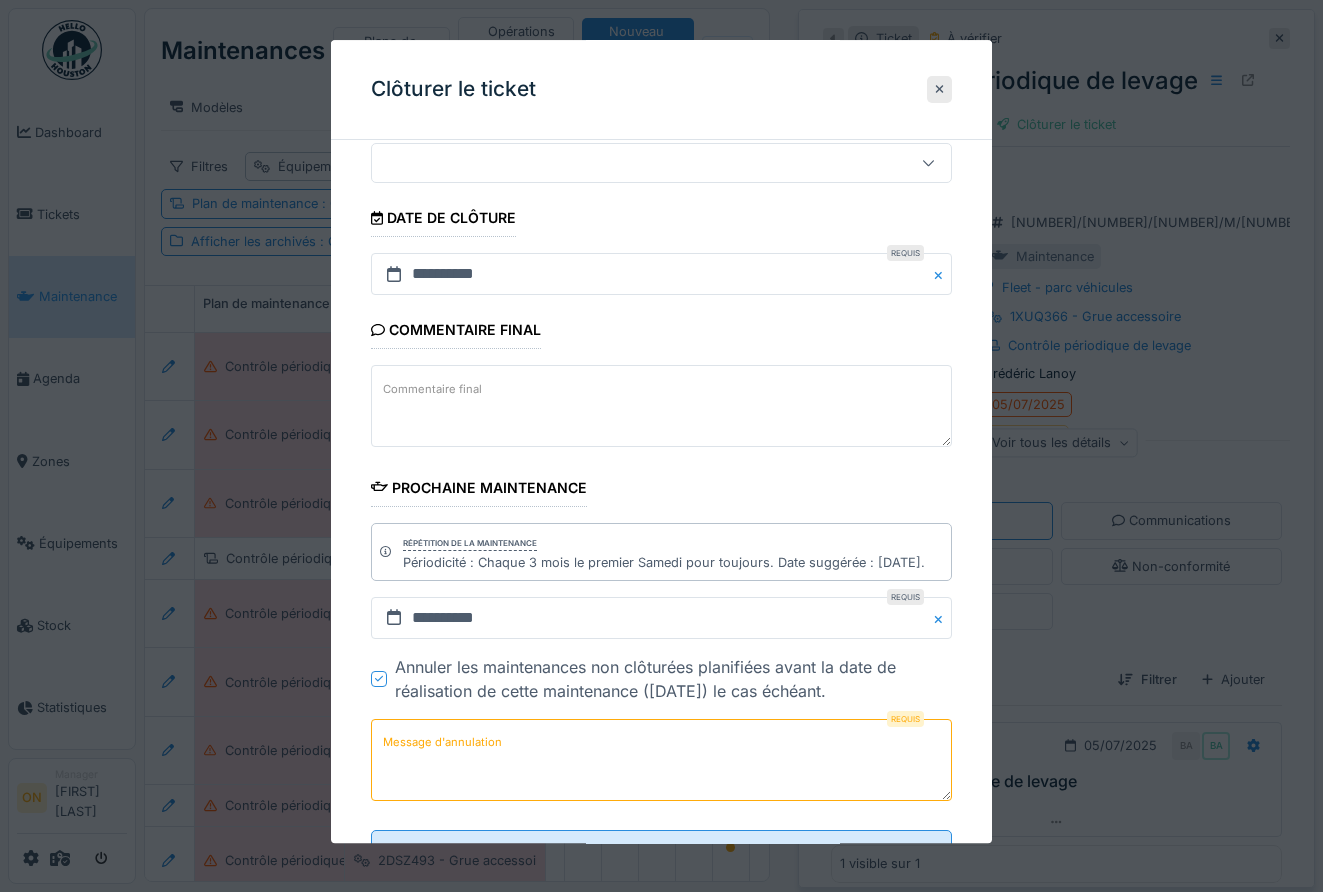 click 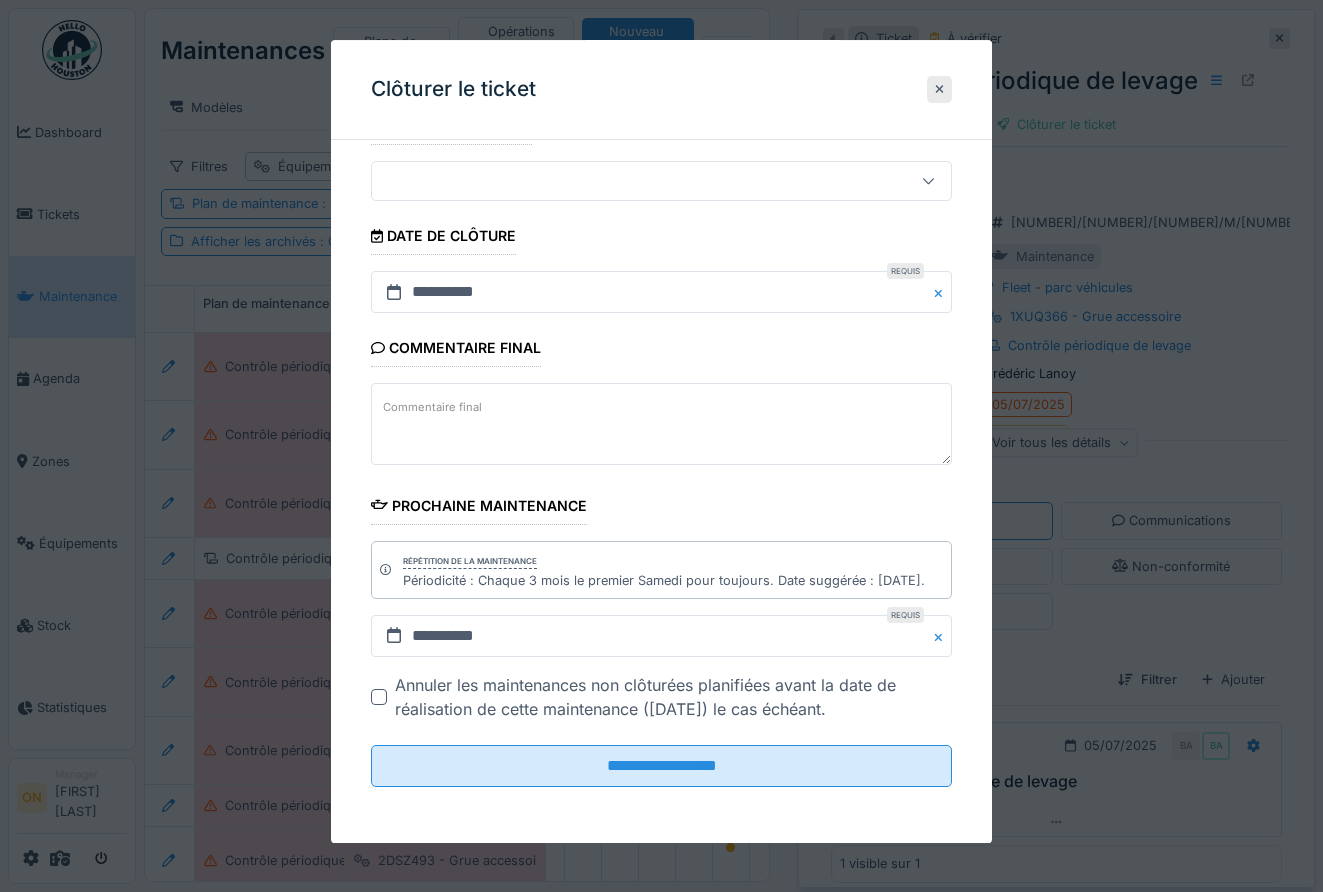 click on "**********" at bounding box center [662, 420] 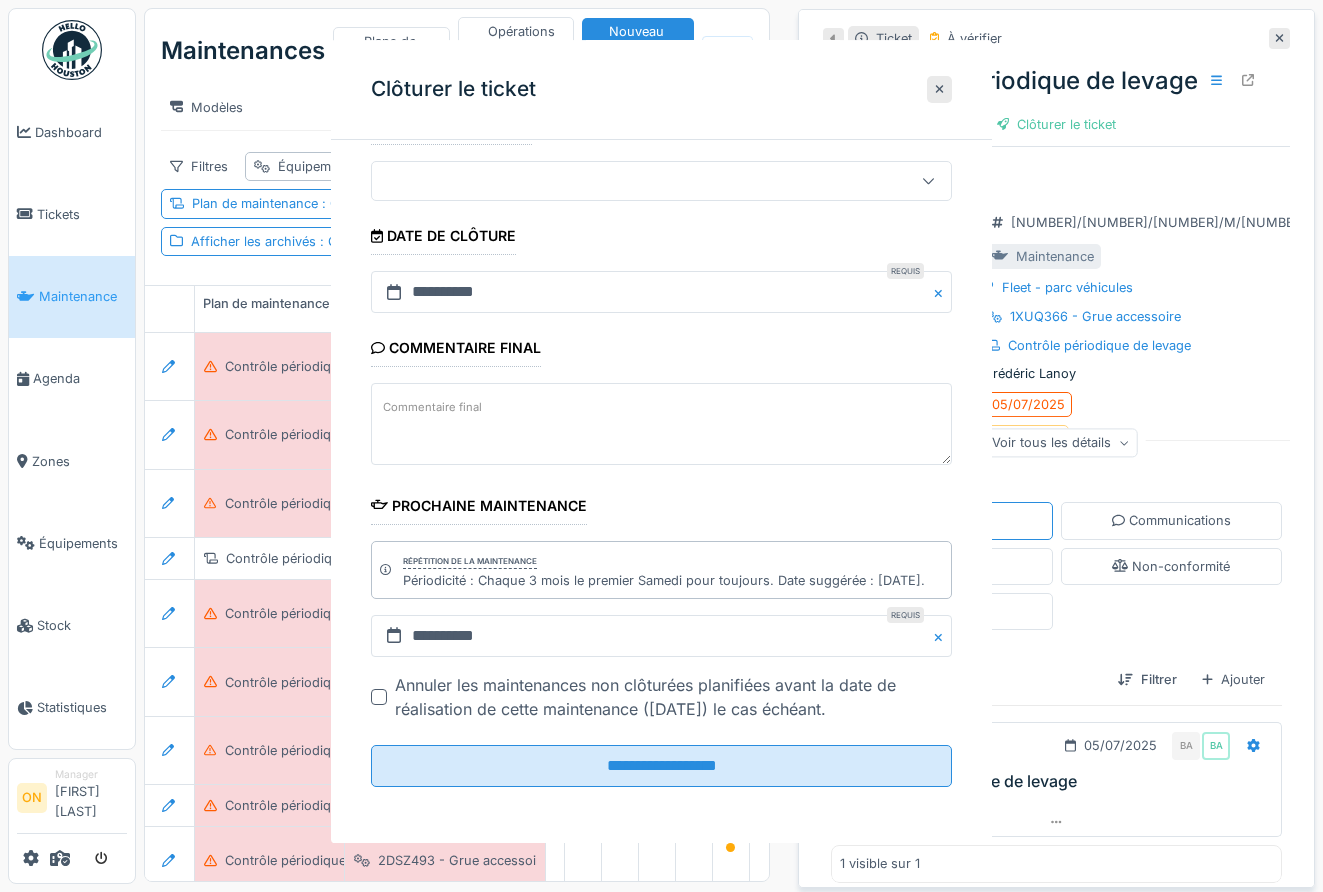 scroll, scrollTop: 0, scrollLeft: 0, axis: both 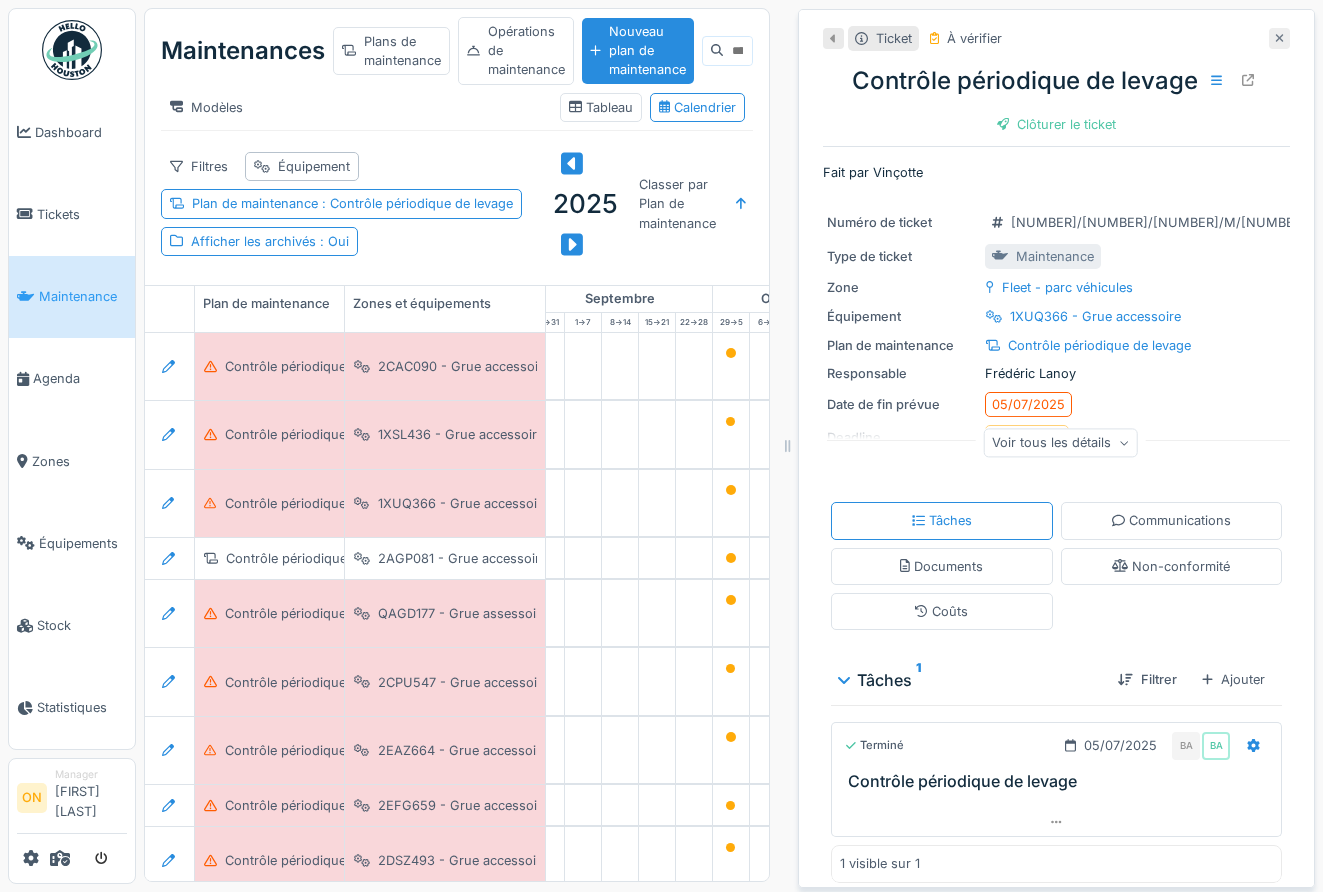 click at bounding box center (1279, 38) 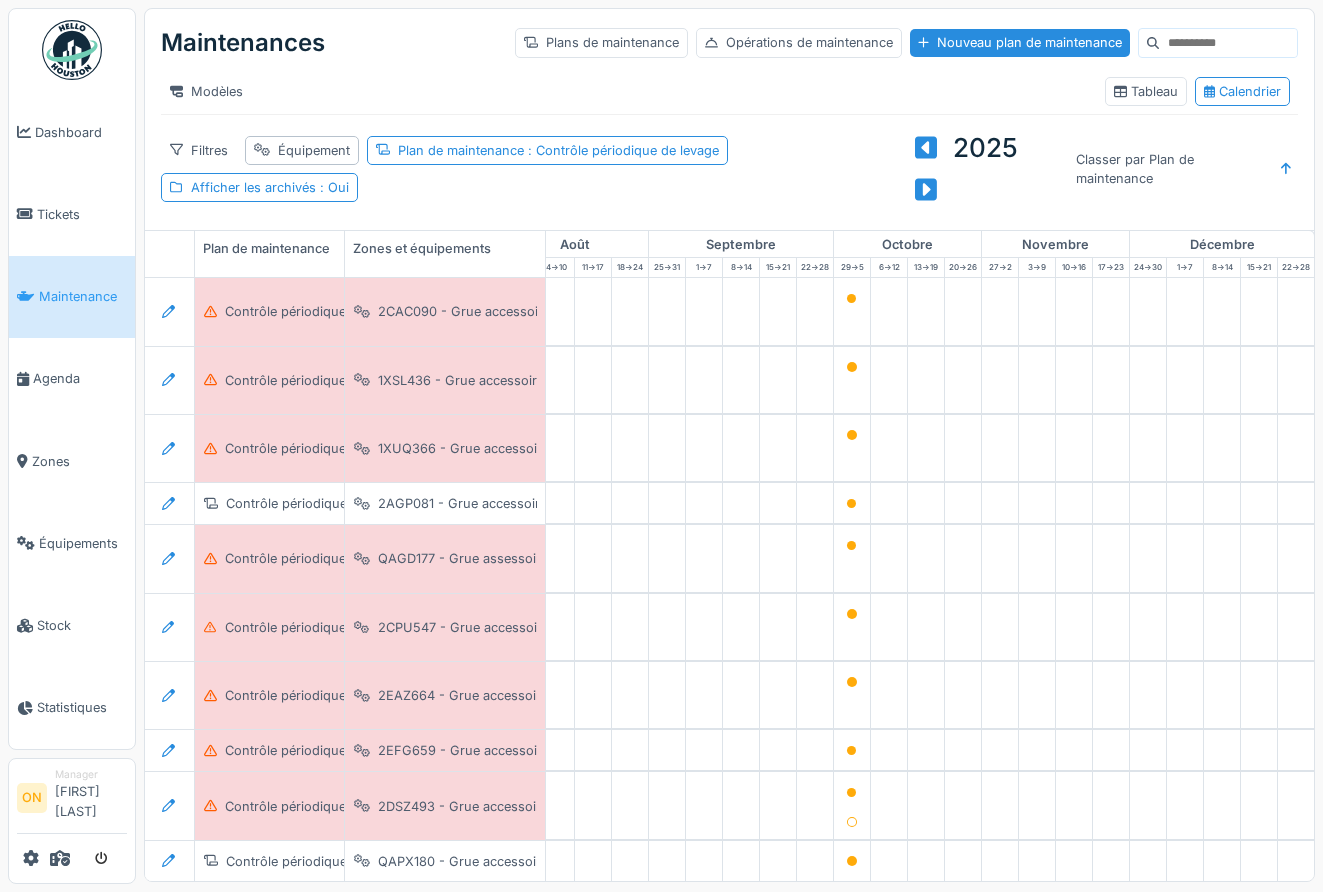 scroll, scrollTop: 64, scrollLeft: 1207, axis: both 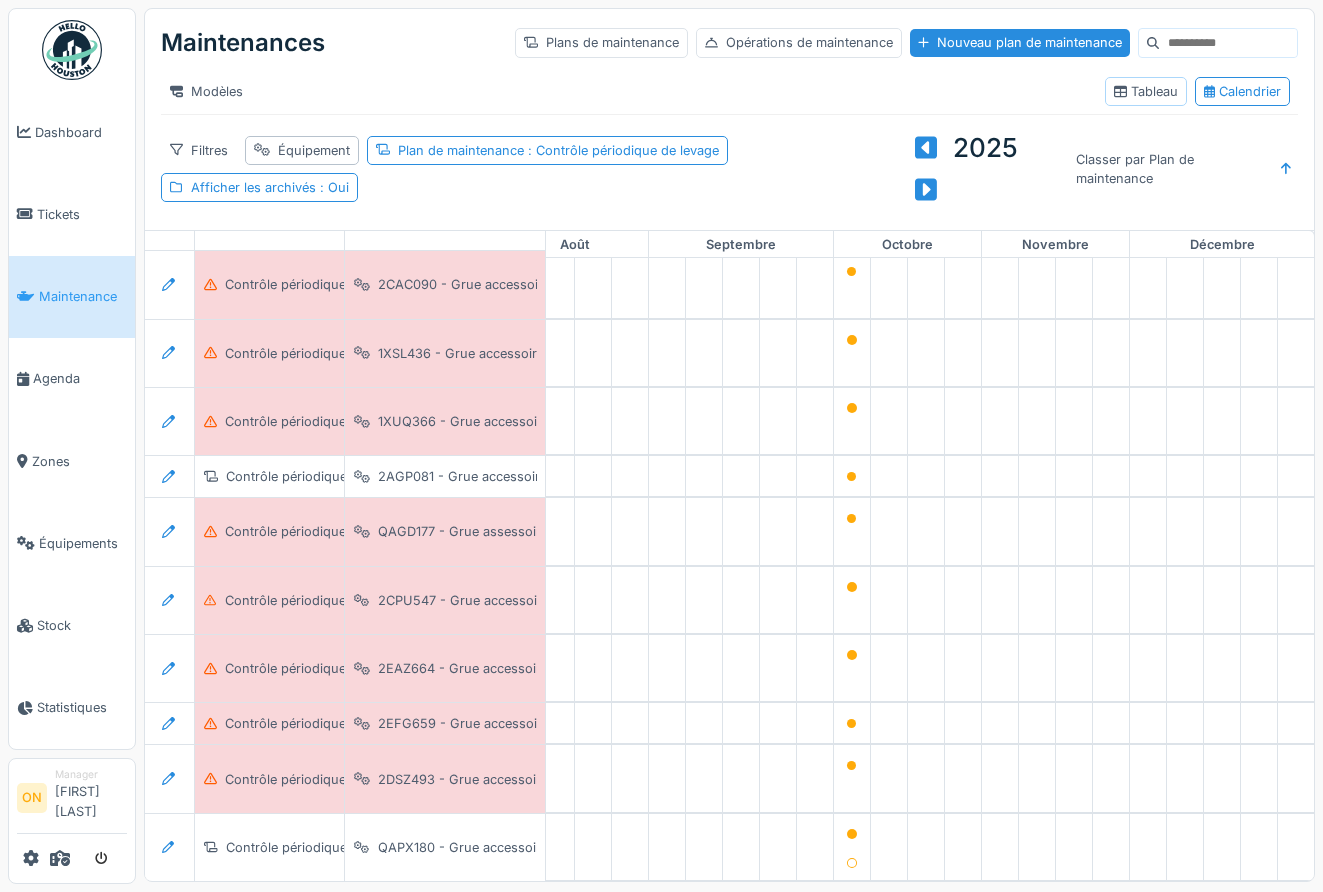 click on "Tableau" at bounding box center (1146, 91) 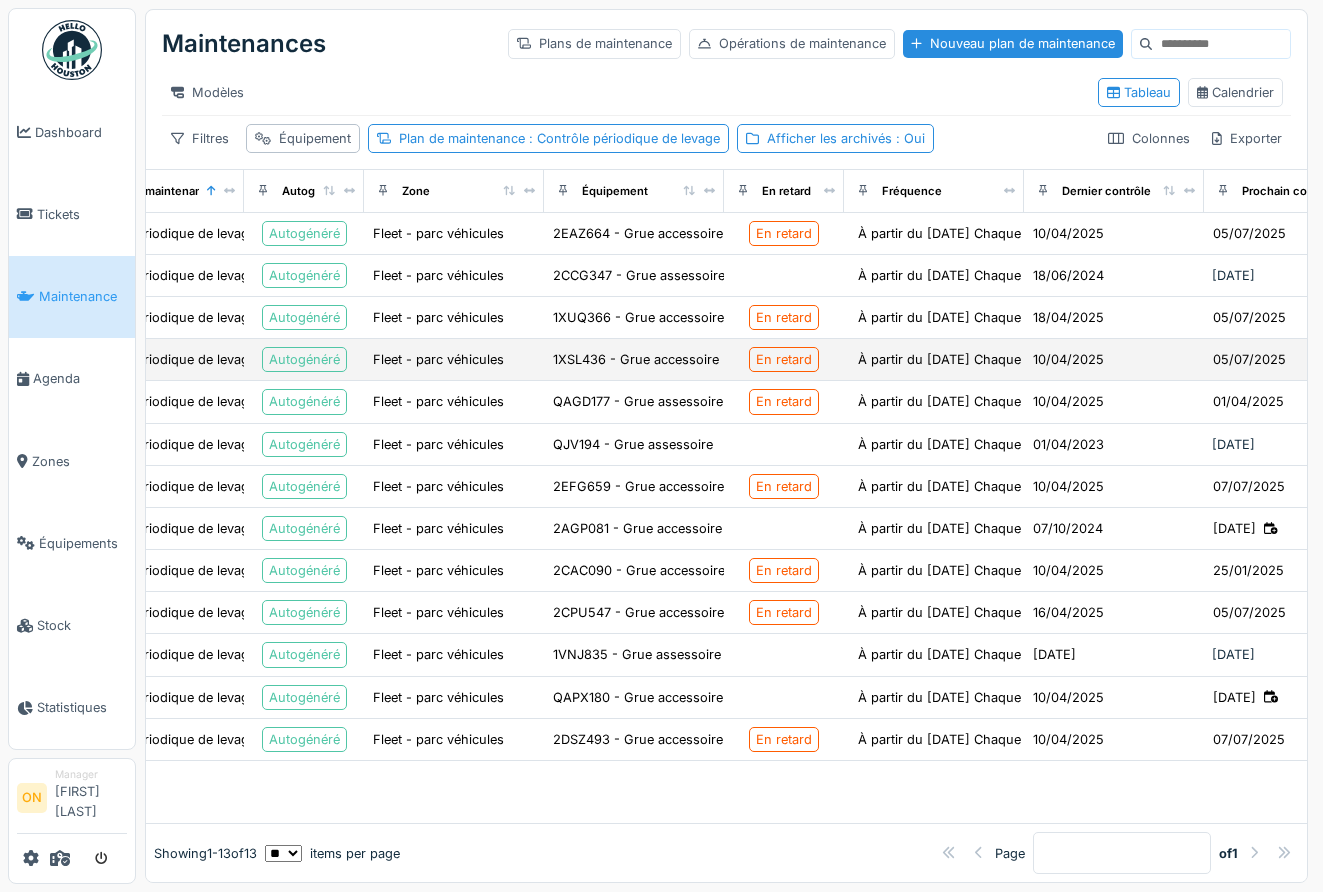 scroll, scrollTop: 0, scrollLeft: 159, axis: horizontal 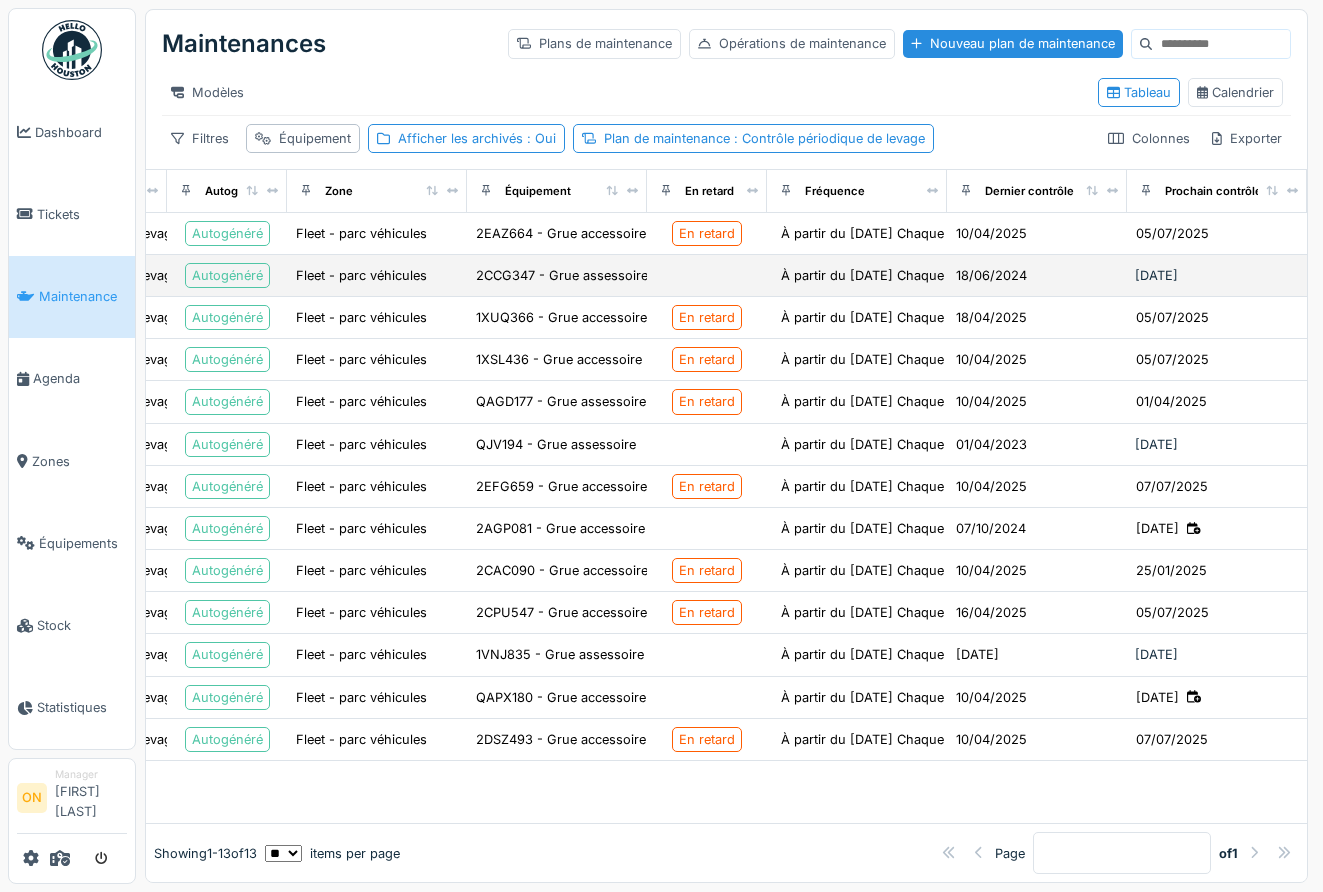 click on "[DATE]" at bounding box center [1217, 275] 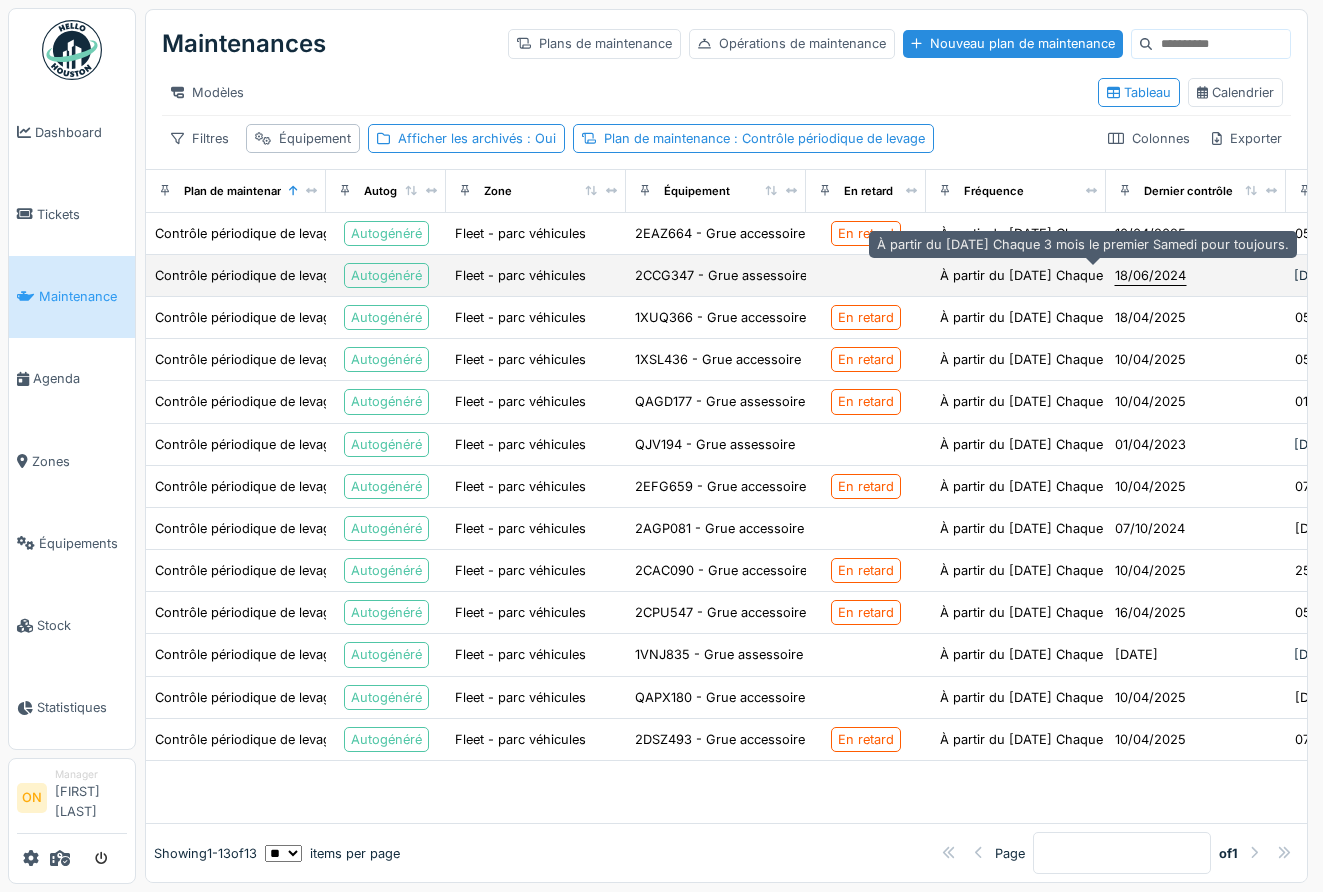 scroll, scrollTop: 0, scrollLeft: 159, axis: horizontal 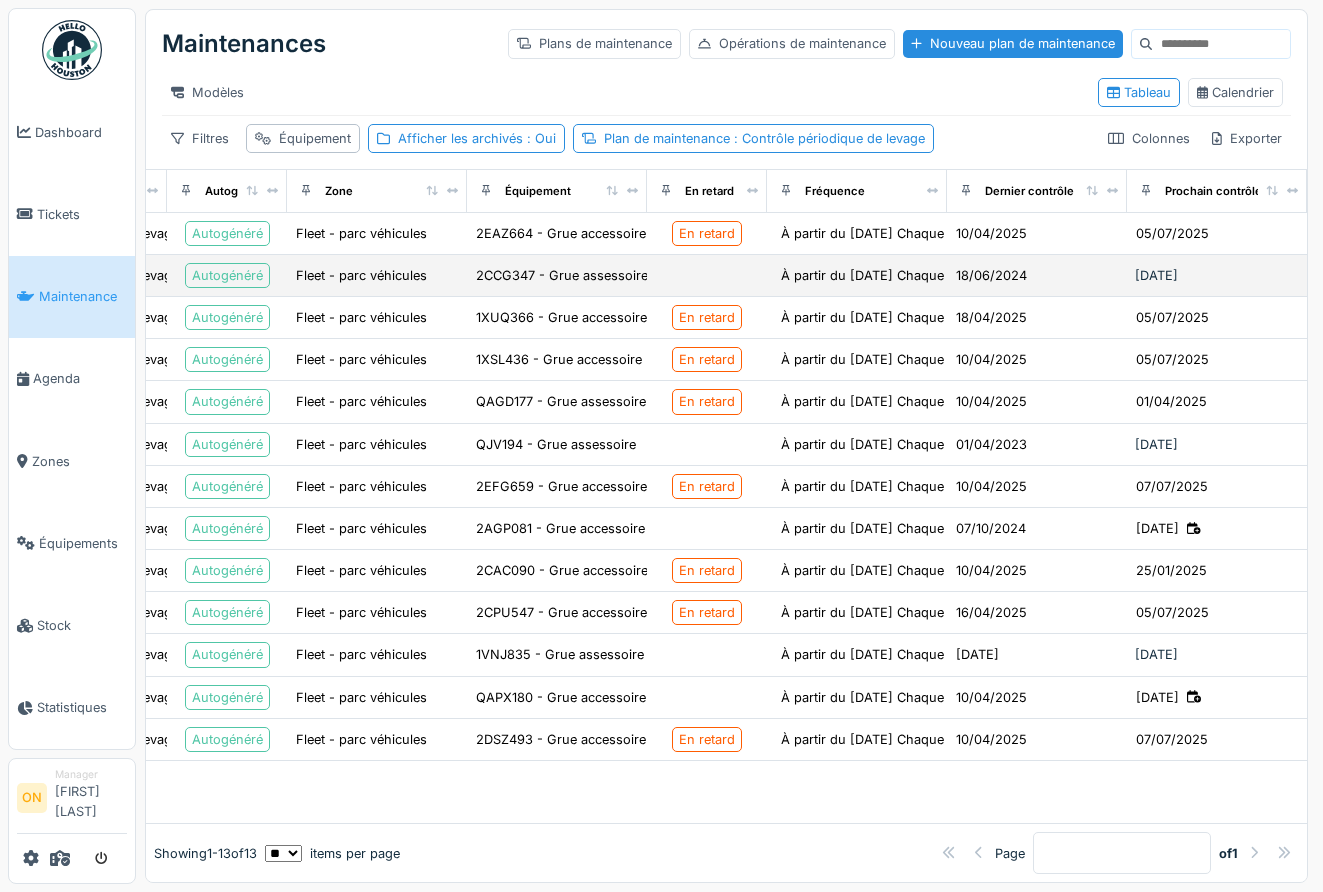 click on "[DATE]" at bounding box center (1217, 275) 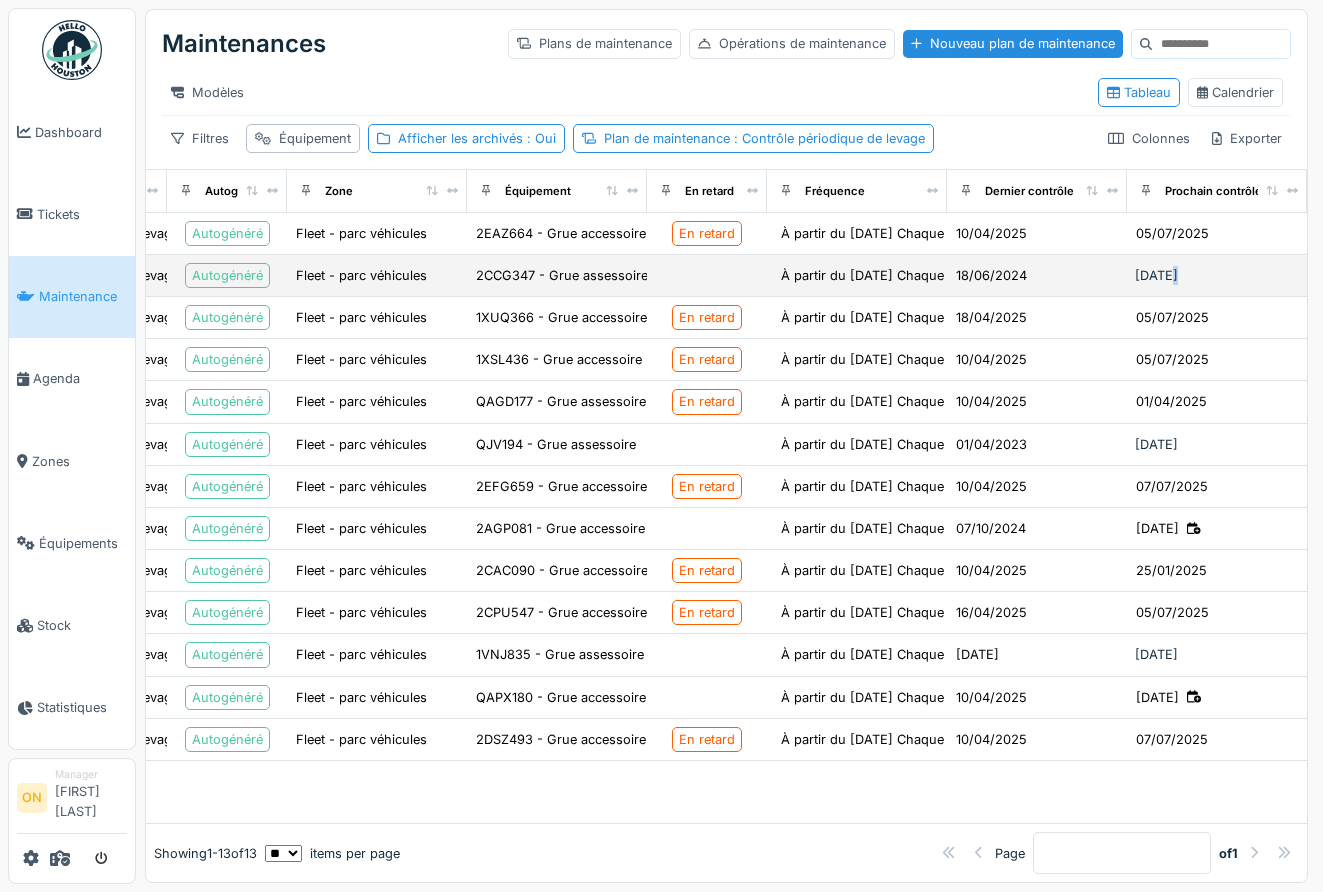 click on "[DATE]" at bounding box center (1217, 275) 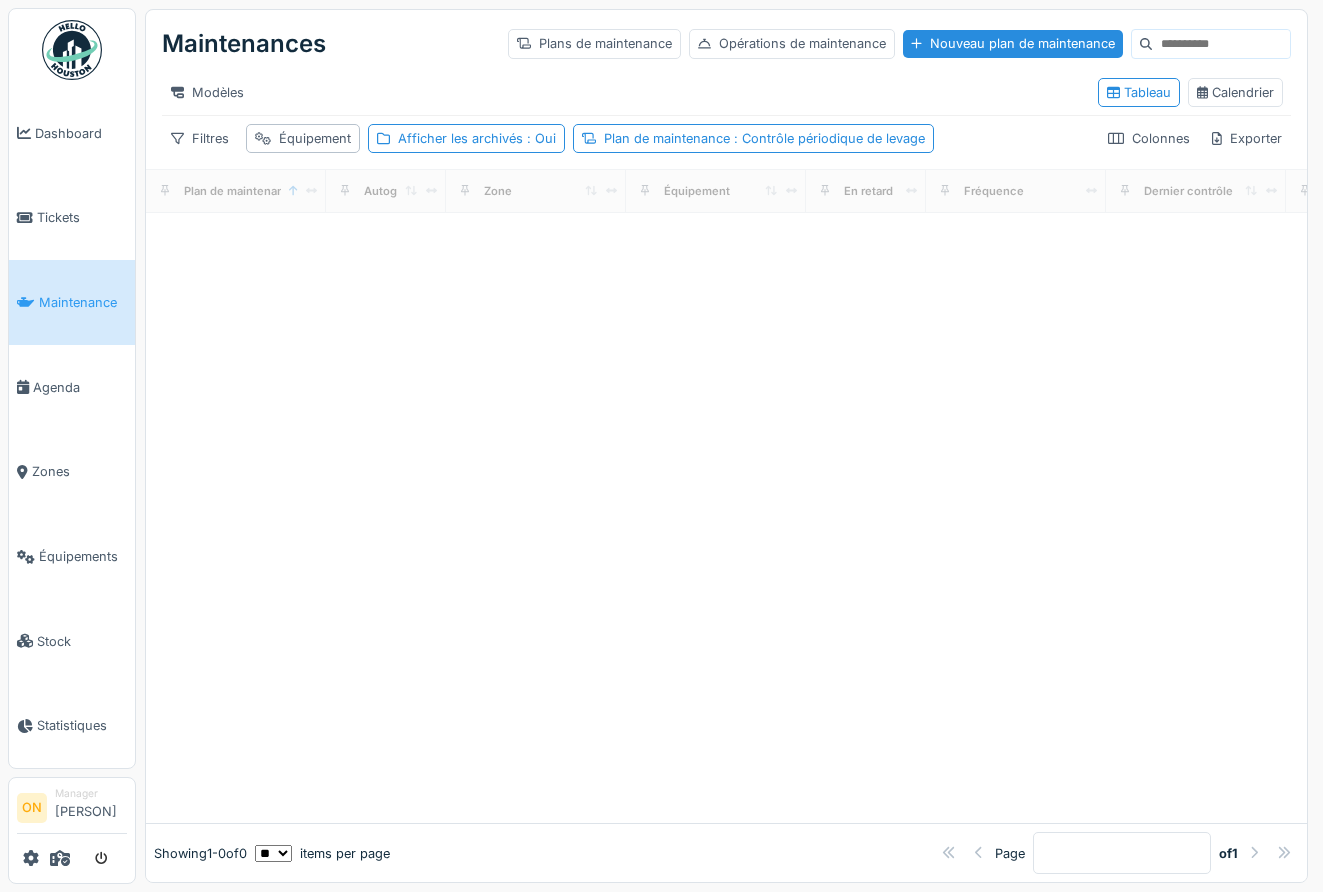scroll, scrollTop: 0, scrollLeft: 0, axis: both 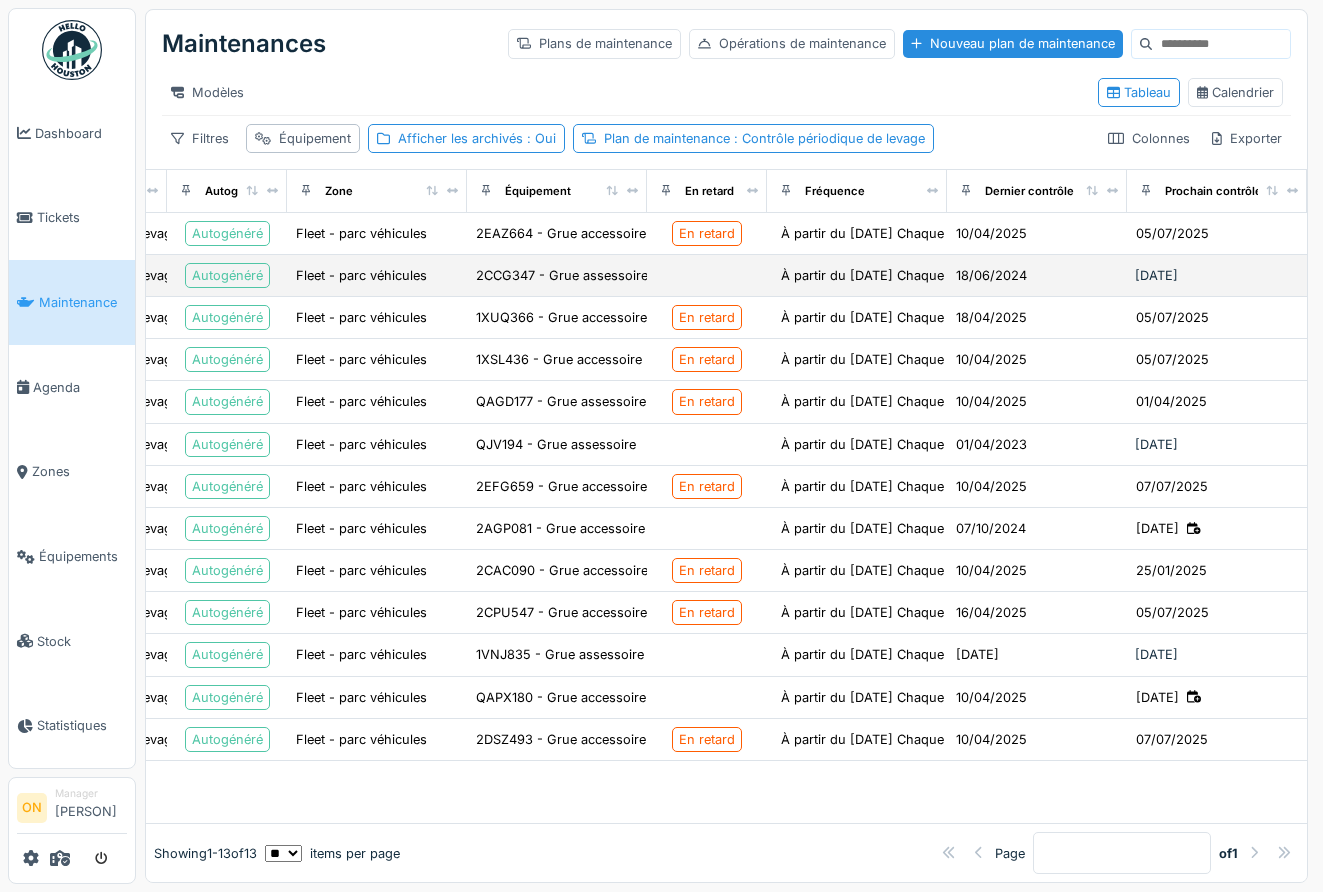 click on "[DATE]" at bounding box center (1217, 275) 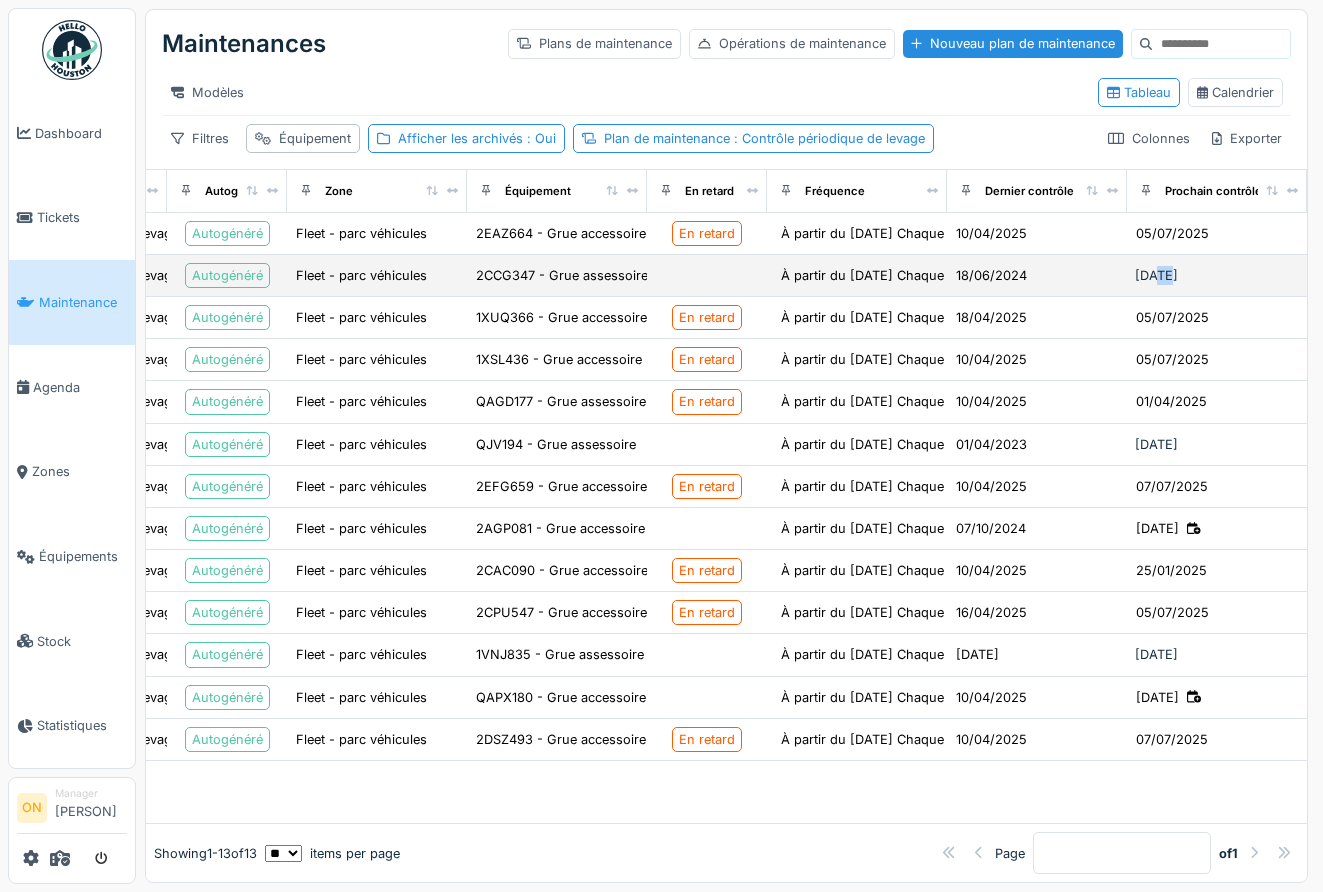 click on "[DATE]" at bounding box center [1217, 275] 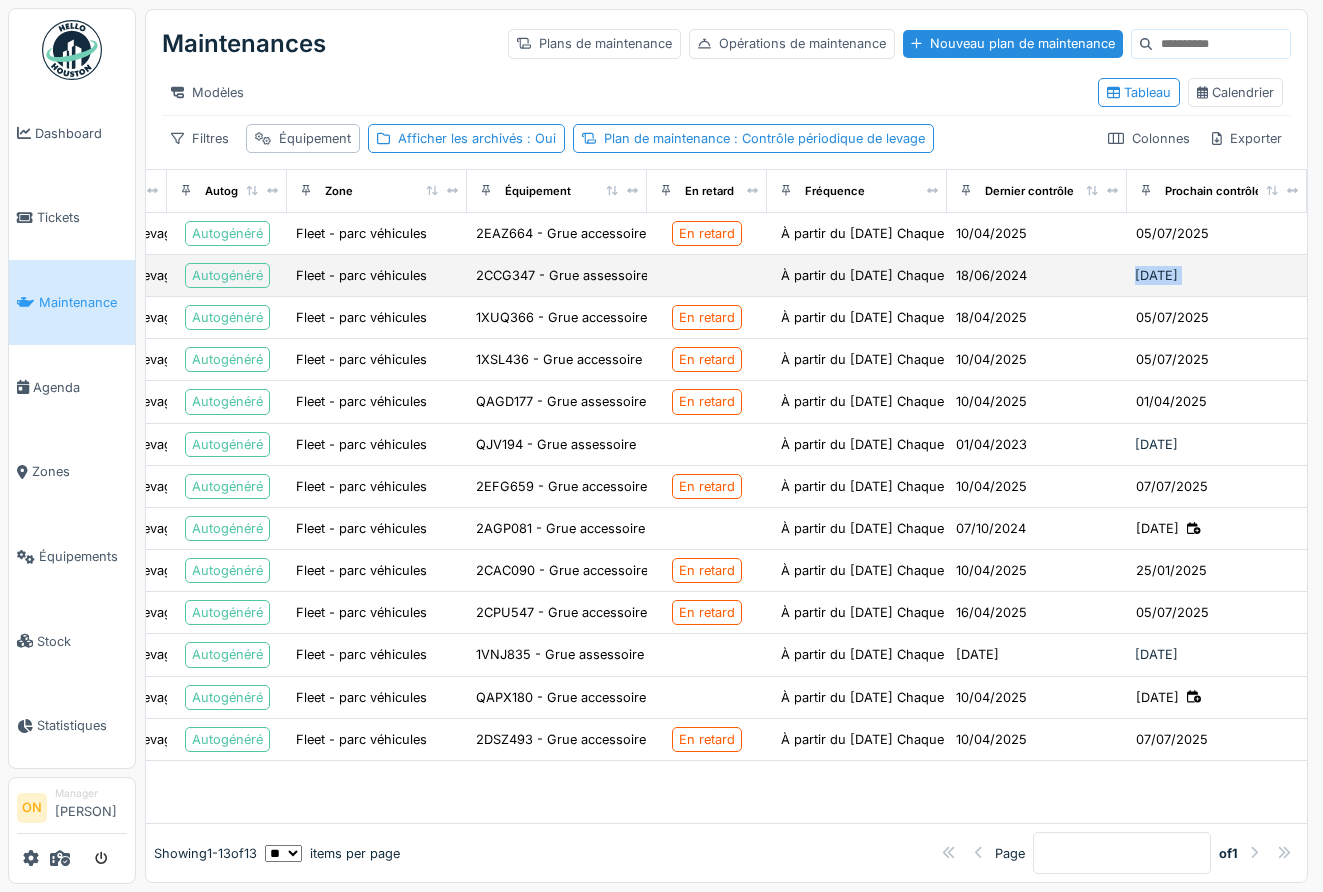 click on "[DATE]" at bounding box center [1217, 275] 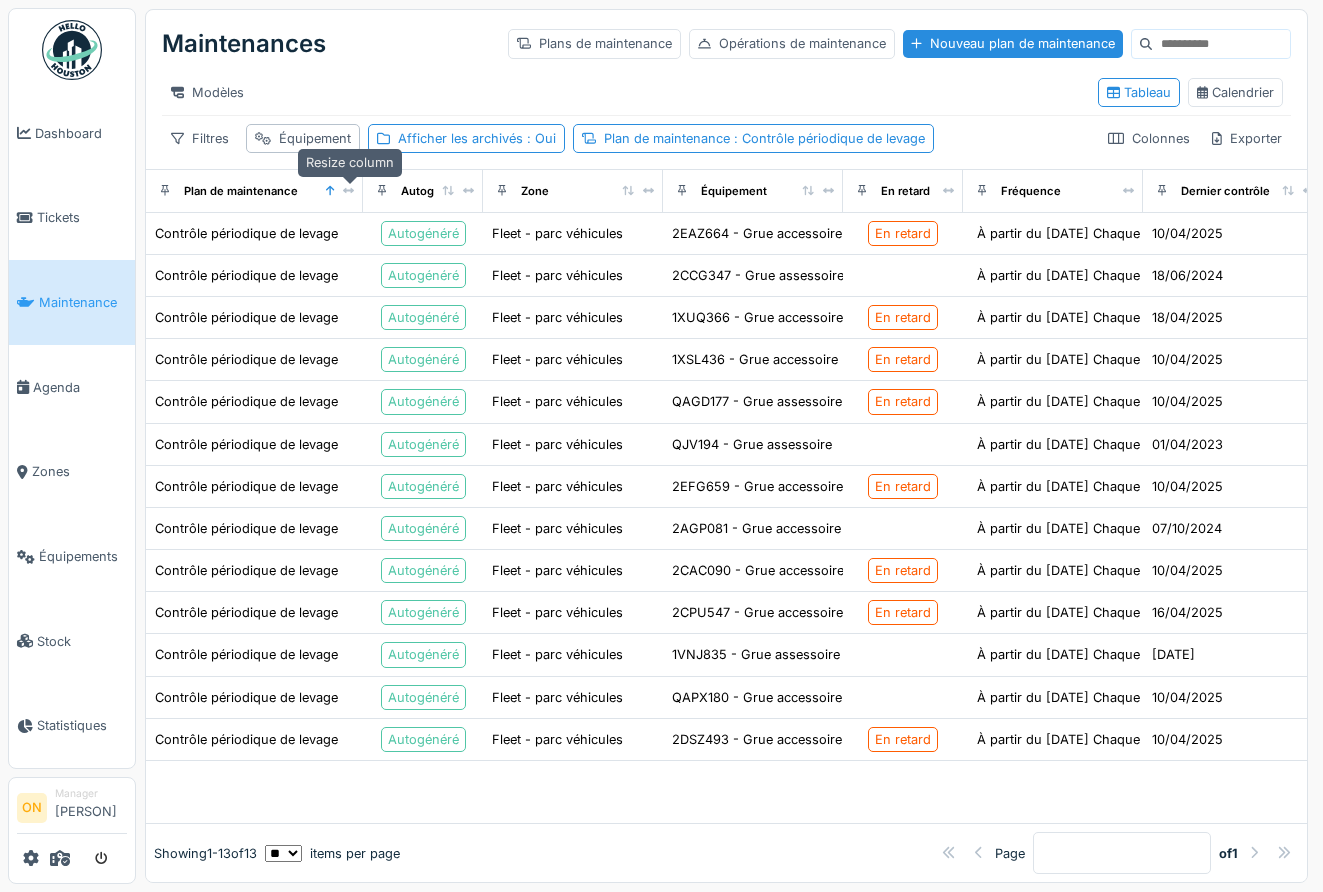 drag, startPoint x: 310, startPoint y: 188, endPoint x: 343, endPoint y: 188, distance: 33 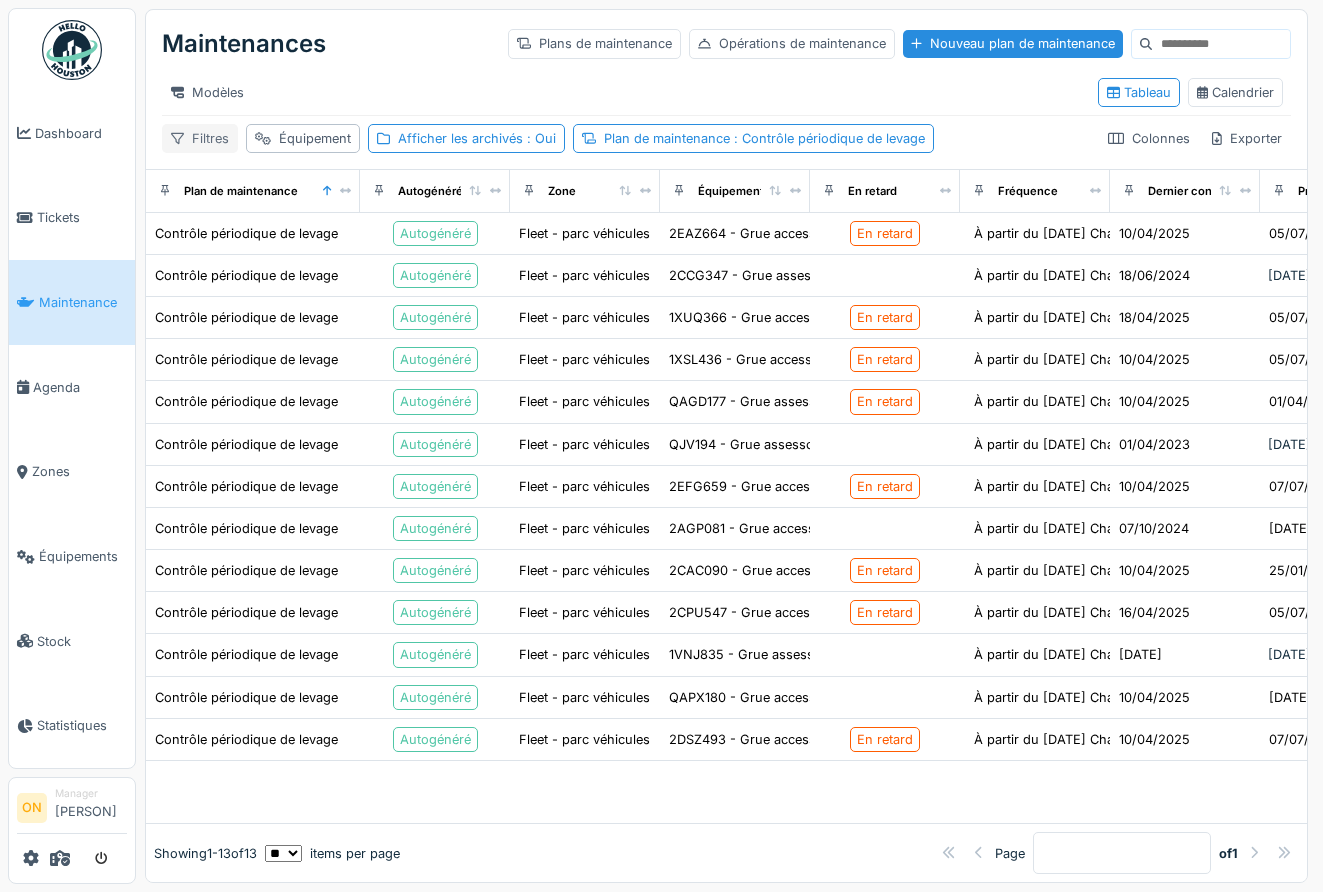 click on "Filtres" at bounding box center [200, 138] 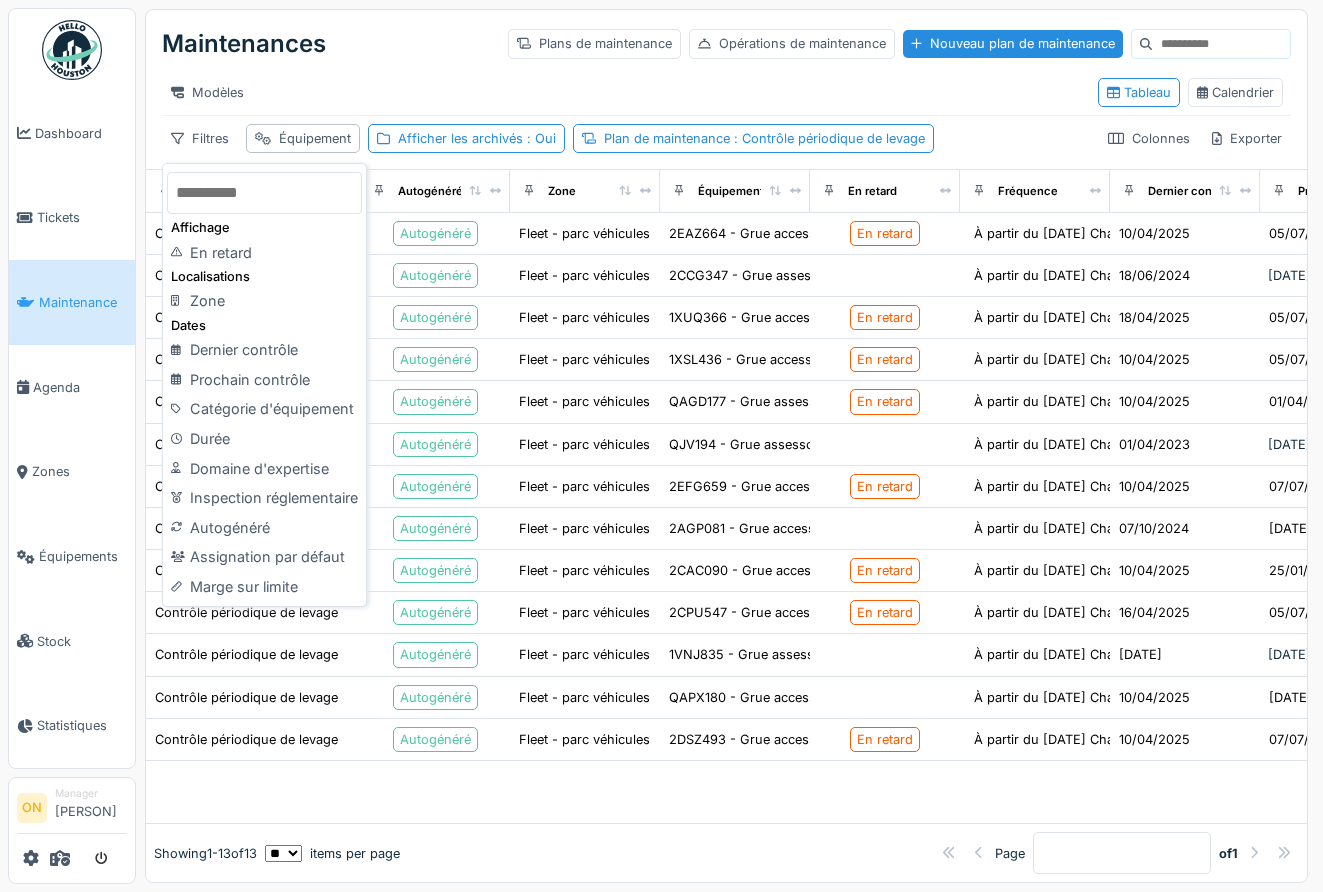 click on "Maintenances Plans de maintenance Opérations de maintenance Nouveau plan de maintenance Modèles Tableau Calendrier Filtres Équipement Afficher les archivés : Oui Plan de maintenance : Contrôle périodique de levage Colonnes Exporter" at bounding box center [726, 89] 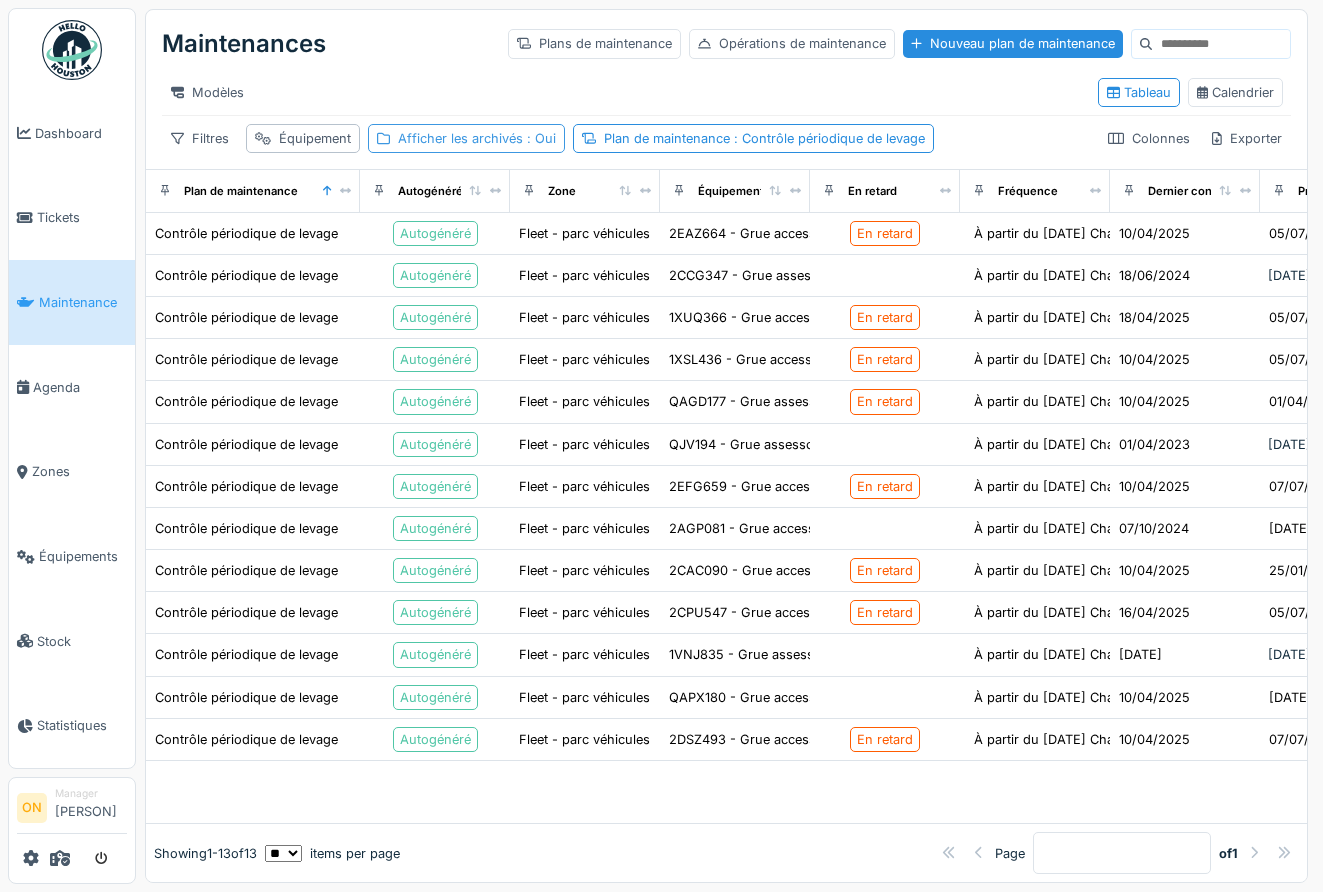 click on "Afficher les archivés   :   Oui" at bounding box center (477, 138) 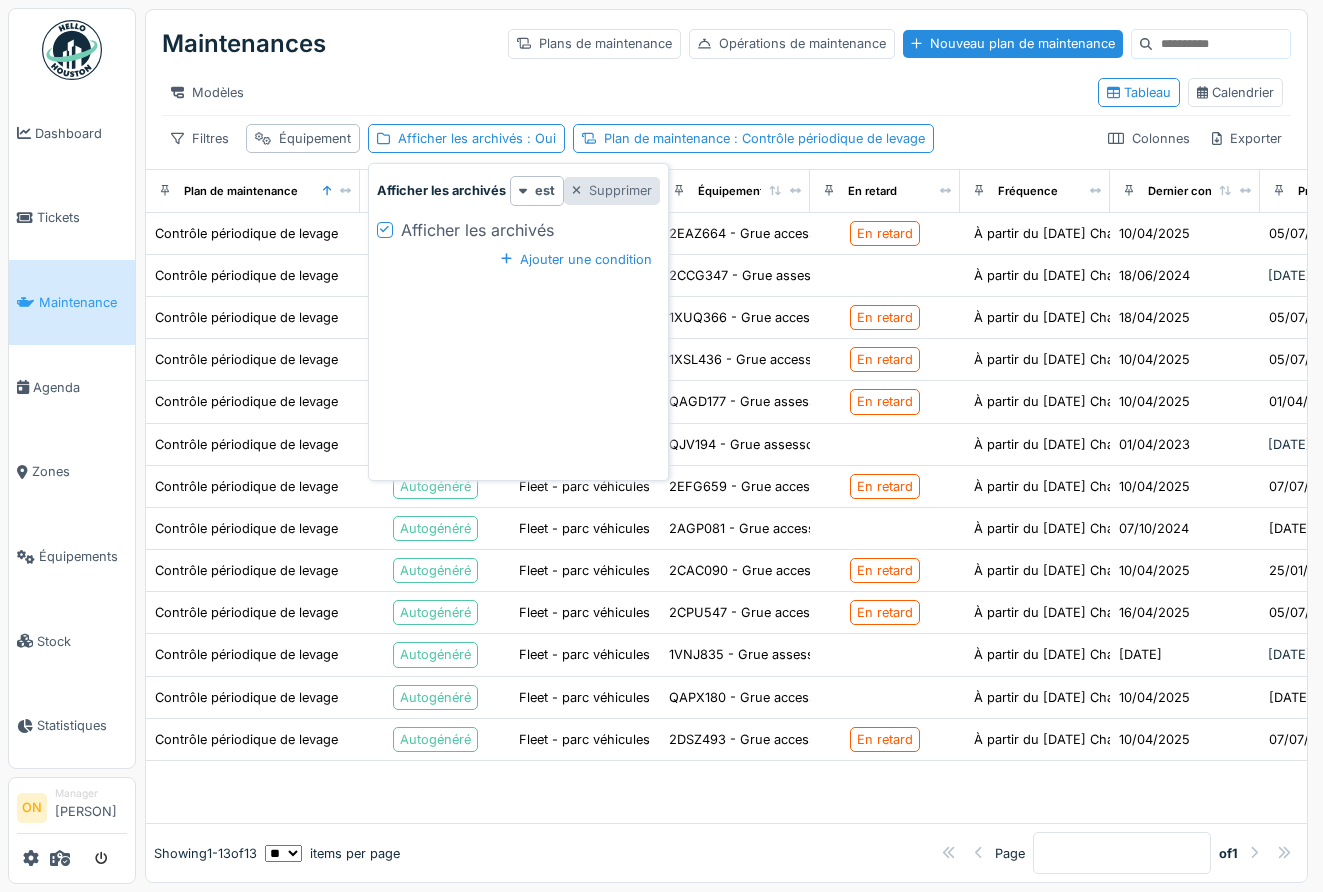 click on "Supprimer" at bounding box center (612, 190) 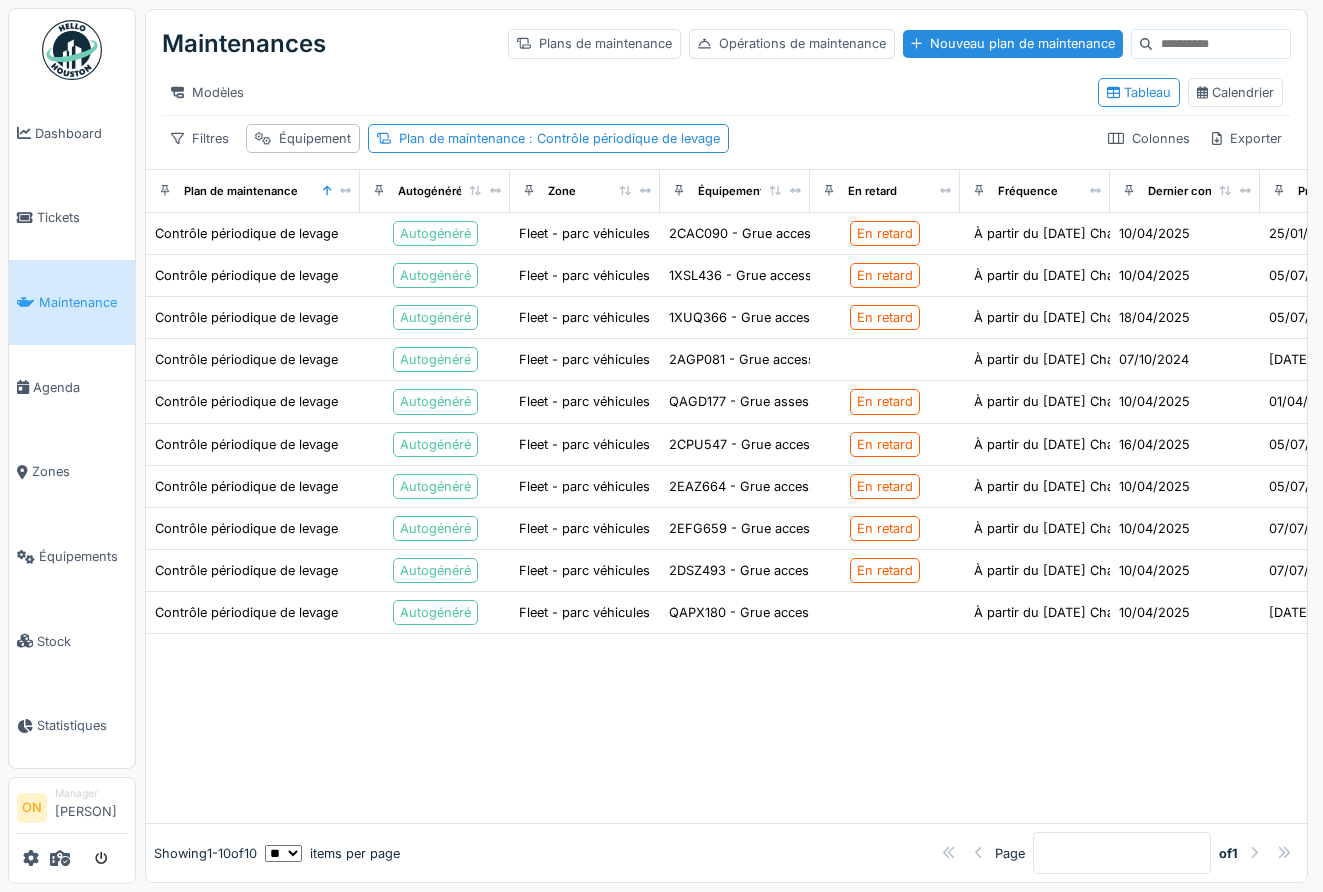 click on "Modèles" at bounding box center [622, 92] 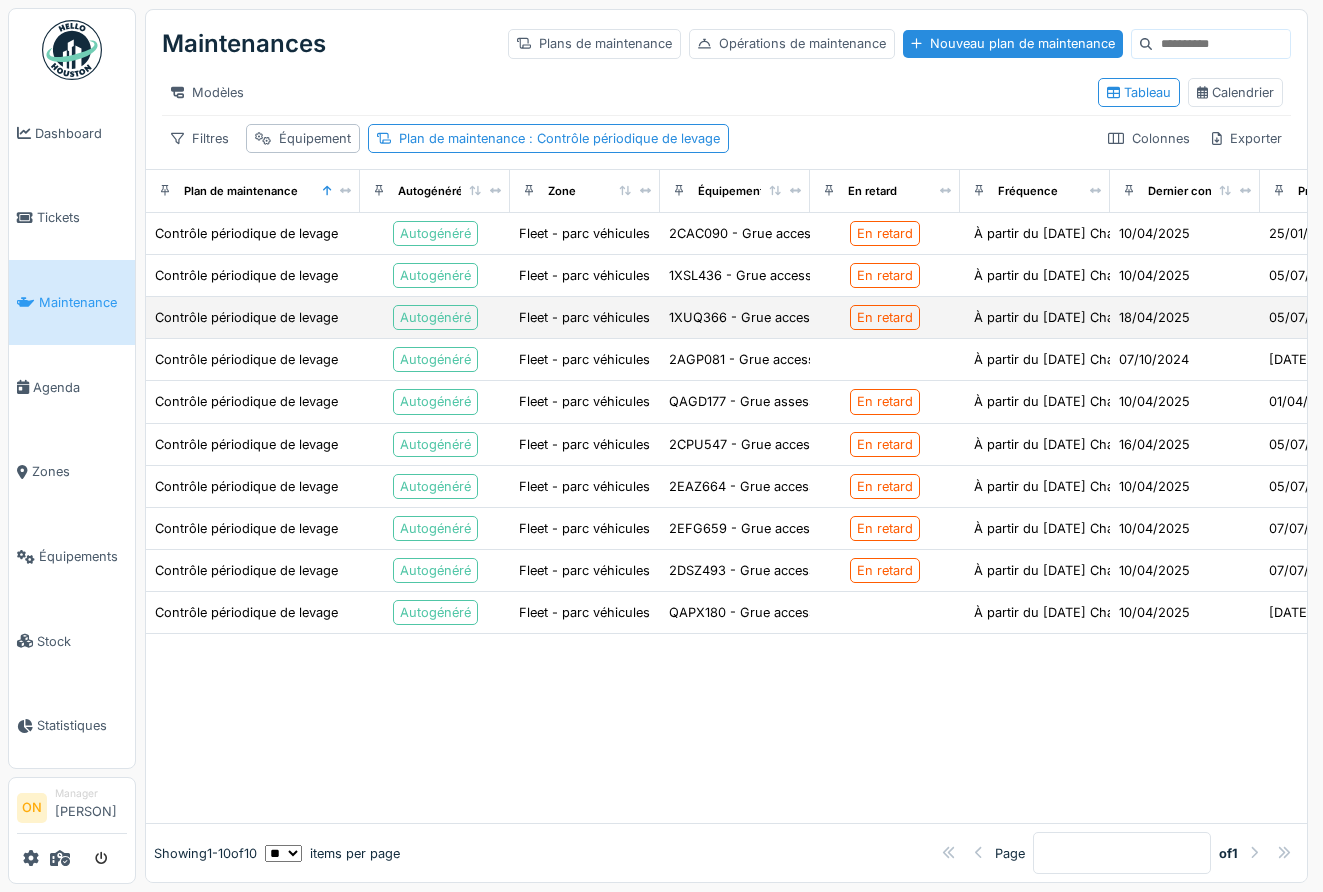scroll, scrollTop: 0, scrollLeft: 103, axis: horizontal 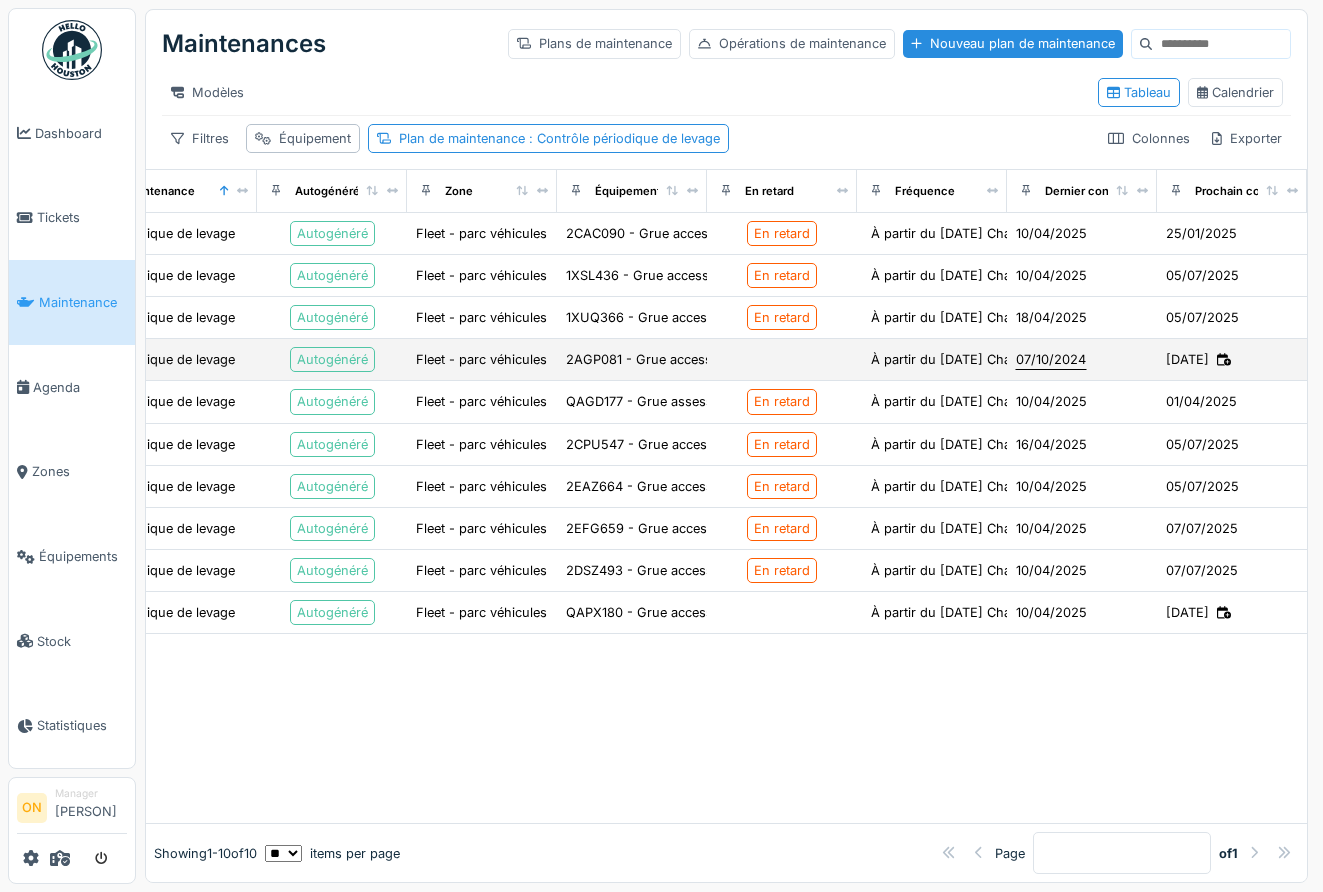 click on "07/10/2024" at bounding box center [1051, 359] 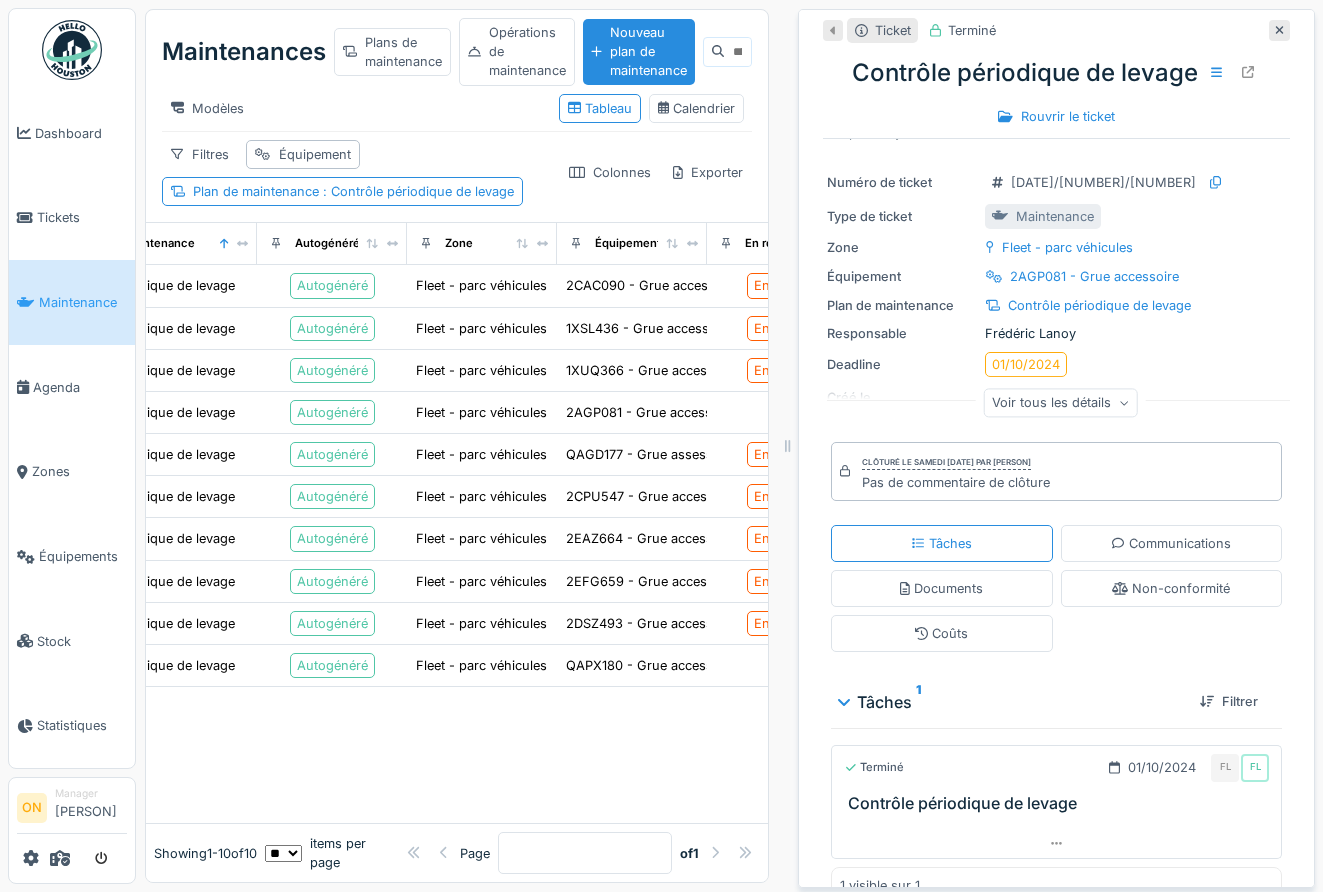 scroll, scrollTop: 0, scrollLeft: 0, axis: both 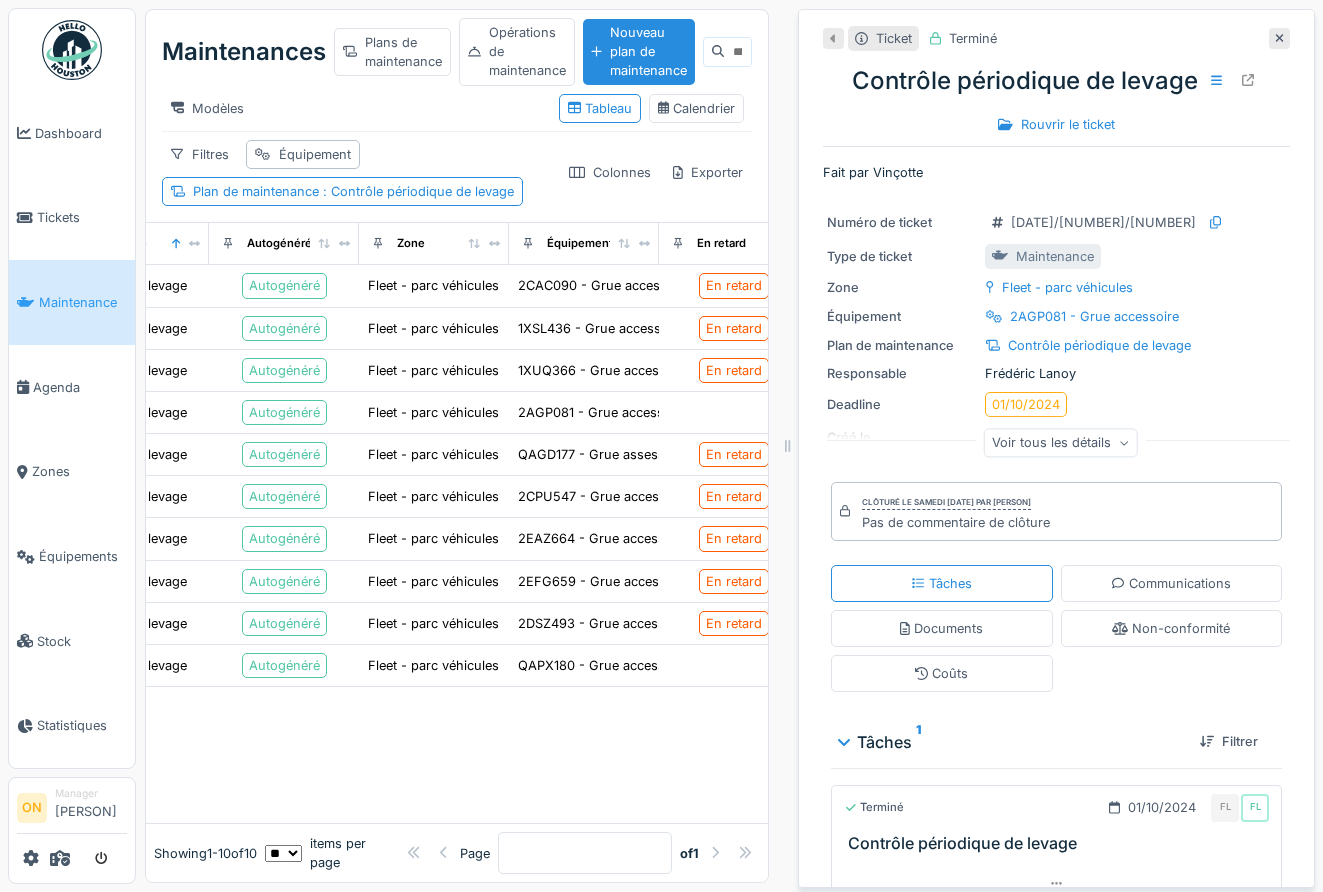 click on "Voir tous les détails" at bounding box center (1060, 443) 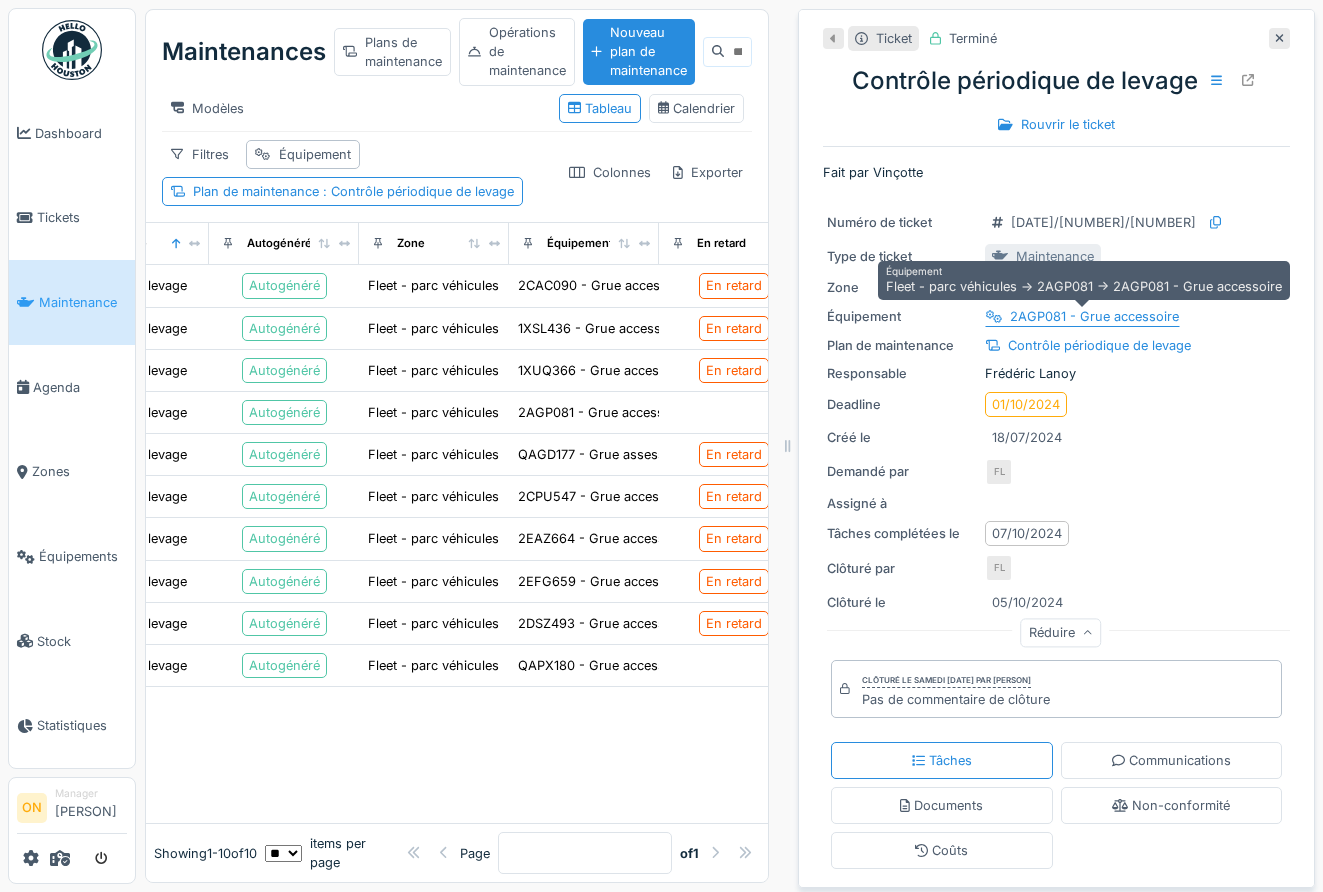 click on "2AGP081 - Grue accessoire" at bounding box center [1094, 316] 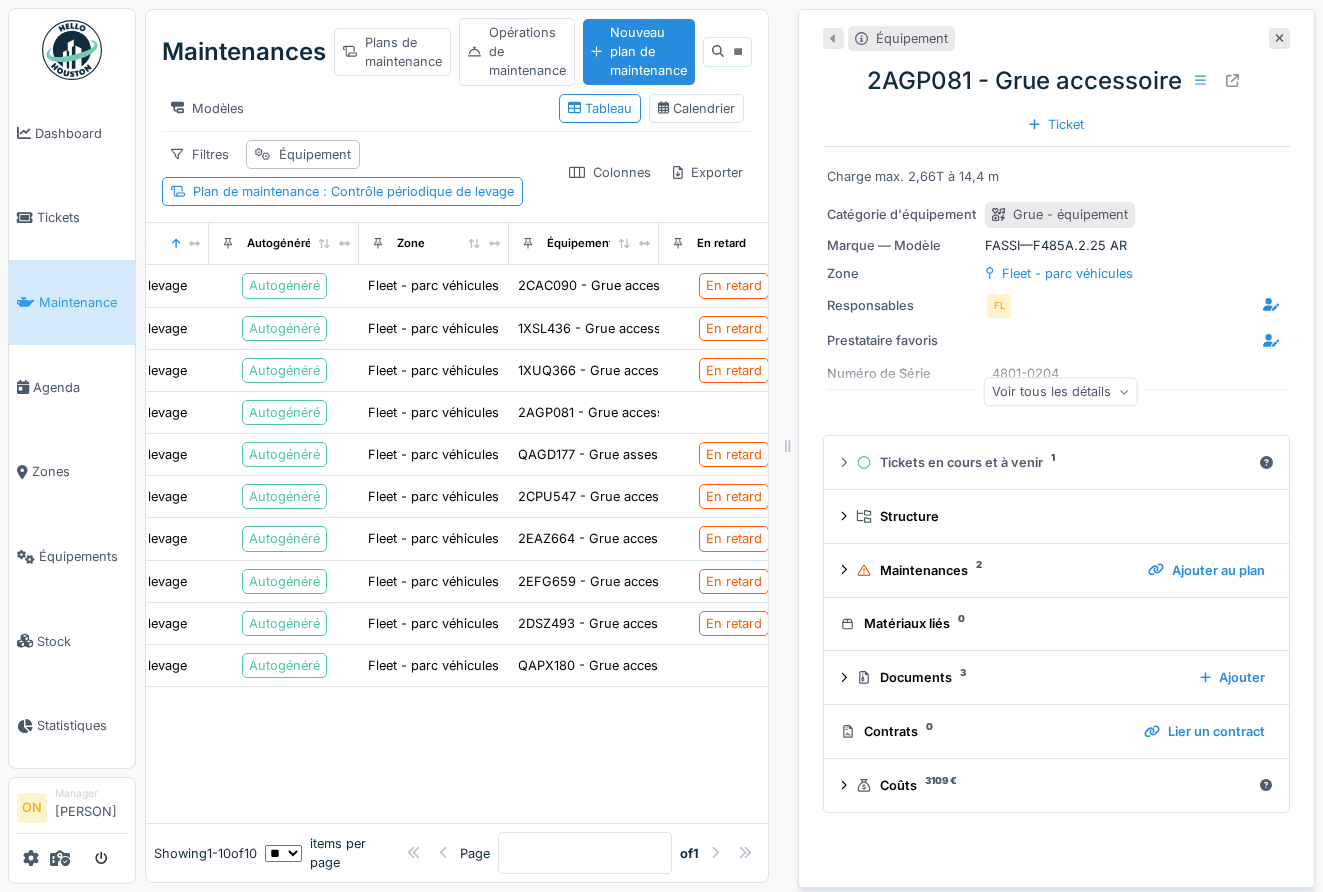 click on "Voir tous les détails" at bounding box center (1060, 391) 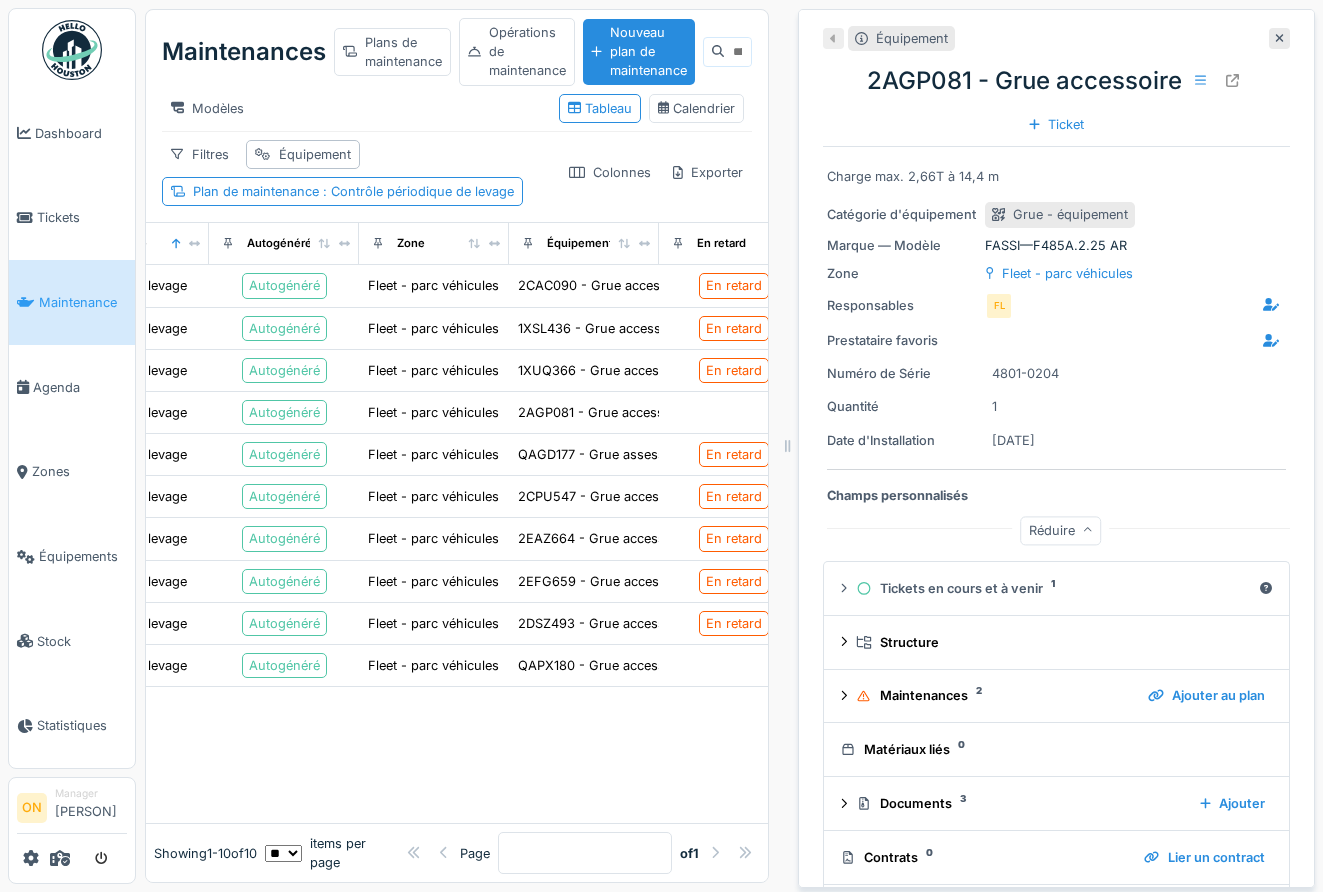click 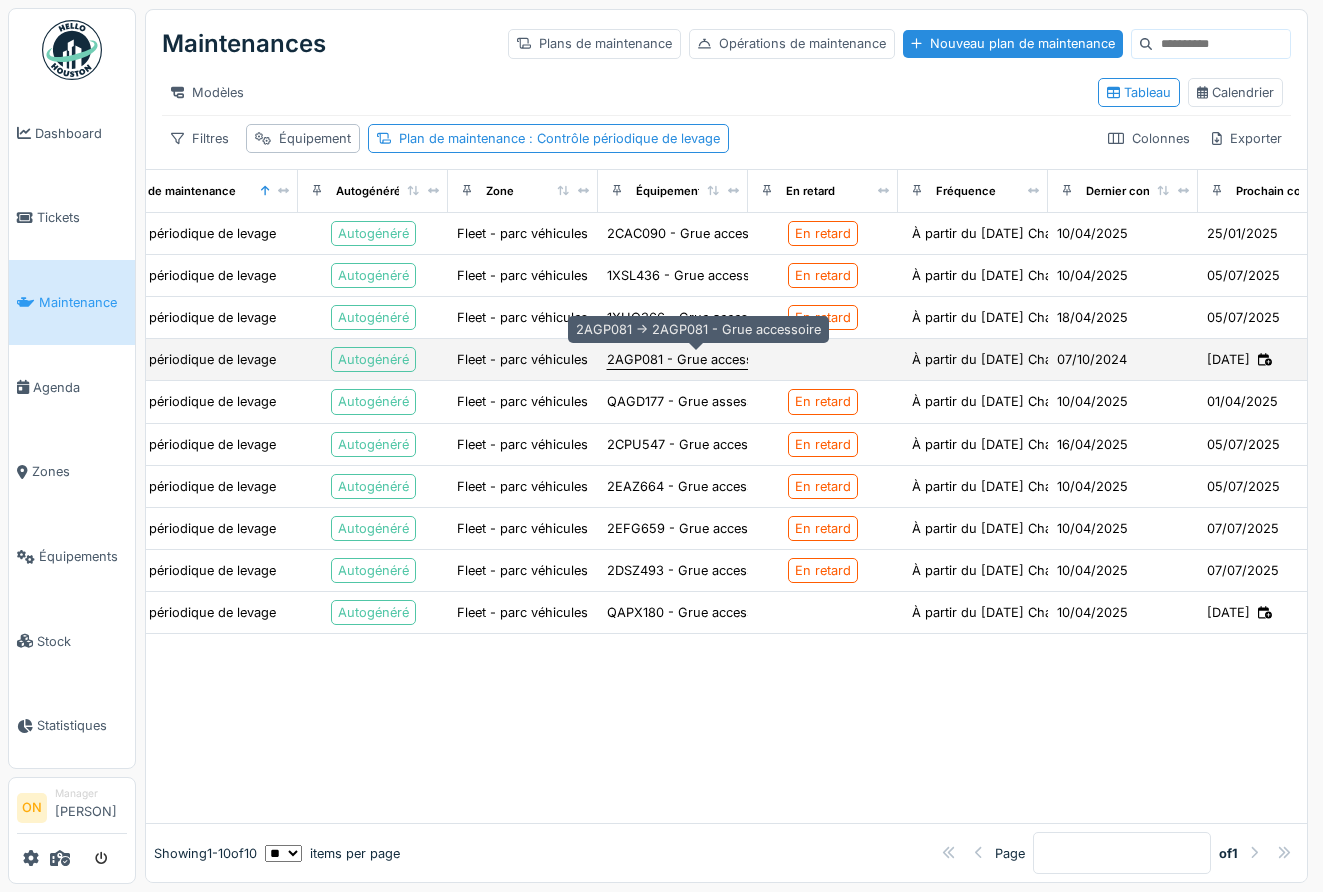 scroll, scrollTop: 0, scrollLeft: 71, axis: horizontal 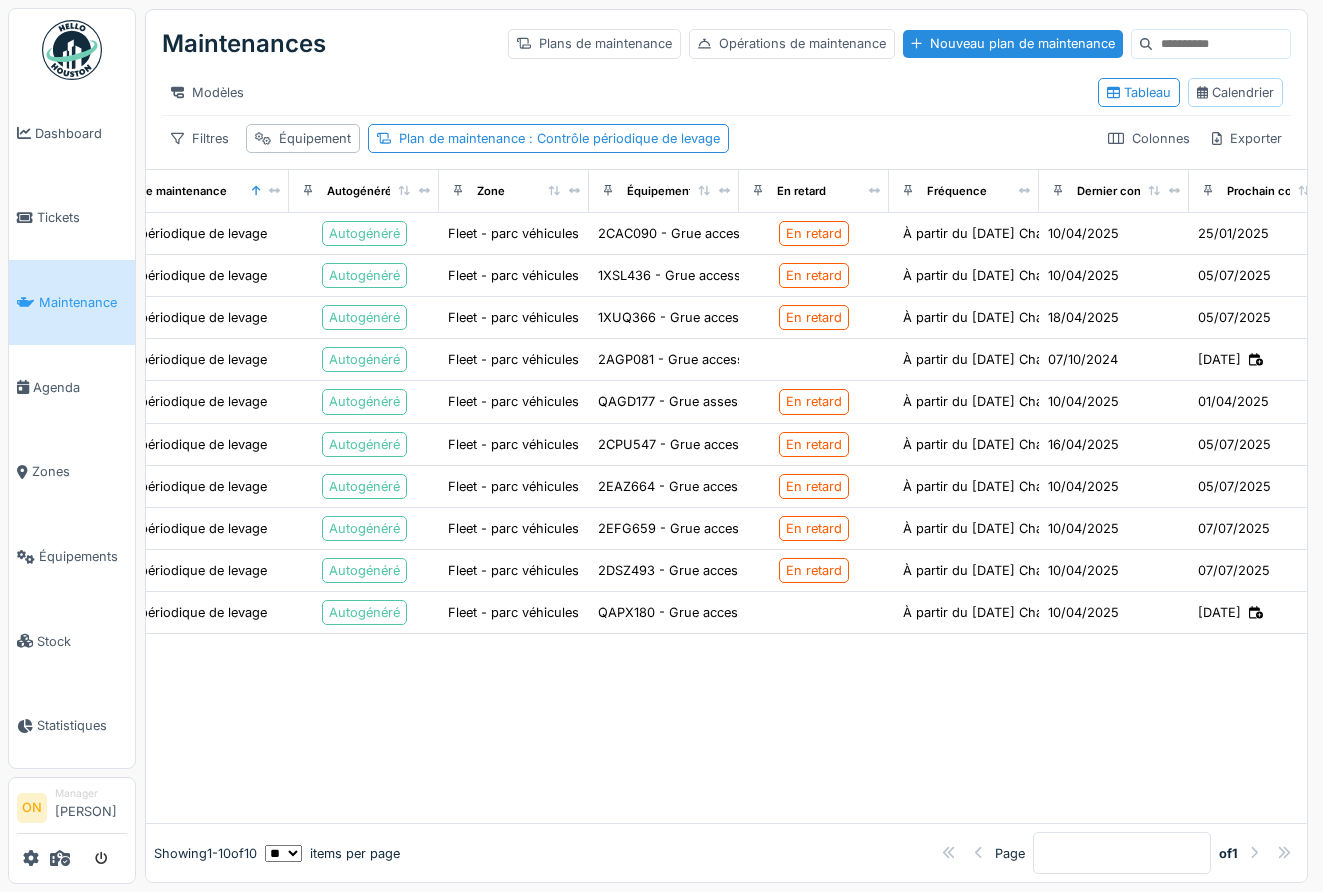 click on "Calendrier" at bounding box center [1235, 92] 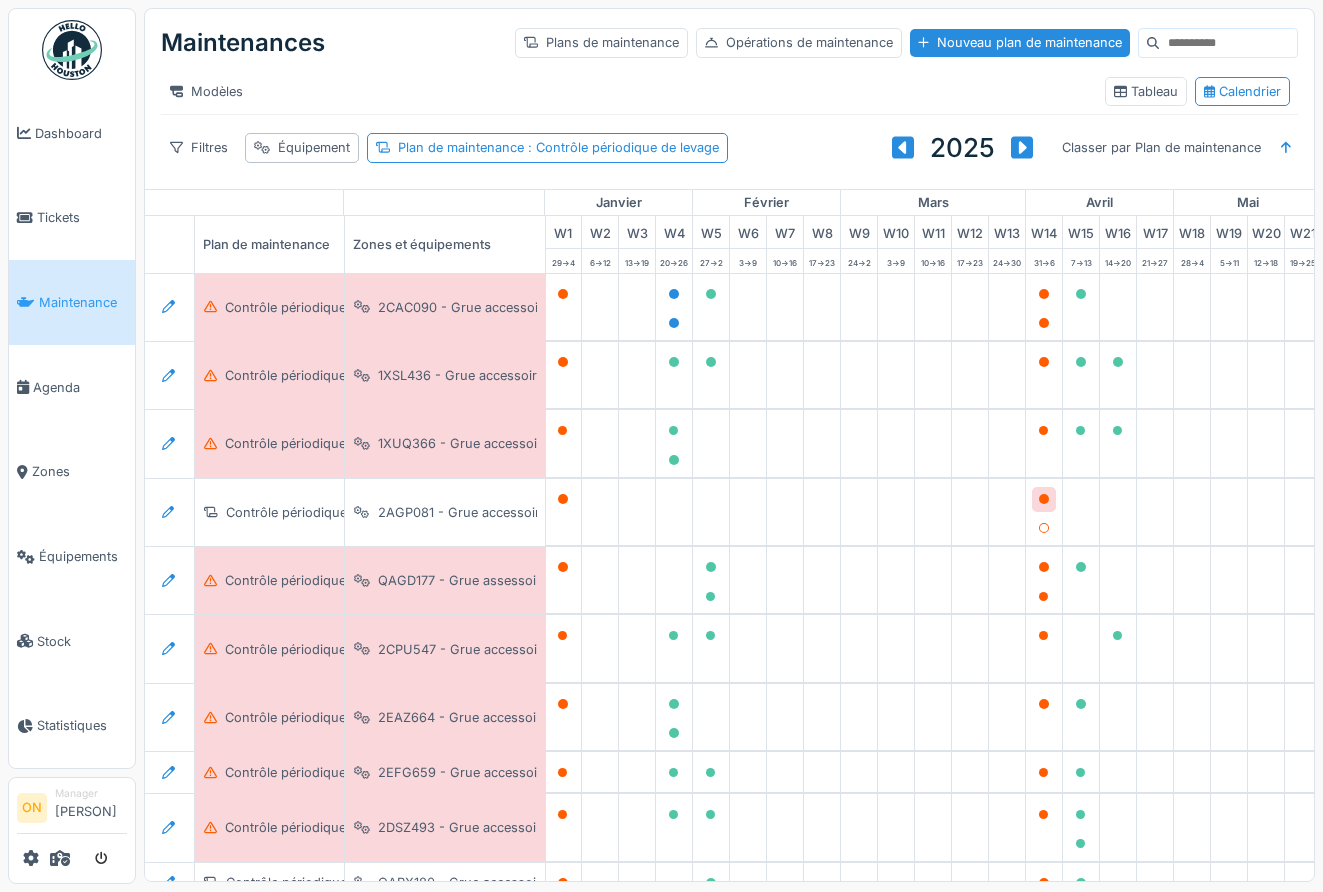 scroll, scrollTop: 0, scrollLeft: 0, axis: both 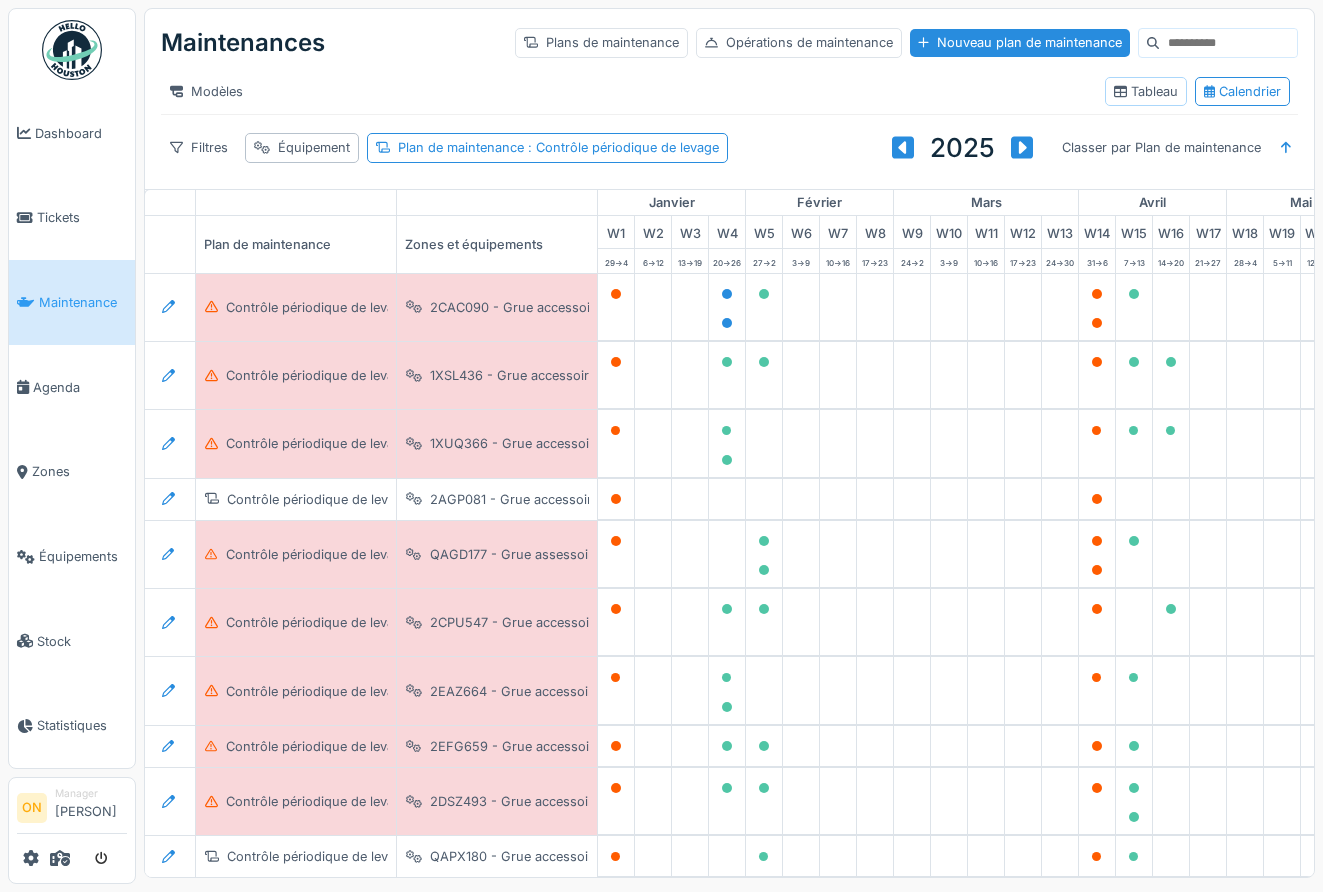 click on "Tableau" at bounding box center [1146, 91] 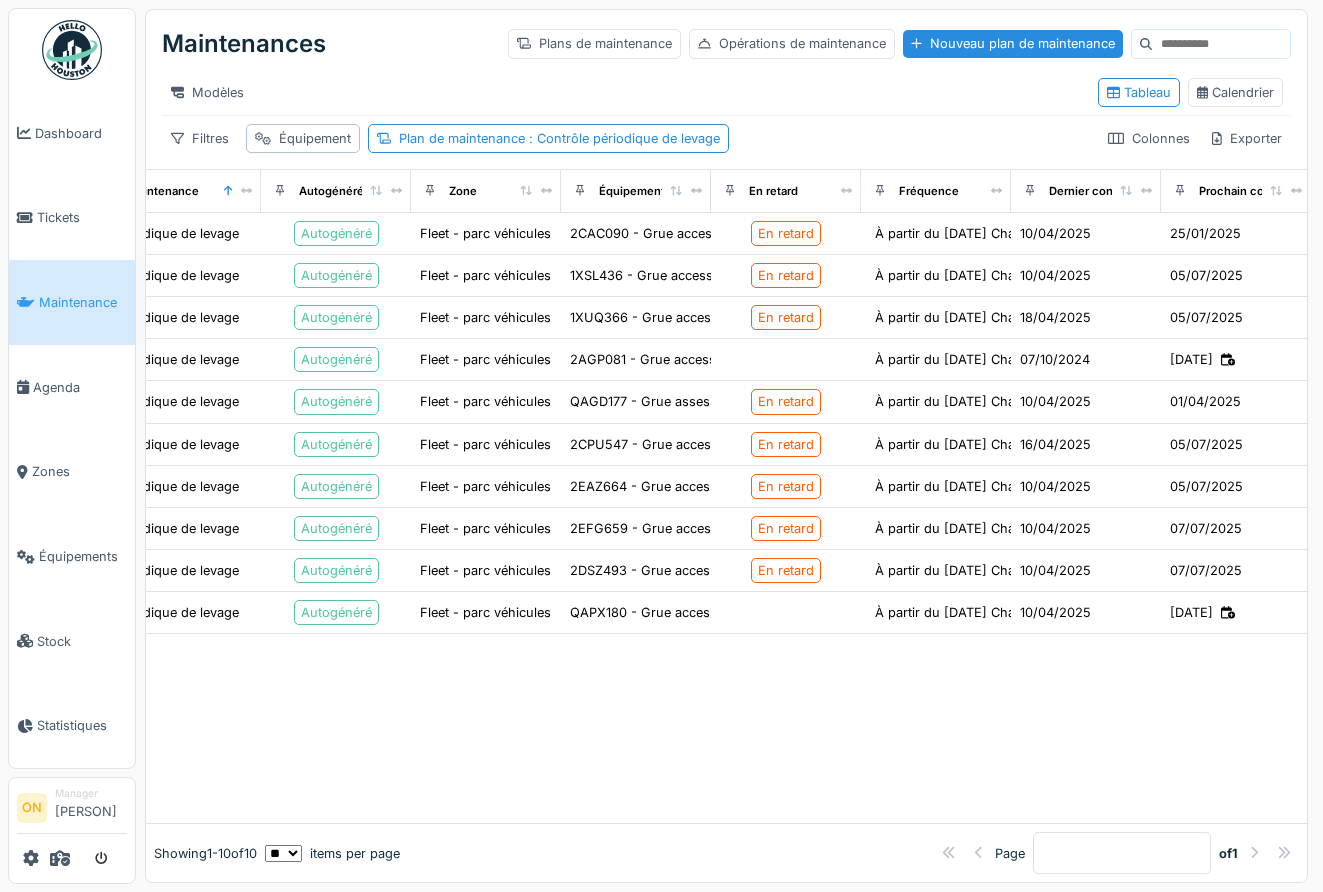scroll, scrollTop: 0, scrollLeft: 103, axis: horizontal 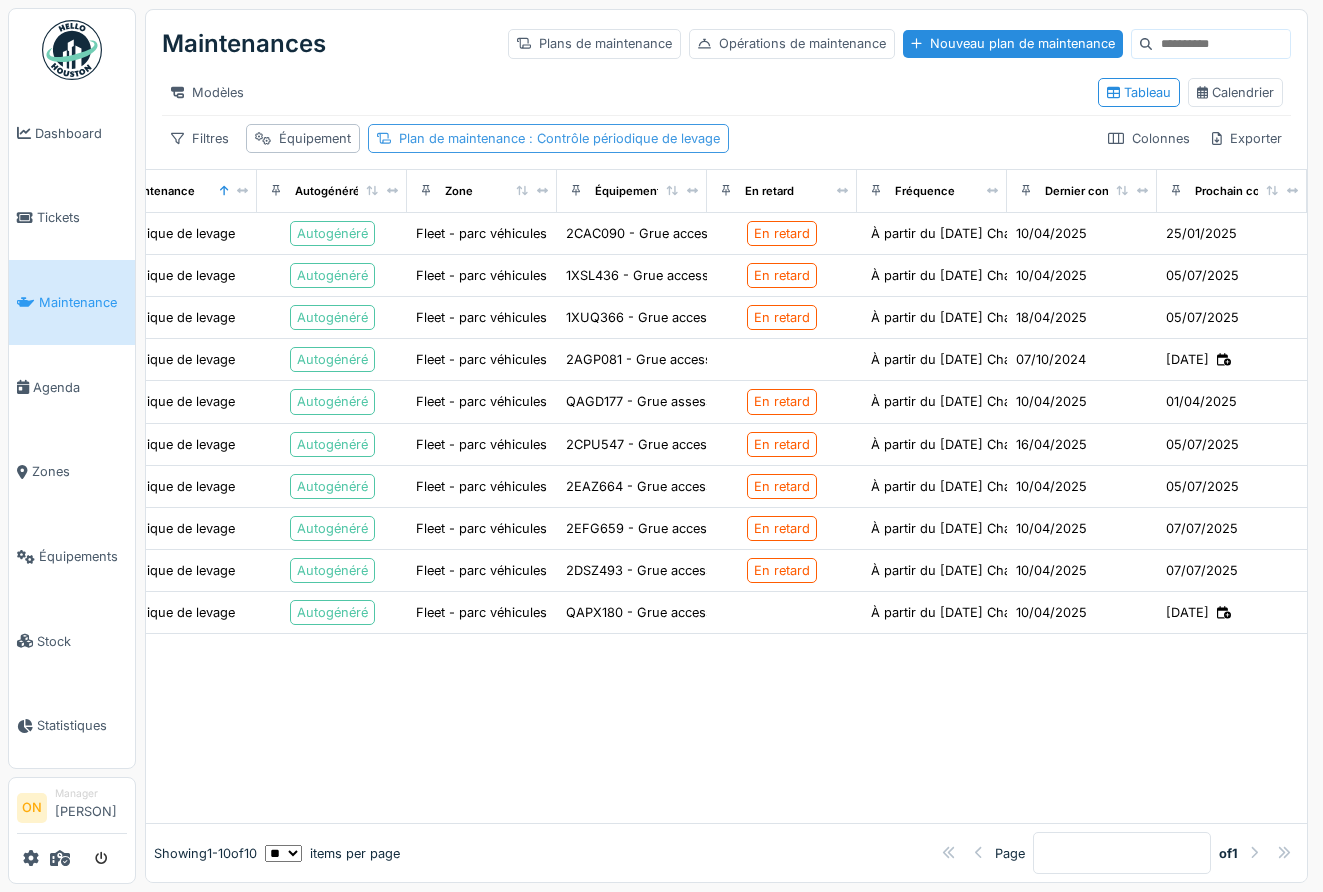 click on "Plan de maintenance   :   Contrôle périodique de levage" at bounding box center (548, 138) 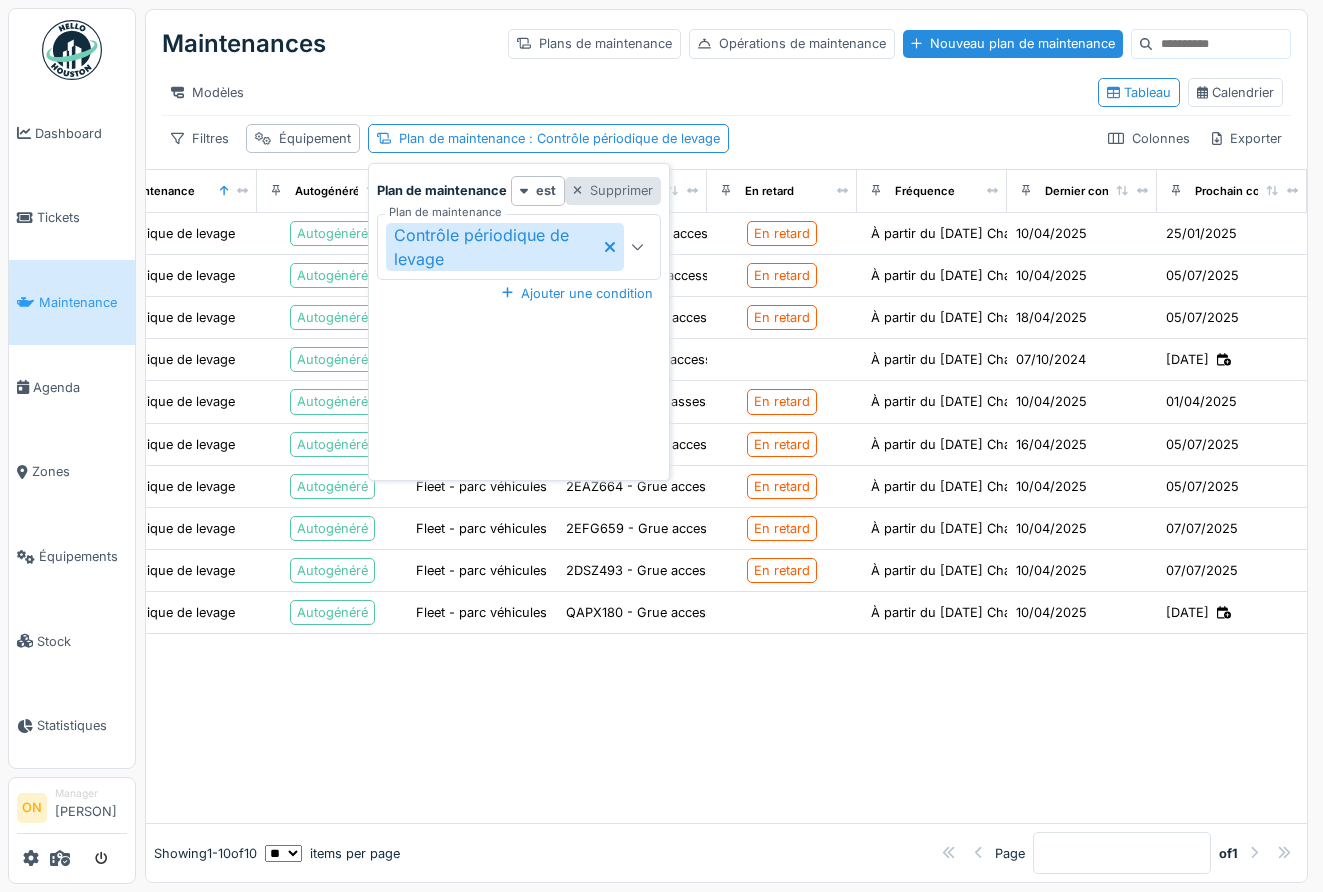 click on "Supprimer" at bounding box center [613, 190] 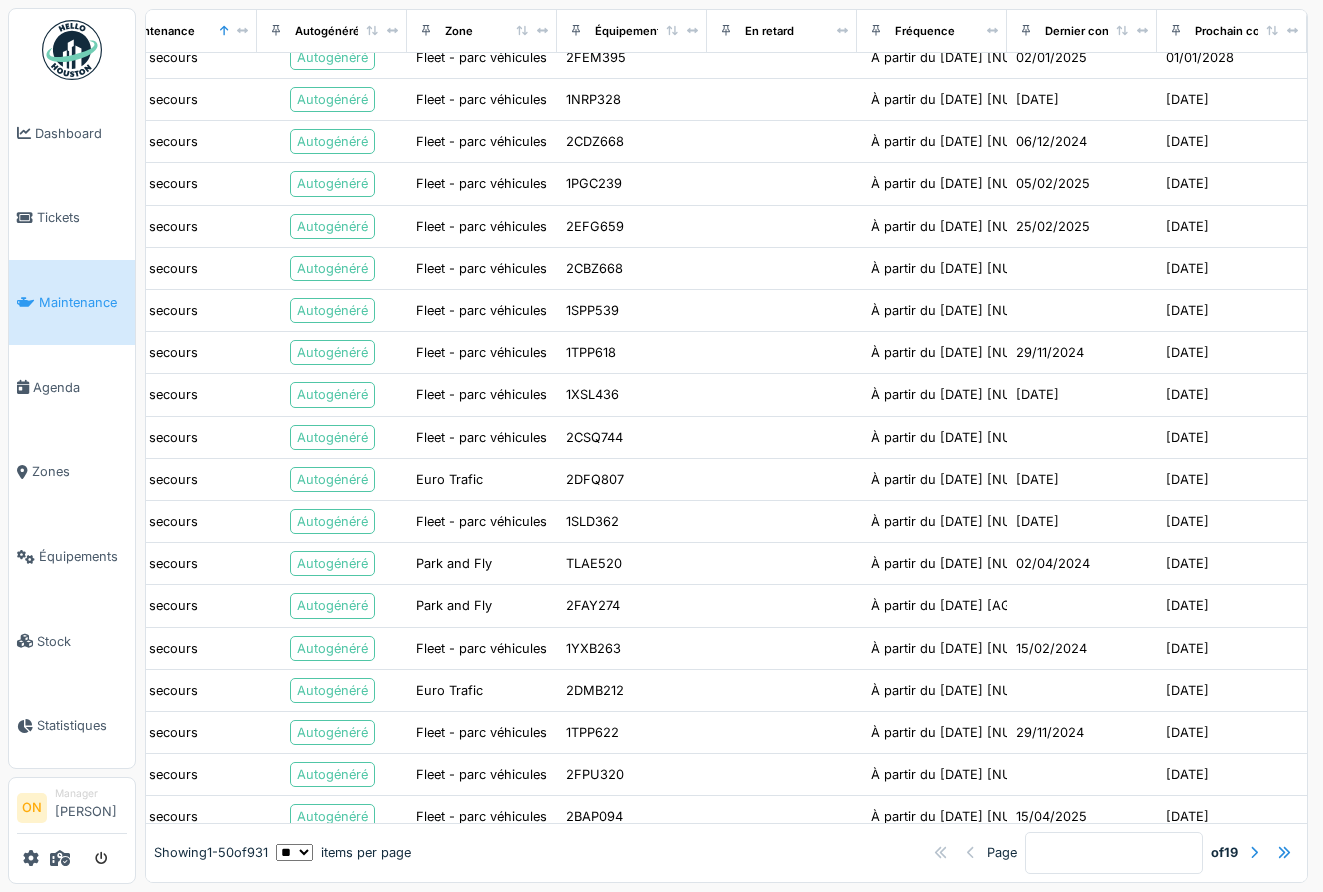 scroll, scrollTop: 0, scrollLeft: 103, axis: horizontal 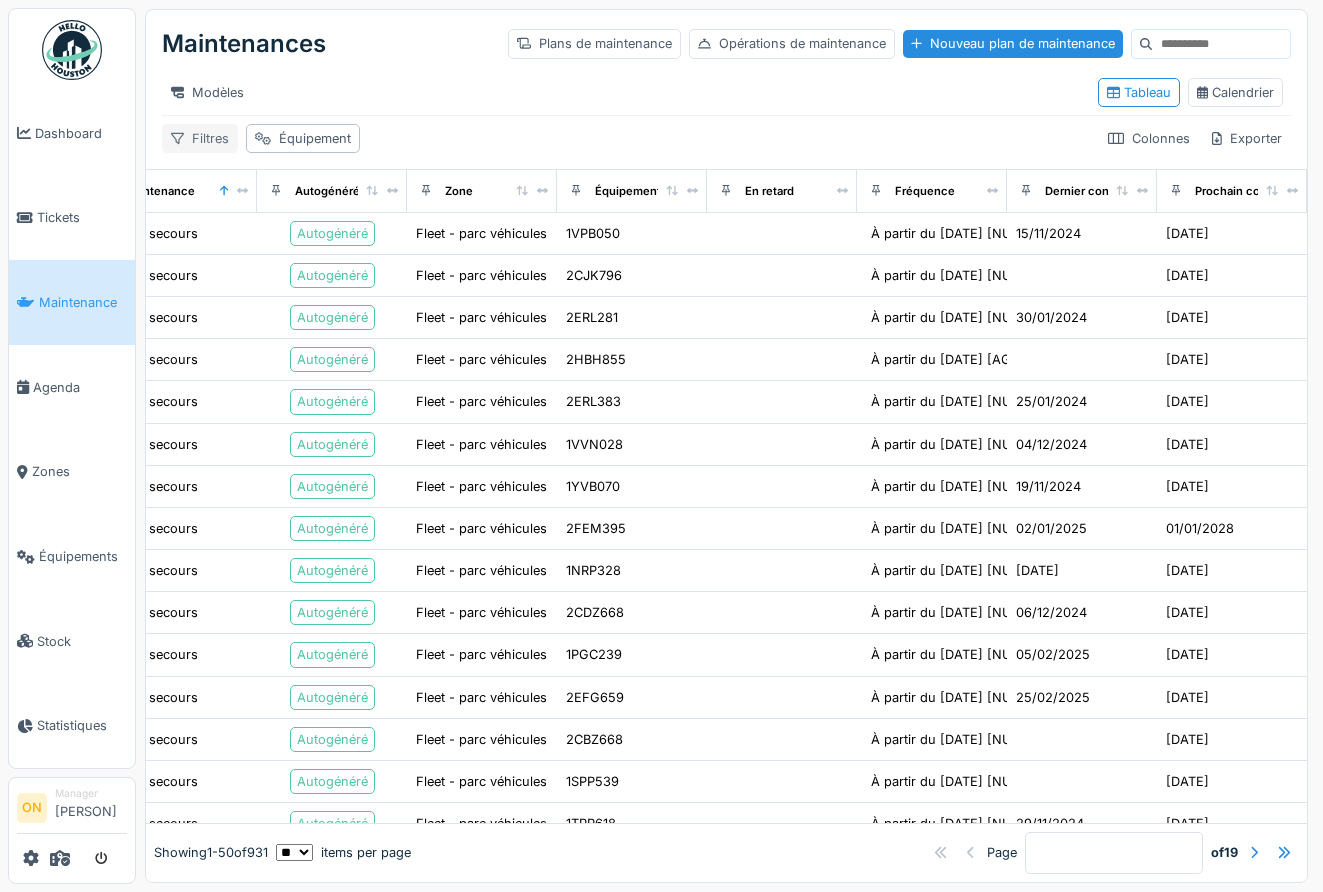 click on "Filtres" at bounding box center [200, 138] 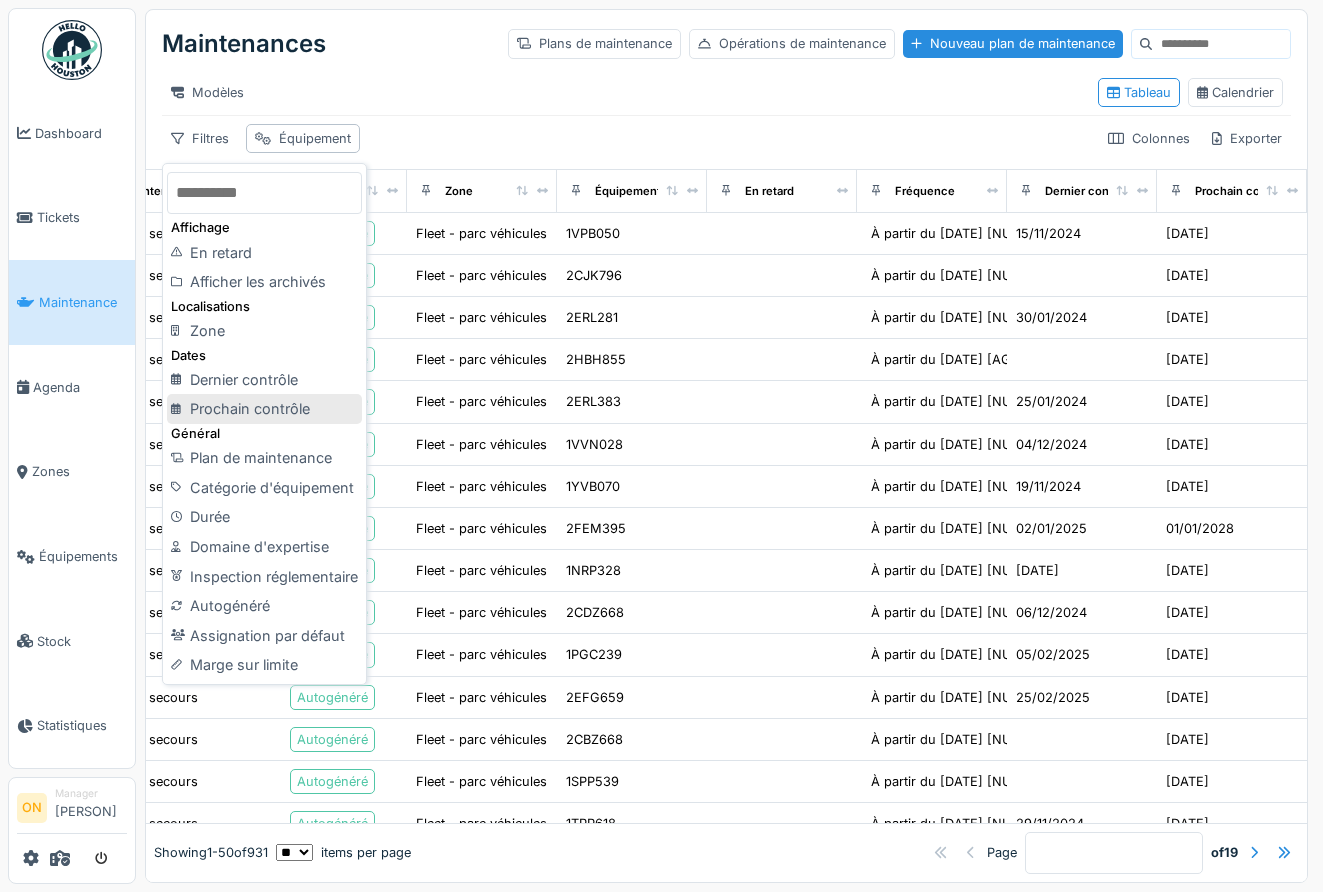click on "Prochain contrôle" at bounding box center (264, 409) 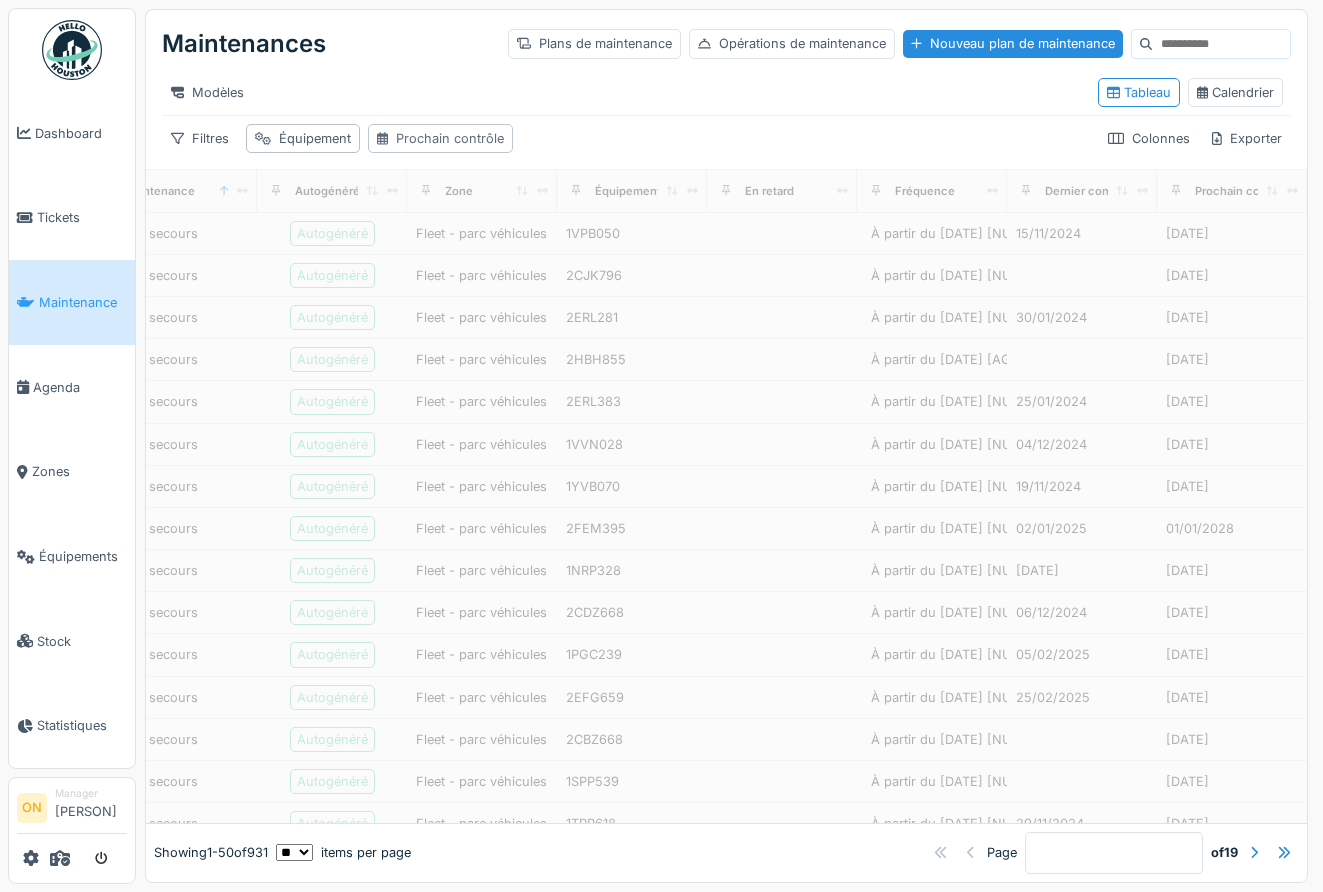click on "Prochain contrôle" at bounding box center (450, 138) 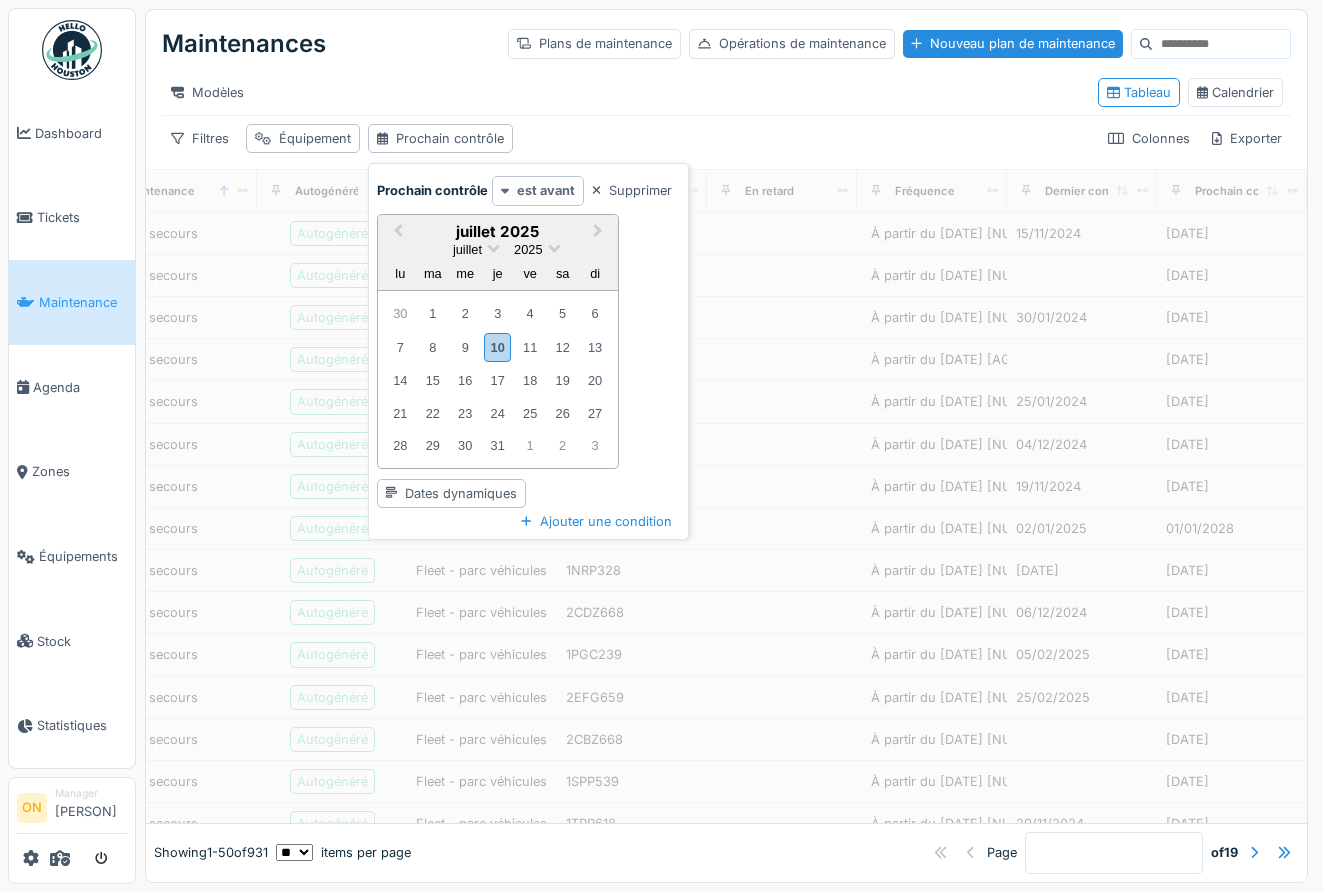 click on "est avant" at bounding box center [546, 190] 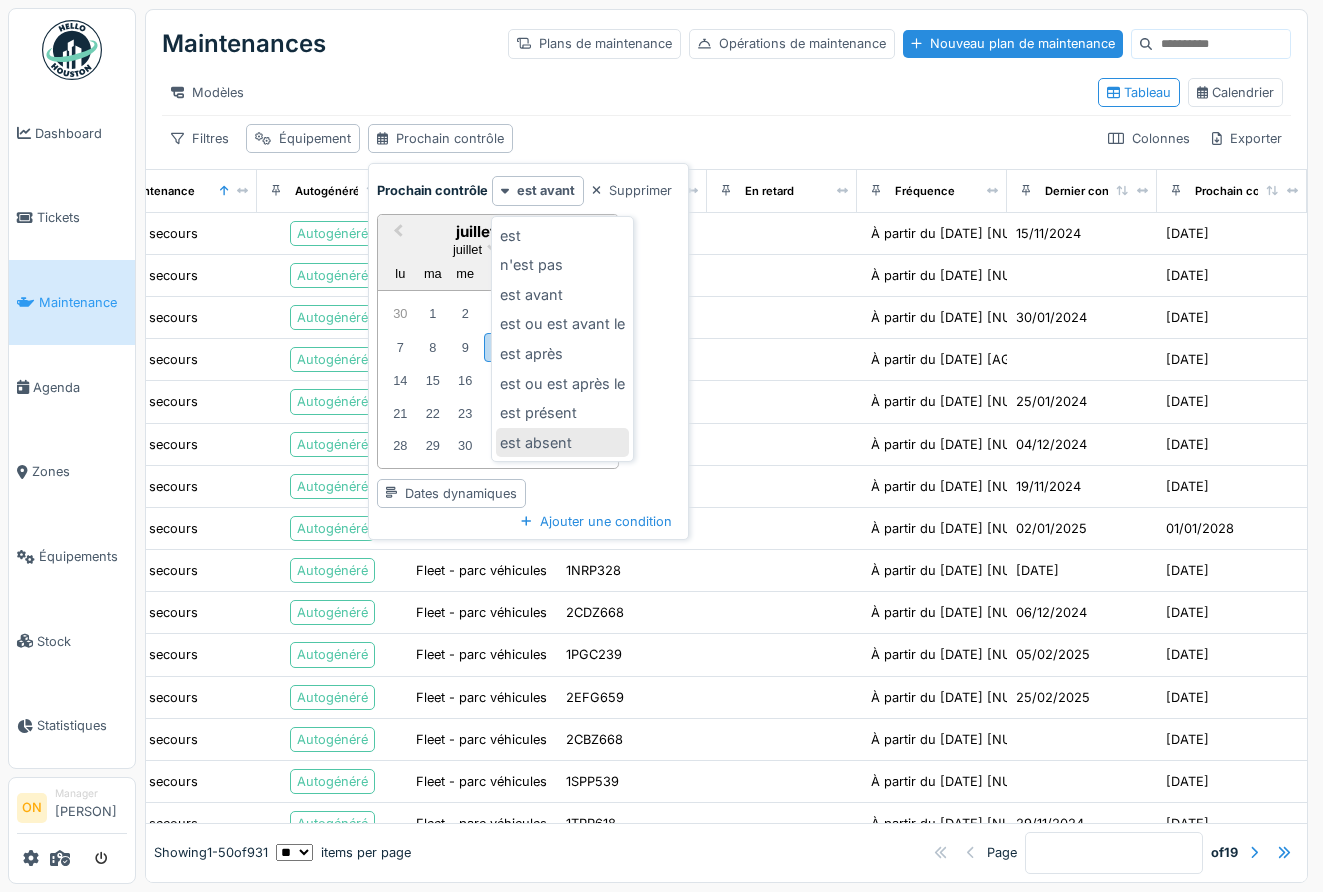click on "est absent" at bounding box center [562, 443] 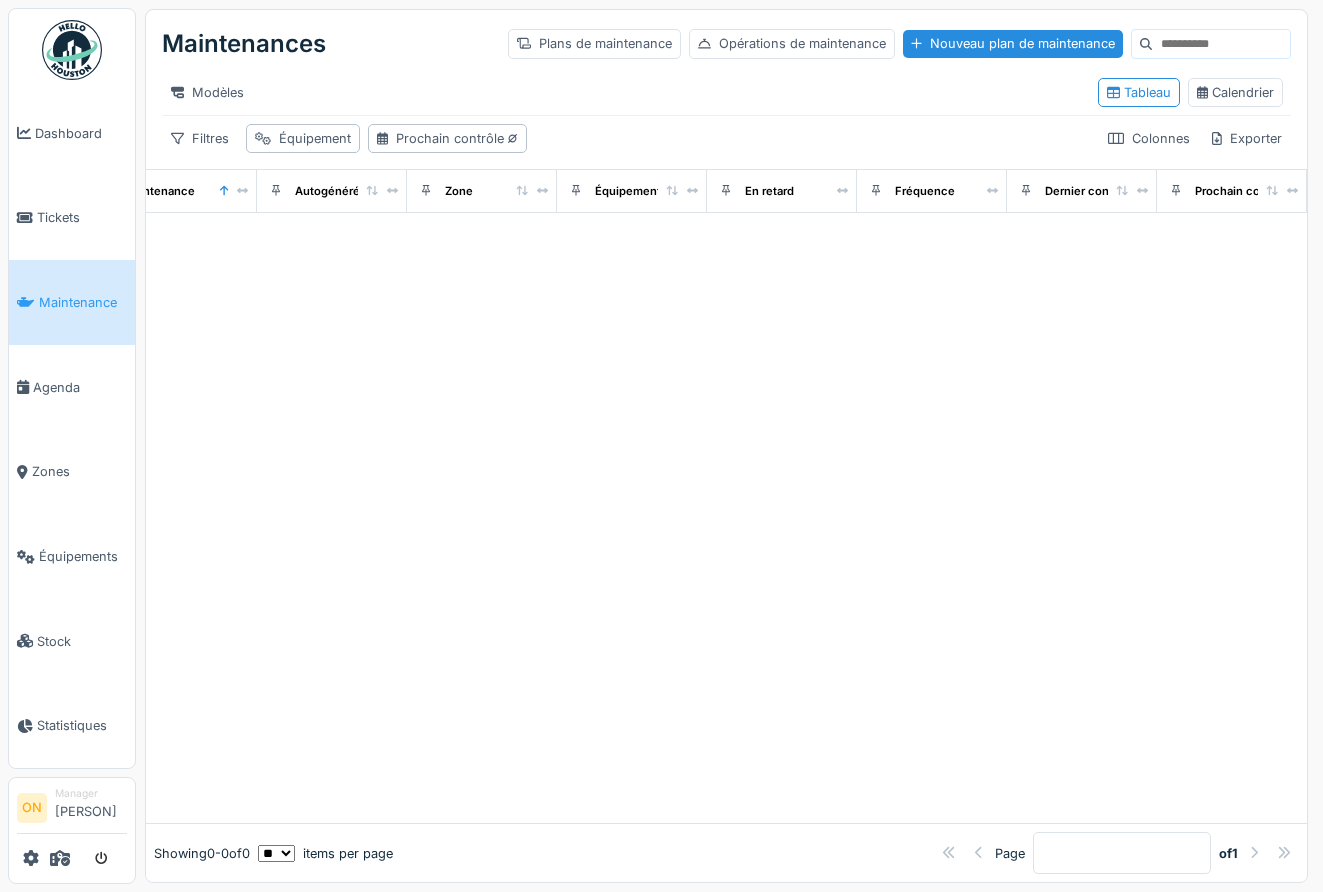 click on "Modèles" at bounding box center (622, 92) 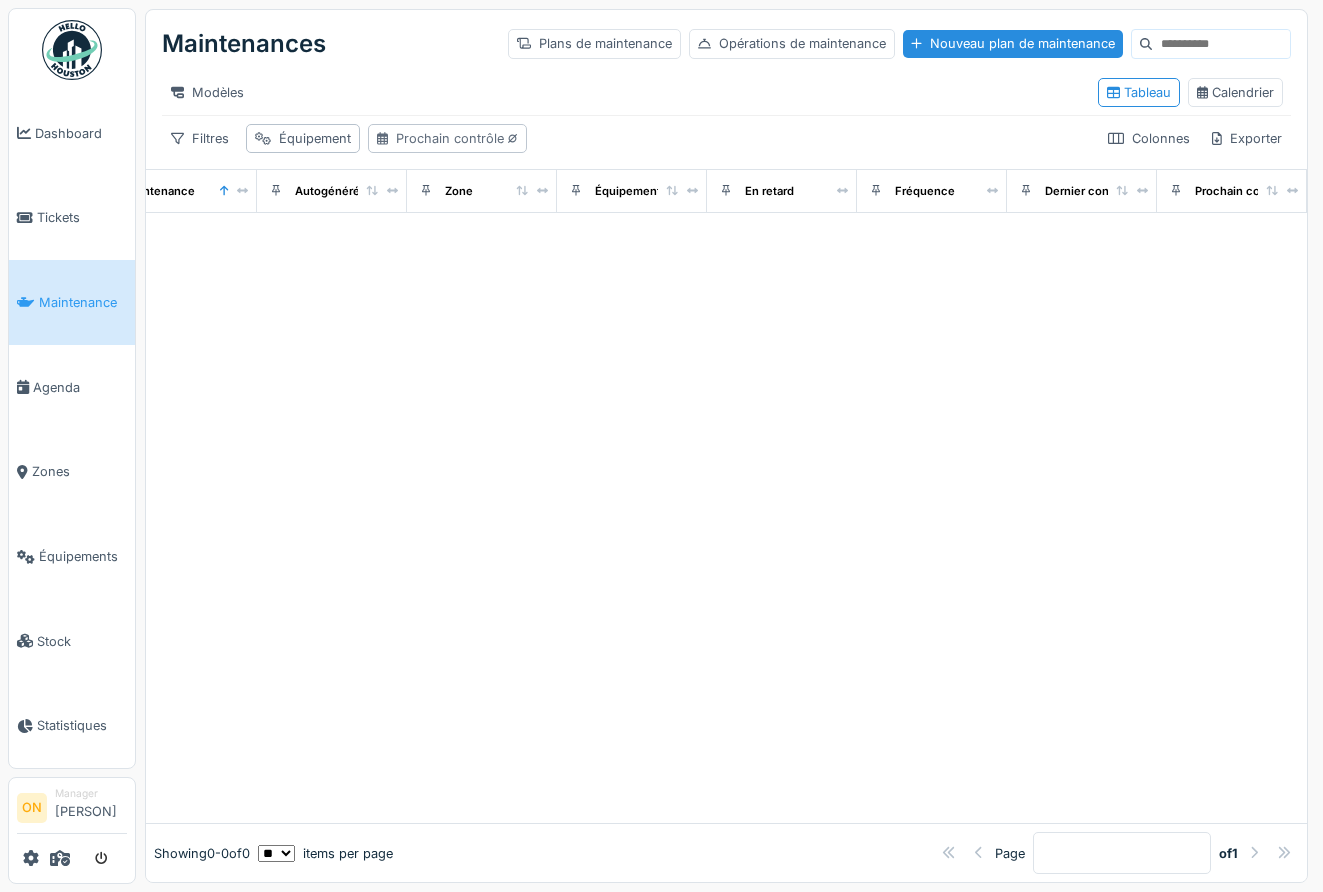 click on "Prochain contrôle" at bounding box center [457, 138] 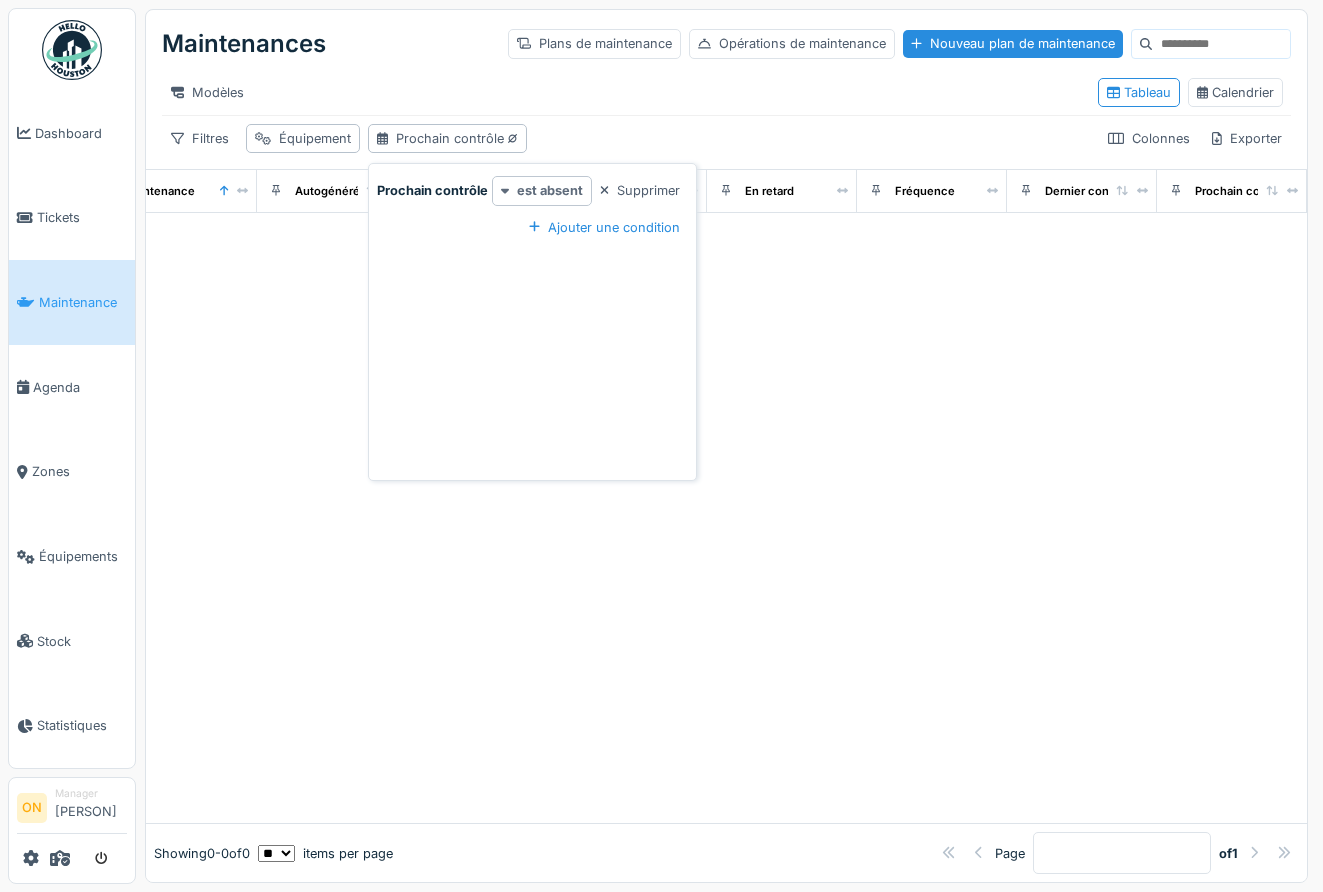 click on "est absent" at bounding box center [550, 190] 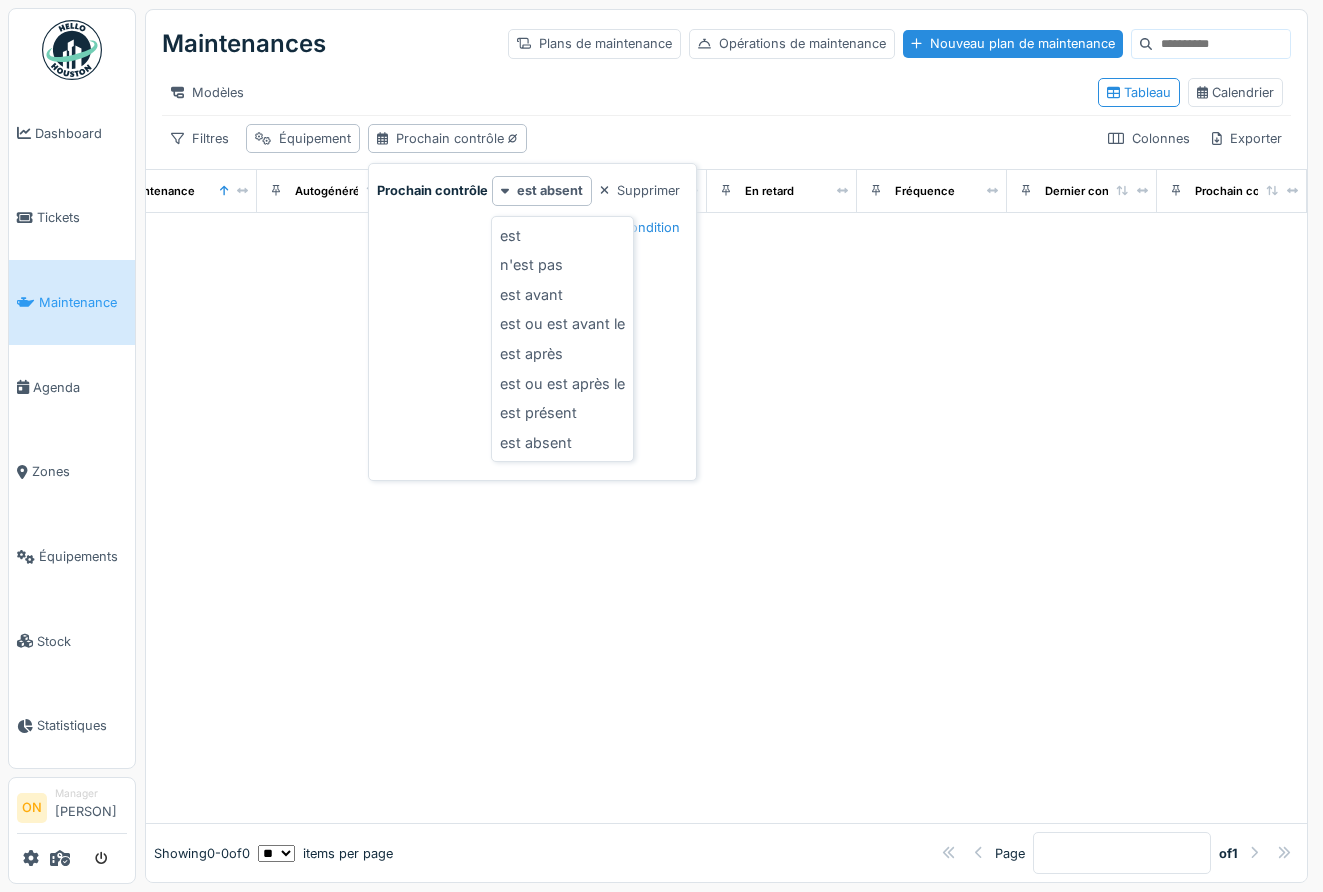 click on "Prochain contrôle est absent Supprimer Ajouter une condition" at bounding box center (533, 326) 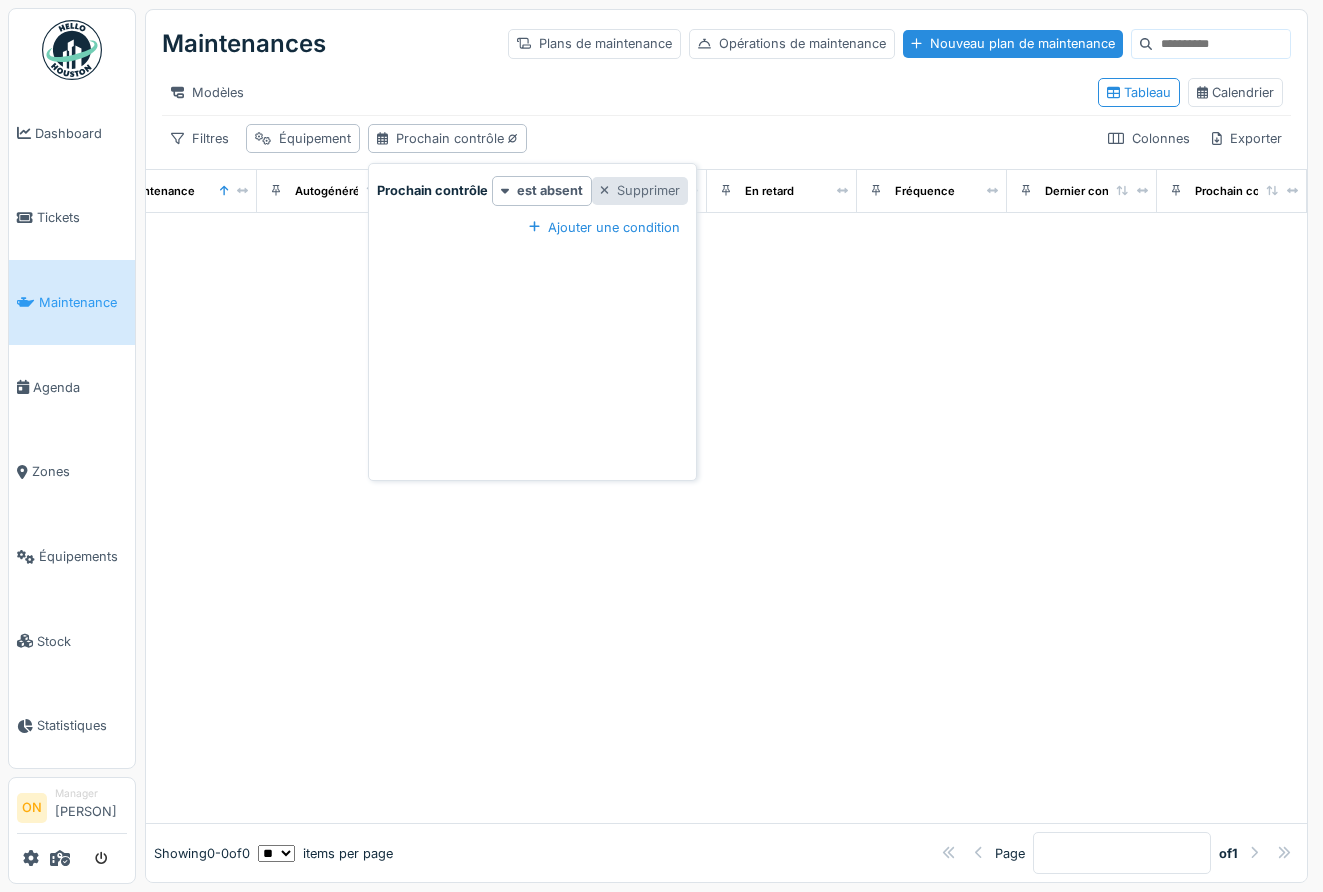 click on "Supprimer" at bounding box center [640, 190] 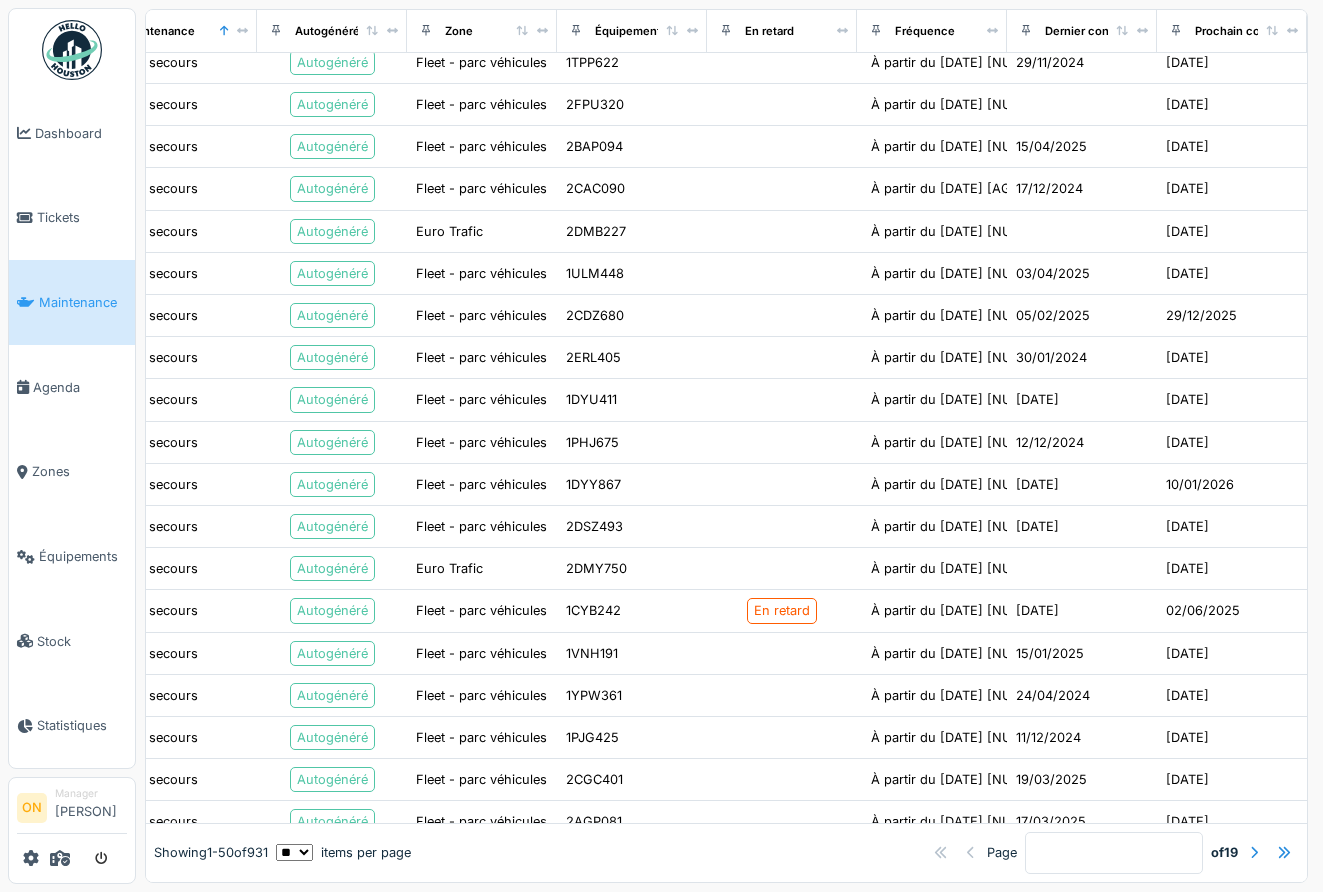 scroll, scrollTop: 1499, scrollLeft: 103, axis: both 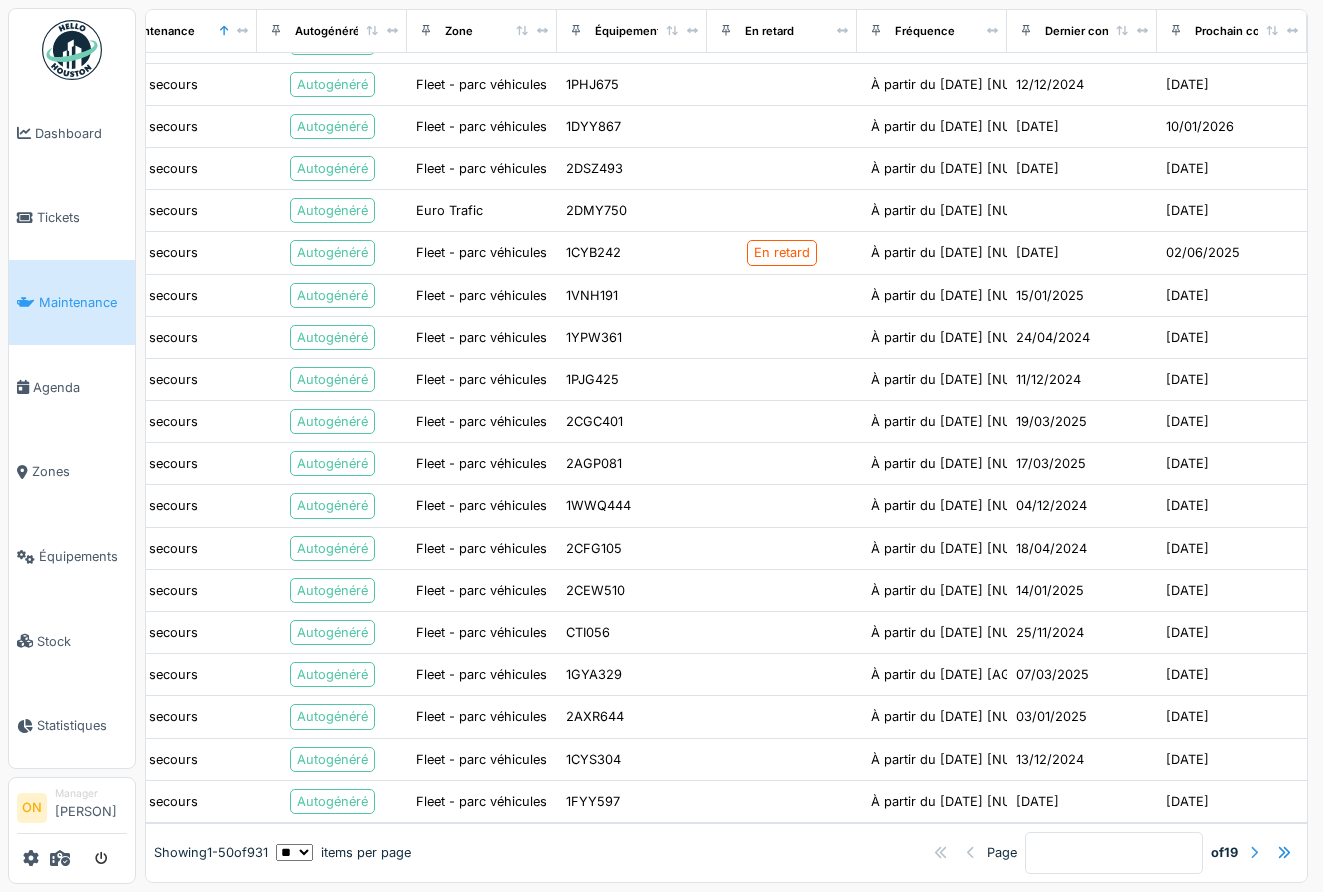 click at bounding box center (1254, 852) 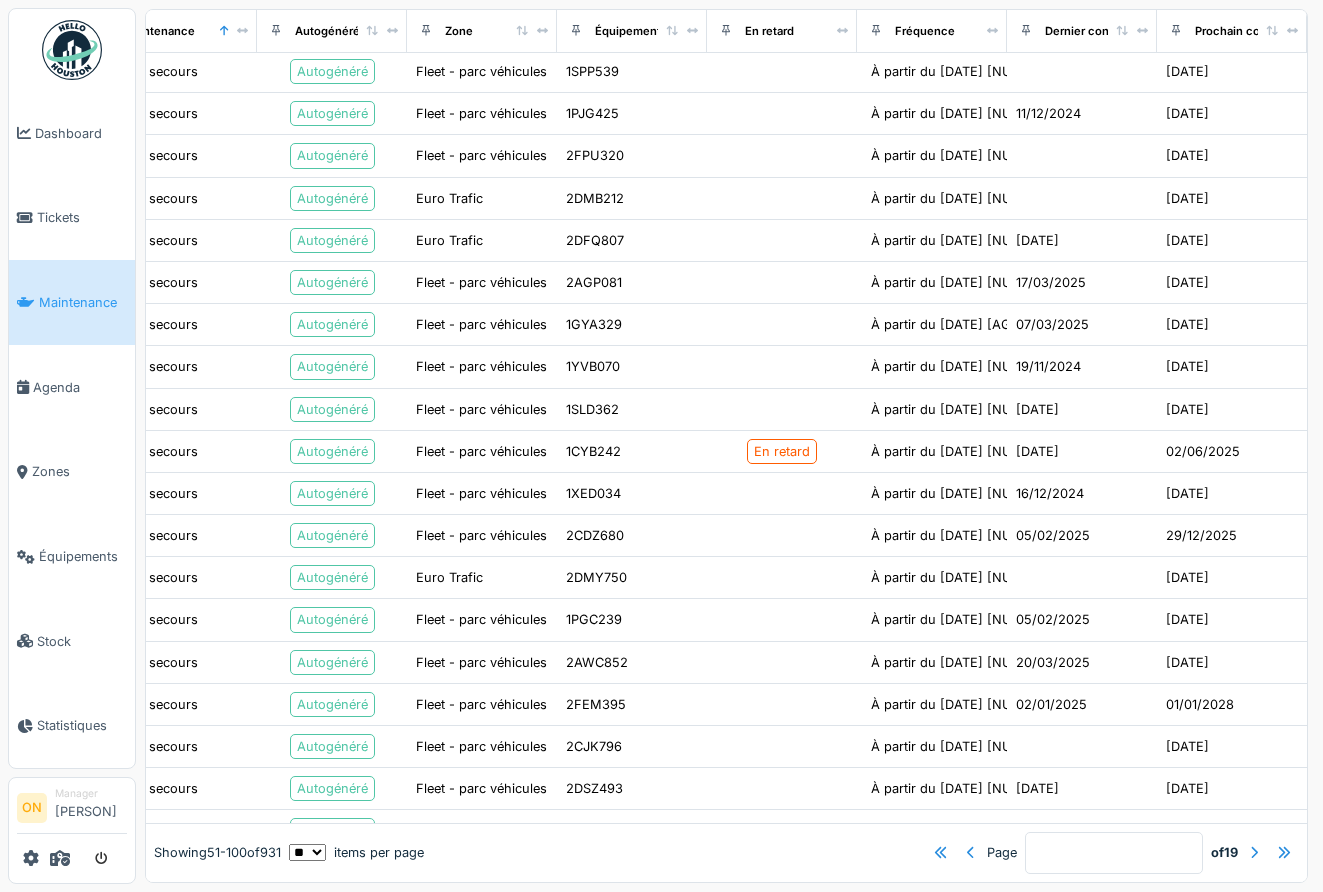 scroll, scrollTop: 1499, scrollLeft: 103, axis: both 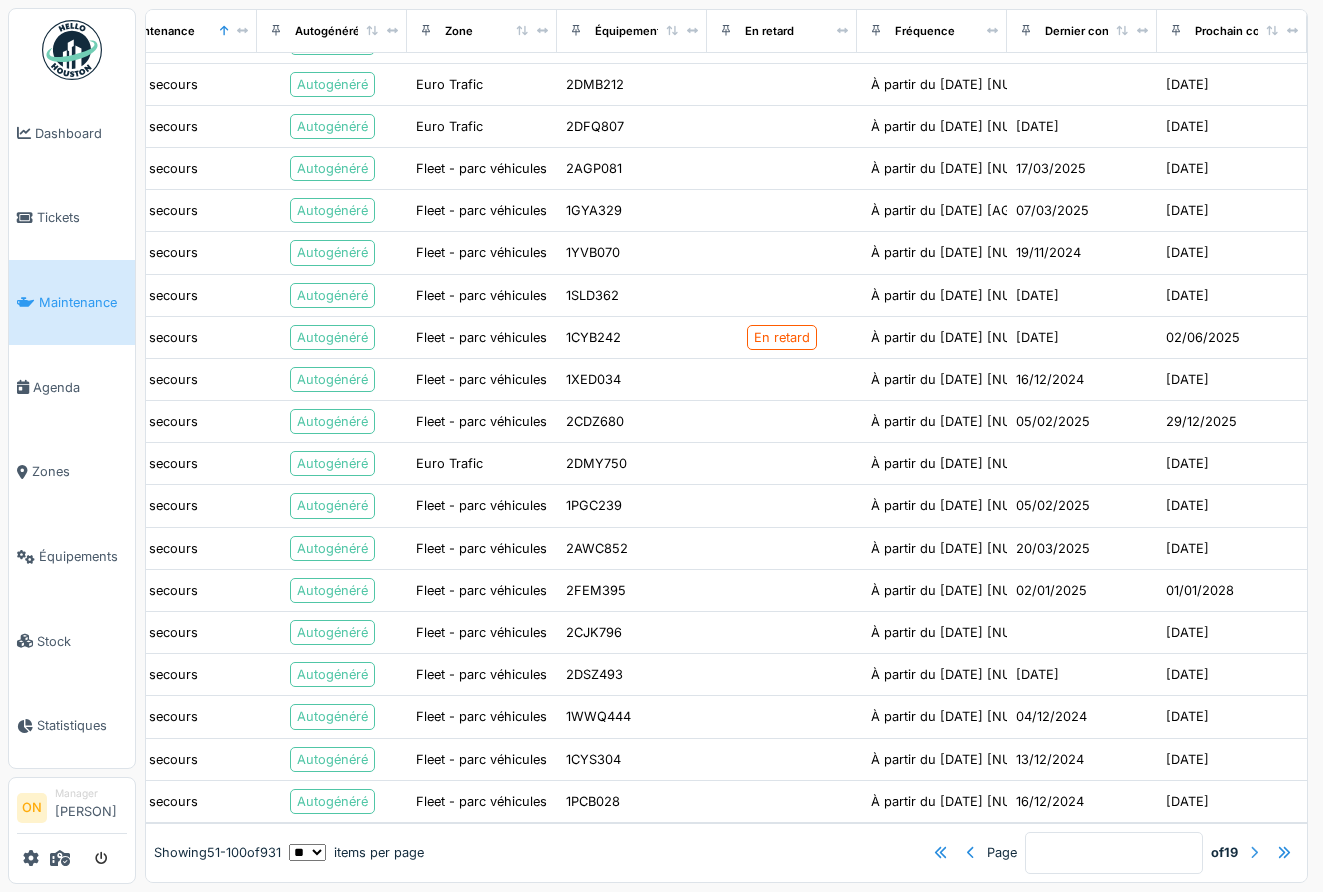 click at bounding box center [1254, 852] 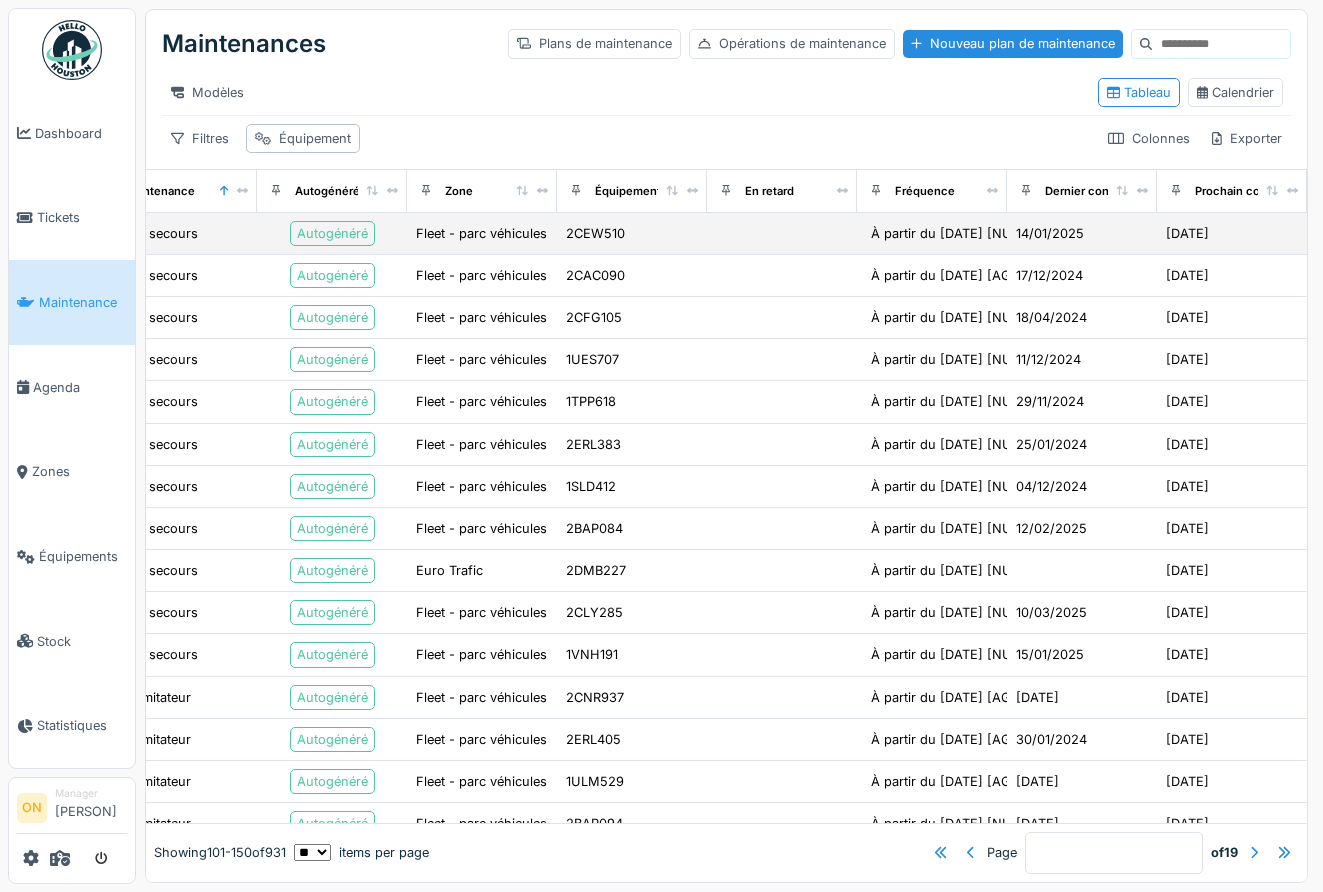 scroll, scrollTop: 0, scrollLeft: 0, axis: both 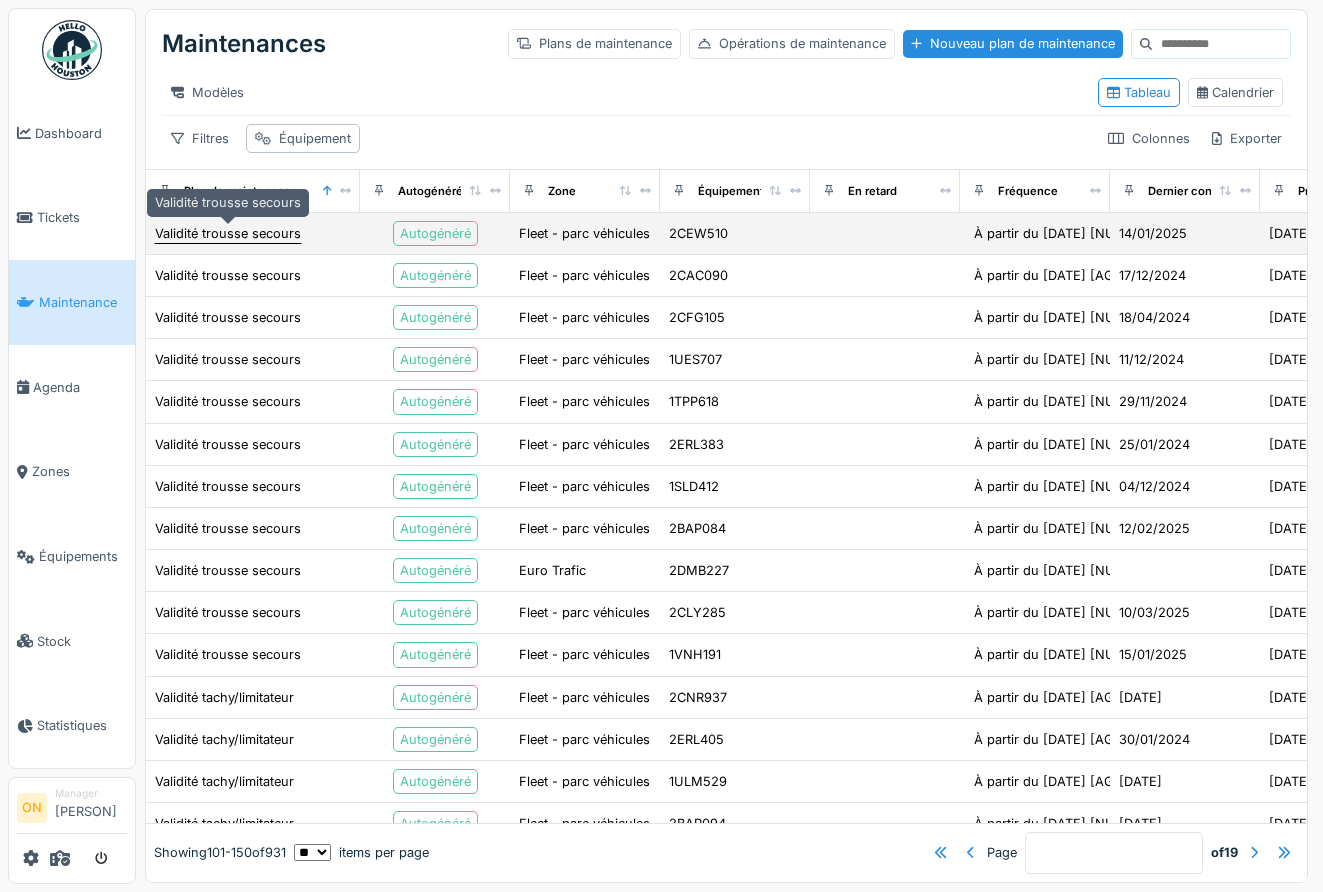 click on "Validité trousse secours" at bounding box center (228, 233) 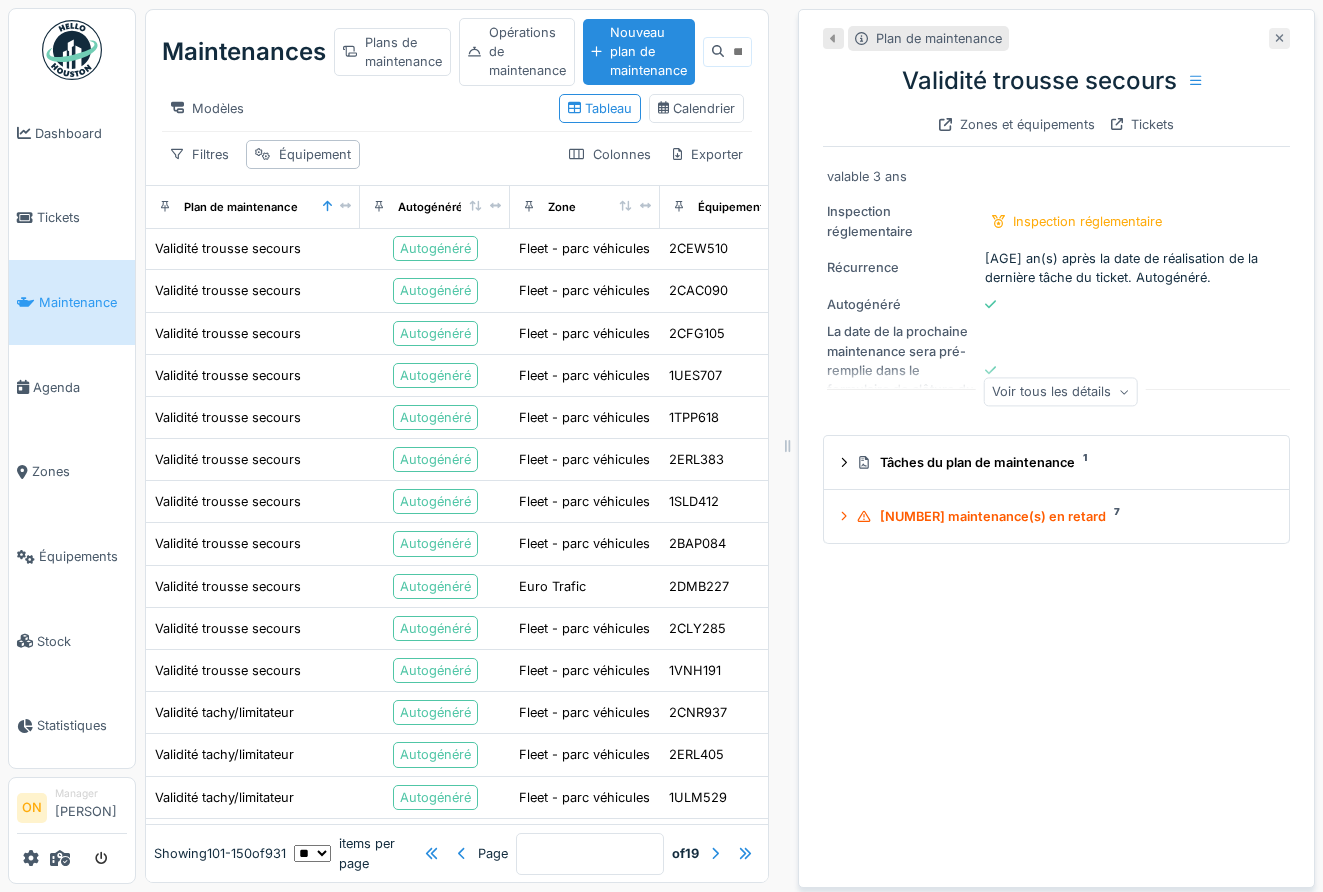 click 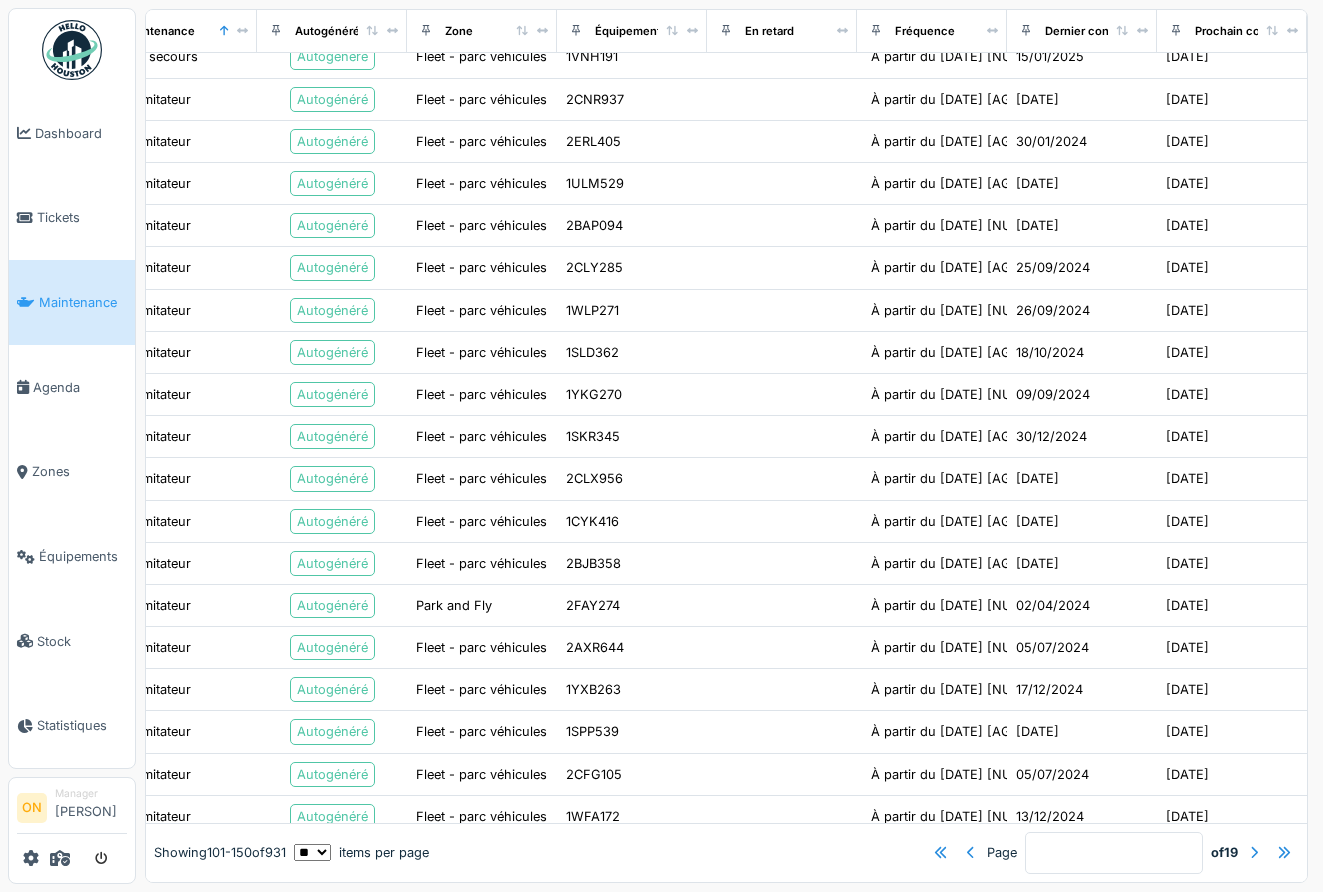 scroll, scrollTop: 1499, scrollLeft: 103, axis: both 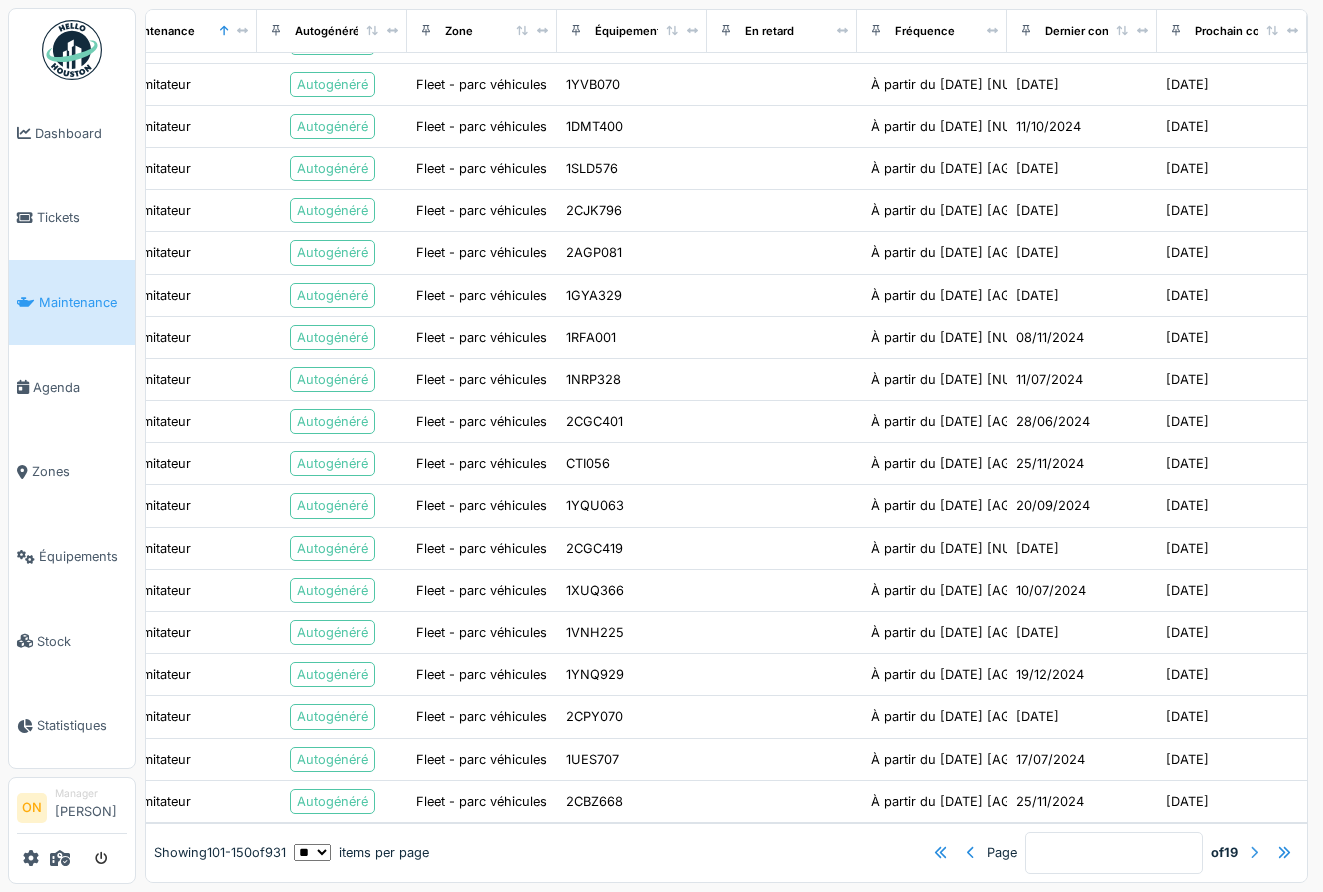 click at bounding box center (1254, 852) 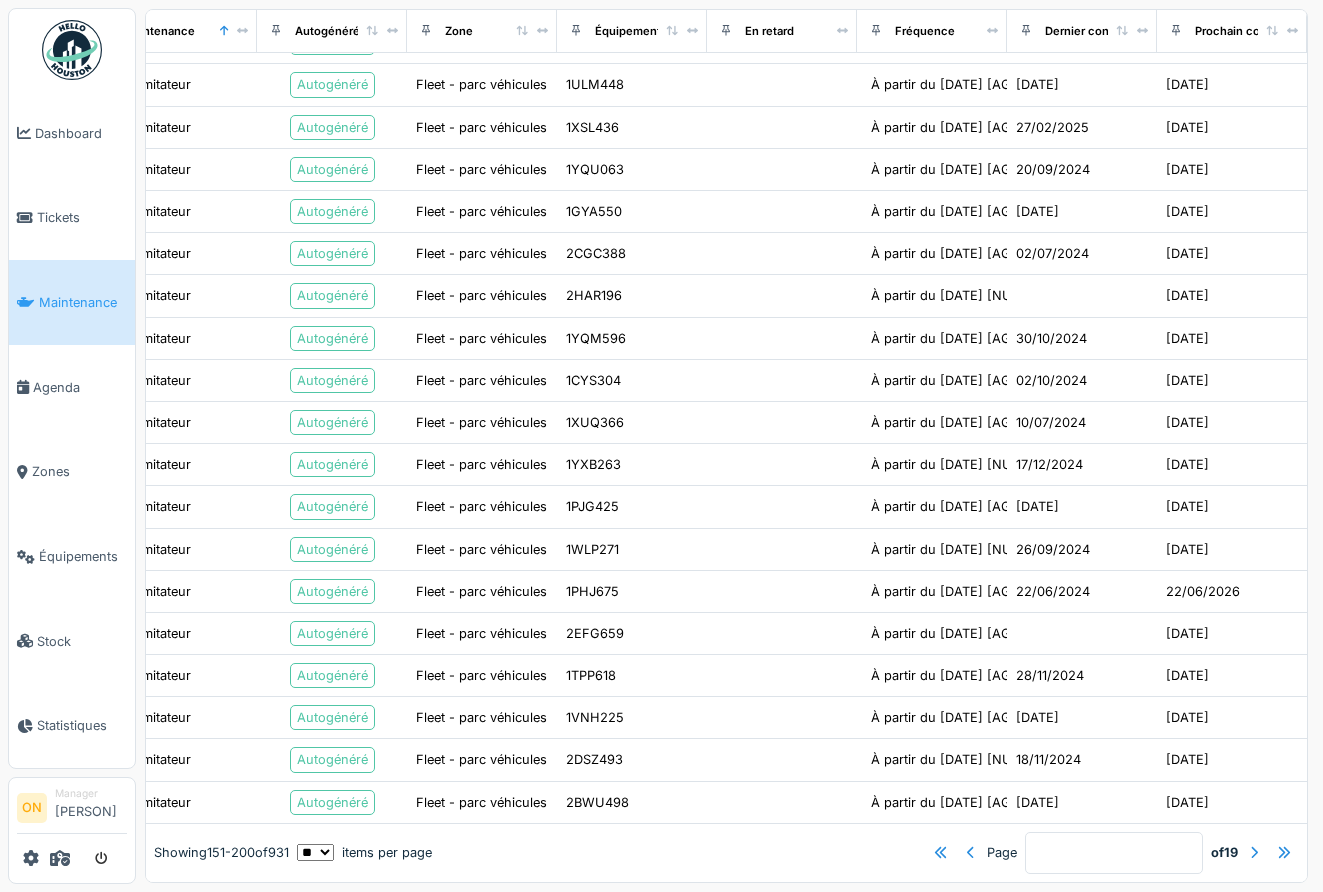 scroll, scrollTop: 1499, scrollLeft: 103, axis: both 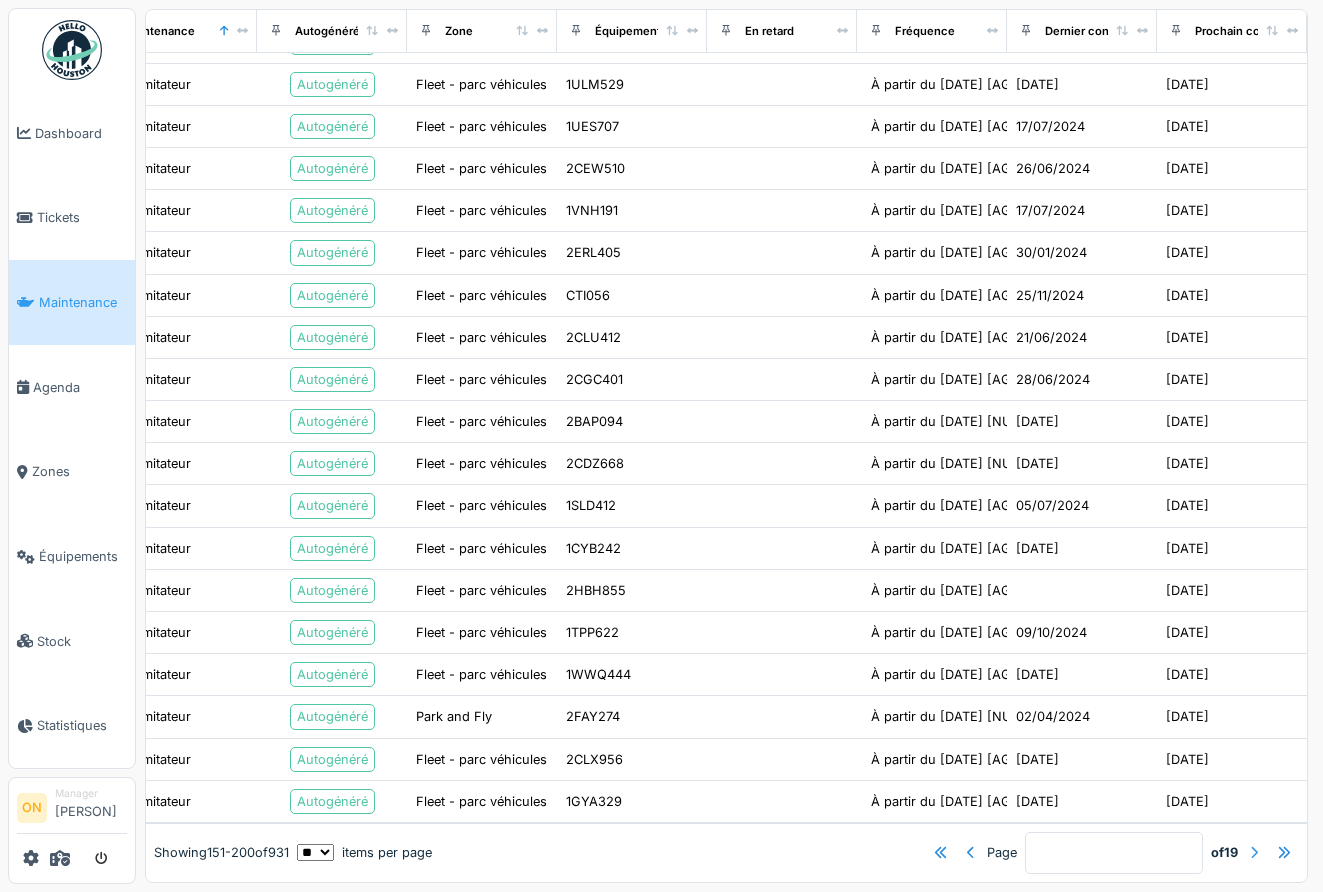 click at bounding box center (1254, 852) 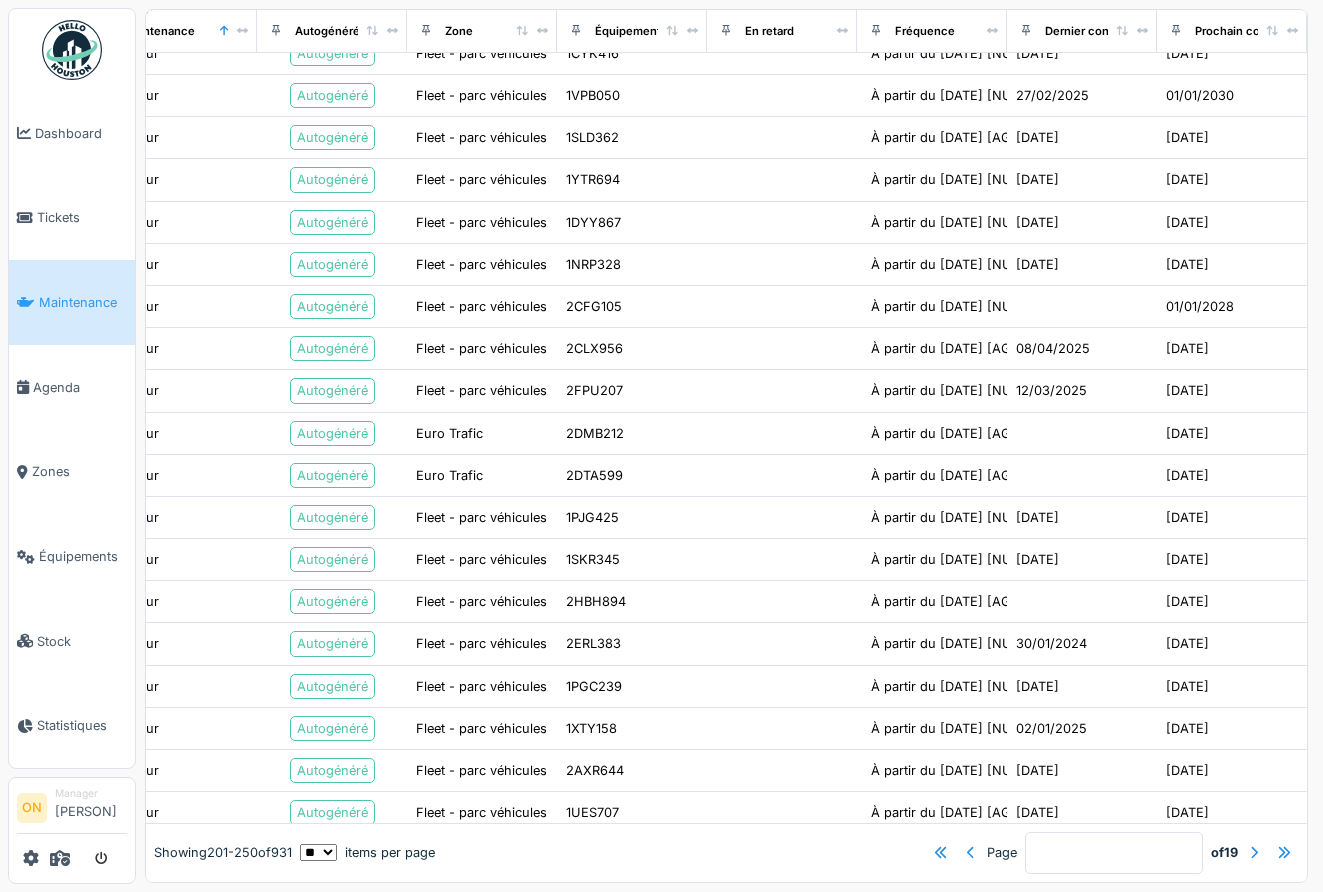 scroll, scrollTop: 1499, scrollLeft: 103, axis: both 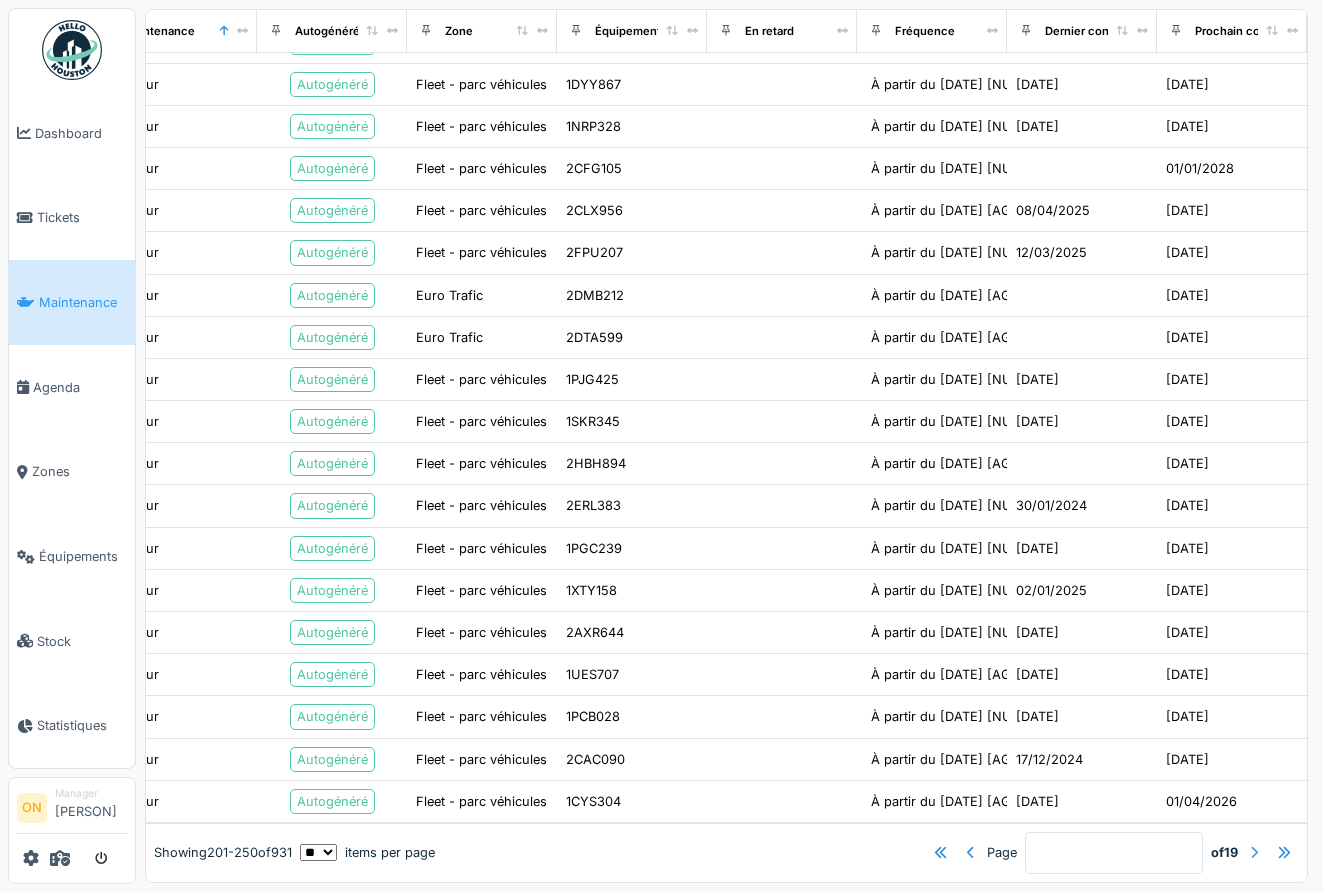click at bounding box center [1254, 852] 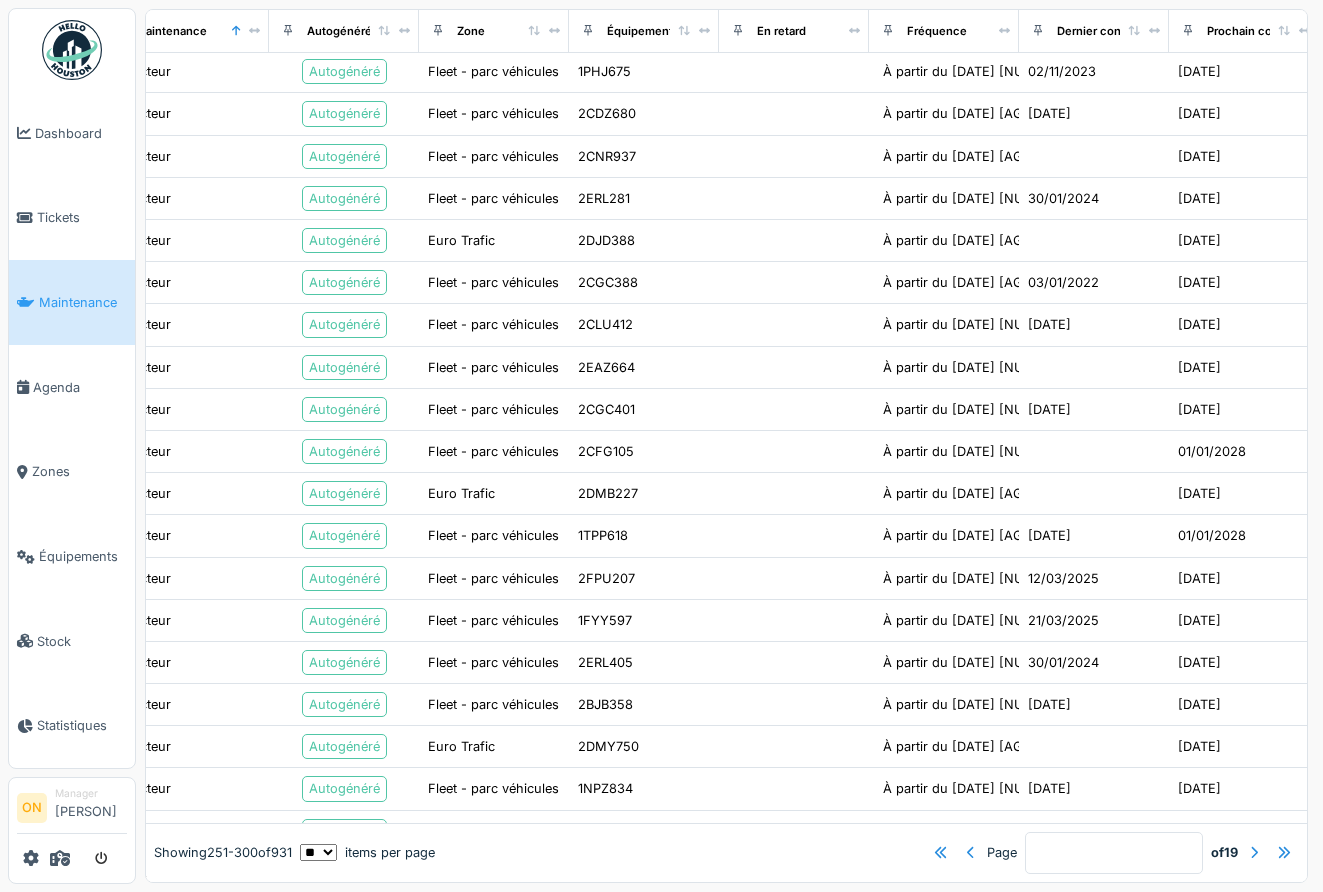 scroll, scrollTop: 1499, scrollLeft: 91, axis: both 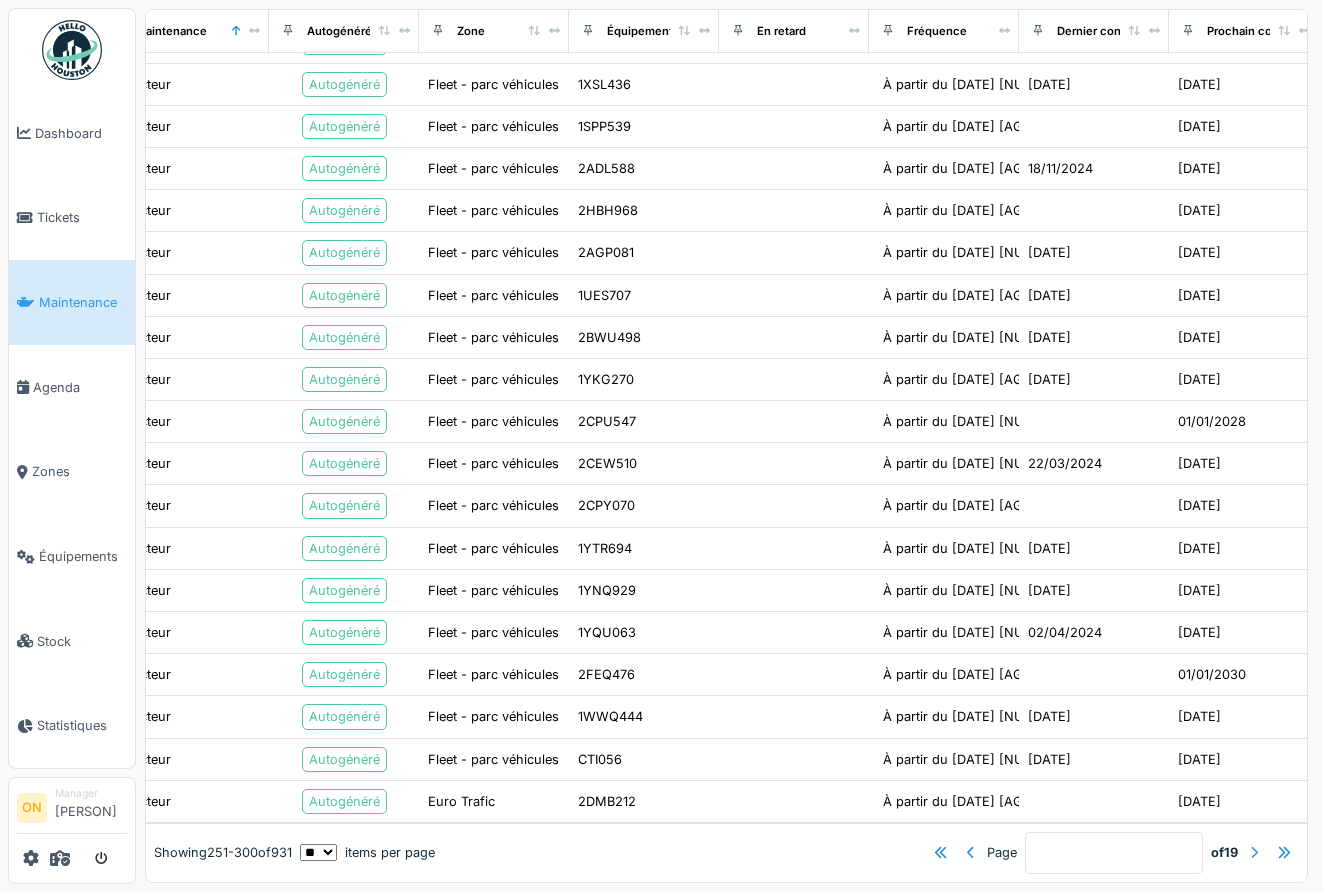 click at bounding box center (1254, 852) 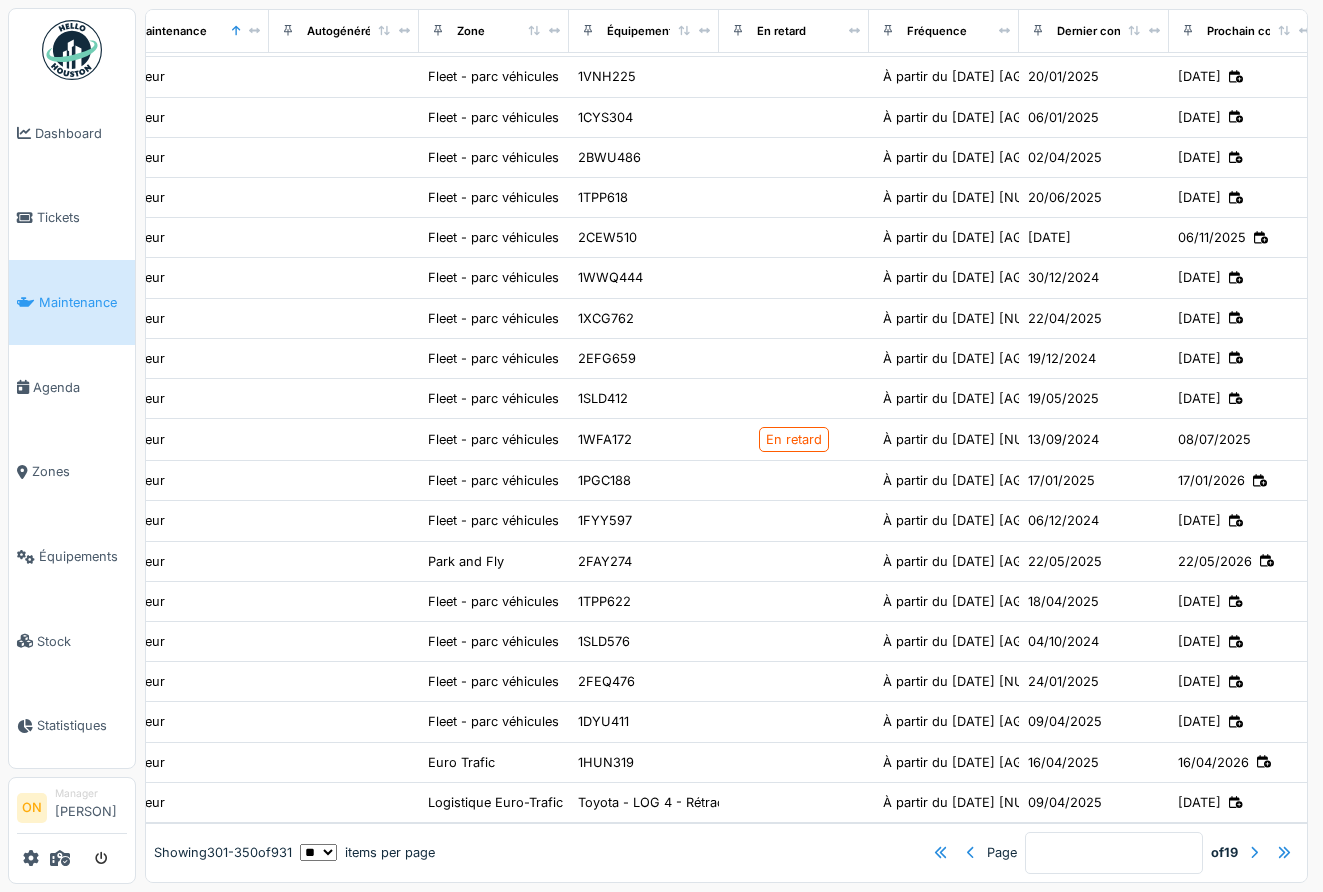 type on "*" 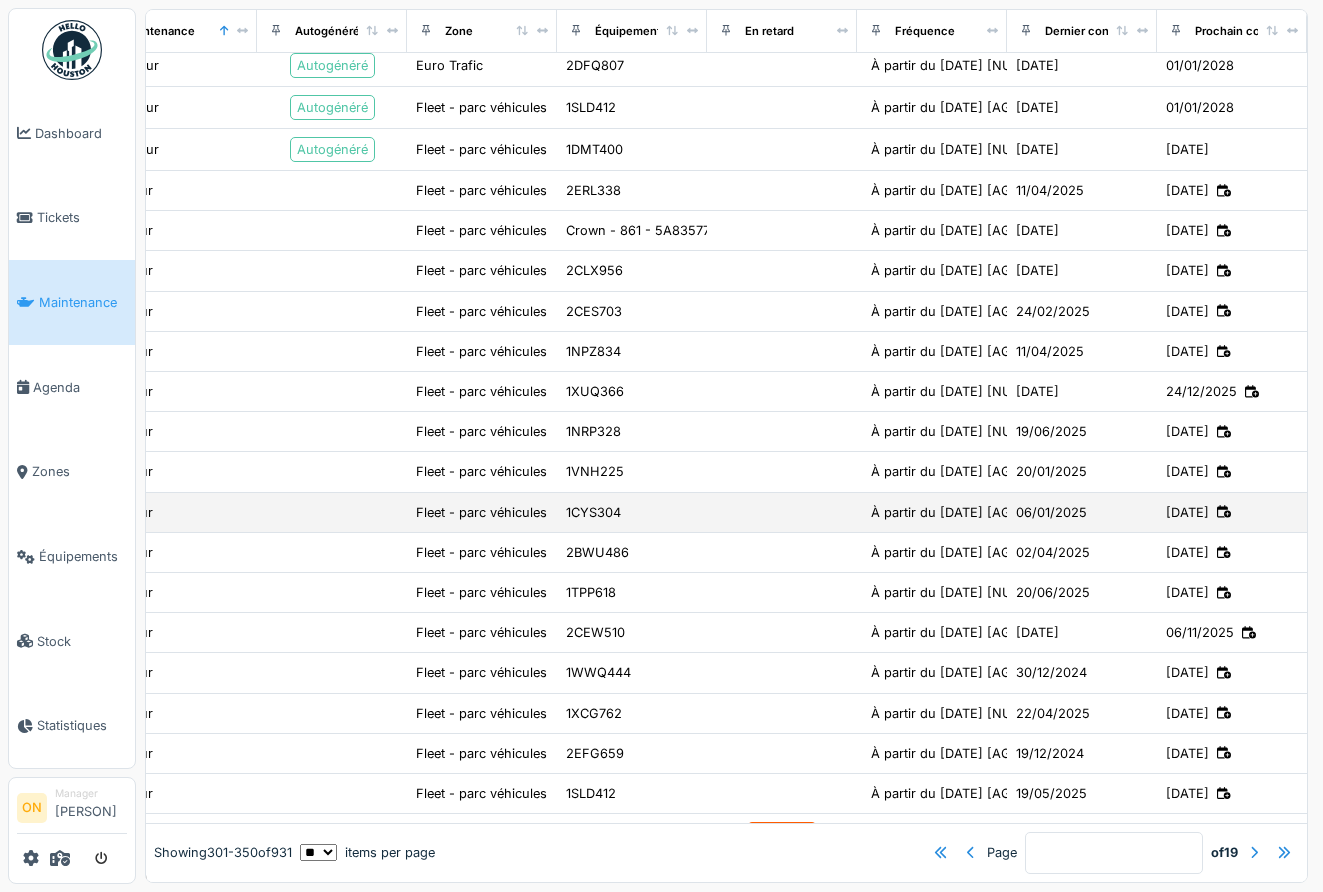 scroll, scrollTop: 1054, scrollLeft: 0, axis: vertical 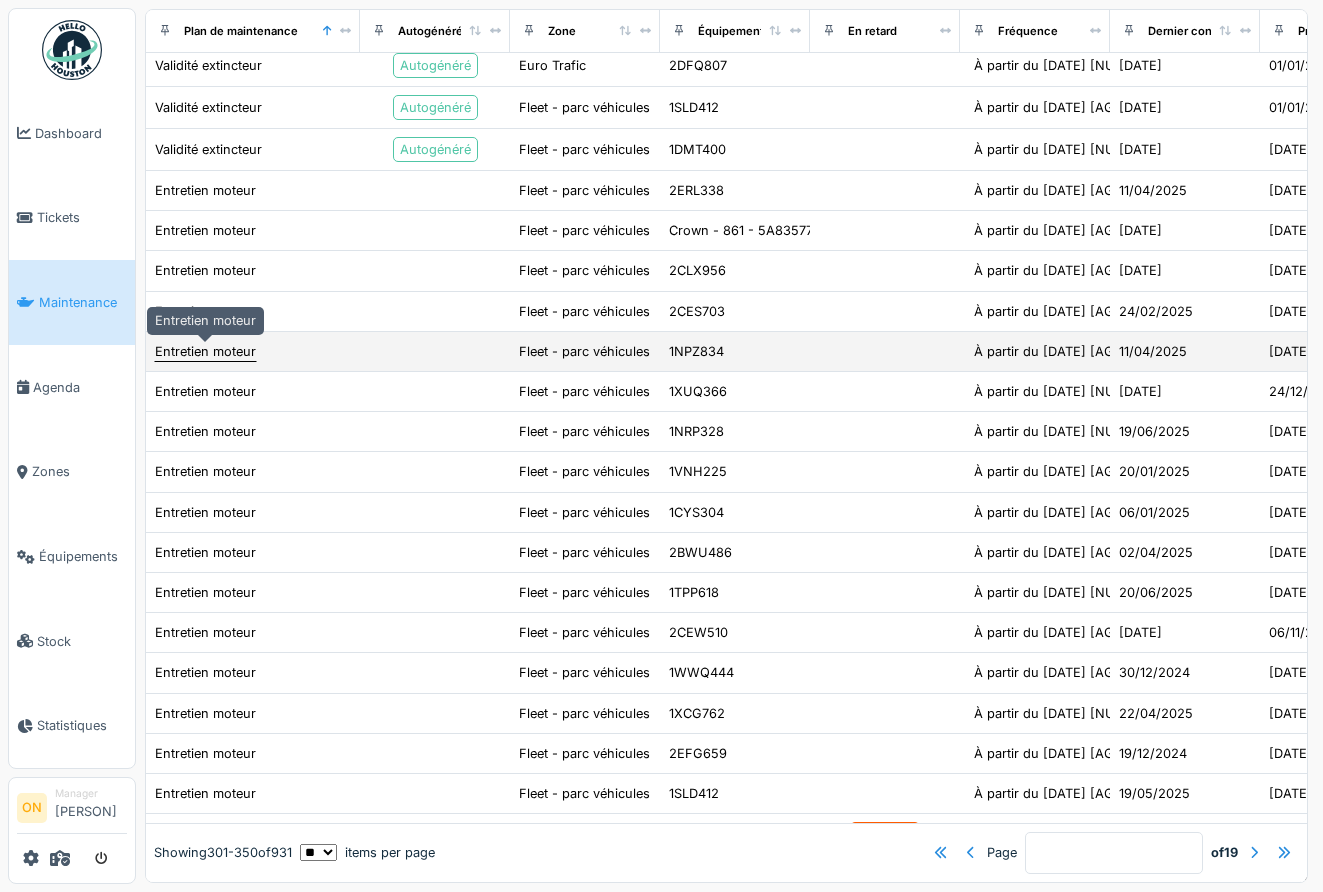 click on "Entretien moteur" at bounding box center [205, 351] 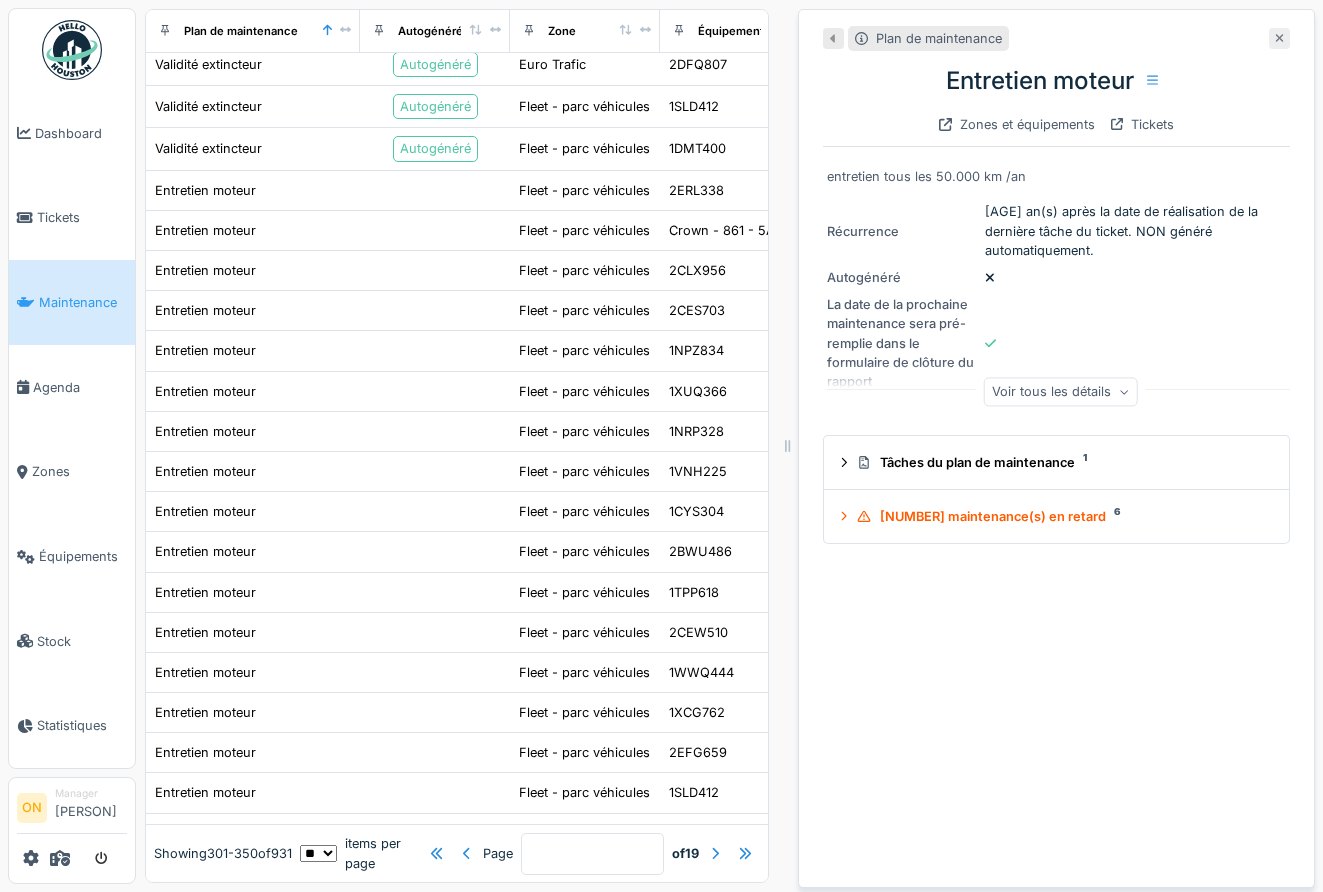 click 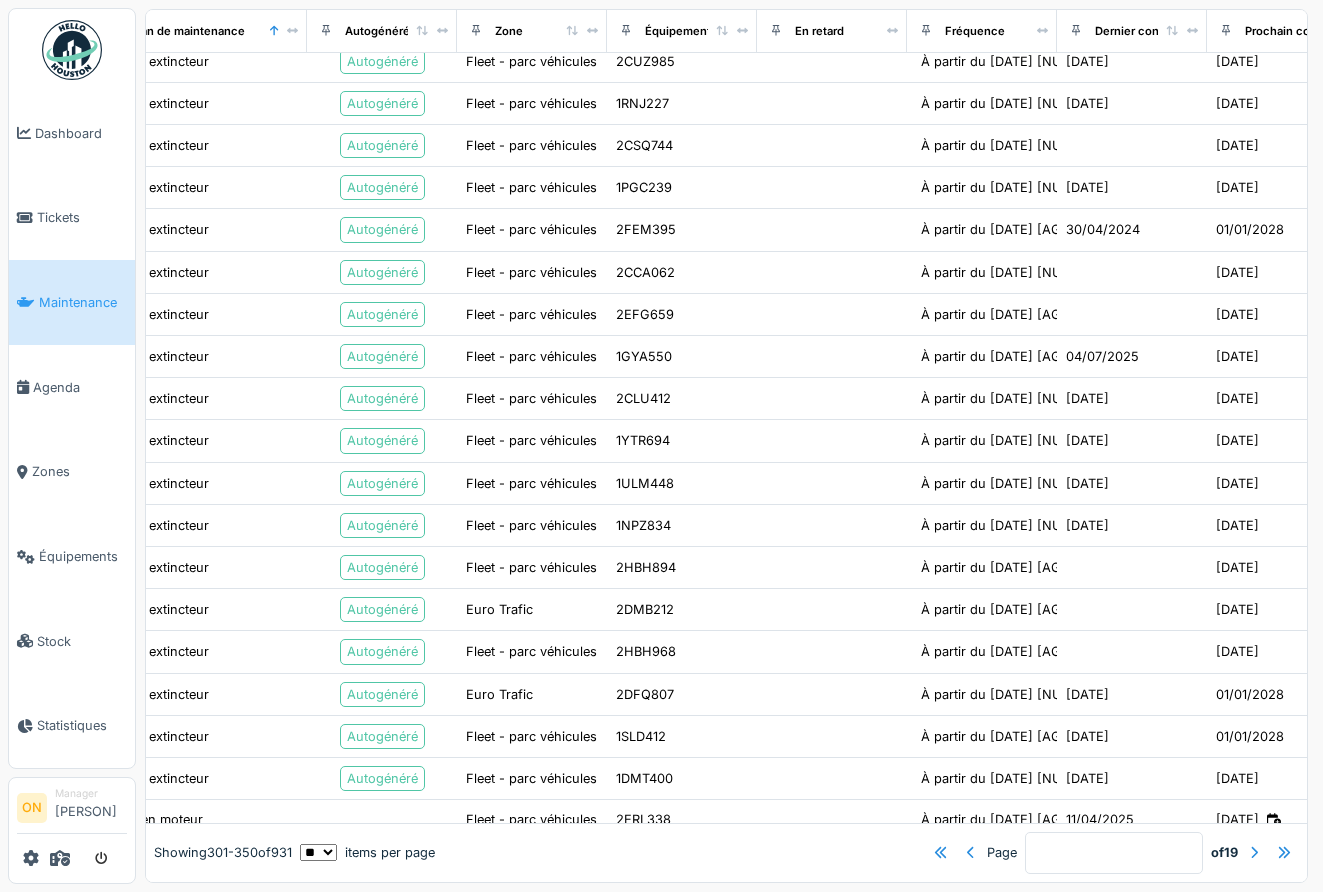 scroll, scrollTop: 425, scrollLeft: 103, axis: both 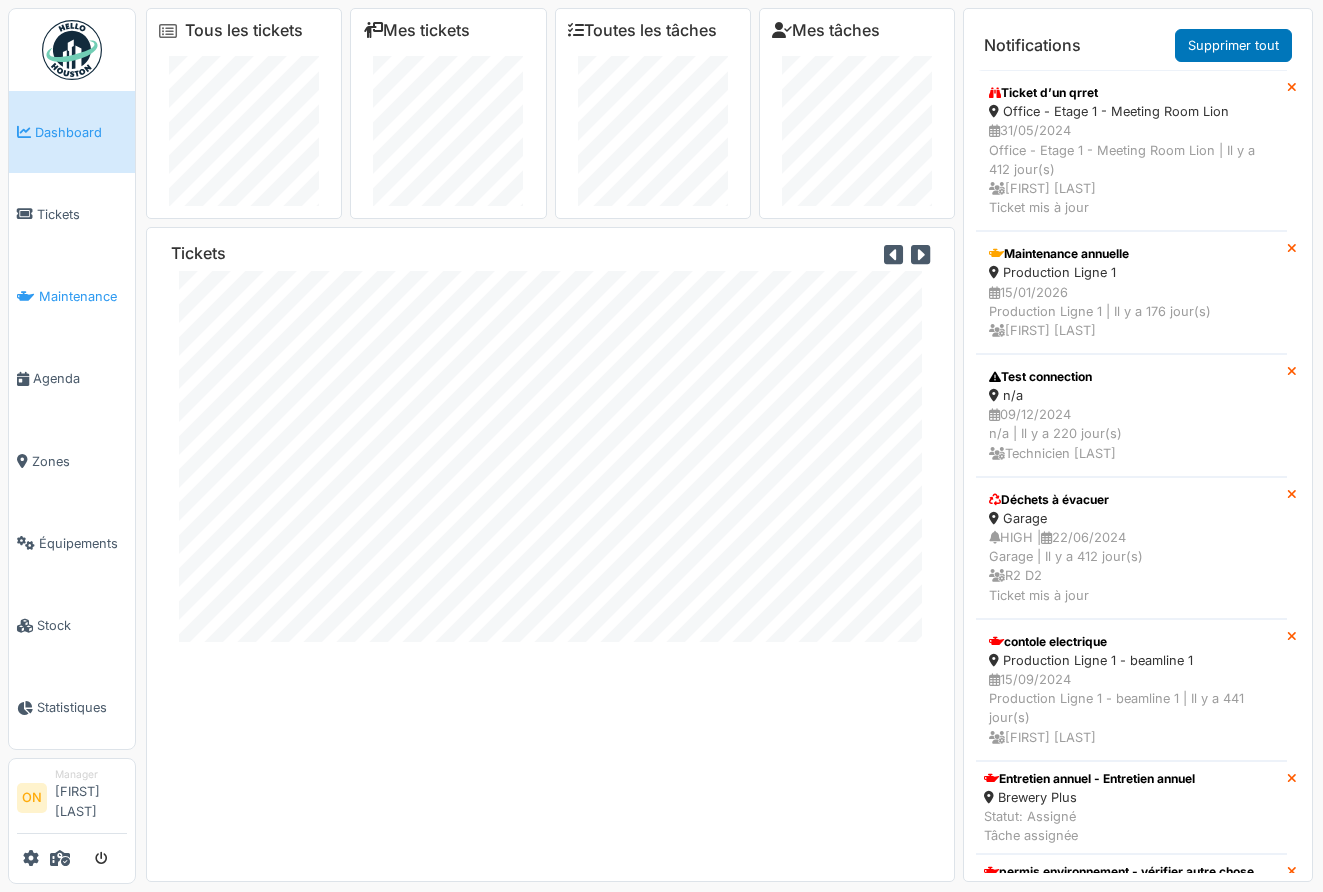 click on "Maintenance" at bounding box center (83, 296) 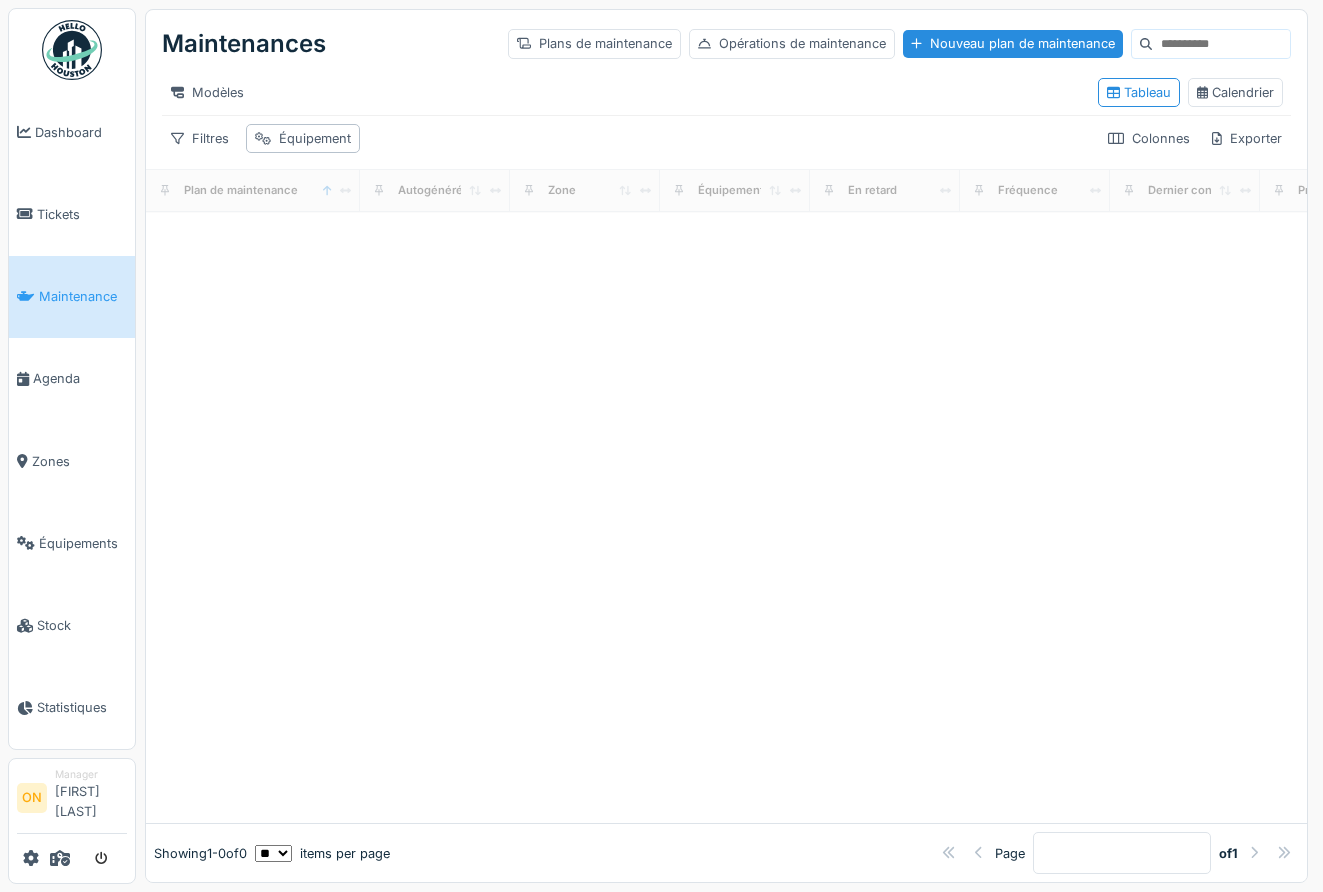 scroll, scrollTop: 0, scrollLeft: 0, axis: both 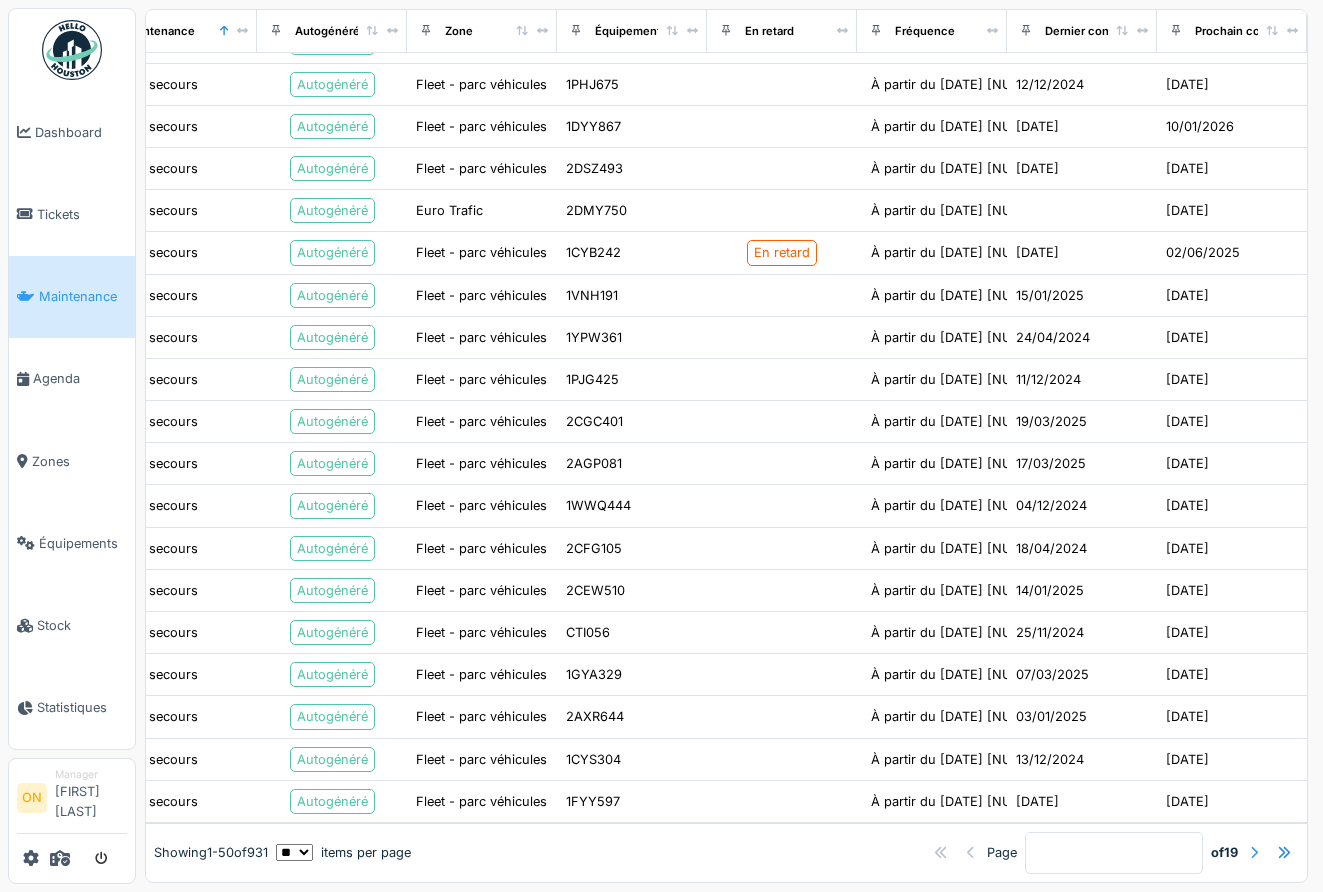 click at bounding box center (1254, 852) 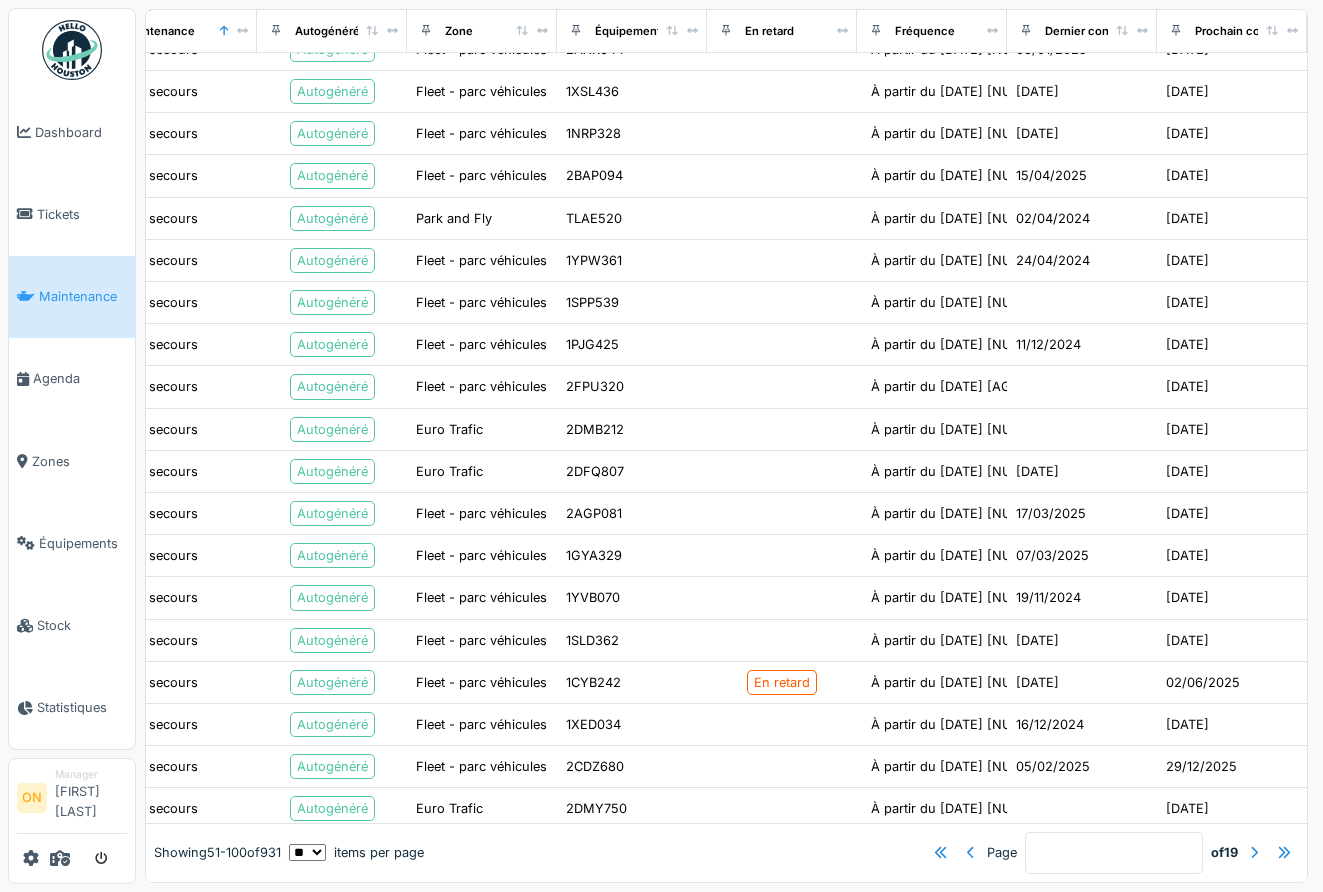 scroll, scrollTop: 1499, scrollLeft: 103, axis: both 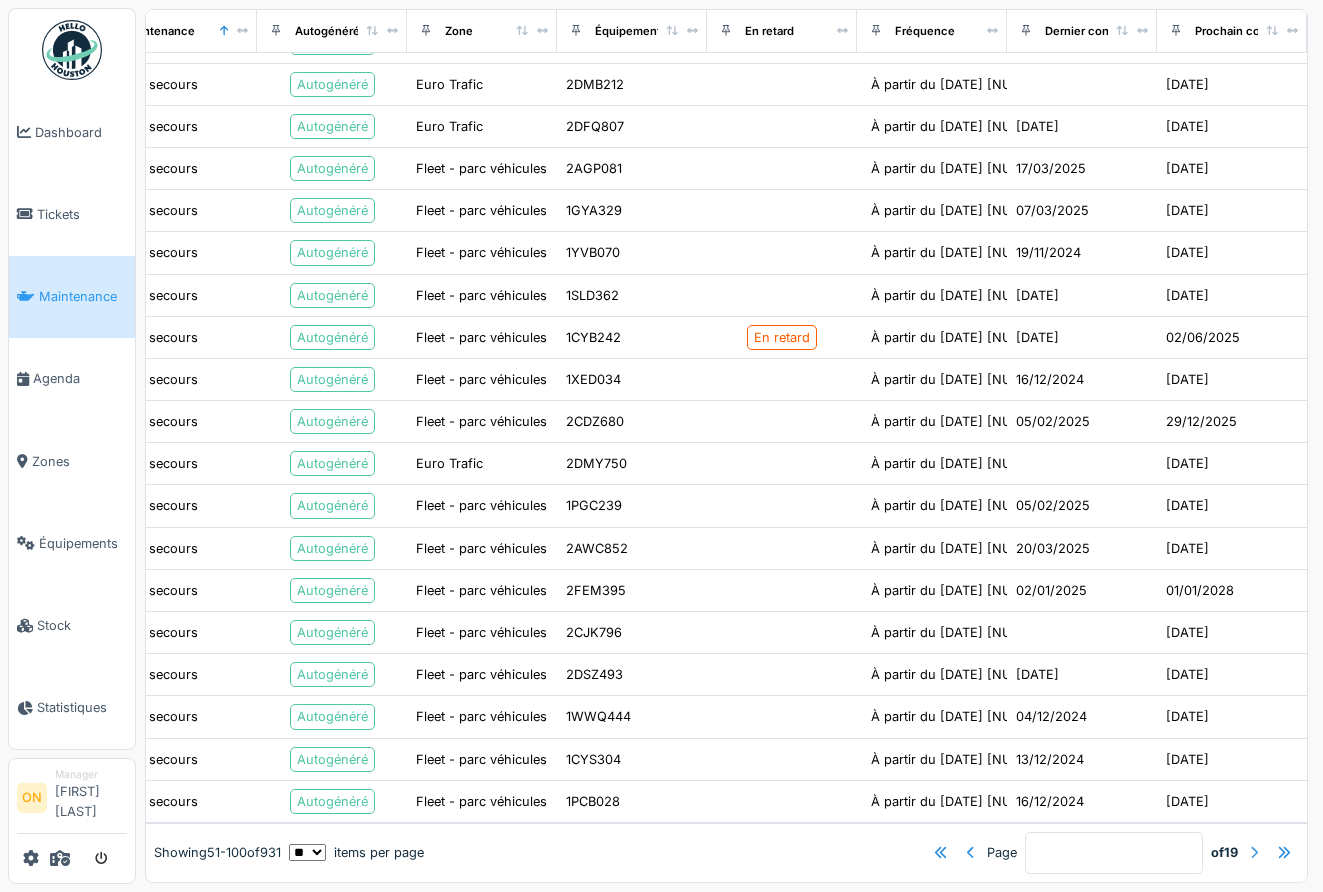 click at bounding box center [1254, 852] 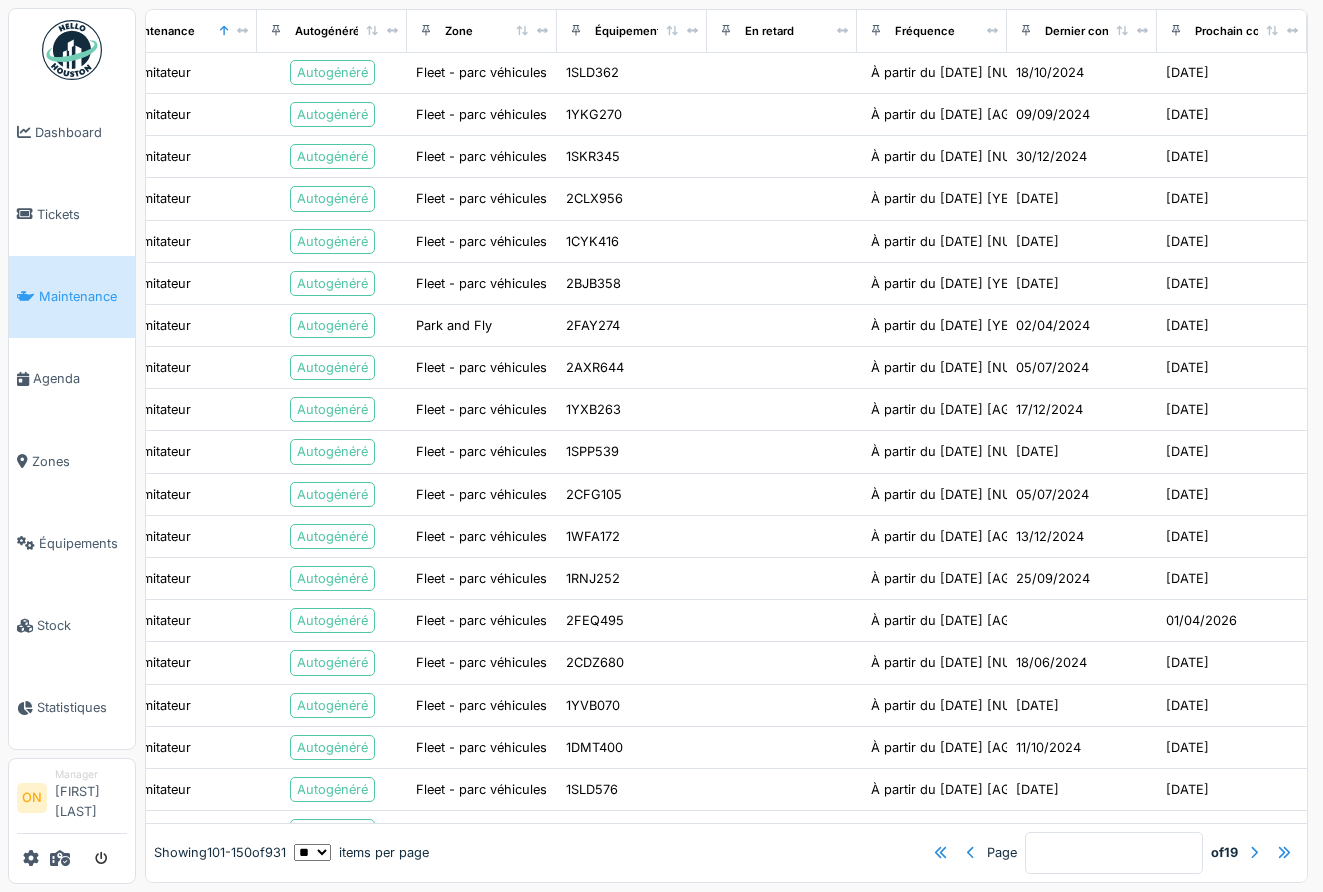 scroll, scrollTop: 1499, scrollLeft: 103, axis: both 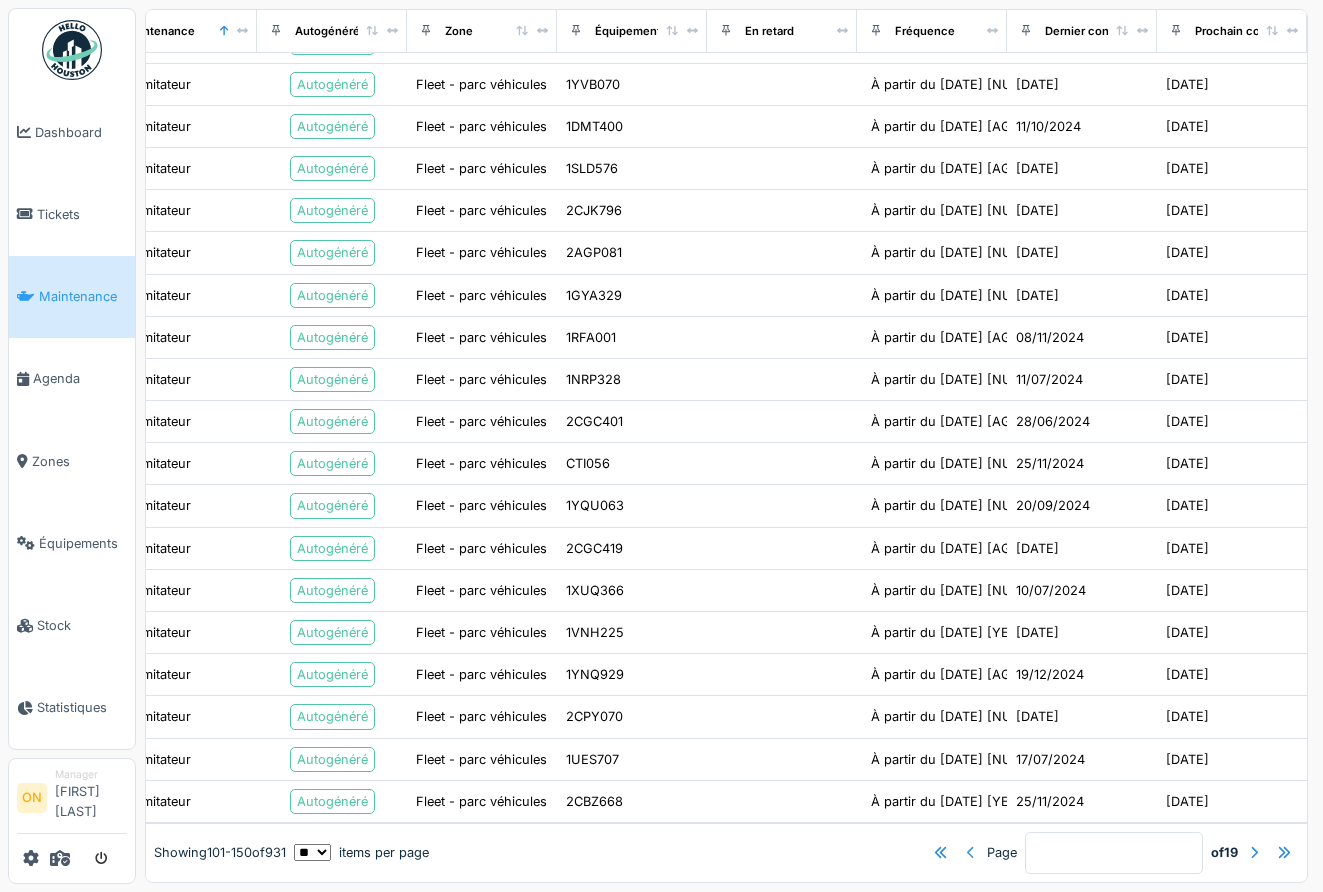 click at bounding box center [971, 852] 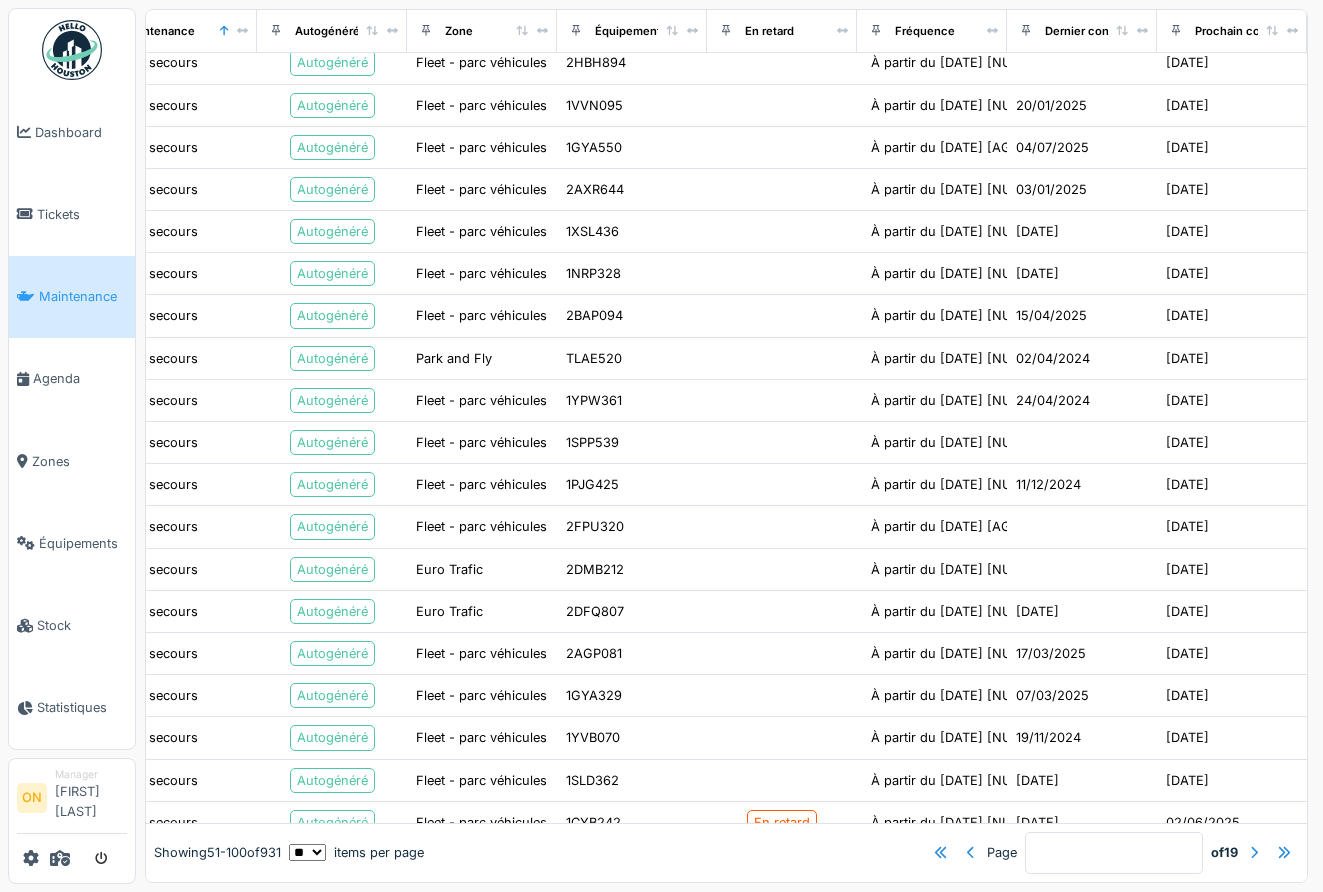 scroll, scrollTop: 1499, scrollLeft: 103, axis: both 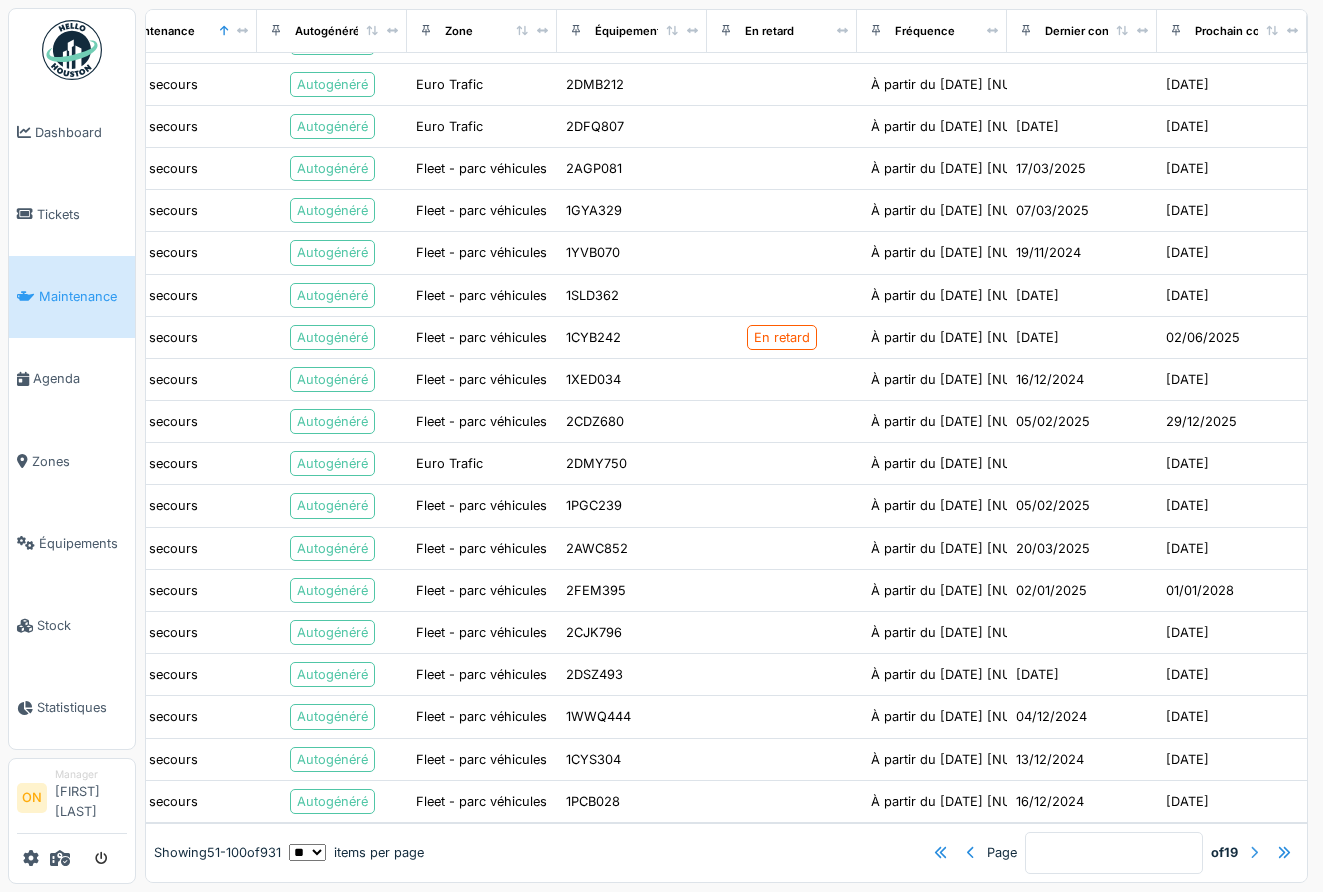 click at bounding box center (1254, 852) 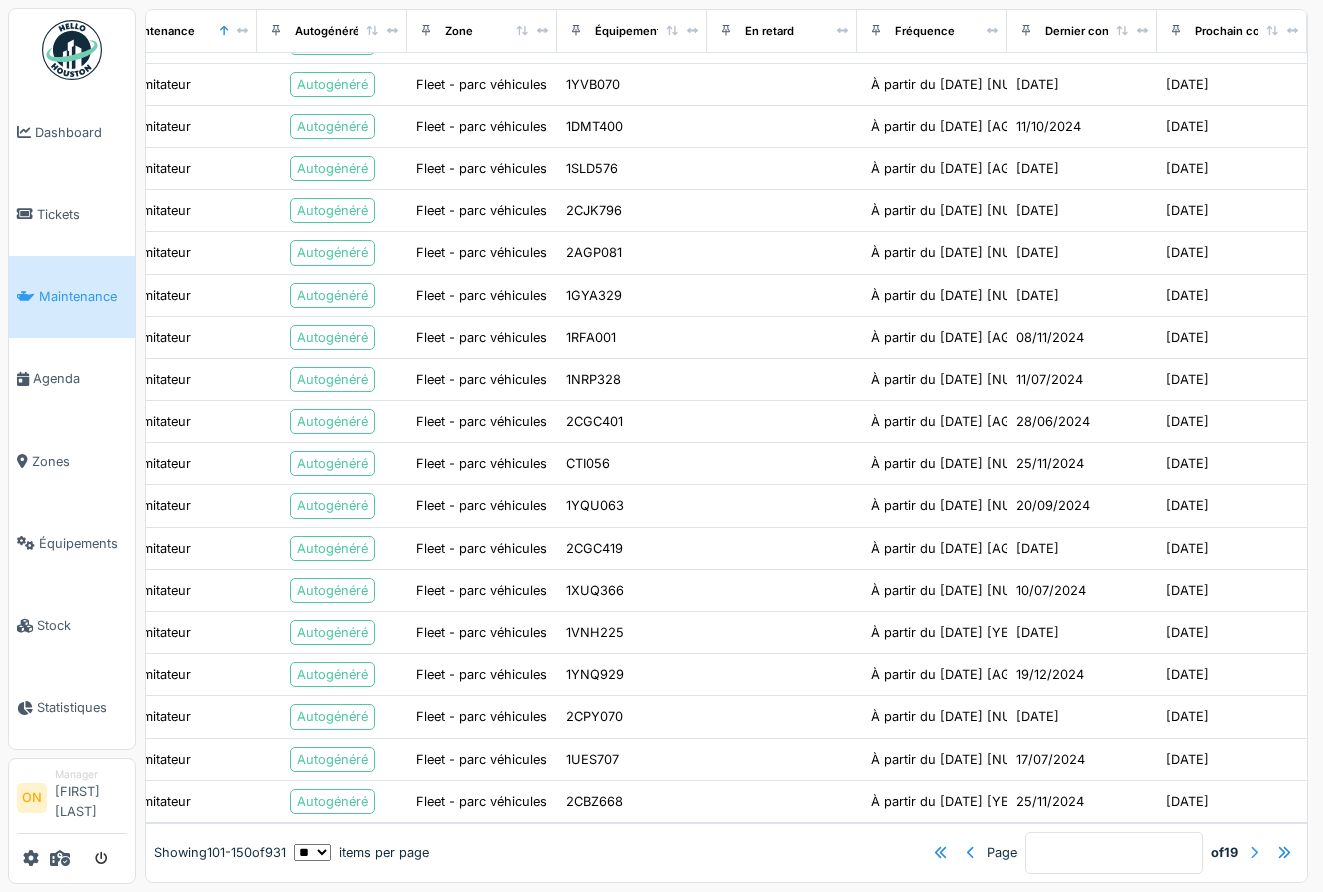 click at bounding box center (1254, 852) 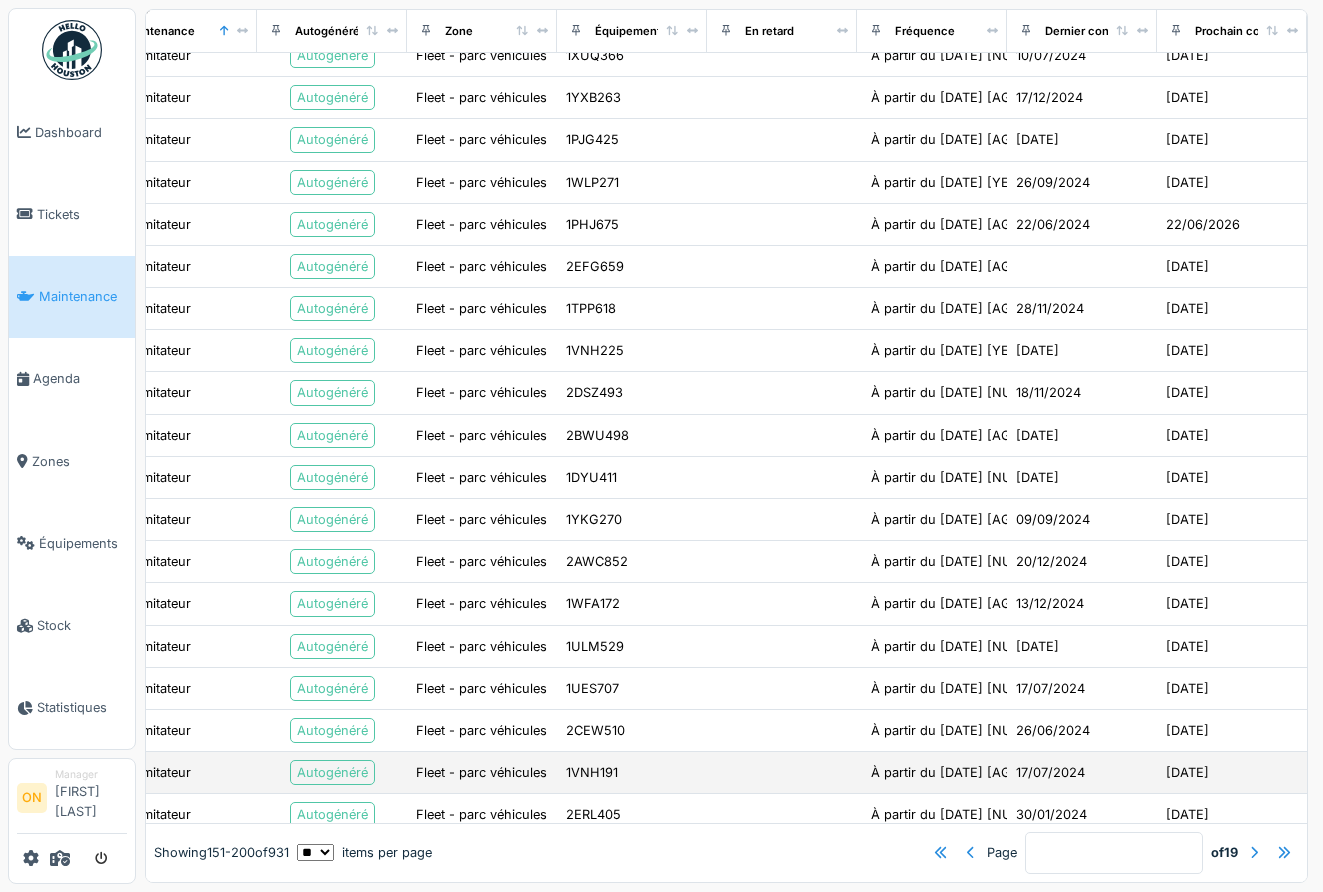 scroll, scrollTop: 0, scrollLeft: 103, axis: horizontal 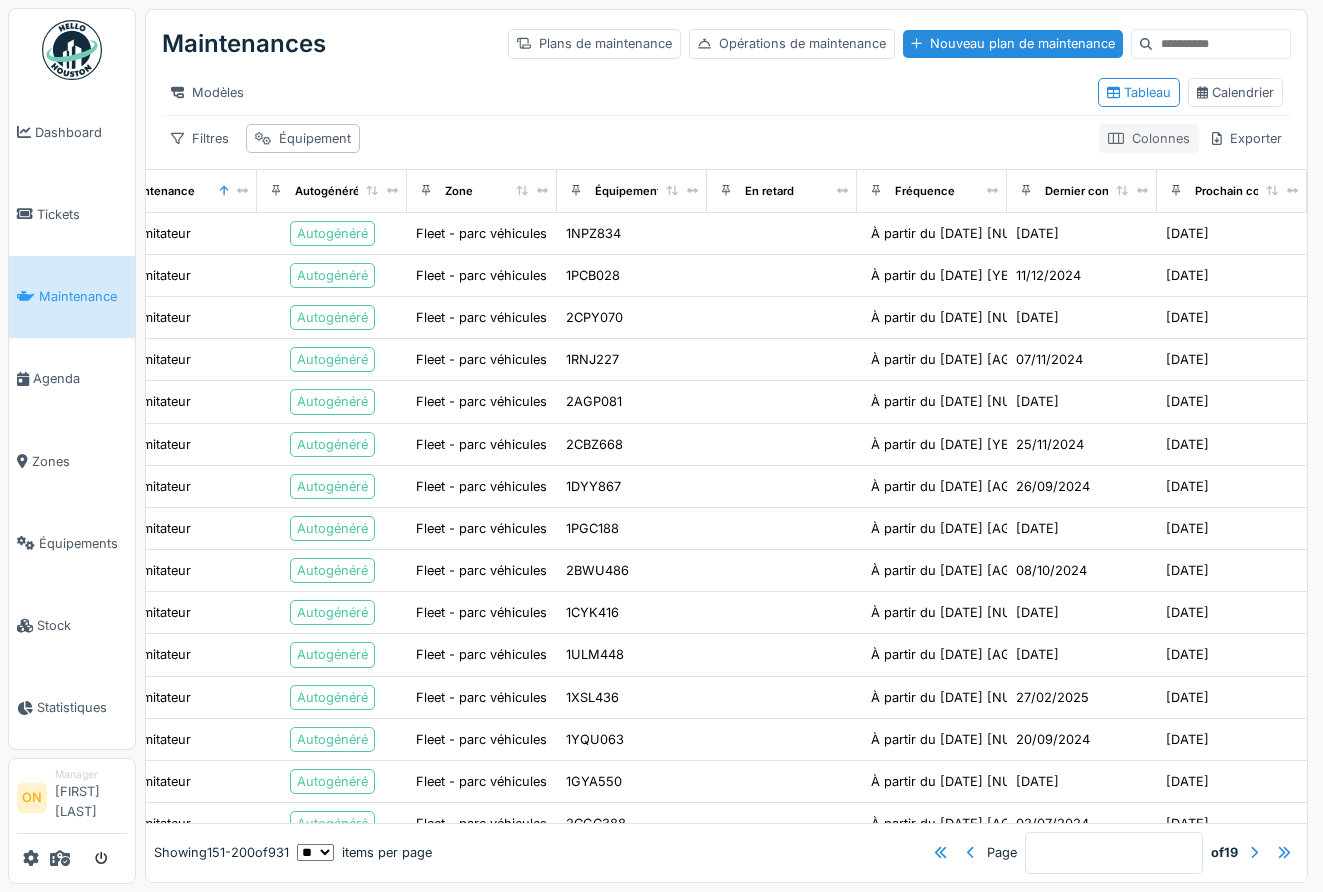 click on "Colonnes" at bounding box center (1149, 138) 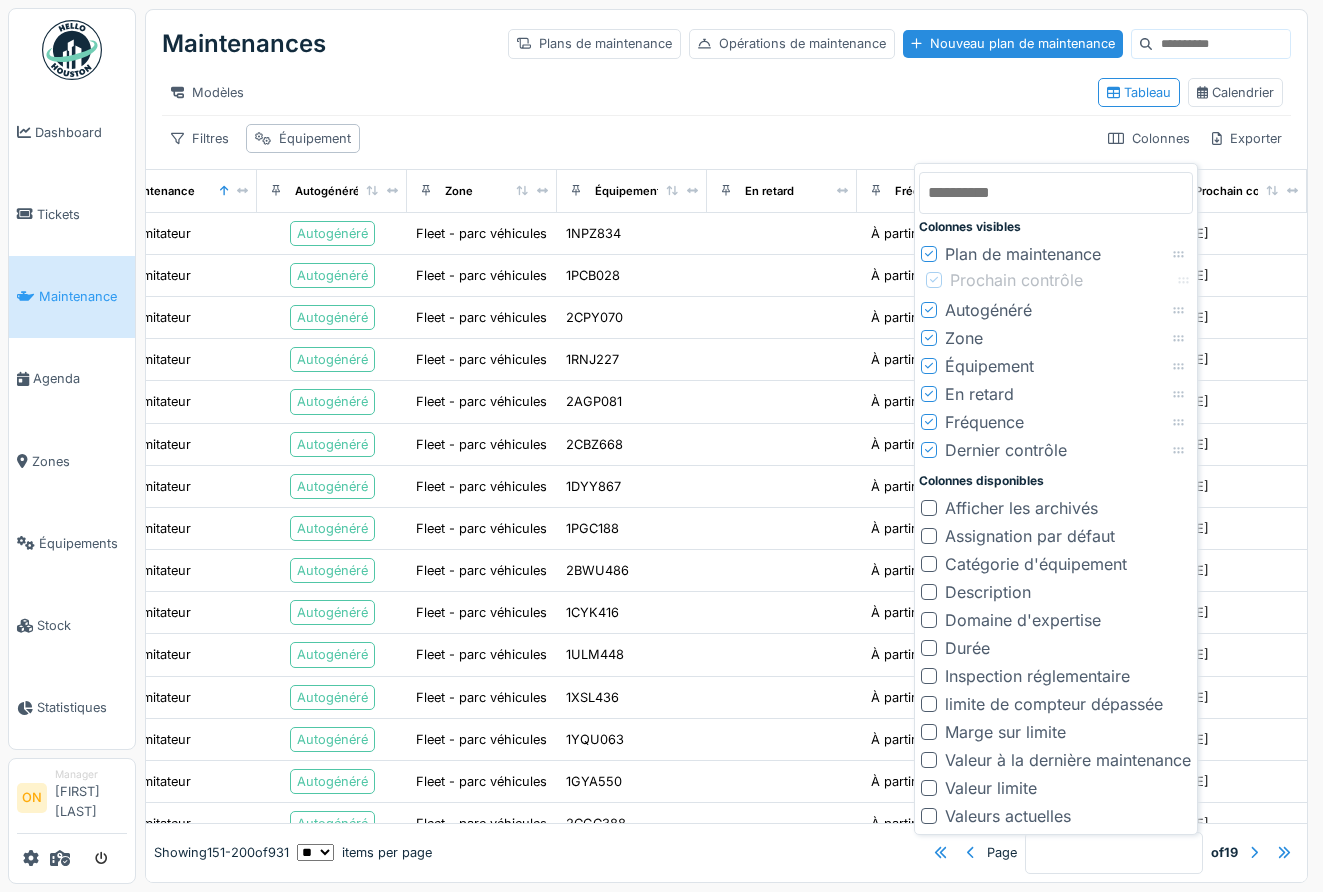 drag, startPoint x: 1180, startPoint y: 454, endPoint x: 1182, endPoint y: 284, distance: 170.01176 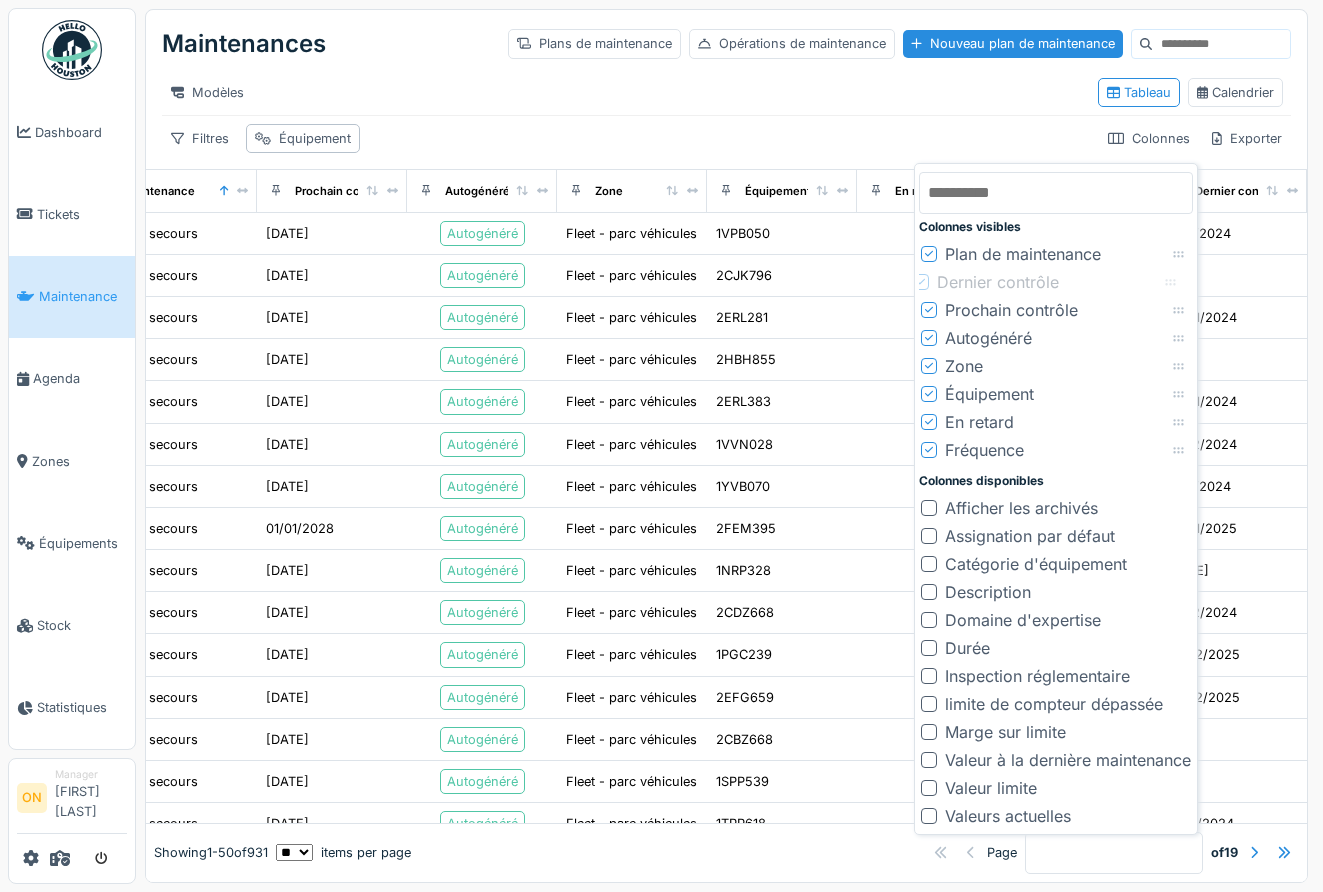drag, startPoint x: 1182, startPoint y: 450, endPoint x: 1174, endPoint y: 282, distance: 168.19037 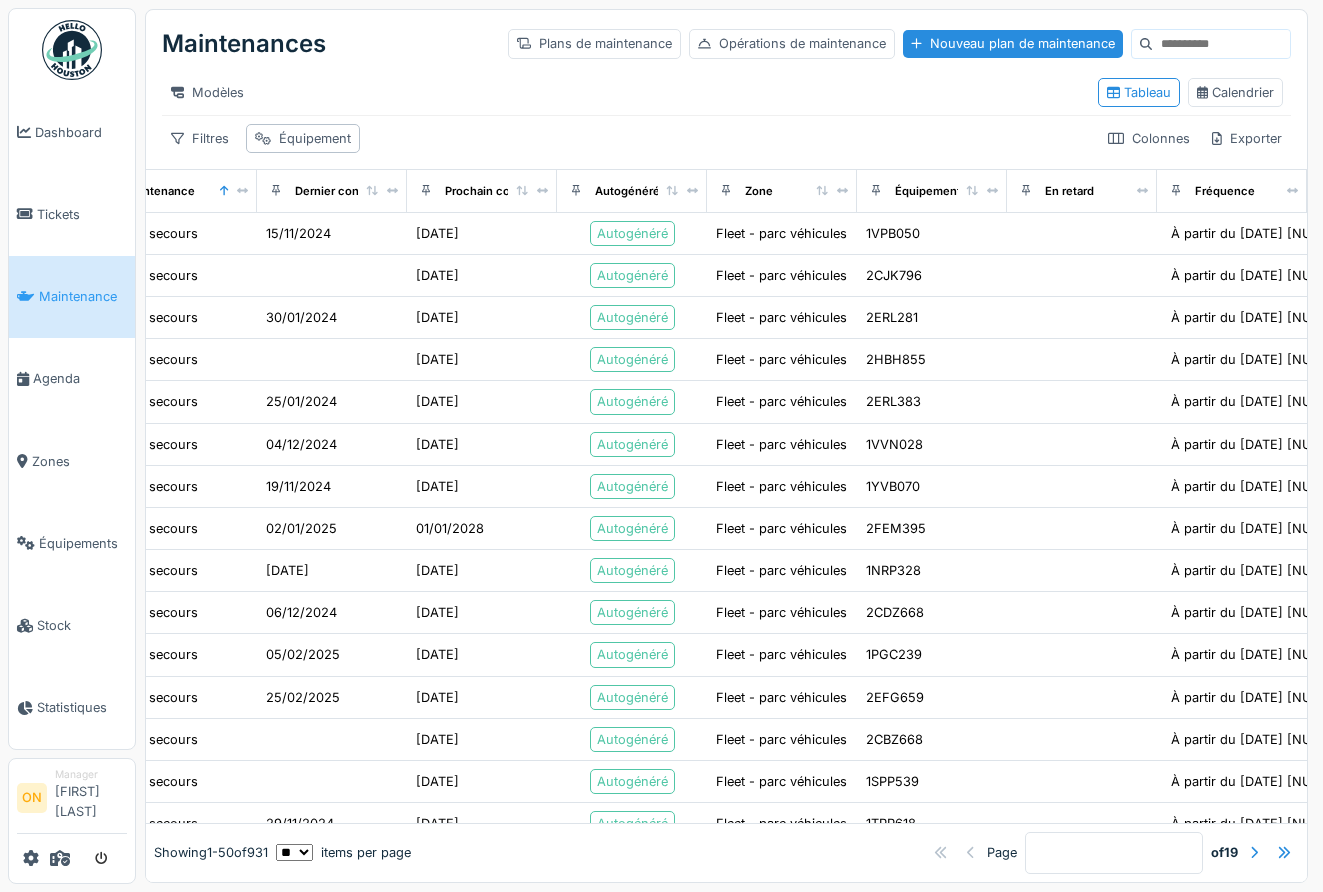 click on "Filtres Équipement Colonnes Exporter" at bounding box center (726, 138) 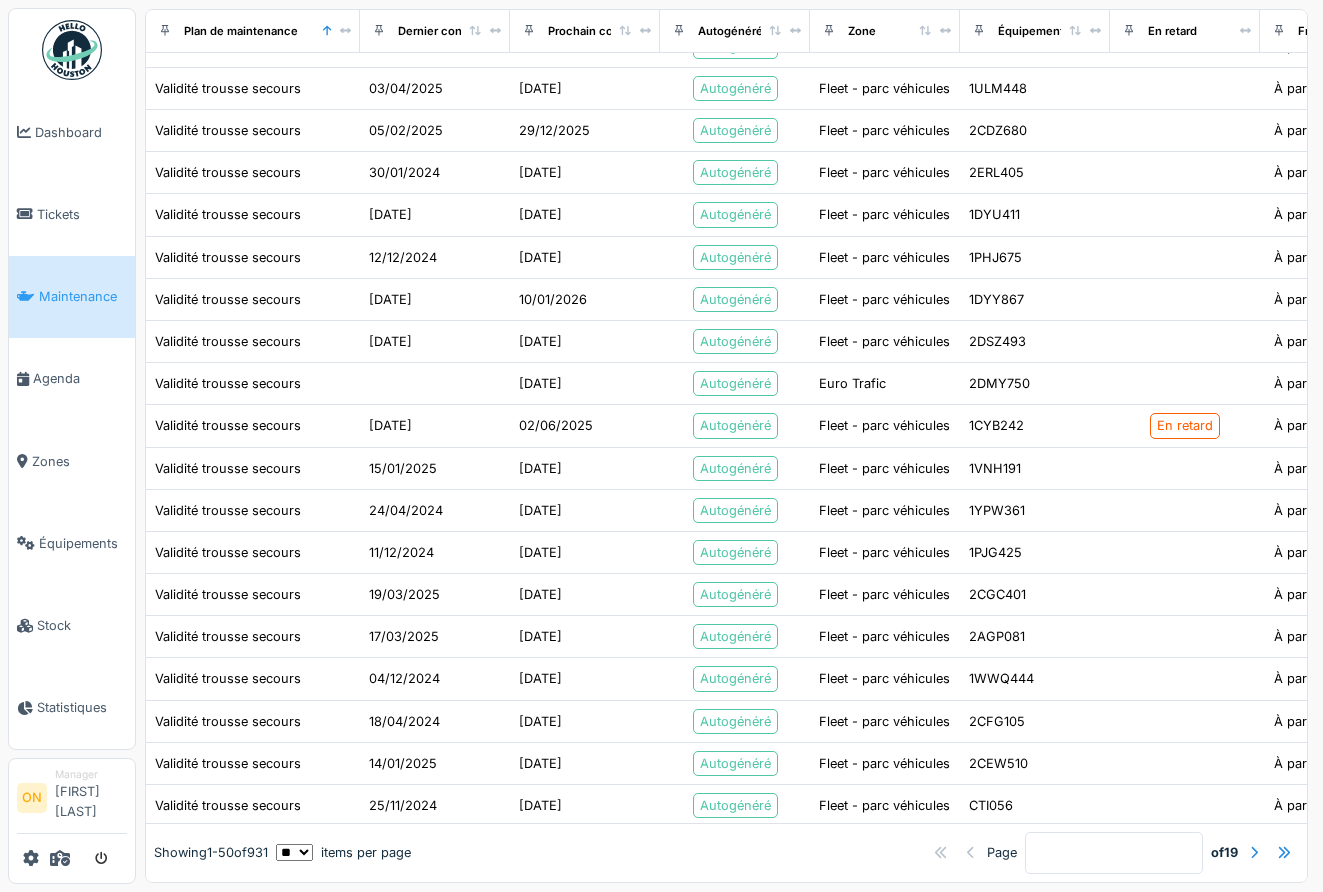 scroll, scrollTop: 1499, scrollLeft: 0, axis: vertical 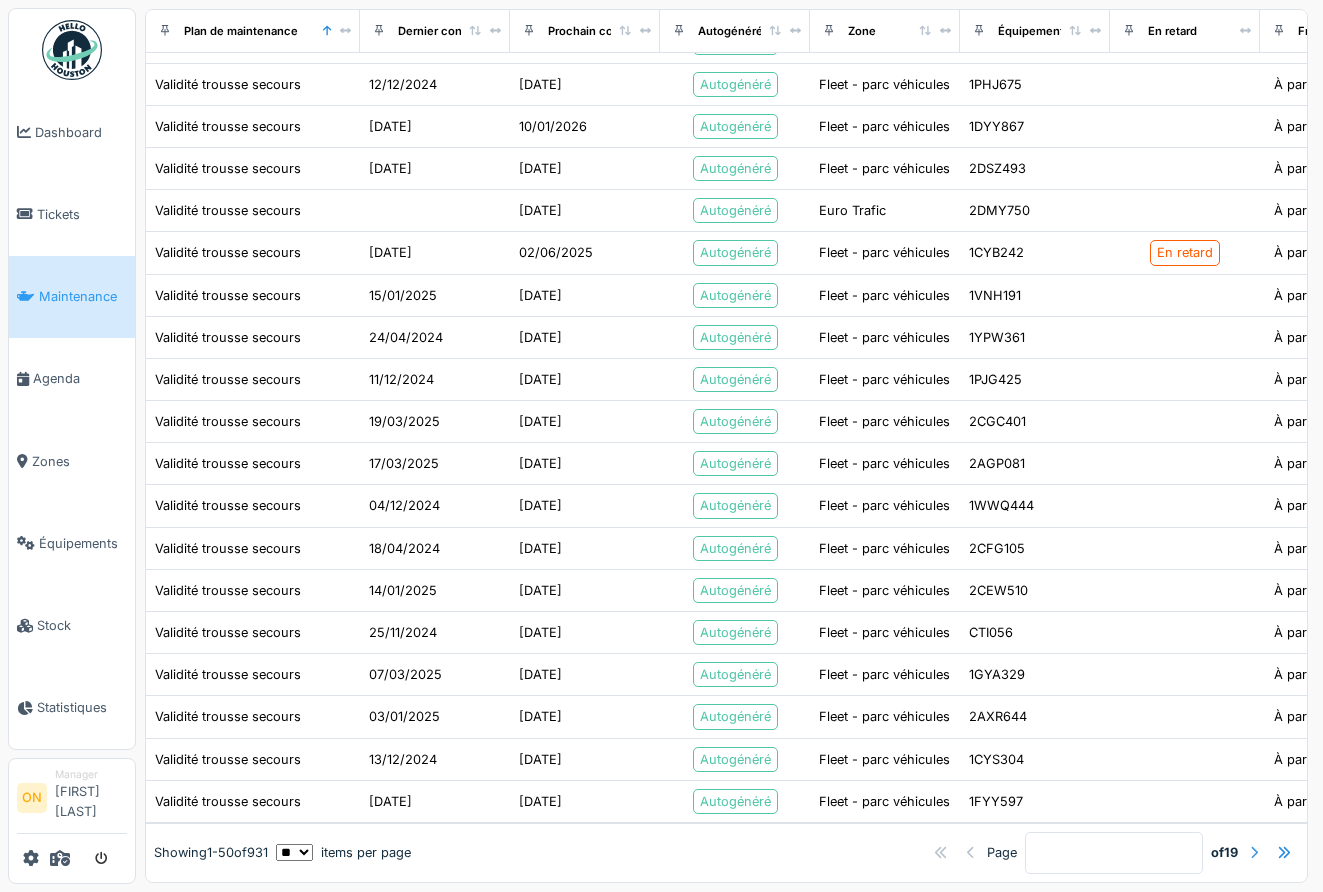 click at bounding box center [1254, 852] 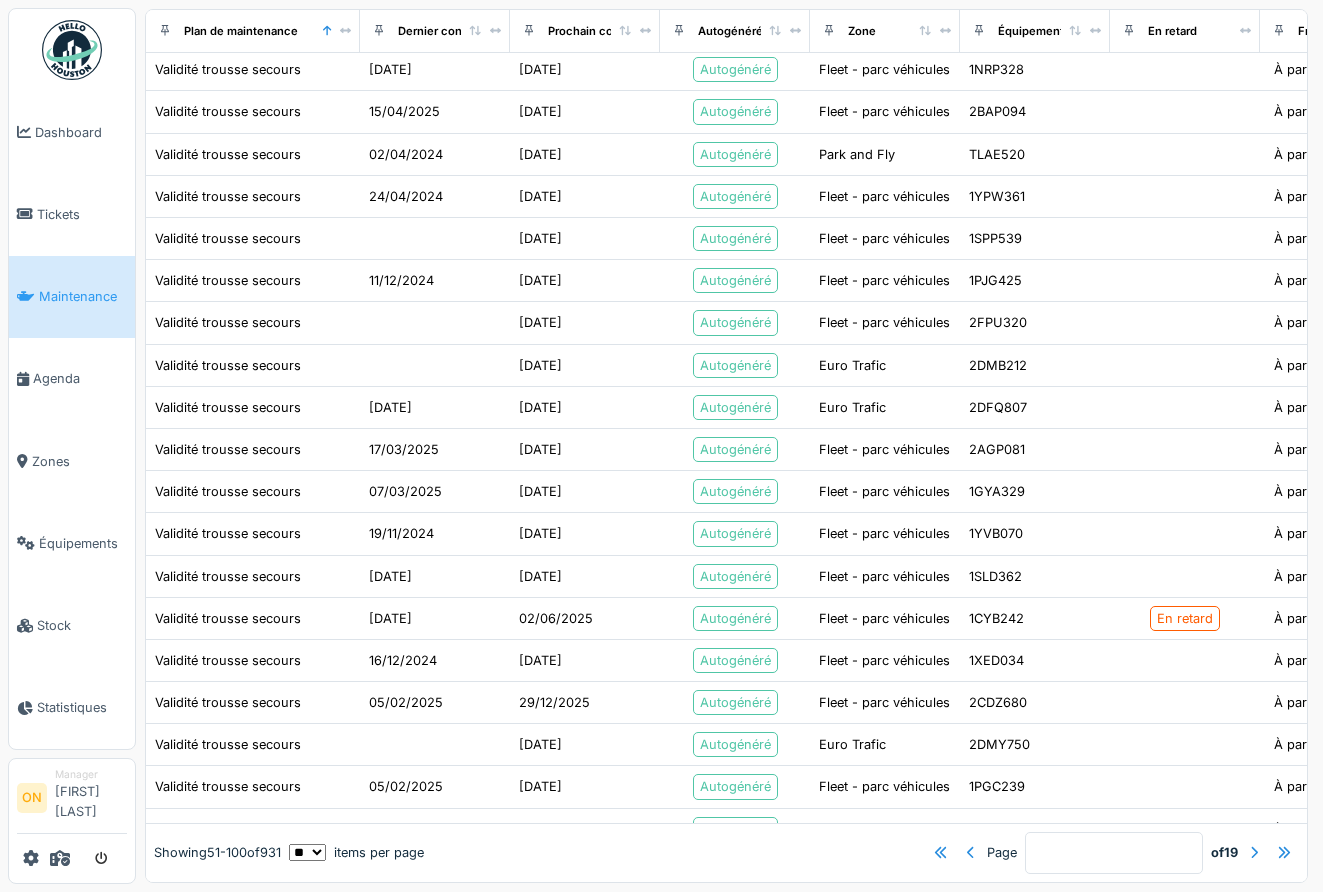 scroll, scrollTop: 1499, scrollLeft: 0, axis: vertical 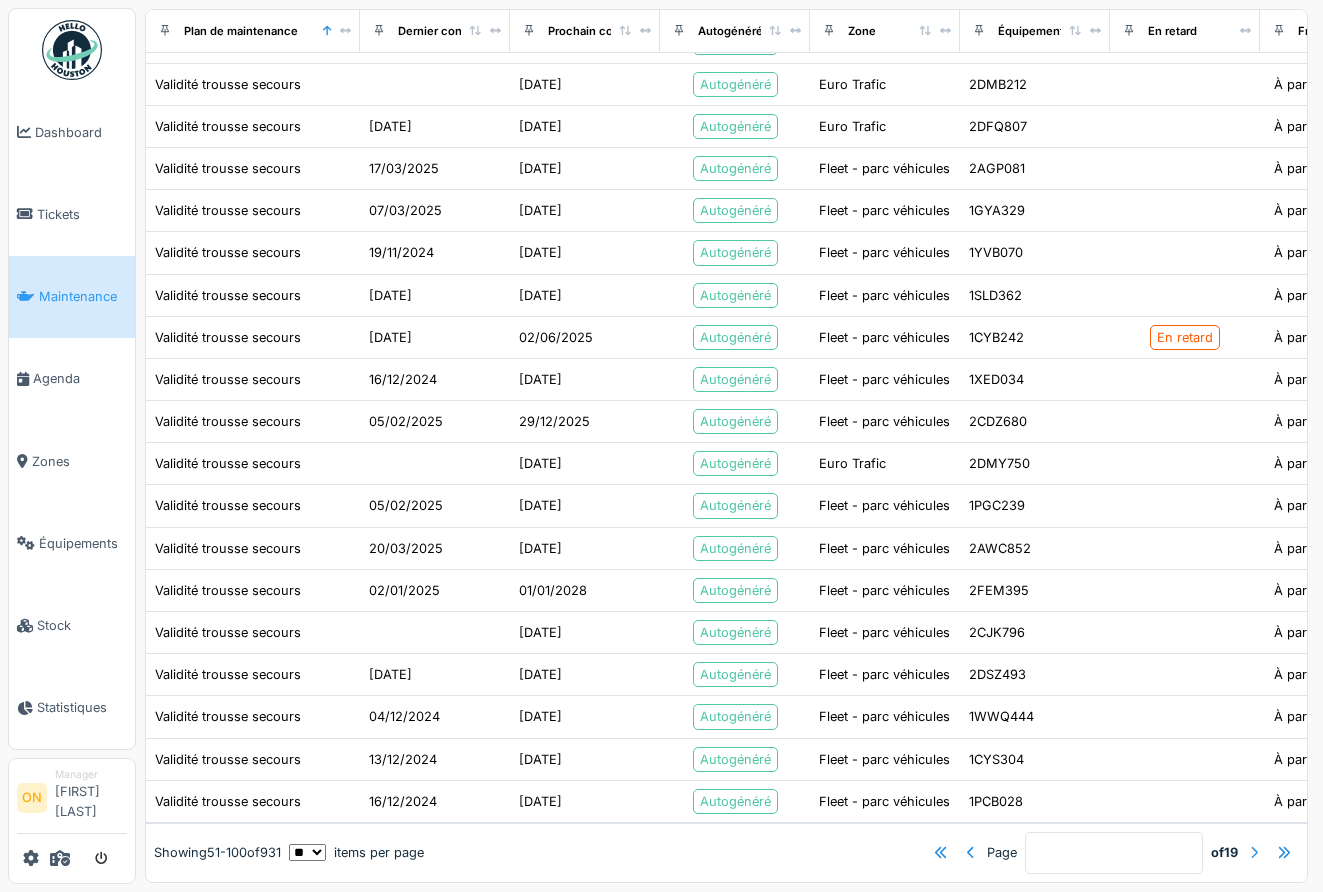 click at bounding box center [1254, 852] 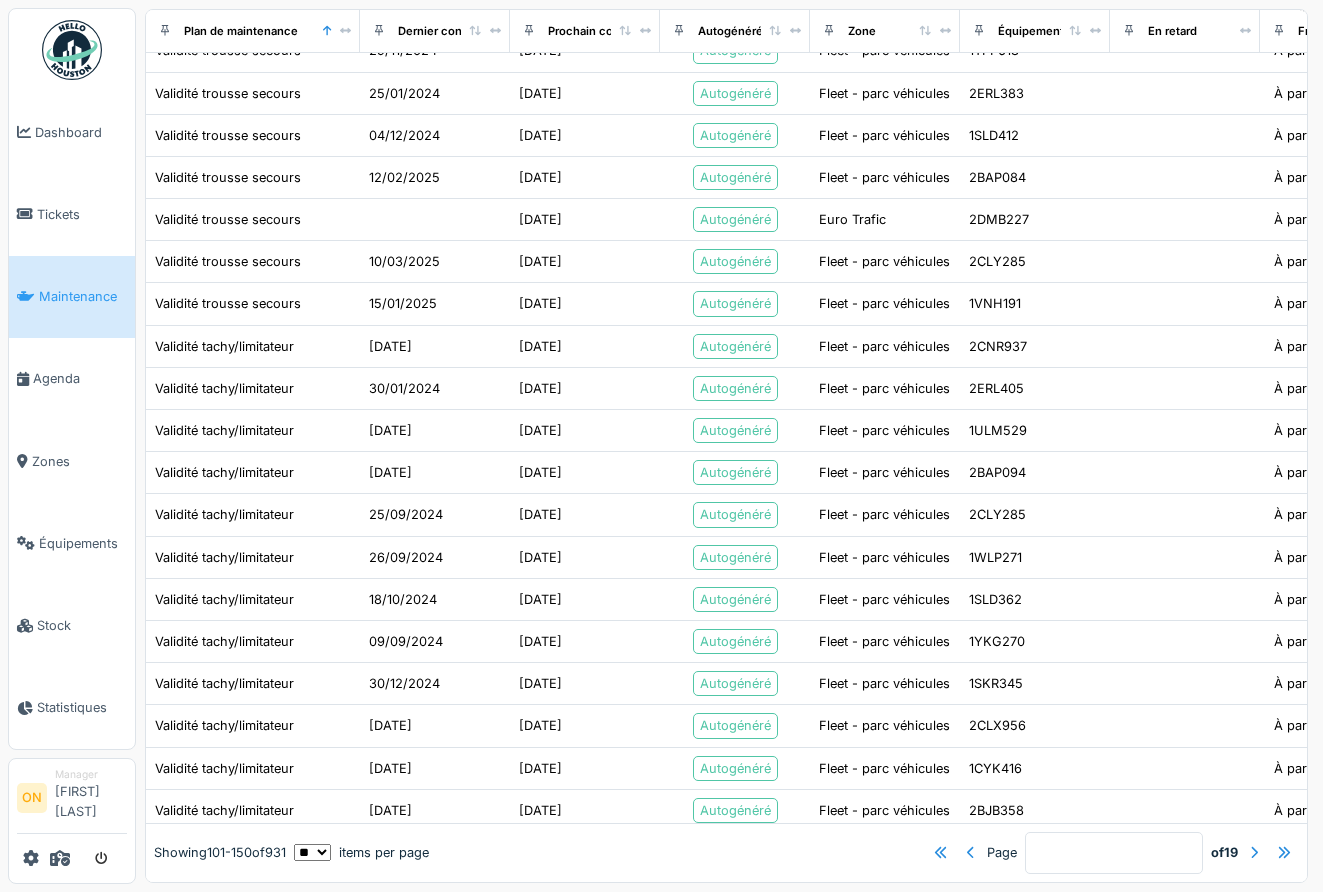 scroll, scrollTop: 0, scrollLeft: 0, axis: both 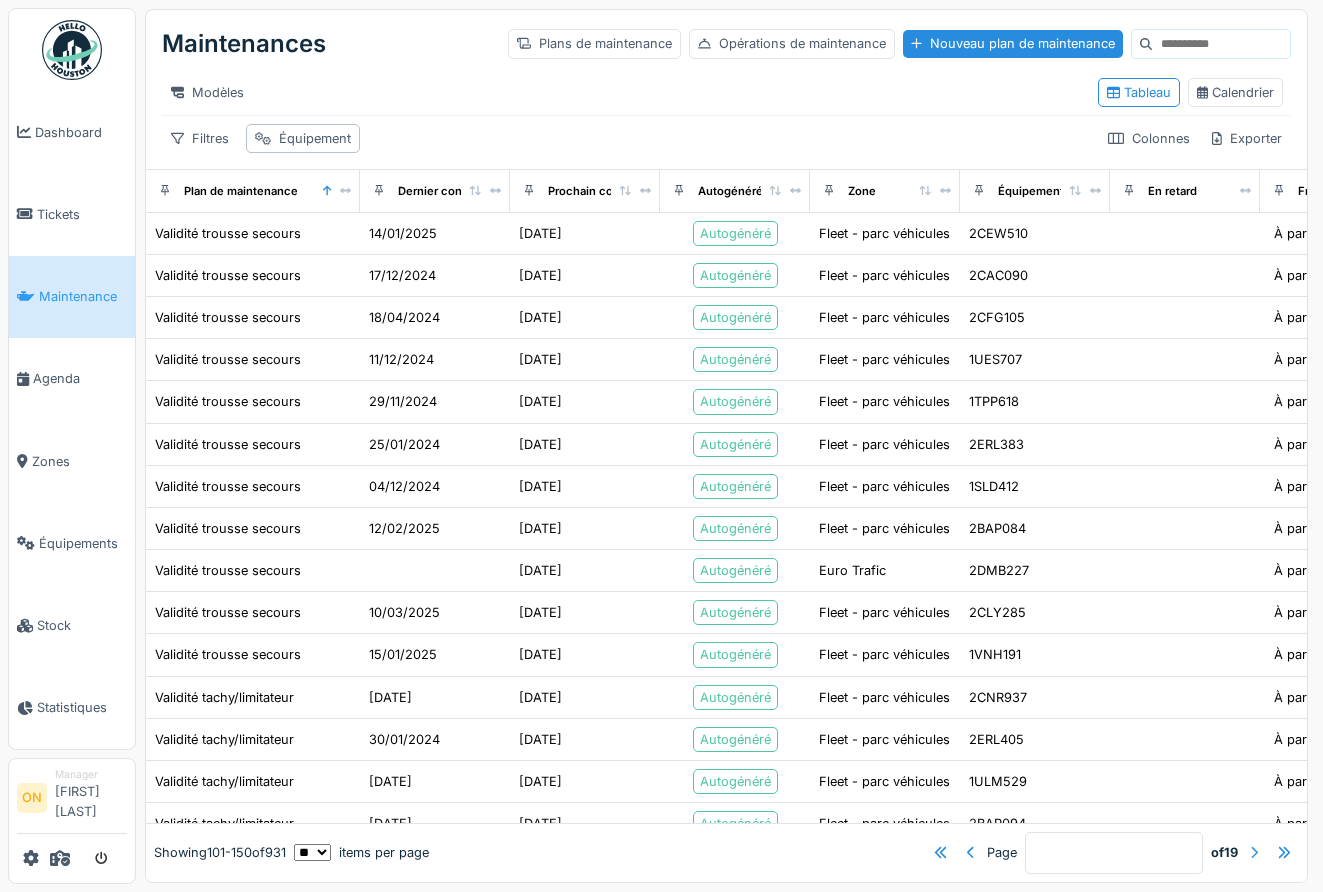 click at bounding box center [1254, 853] 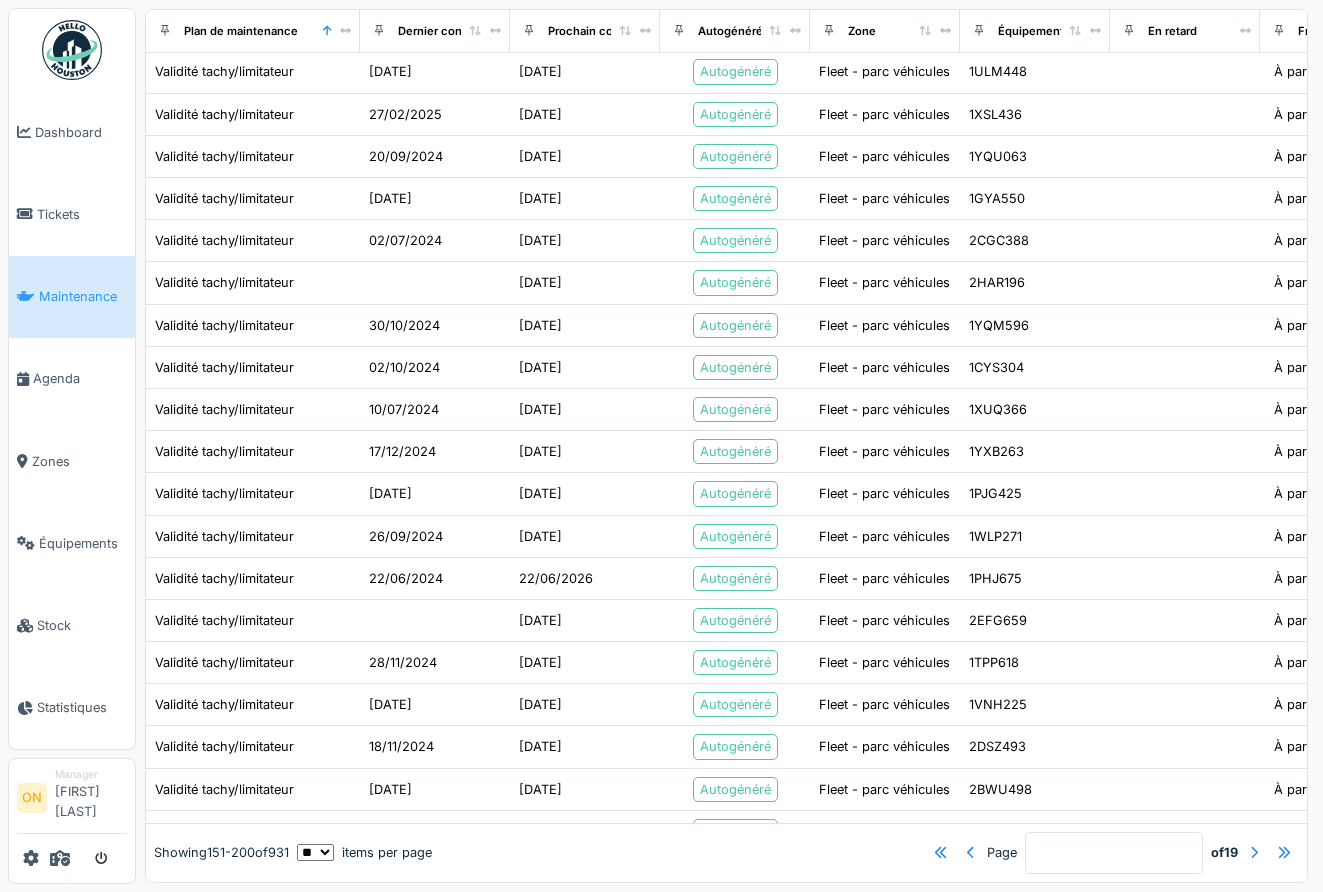 scroll, scrollTop: 1499, scrollLeft: 0, axis: vertical 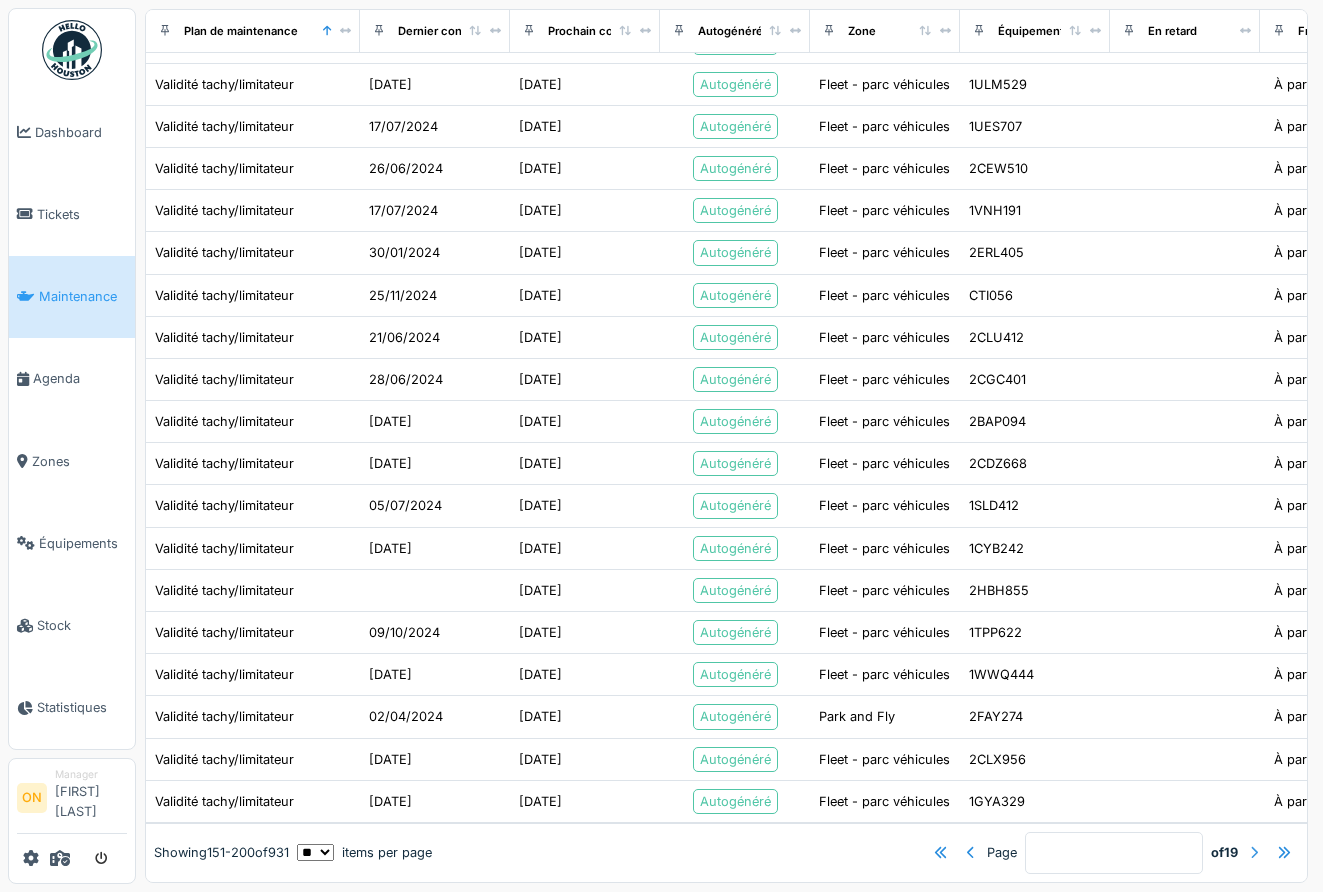 click at bounding box center [1254, 852] 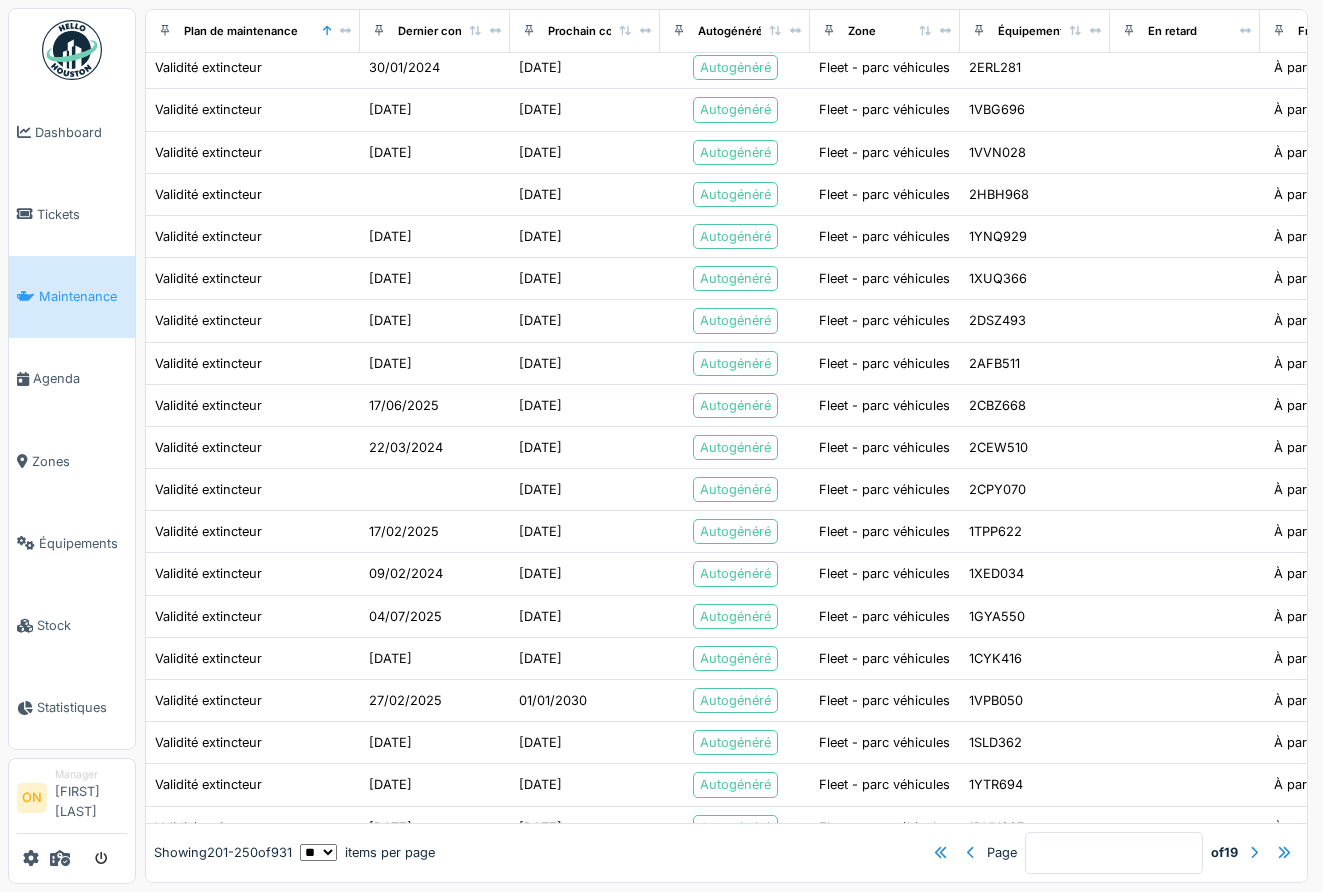 scroll, scrollTop: 1499, scrollLeft: 0, axis: vertical 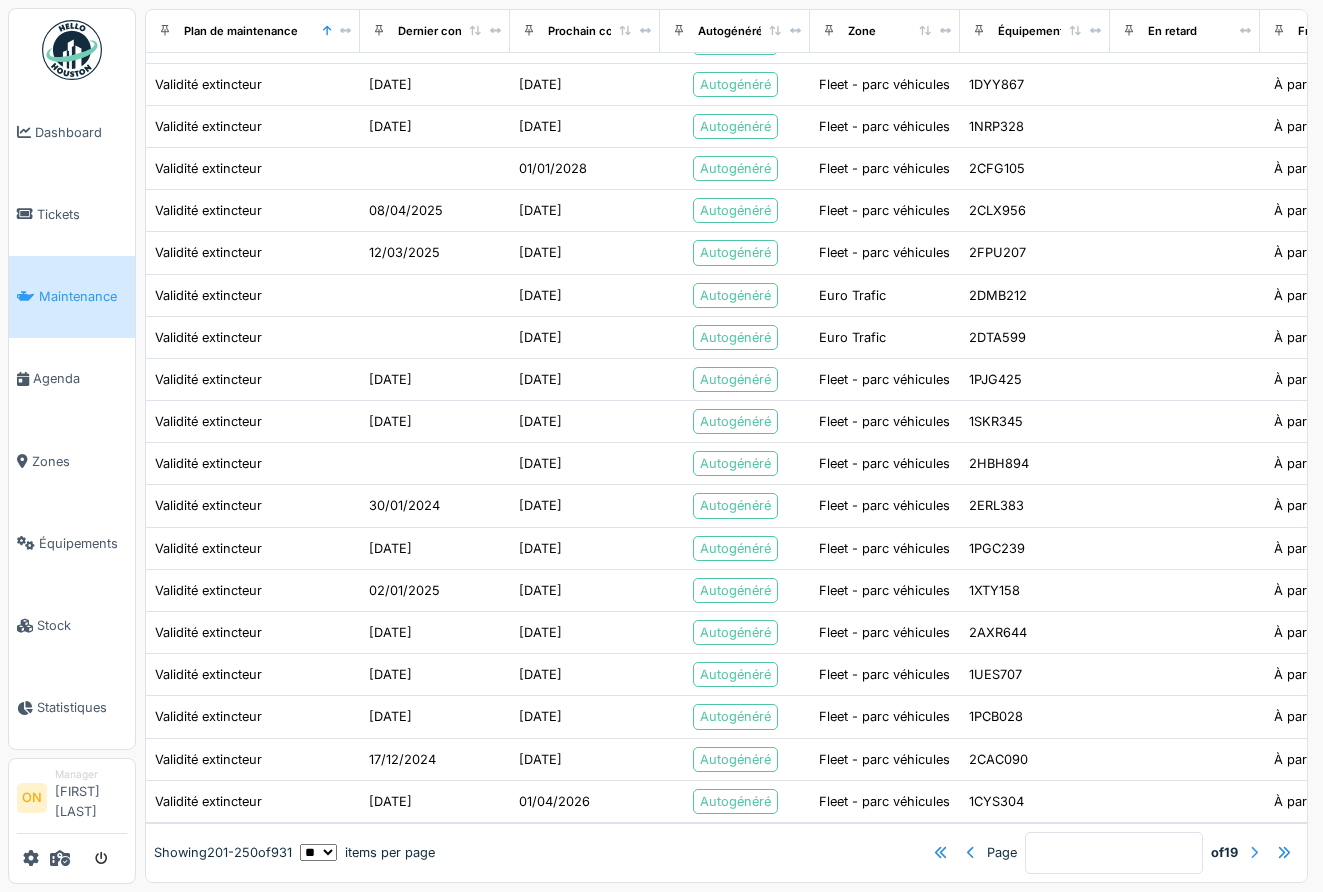 click at bounding box center [1254, 852] 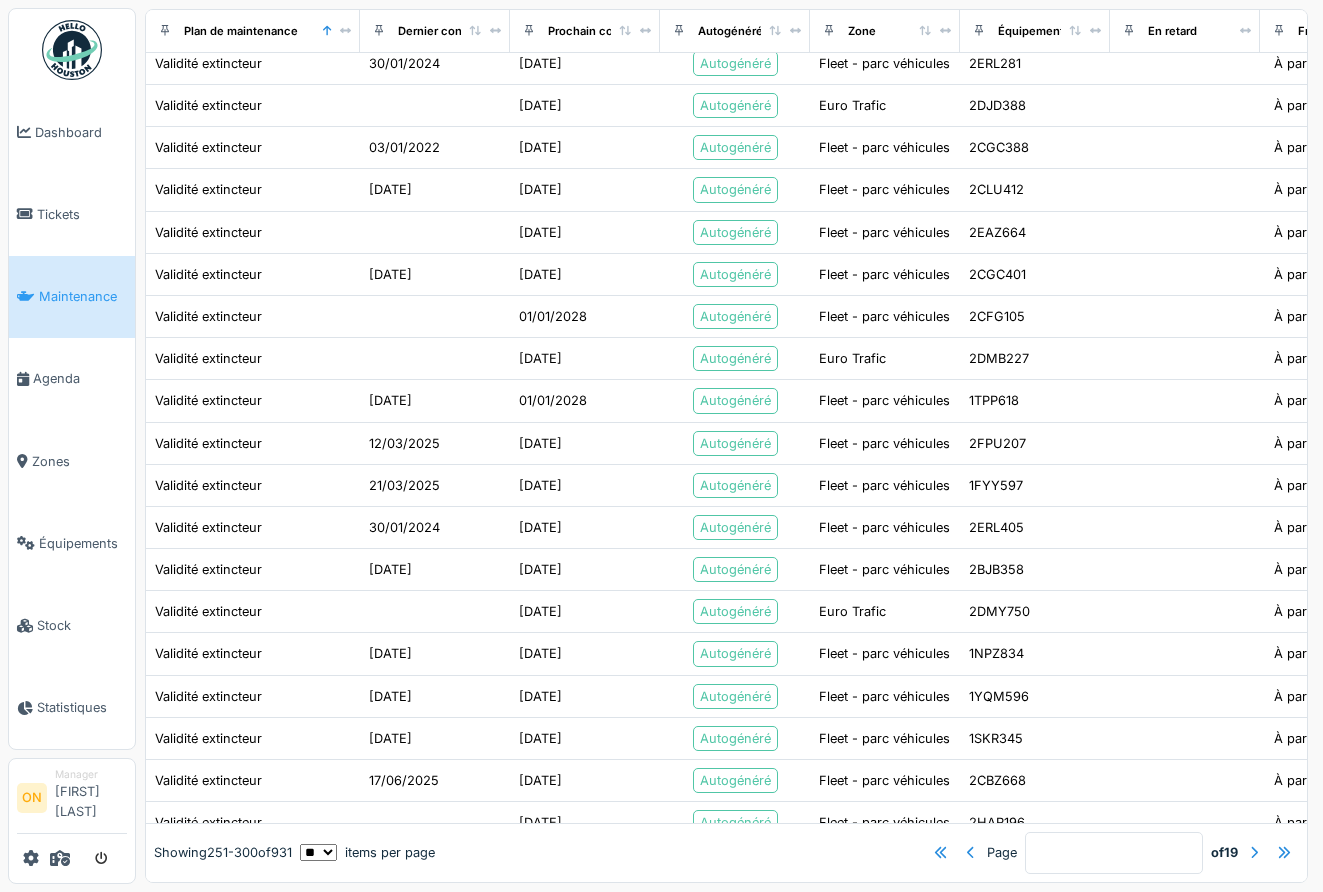 scroll, scrollTop: 1499, scrollLeft: 0, axis: vertical 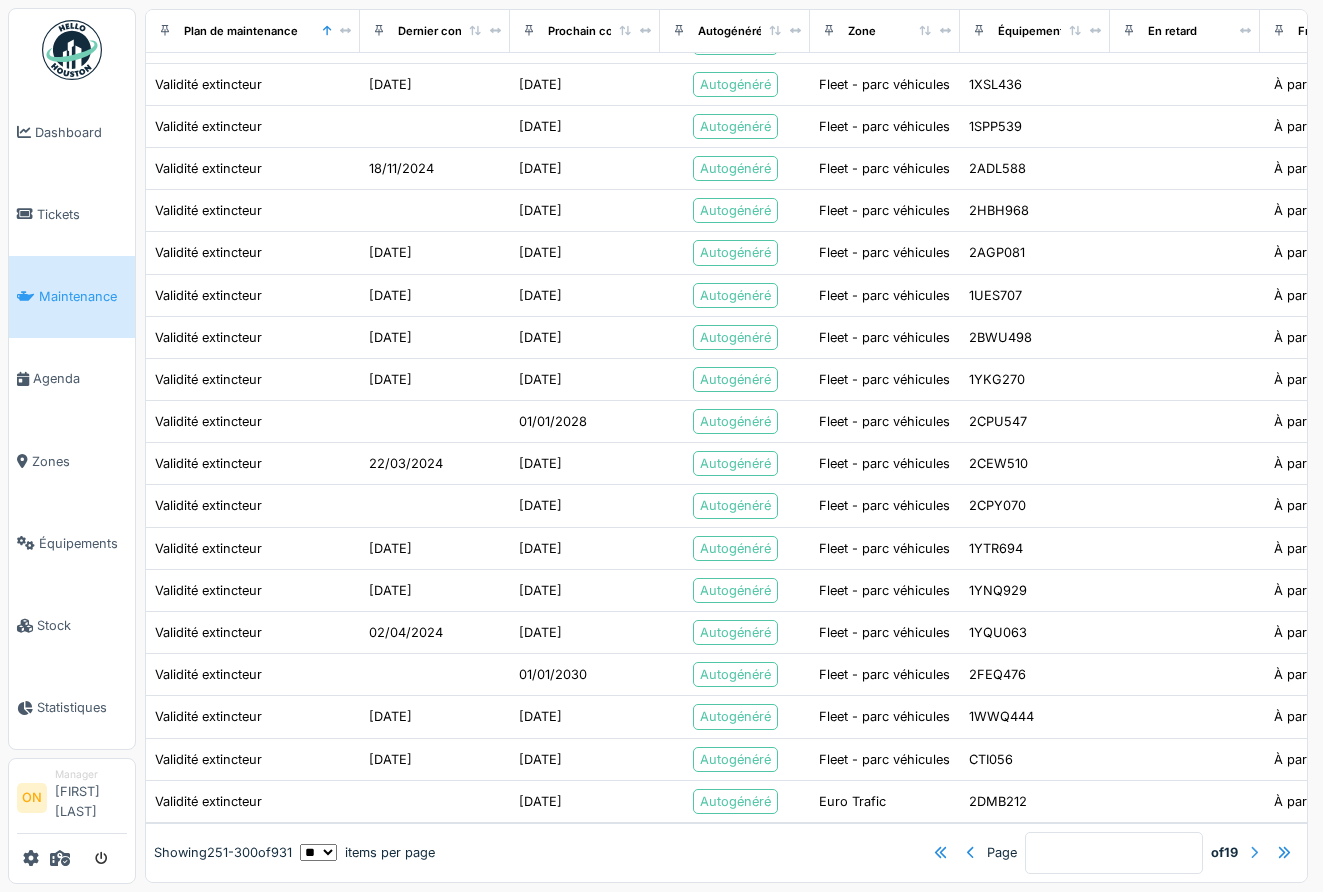 click at bounding box center (1254, 852) 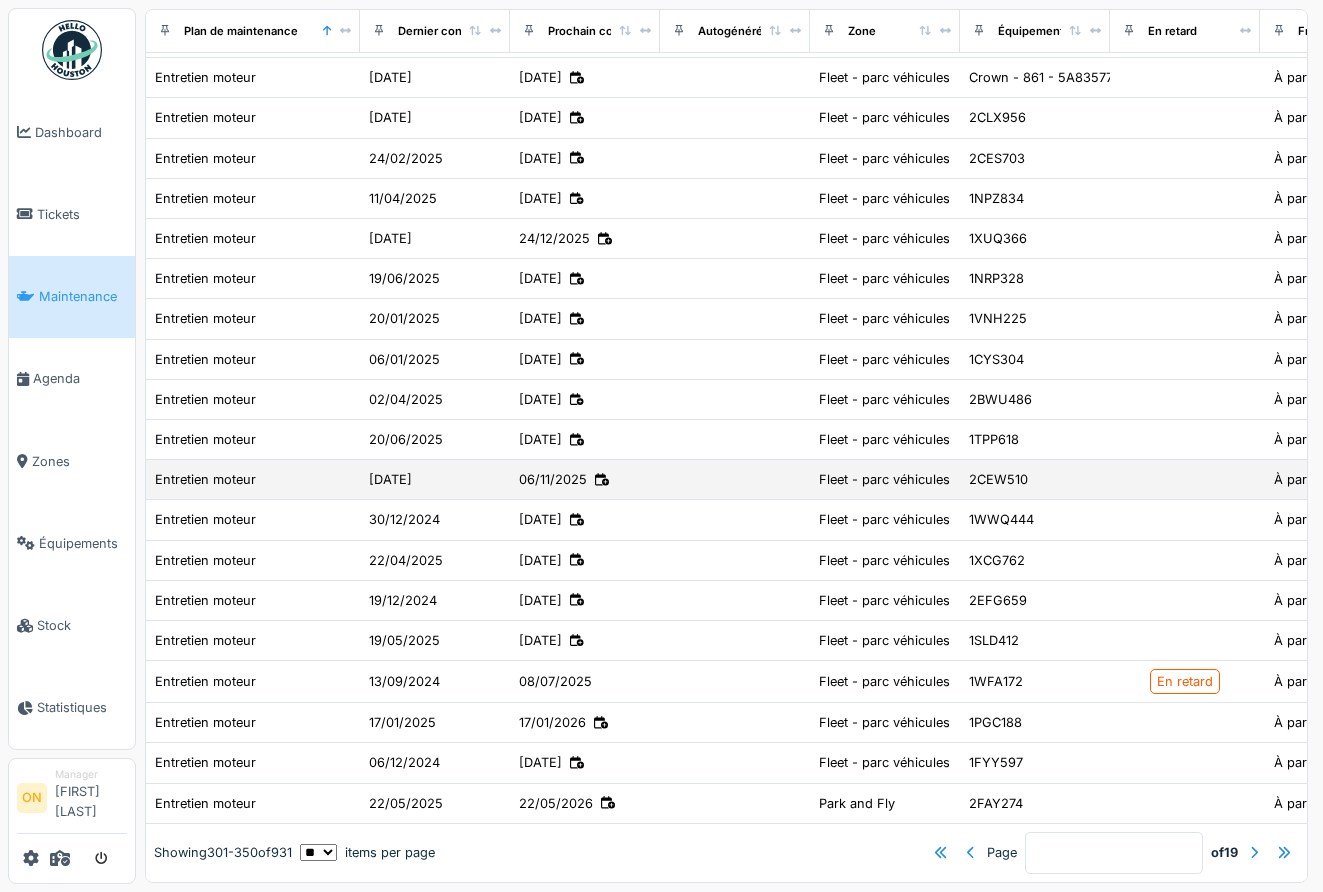 scroll, scrollTop: 1449, scrollLeft: 0, axis: vertical 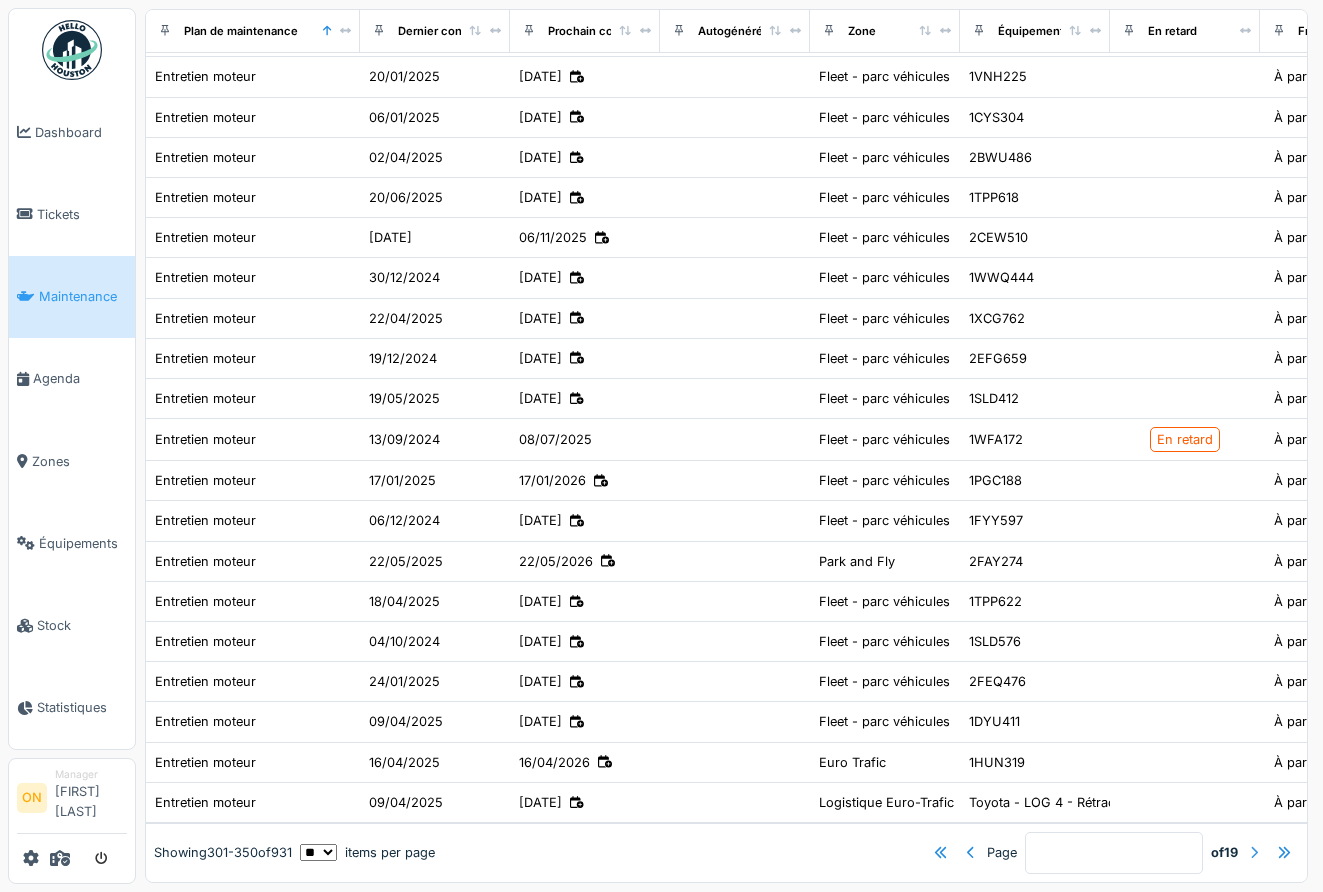 click at bounding box center (1254, 852) 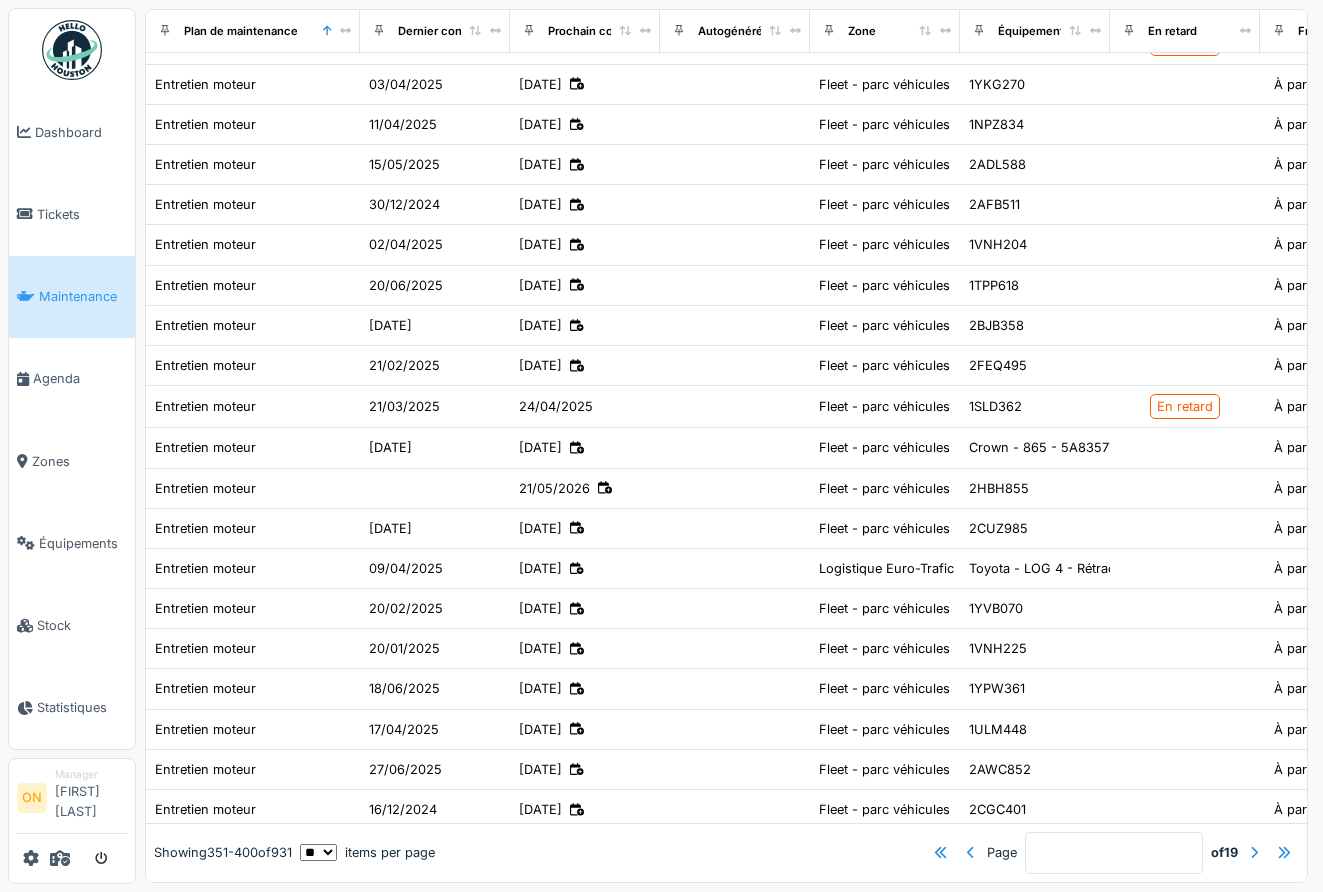 scroll, scrollTop: 1413, scrollLeft: 0, axis: vertical 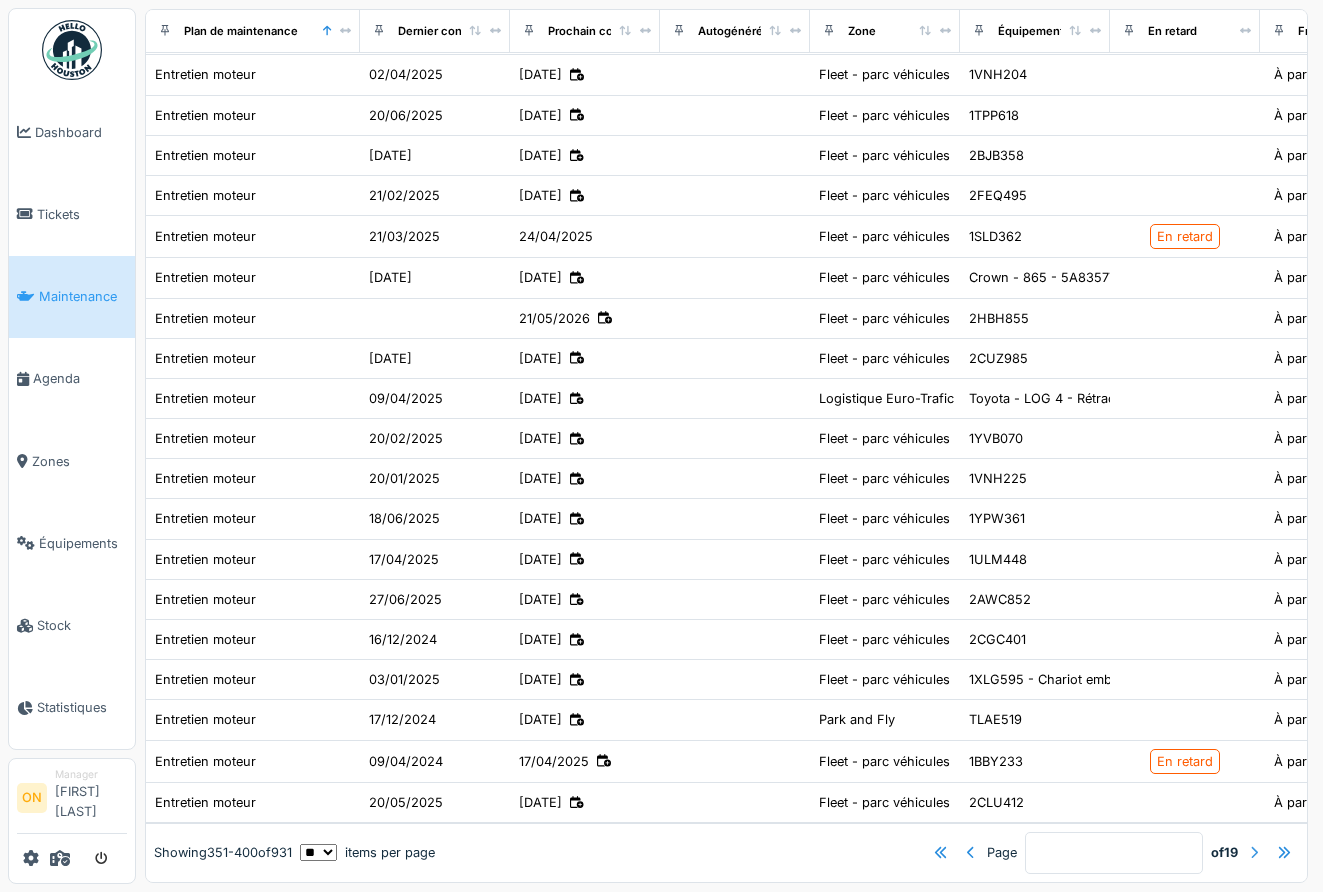 click at bounding box center [1254, 852] 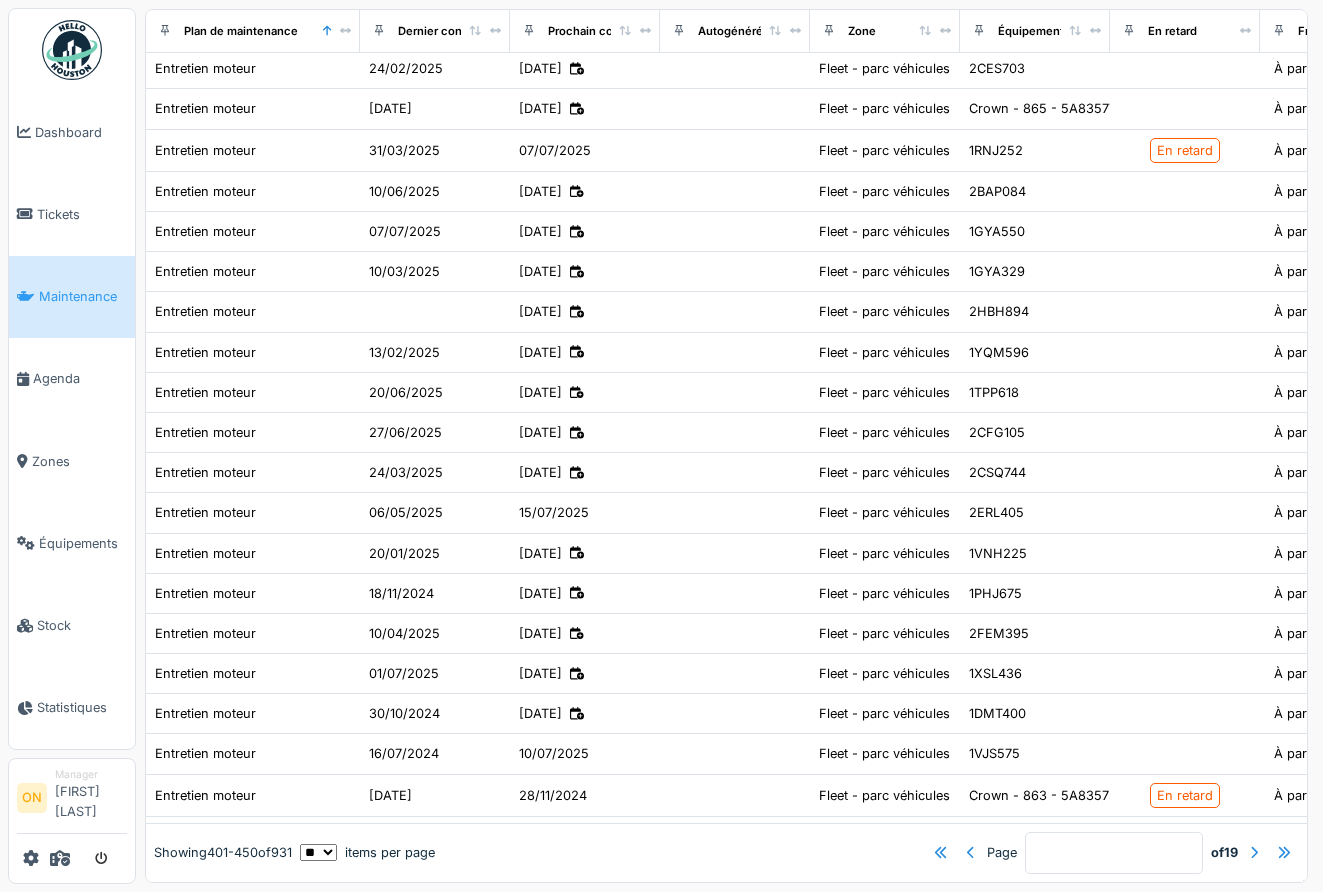 scroll, scrollTop: 1415, scrollLeft: 0, axis: vertical 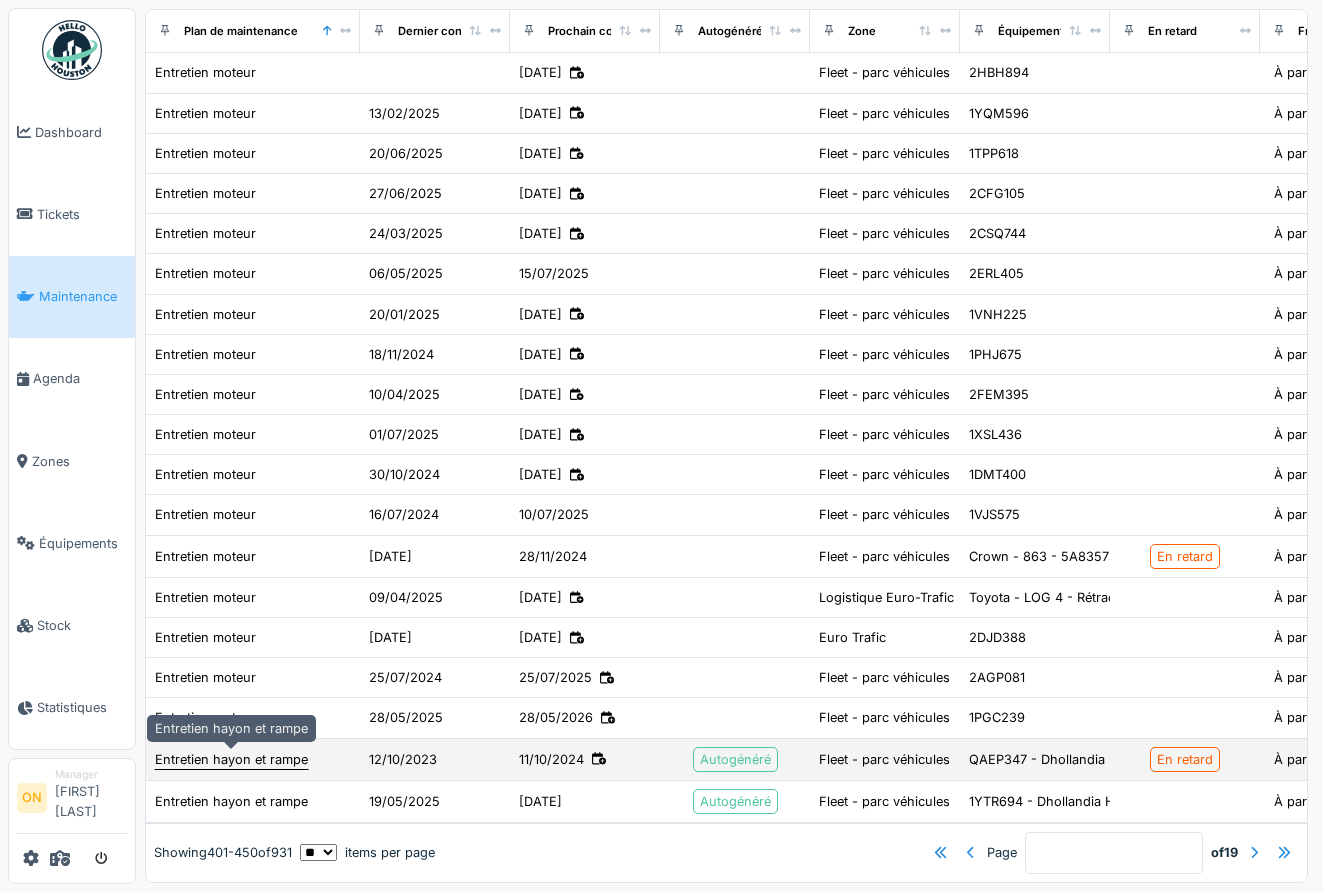 click on "Entretien hayon et rampe" at bounding box center (231, 759) 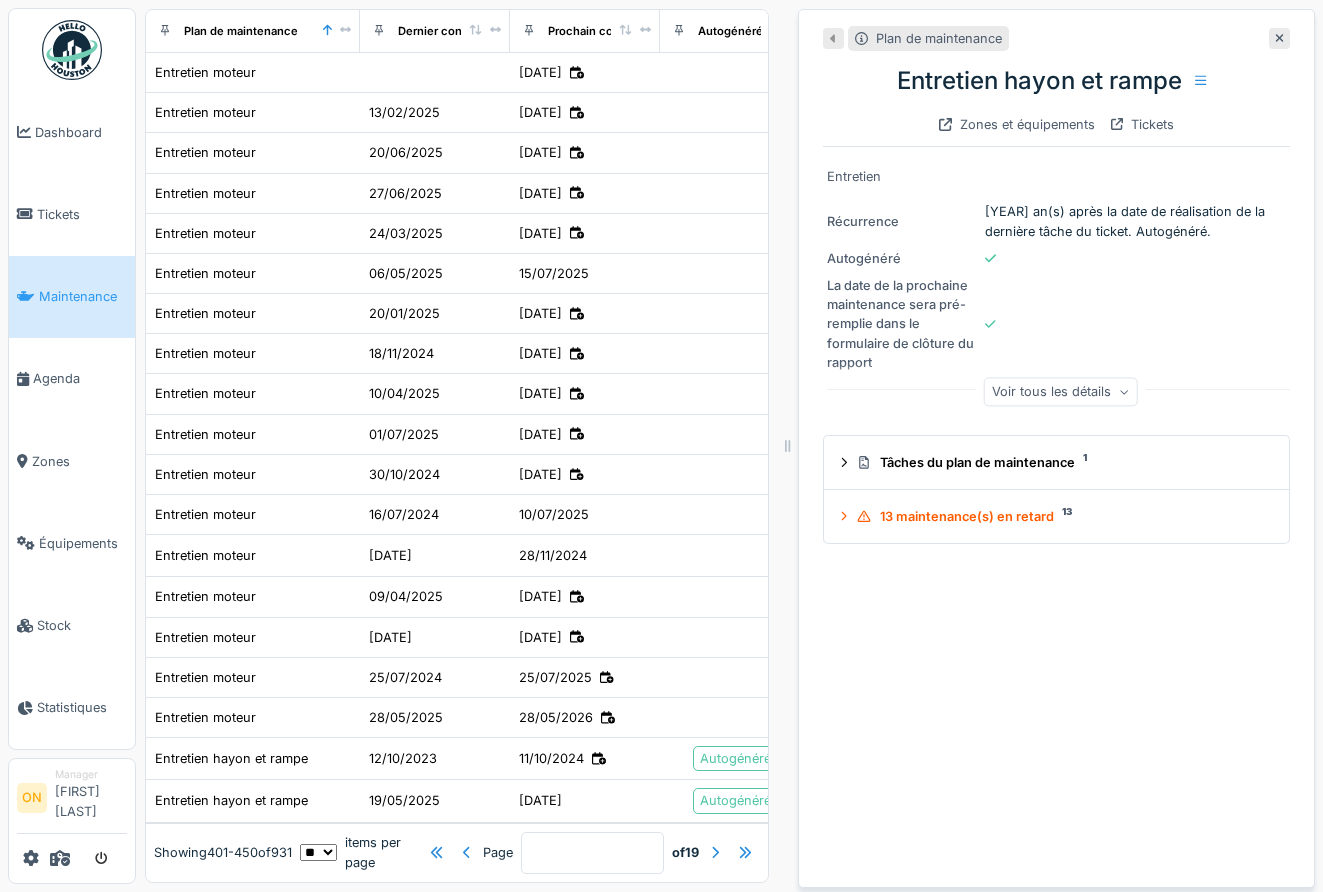click on "Entretien hayon et rampe" at bounding box center (1056, 81) 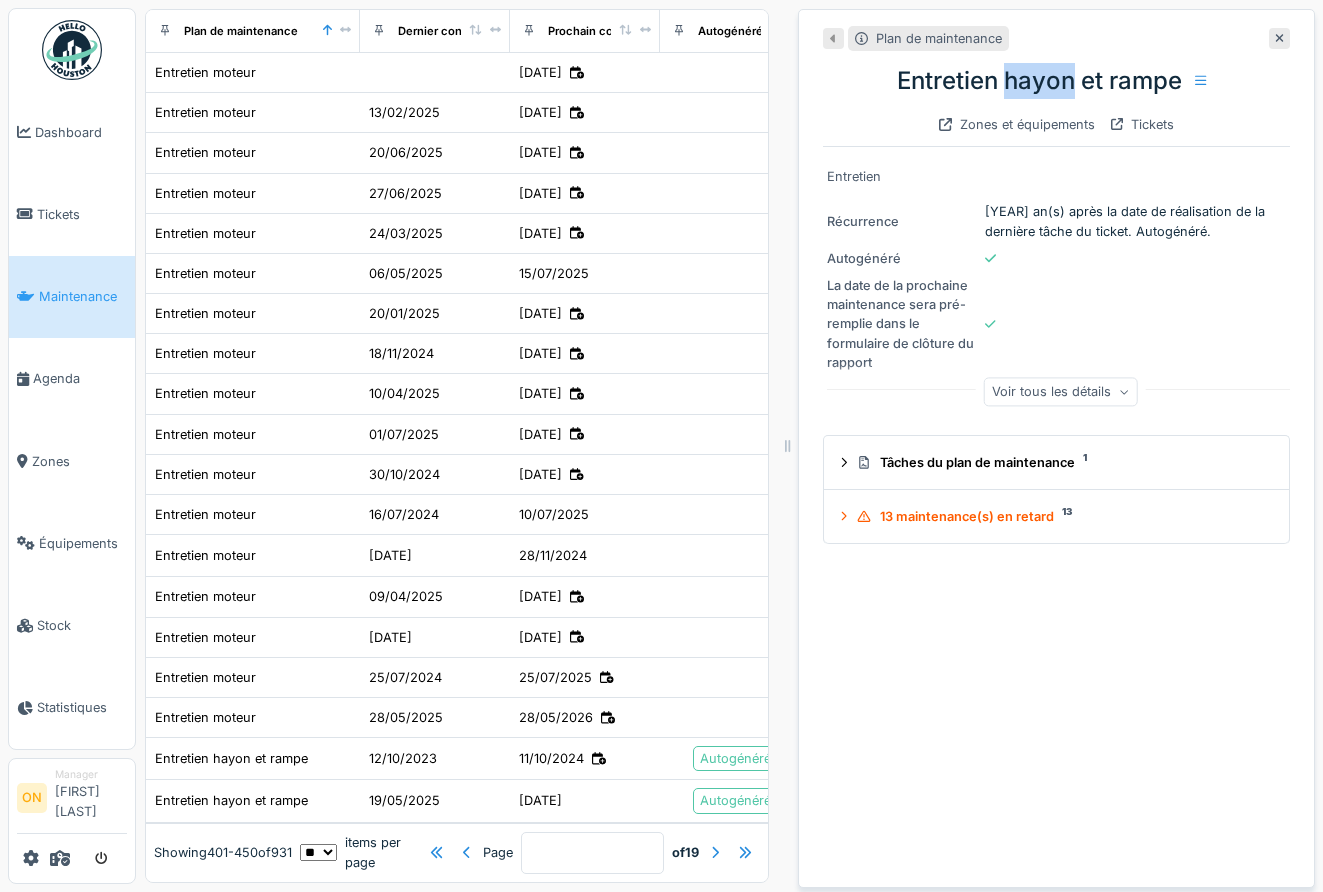 click on "Entretien hayon et rampe" at bounding box center [1056, 81] 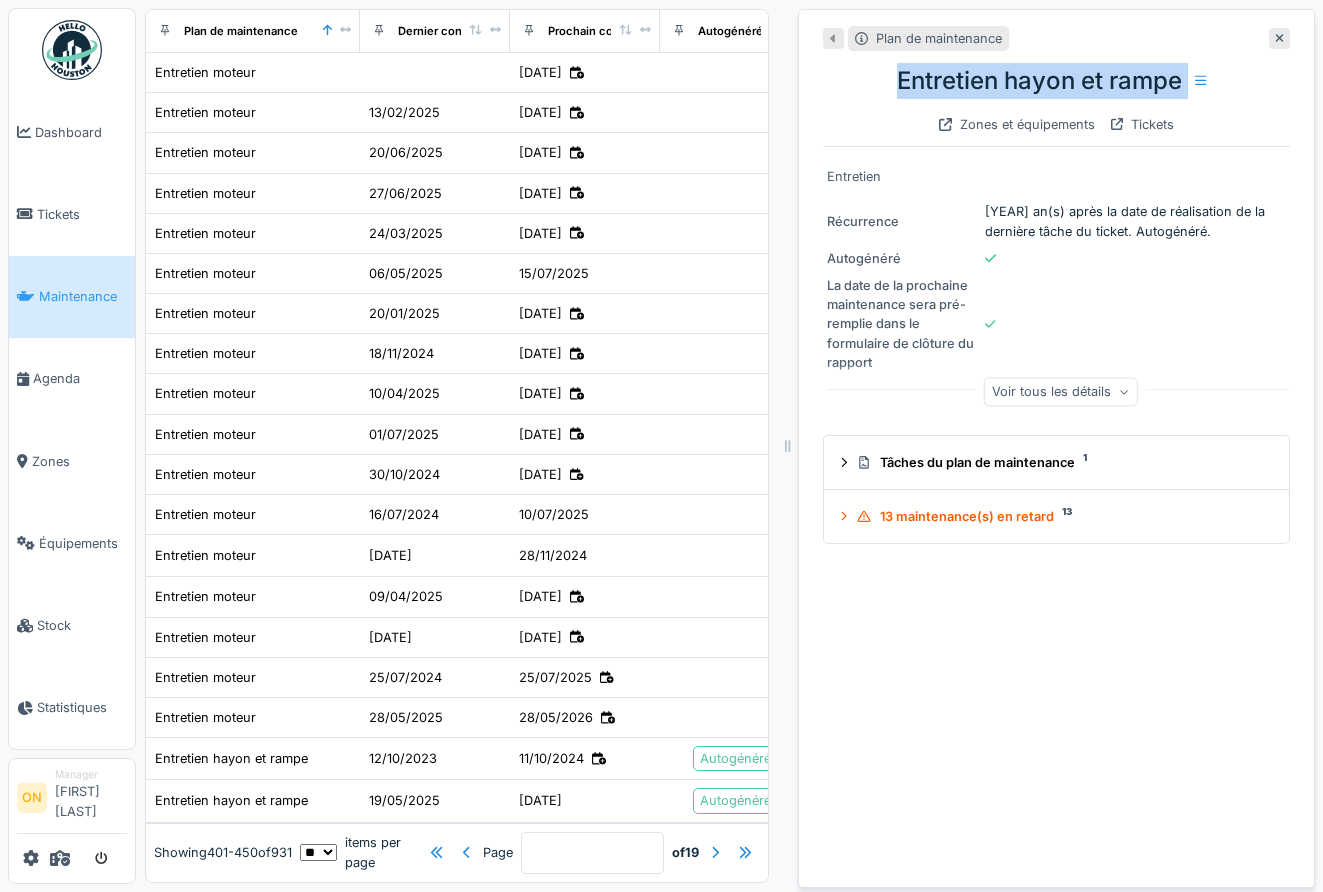 click on "Entretien hayon et rampe" at bounding box center [1056, 81] 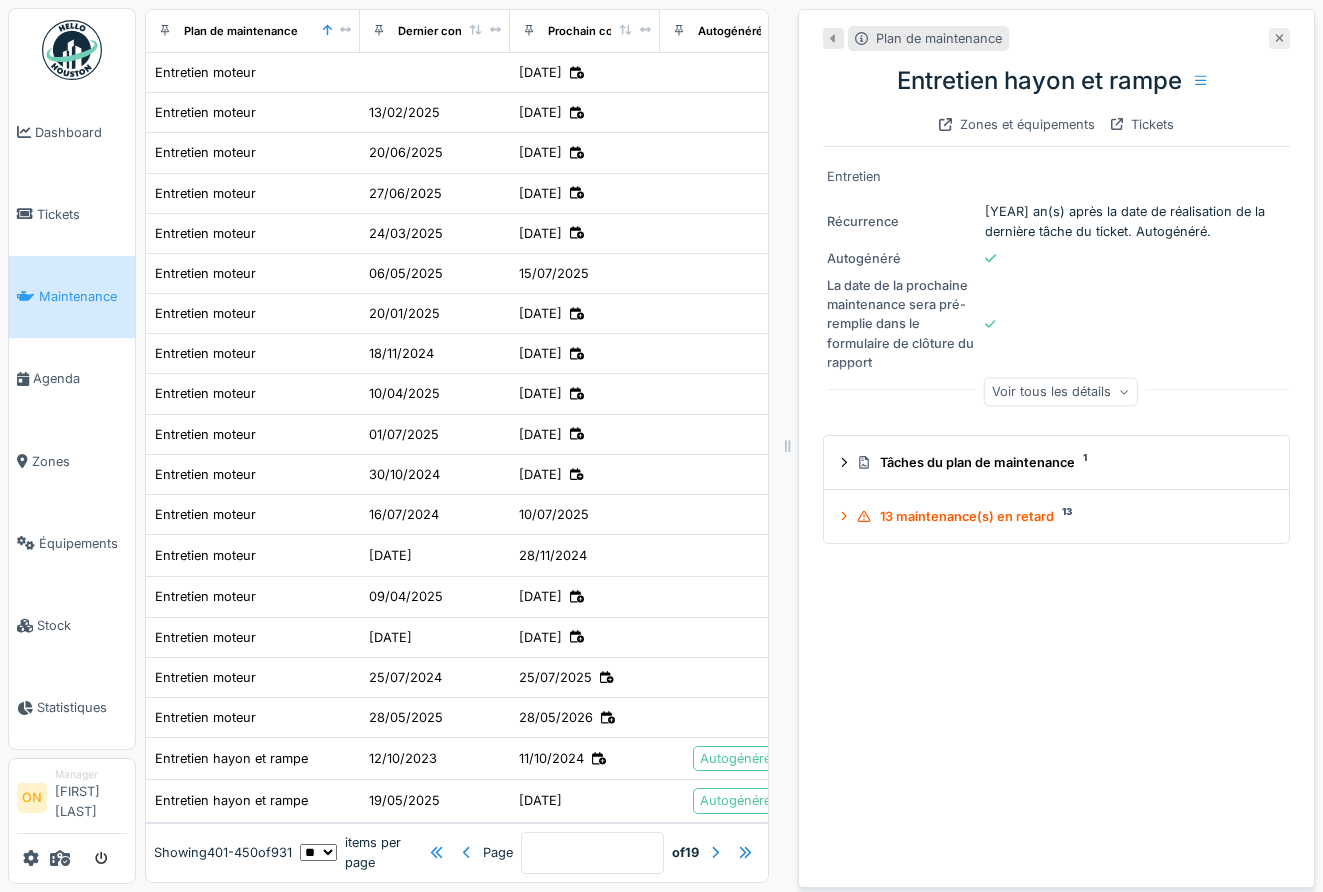 click at bounding box center [1279, 38] 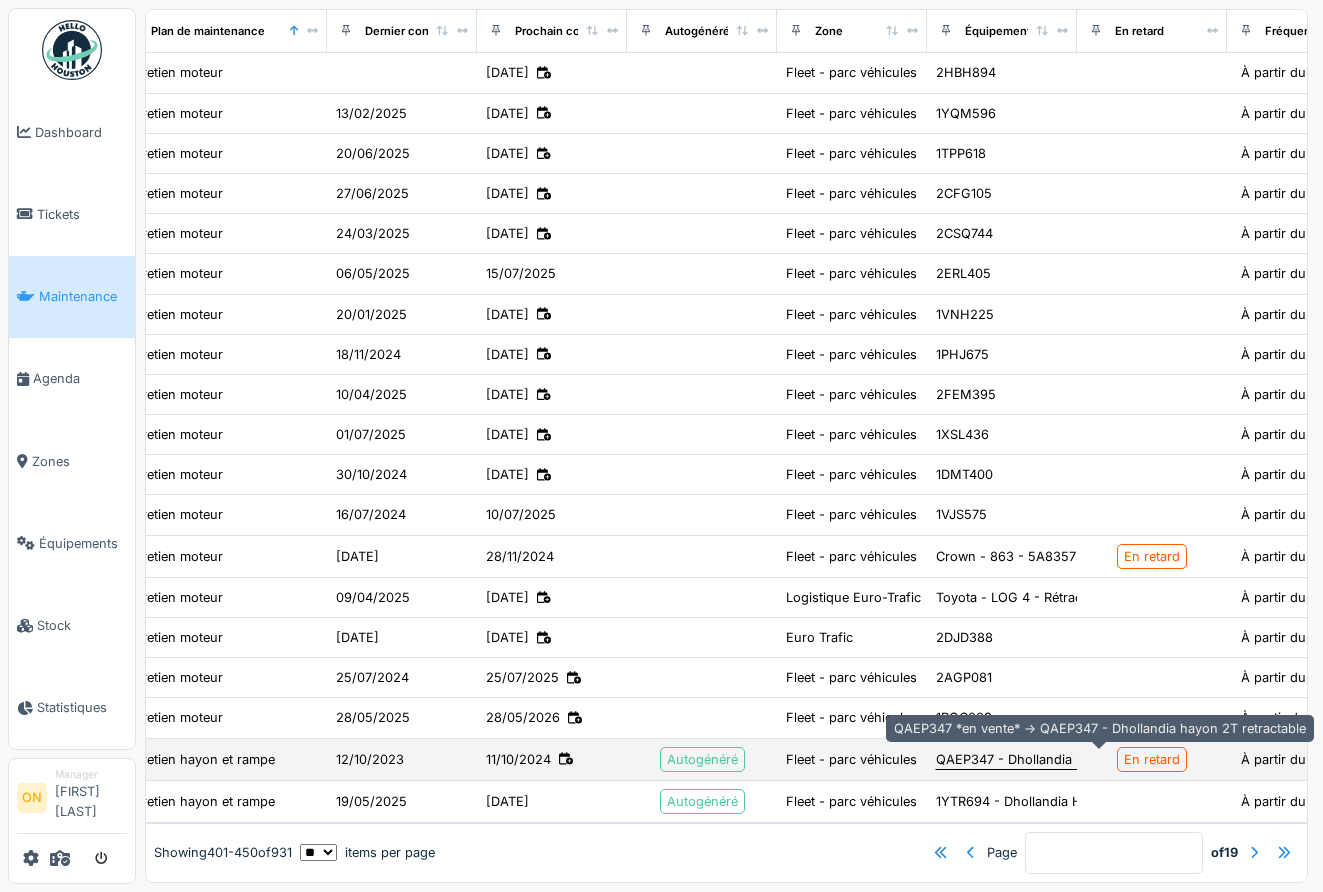 scroll, scrollTop: 1415, scrollLeft: 0, axis: vertical 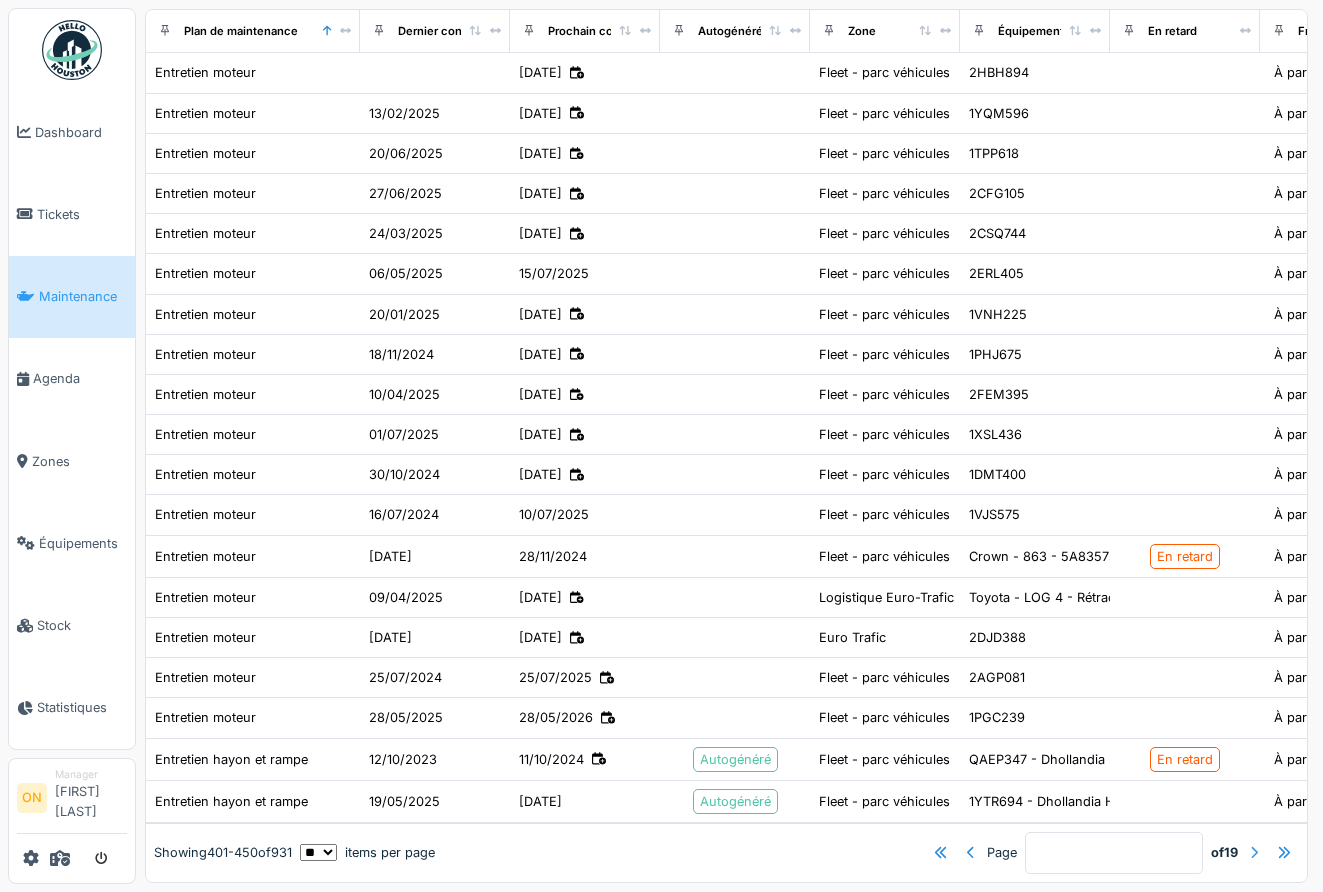 click at bounding box center (1254, 852) 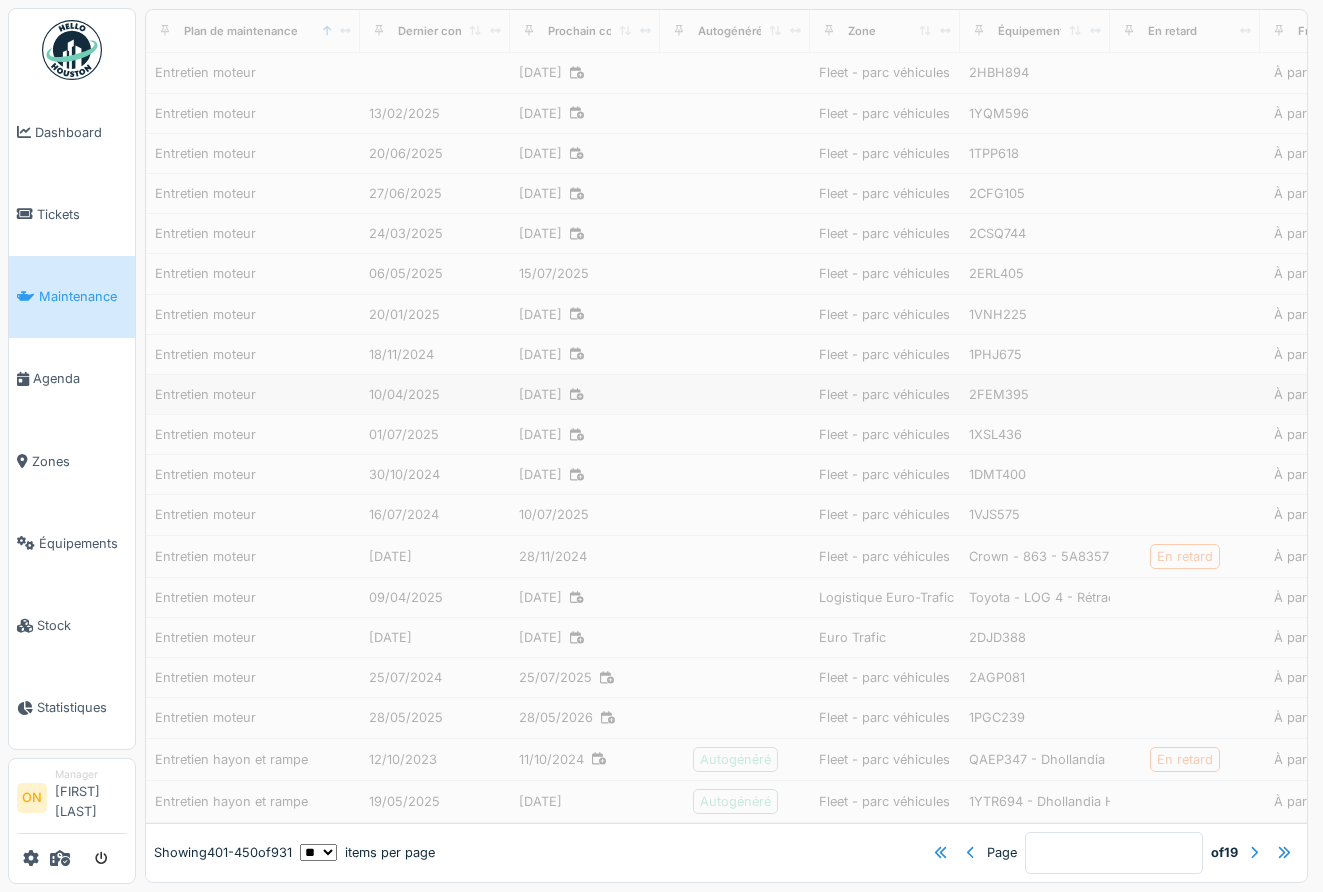 scroll, scrollTop: 0, scrollLeft: 0, axis: both 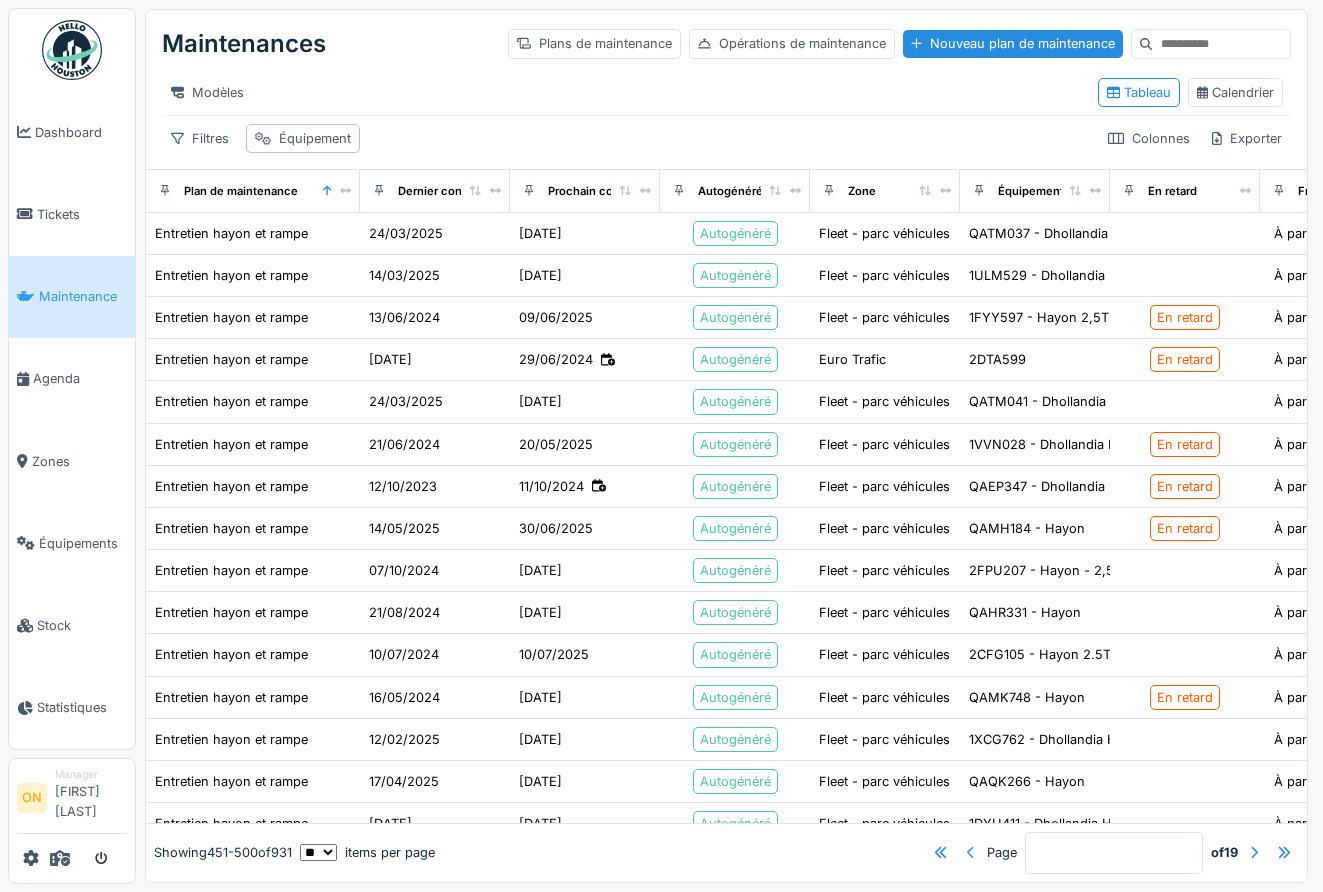 click at bounding box center (971, 853) 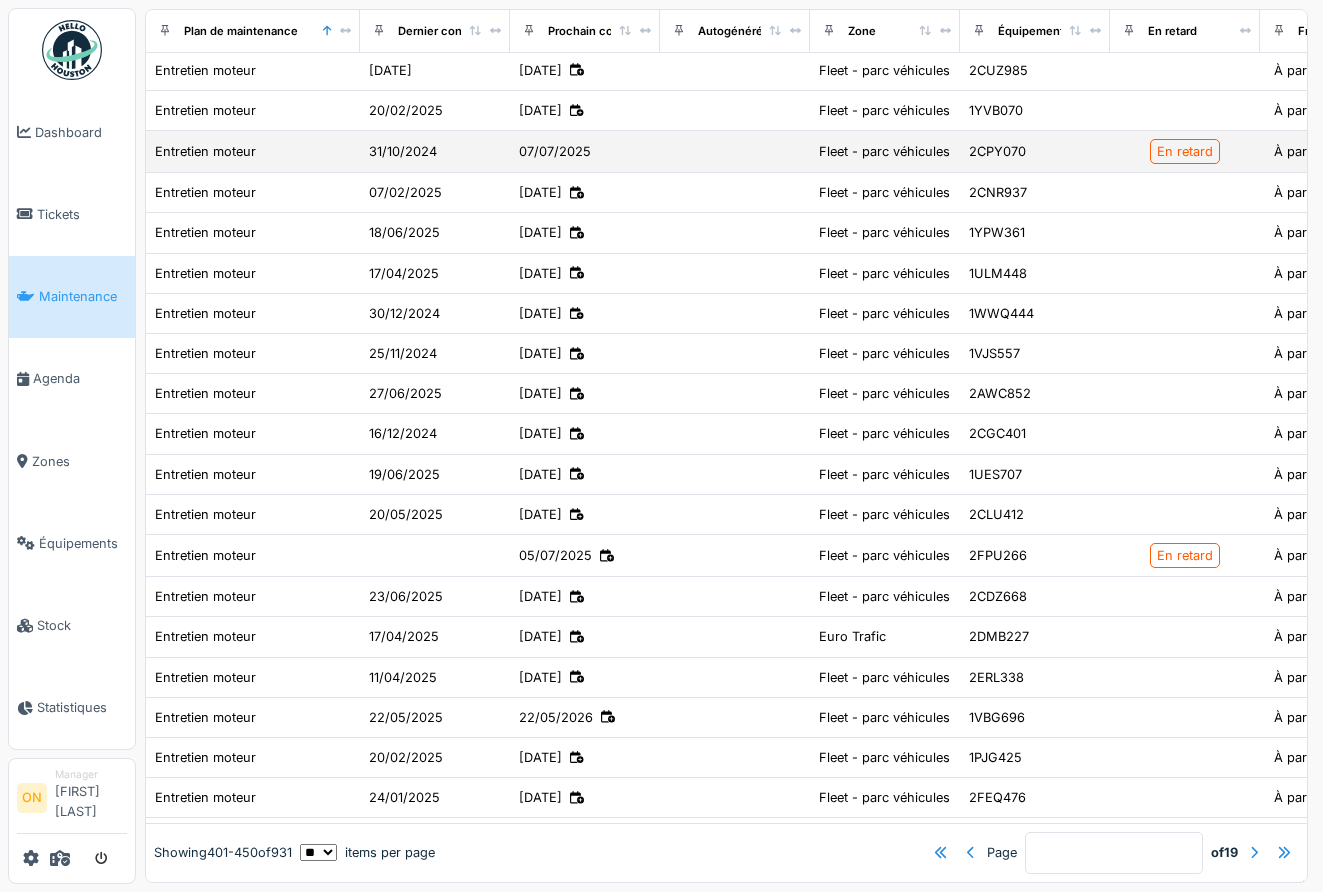 scroll, scrollTop: 1415, scrollLeft: 0, axis: vertical 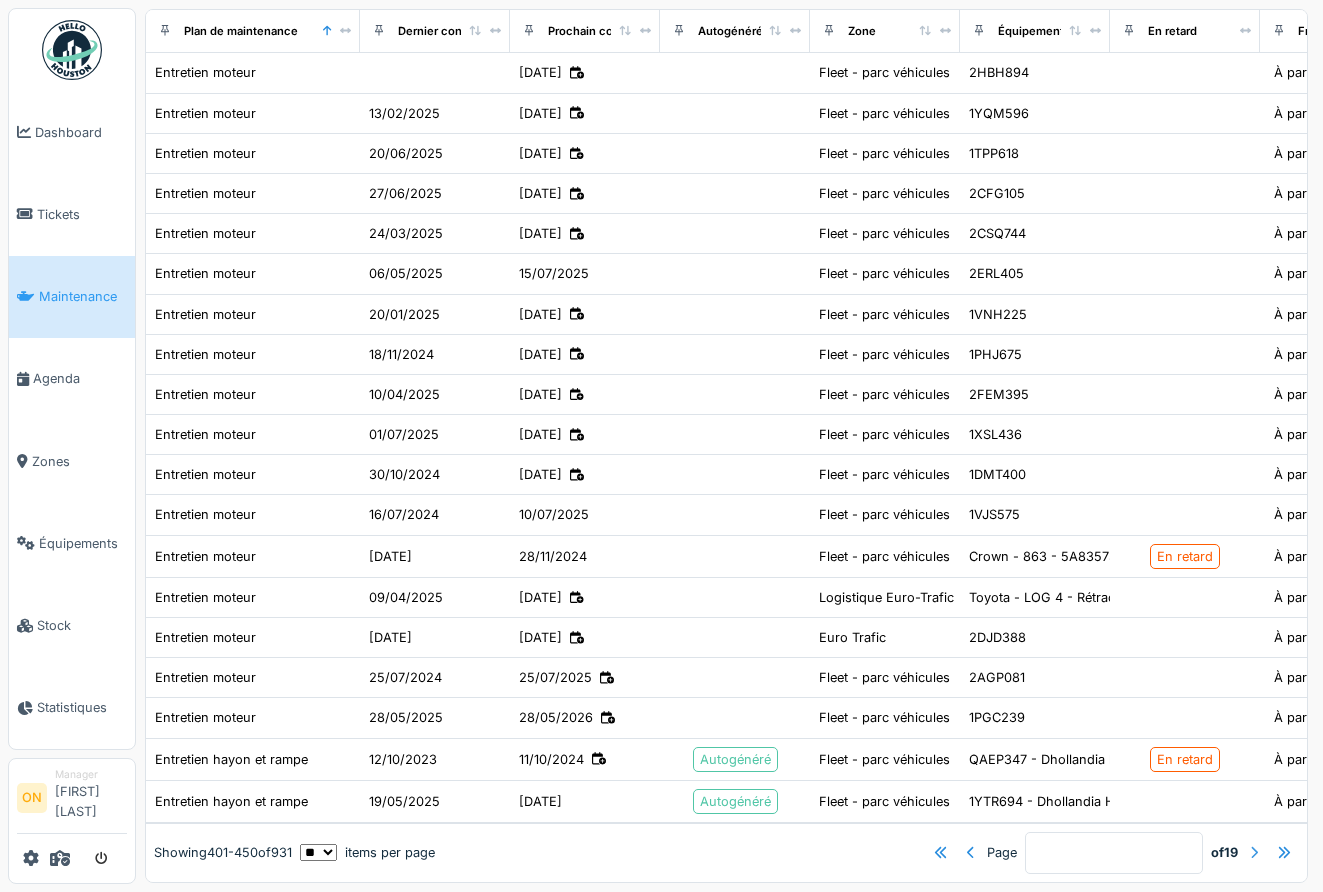 click at bounding box center [1254, 852] 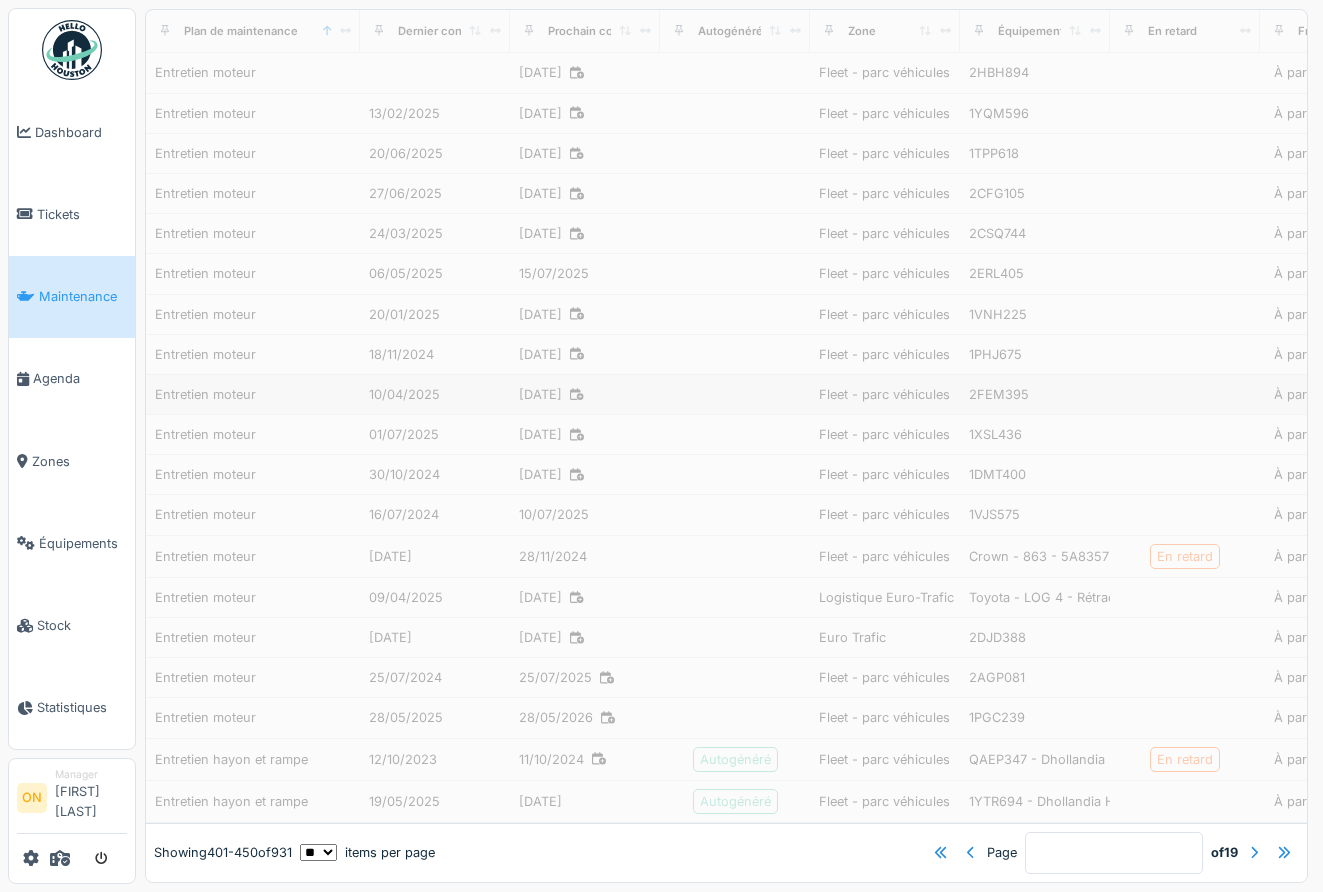 scroll, scrollTop: 0, scrollLeft: 0, axis: both 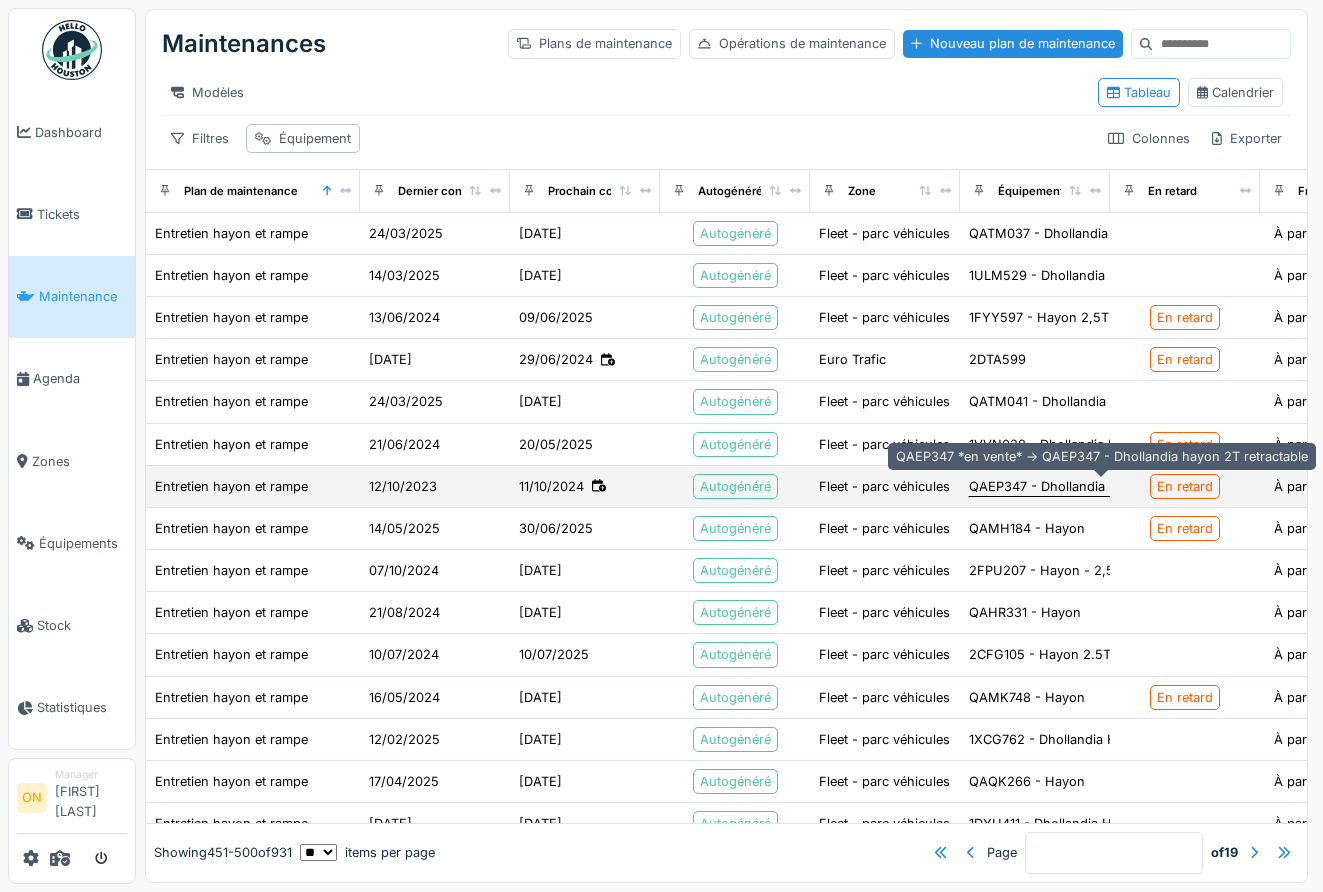 click on "QAEP347 - Dhollandia hayon 2T retractable" at bounding box center [1102, 486] 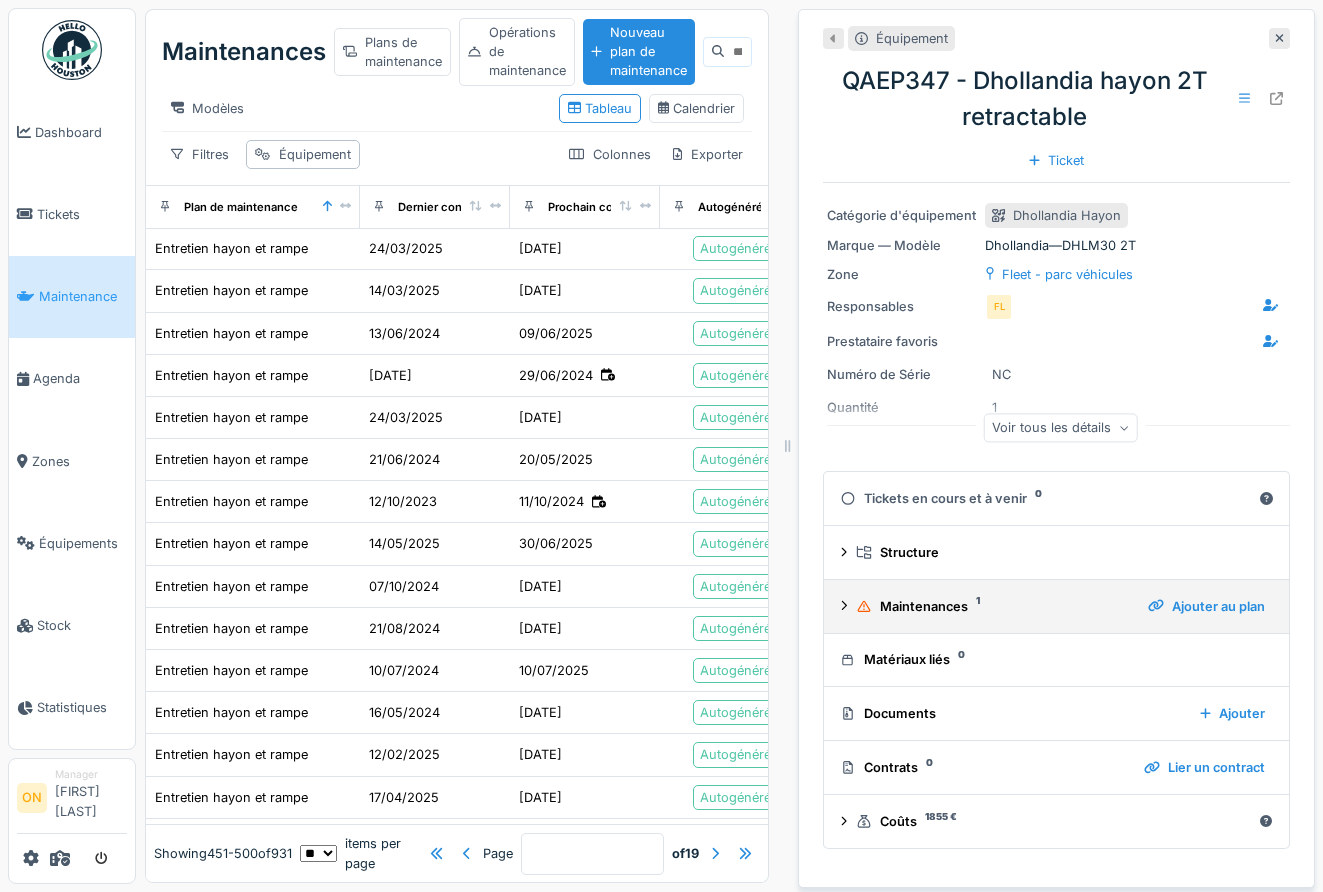 click on "Maintenances 1" at bounding box center [994, 606] 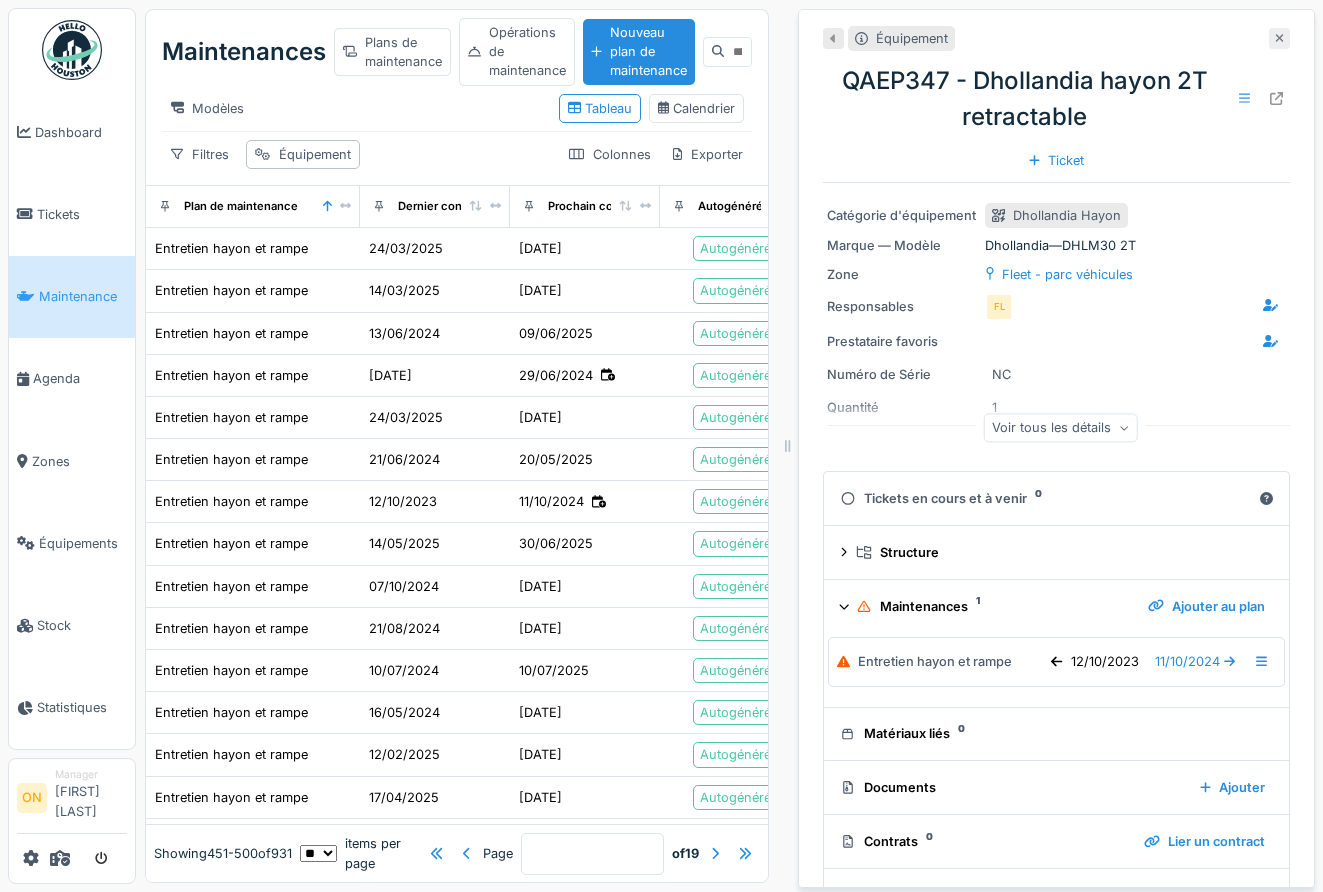 click 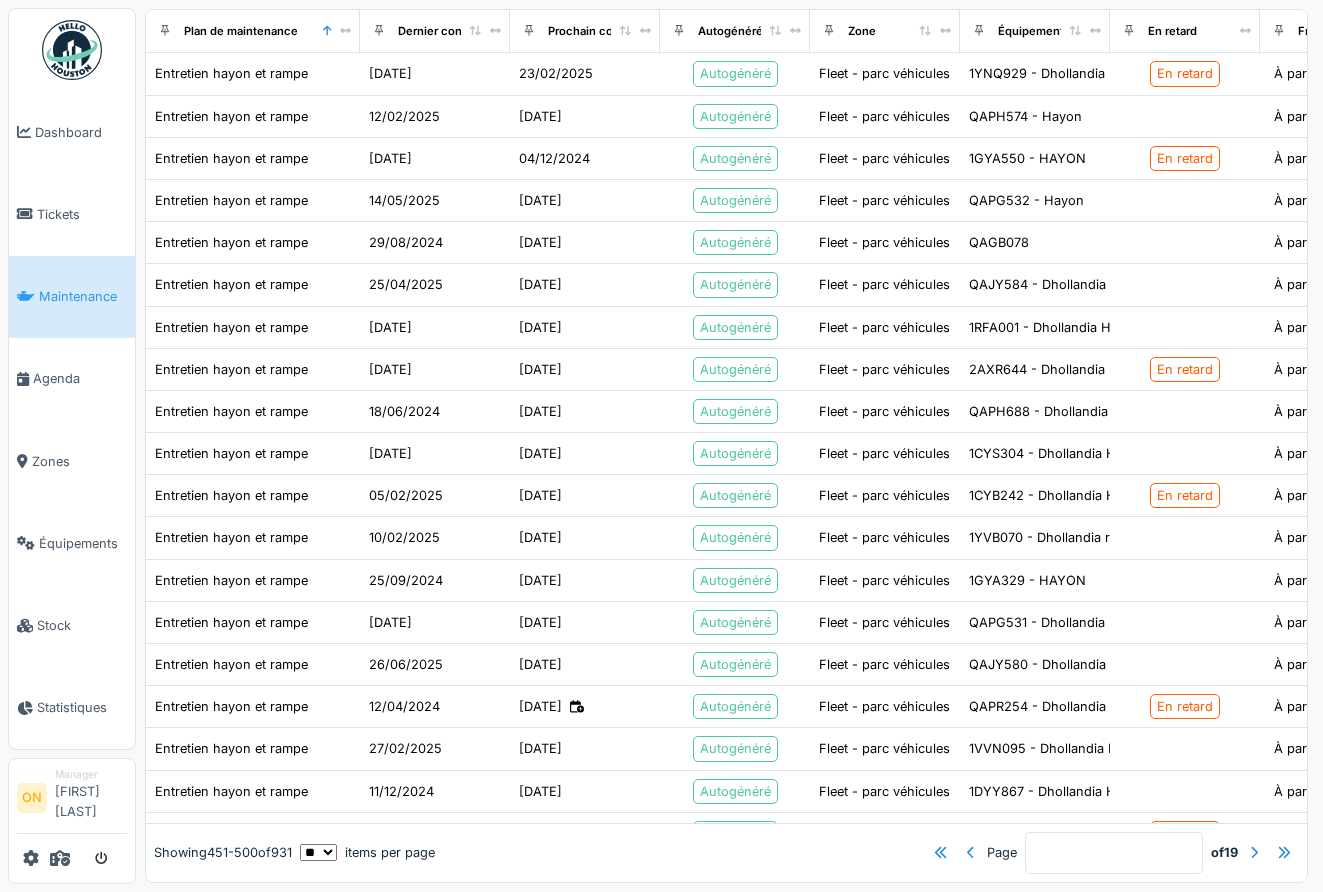scroll, scrollTop: 1499, scrollLeft: 0, axis: vertical 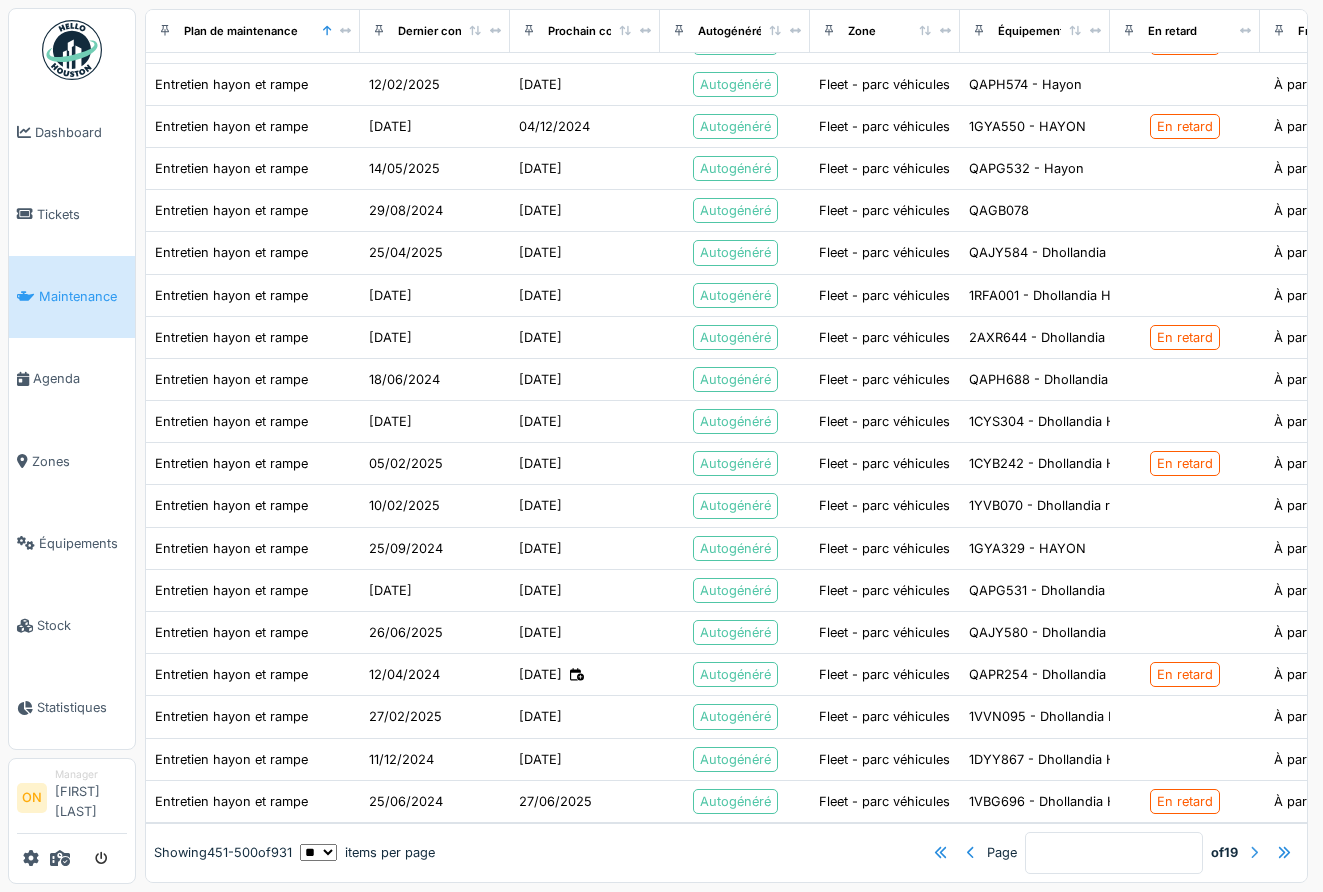 click at bounding box center (1254, 852) 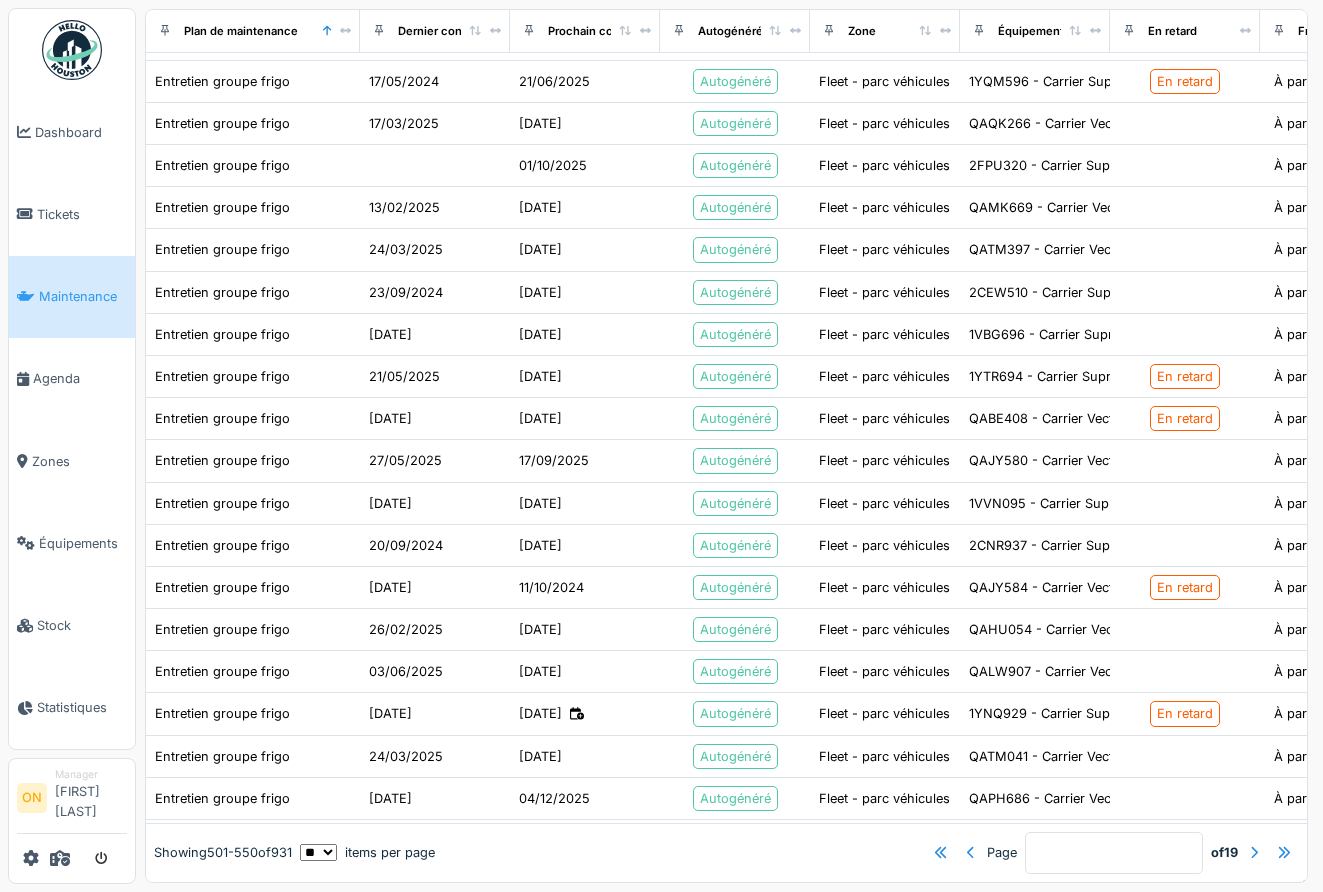 scroll, scrollTop: 1499, scrollLeft: 0, axis: vertical 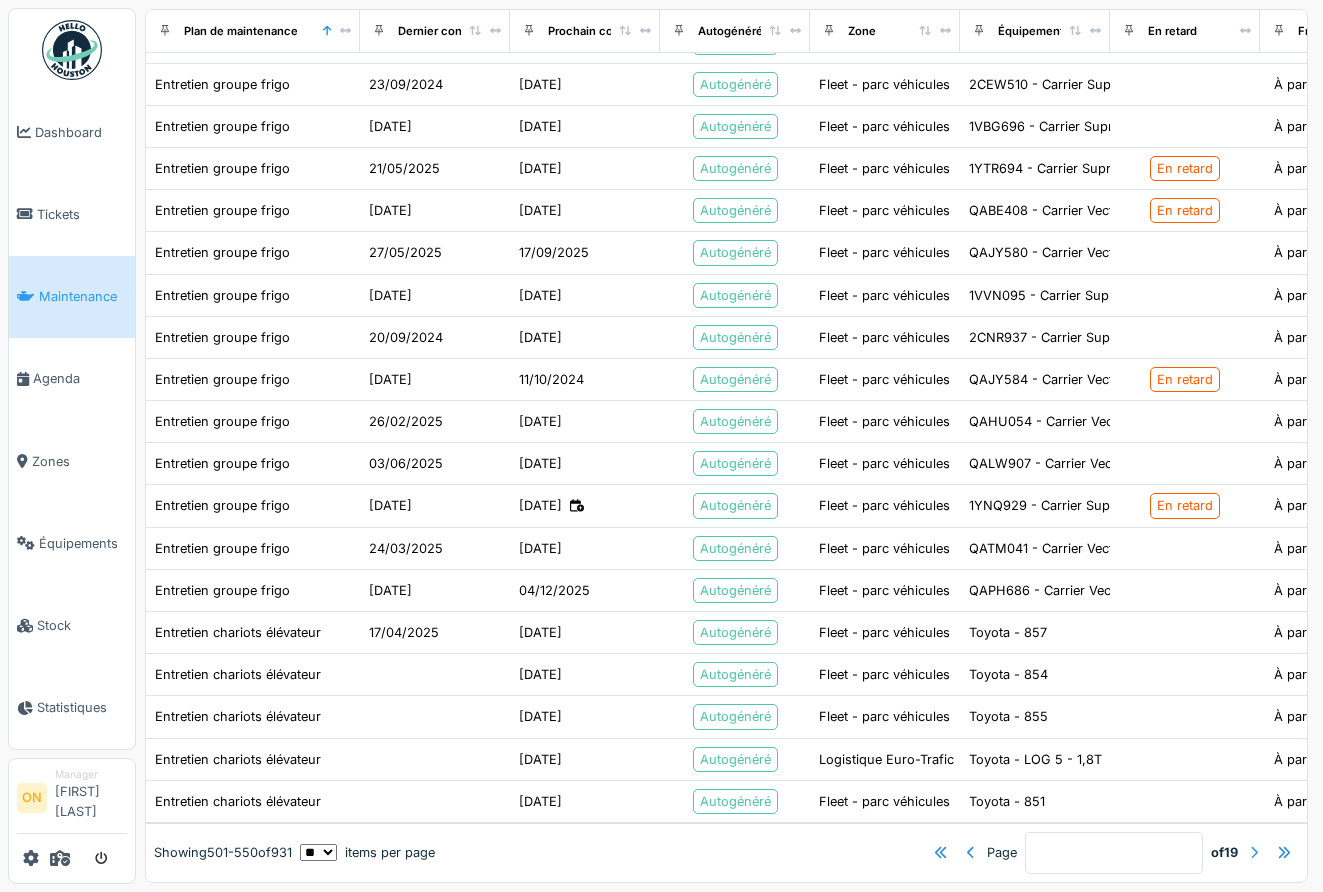 click at bounding box center [1254, 852] 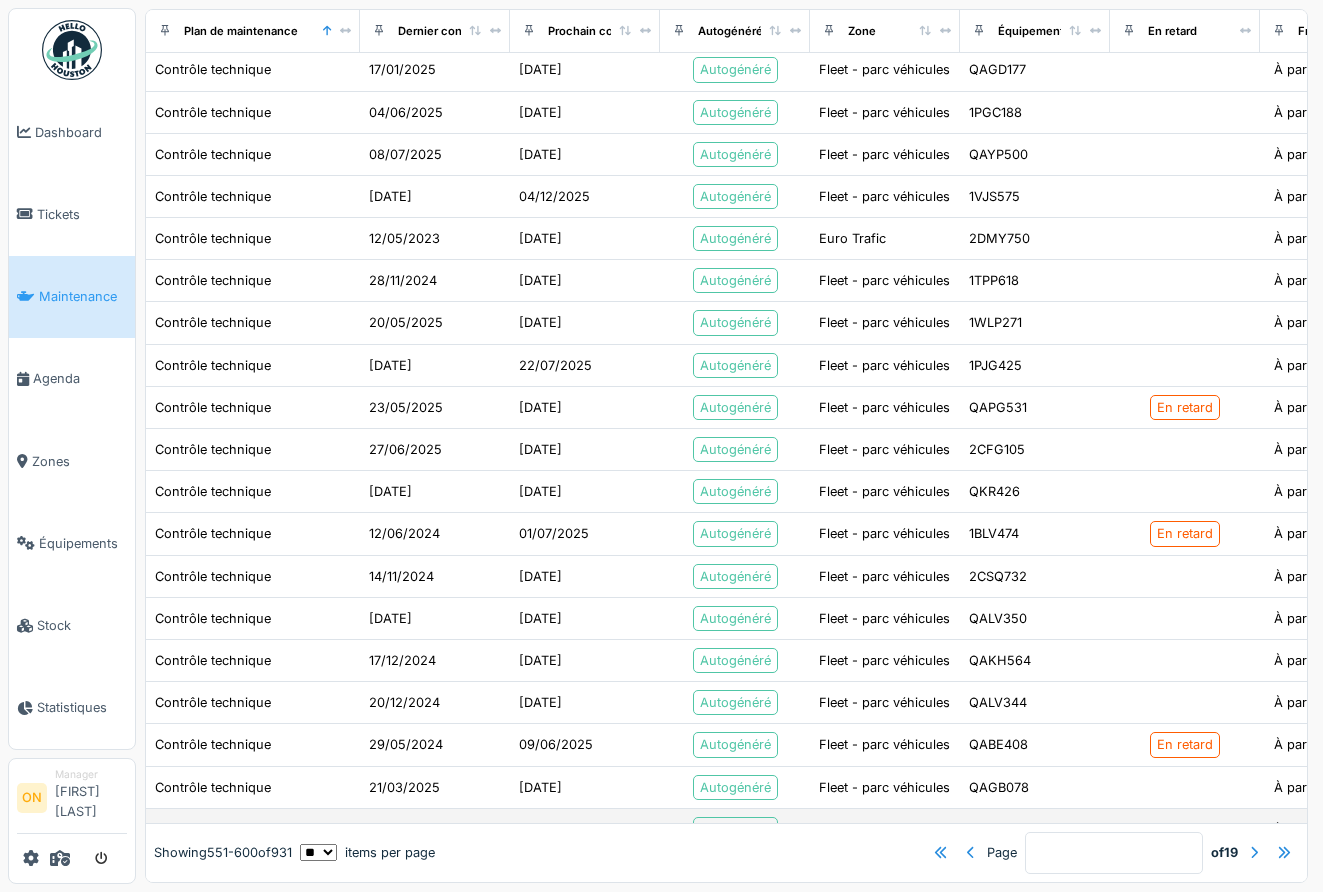 scroll, scrollTop: 1499, scrollLeft: 0, axis: vertical 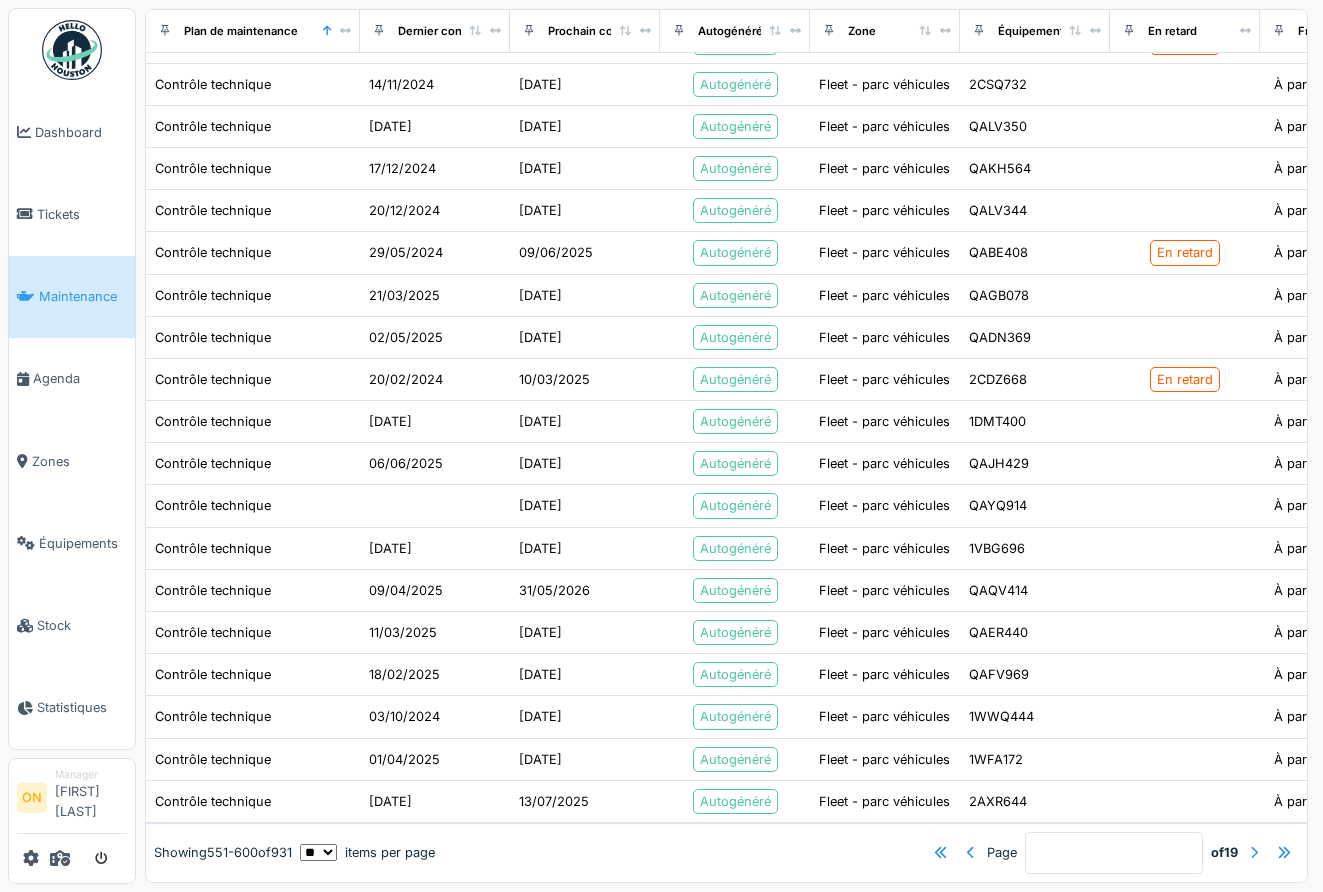 click at bounding box center (1254, 852) 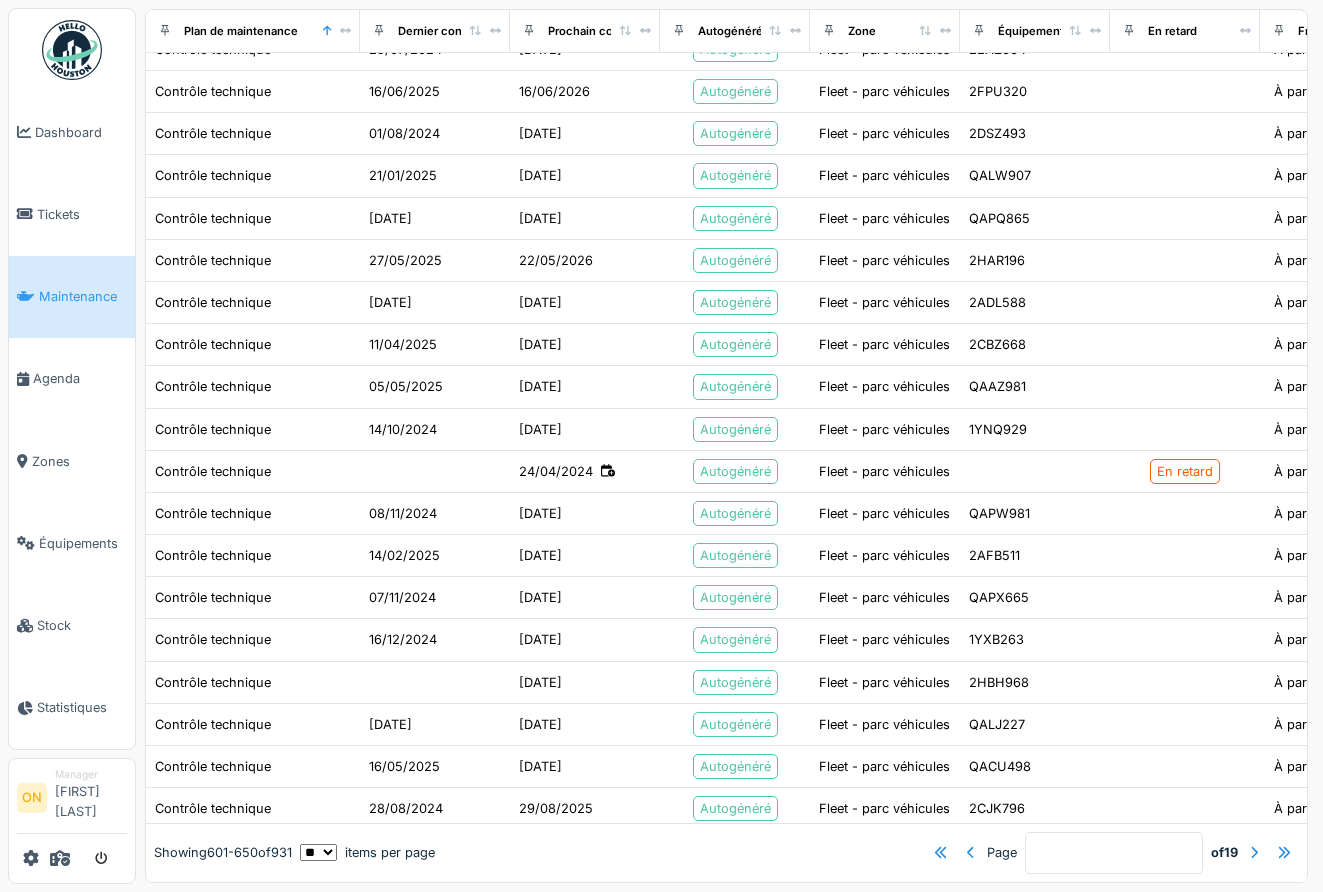 scroll, scrollTop: 1368, scrollLeft: 0, axis: vertical 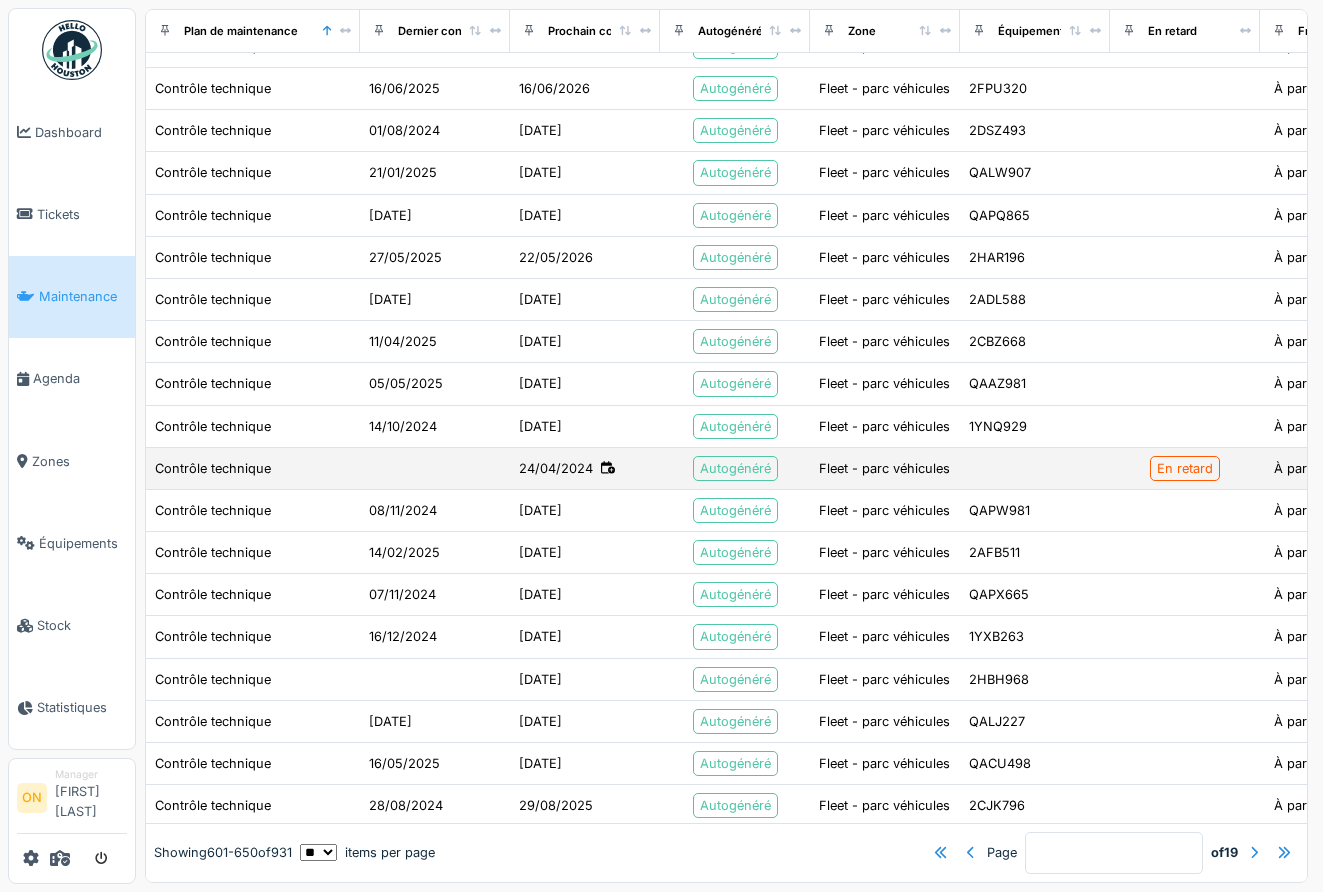 click at bounding box center [1035, 469] 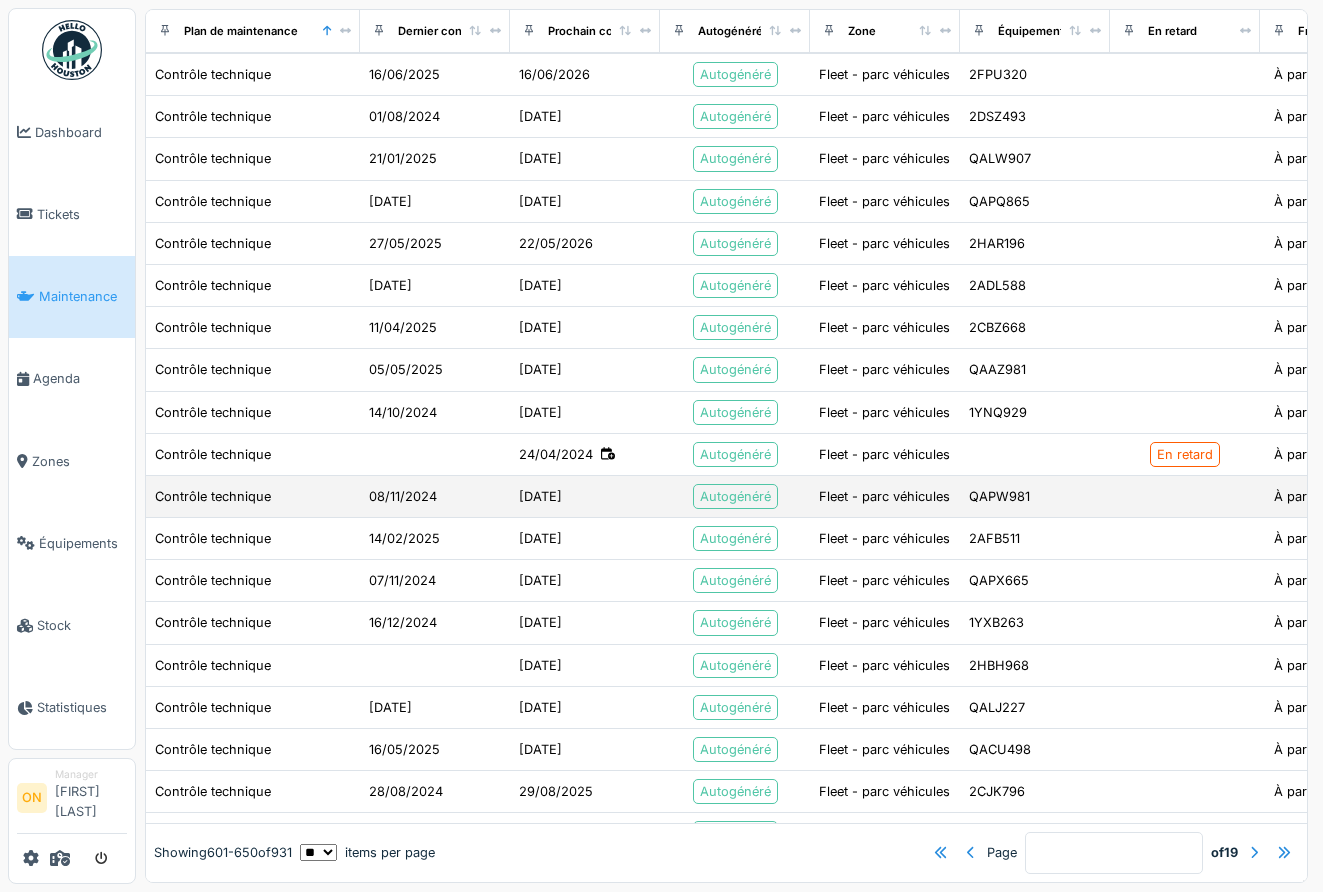 scroll, scrollTop: 1499, scrollLeft: 0, axis: vertical 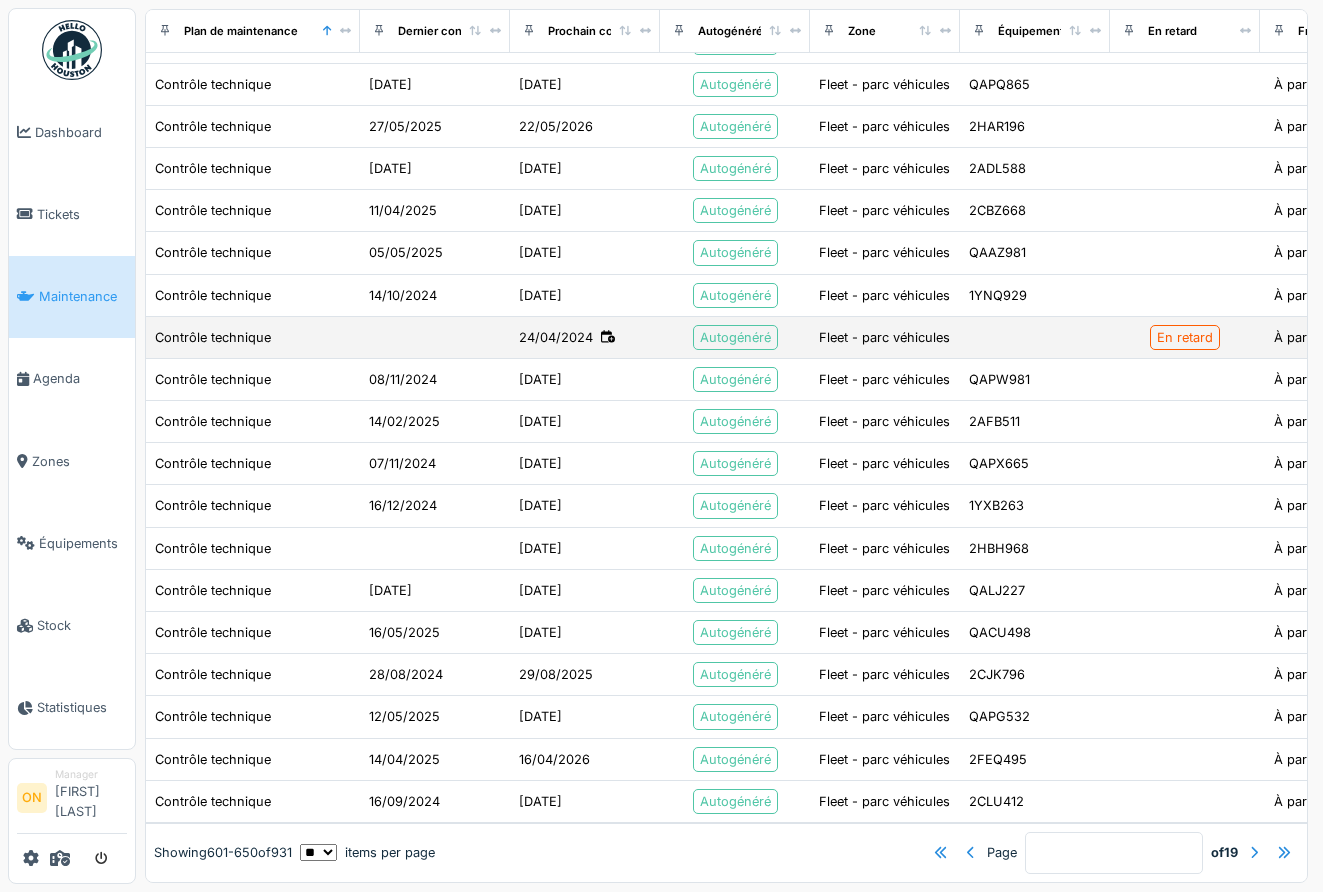 click at bounding box center (1035, 338) 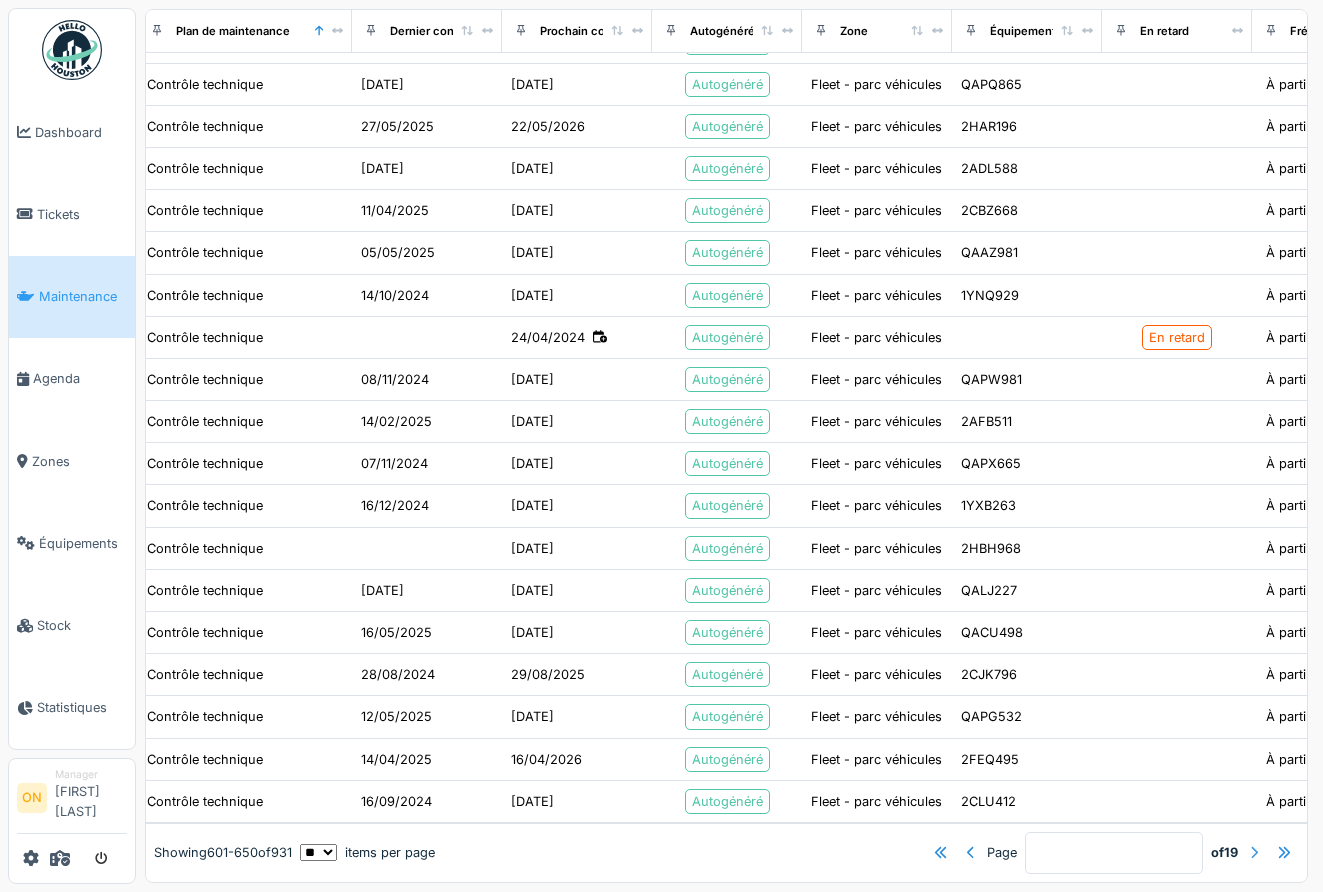 click at bounding box center [1254, 852] 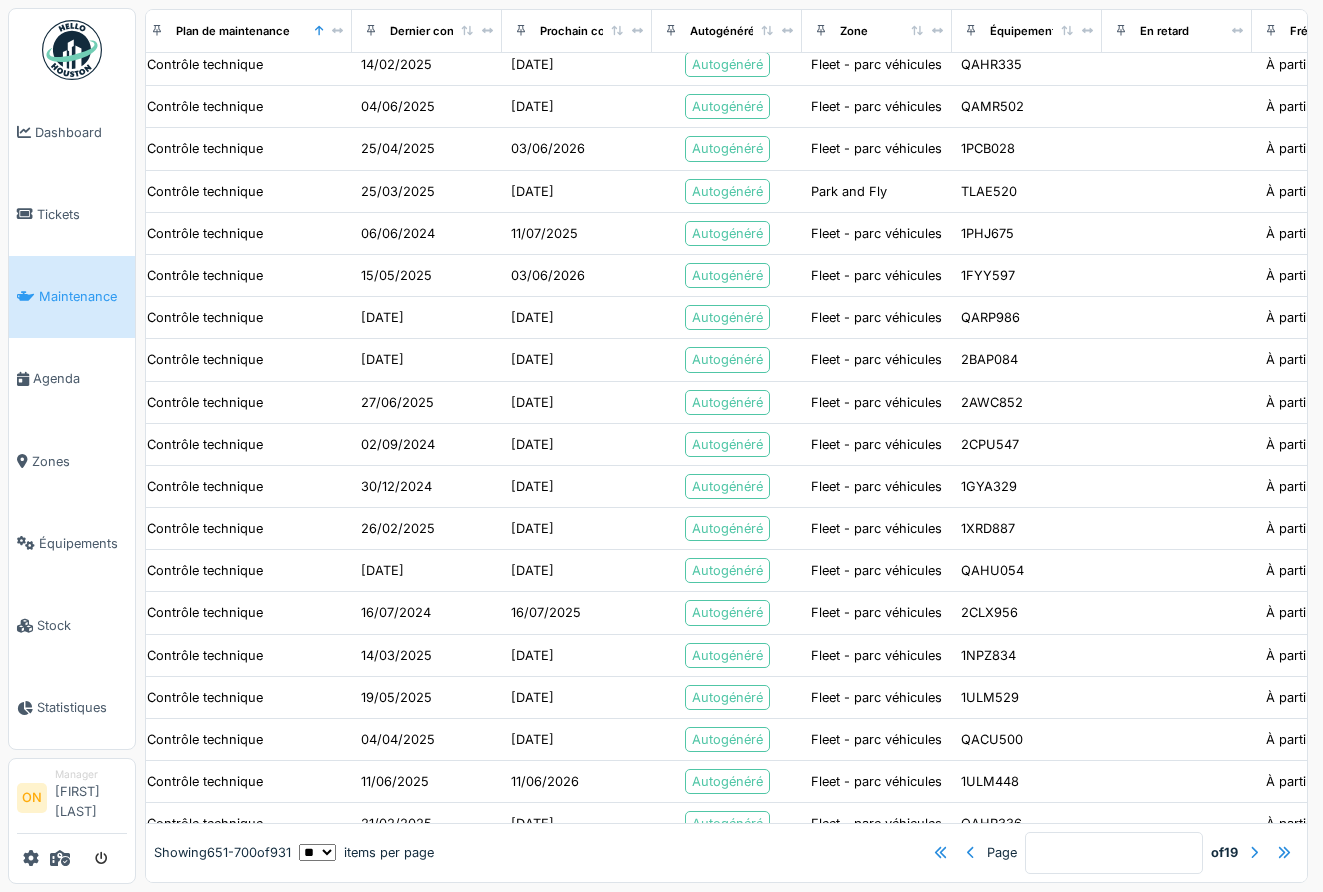 scroll, scrollTop: 1499, scrollLeft: 8, axis: both 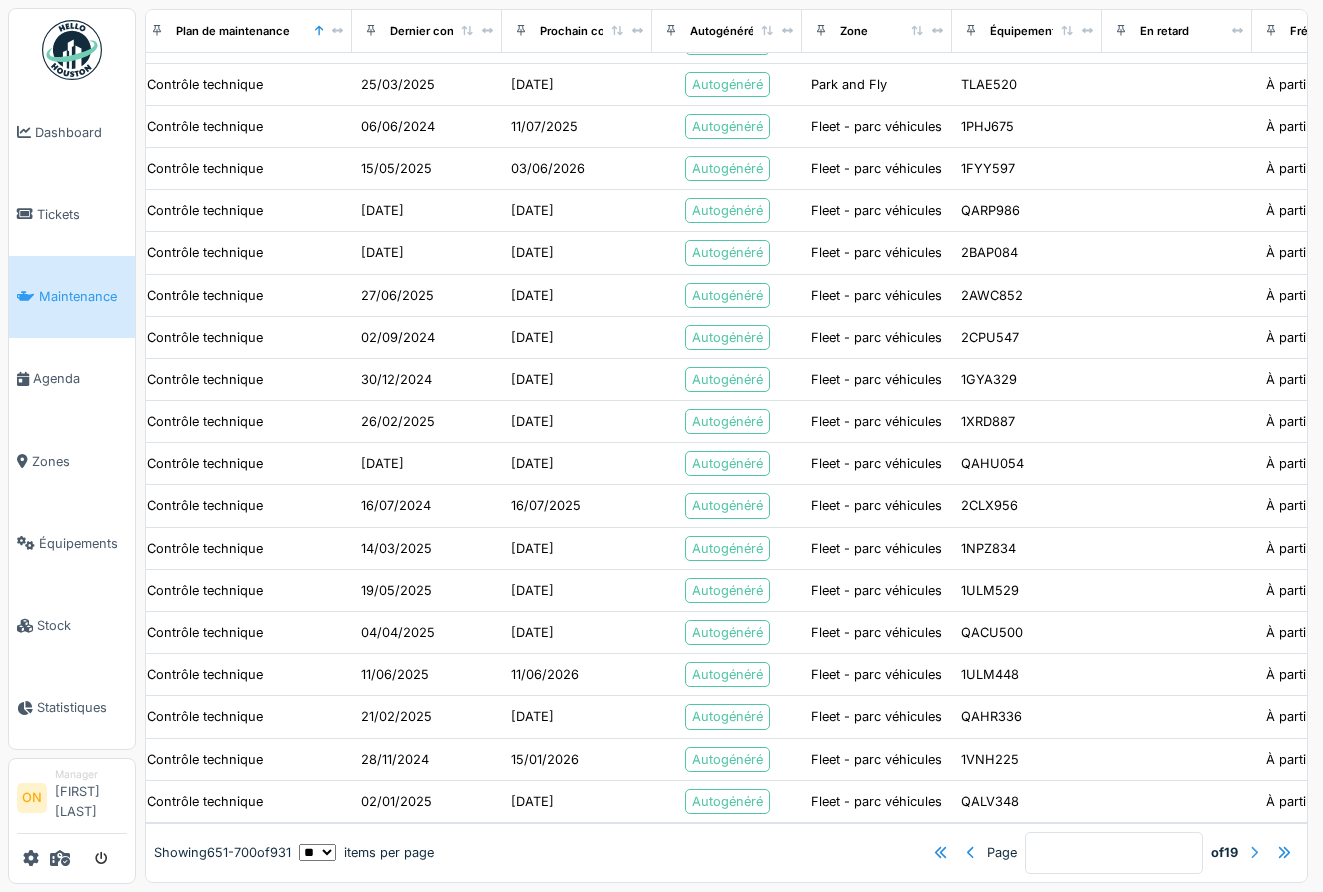 click at bounding box center (1254, 852) 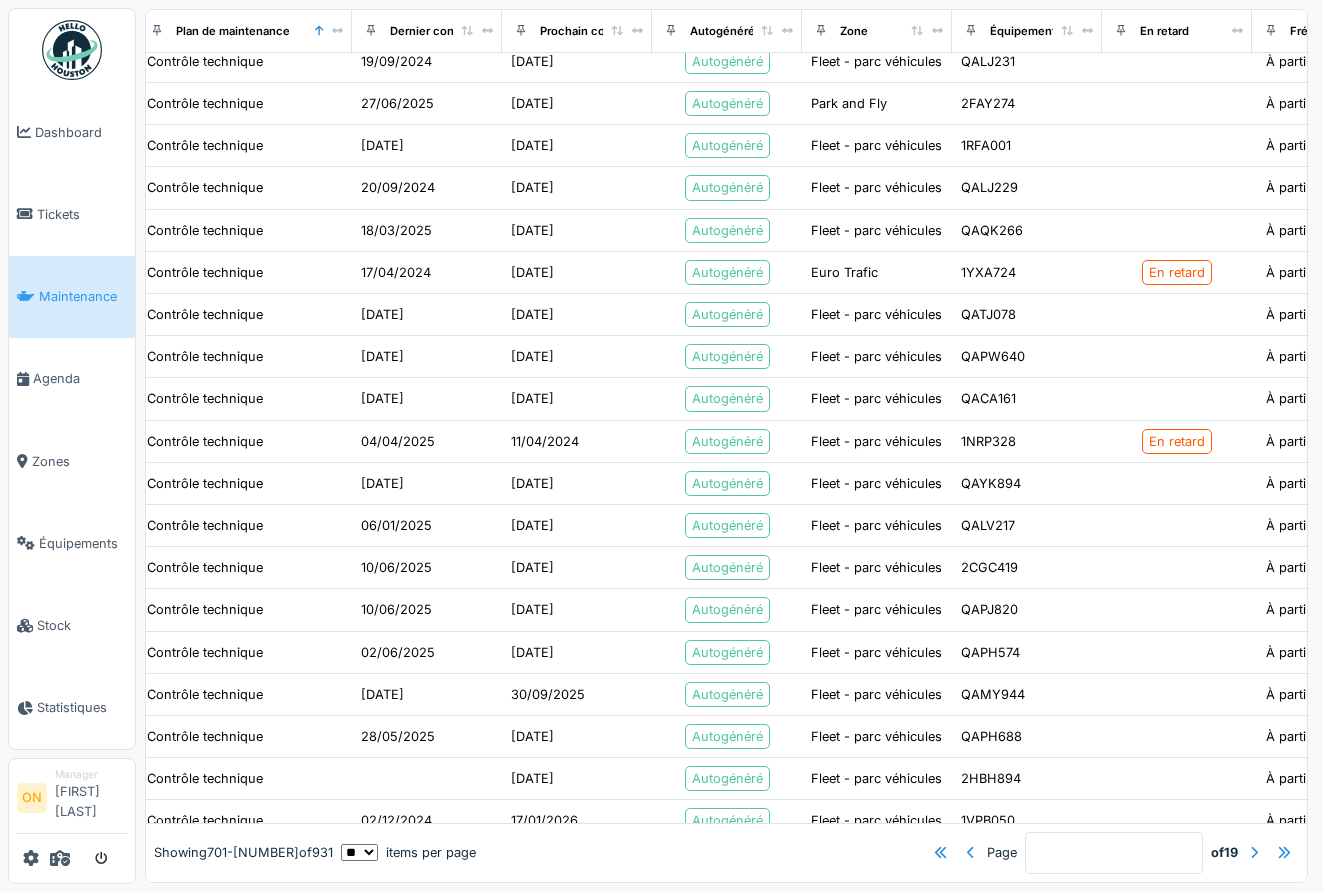 scroll, scrollTop: 1499, scrollLeft: 8, axis: both 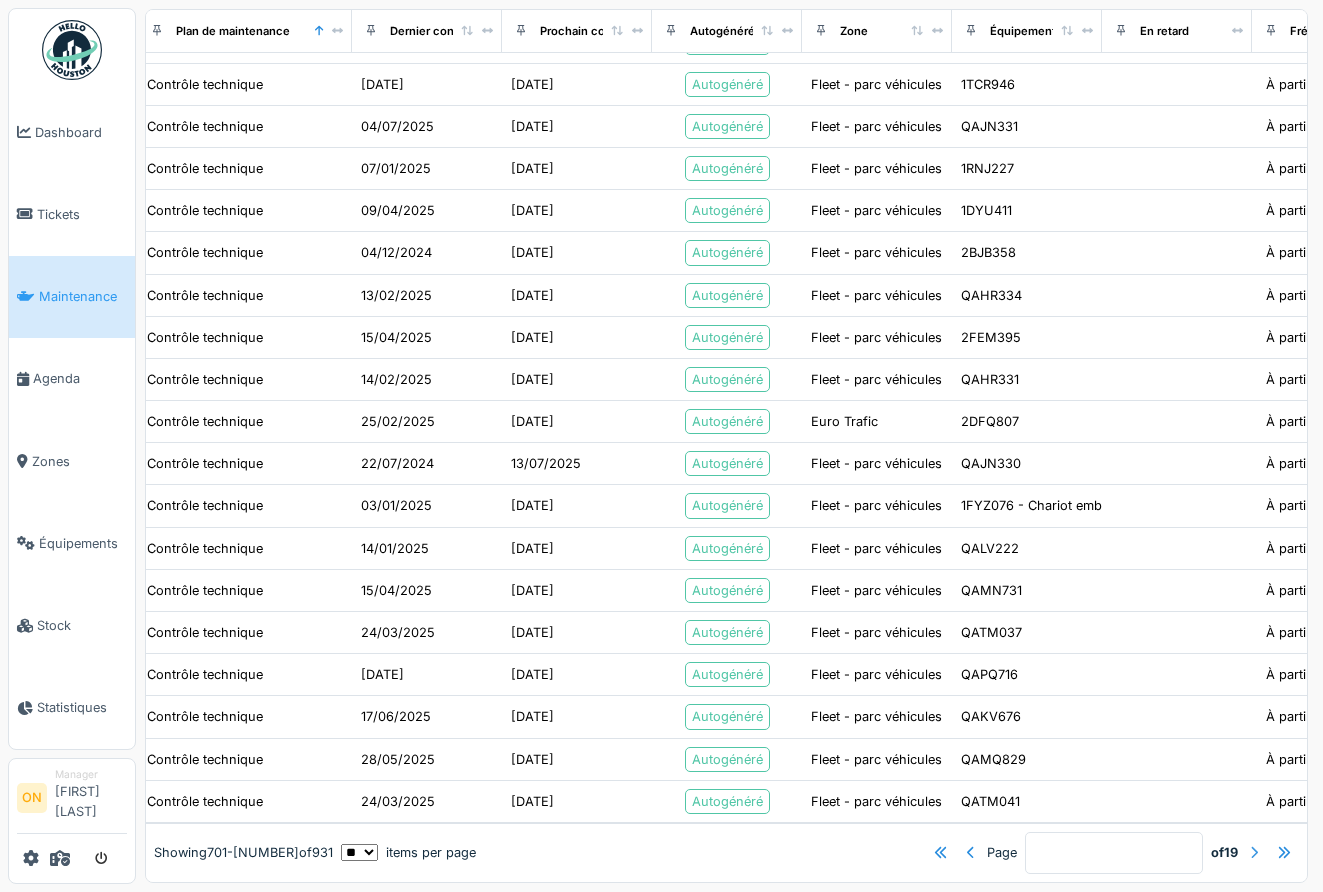 click at bounding box center [1254, 852] 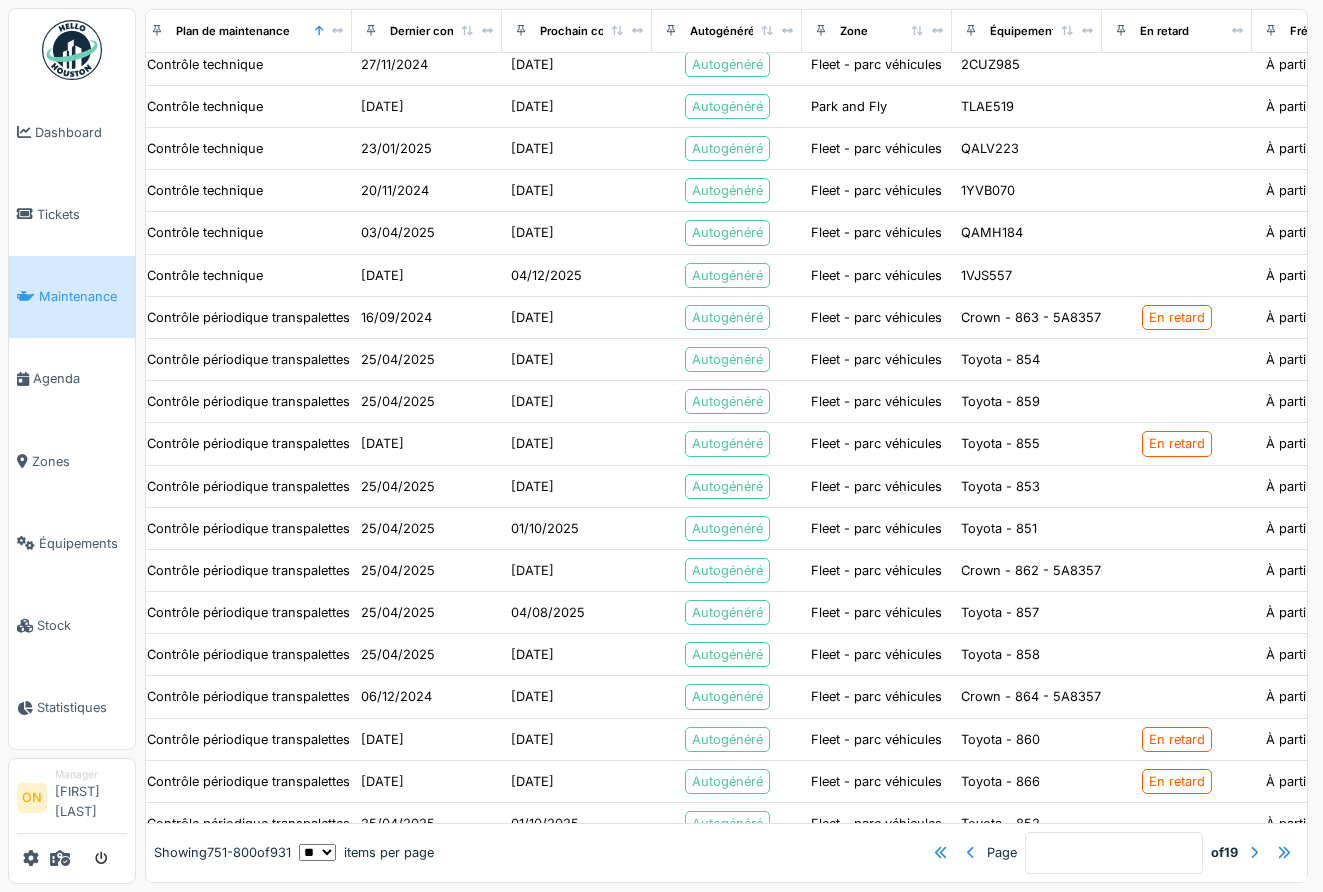 scroll, scrollTop: 1499, scrollLeft: 8, axis: both 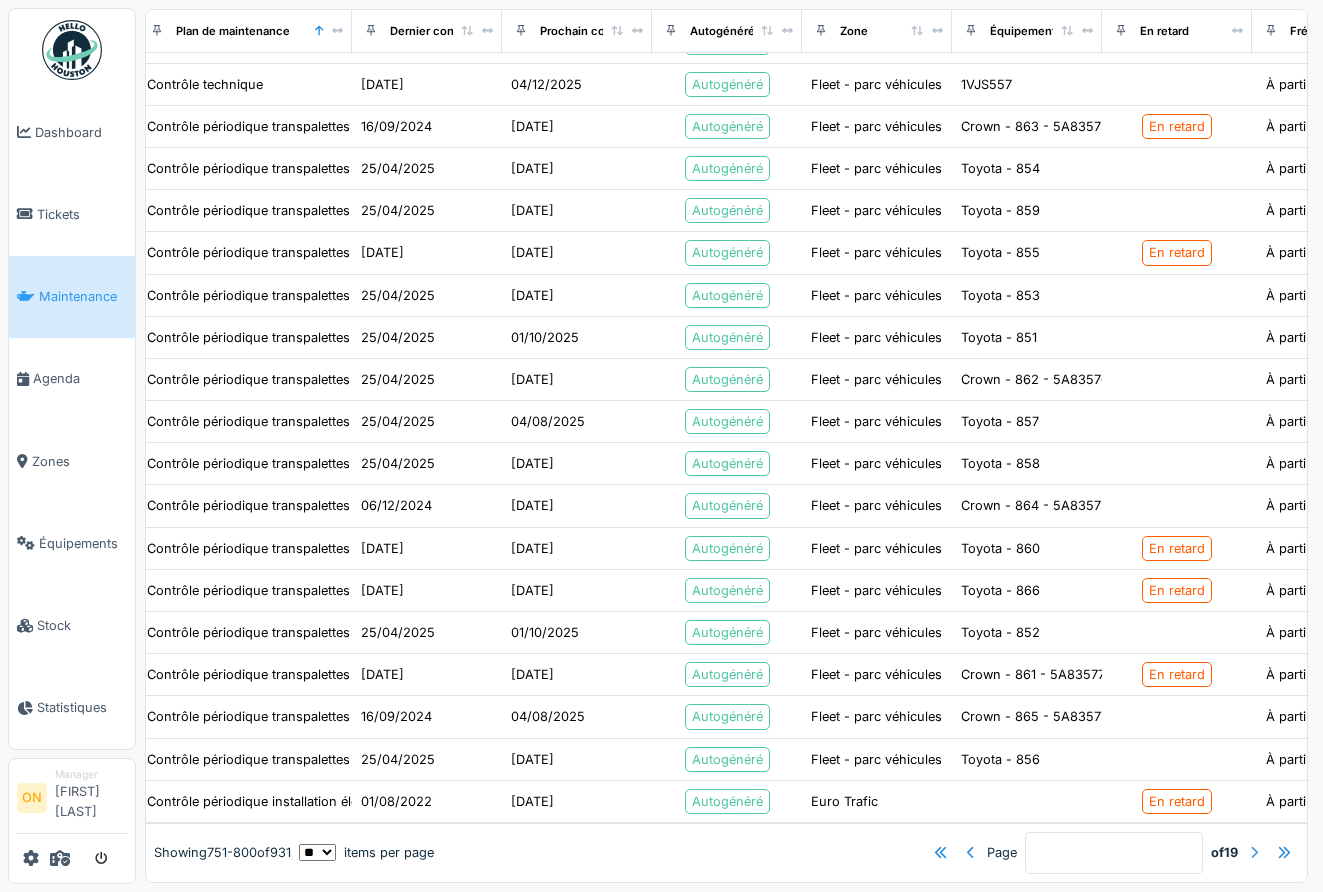 click at bounding box center [1254, 852] 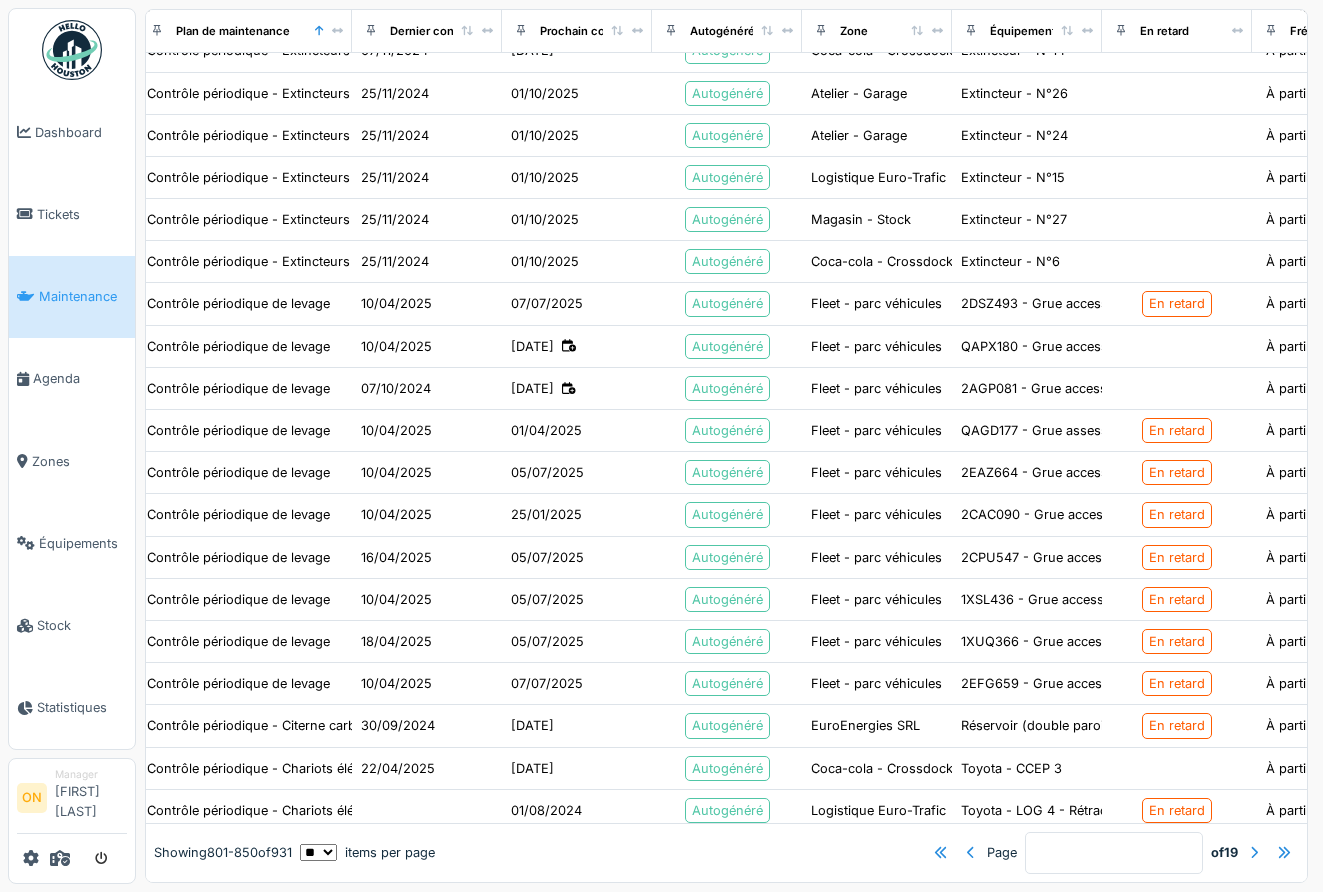 scroll, scrollTop: 1024, scrollLeft: 8, axis: both 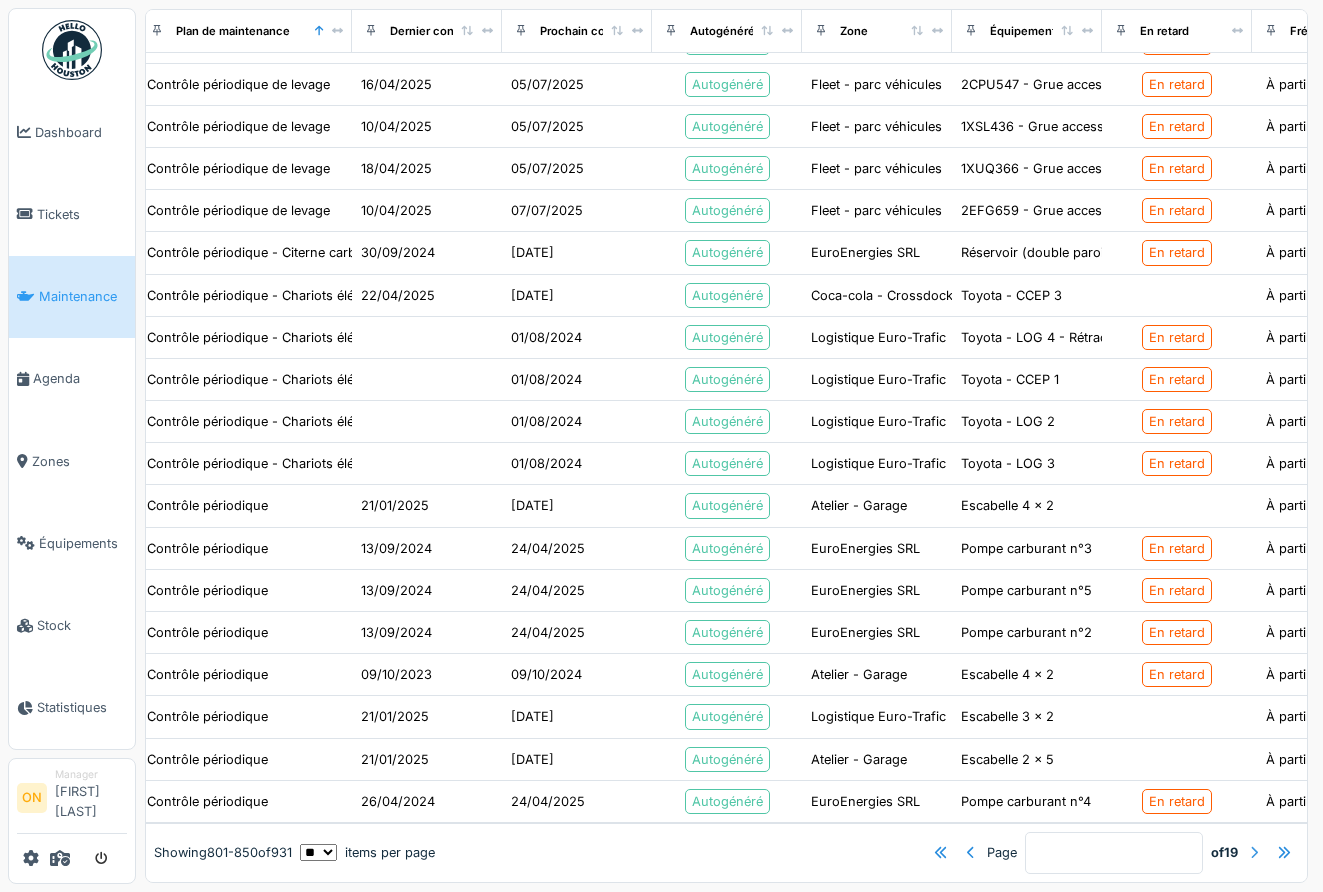 click at bounding box center [1254, 852] 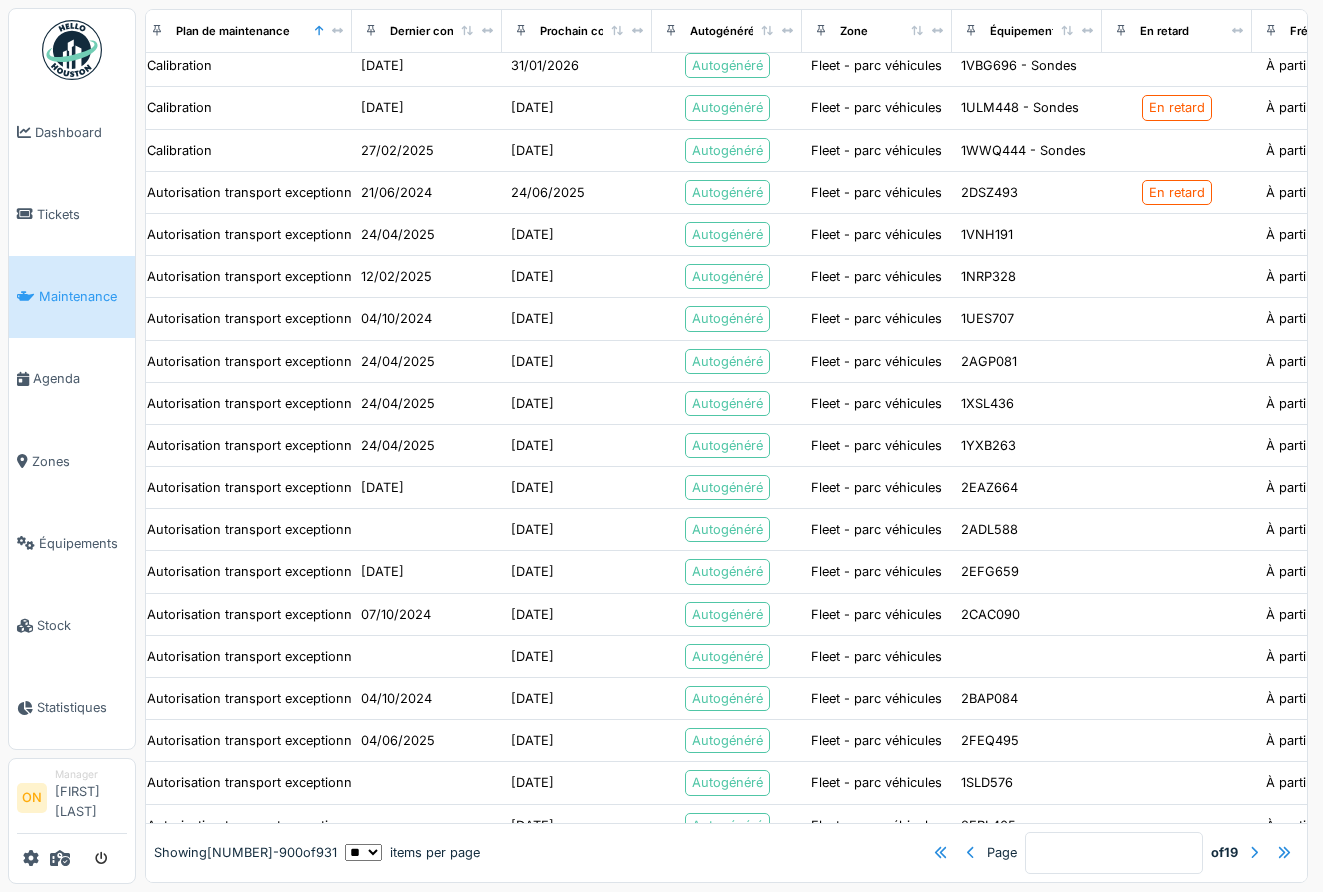 scroll, scrollTop: 1499, scrollLeft: 8, axis: both 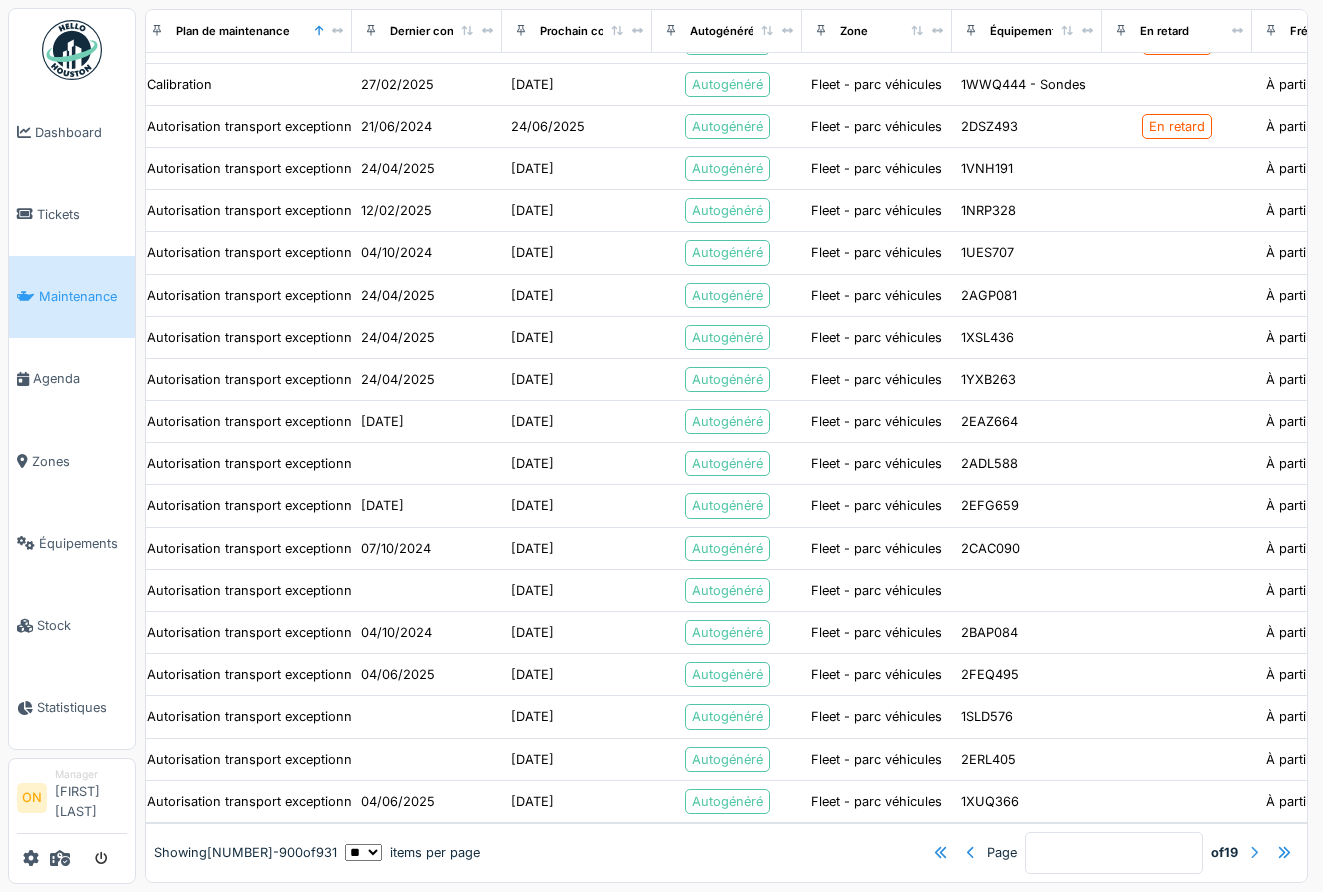 click at bounding box center [1254, 852] 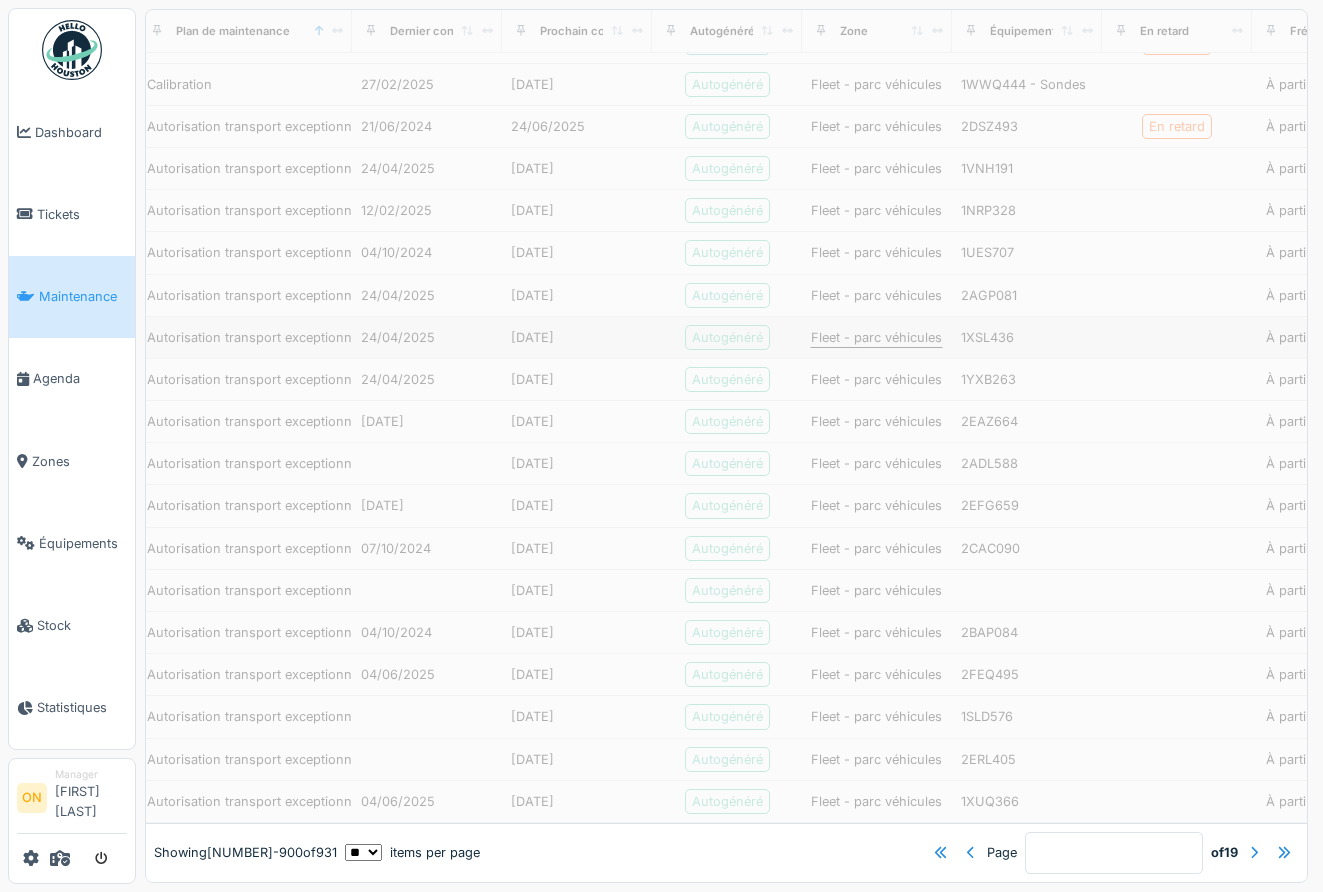type on "**" 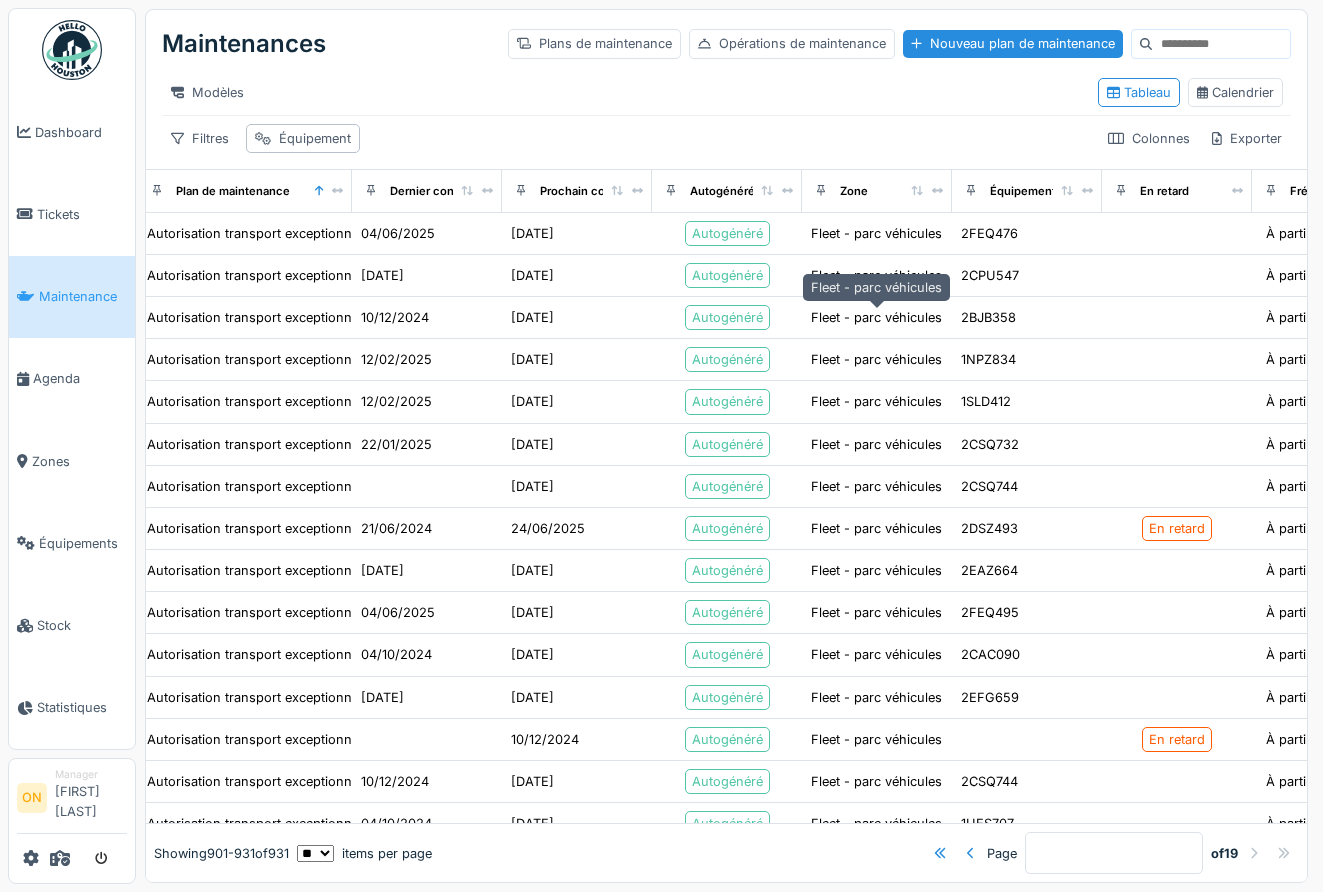 scroll, scrollTop: 697, scrollLeft: 8, axis: both 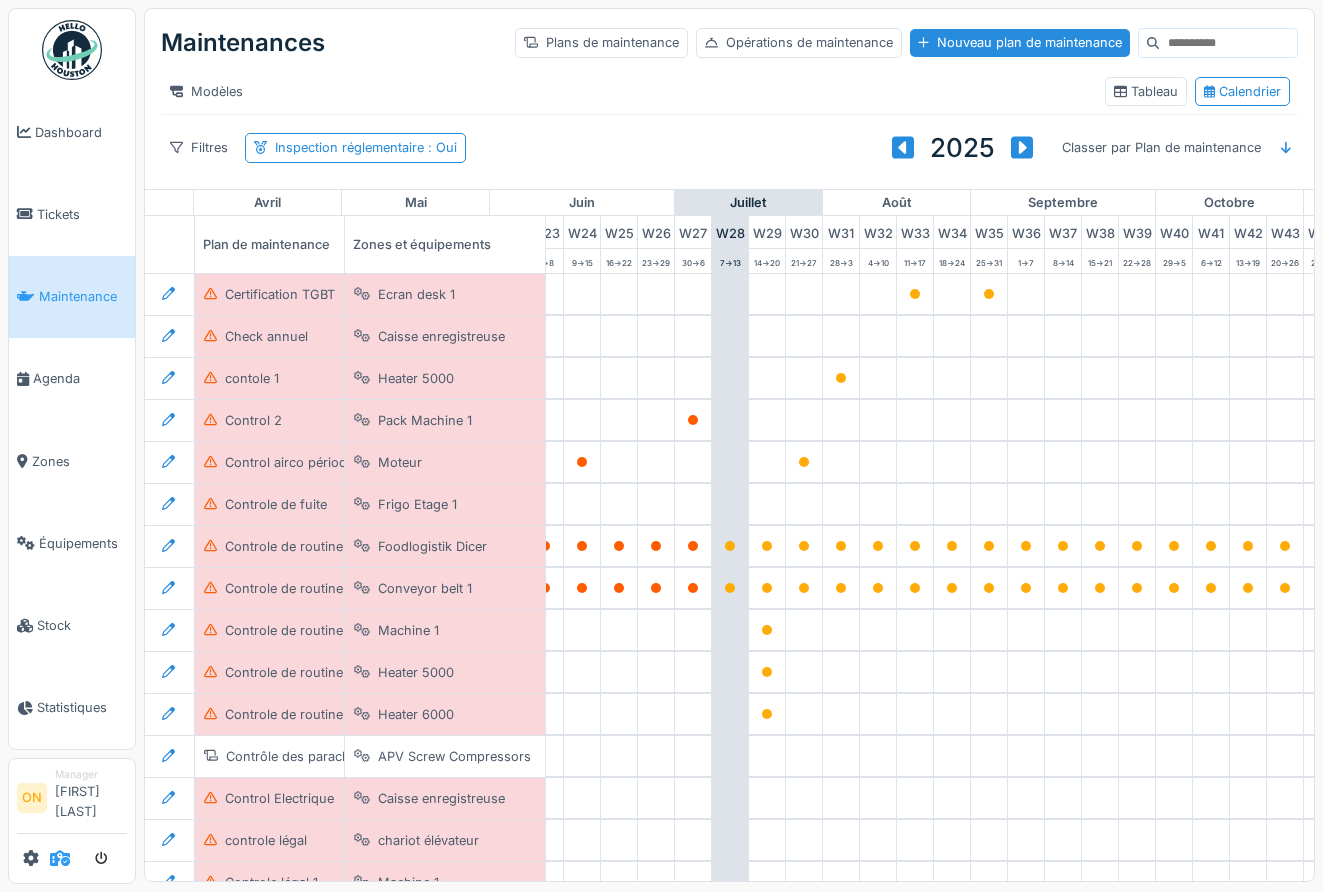 click at bounding box center (60, 858) 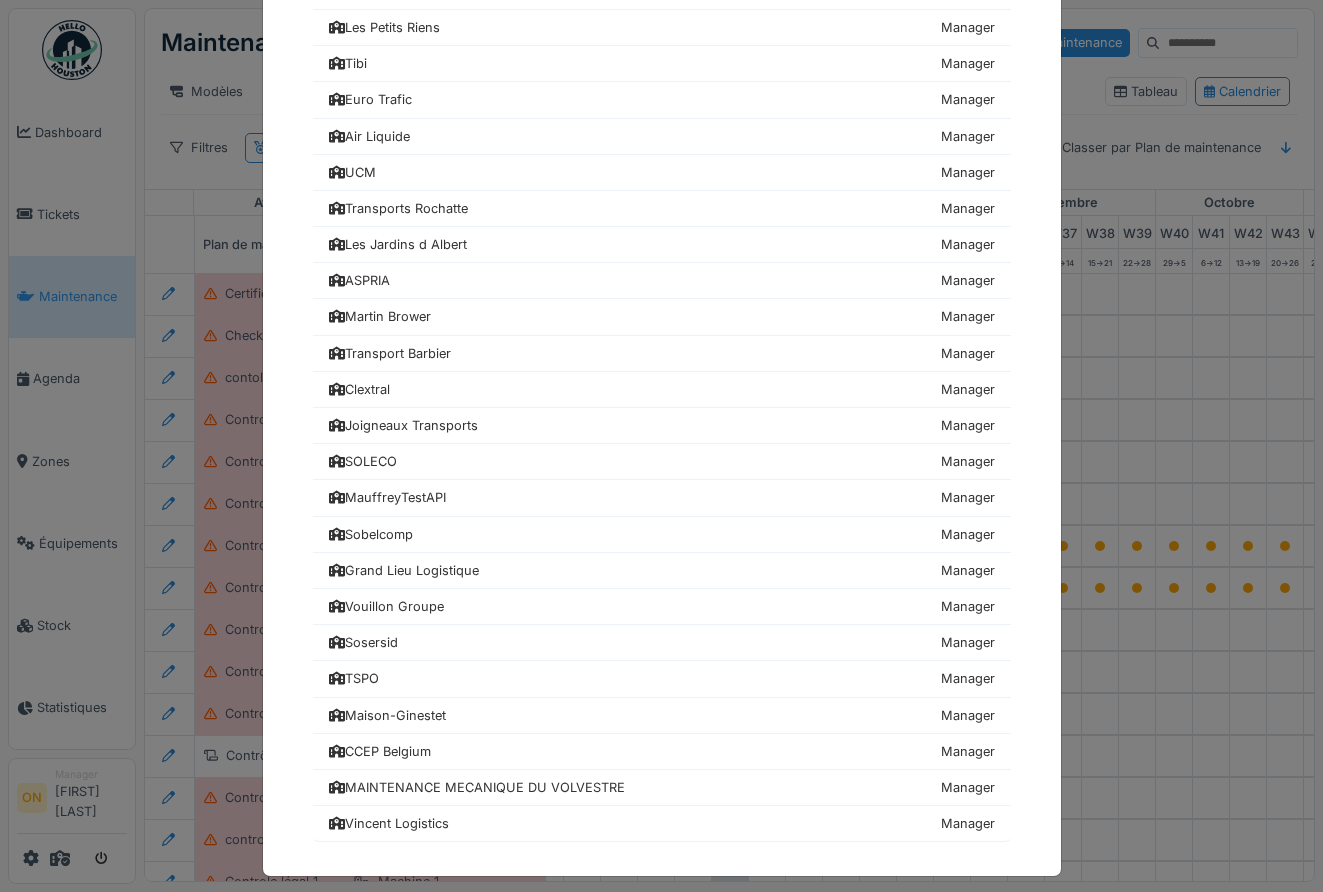 scroll, scrollTop: 753, scrollLeft: 0, axis: vertical 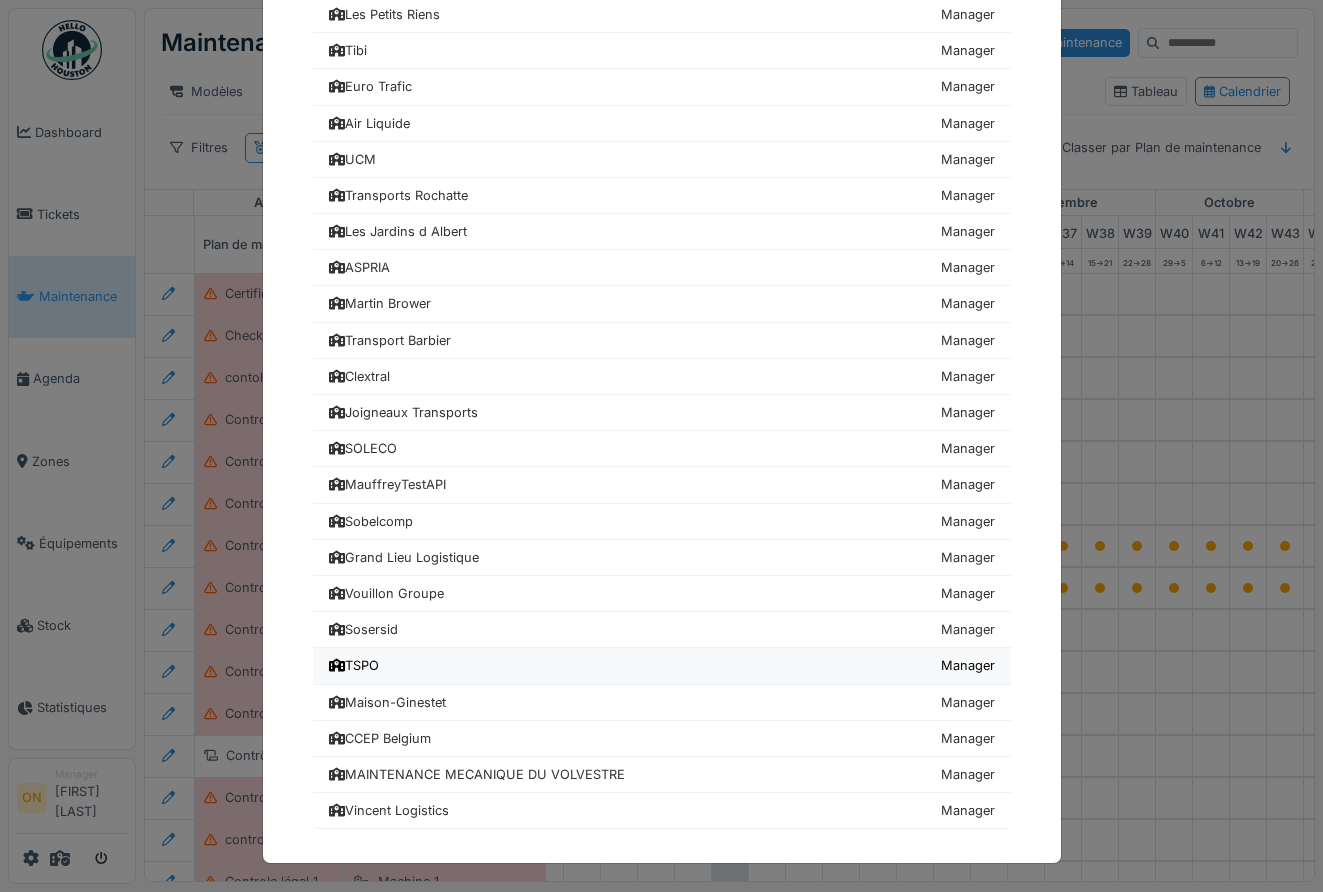 click on "TSPO
Manager" at bounding box center (662, 666) 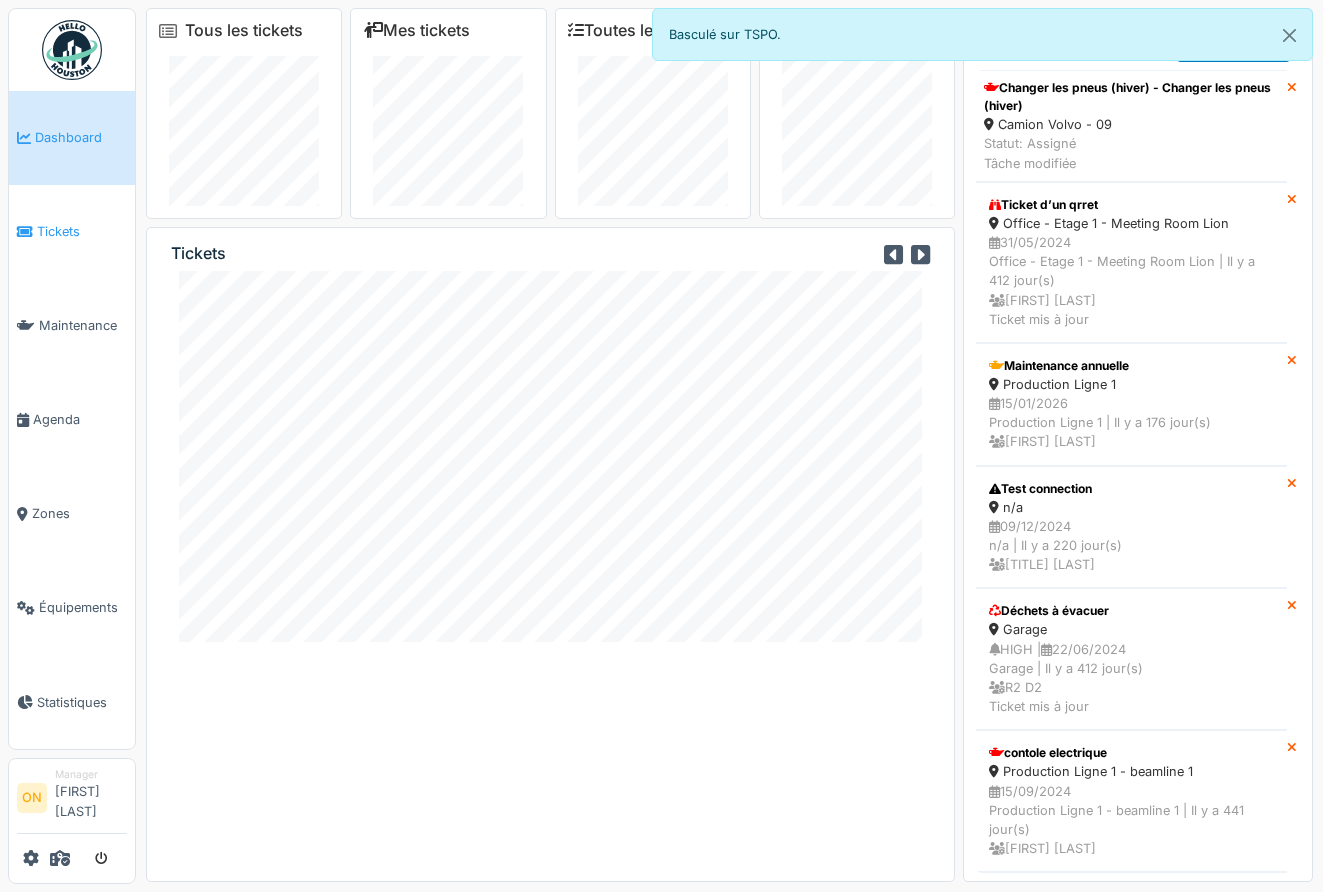 click on "Tickets" at bounding box center [82, 231] 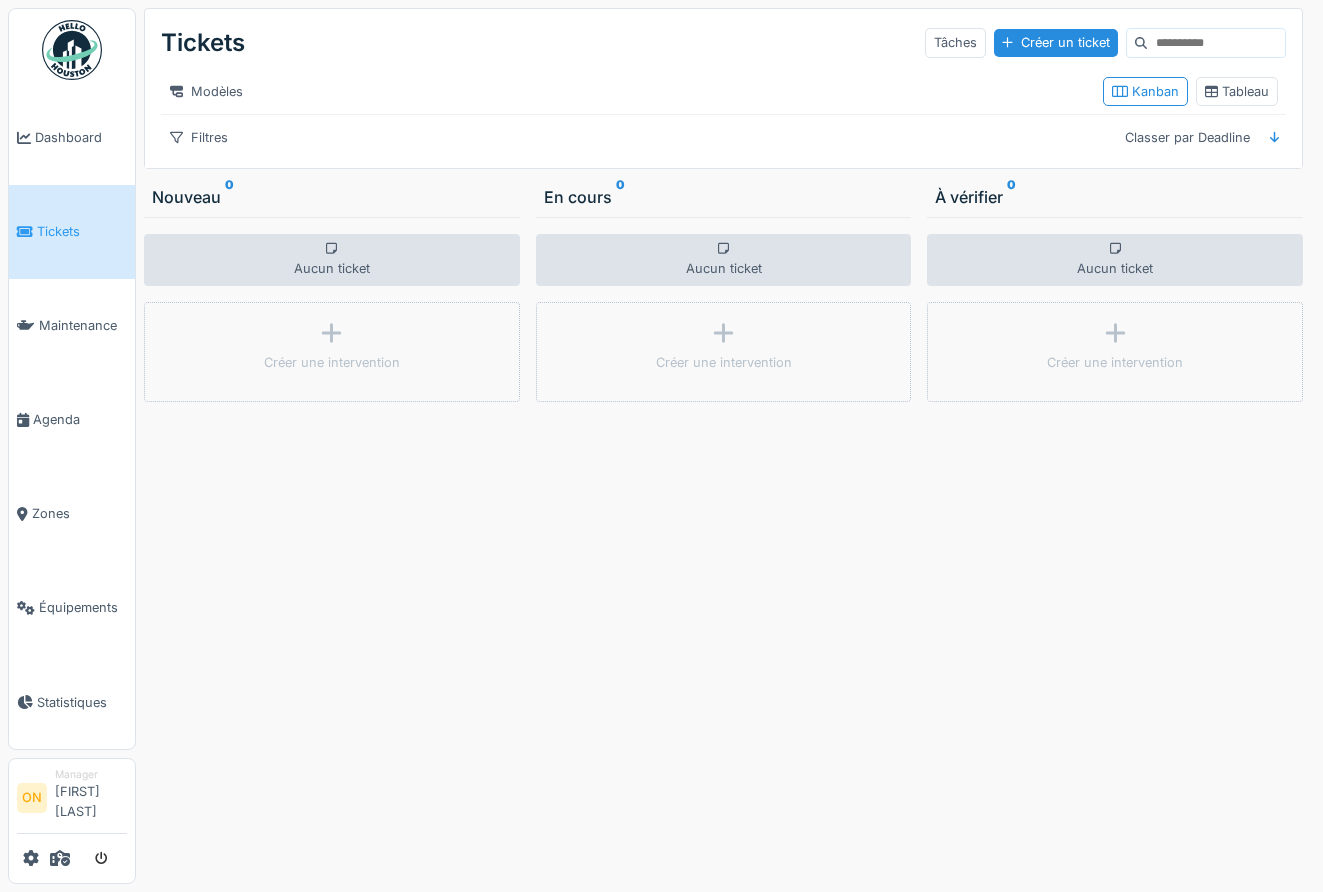 scroll, scrollTop: 0, scrollLeft: 0, axis: both 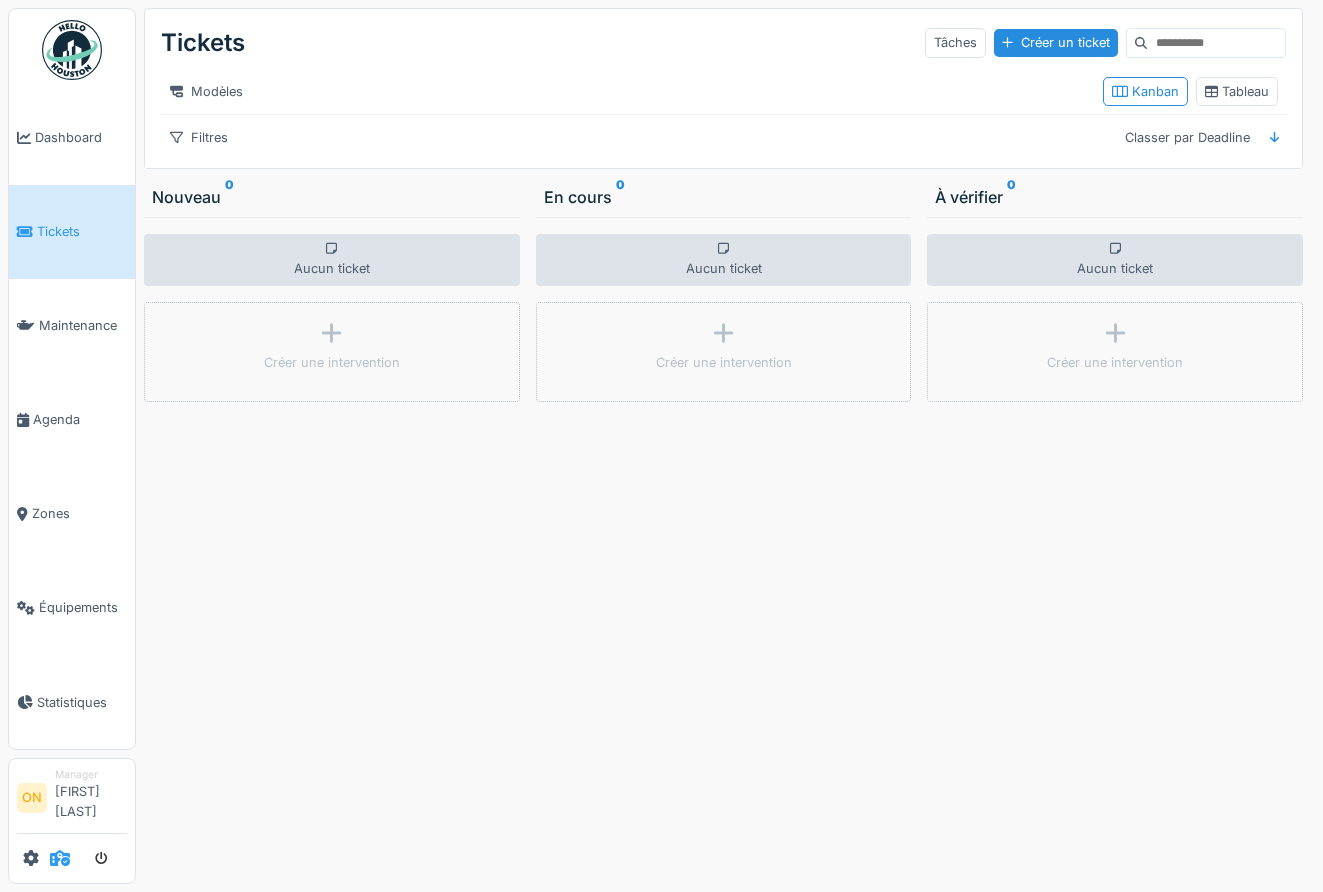 click at bounding box center [60, 858] 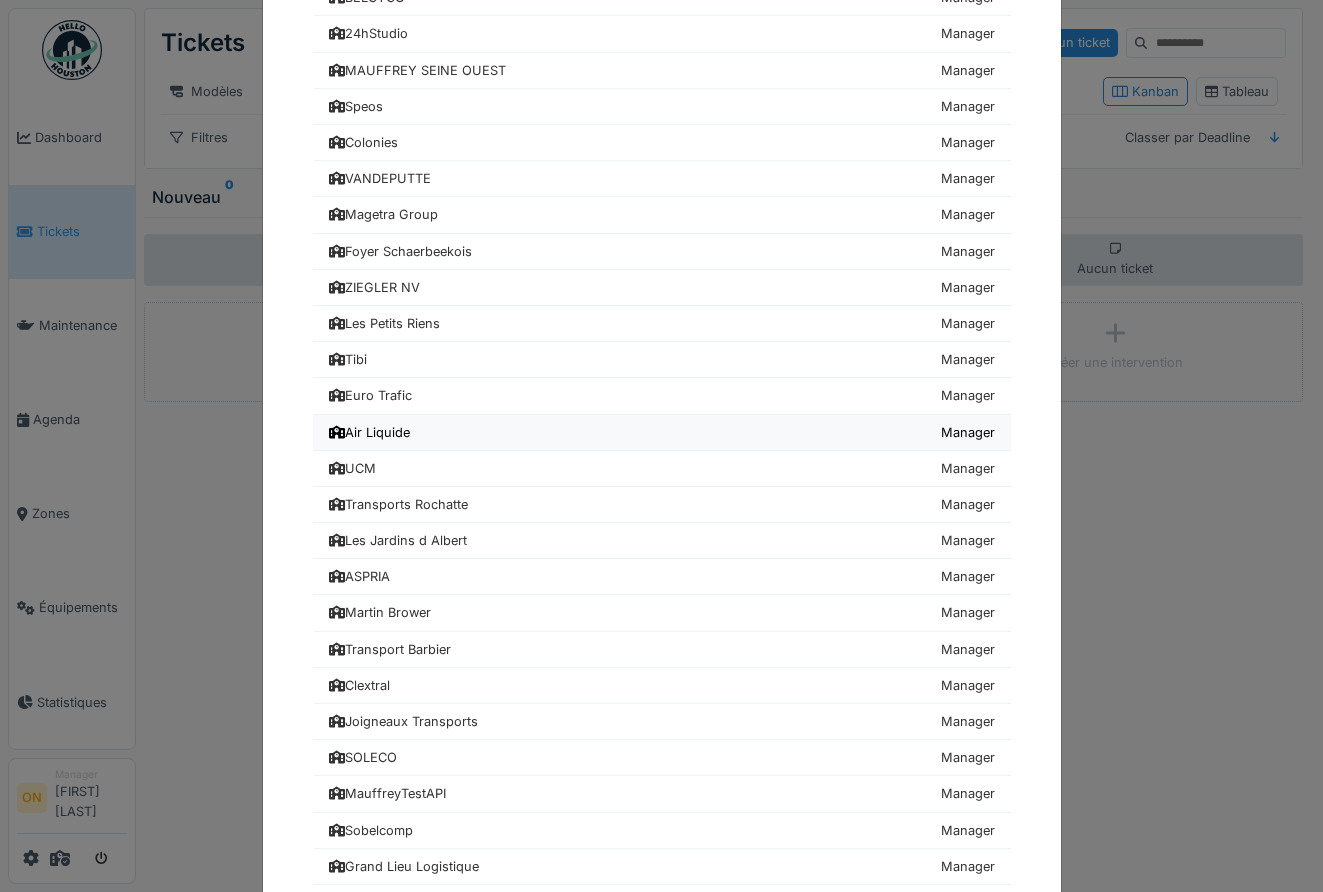scroll, scrollTop: 472, scrollLeft: 0, axis: vertical 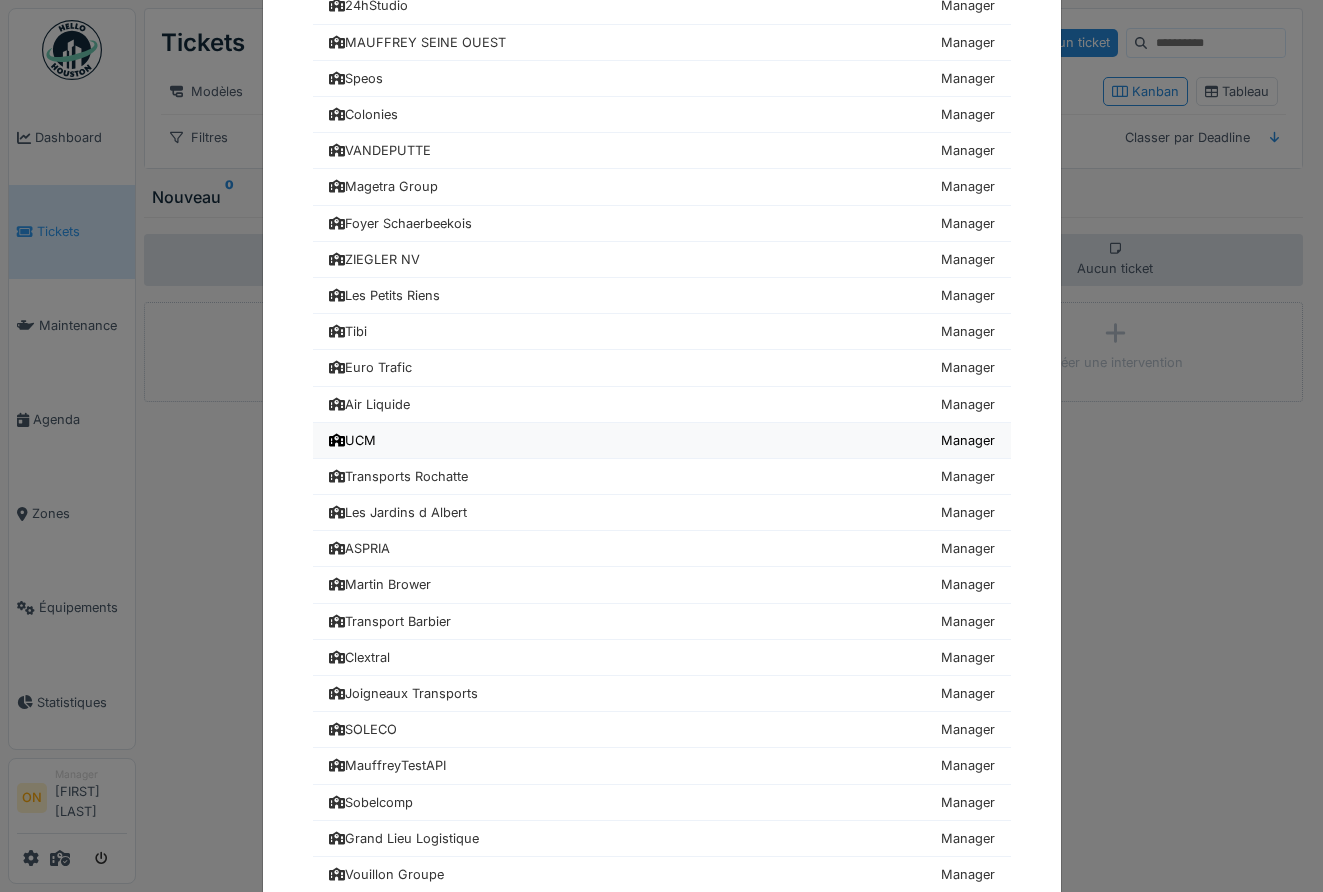 click on "UCM
Manager" at bounding box center [662, 441] 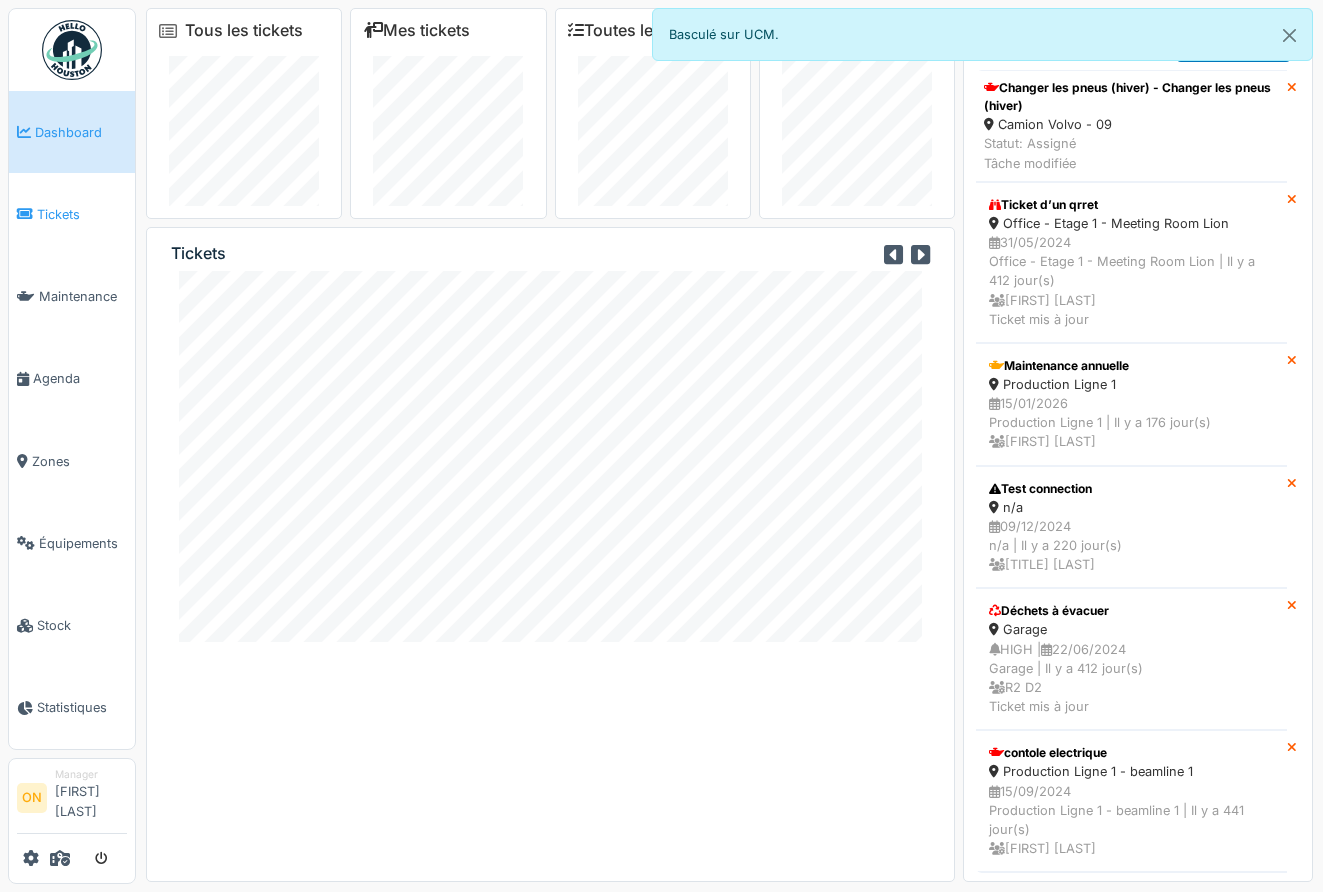 click on "Tickets" at bounding box center (72, 214) 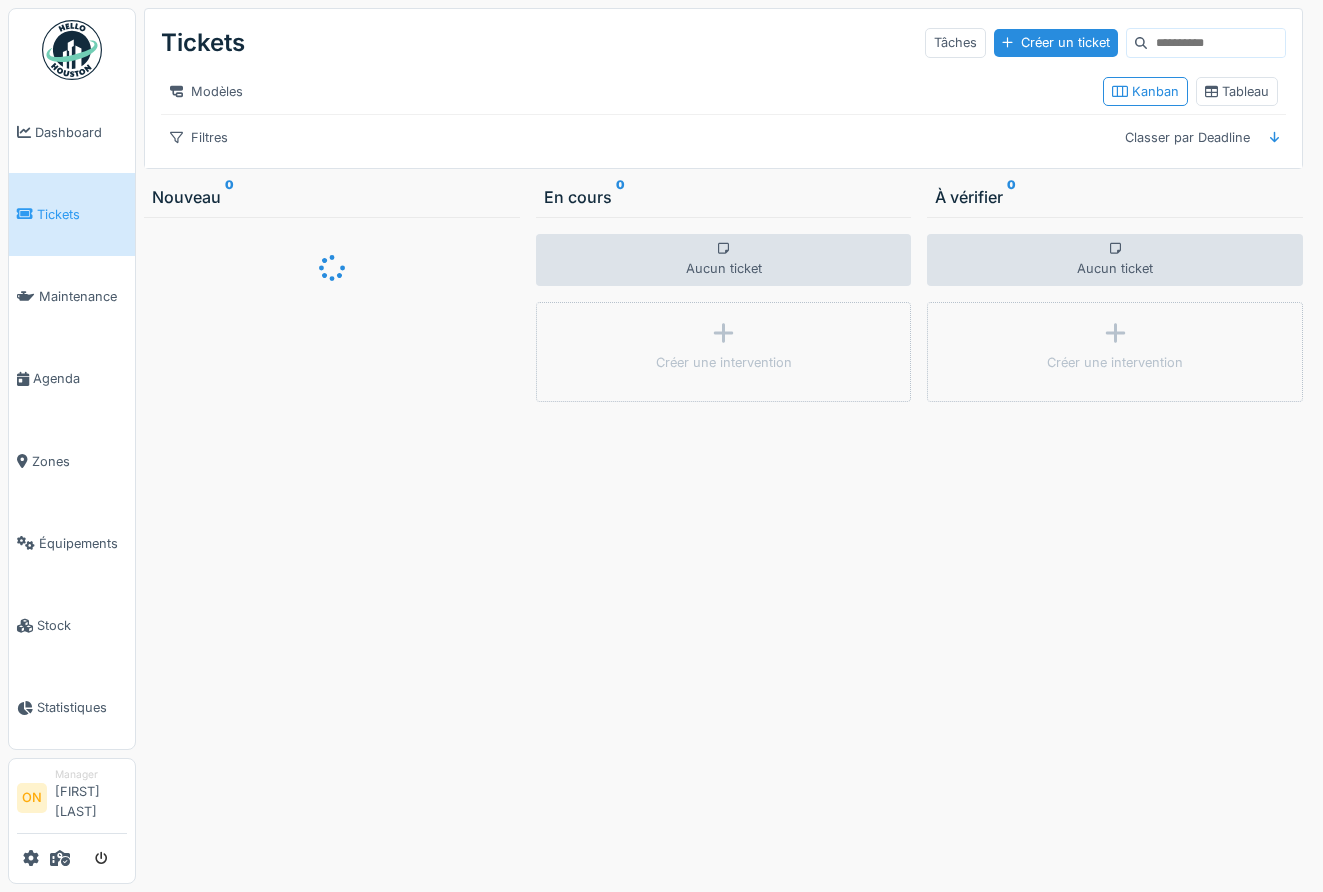 scroll, scrollTop: 0, scrollLeft: 0, axis: both 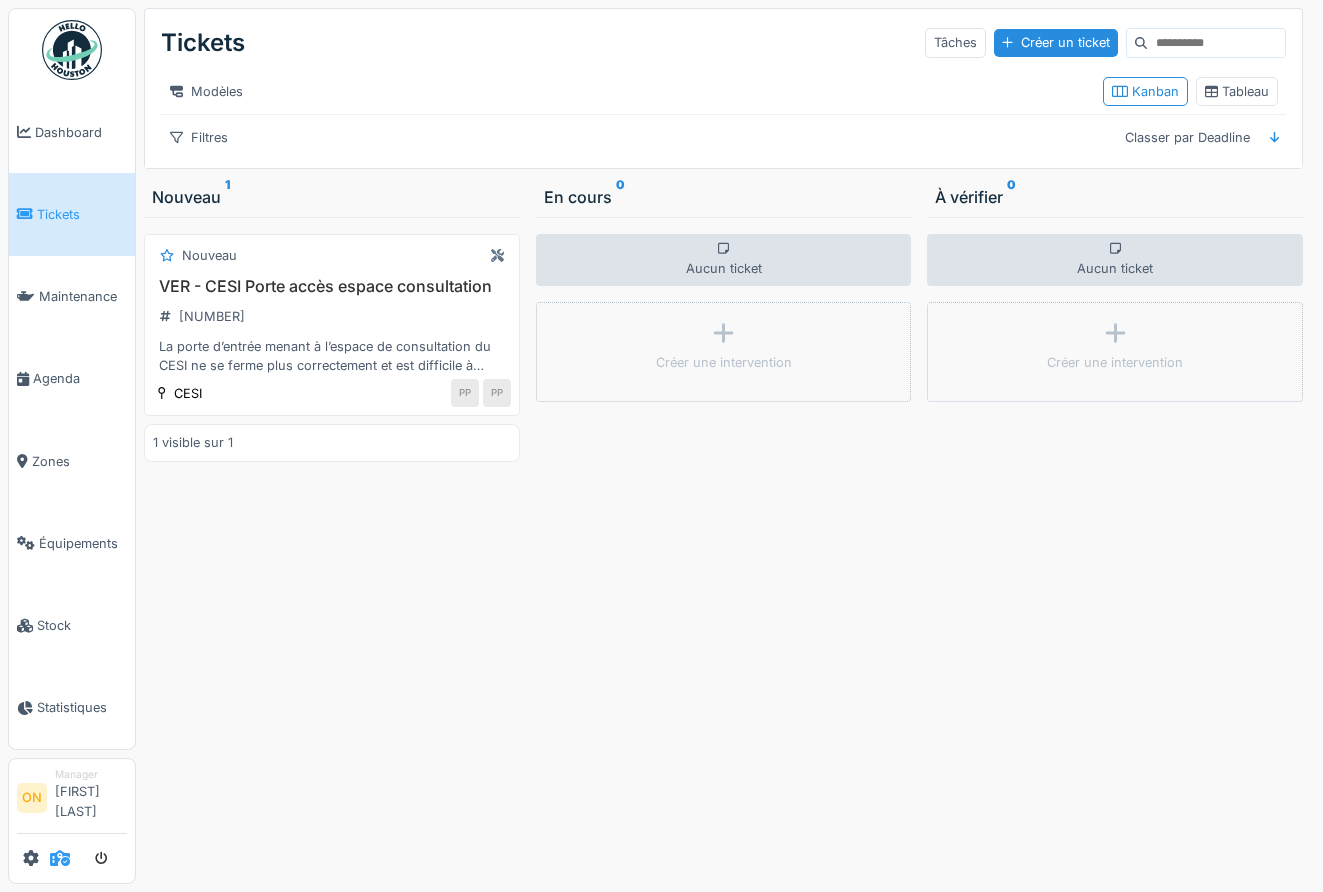 click at bounding box center [60, 858] 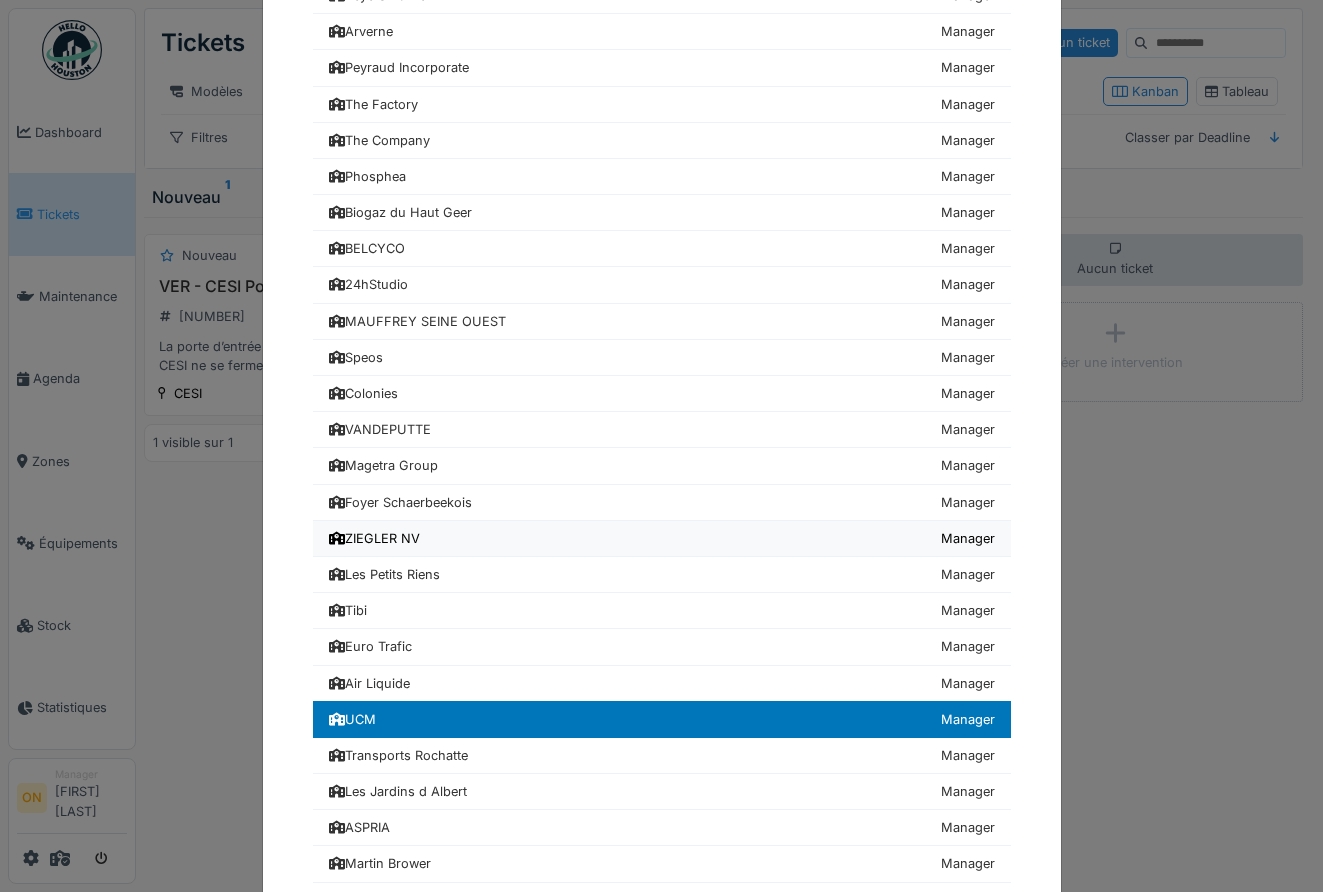 scroll, scrollTop: 394, scrollLeft: 0, axis: vertical 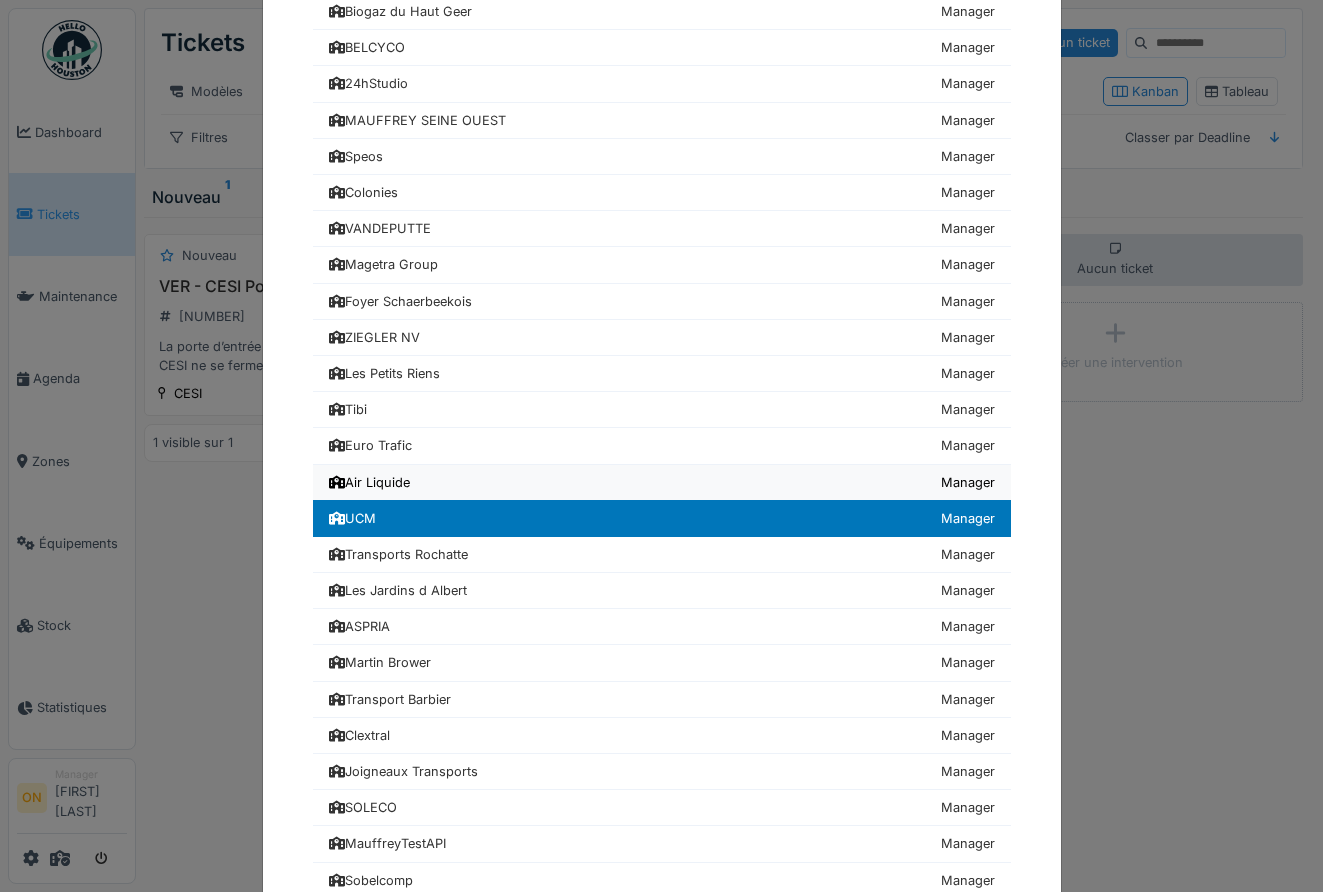 click on "Air Liquide
Manager" at bounding box center [662, 483] 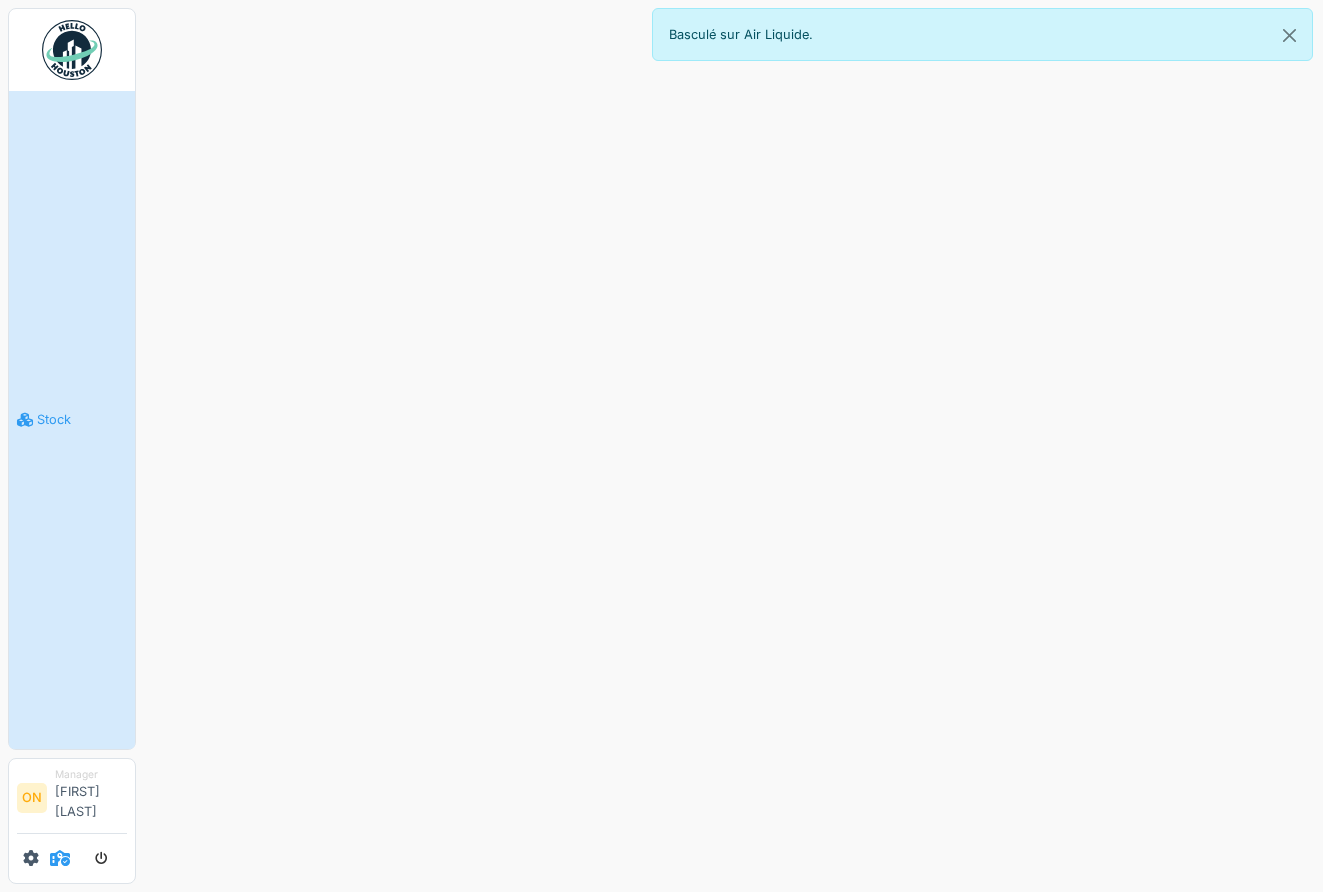 click at bounding box center [60, 858] 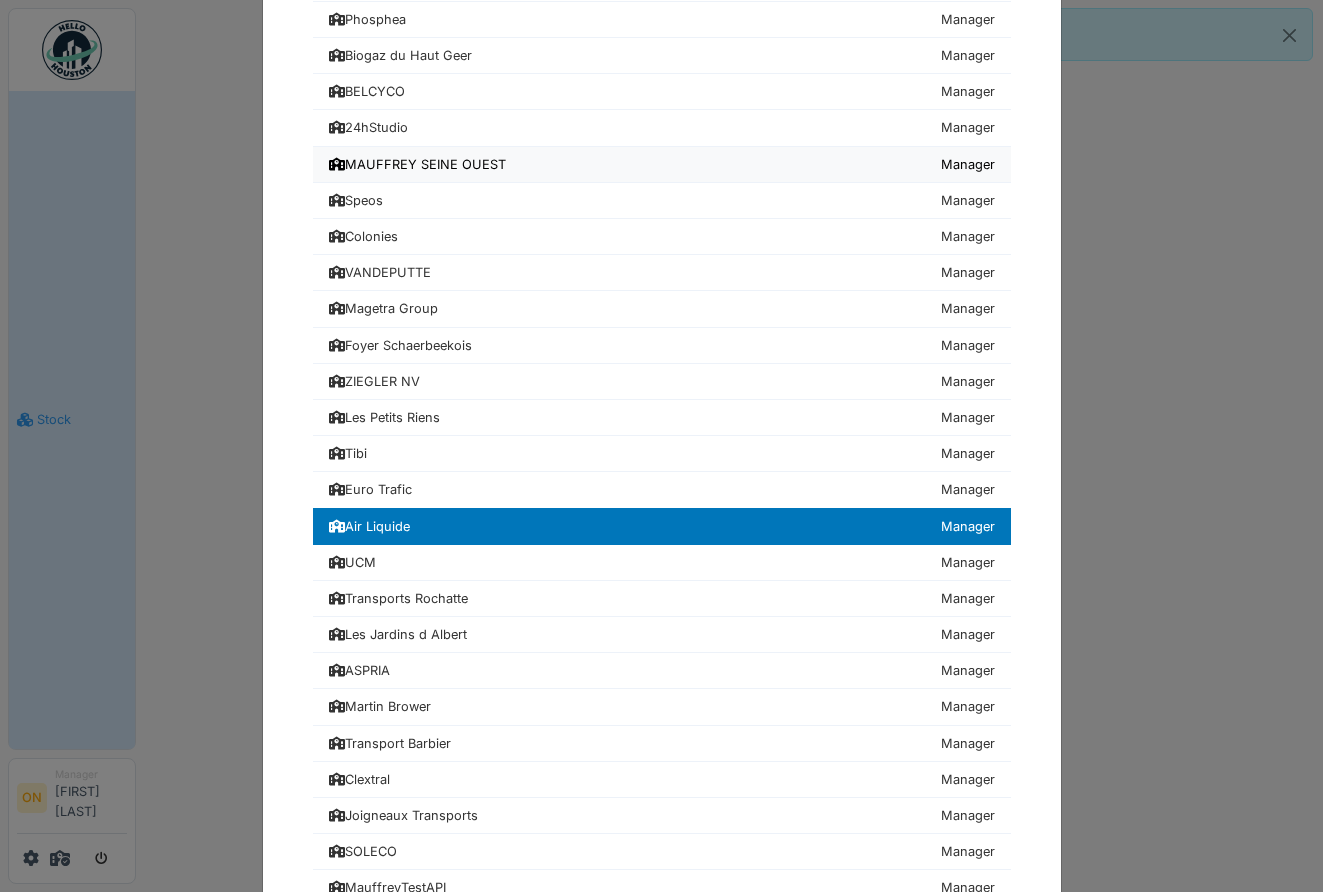 scroll, scrollTop: 528, scrollLeft: 0, axis: vertical 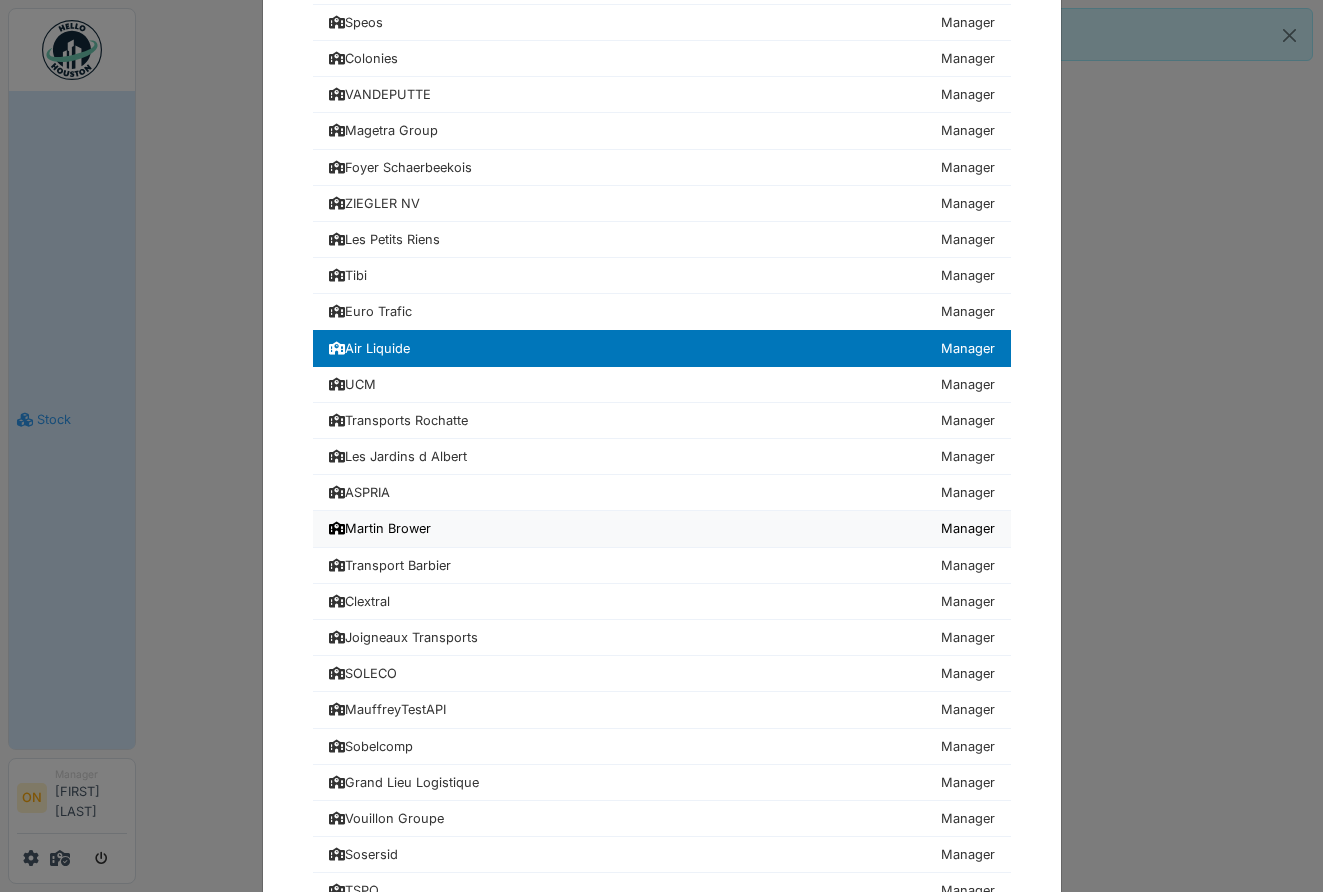 click on "[FIRST] [LAST]
Manager" at bounding box center (662, 529) 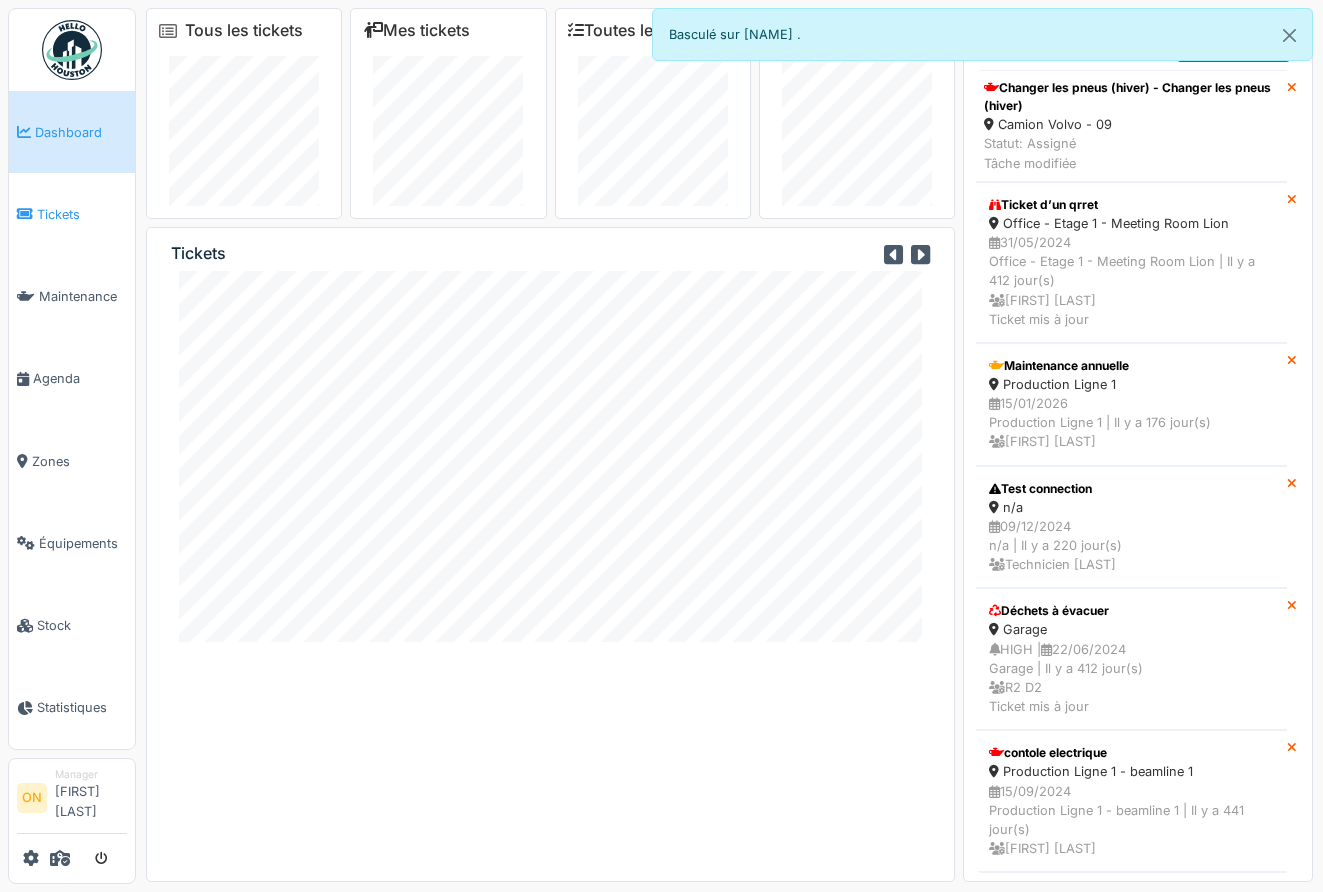 click on "Tickets" at bounding box center [82, 214] 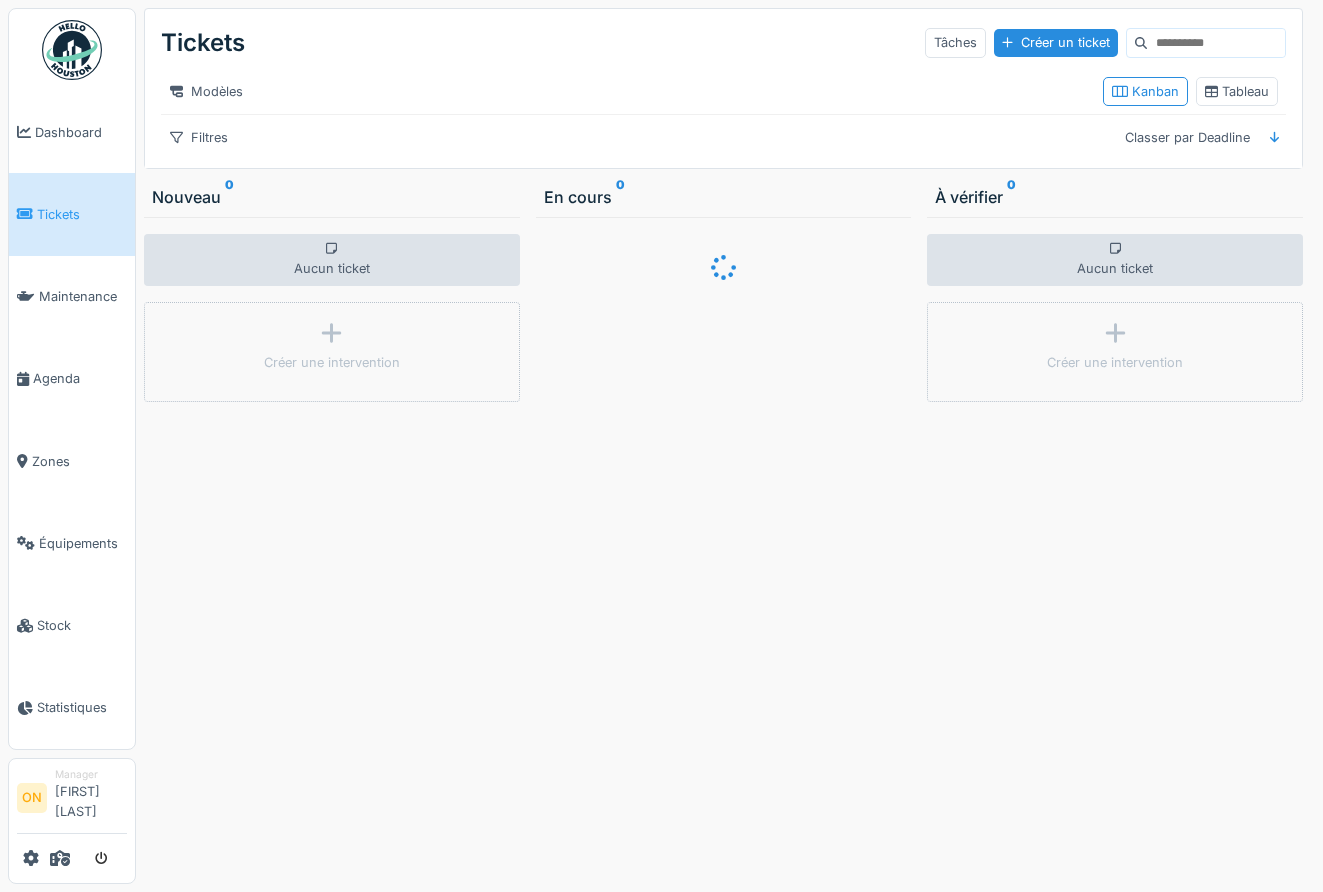 scroll, scrollTop: 0, scrollLeft: 0, axis: both 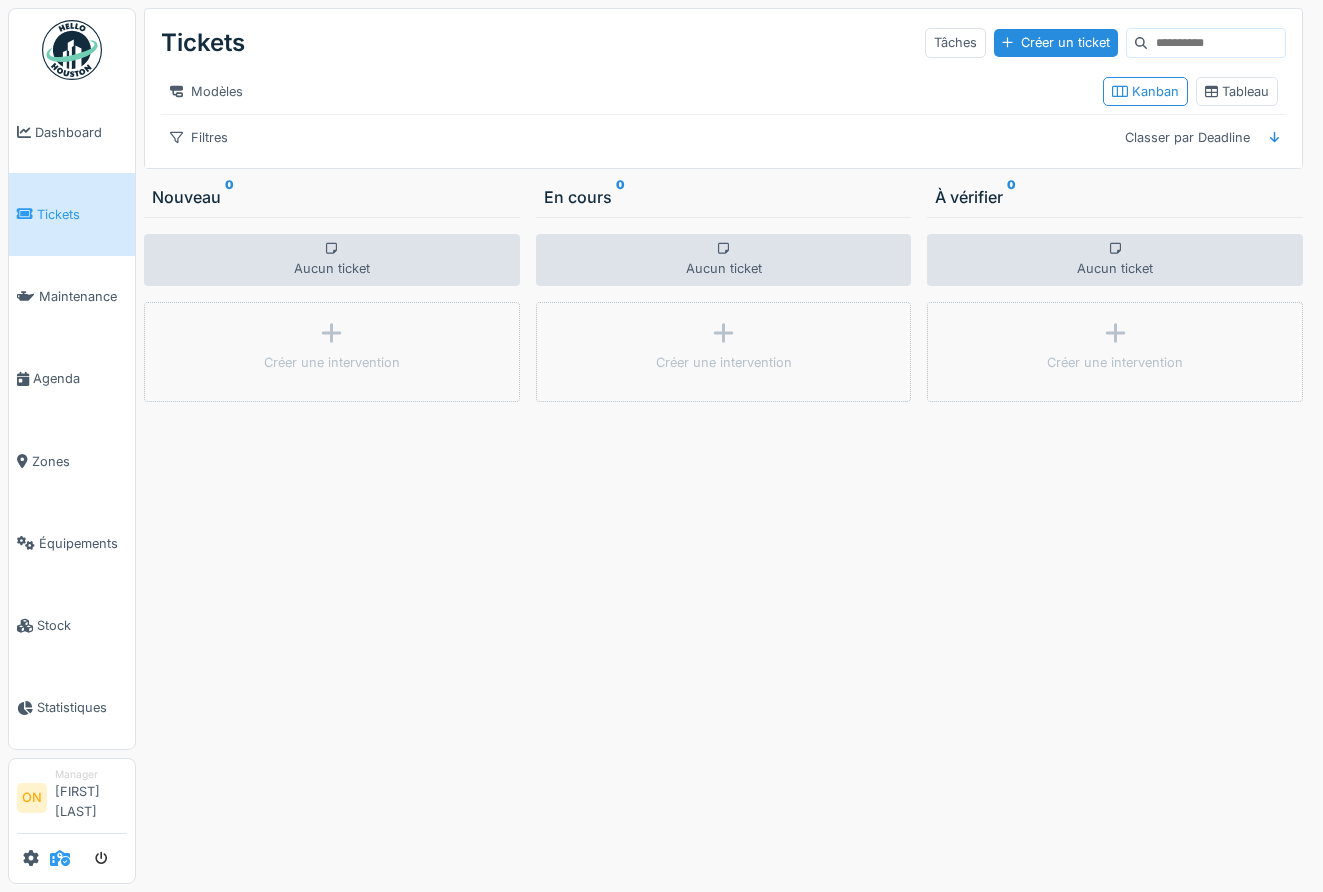 drag, startPoint x: 50, startPoint y: 863, endPoint x: 60, endPoint y: 853, distance: 14.142136 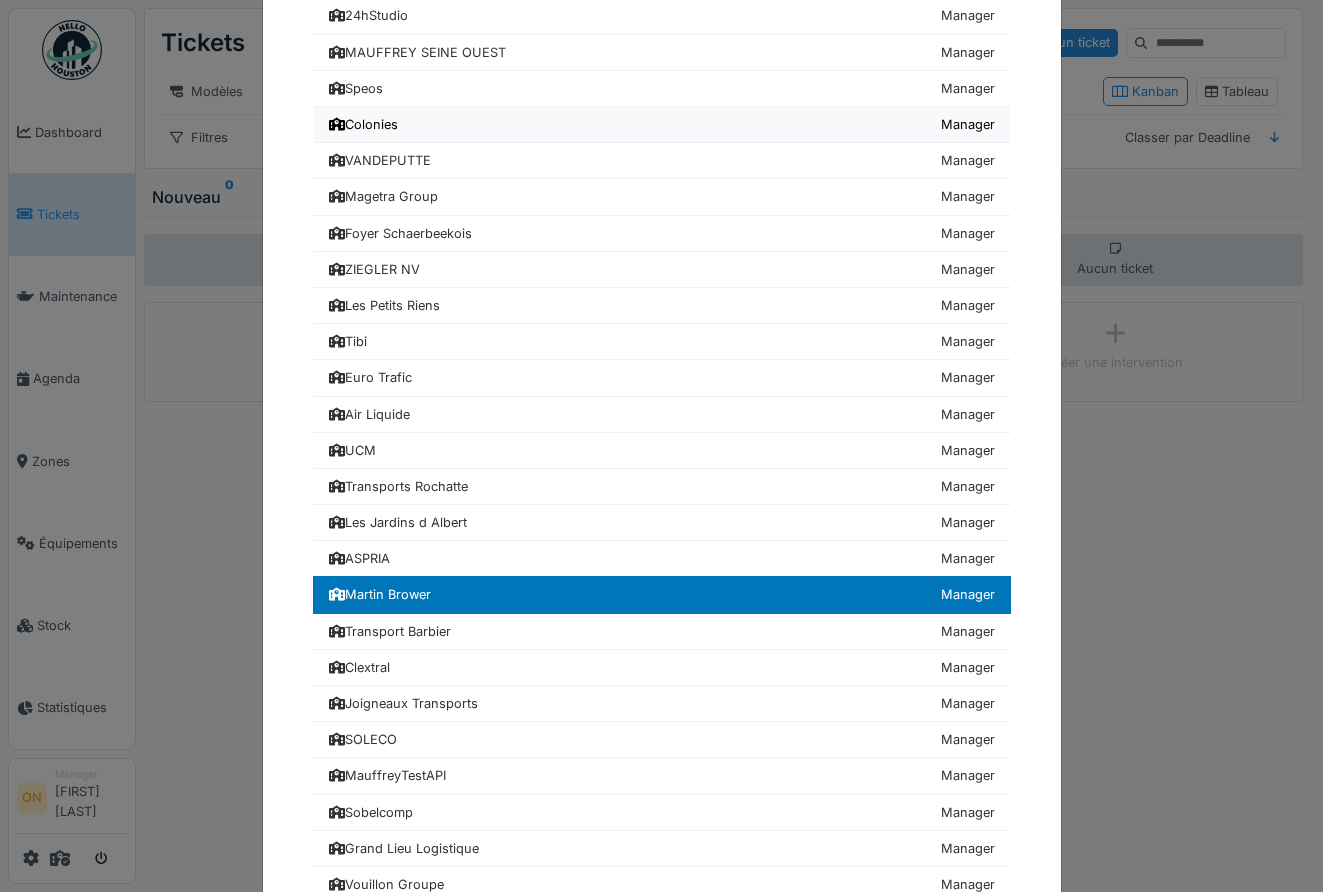 scroll, scrollTop: 753, scrollLeft: 0, axis: vertical 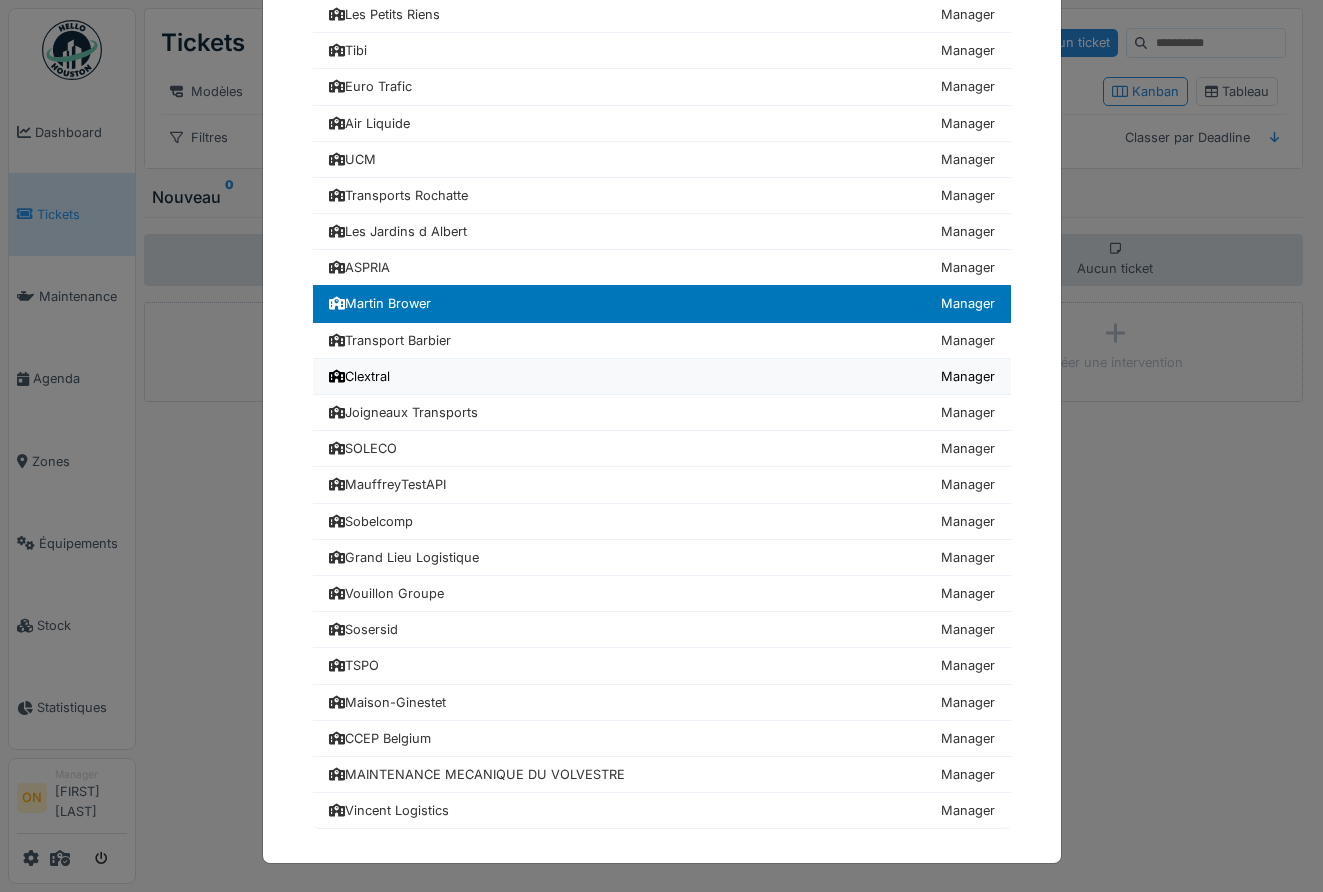 click on "Clextral
Manager" at bounding box center [662, 377] 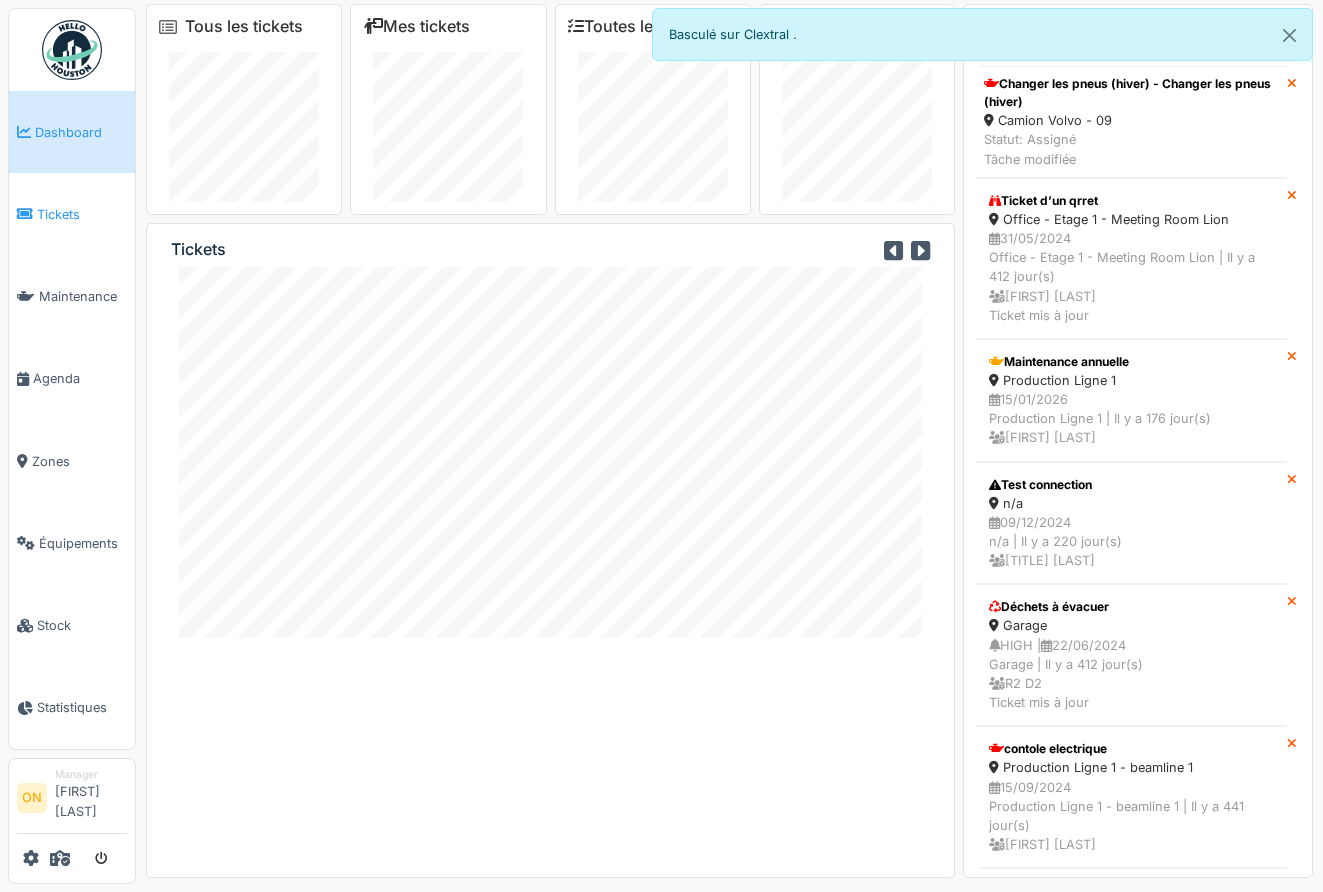 click on "Tickets" at bounding box center (72, 214) 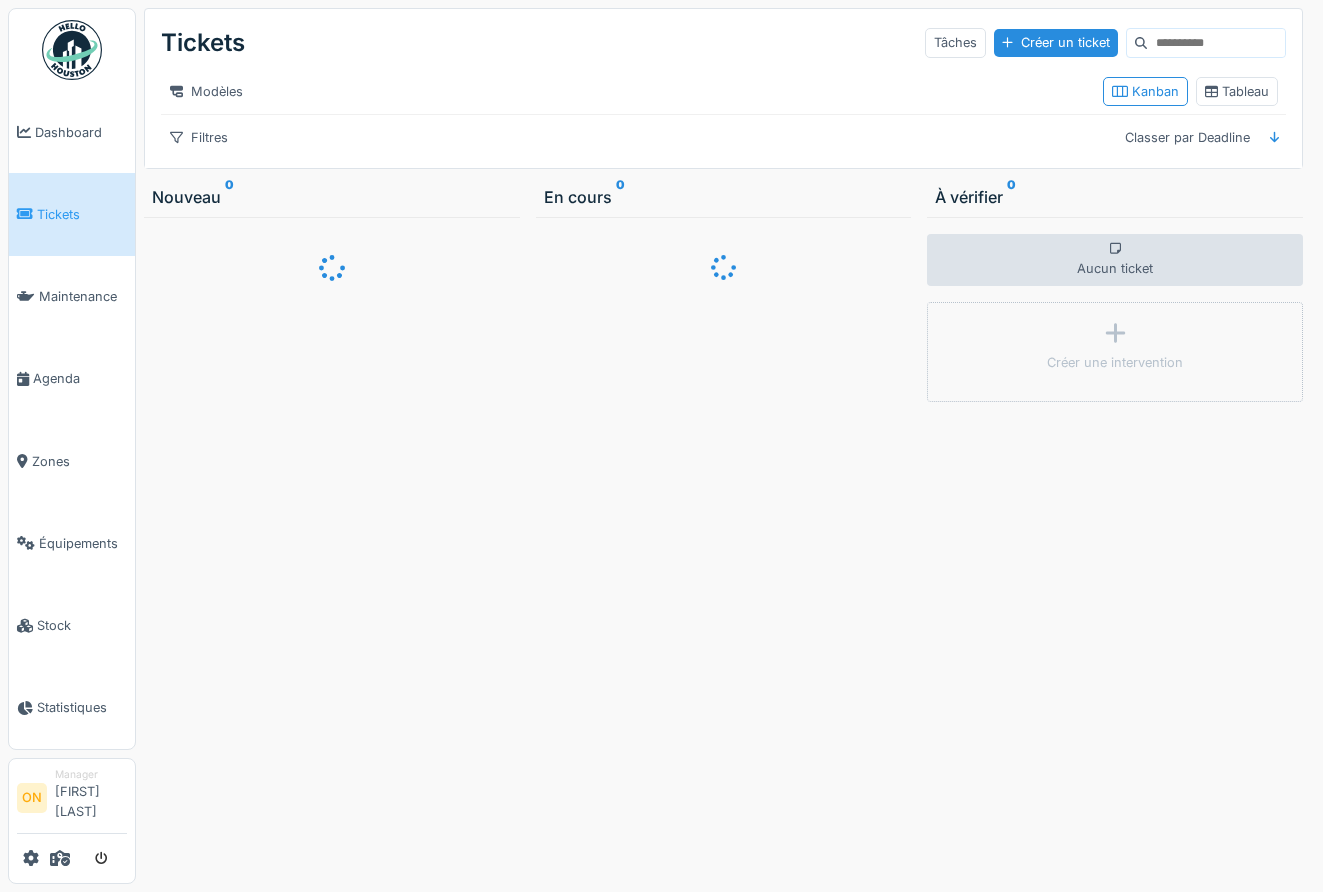 scroll, scrollTop: 0, scrollLeft: 0, axis: both 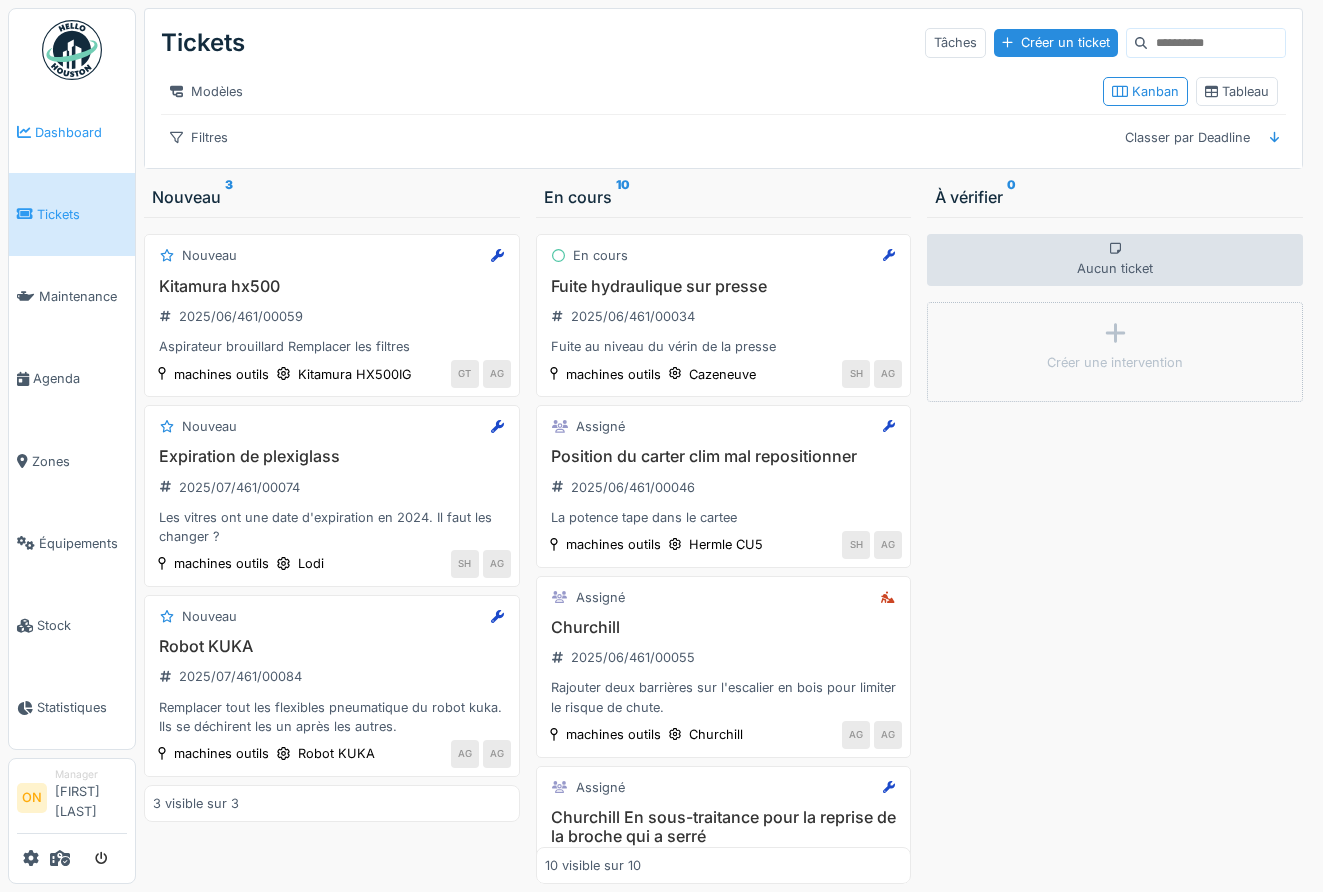 click on "Dashboard" at bounding box center (81, 132) 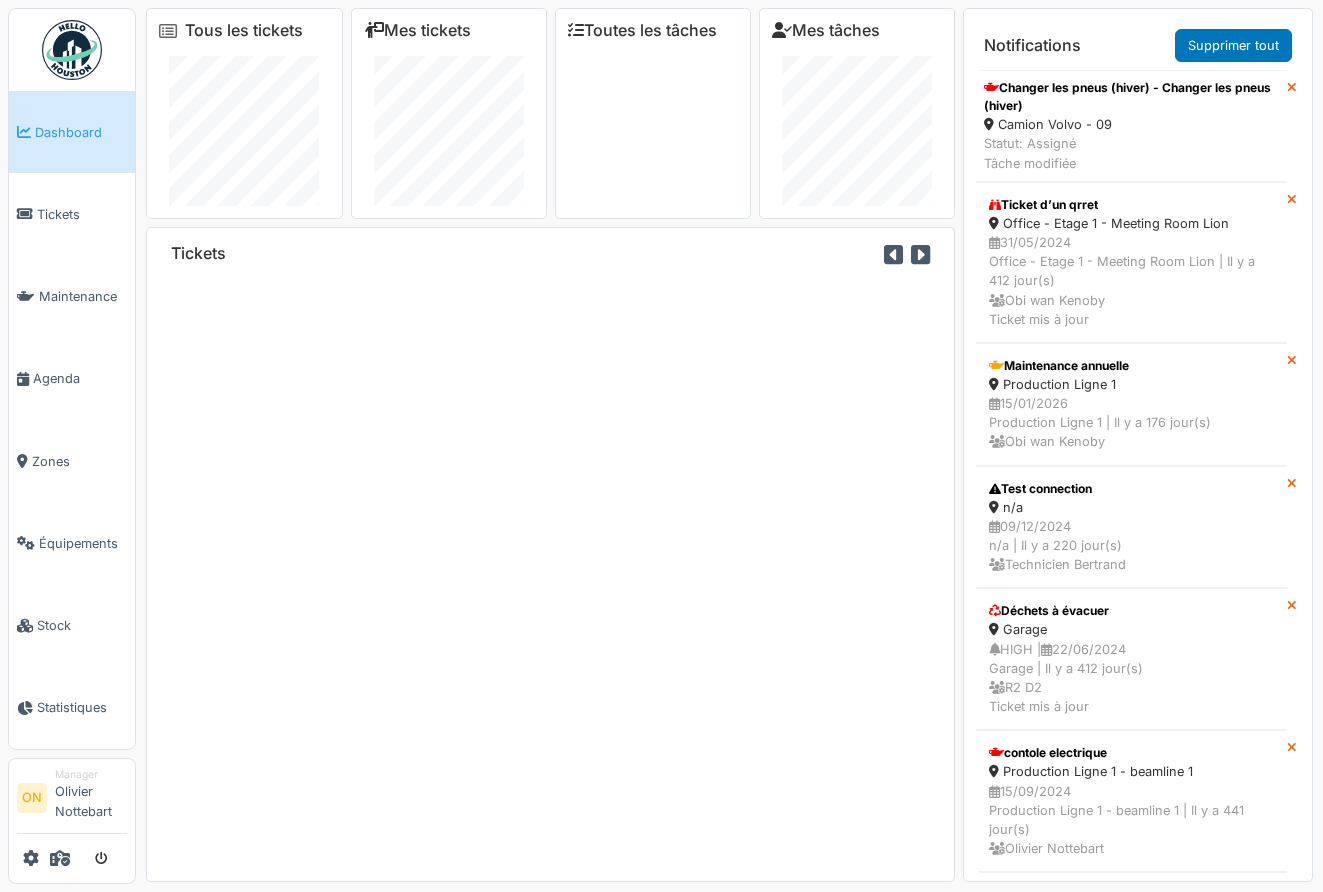 scroll, scrollTop: 0, scrollLeft: 0, axis: both 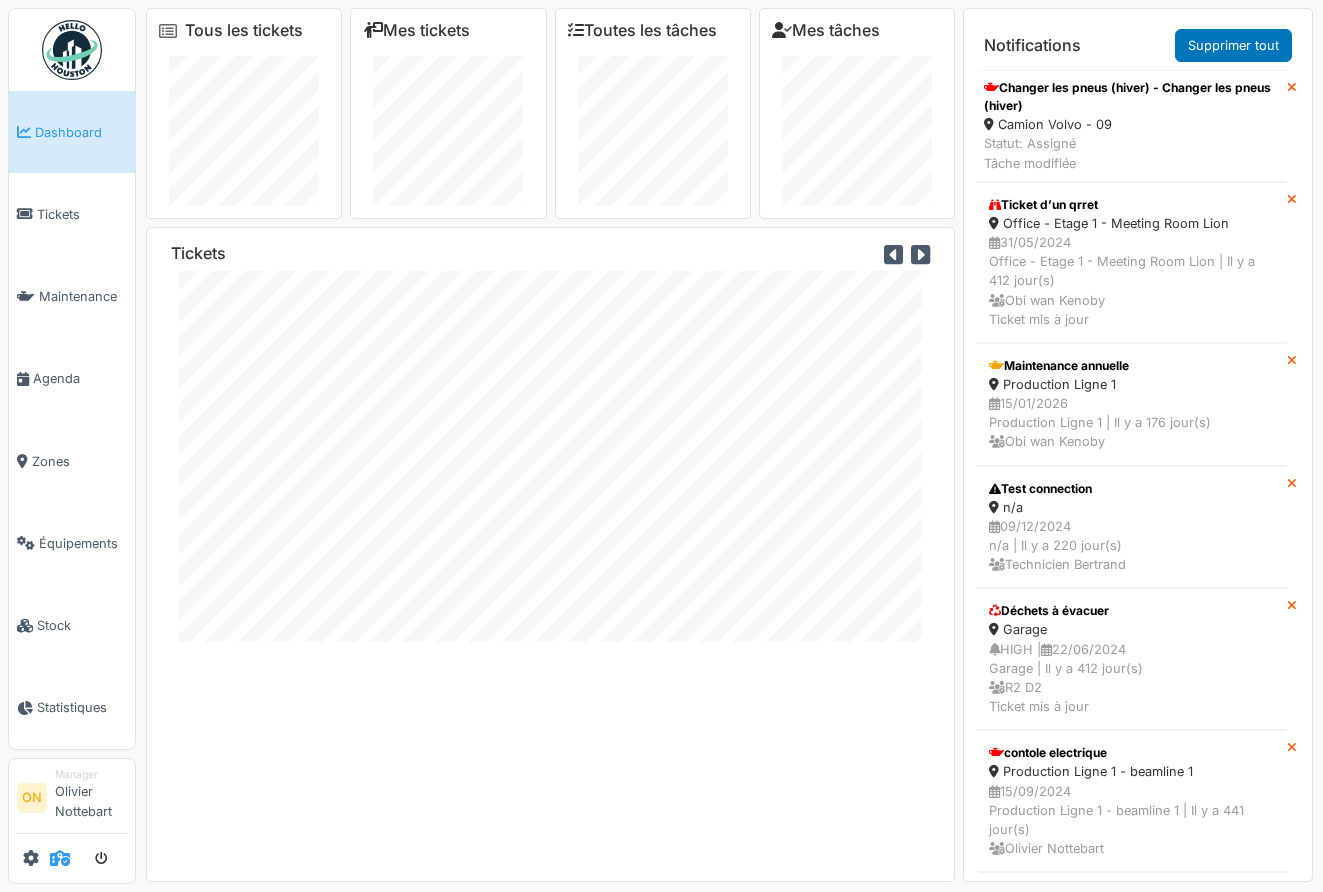 click at bounding box center [60, 858] 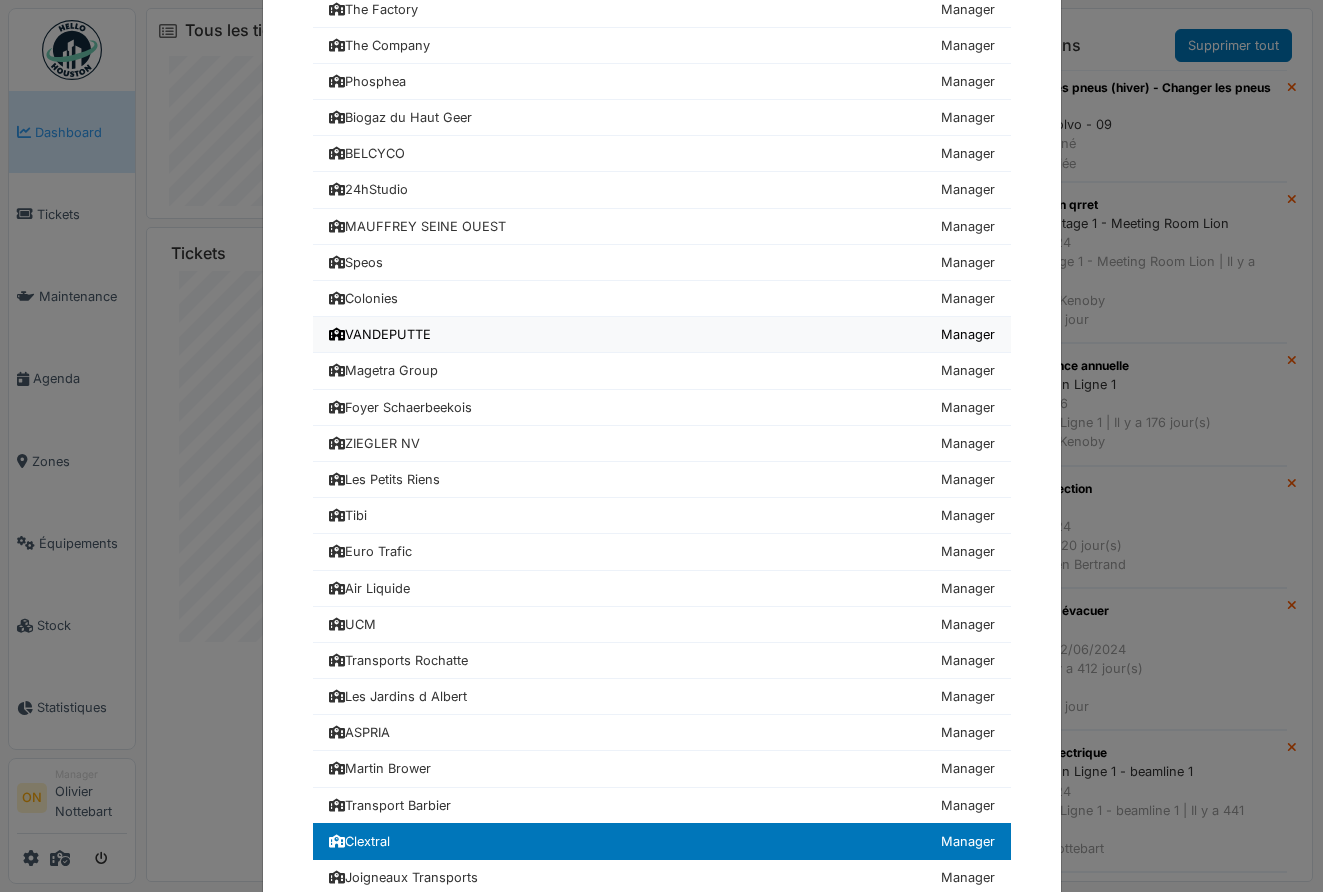 scroll, scrollTop: 753, scrollLeft: 0, axis: vertical 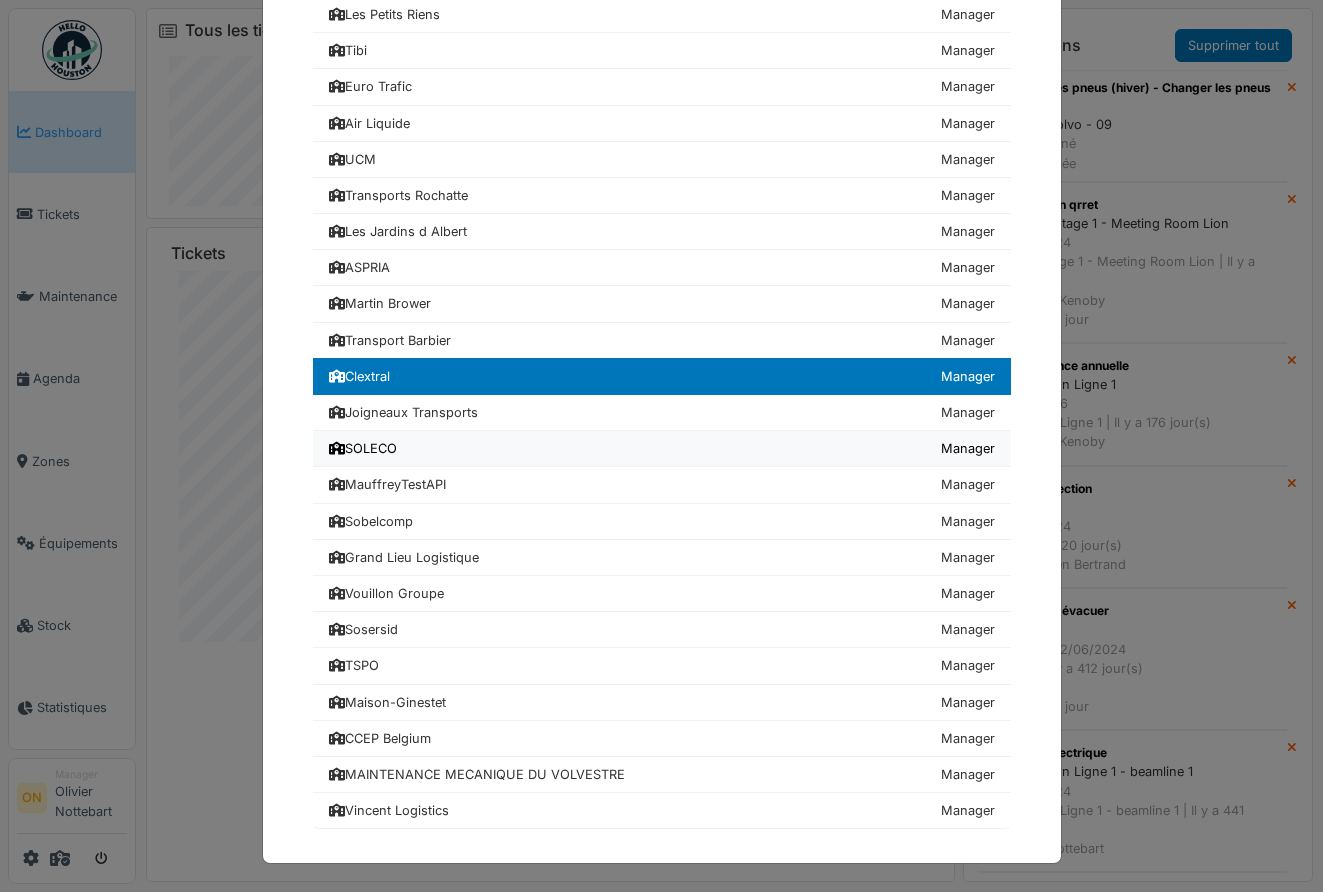 click on "SOLECO
Manager" at bounding box center [662, 449] 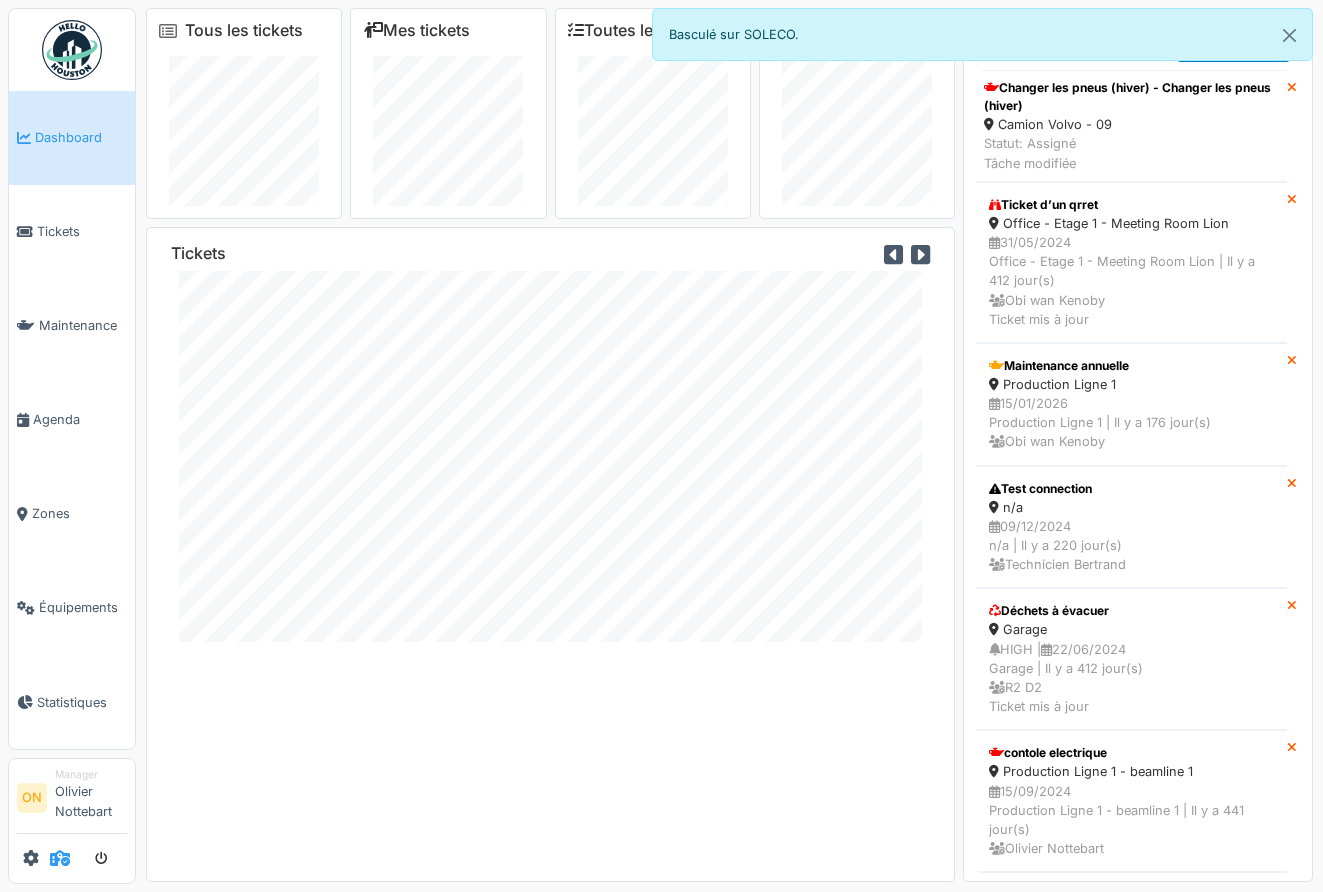 click at bounding box center (60, 858) 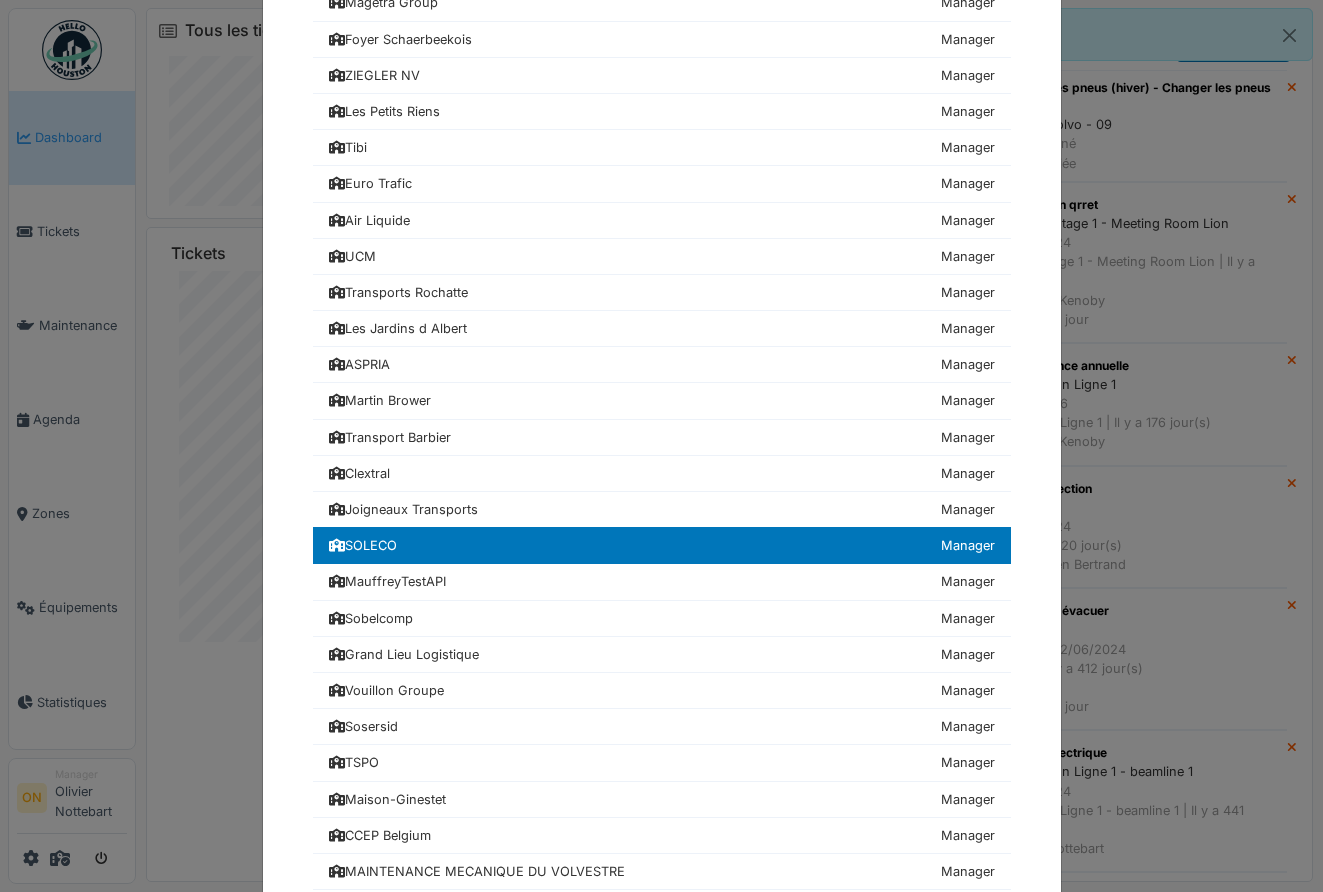 scroll, scrollTop: 753, scrollLeft: 0, axis: vertical 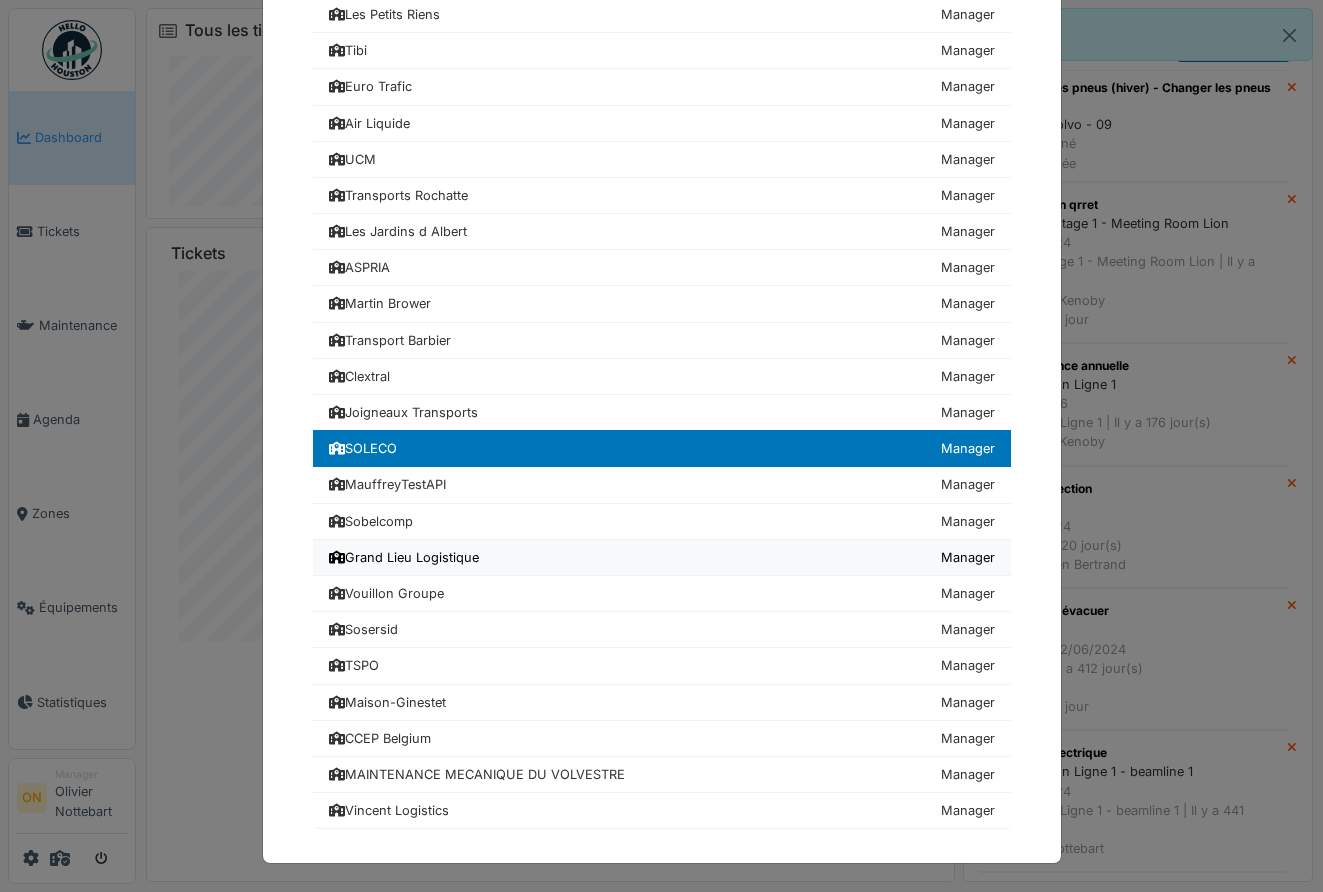 click on "Grand Lieu Logistique" at bounding box center (404, 557) 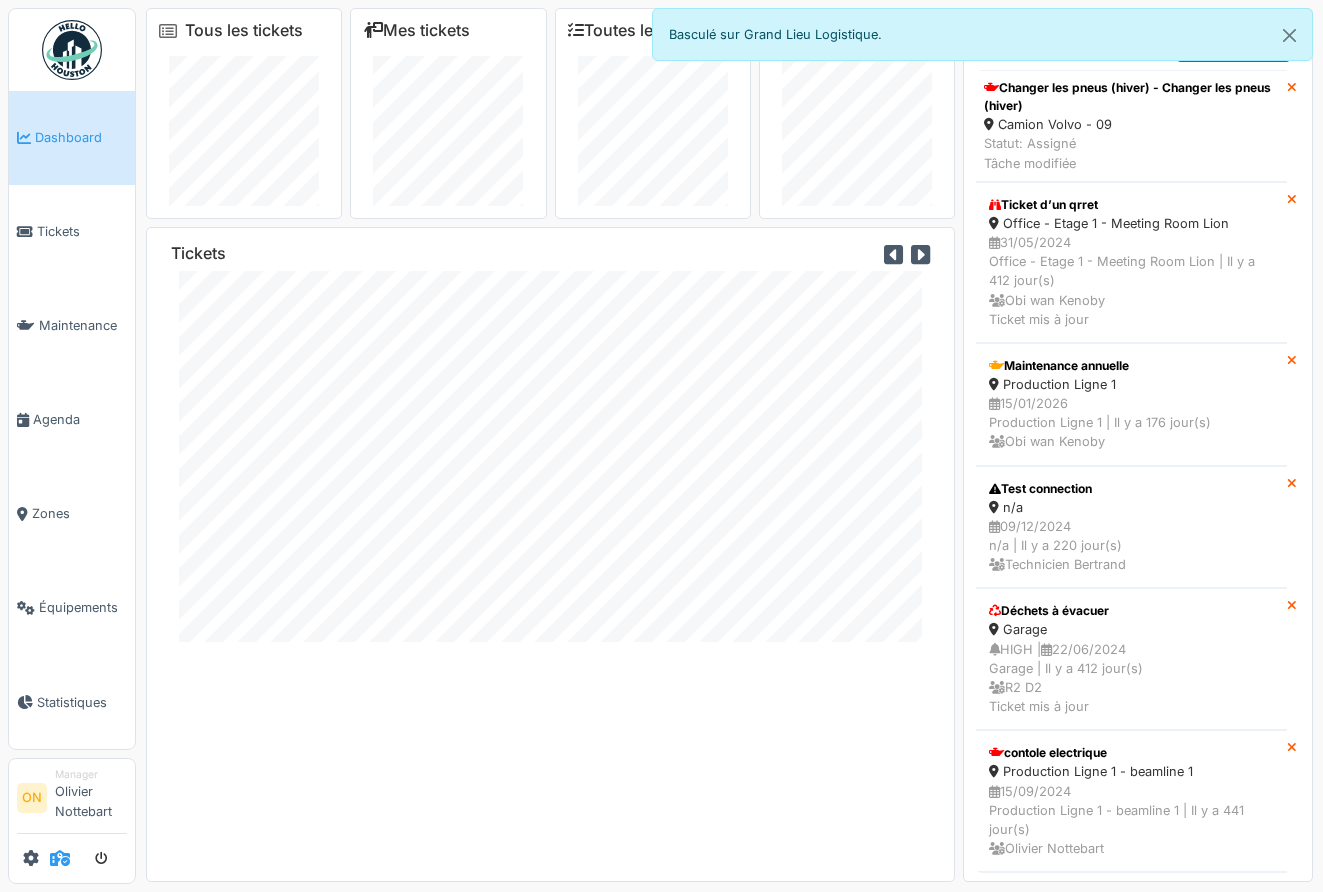 click at bounding box center (60, 858) 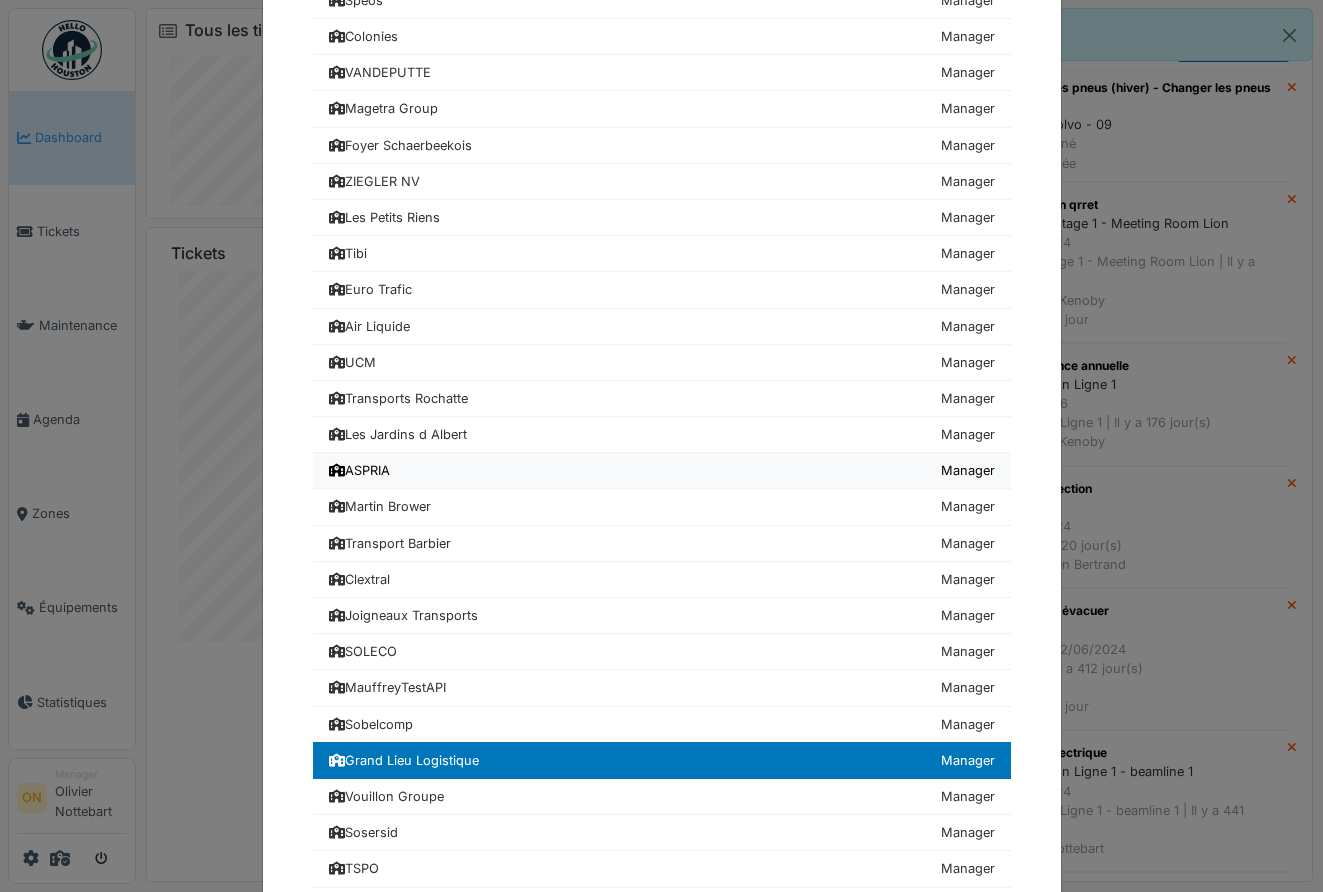 scroll, scrollTop: 753, scrollLeft: 0, axis: vertical 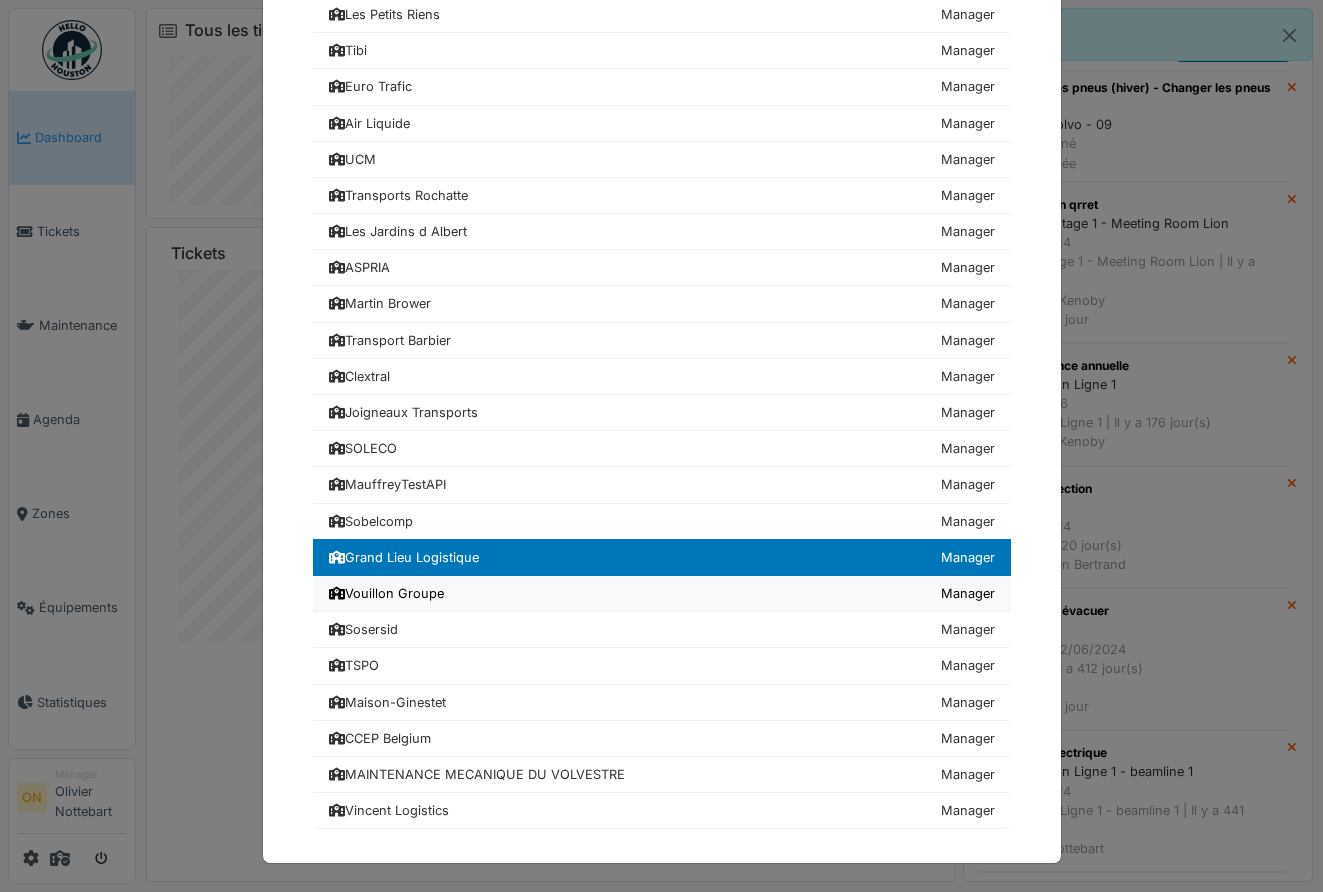 click on "Vouillon Groupe
Manager" at bounding box center (662, 594) 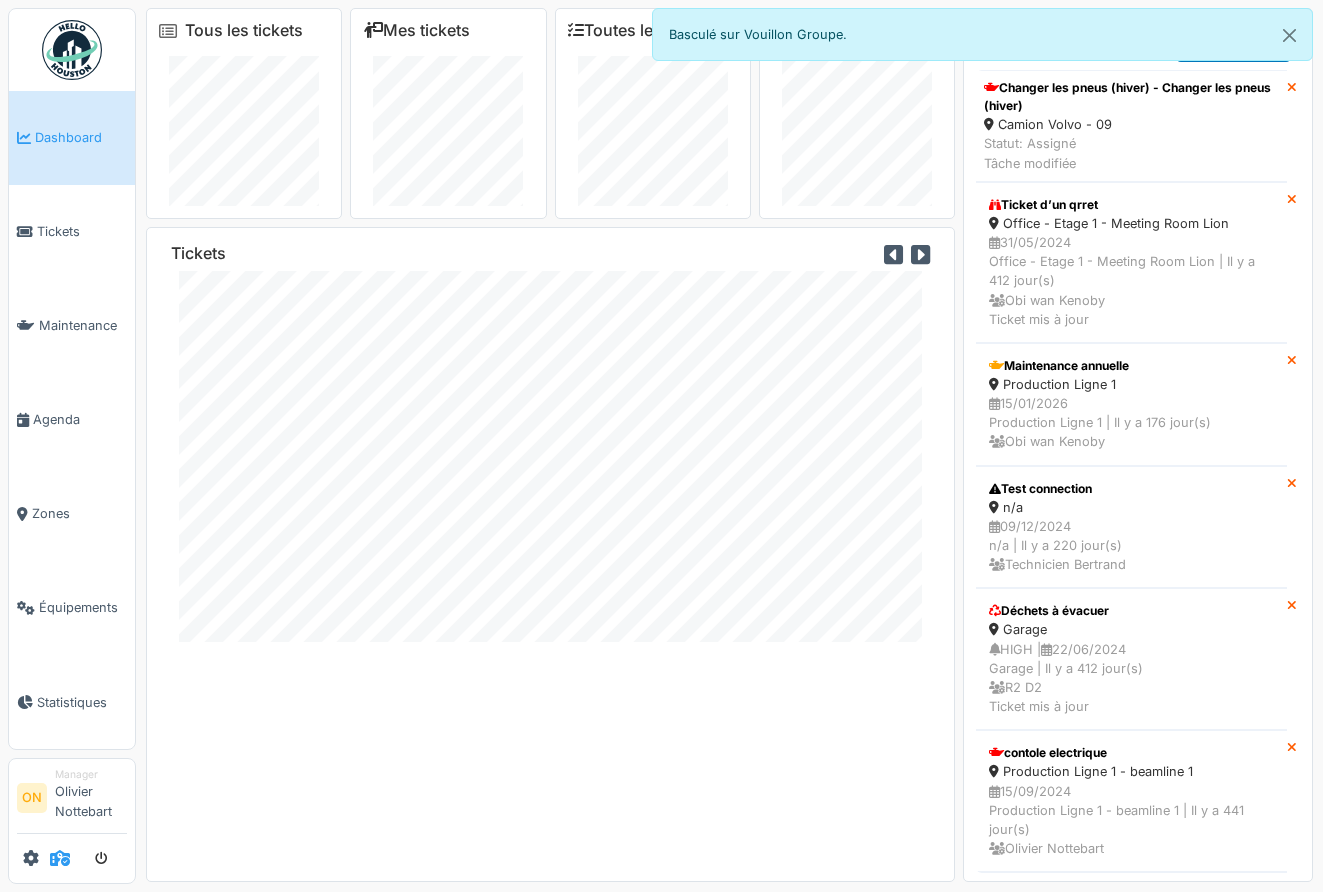 click at bounding box center (60, 858) 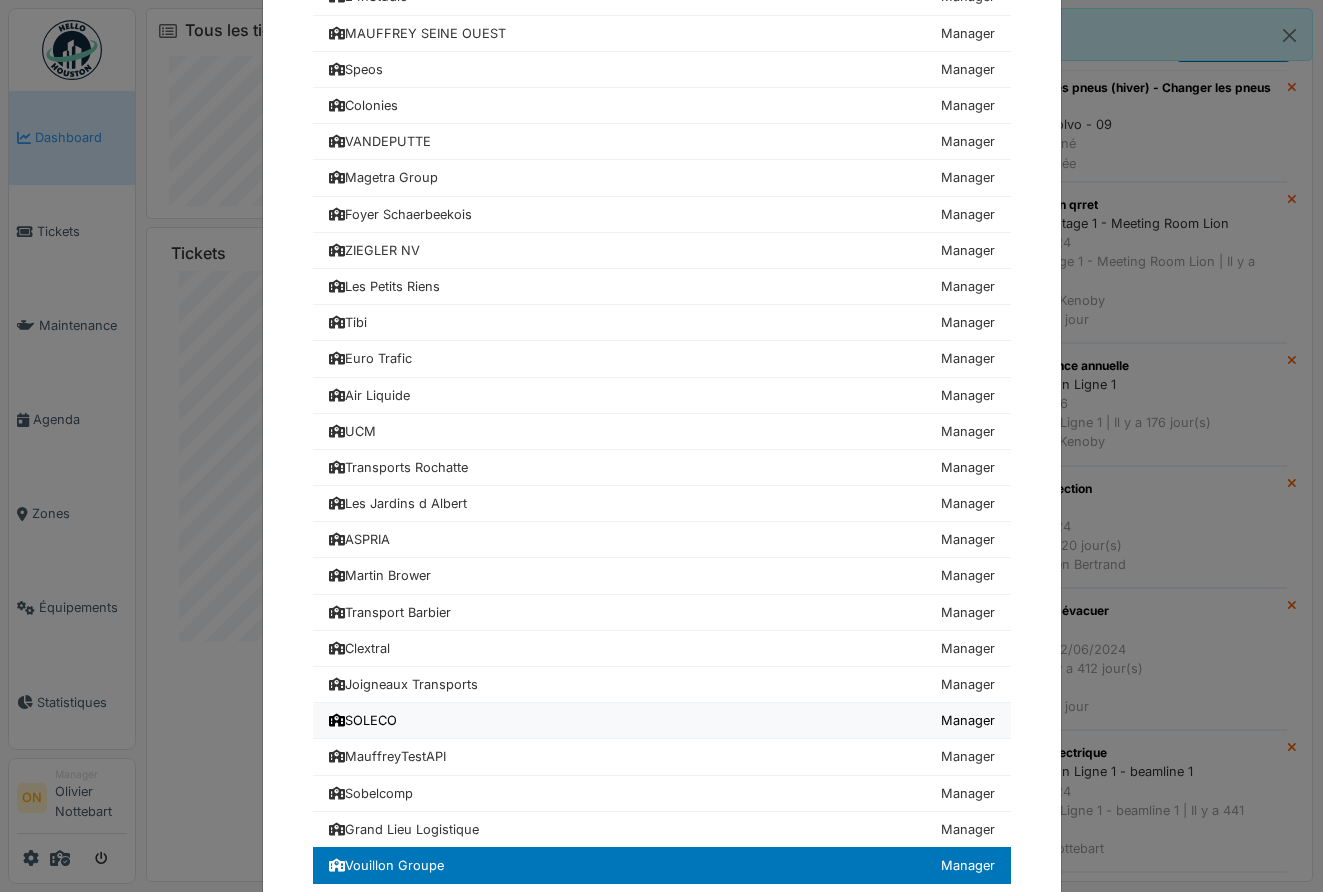 scroll, scrollTop: 753, scrollLeft: 0, axis: vertical 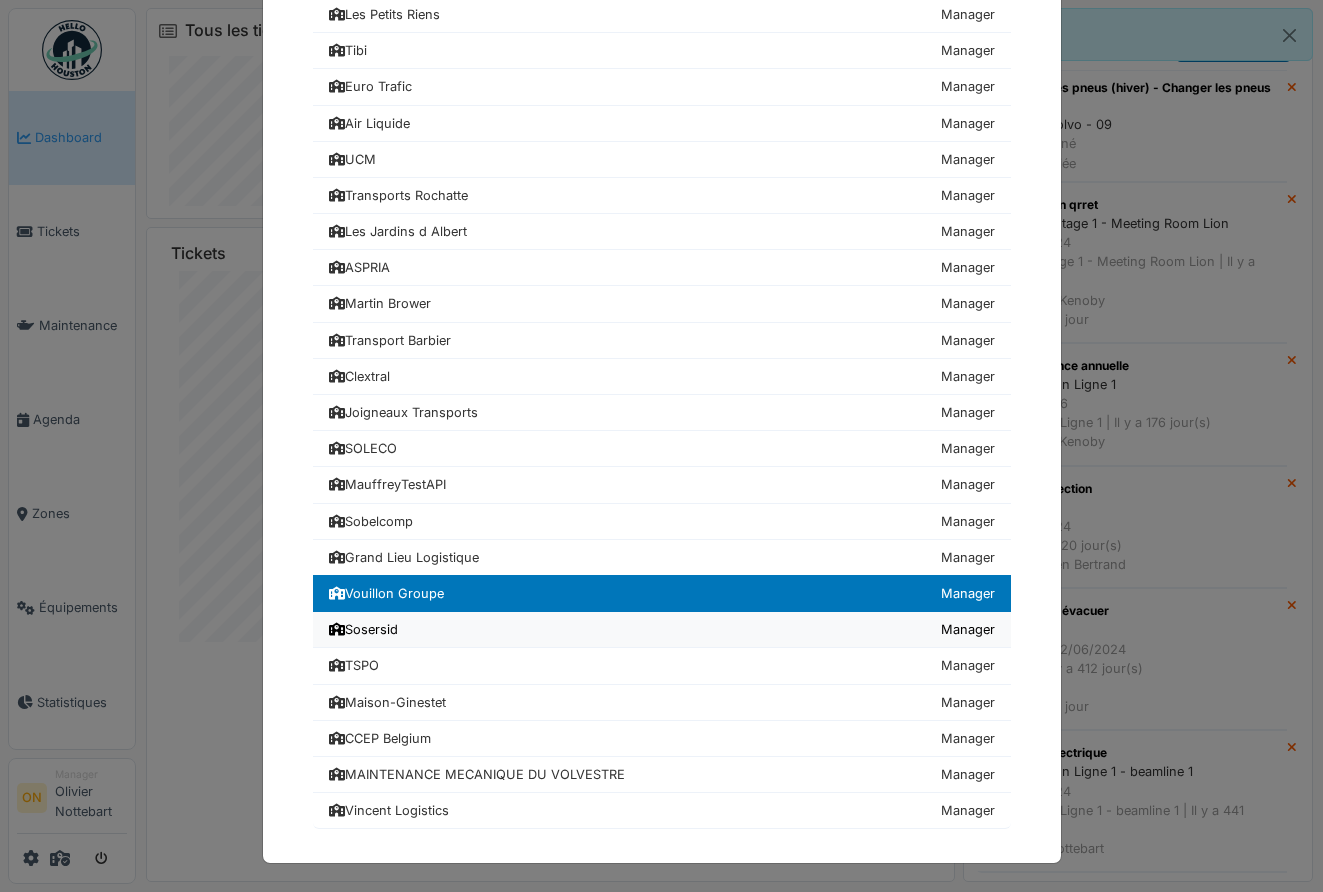 click on "Sosersid
Manager" at bounding box center [662, 630] 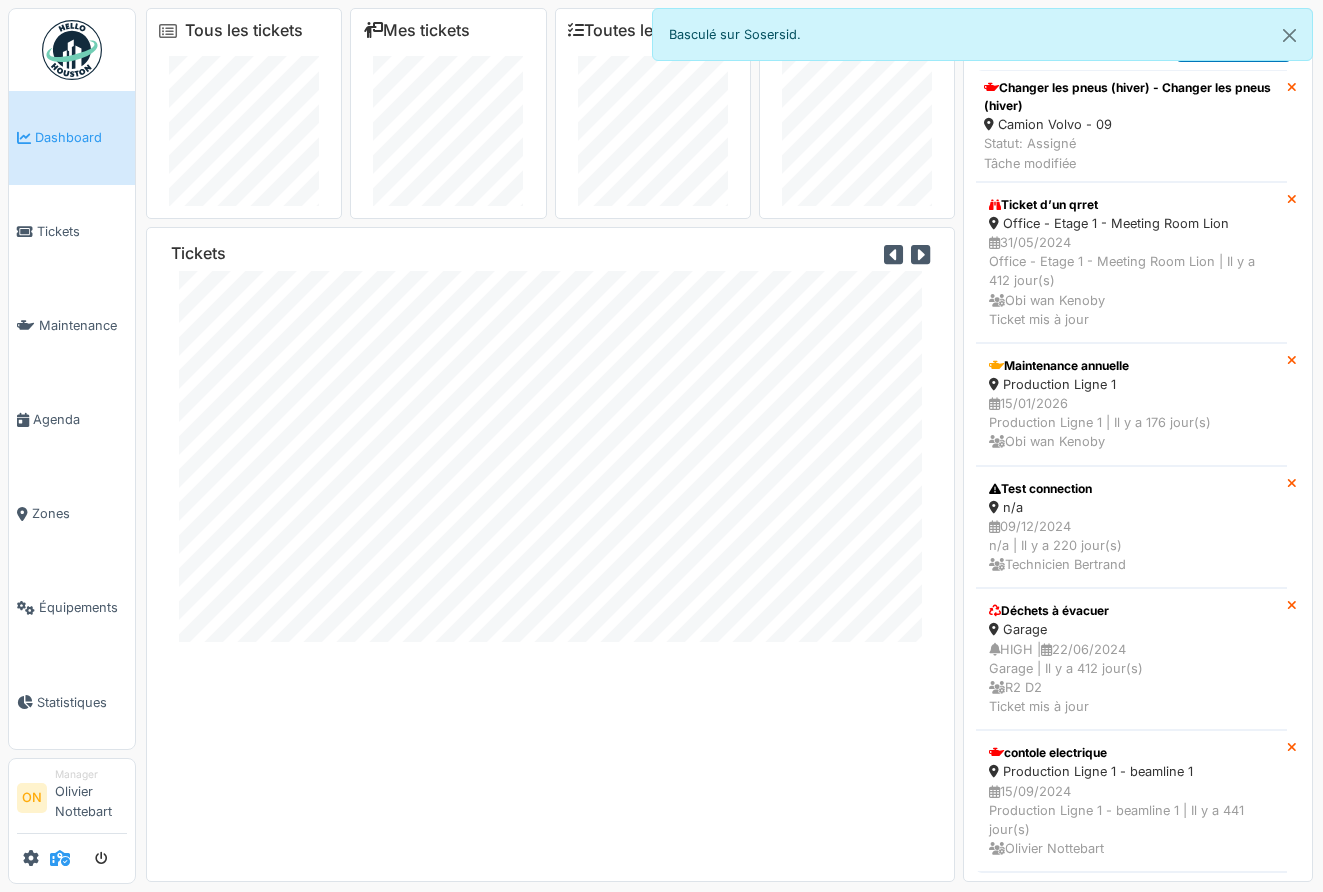 click at bounding box center (60, 858) 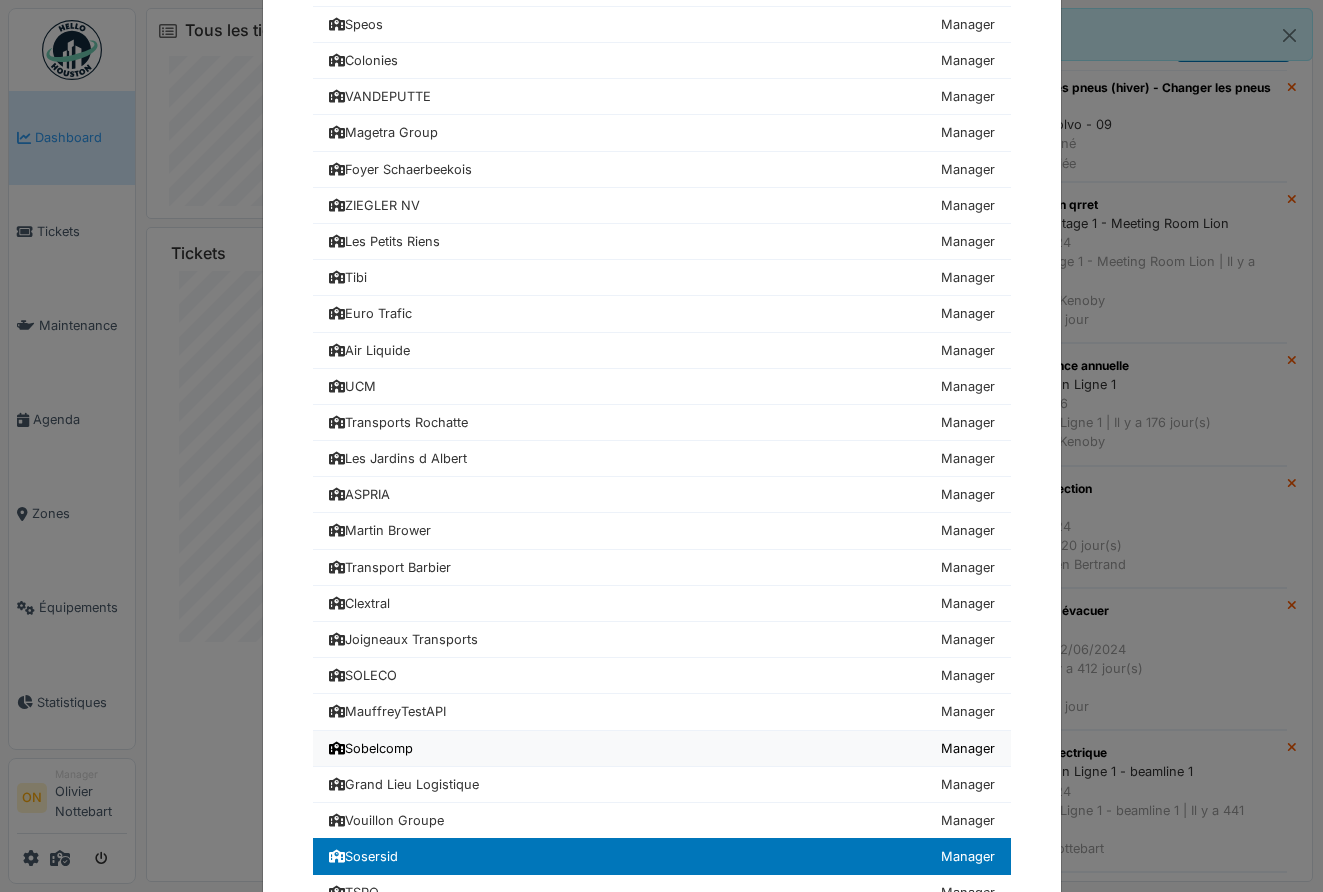 scroll, scrollTop: 753, scrollLeft: 0, axis: vertical 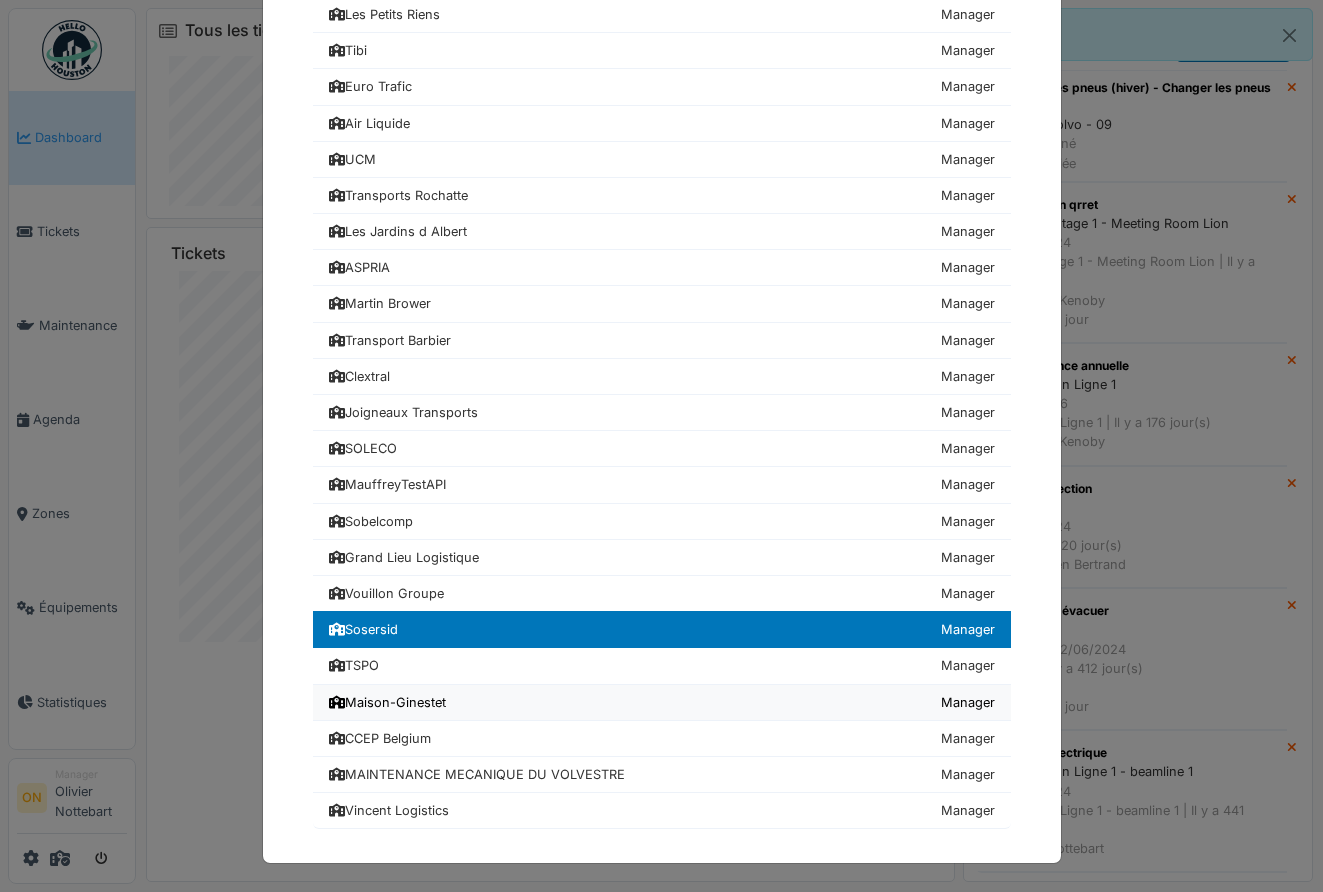 click on "Maison-Ginestet
Manager" at bounding box center [662, 703] 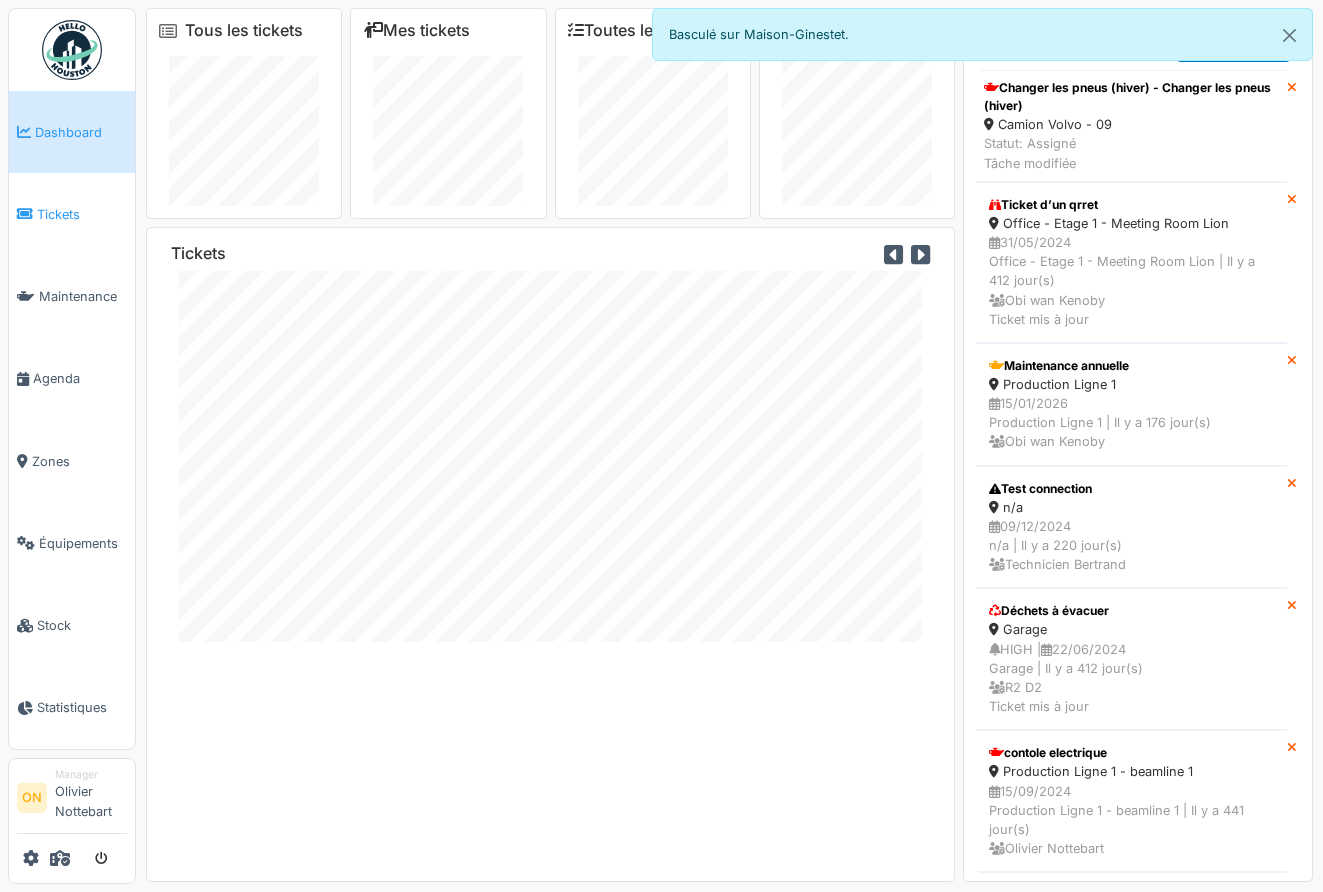 click on "Tickets" at bounding box center [82, 214] 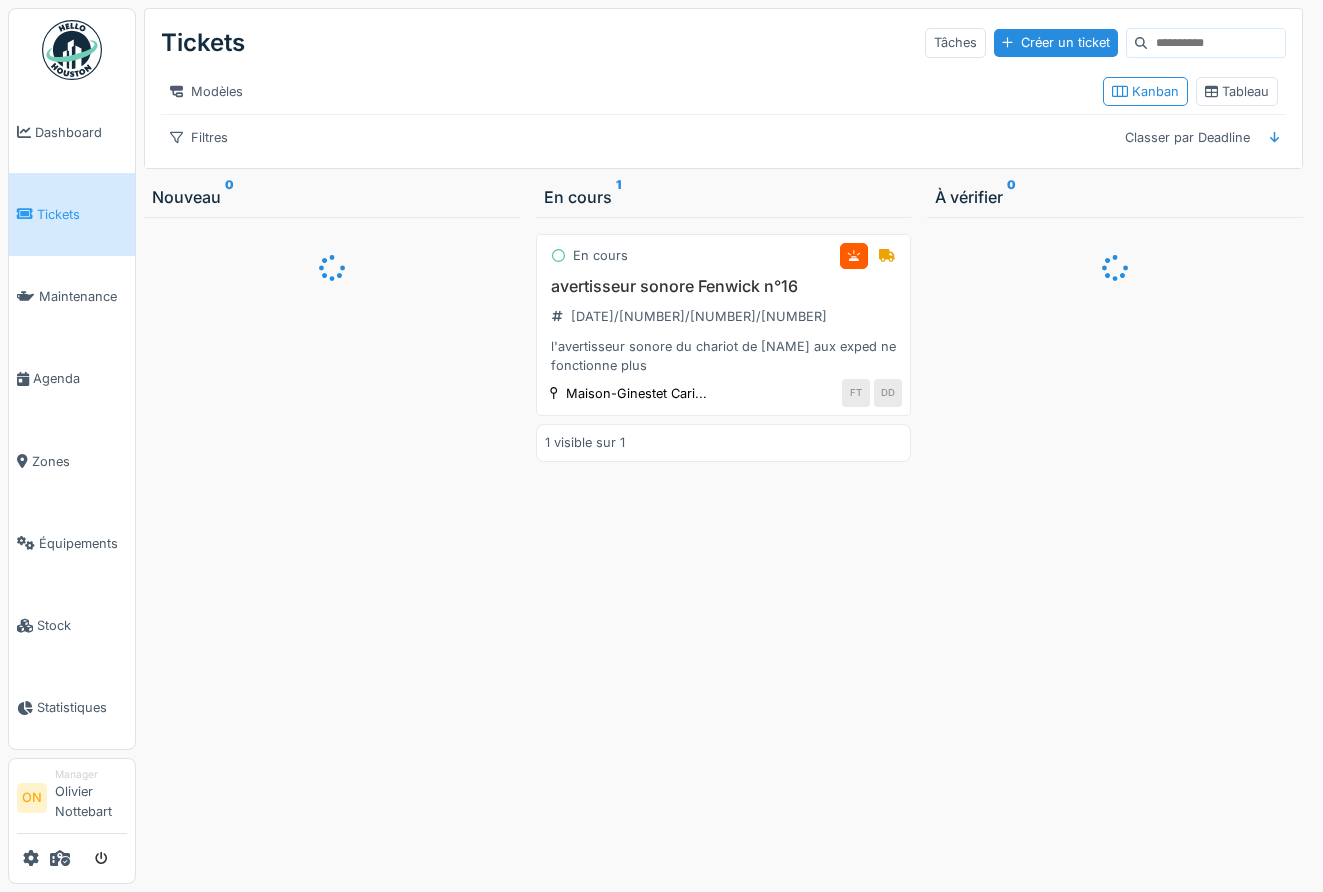 scroll, scrollTop: 0, scrollLeft: 0, axis: both 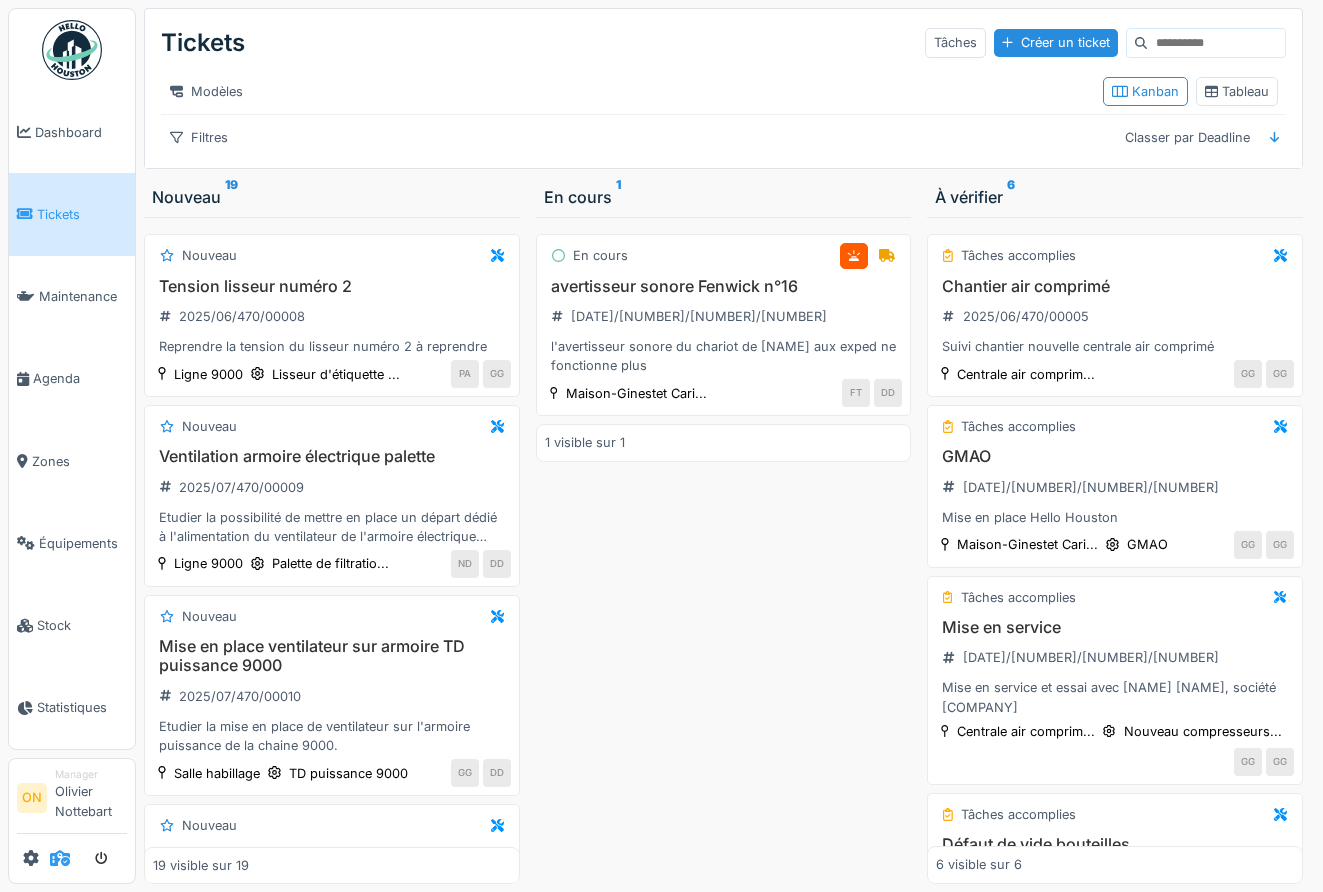 click at bounding box center (60, 858) 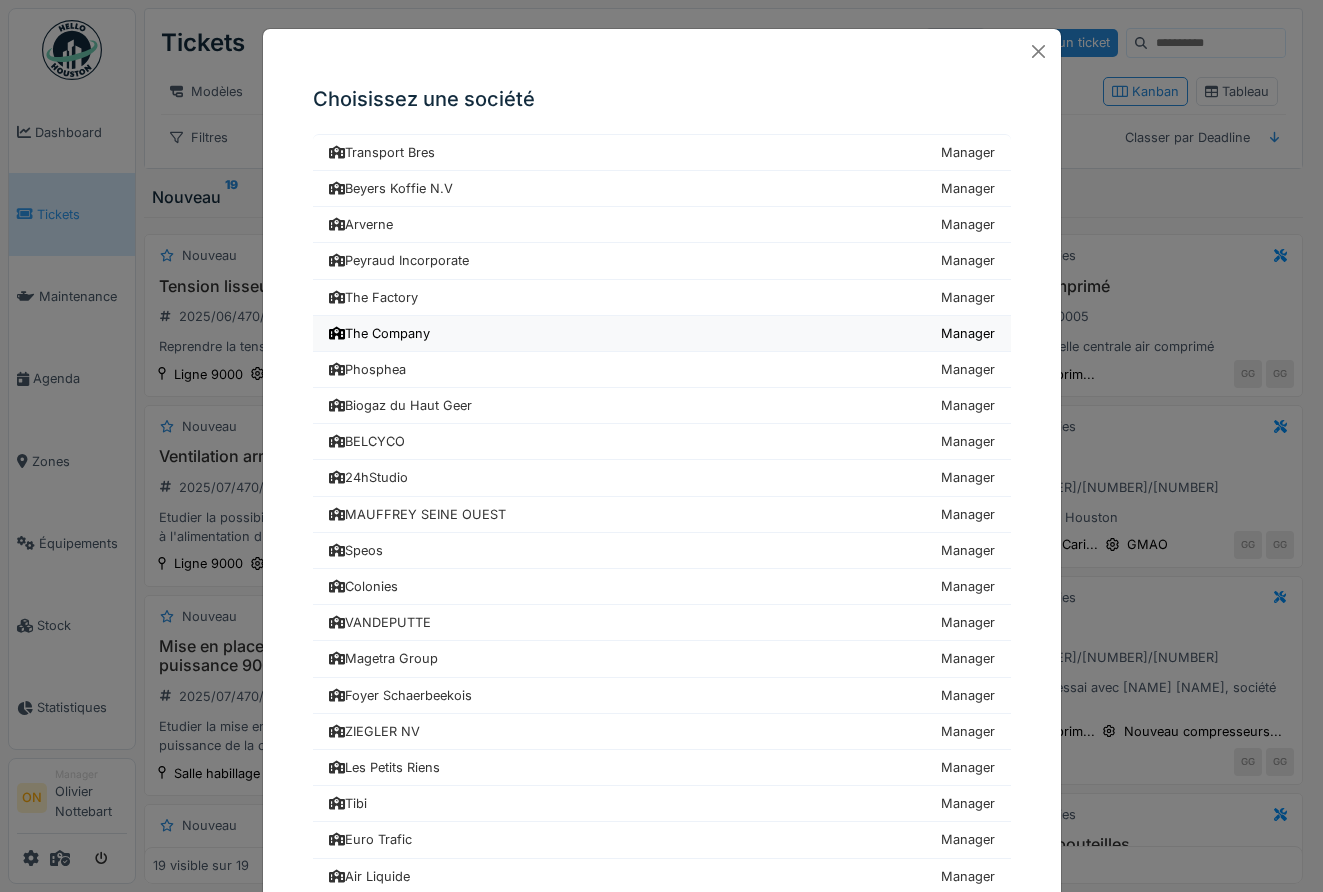 click on "The Company
Manager" at bounding box center (662, 334) 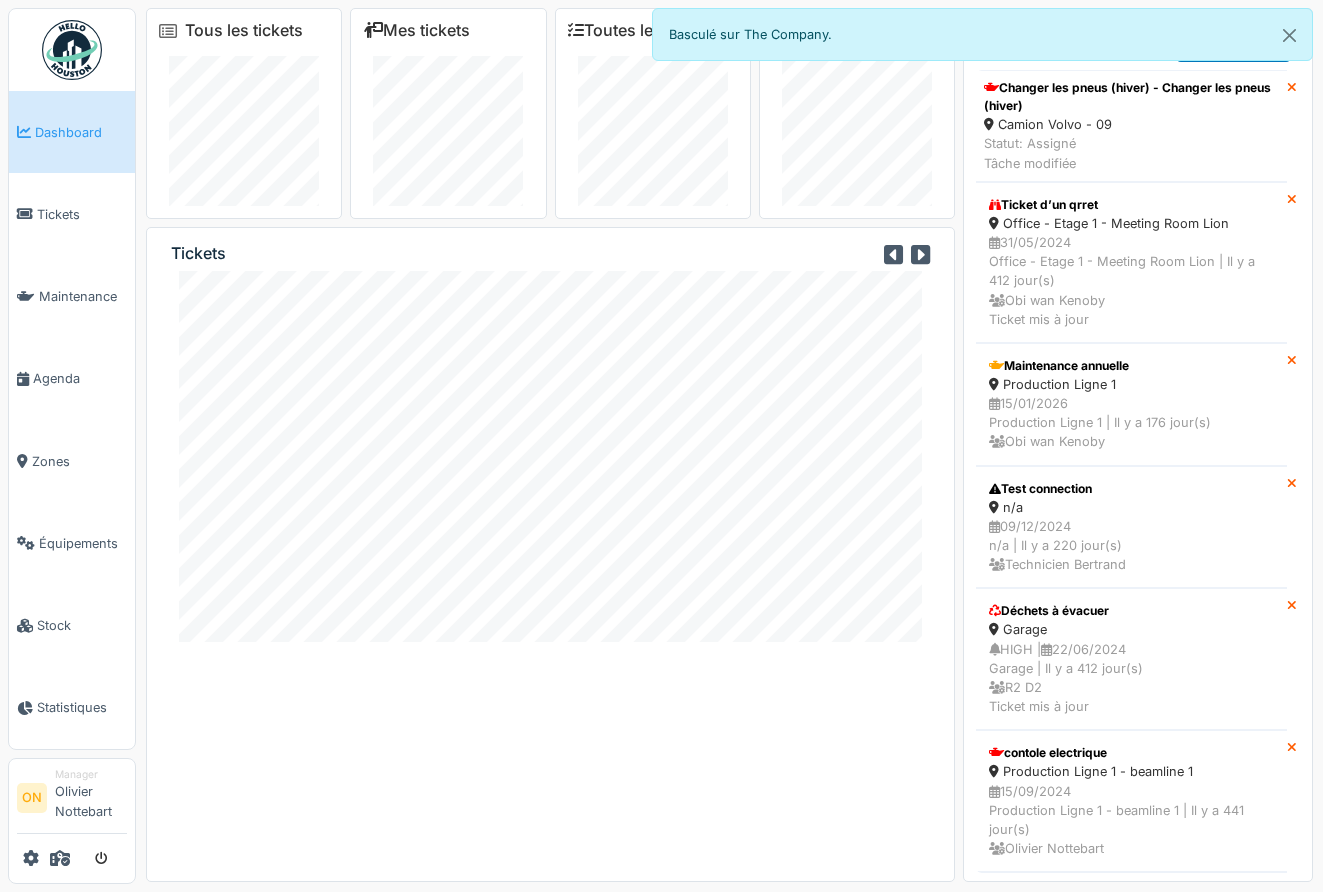 click on "Tickets" at bounding box center [550, 554] 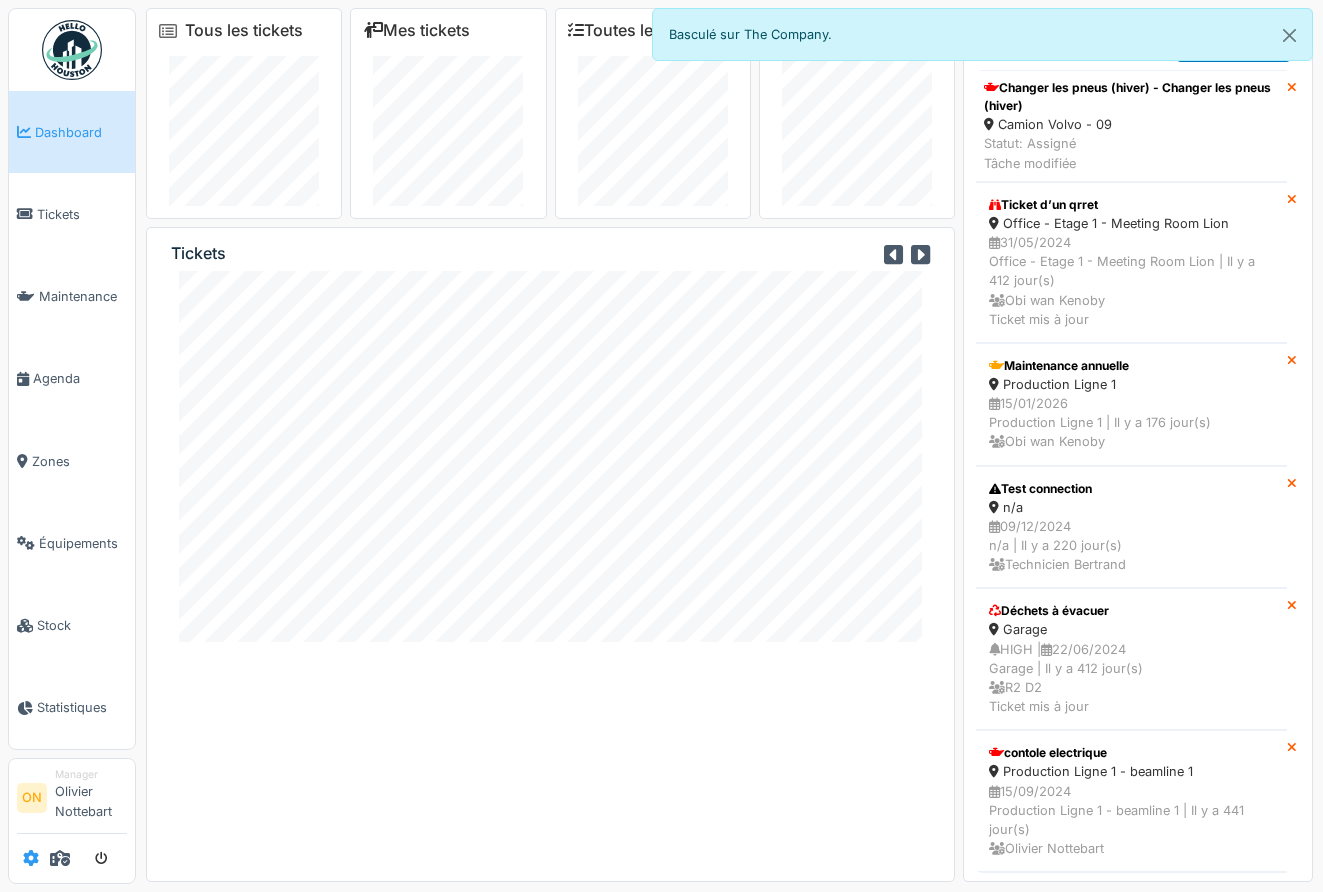 click at bounding box center (31, 858) 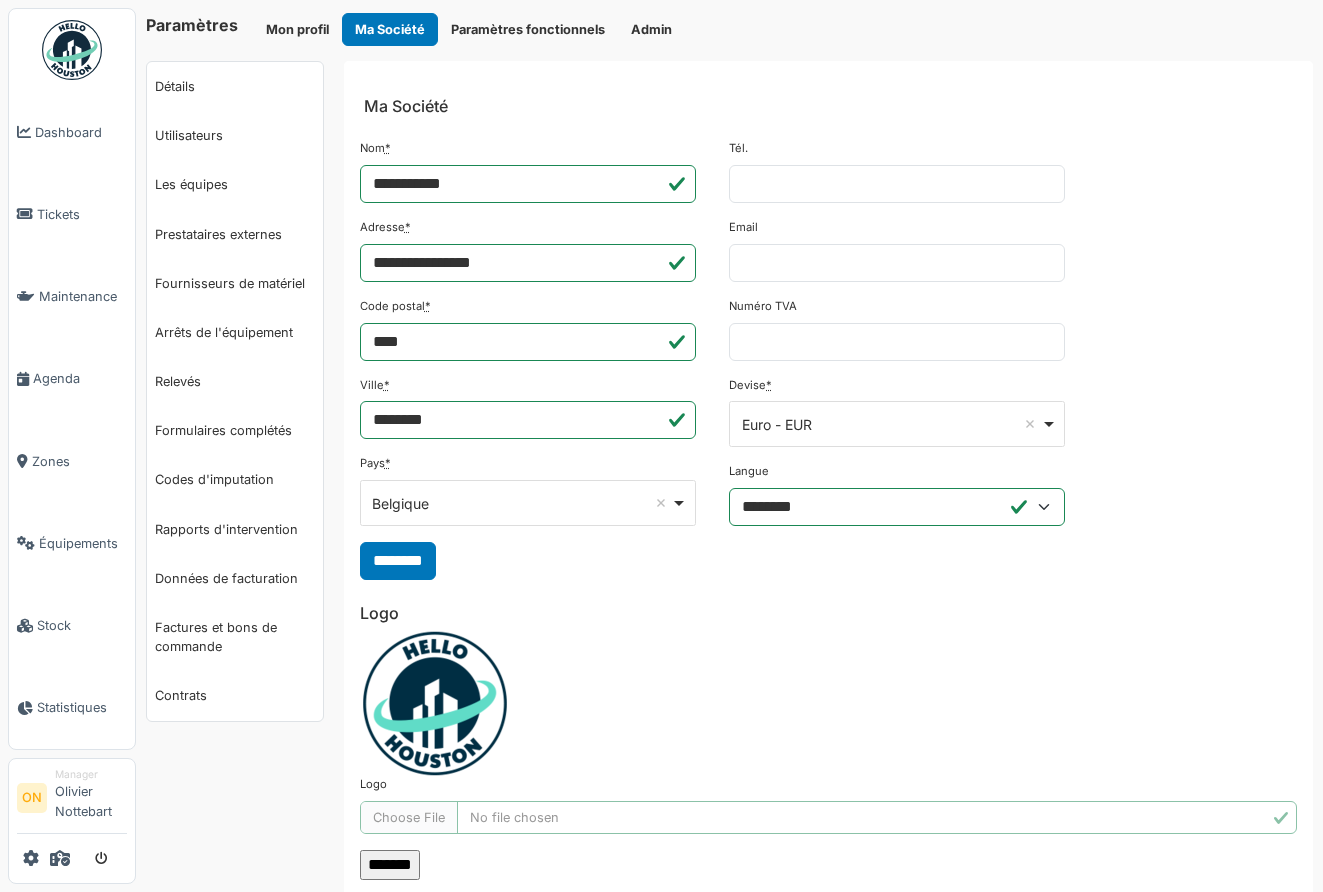 scroll, scrollTop: 0, scrollLeft: 0, axis: both 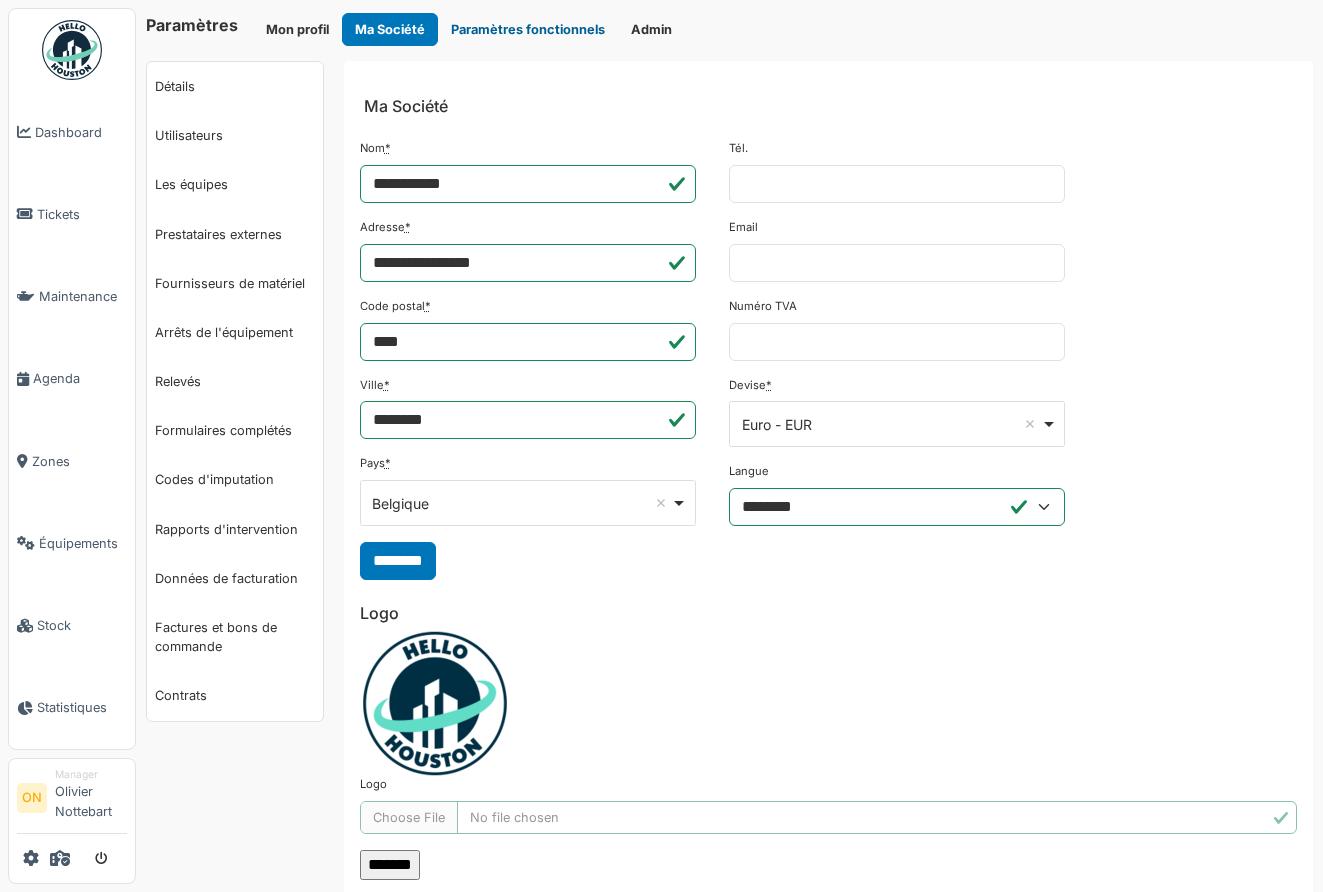 click on "Paramètres fonctionnels" at bounding box center (528, 29) 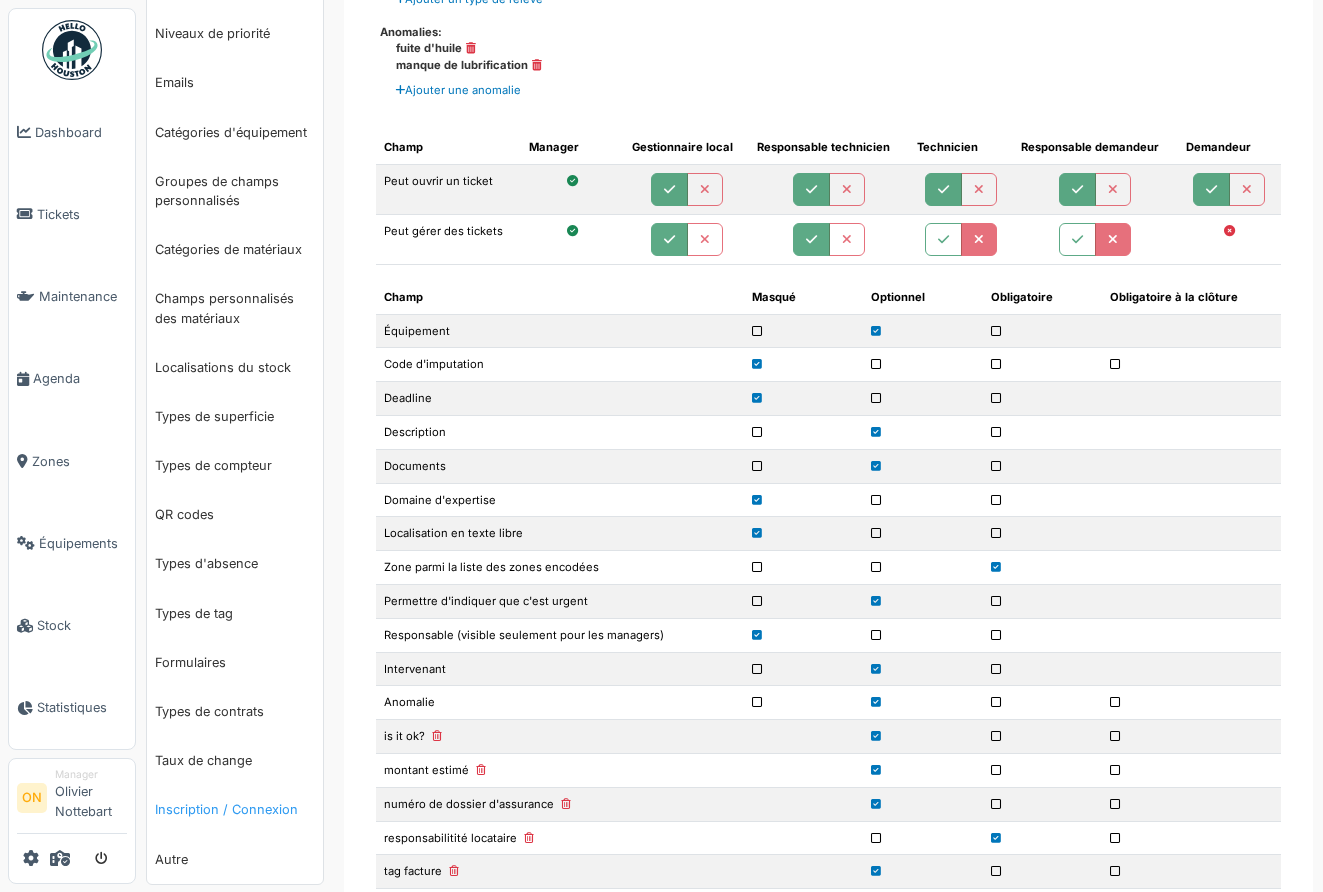 scroll, scrollTop: 537, scrollLeft: 0, axis: vertical 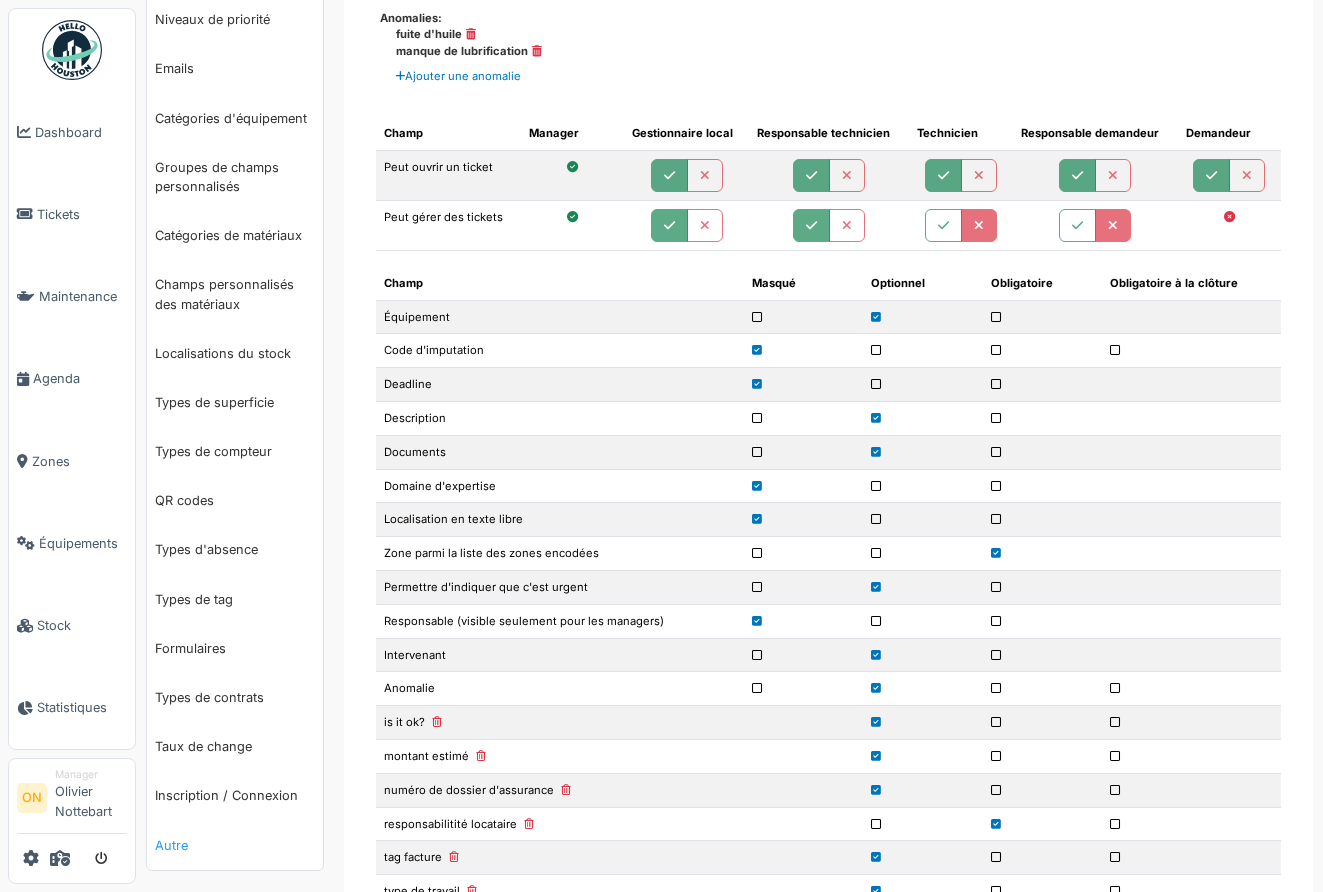 click on "Autre" at bounding box center (235, 845) 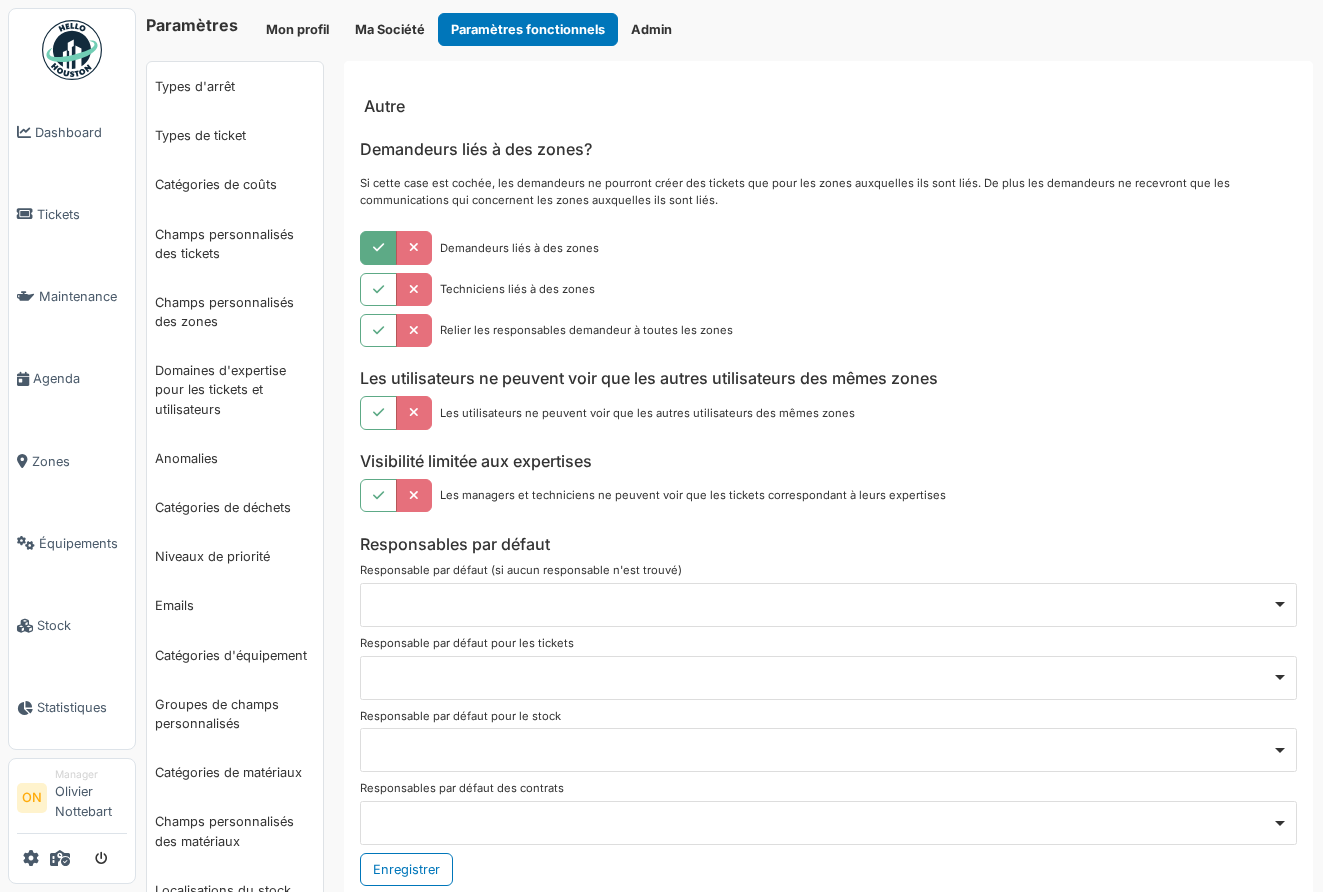 click at bounding box center [378, 248] 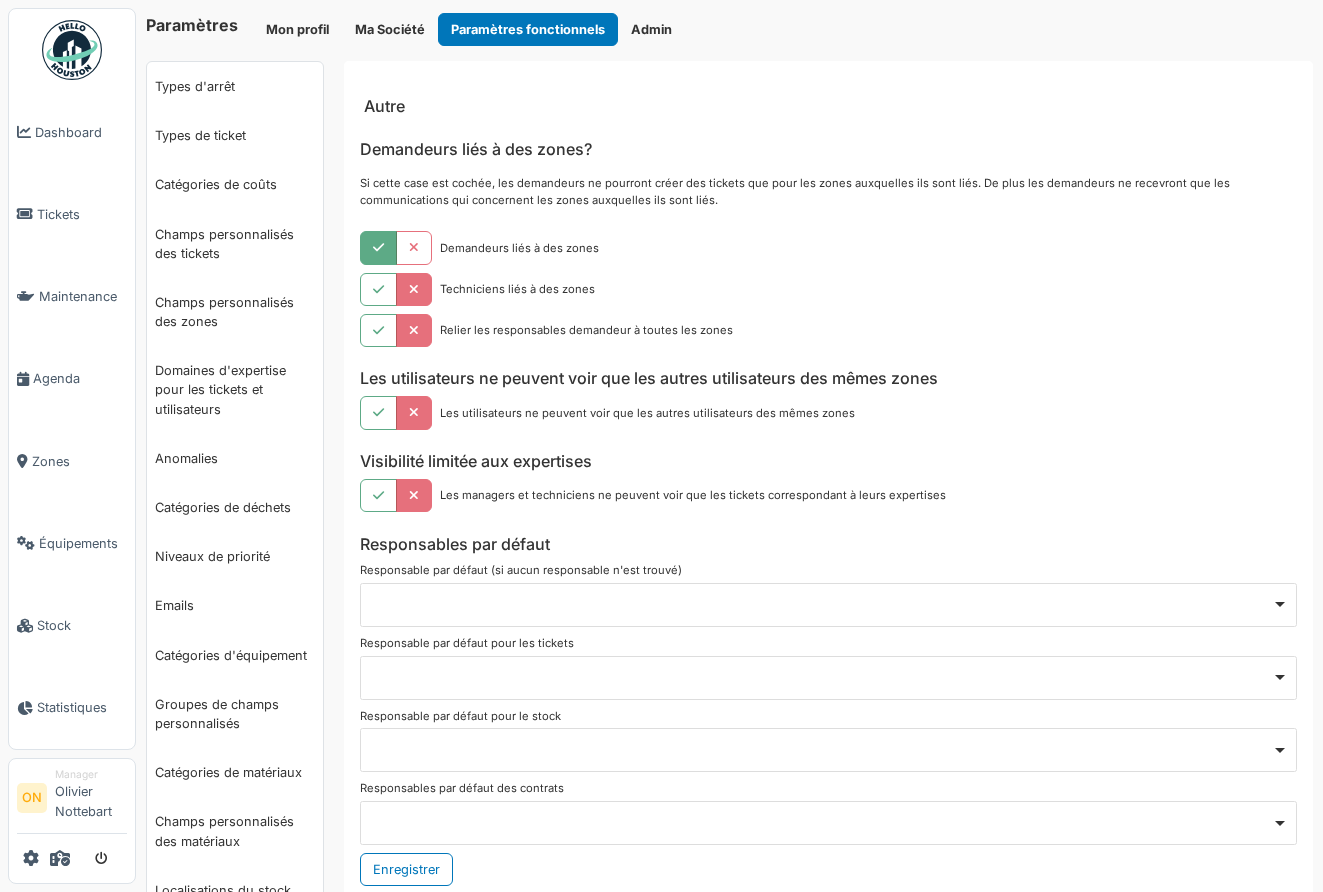 click on "Demandeurs liés à des zones?
Si cette case est cochée, les demandeurs ne pourront créer des tickets que pour les zones auxquelles ils sont liés. De plus les demandeurs ne recevront que les communications qui concernent les zones auxquelles ils sont liés.
Demandeurs liés à des zones
Techniciens liés à des zones
Relier les responsables demandeur à toutes les zones
Les utilisateurs ne peuvent voir que les autres utilisateurs des mêmes zones
Les utilisateurs ne peuvent voir que les autres utilisateurs des mêmes zones
Visibilité limitée aux expertises
Les managers et techniciens ne peuvent voir que les tickets correspondant à leurs expertises" at bounding box center [828, 2206] 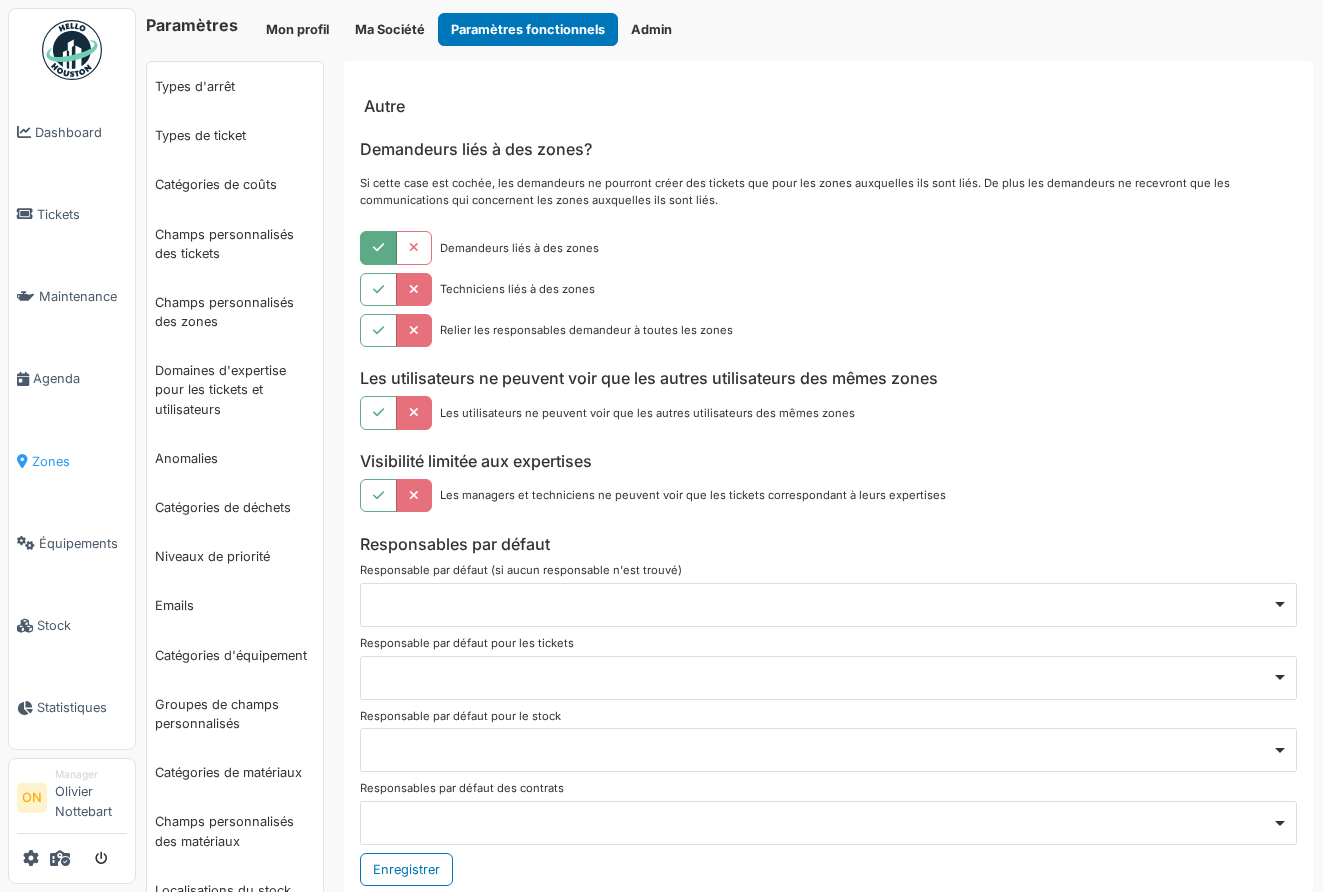 click on "Zones" at bounding box center [79, 461] 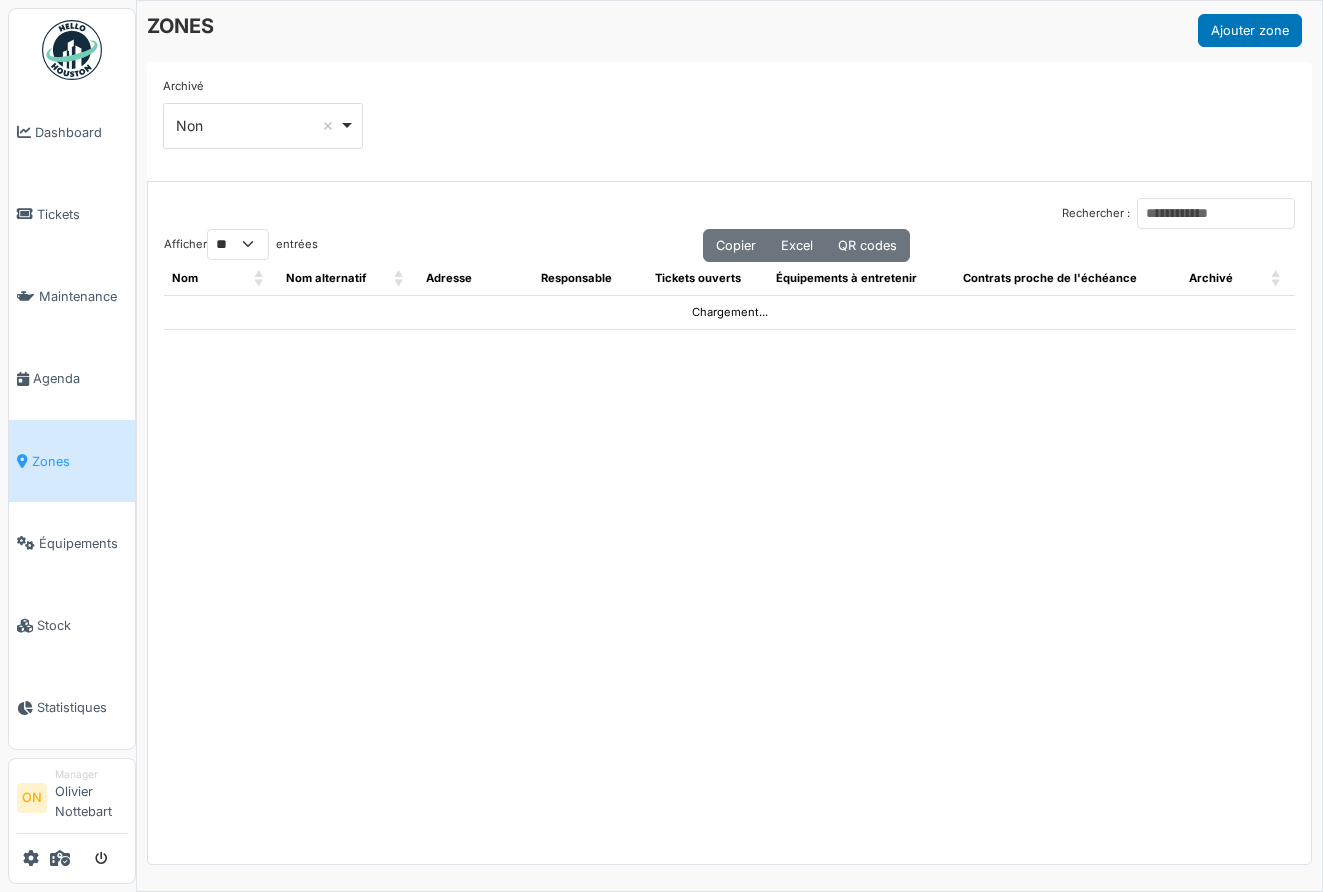 select on "**" 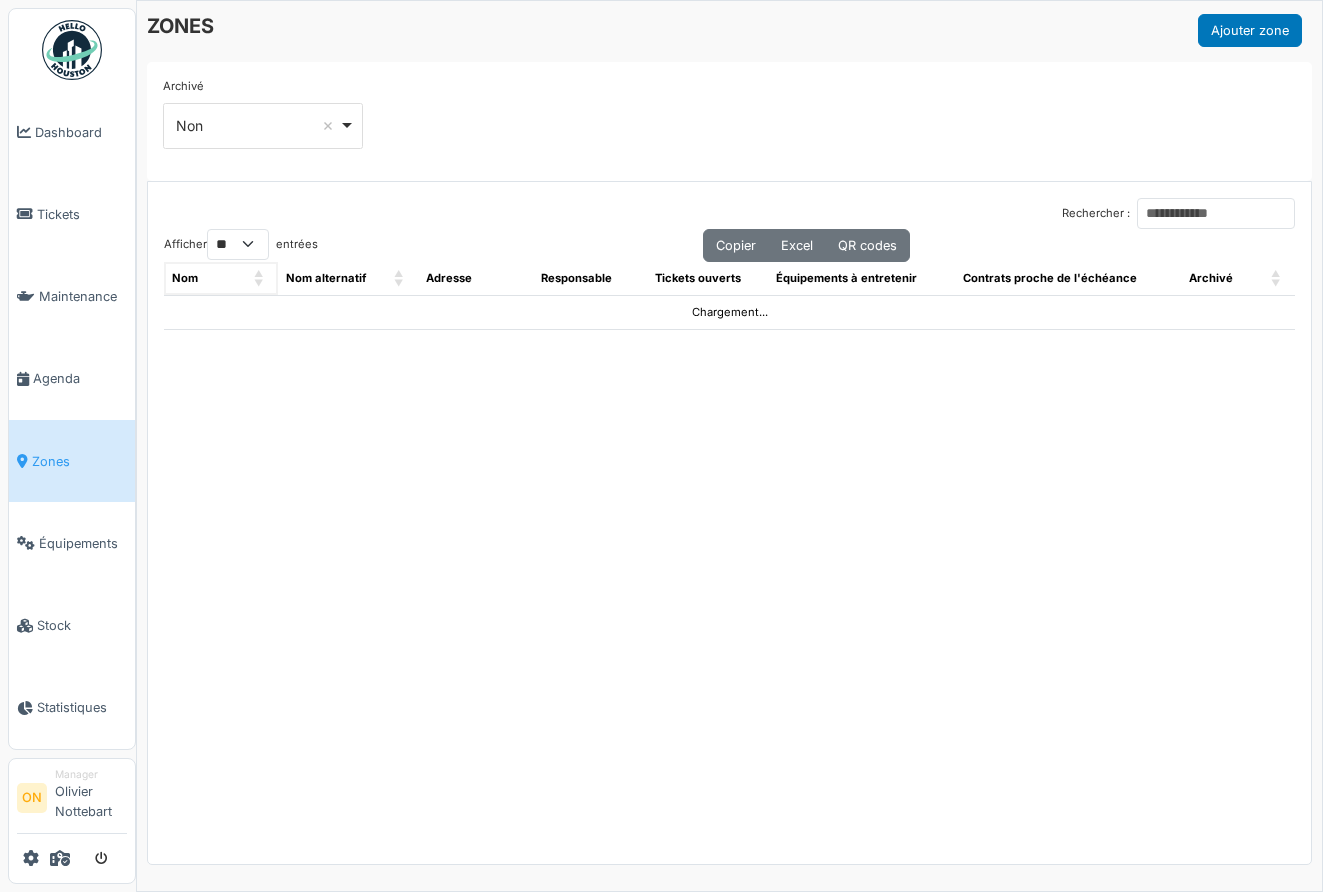 scroll, scrollTop: 0, scrollLeft: 0, axis: both 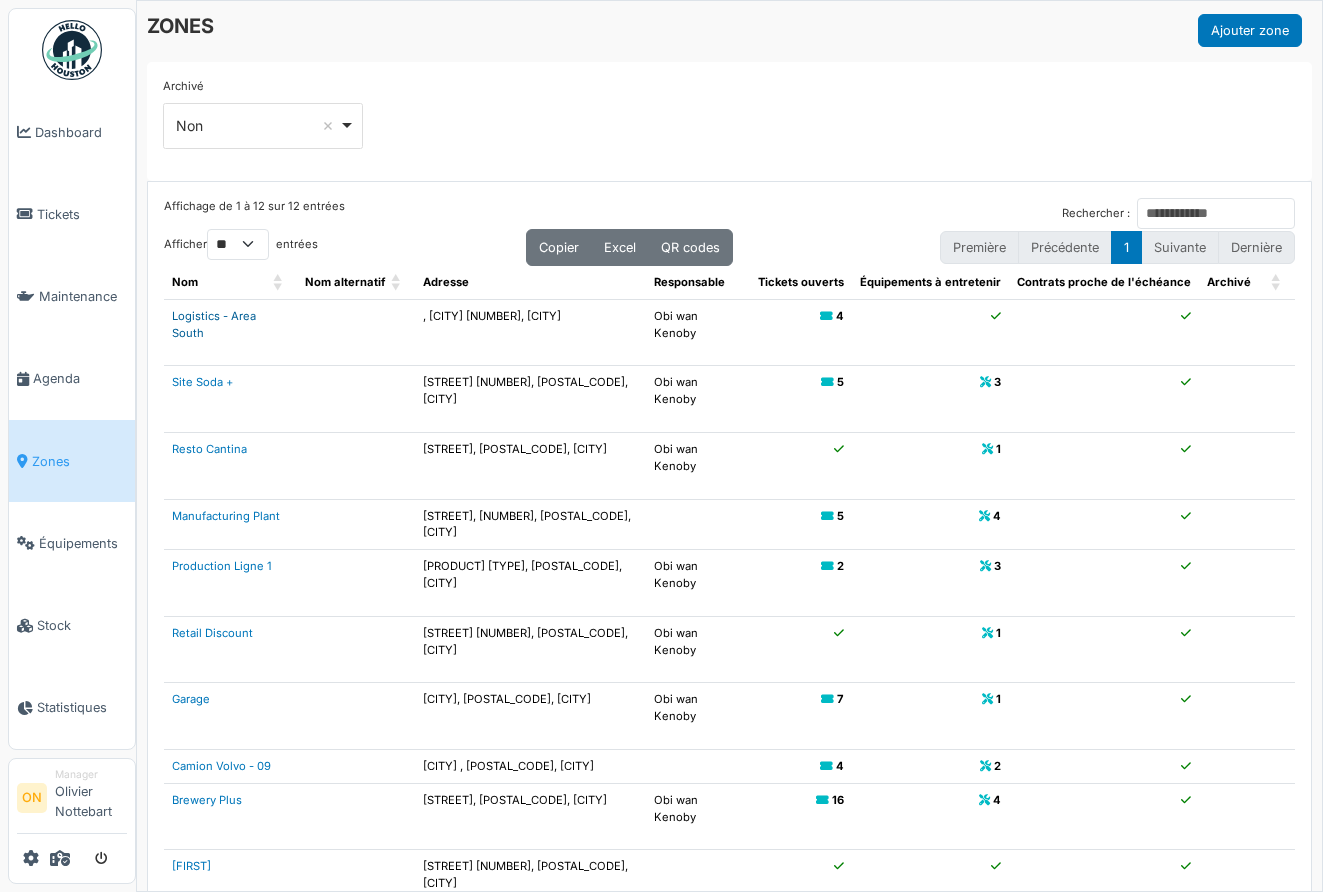 click on "Logistics -  Area South" at bounding box center (214, 324) 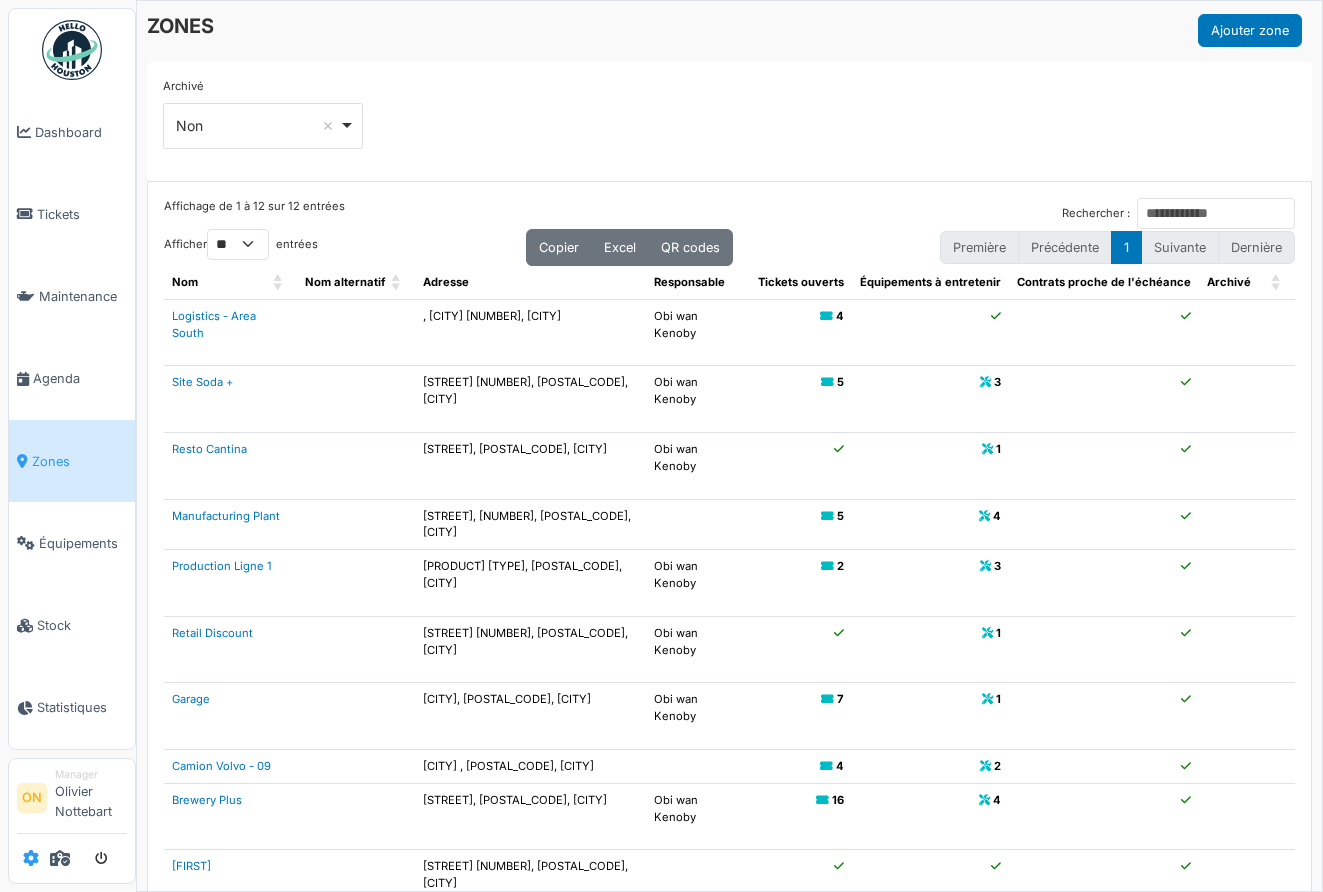 click at bounding box center (31, 858) 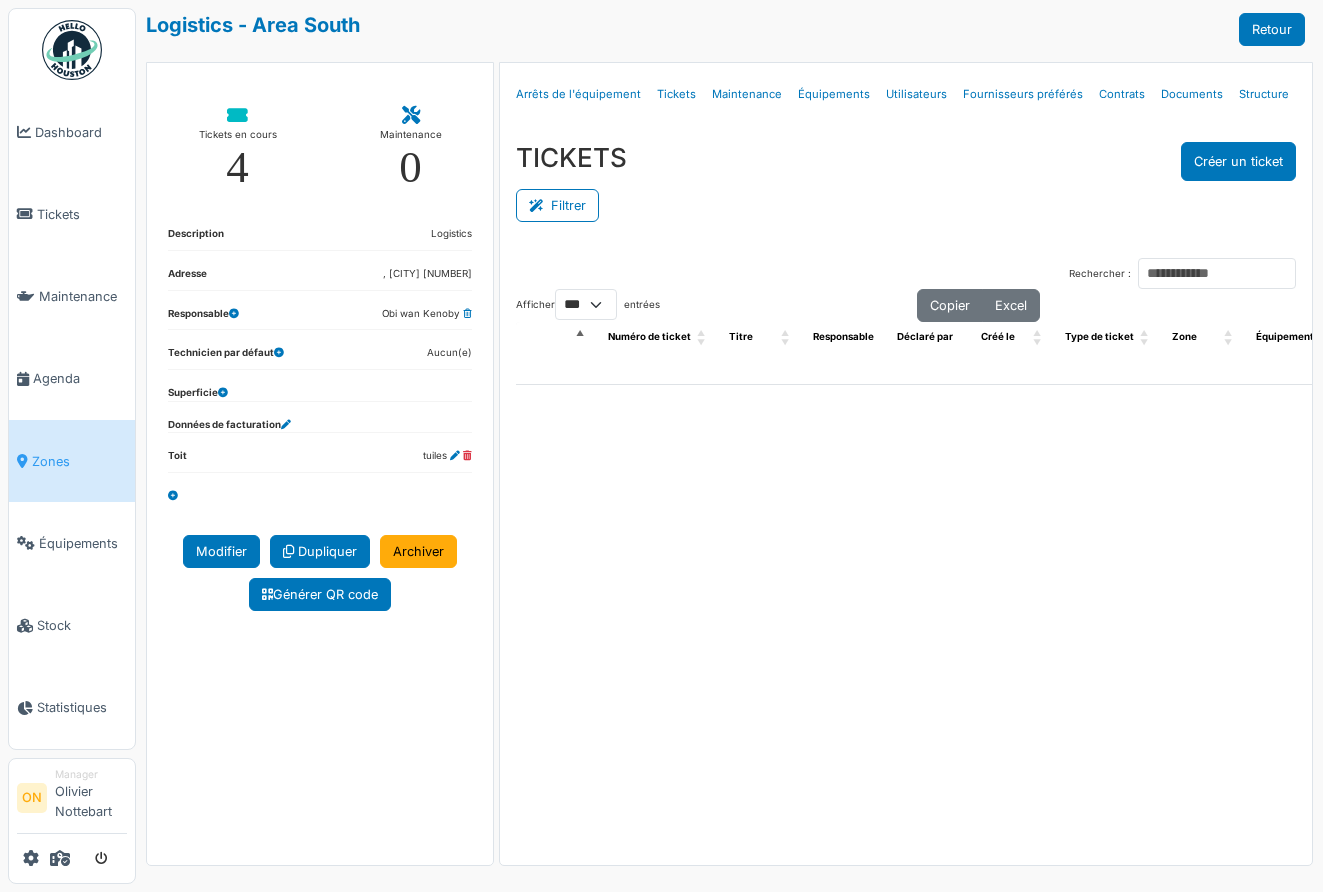 select on "***" 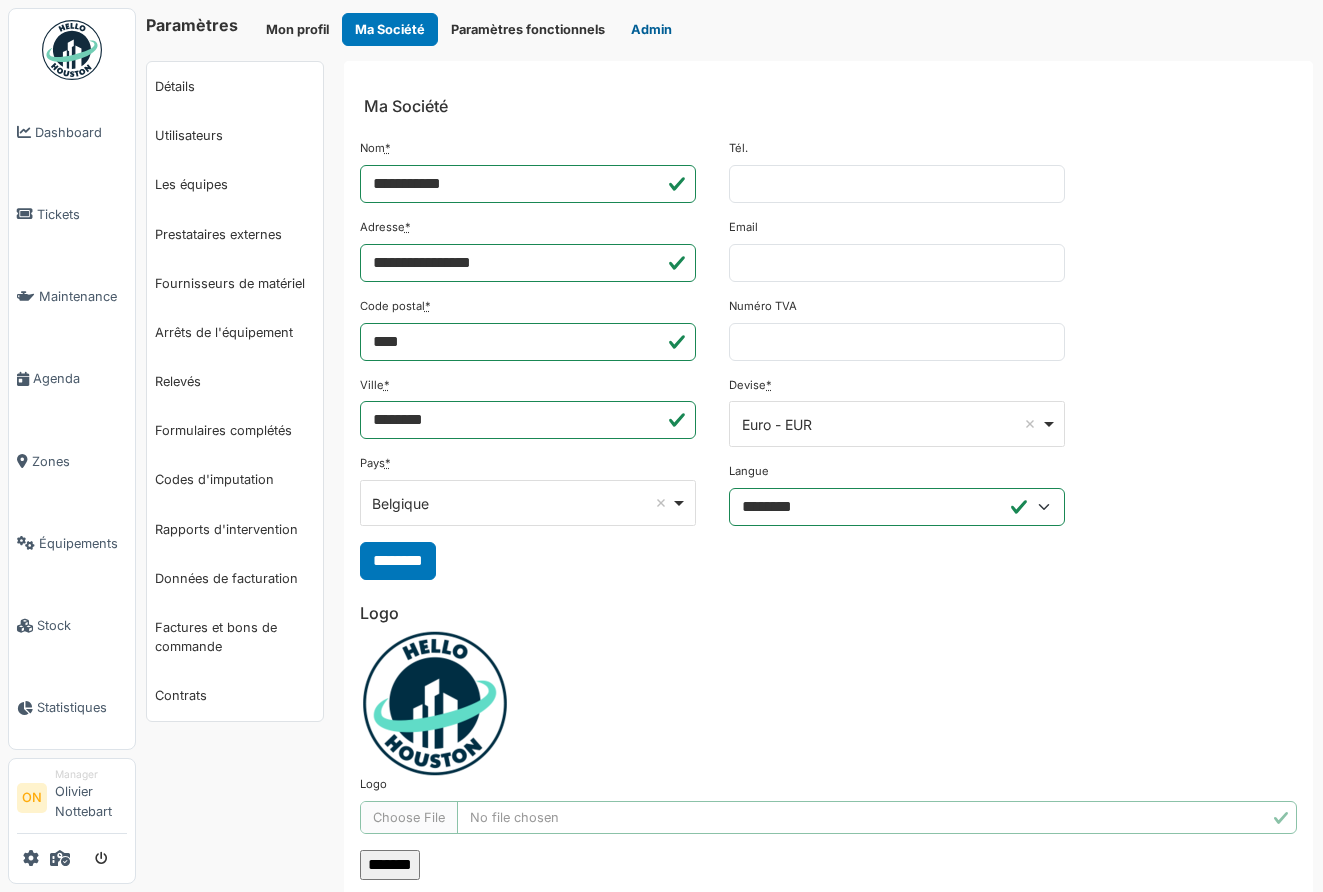 scroll, scrollTop: 0, scrollLeft: 0, axis: both 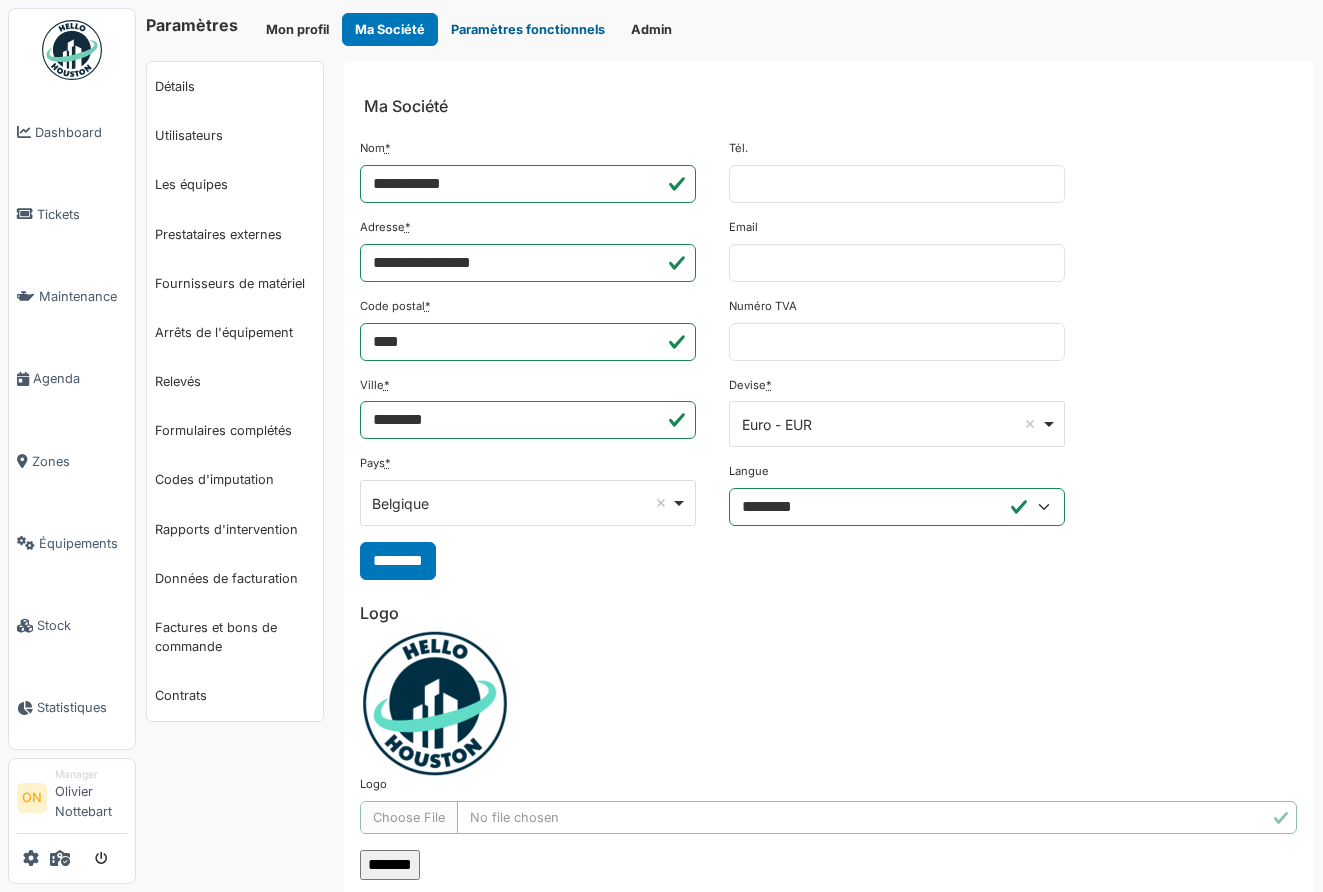 click on "Paramètres fonctionnels" at bounding box center [528, 29] 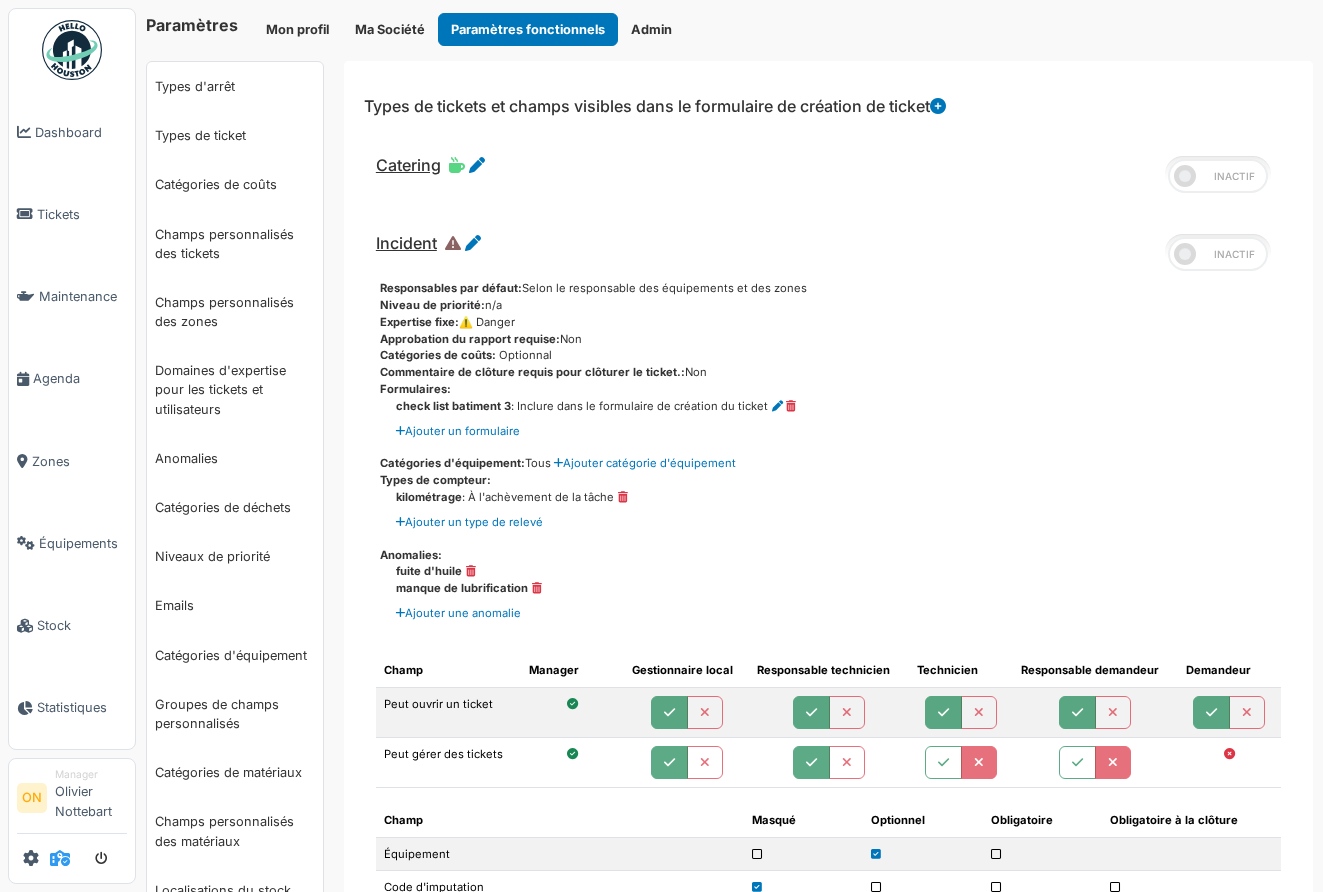 click at bounding box center [60, 858] 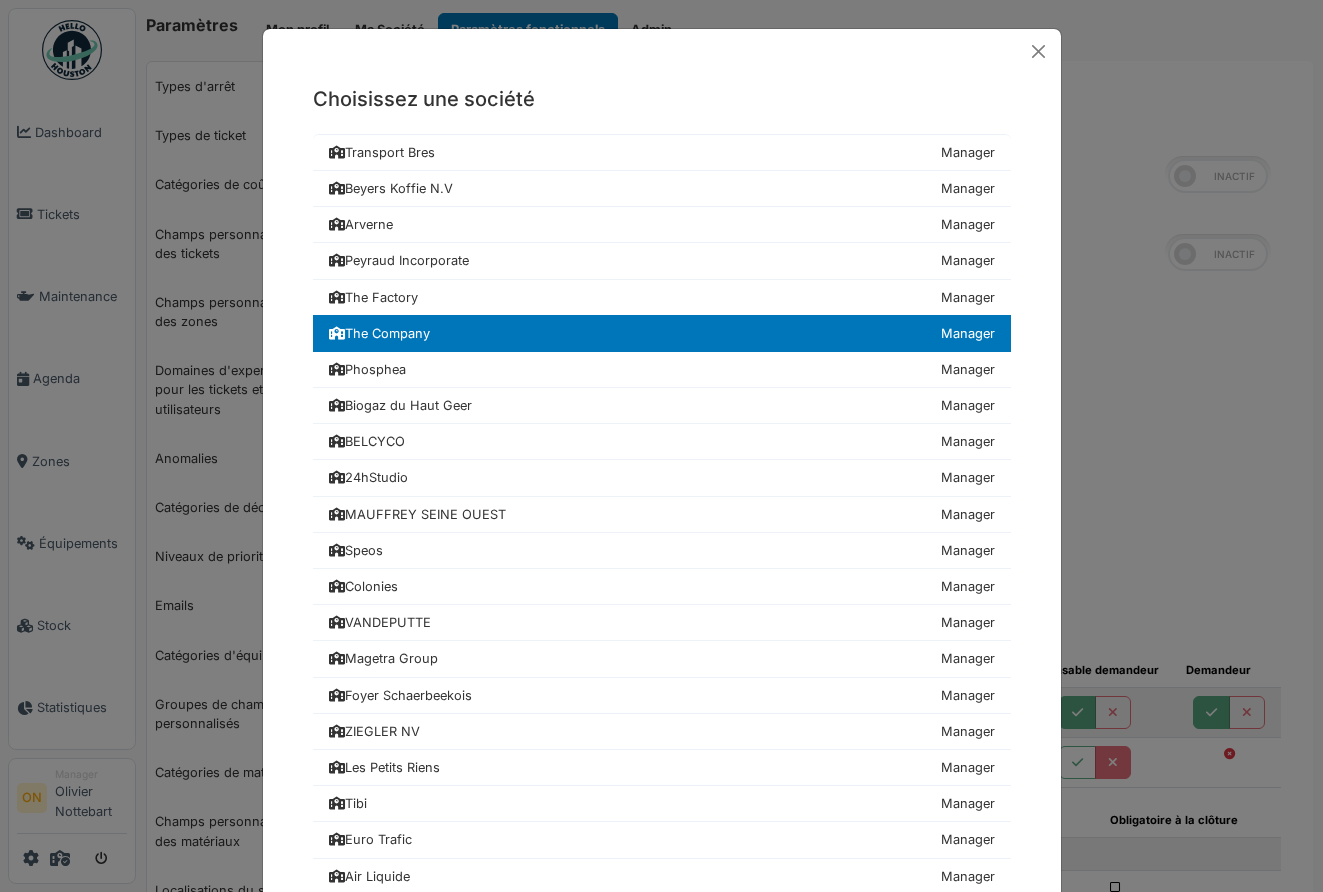 click on "Choisissez une société
Transport Bres
Manager
Beyers Koffie N.V
Manager
Arverne
Manager
Peyraud Incorporate
Manager
The Factory
Manager
The Company
Manager
Phosphea
Manager
Biogaz du Haut Geer
Manager
BELCYCO
Manager
24hStudio
Manager" at bounding box center [661, 446] 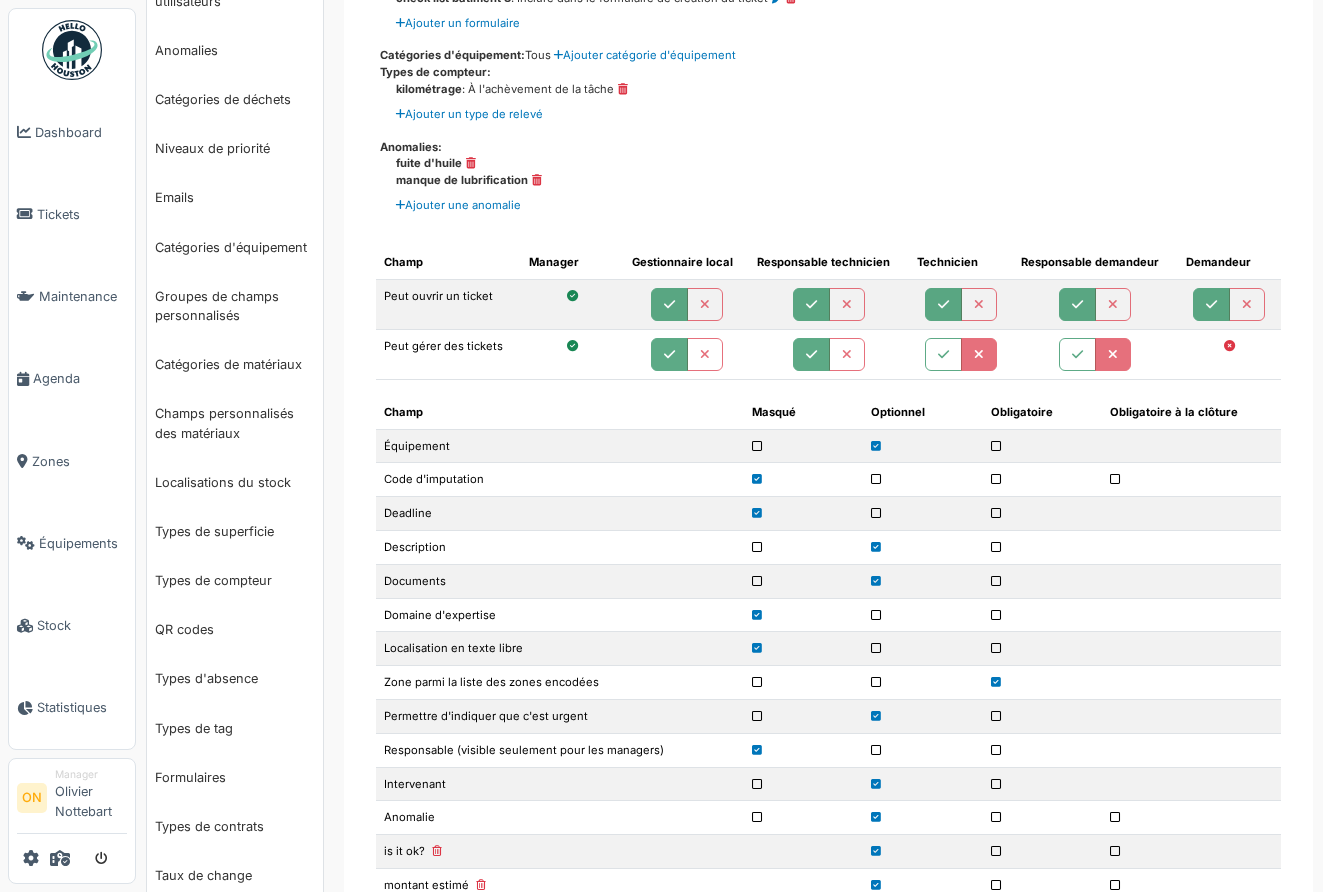 scroll, scrollTop: 662, scrollLeft: 0, axis: vertical 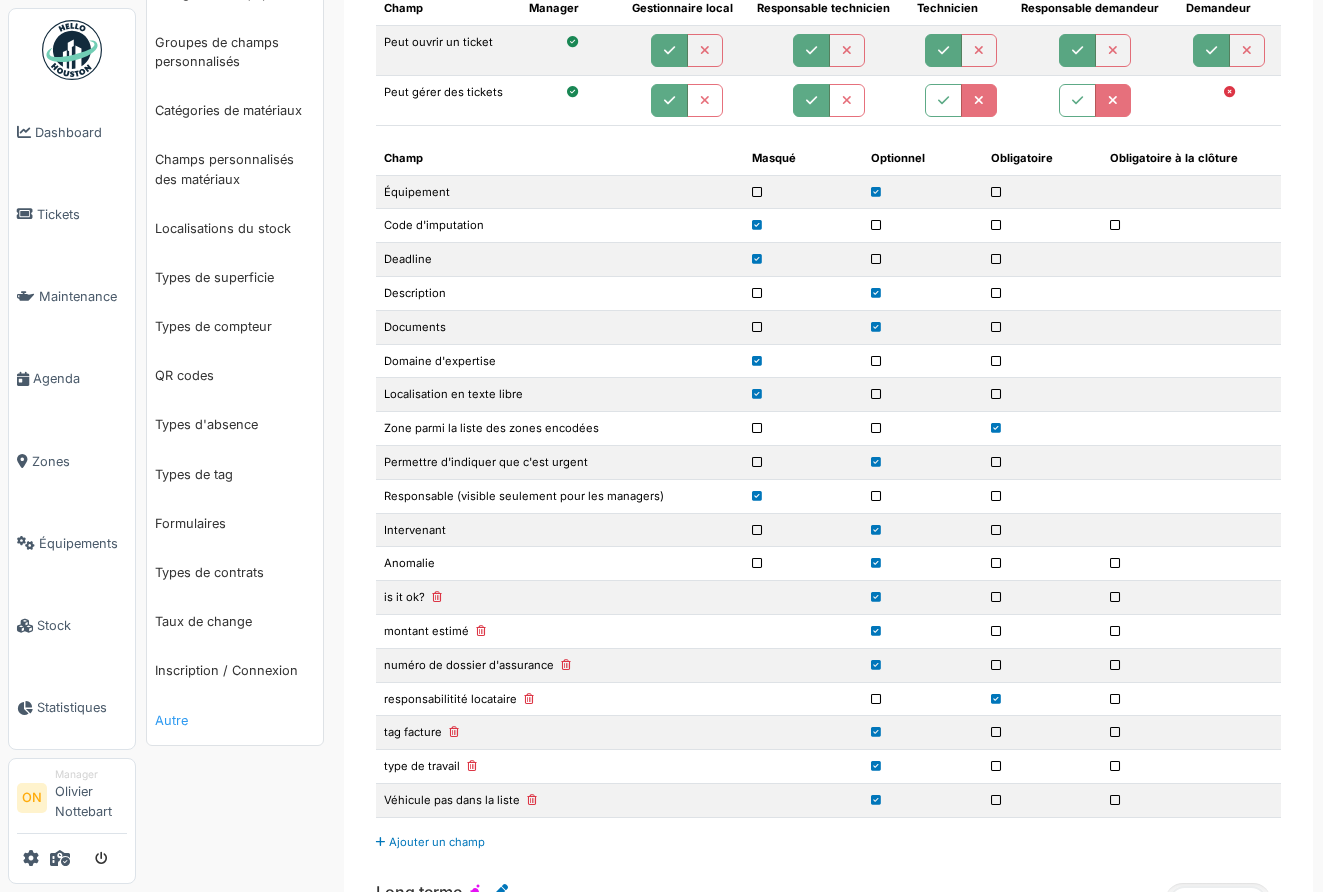 click on "Autre" at bounding box center [235, 720] 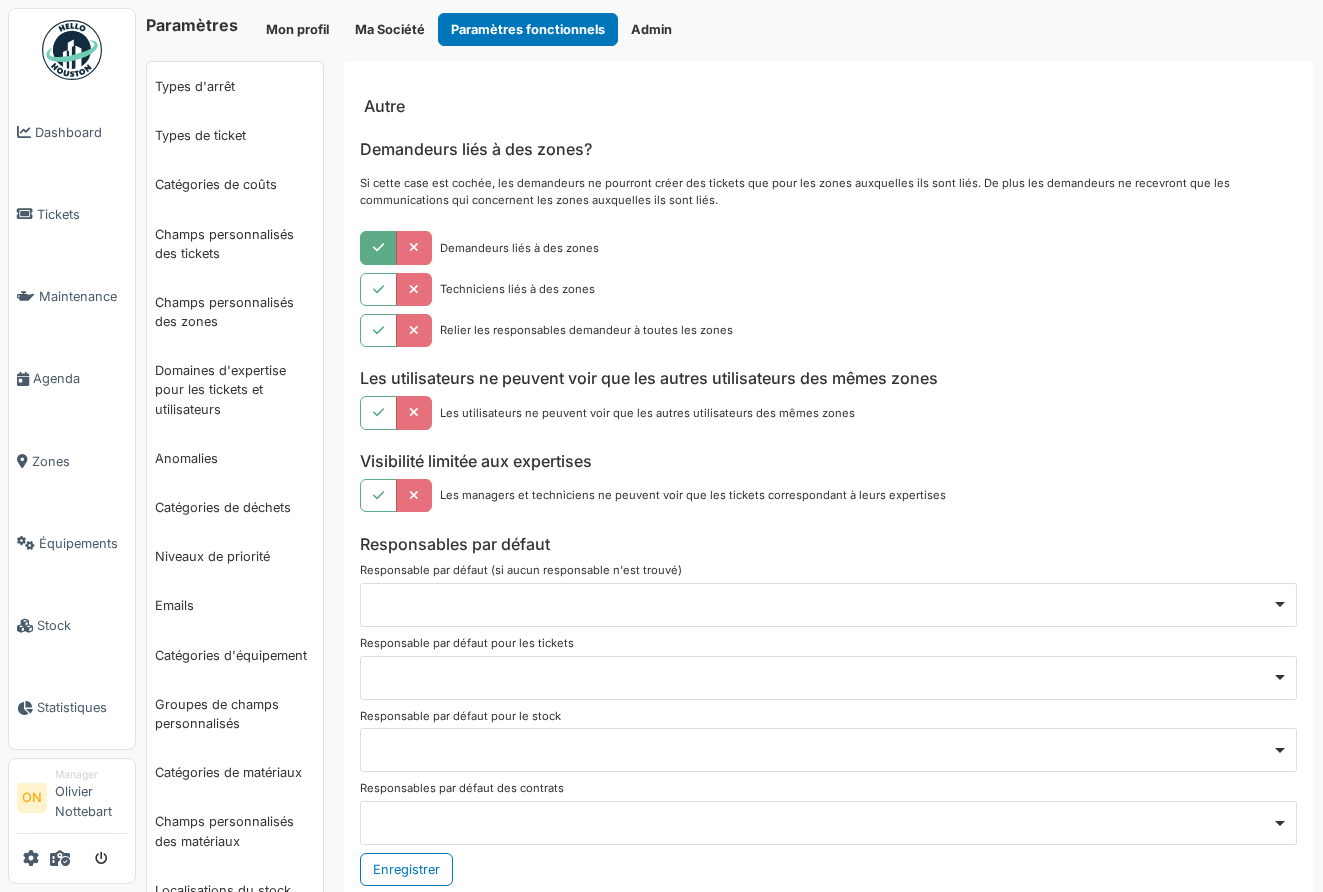 click at bounding box center (414, 247) 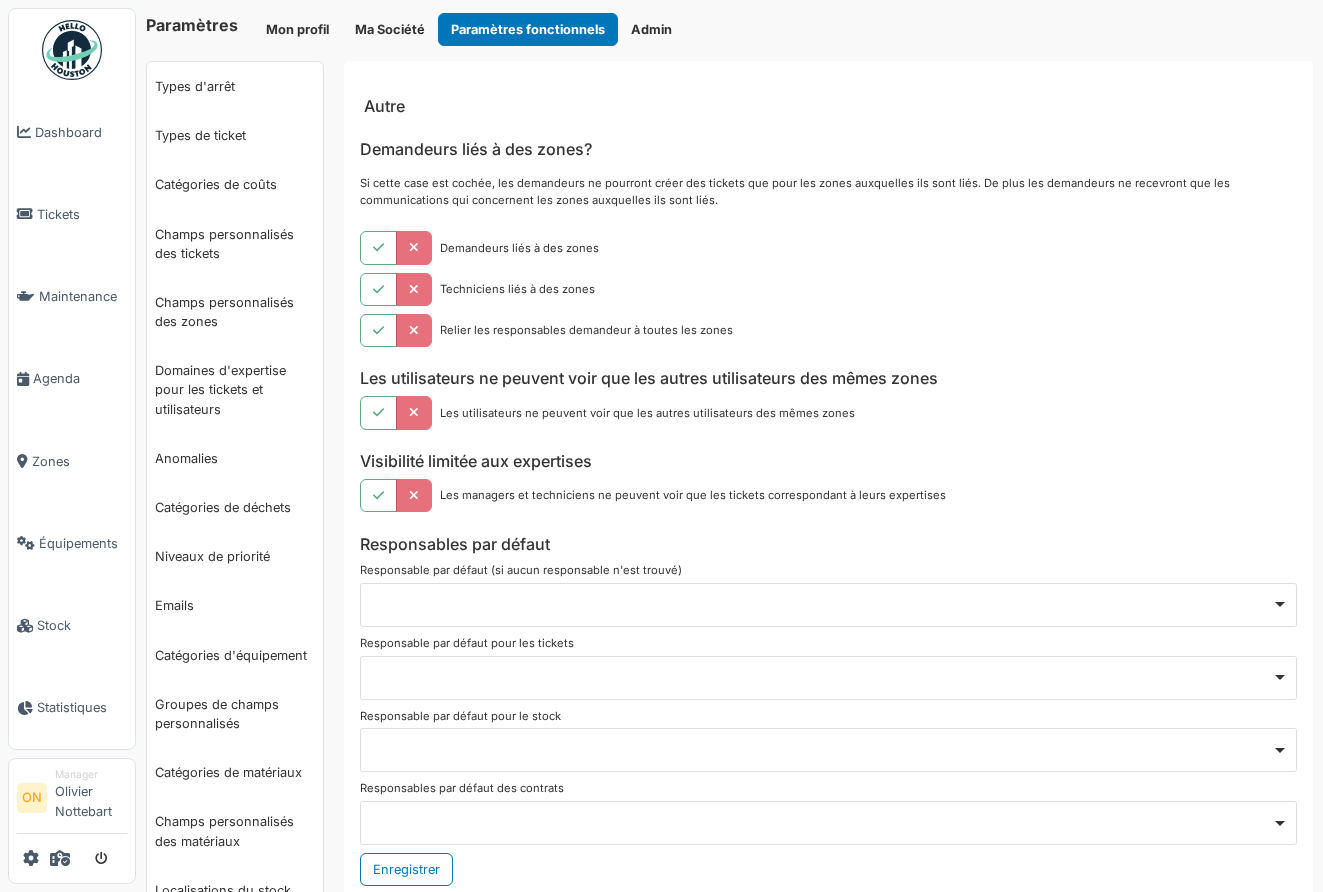 click on "Demandeurs liés à des zones" at bounding box center (828, 247) 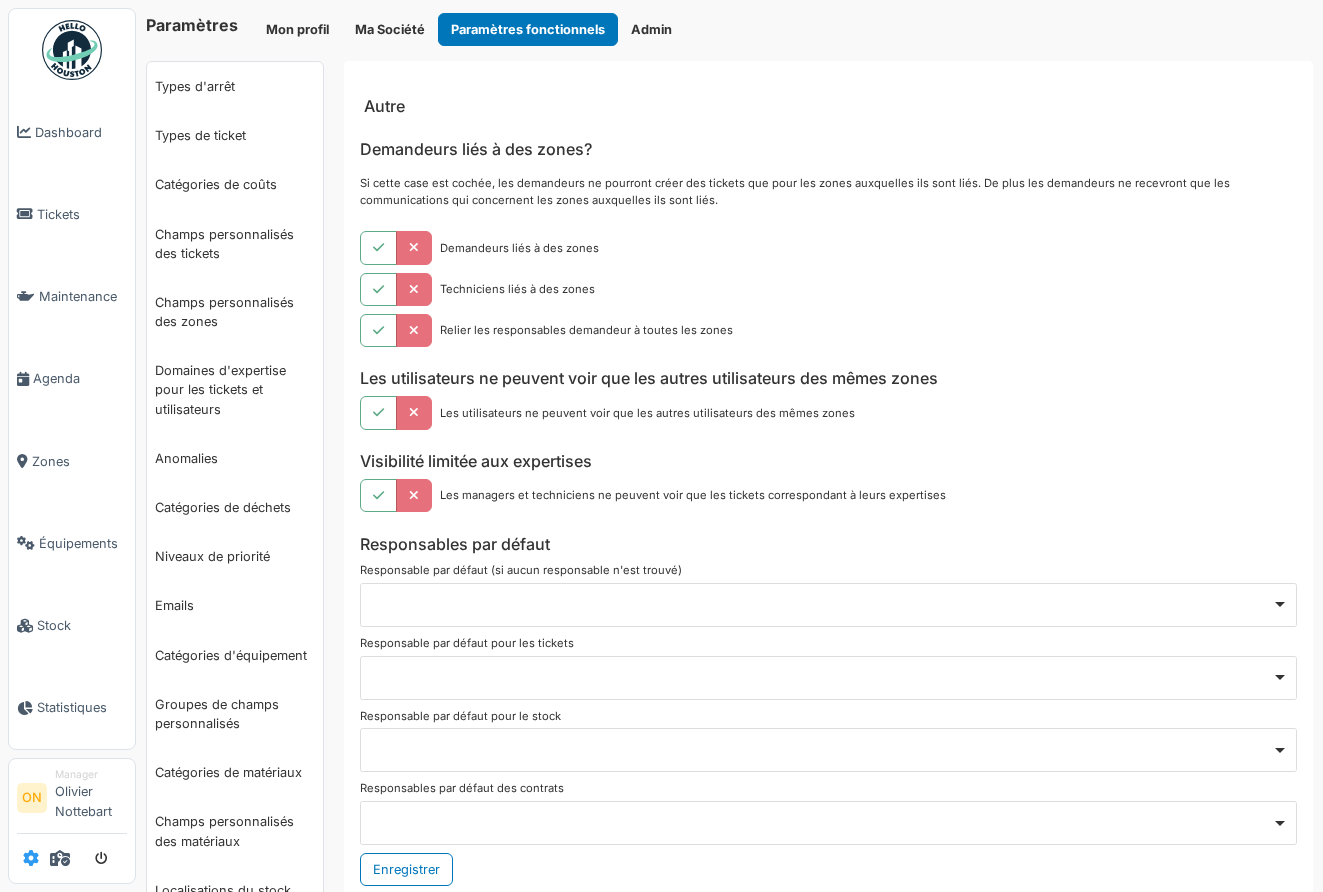 click at bounding box center [31, 858] 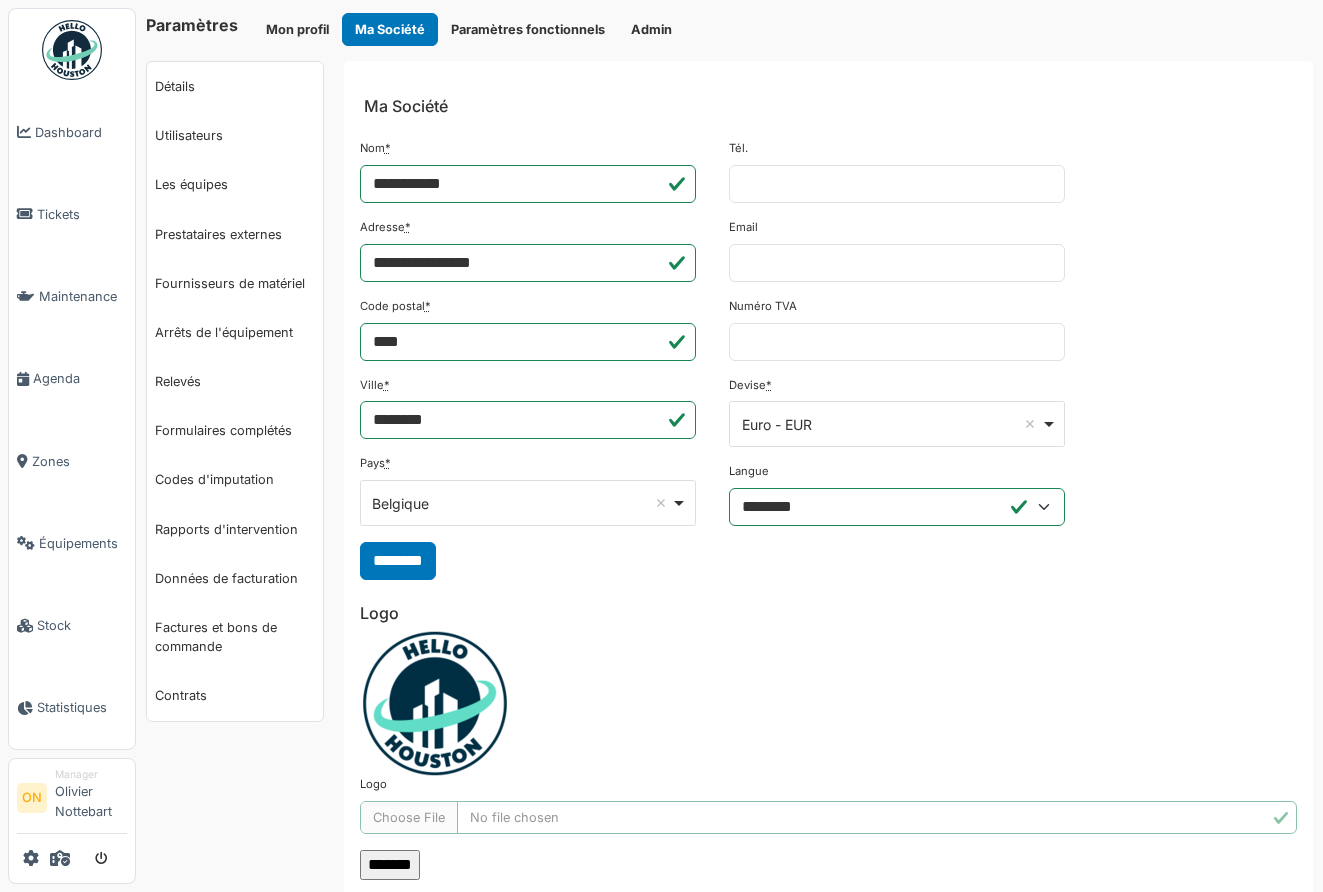 scroll, scrollTop: 0, scrollLeft: 0, axis: both 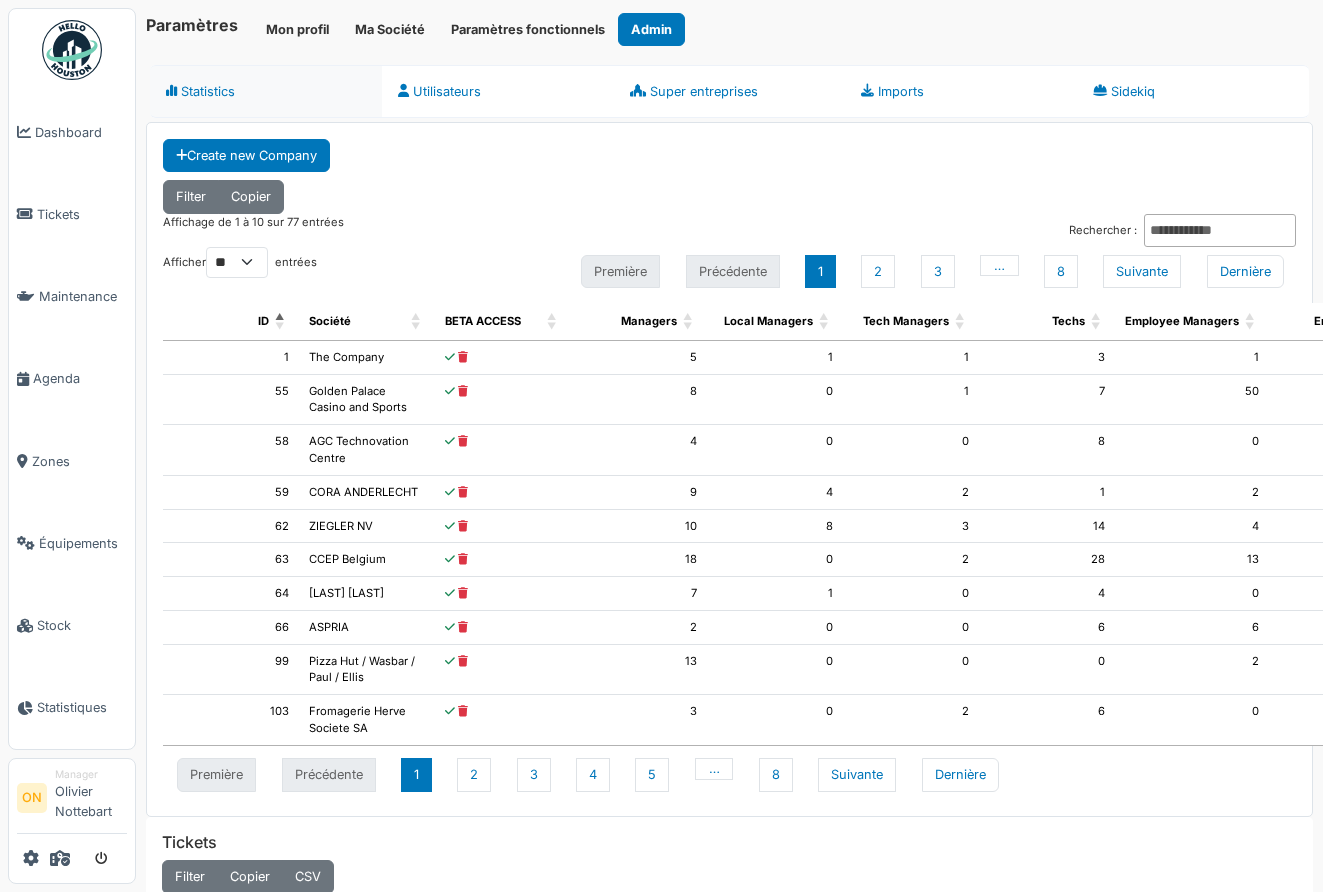 click on "Statistics" at bounding box center [266, 91] 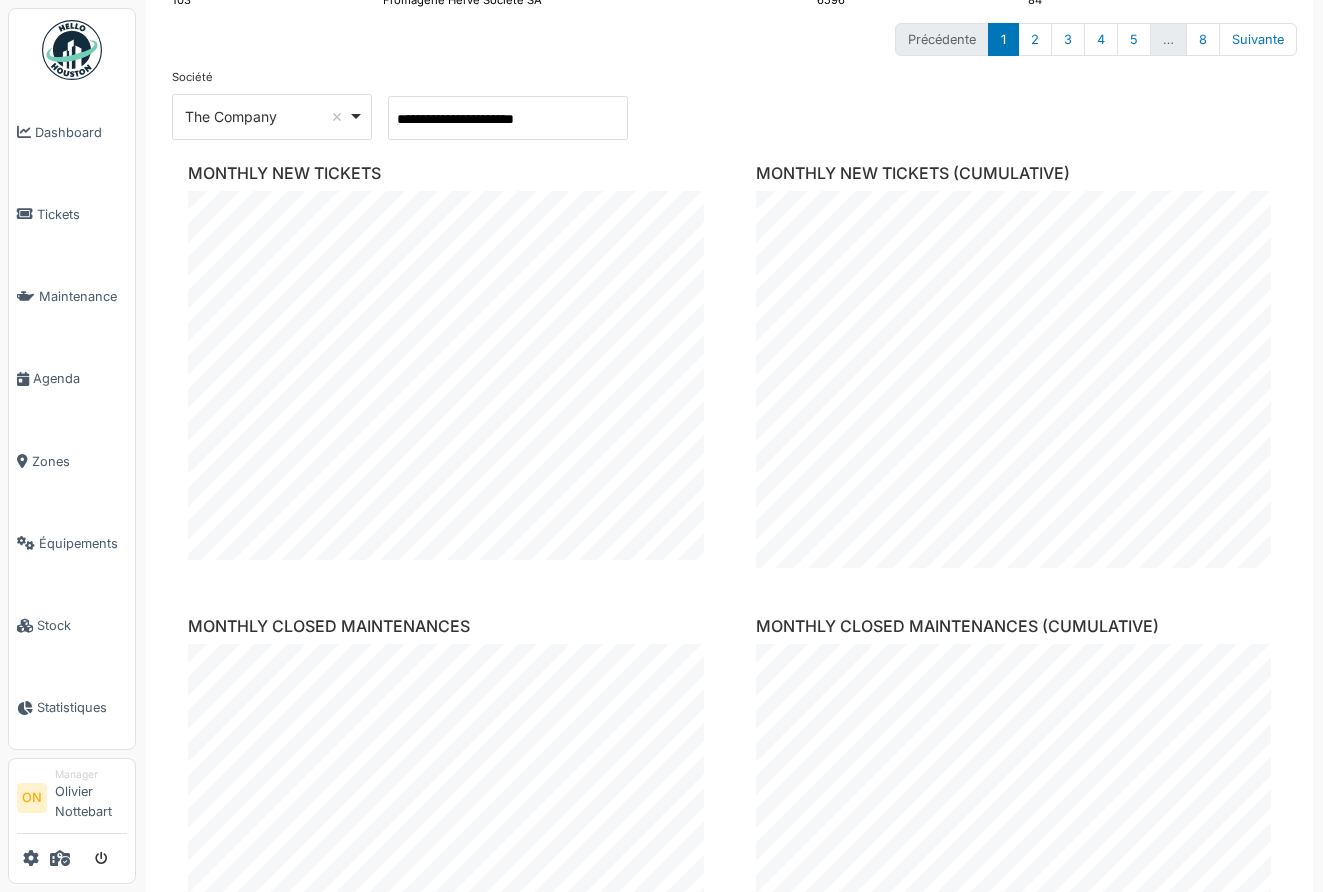 scroll, scrollTop: 1320, scrollLeft: 0, axis: vertical 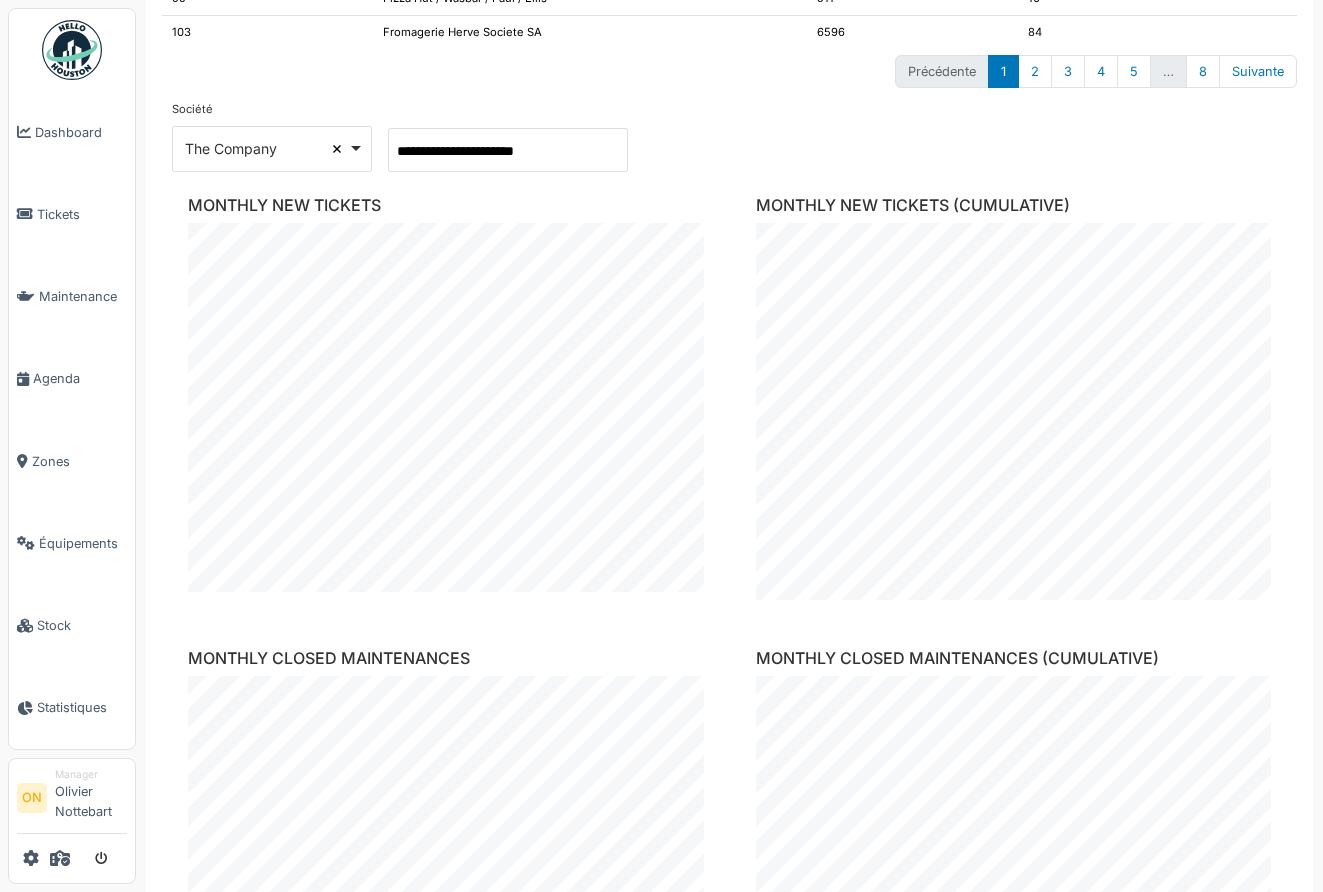 select 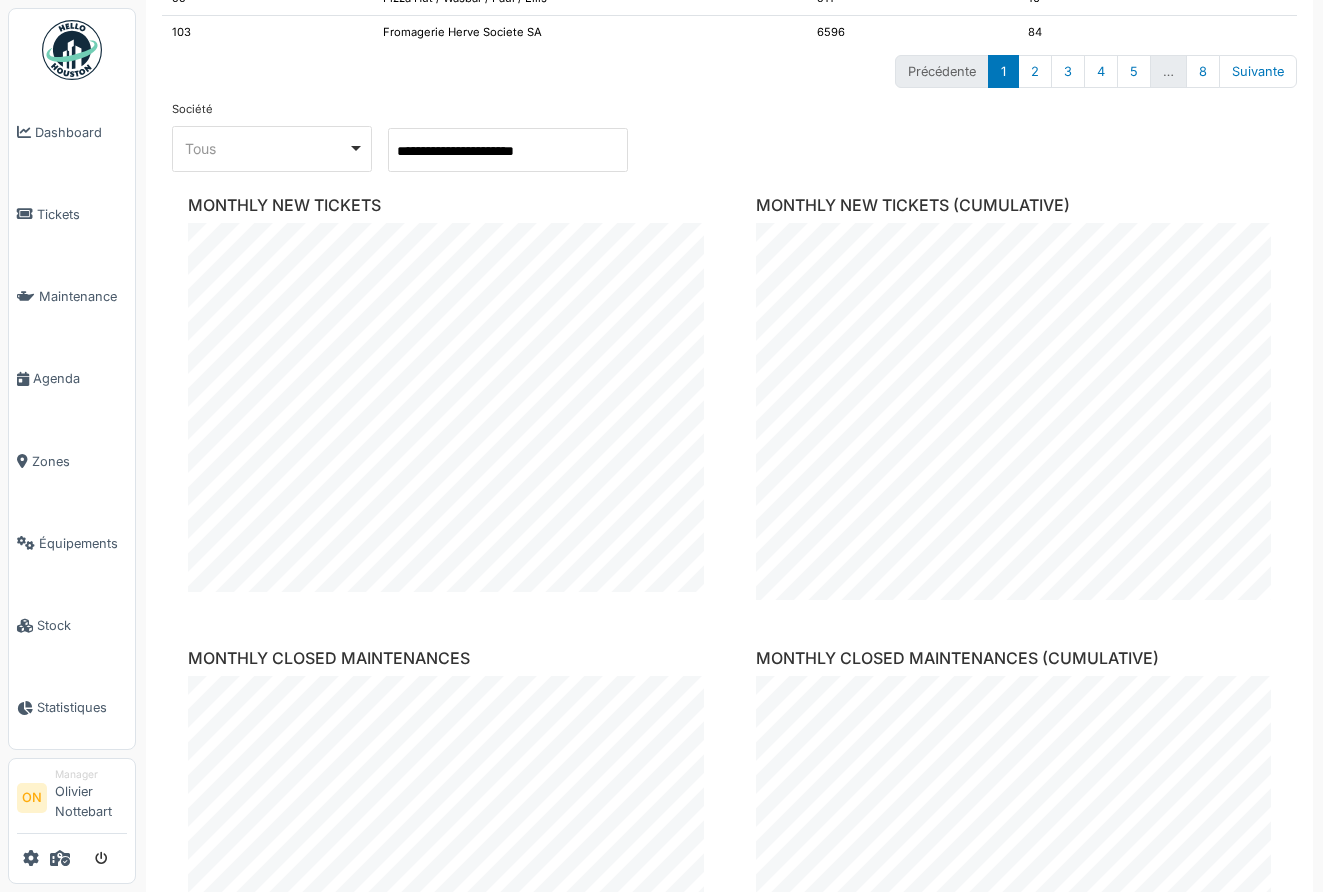 click on "Tous Remove item" at bounding box center [266, 148] 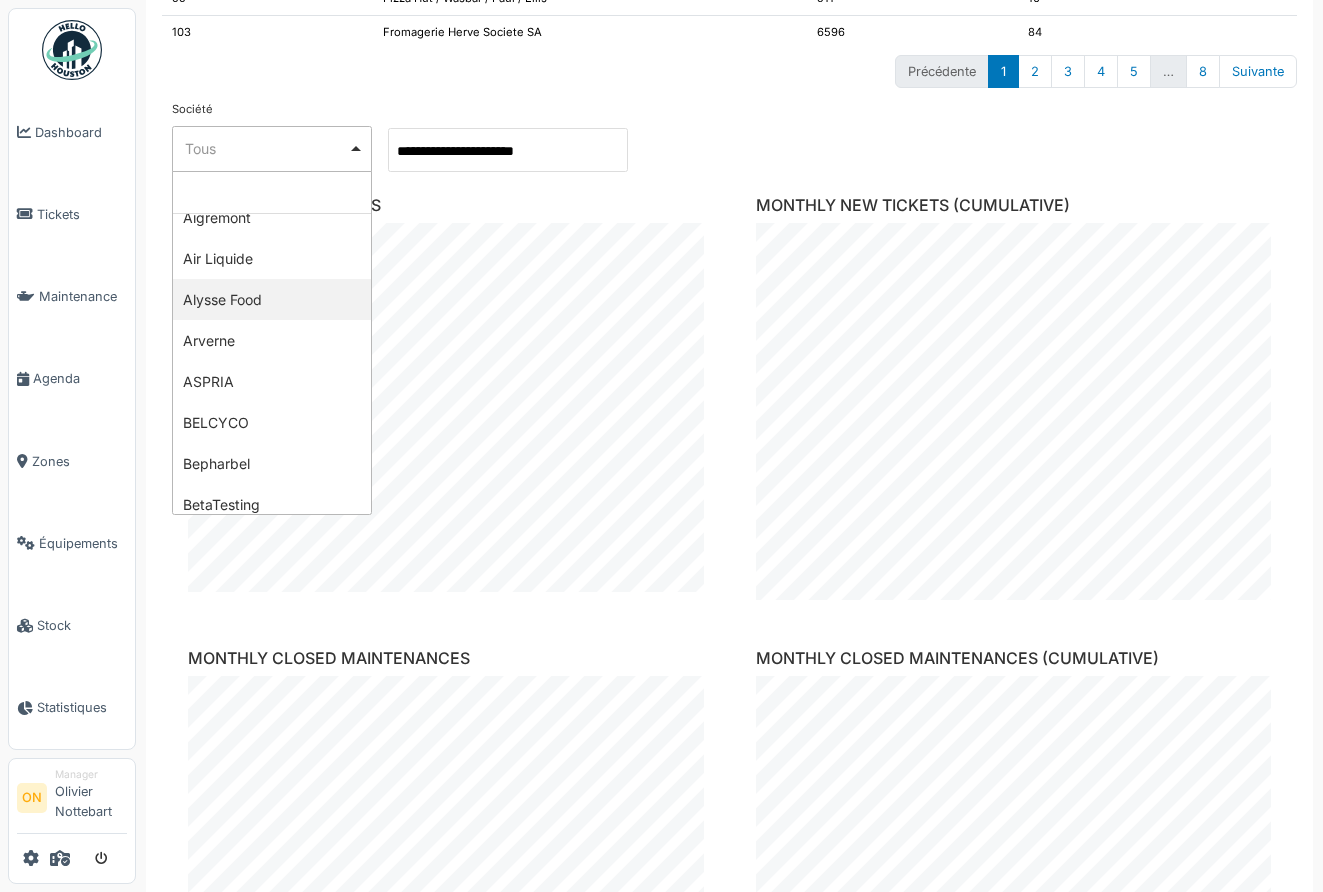 scroll, scrollTop: 0, scrollLeft: 0, axis: both 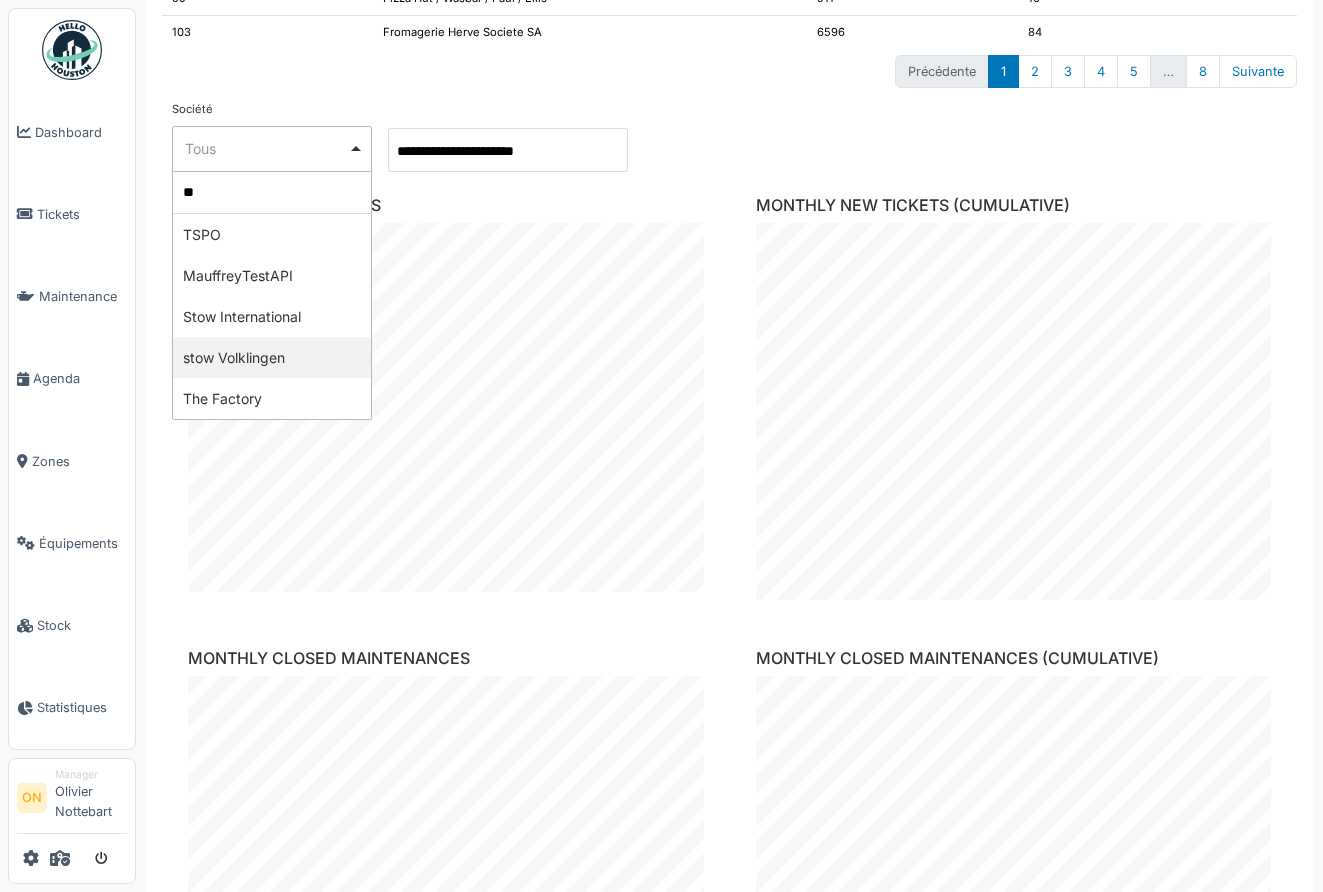 type on "*" 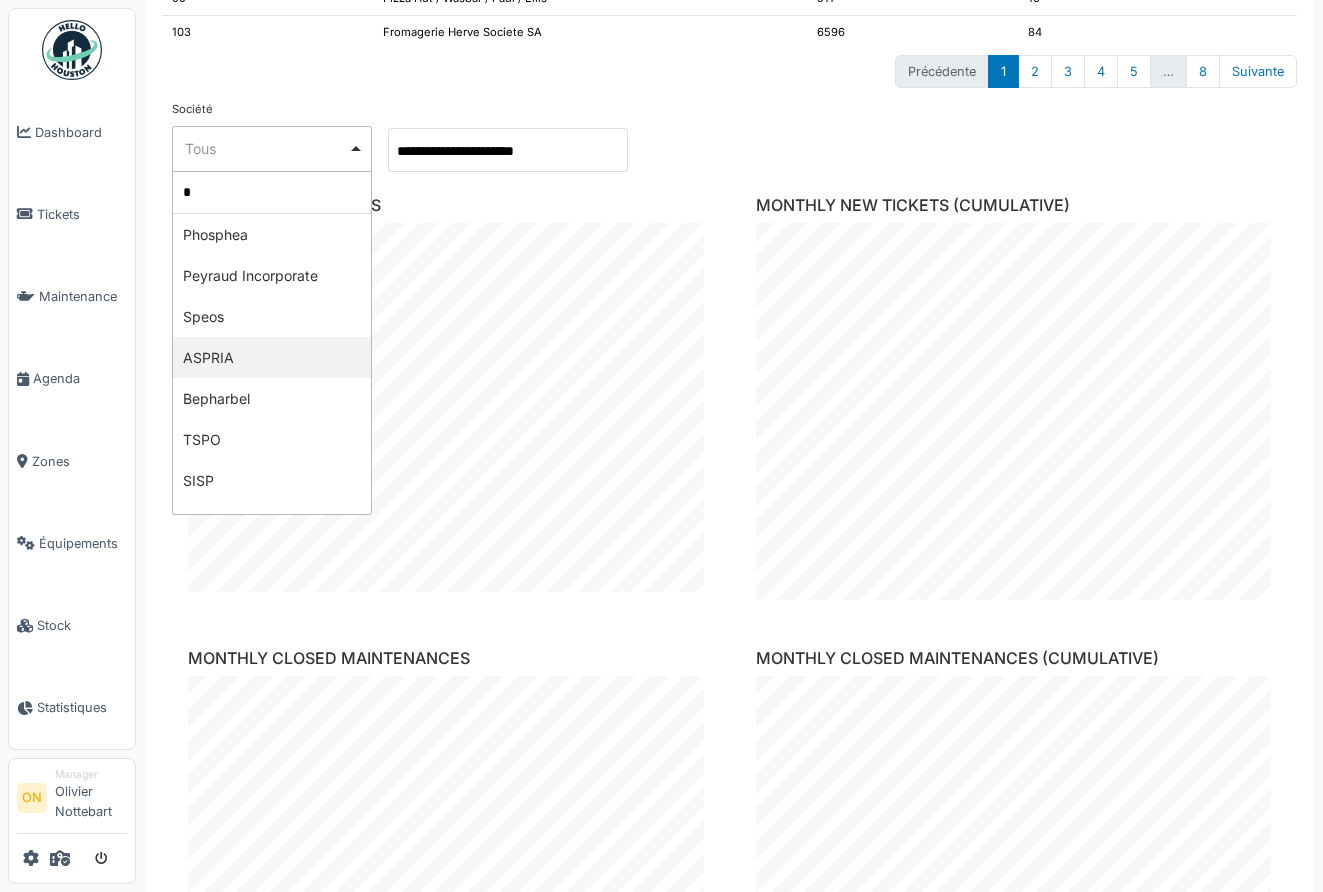 type on "**" 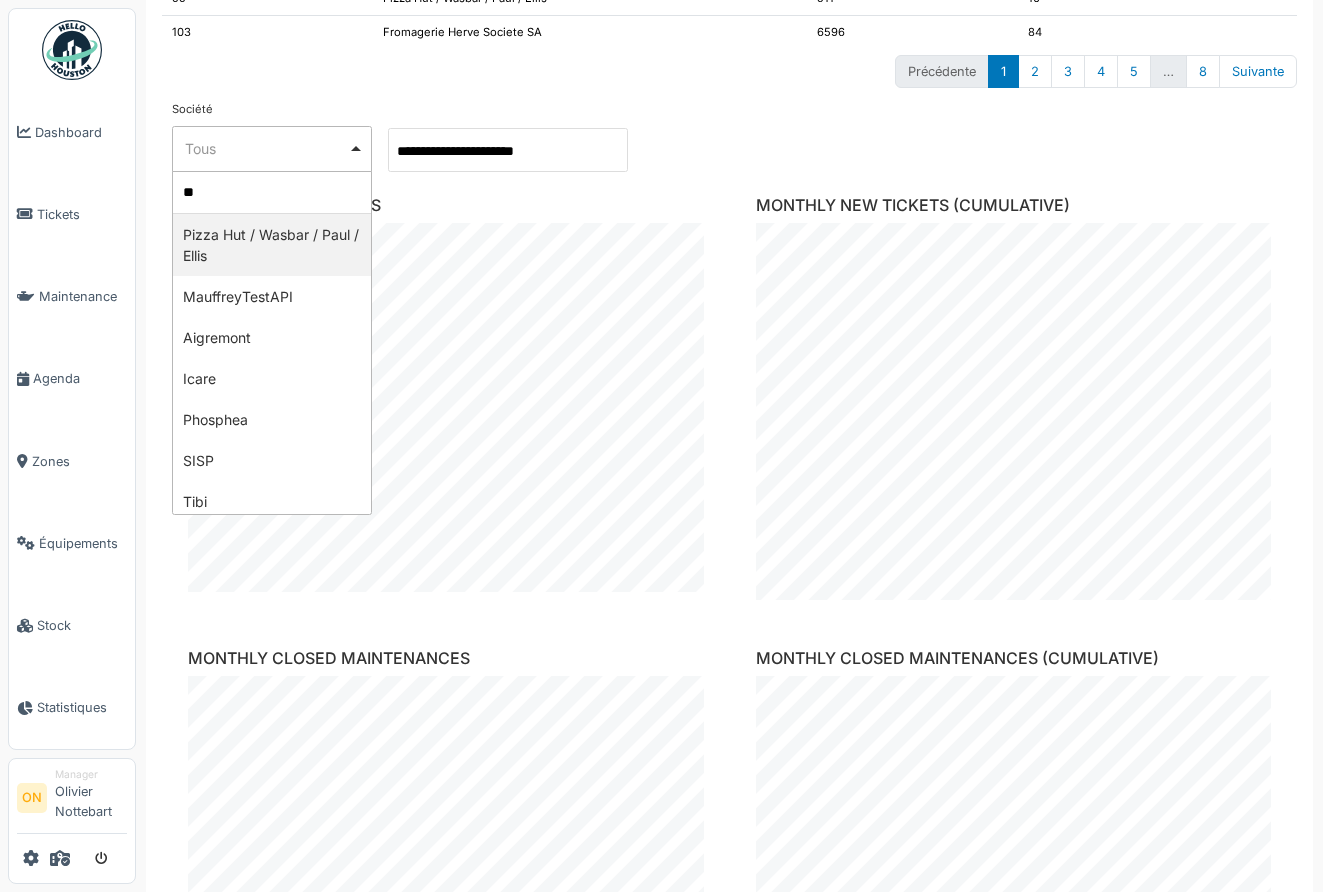 type 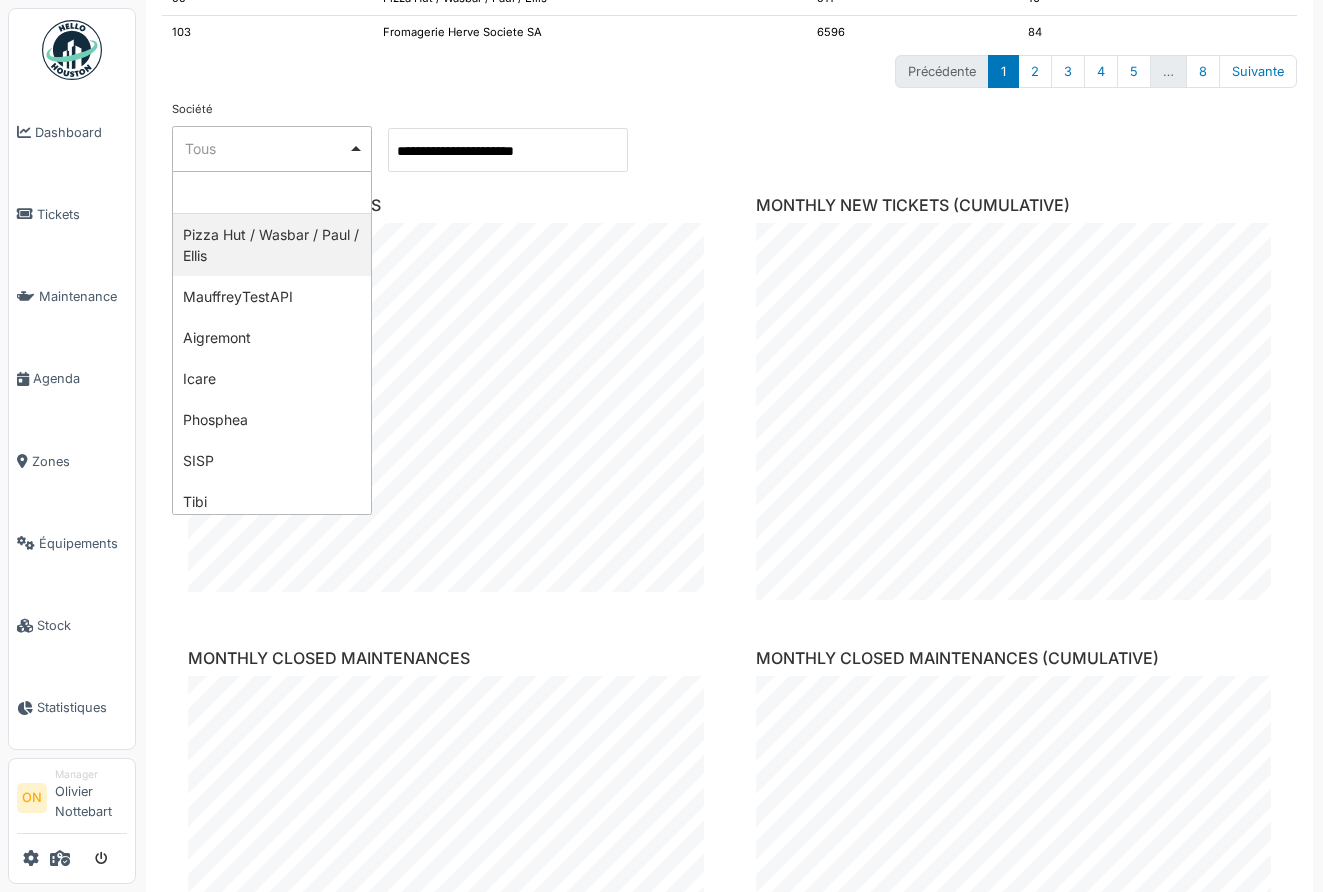 select on "**" 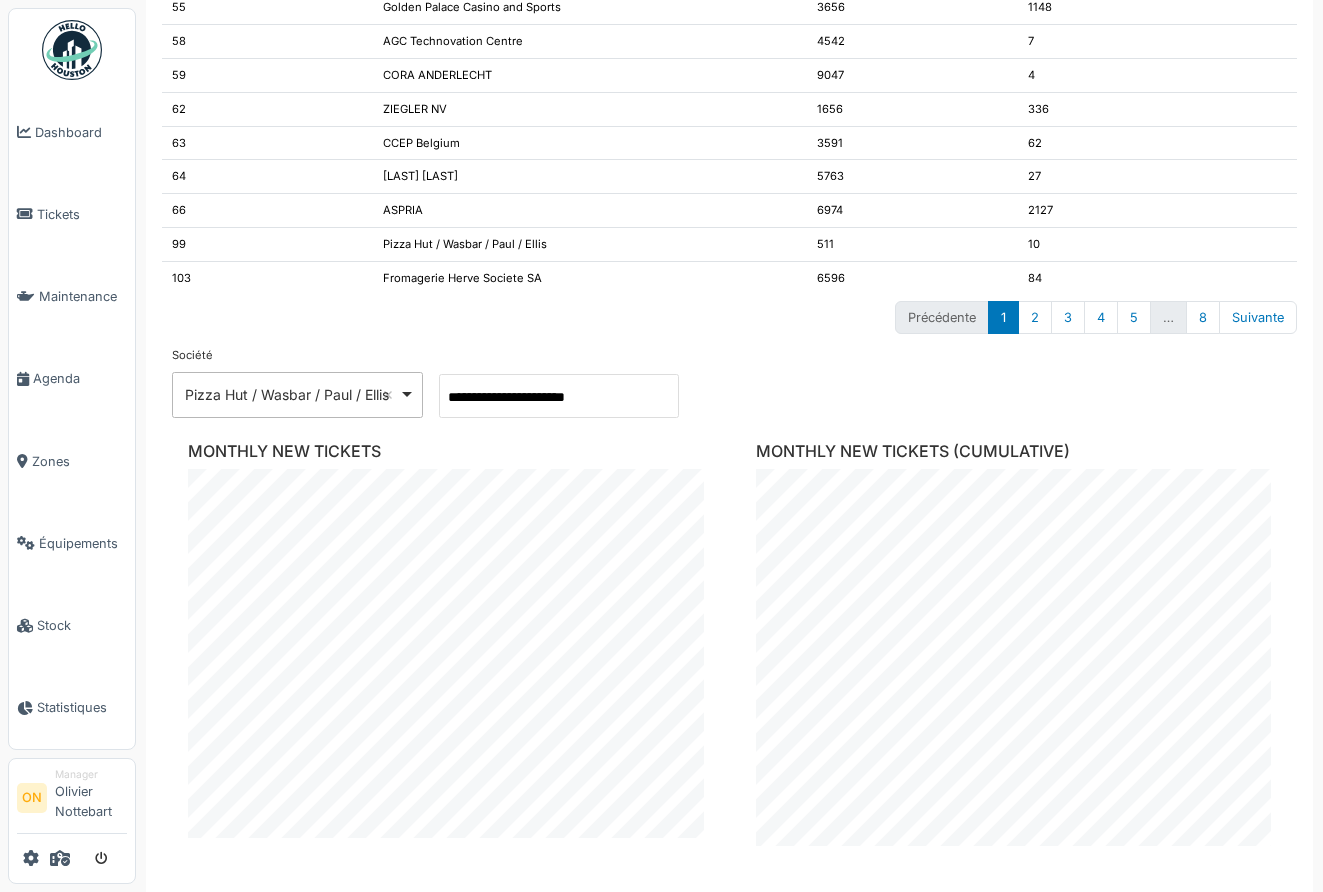 scroll, scrollTop: 1152, scrollLeft: 0, axis: vertical 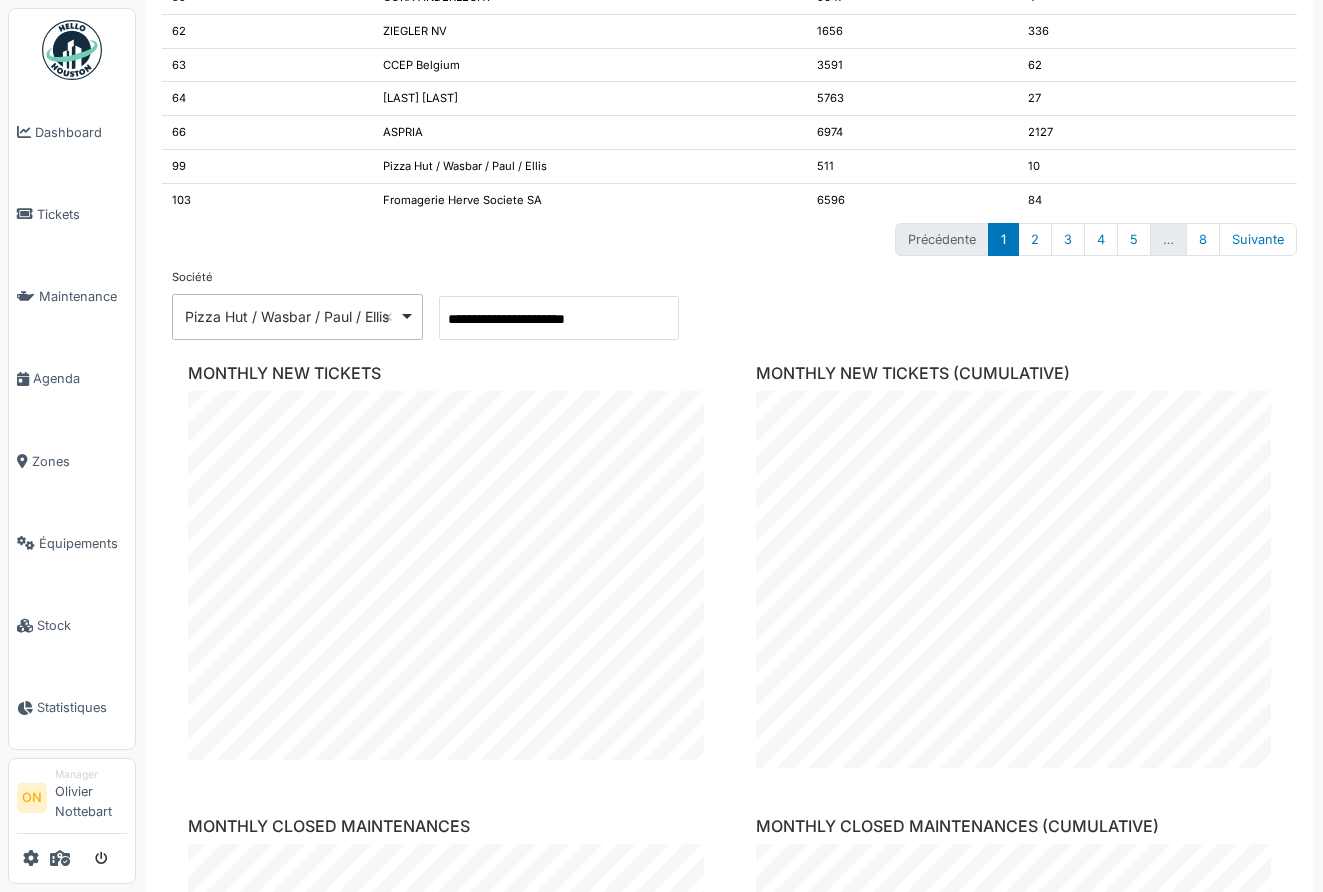 type on "****" 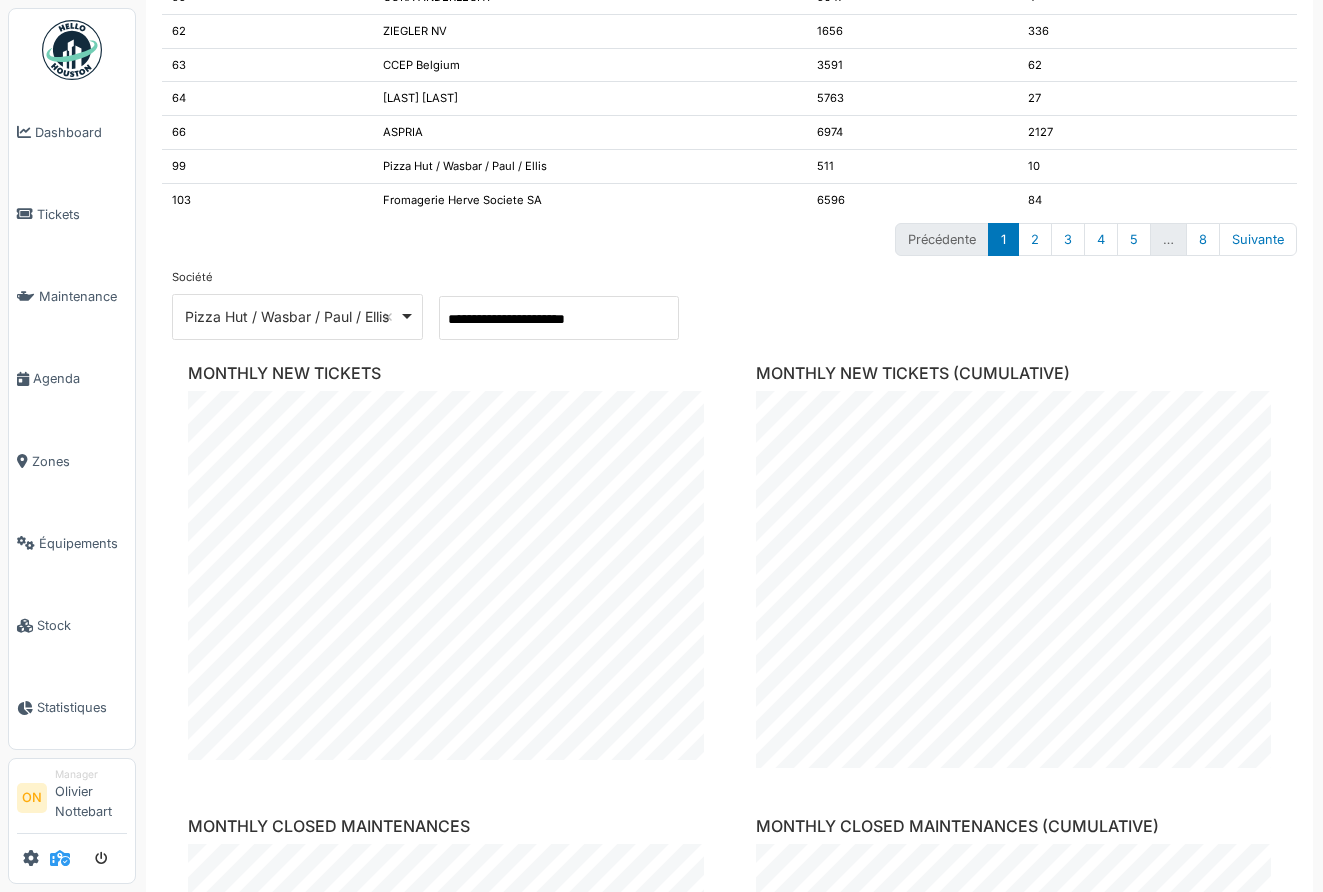 click at bounding box center (60, 858) 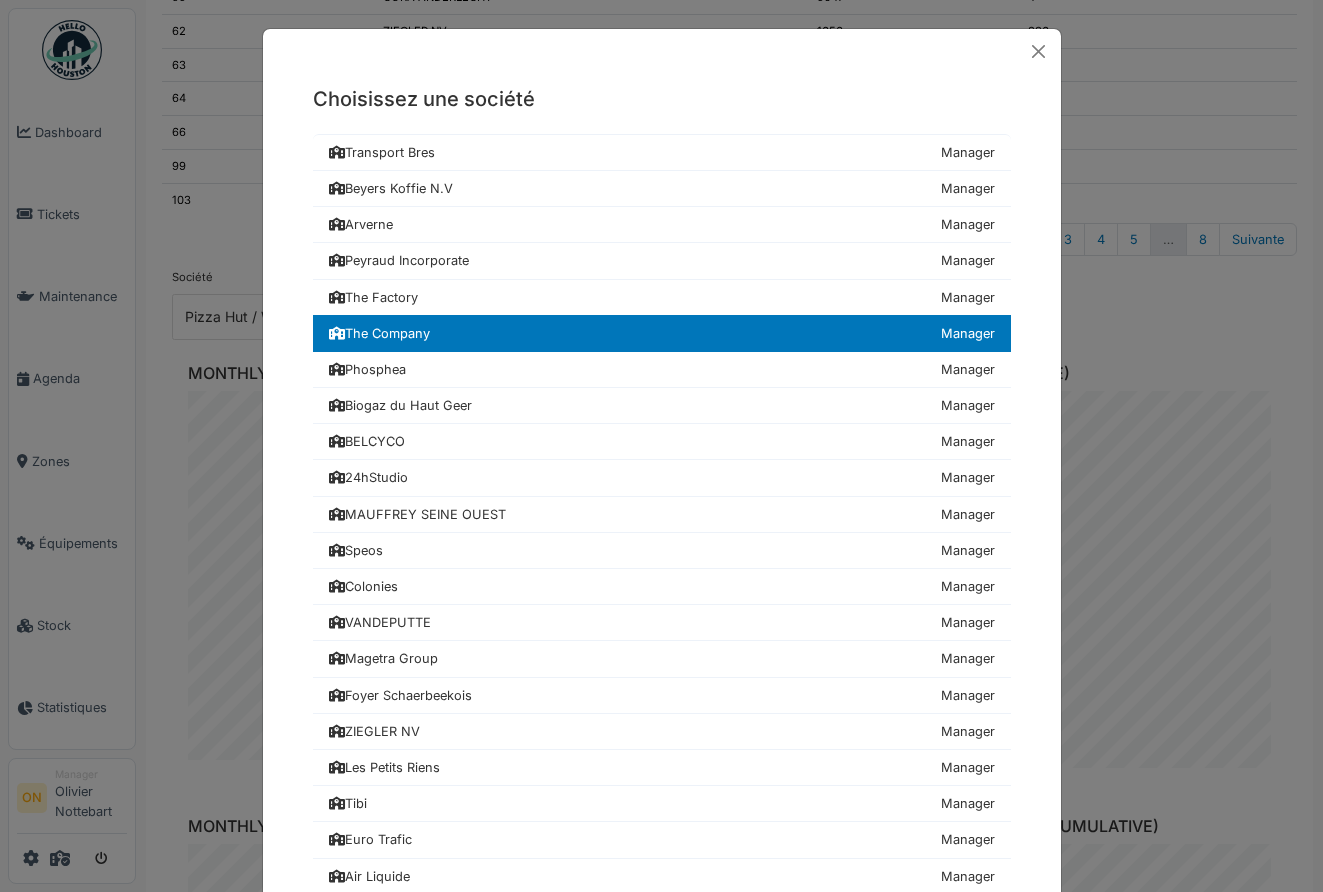 click on "Choisissez une société
Transport Bres
Manager
Beyers Koffie N.V
Manager
Arverne
Manager
Peyraud Incorporate
Manager
The Factory
Manager
The Company
Manager
Phosphea
Manager
Biogaz du Haut Geer
Manager
BELCYCO
Manager
24hStudio
Manager" at bounding box center (661, 446) 